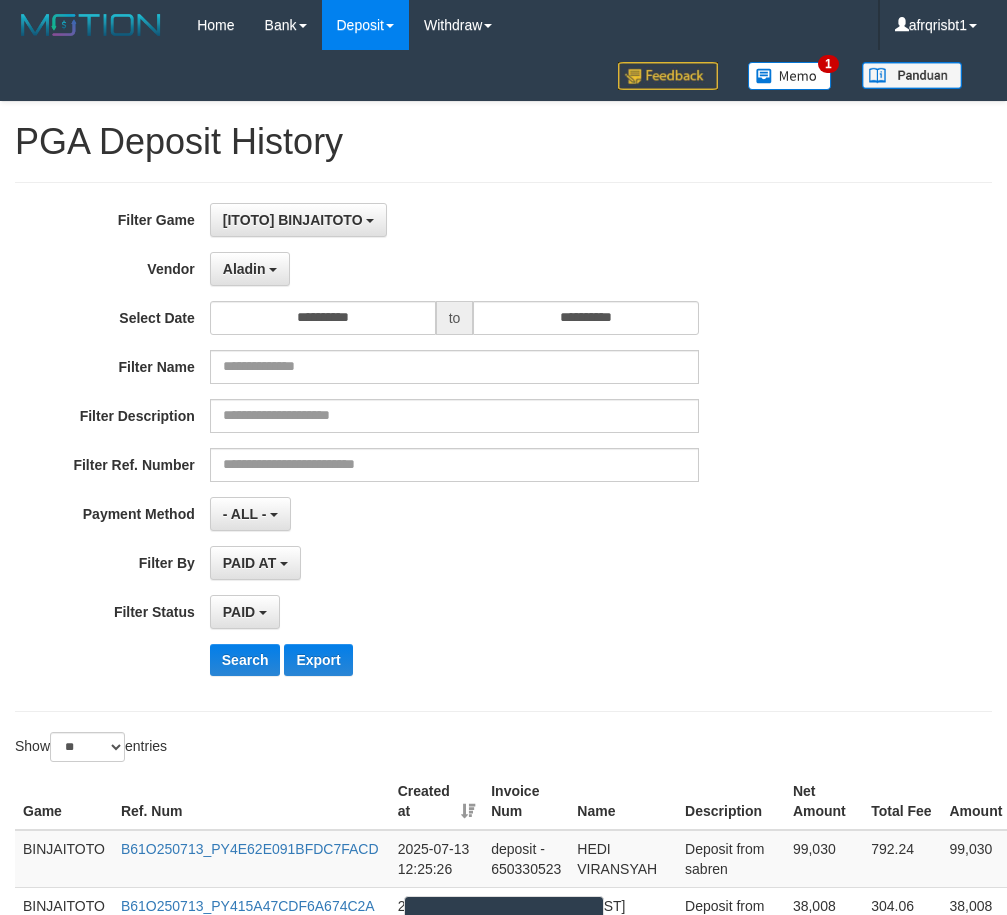 select on "**********" 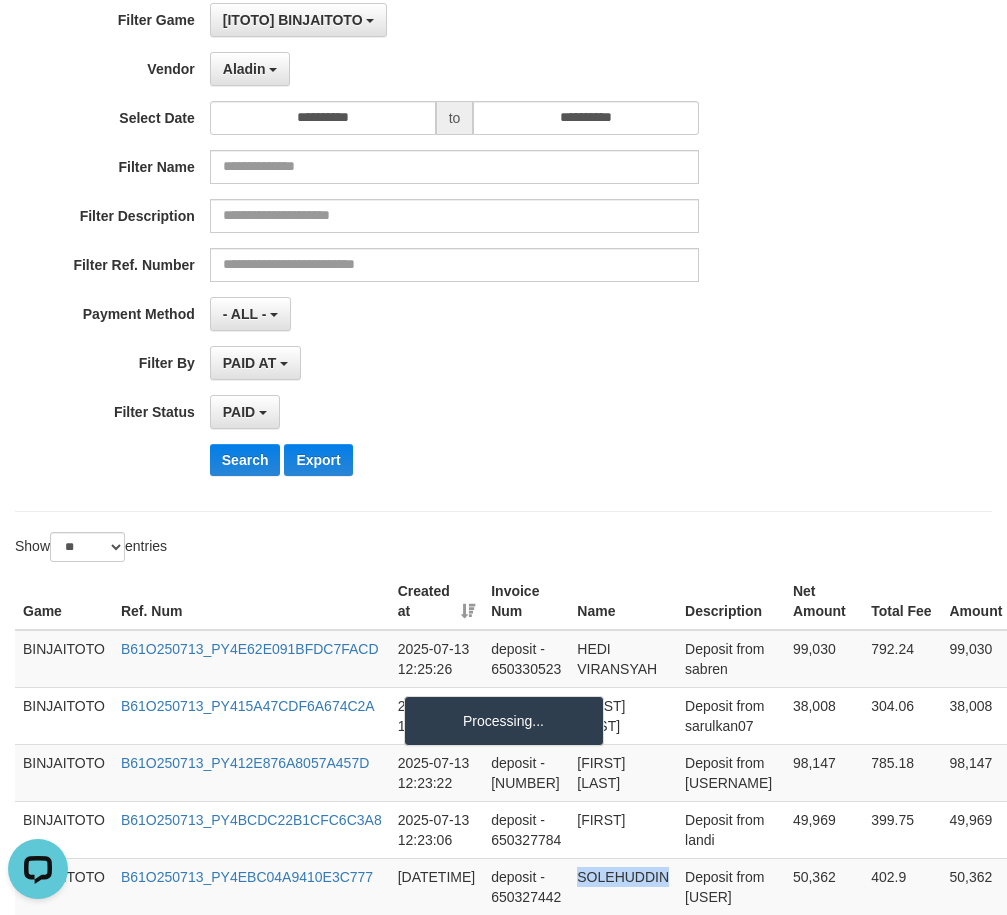 scroll, scrollTop: 0, scrollLeft: 0, axis: both 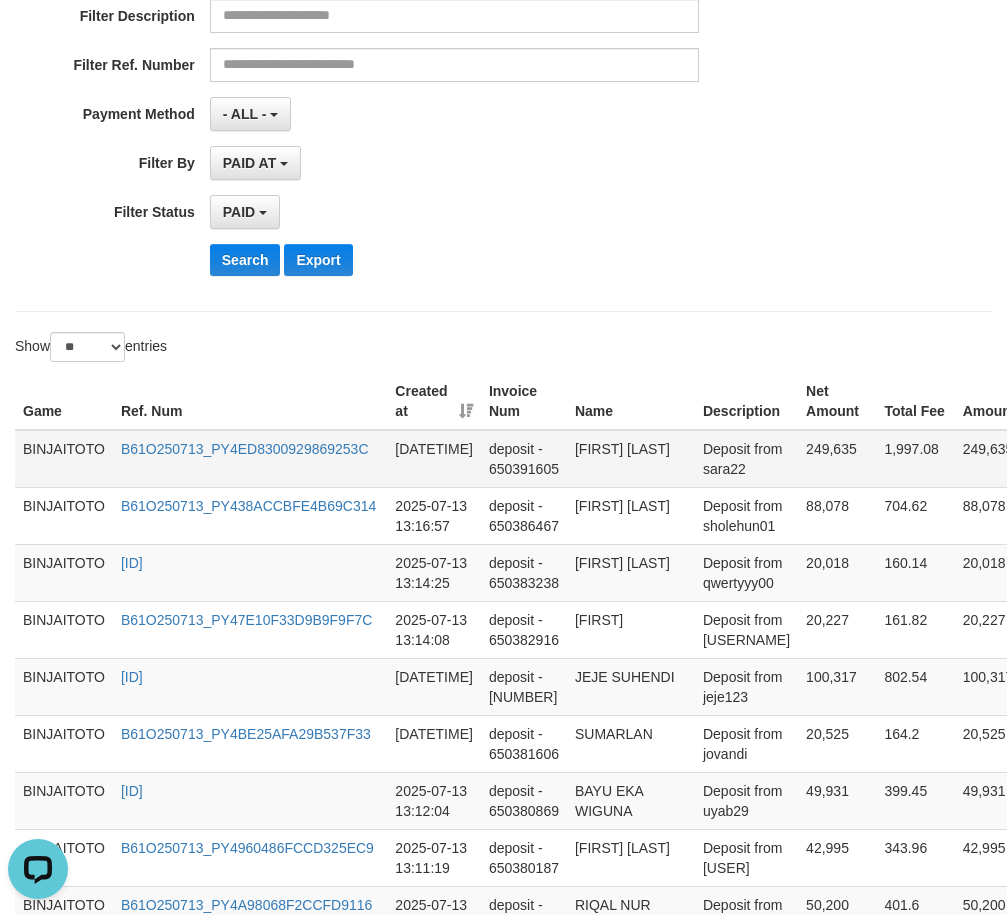 click on "[FIRST] [LAST]" at bounding box center [631, 459] 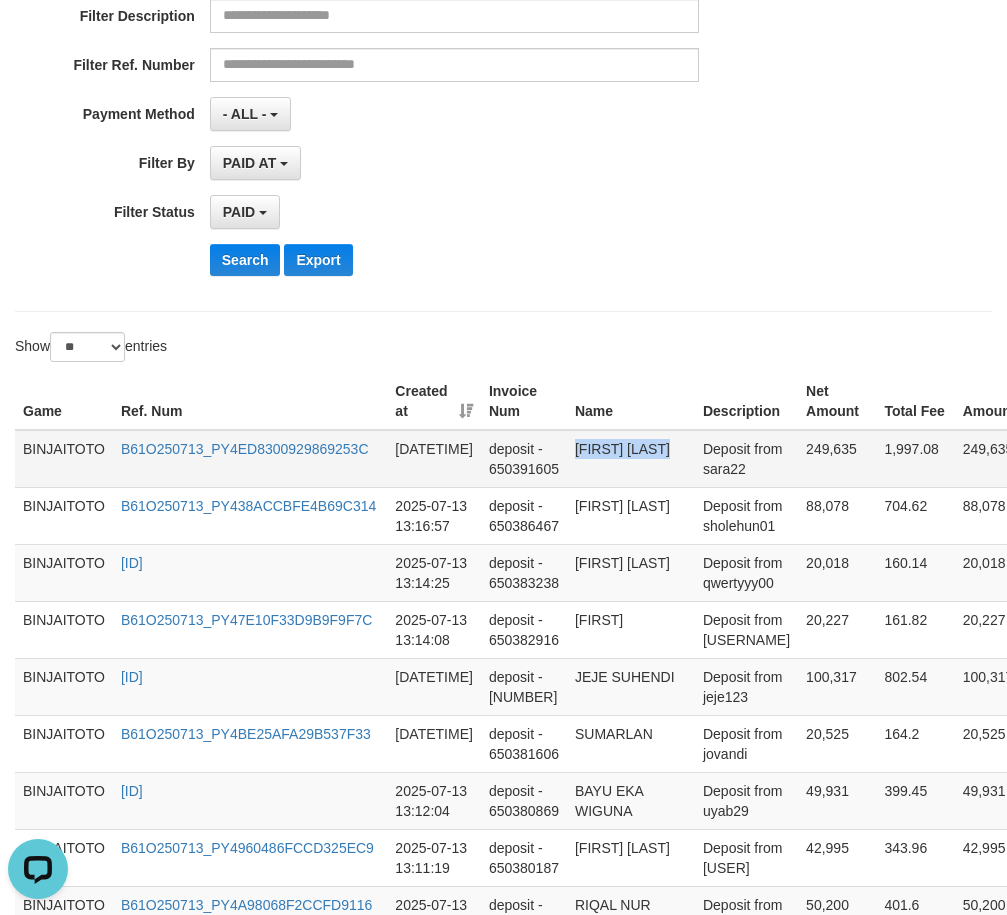 drag, startPoint x: 590, startPoint y: 446, endPoint x: 636, endPoint y: 449, distance: 46.09772 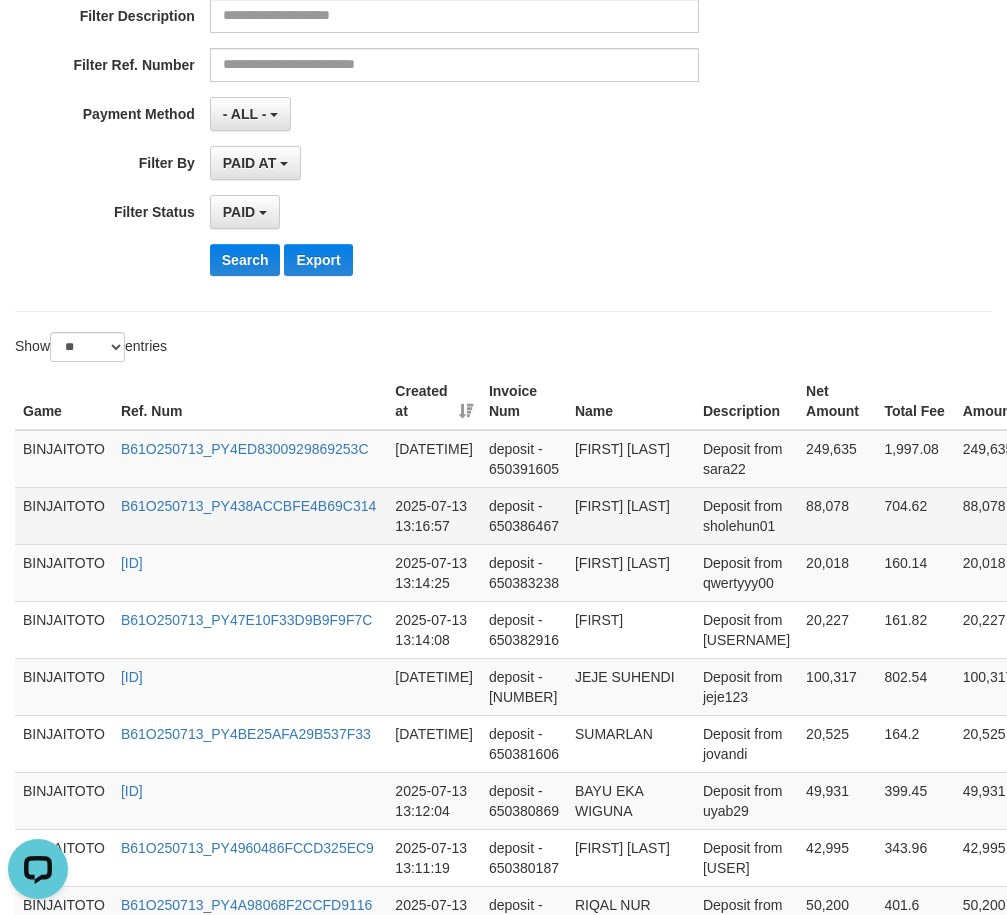 click on "[FIRST] [LAST]" at bounding box center (631, 515) 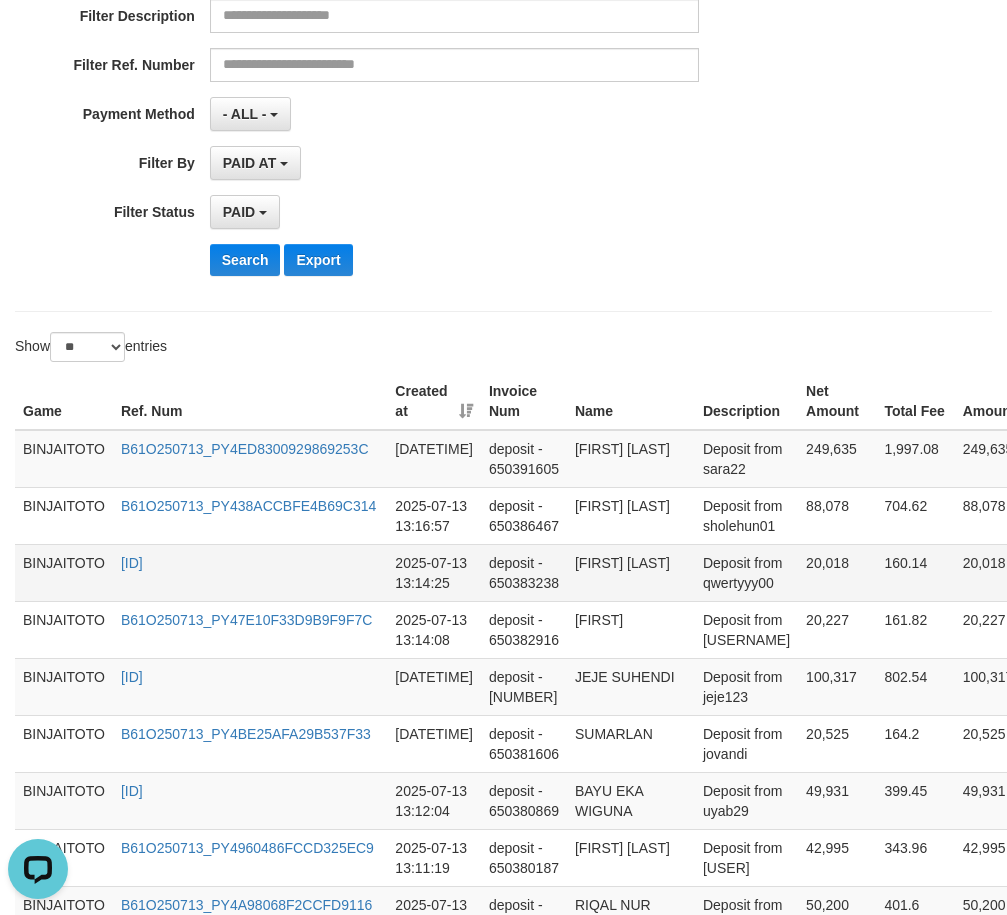 copy on "[FIRST] [LAST]" 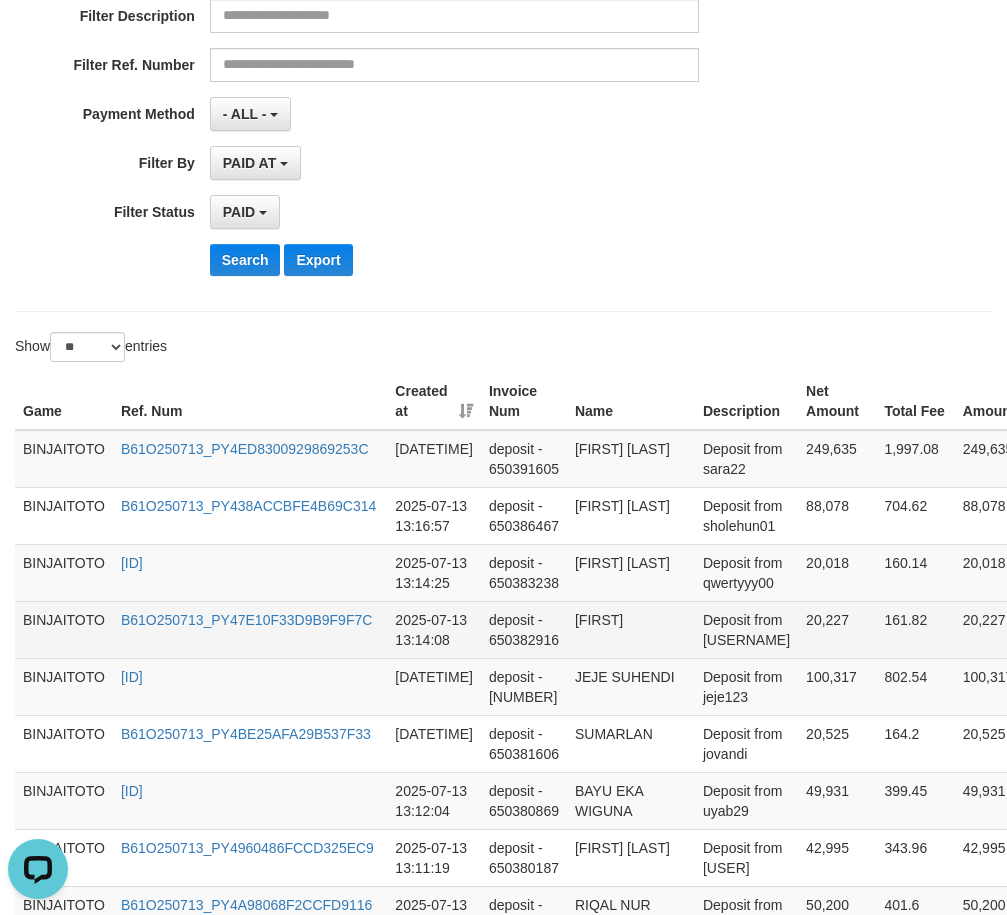 click on "[FIRST]" at bounding box center [631, 629] 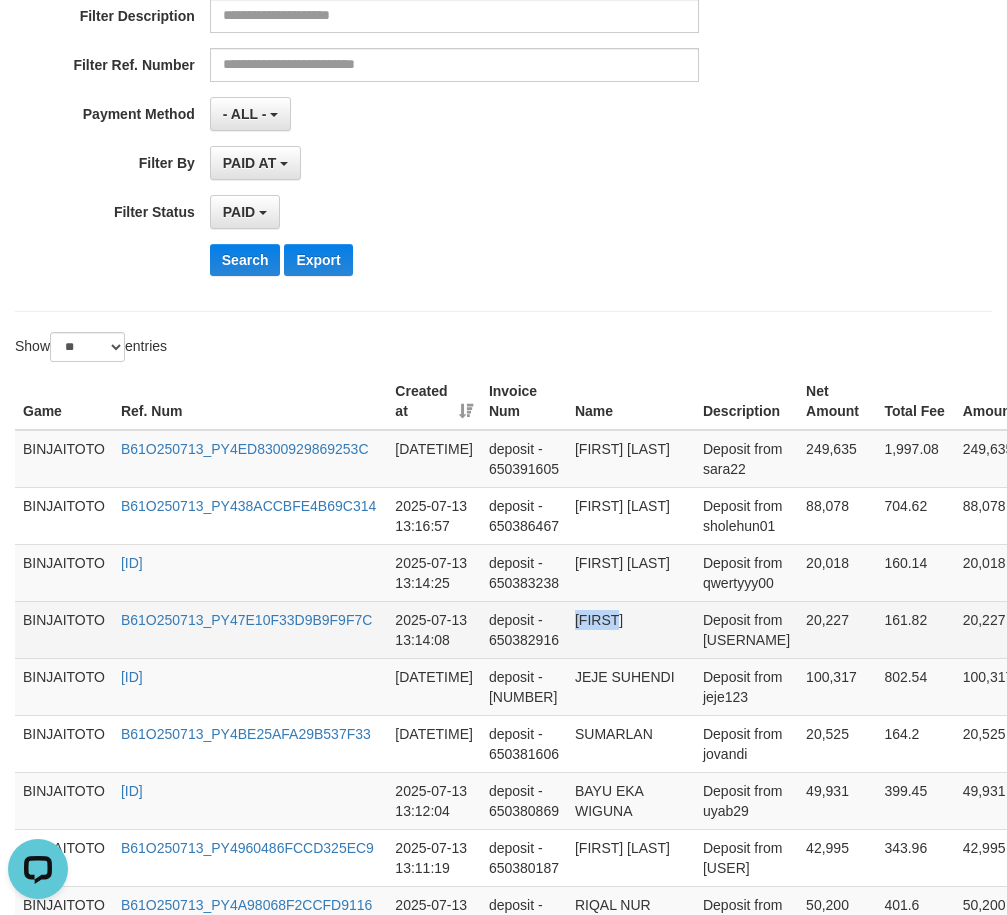click on "[FIRST]" at bounding box center [631, 629] 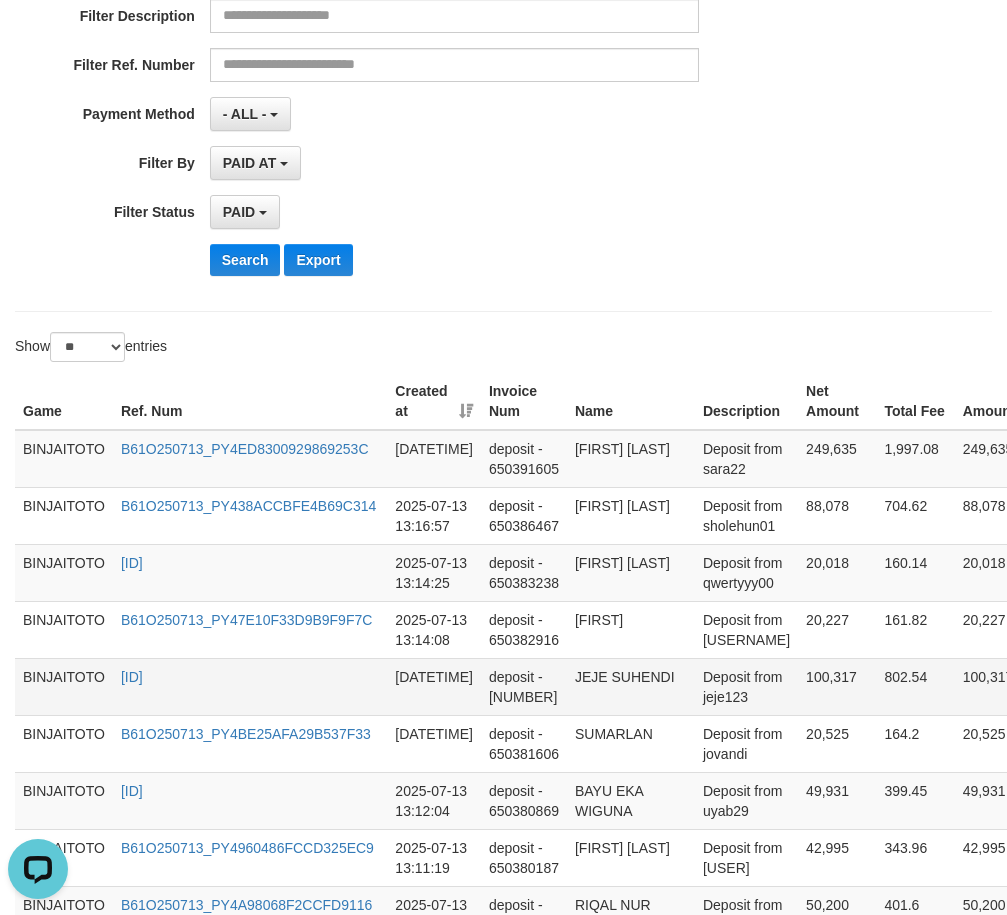 click on "JEJE SUHENDI" at bounding box center (631, 686) 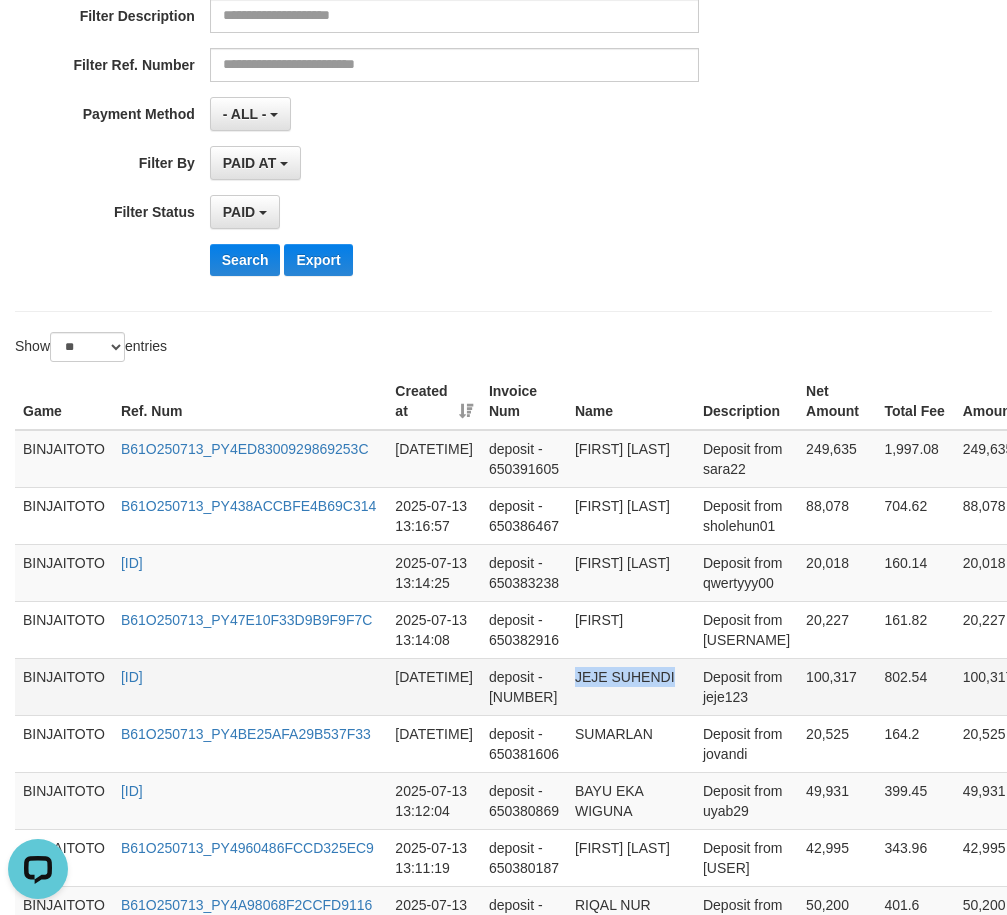 drag, startPoint x: 594, startPoint y: 718, endPoint x: 611, endPoint y: 718, distance: 17 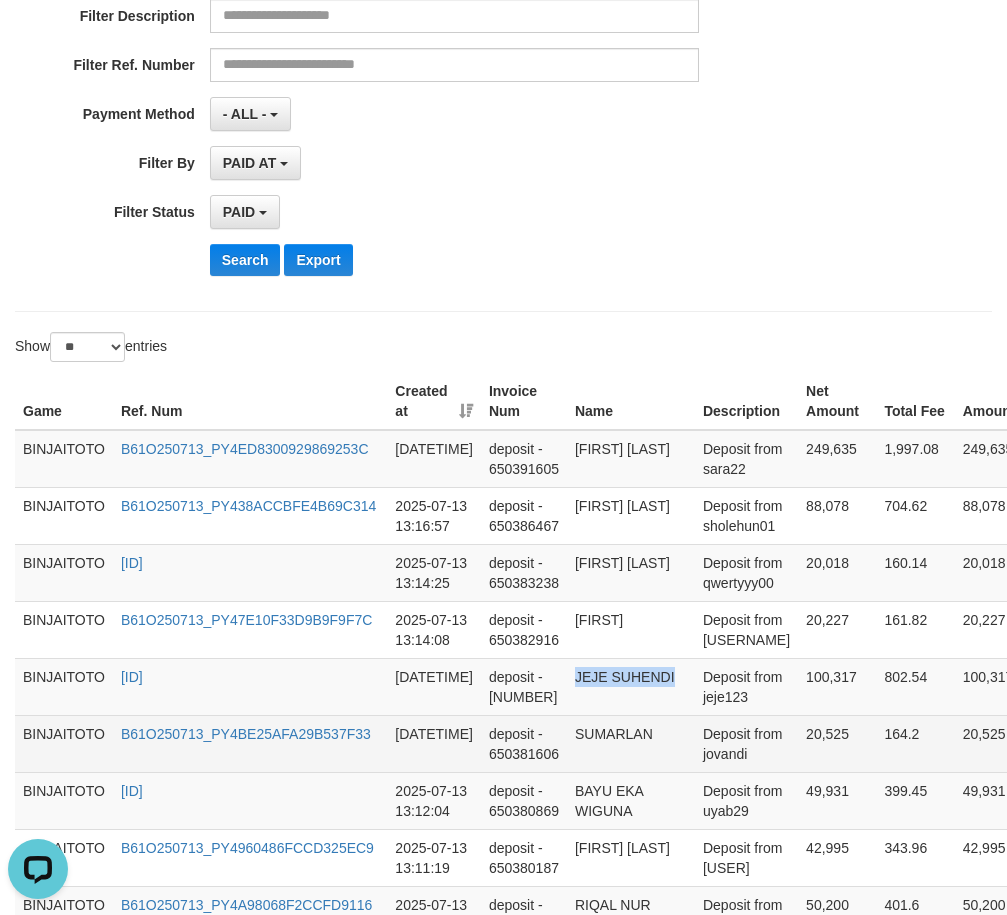 click on "SUMARLAN" at bounding box center [631, 743] 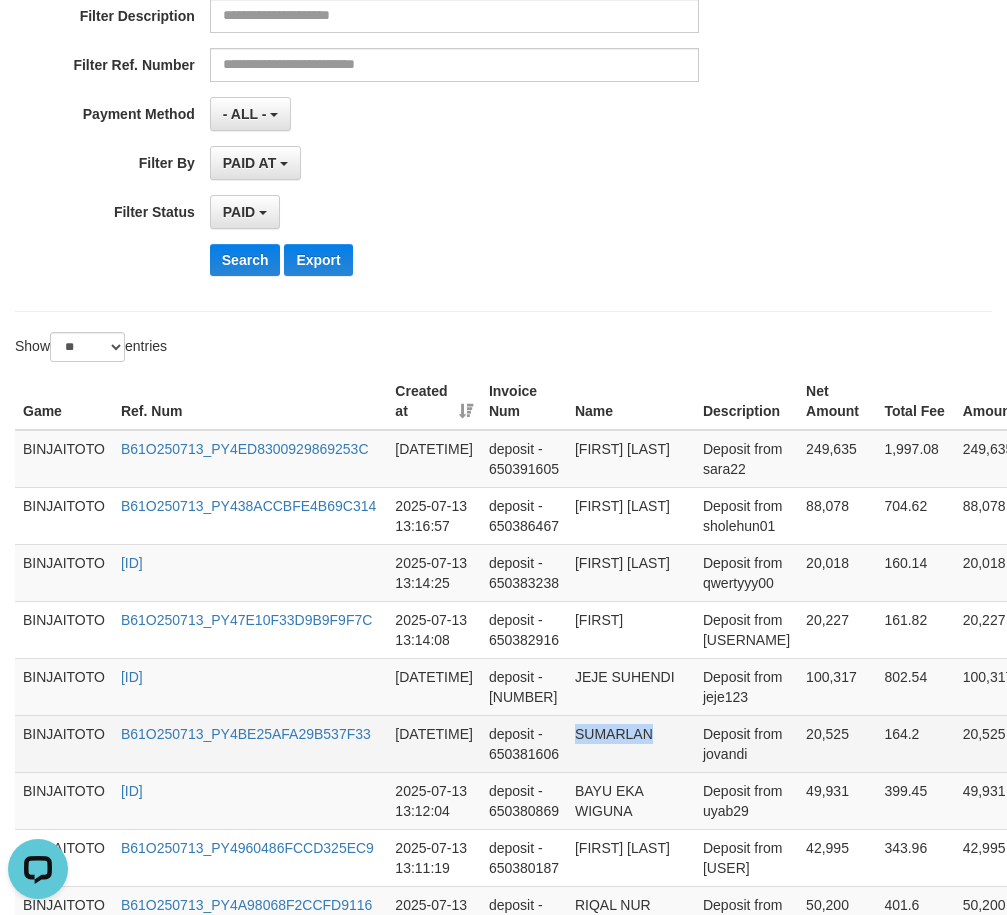 click on "SUMARLAN" at bounding box center (631, 743) 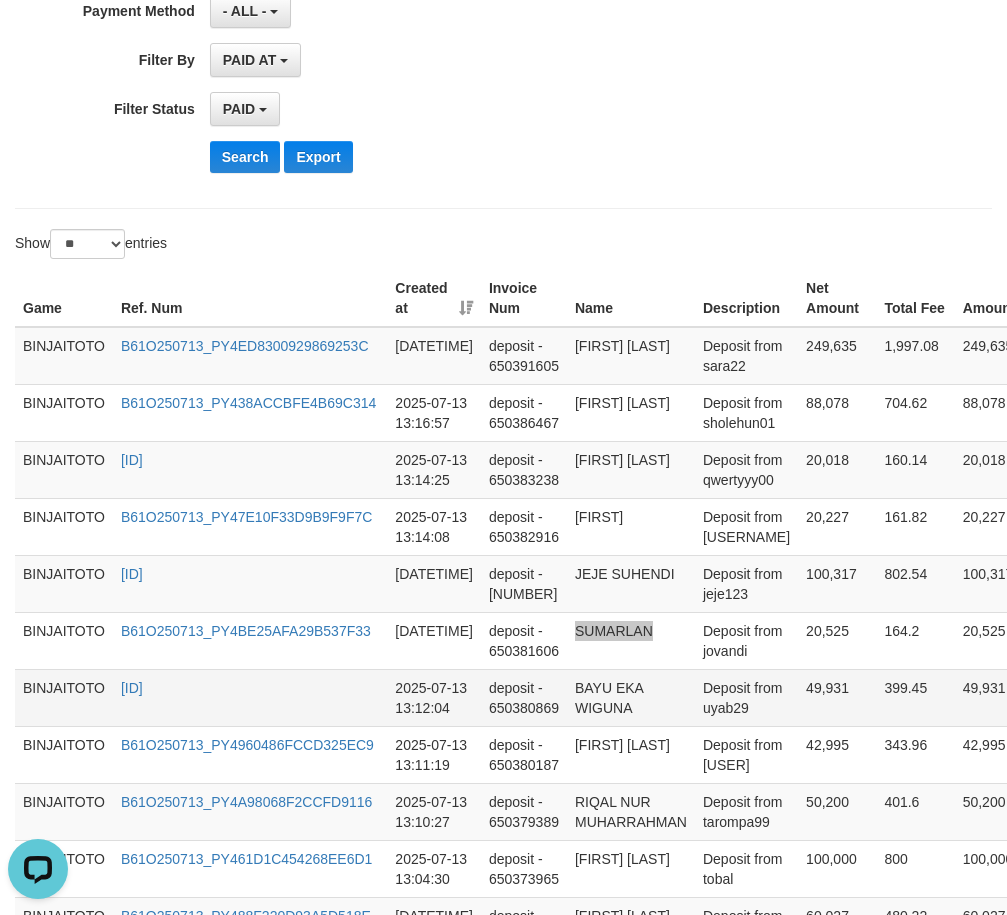 scroll, scrollTop: 600, scrollLeft: 0, axis: vertical 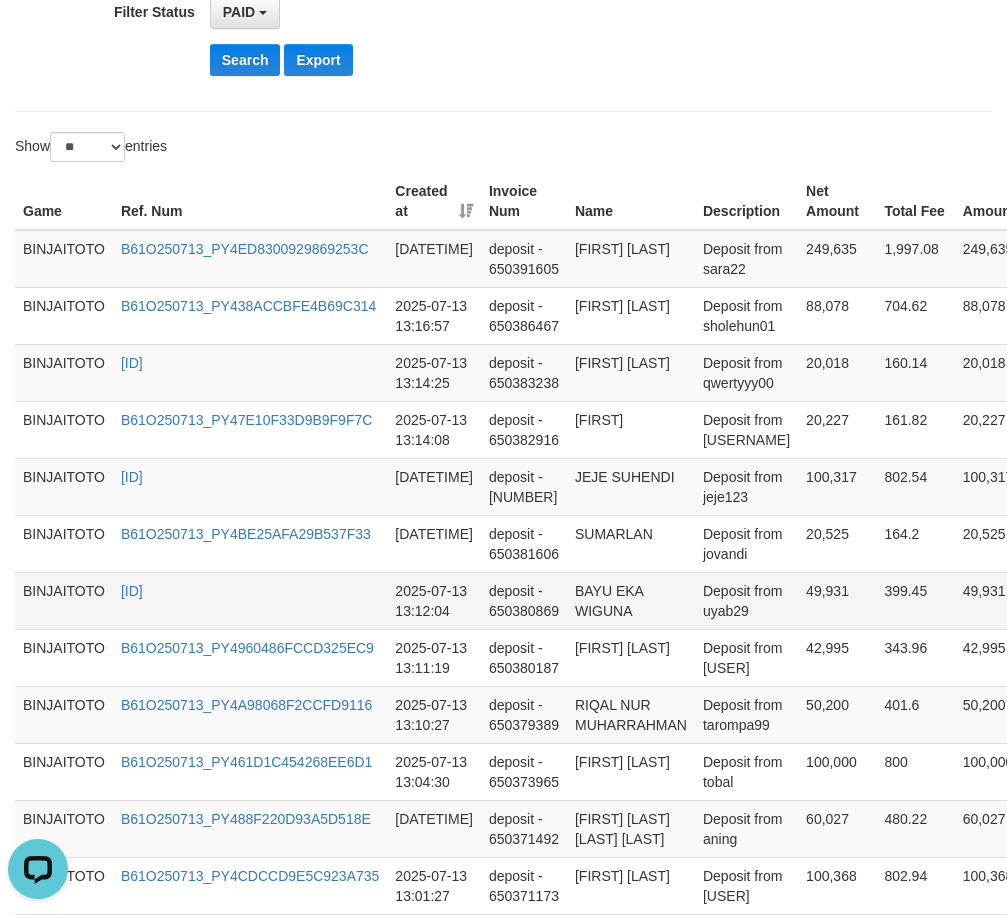 click on "BAYU EKA WIGUNA" at bounding box center (631, 600) 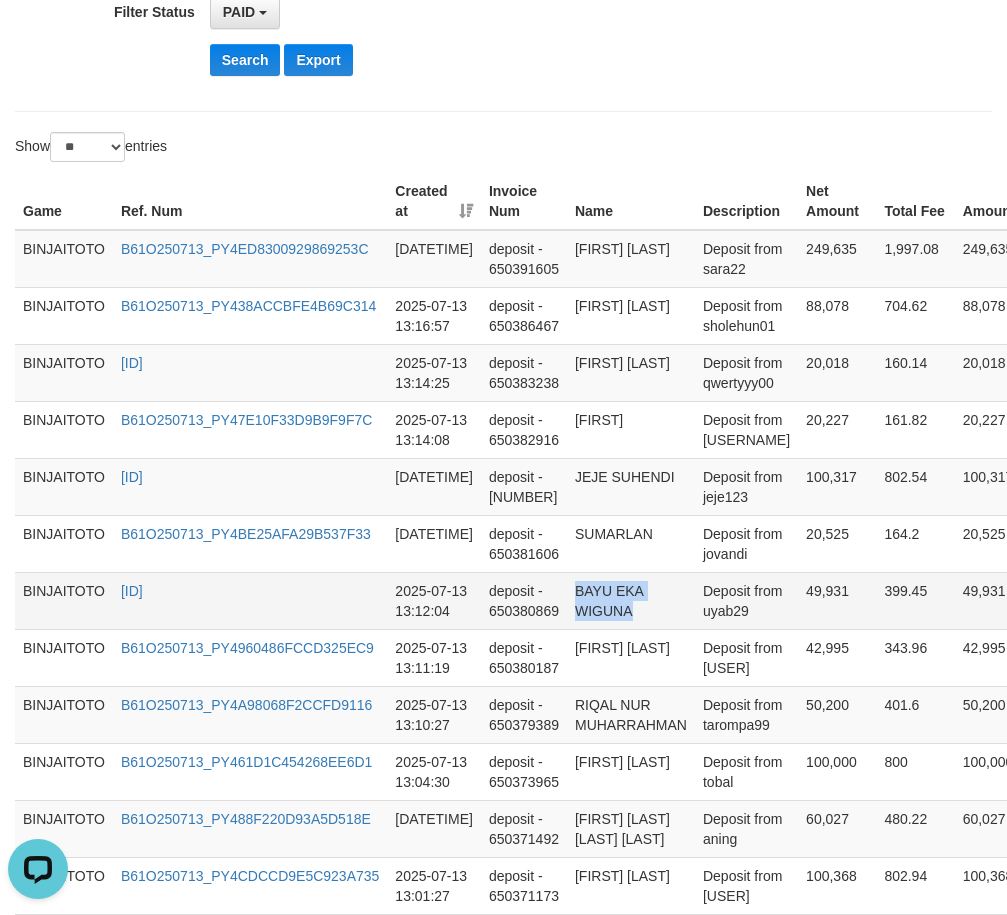 drag, startPoint x: 579, startPoint y: 650, endPoint x: 669, endPoint y: 653, distance: 90.04999 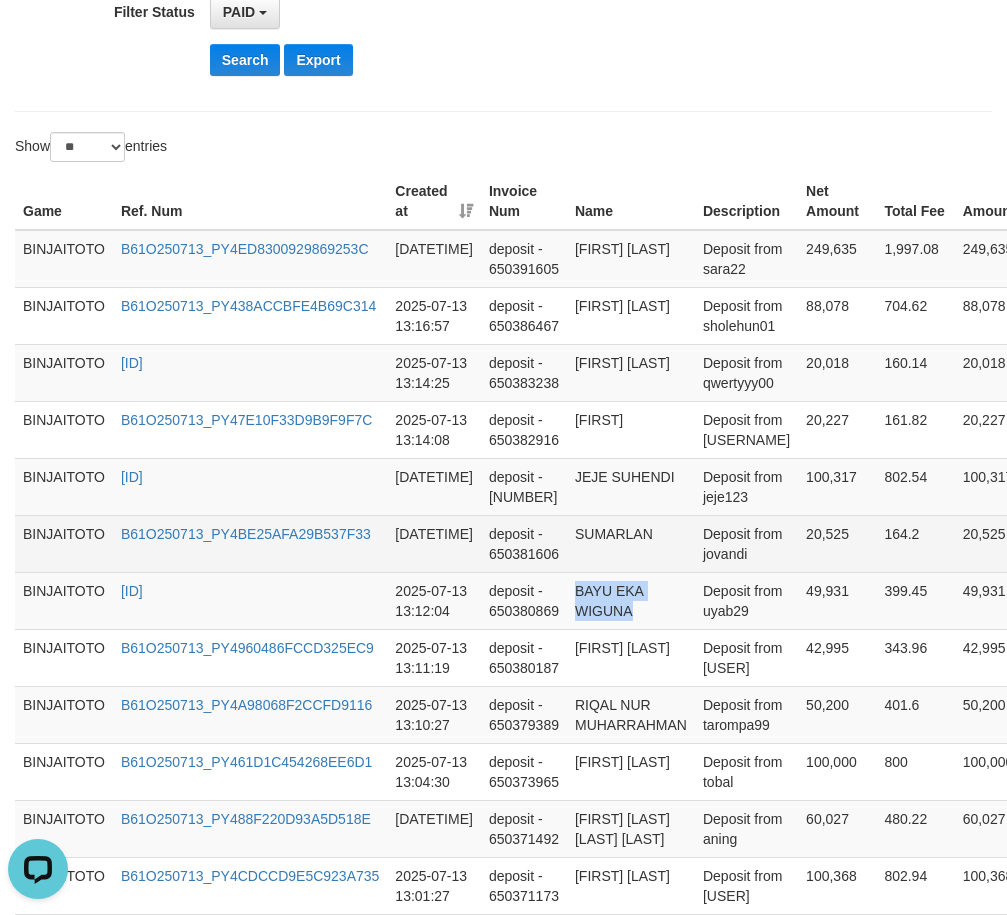 copy on "BAYU EKA WIGUNA" 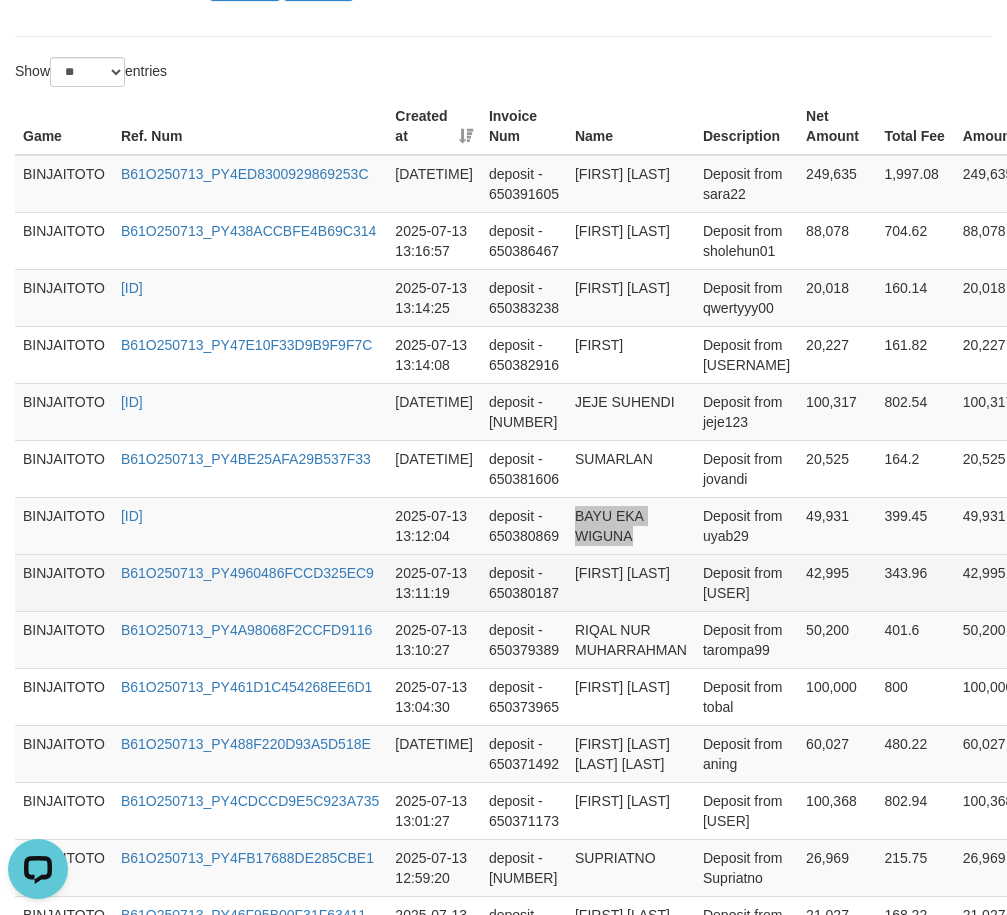 scroll, scrollTop: 800, scrollLeft: 0, axis: vertical 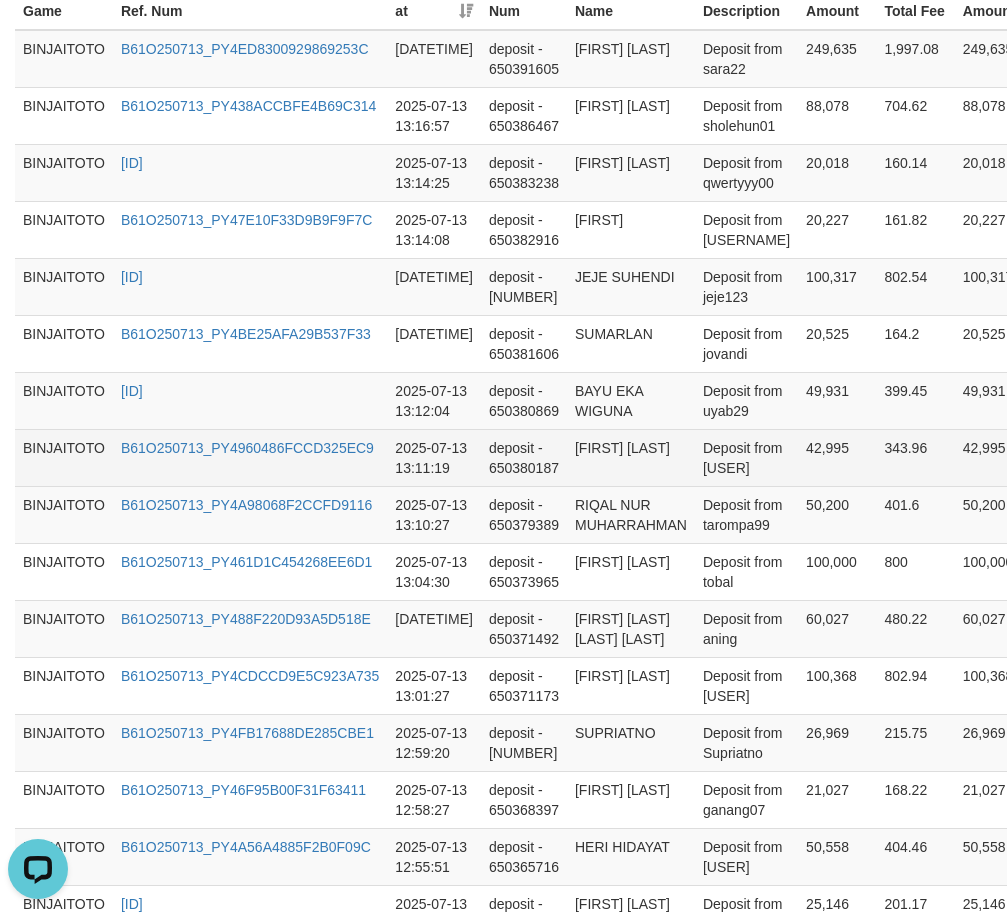 click on "[FIRST] [LAST]" at bounding box center [631, 457] 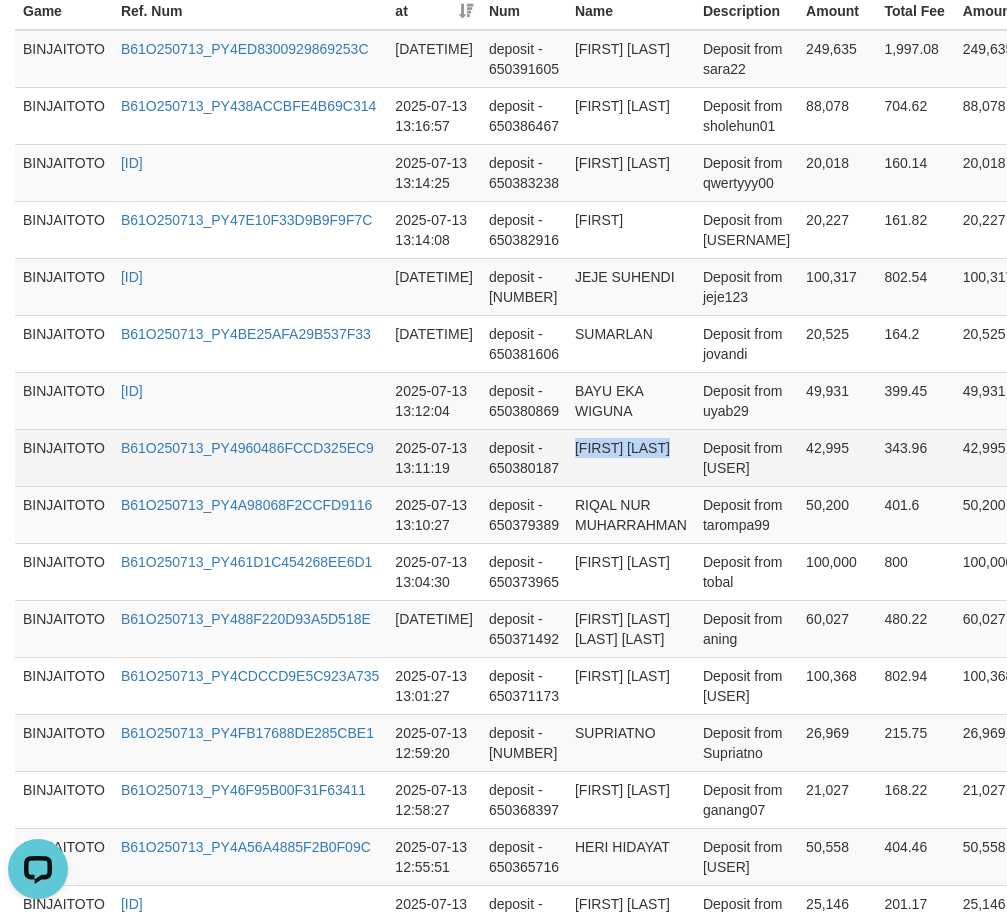 drag, startPoint x: 596, startPoint y: 524, endPoint x: 664, endPoint y: 524, distance: 68 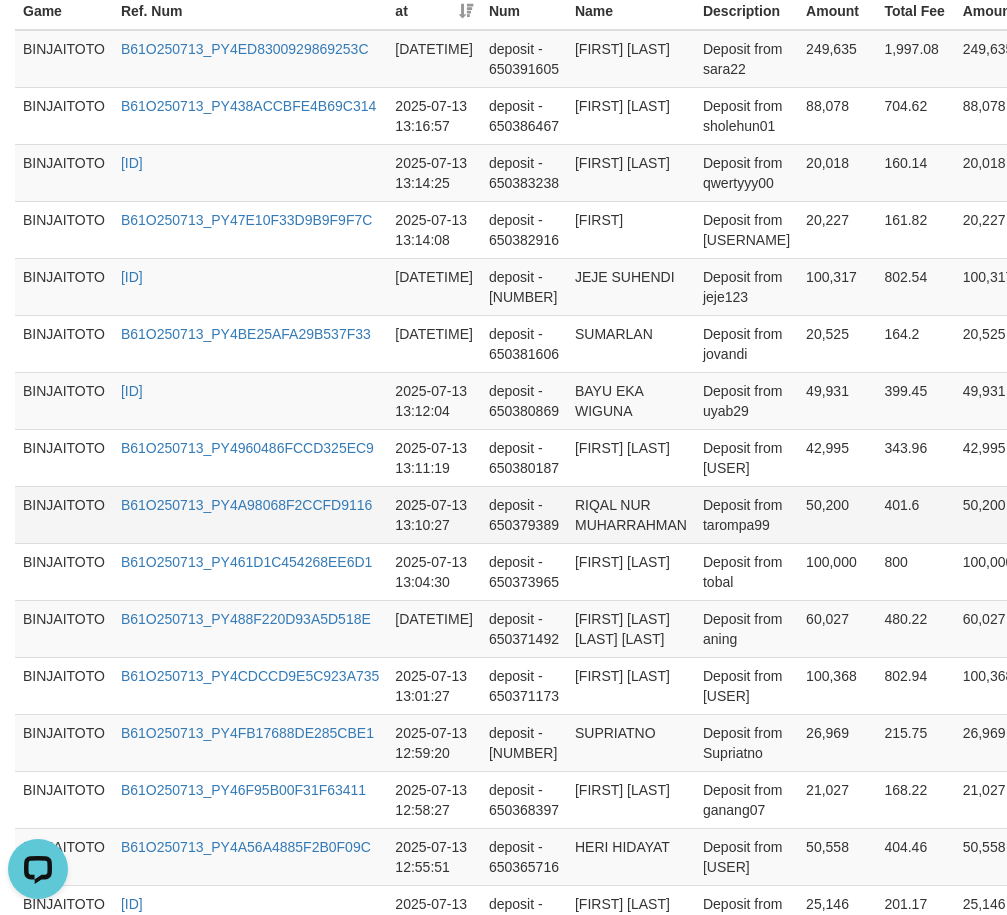 click on "RIQAL NUR MUHARRAHMAN" at bounding box center [631, 514] 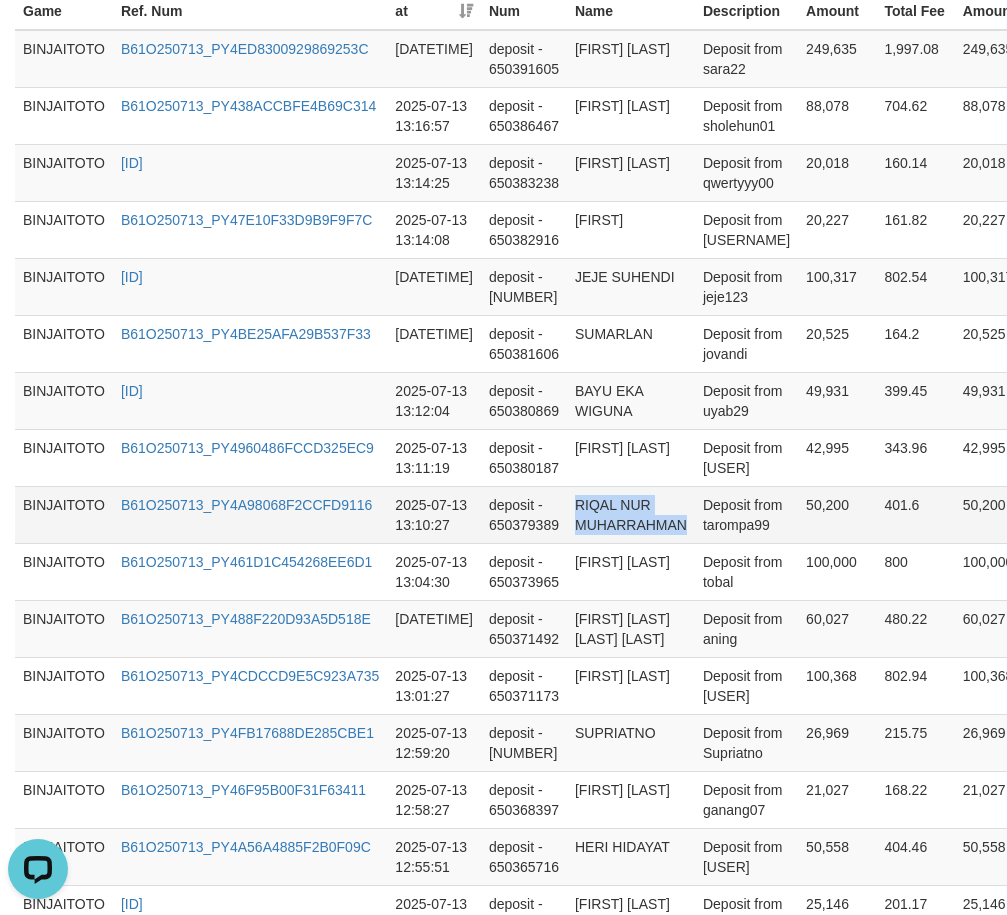 drag, startPoint x: 594, startPoint y: 607, endPoint x: 655, endPoint y: 622, distance: 62.817196 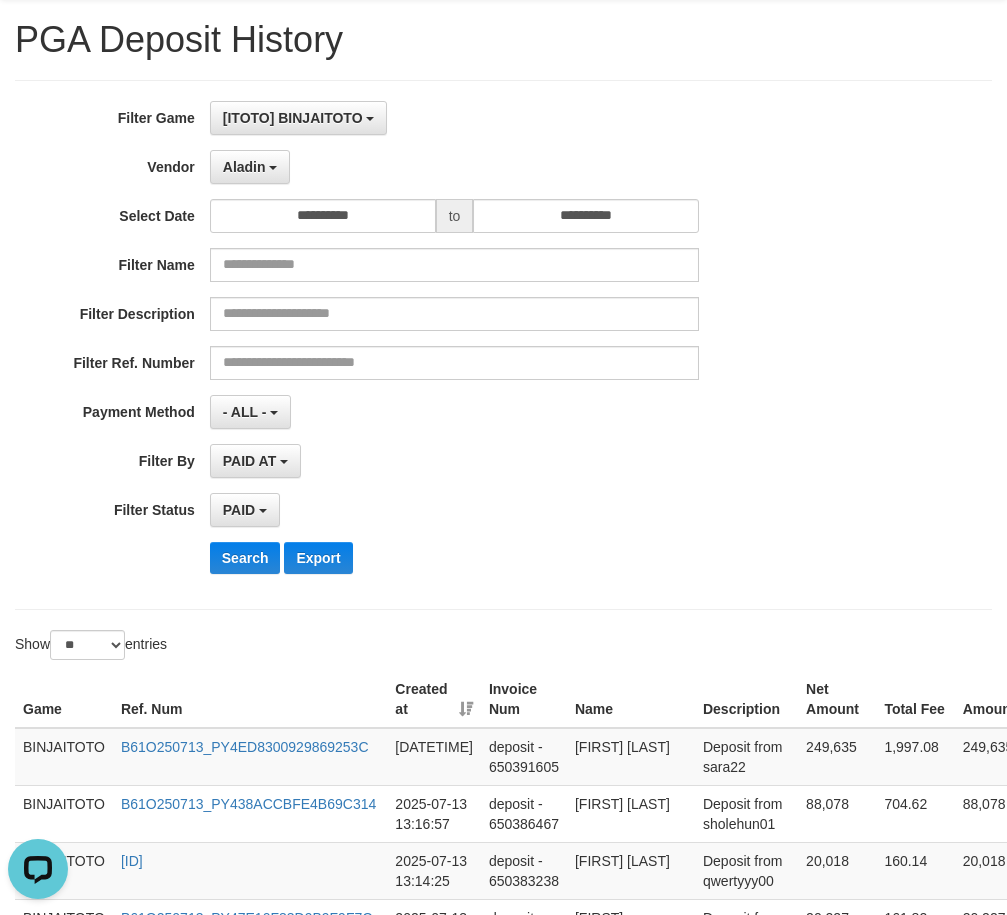 scroll, scrollTop: 100, scrollLeft: 0, axis: vertical 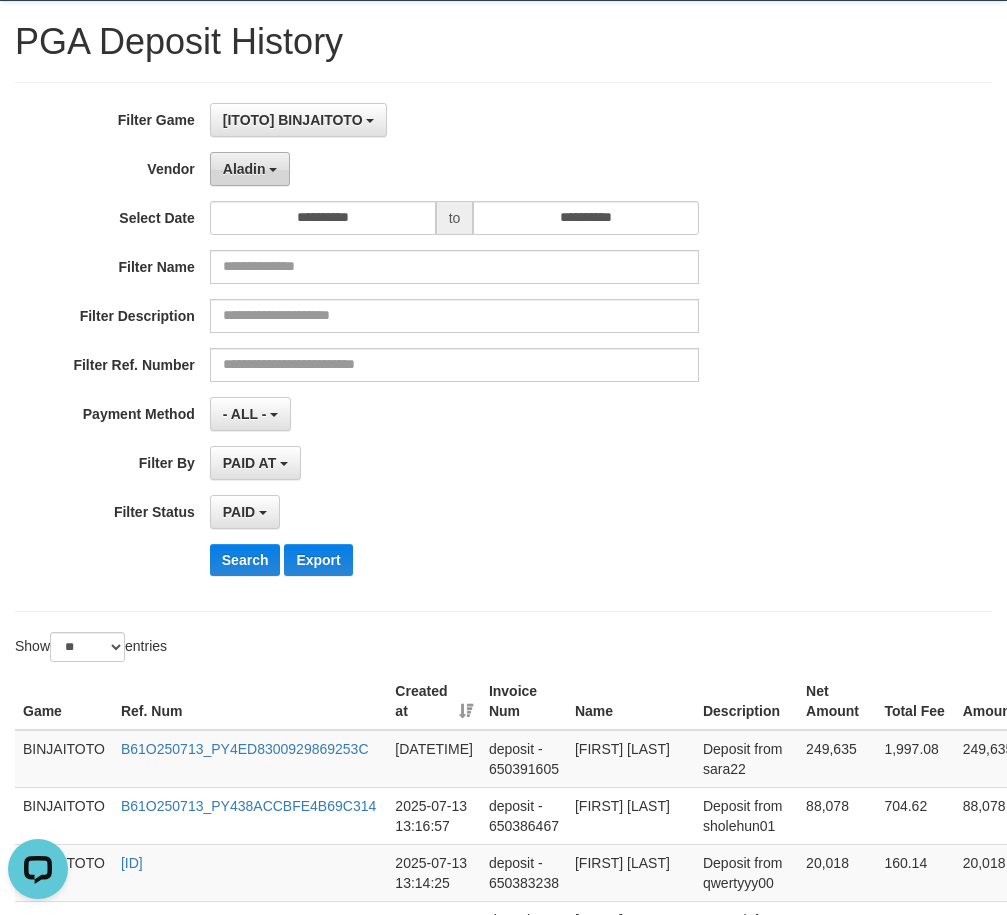 click on "Aladin" at bounding box center [250, 169] 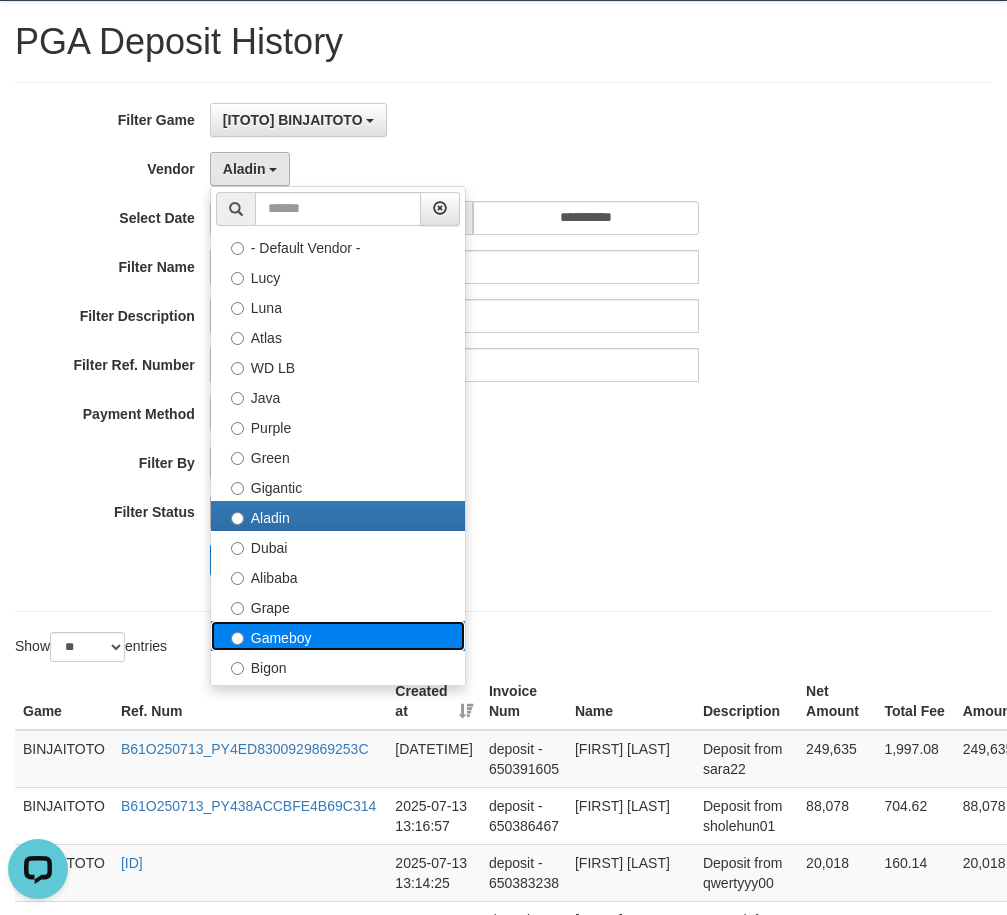 click on "Gameboy" at bounding box center (338, 636) 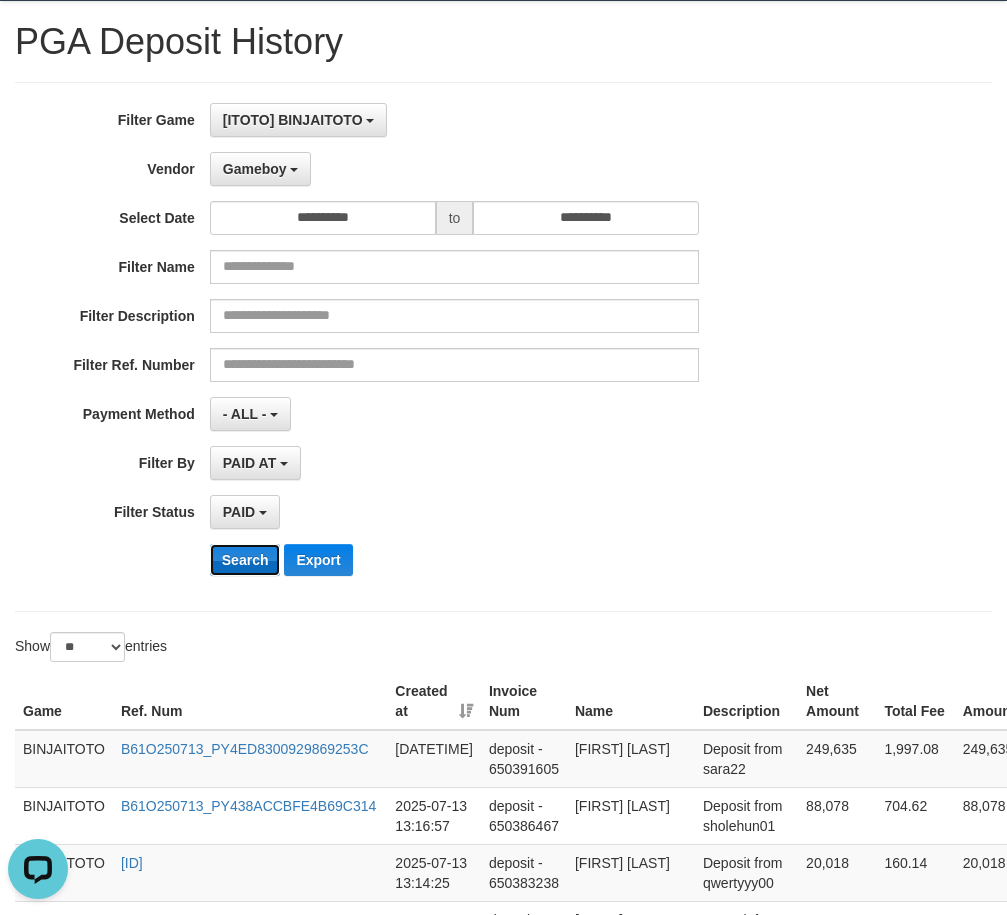 click on "Search" at bounding box center (245, 560) 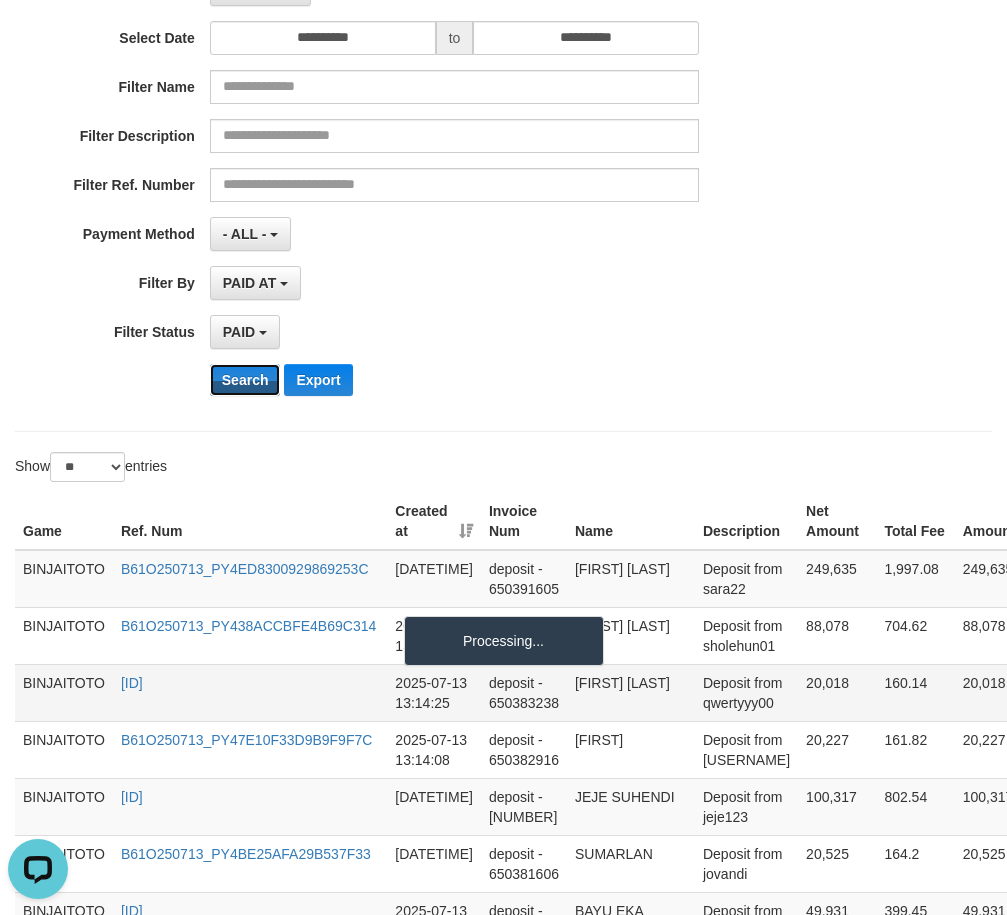 scroll, scrollTop: 500, scrollLeft: 0, axis: vertical 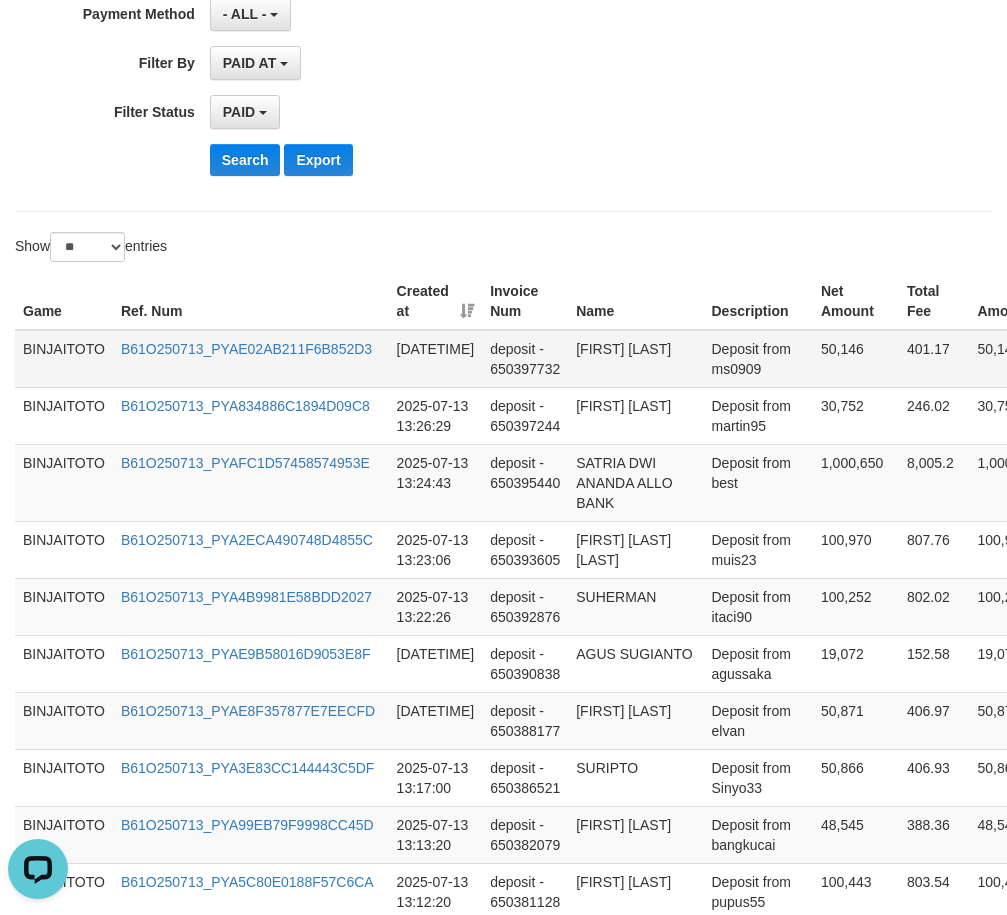 click on "[FIRST] [LAST]" at bounding box center [635, 359] 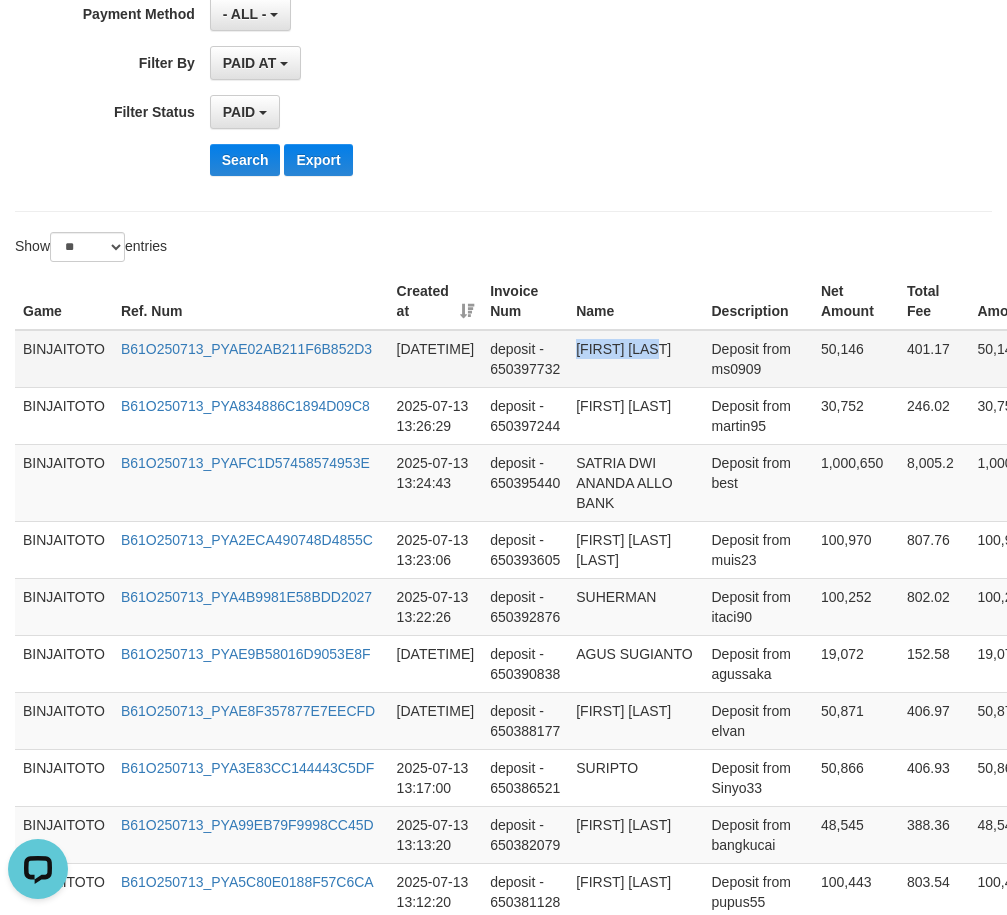 drag, startPoint x: 586, startPoint y: 340, endPoint x: 653, endPoint y: 344, distance: 67.11929 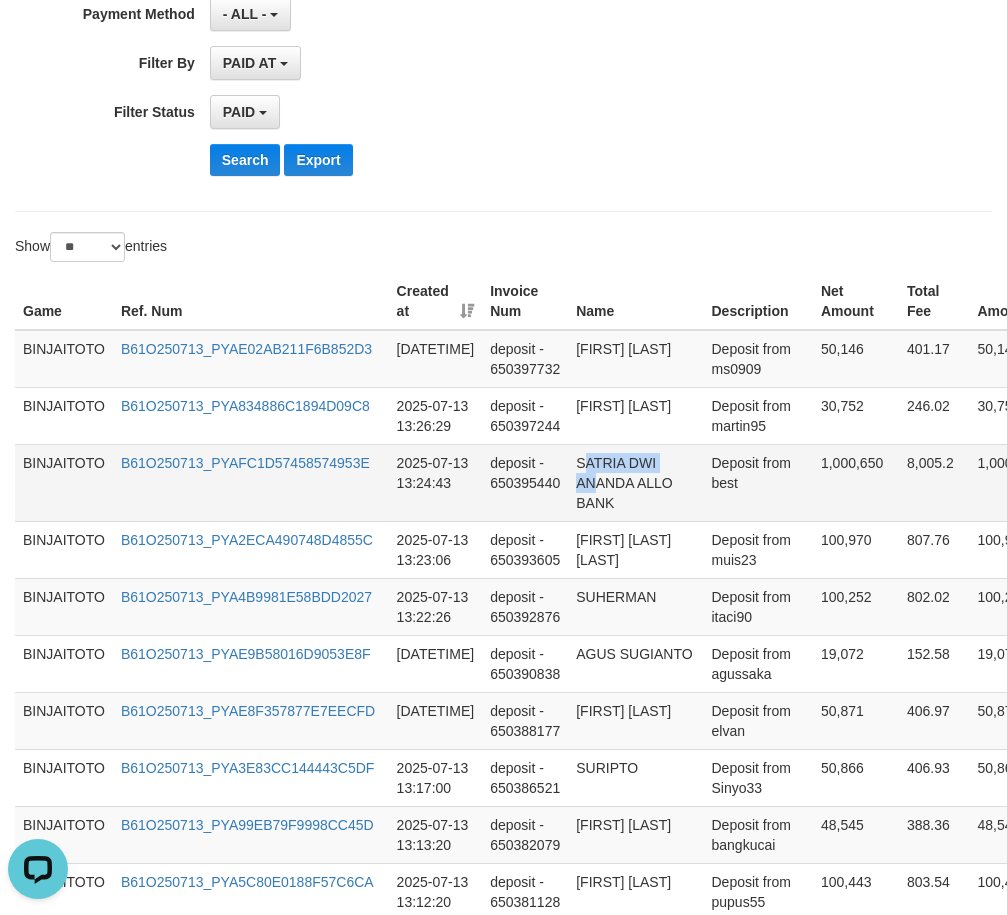 drag, startPoint x: 583, startPoint y: 463, endPoint x: 596, endPoint y: 492, distance: 31.780497 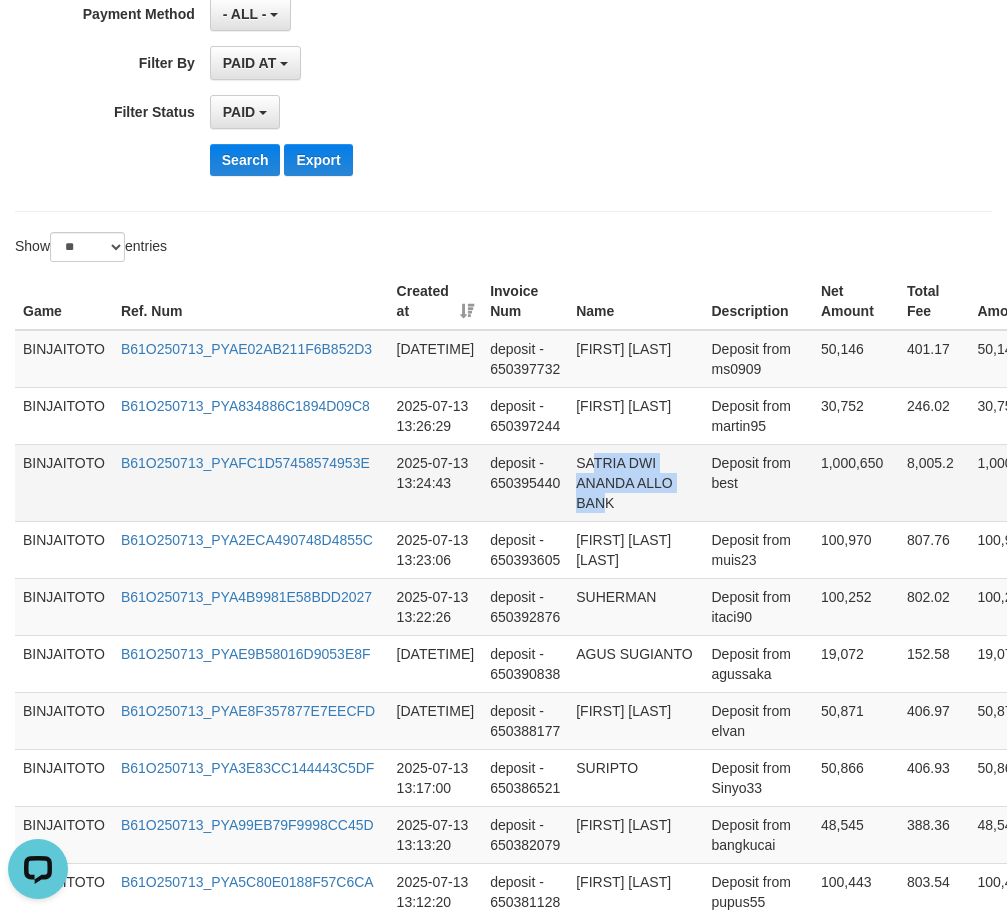 drag, startPoint x: 598, startPoint y: 482, endPoint x: 577, endPoint y: 469, distance: 24.698177 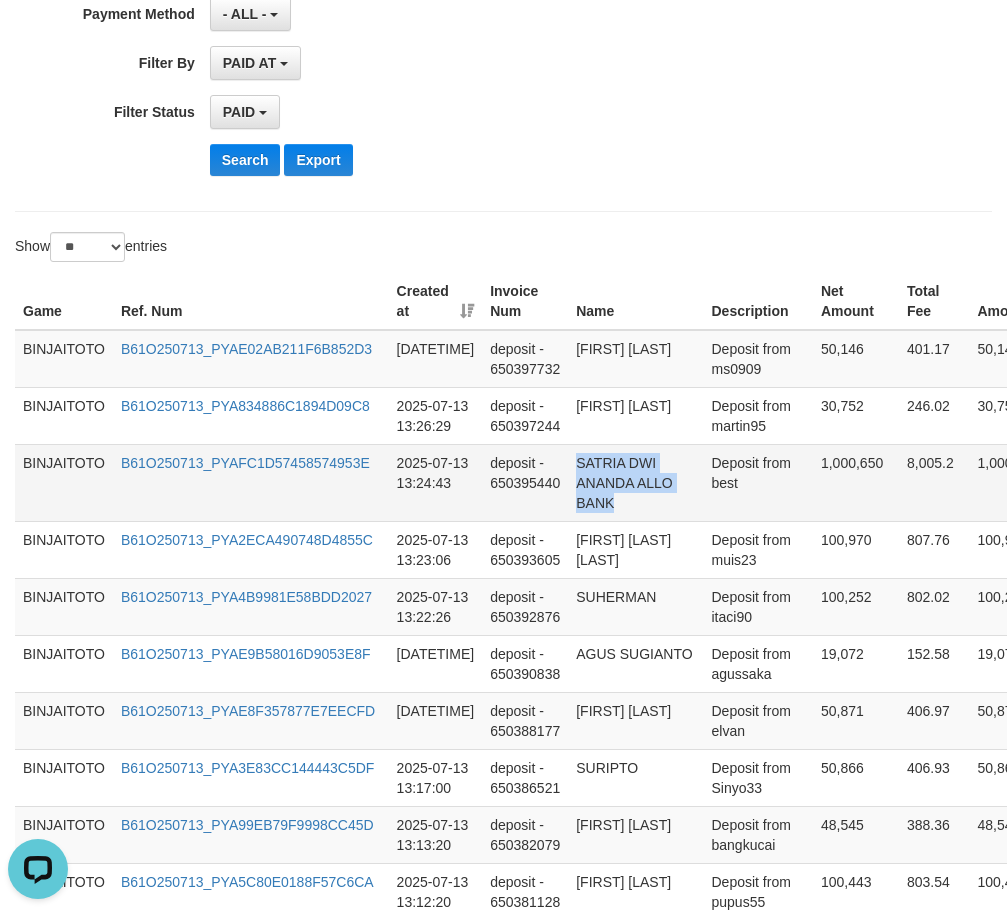 drag, startPoint x: 587, startPoint y: 477, endPoint x: 621, endPoint y: 506, distance: 44.687805 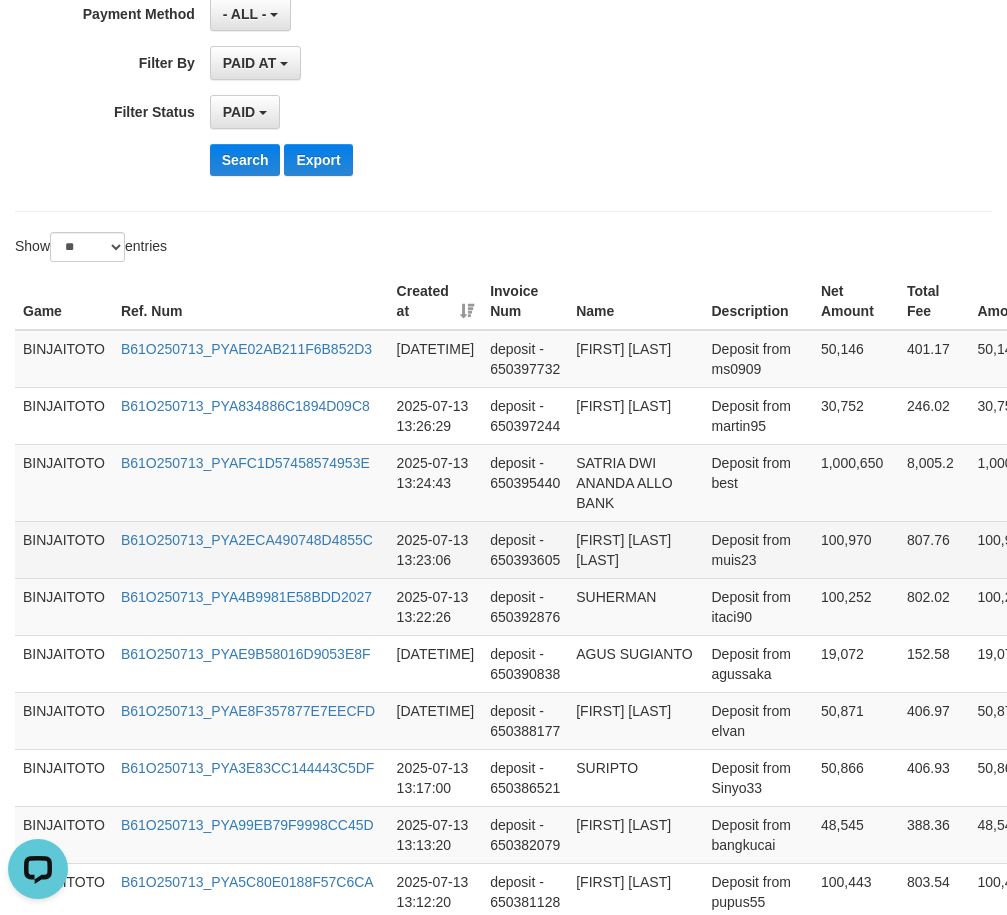 click on "[FIRST] [LAST] [LAST]" at bounding box center [635, 549] 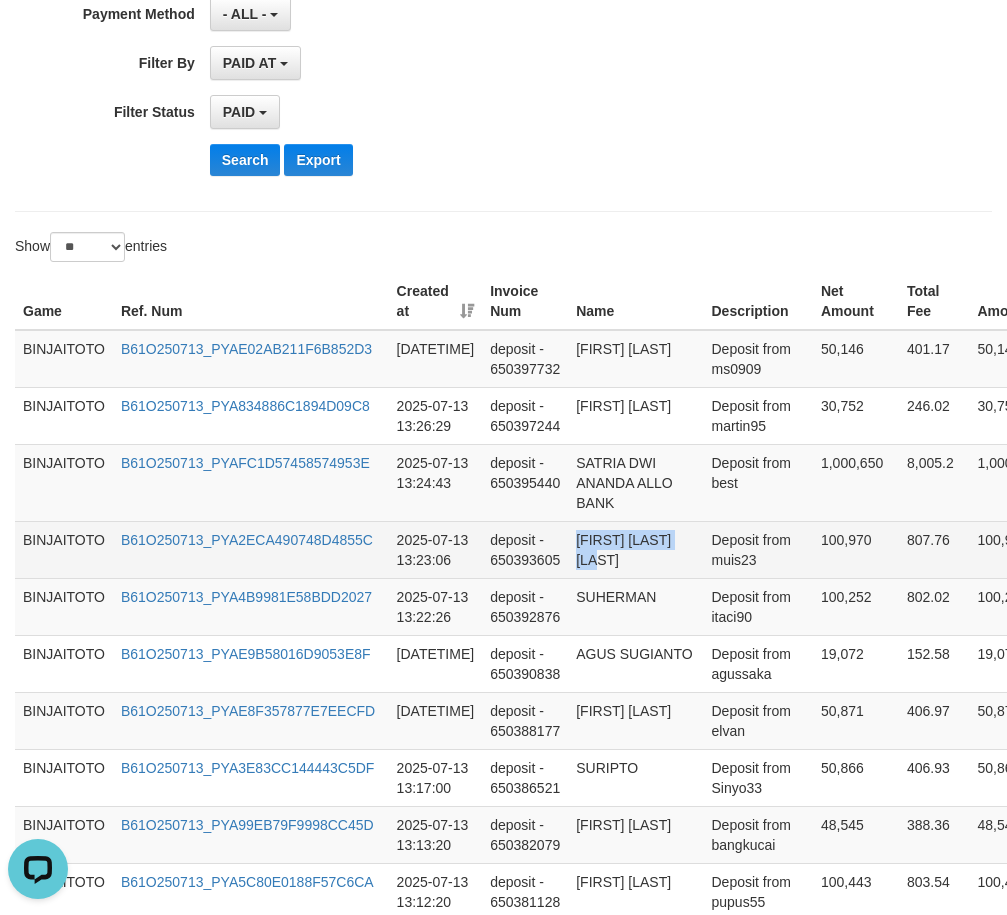 drag, startPoint x: 586, startPoint y: 545, endPoint x: 607, endPoint y: 561, distance: 26.400757 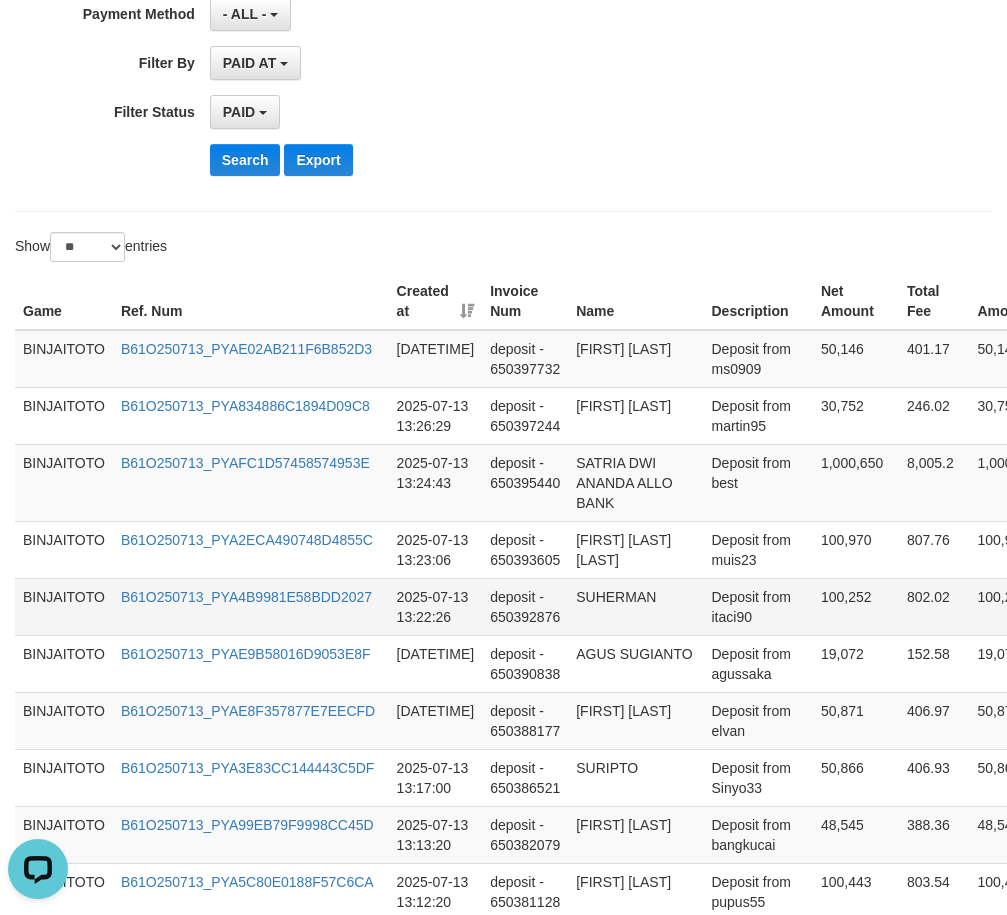 click on "SUHERMAN" at bounding box center [635, 606] 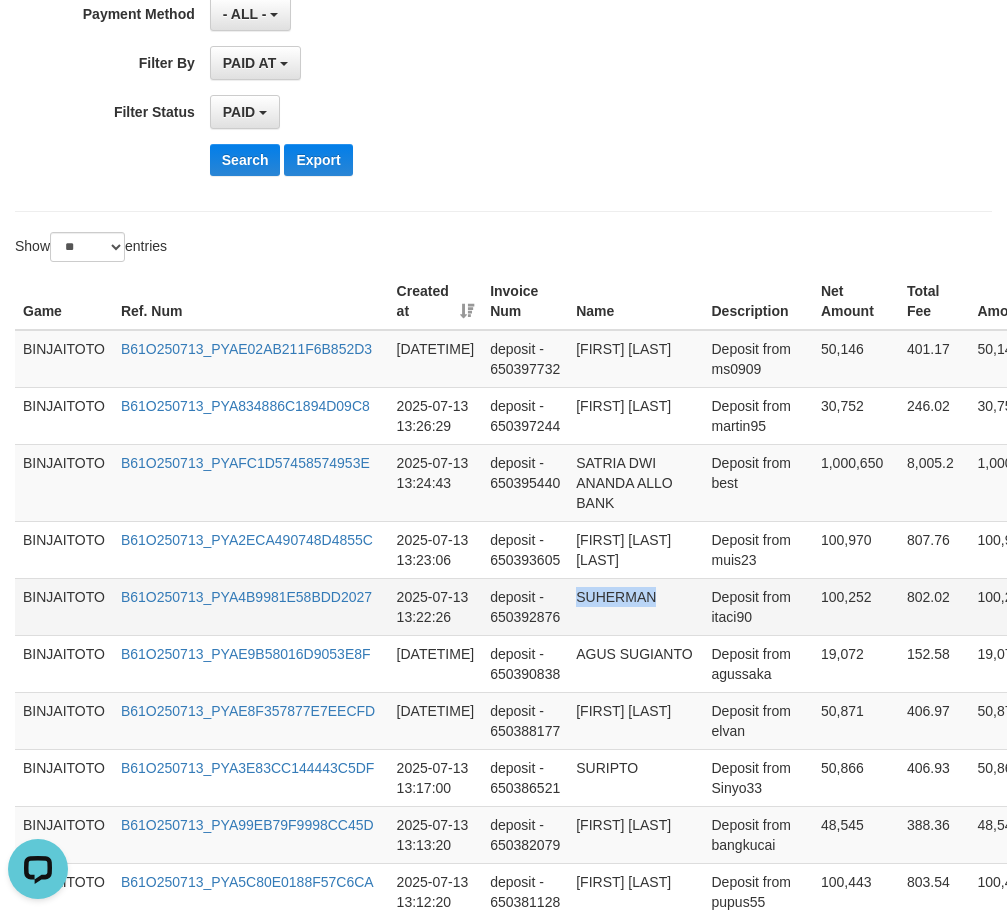click on "SUHERMAN" at bounding box center [635, 606] 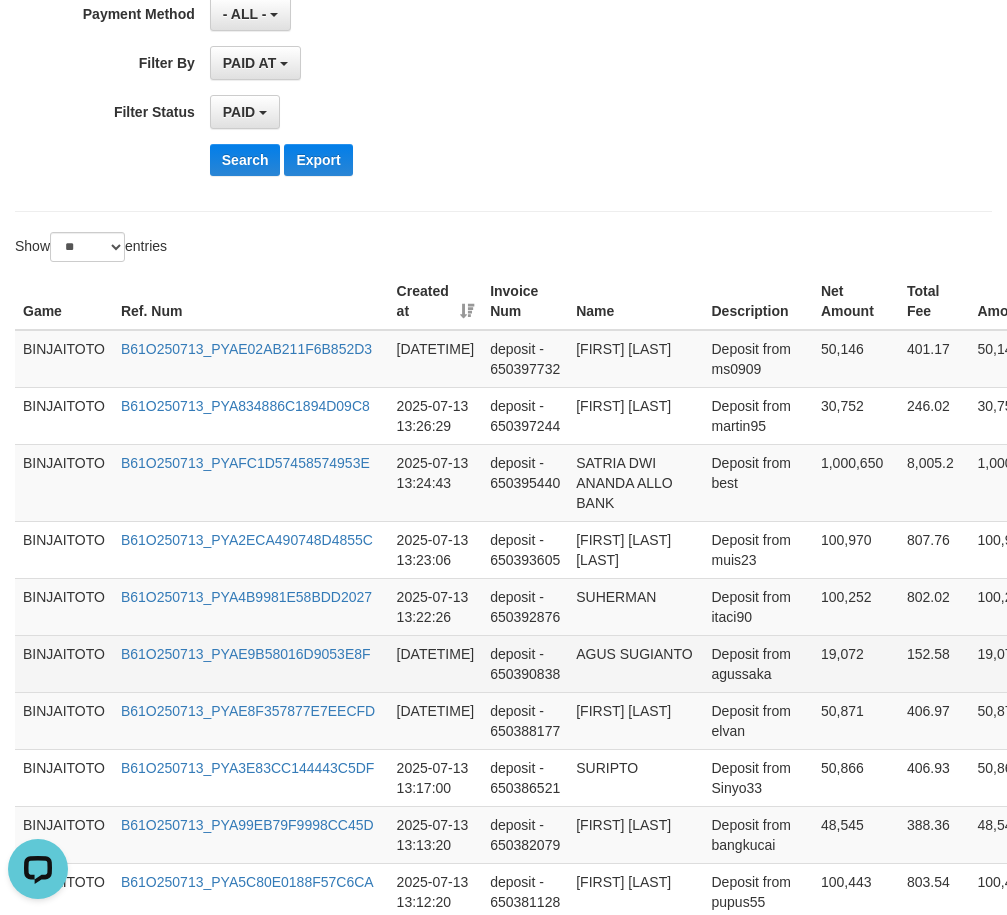 click on "AGUS SUGIANTO" at bounding box center [635, 663] 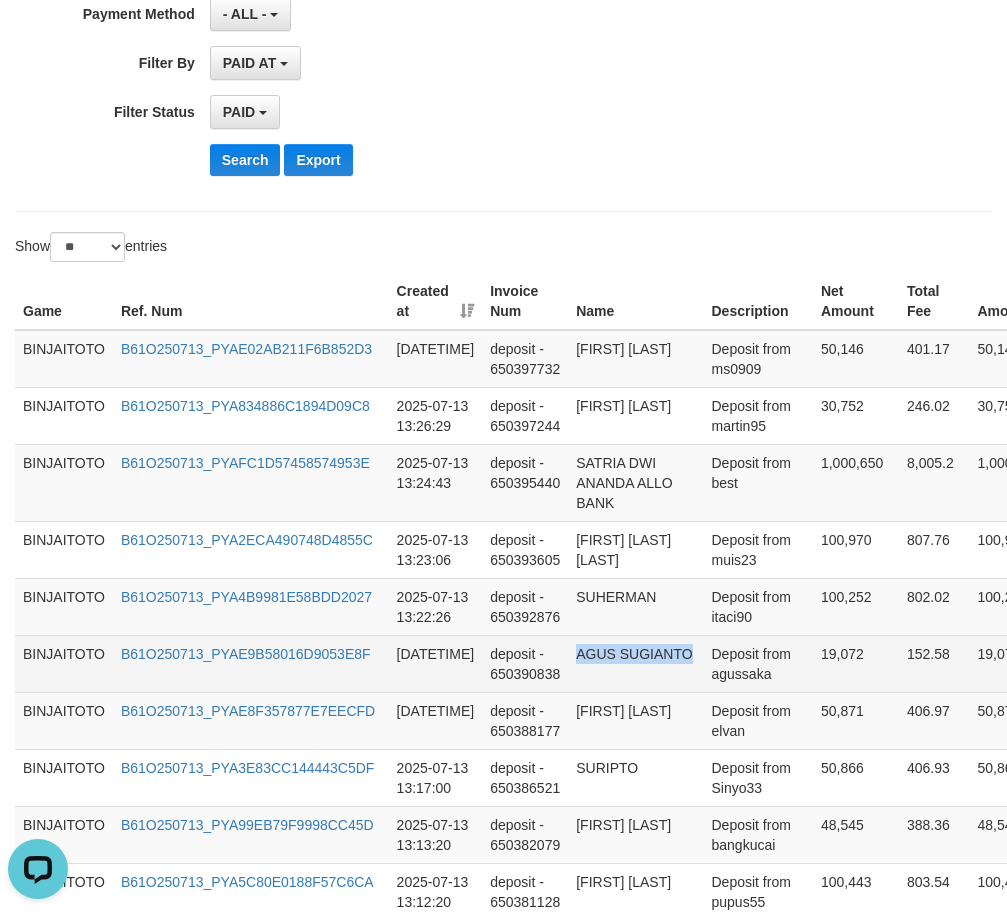 drag, startPoint x: 594, startPoint y: 652, endPoint x: 637, endPoint y: 646, distance: 43.416588 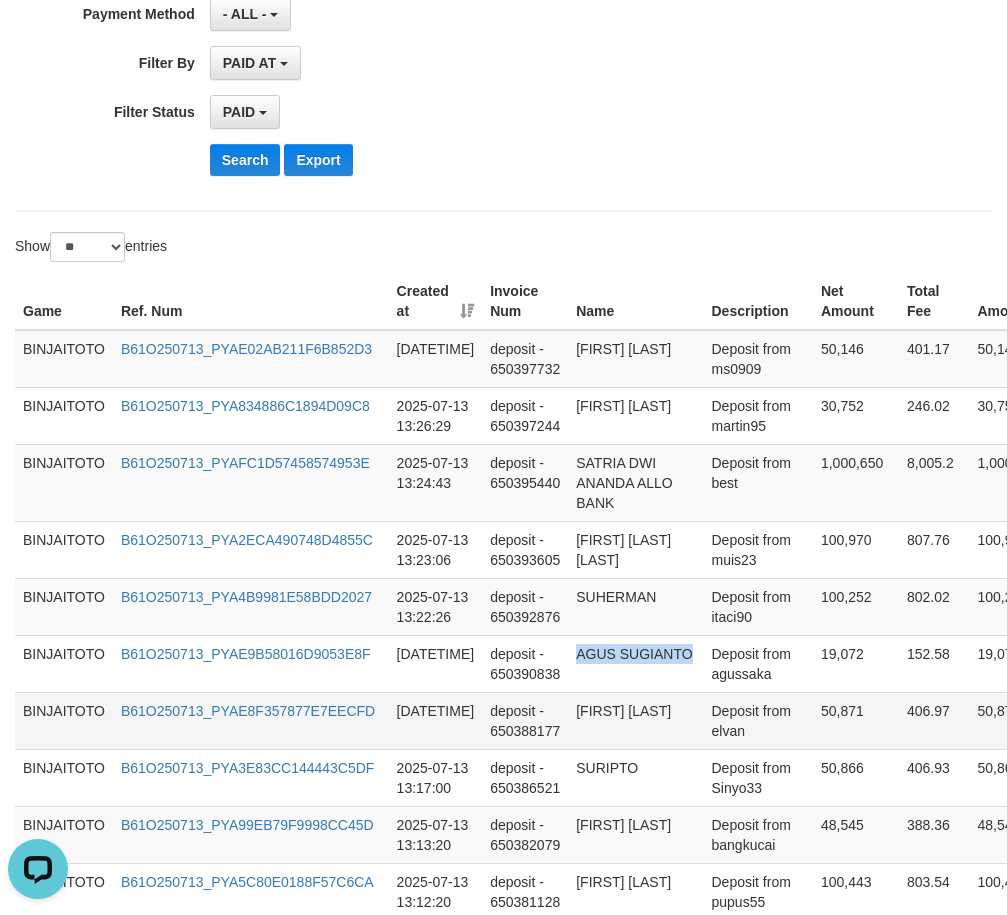 click on "[FIRST] [LAST]" at bounding box center (635, 720) 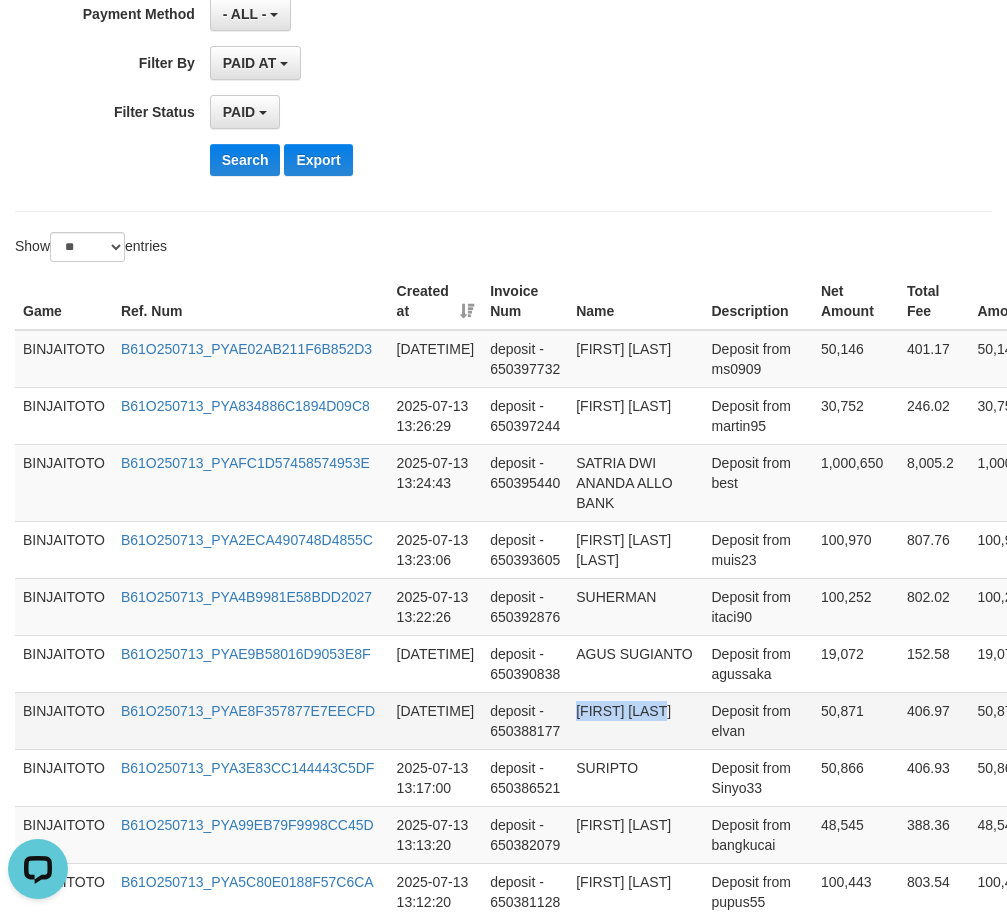 drag, startPoint x: 600, startPoint y: 712, endPoint x: 647, endPoint y: 711, distance: 47.010635 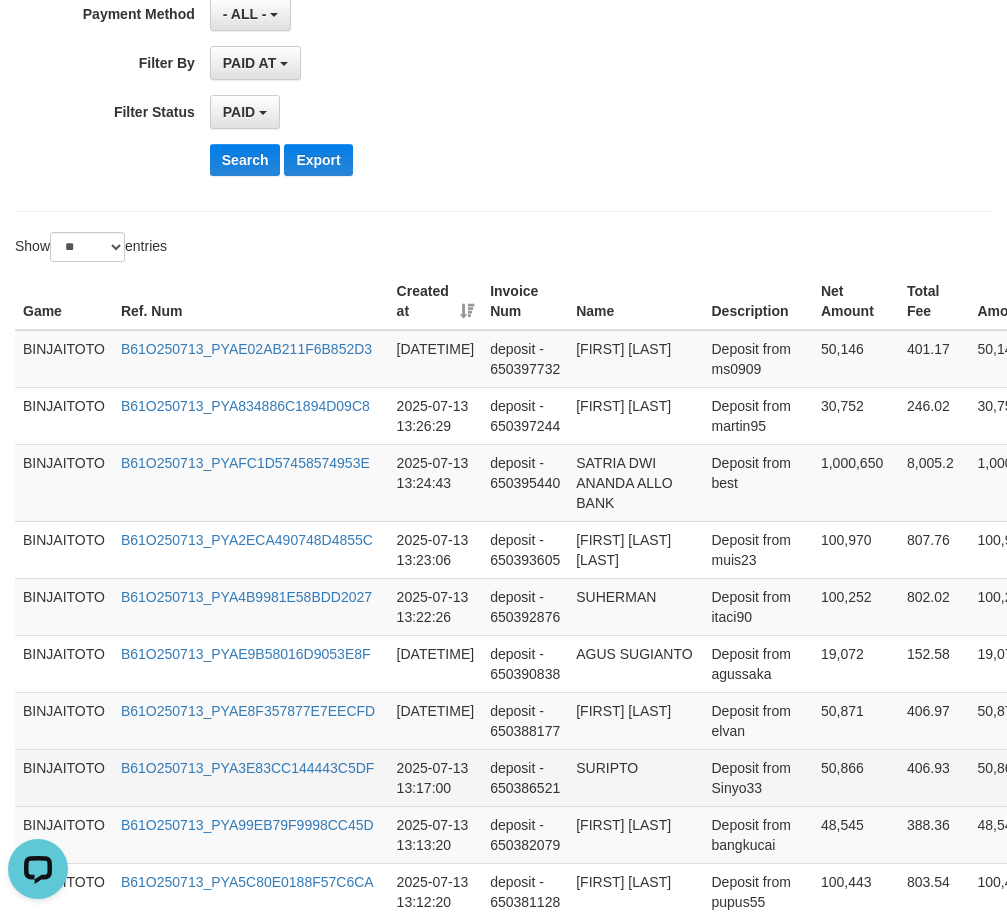 click on "SURIPTO" at bounding box center (635, 777) 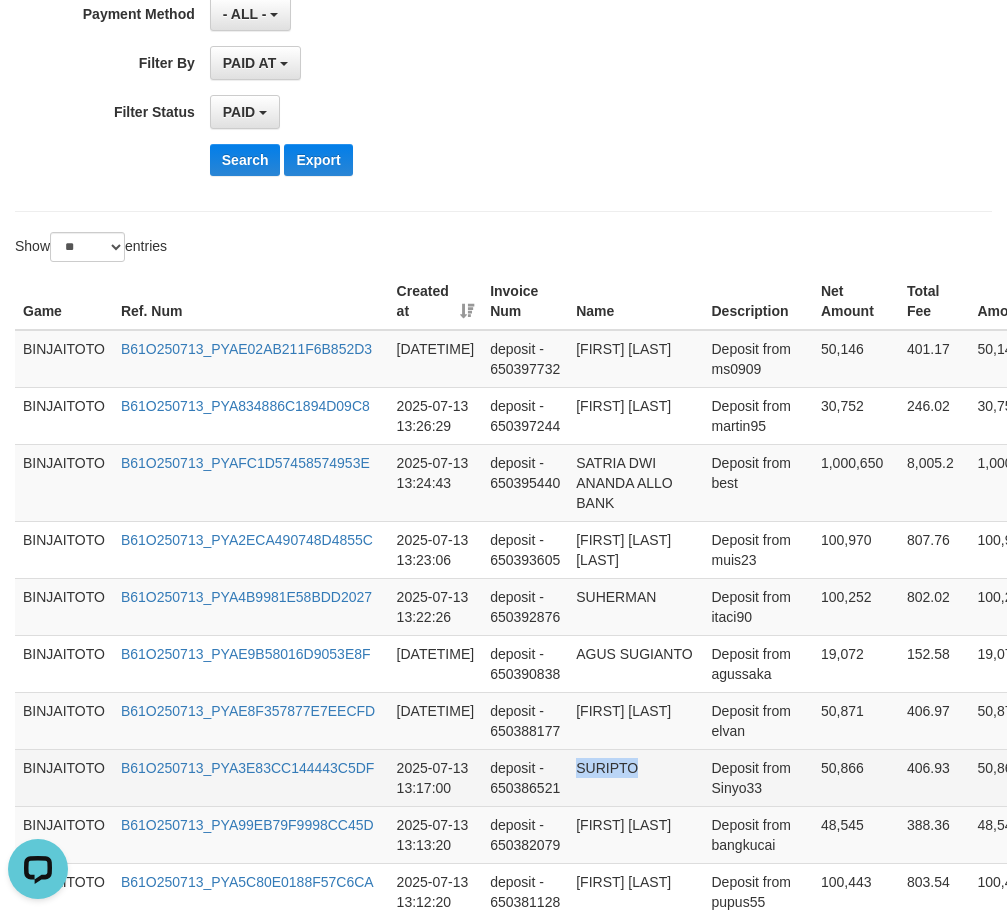 click on "SURIPTO" at bounding box center (635, 777) 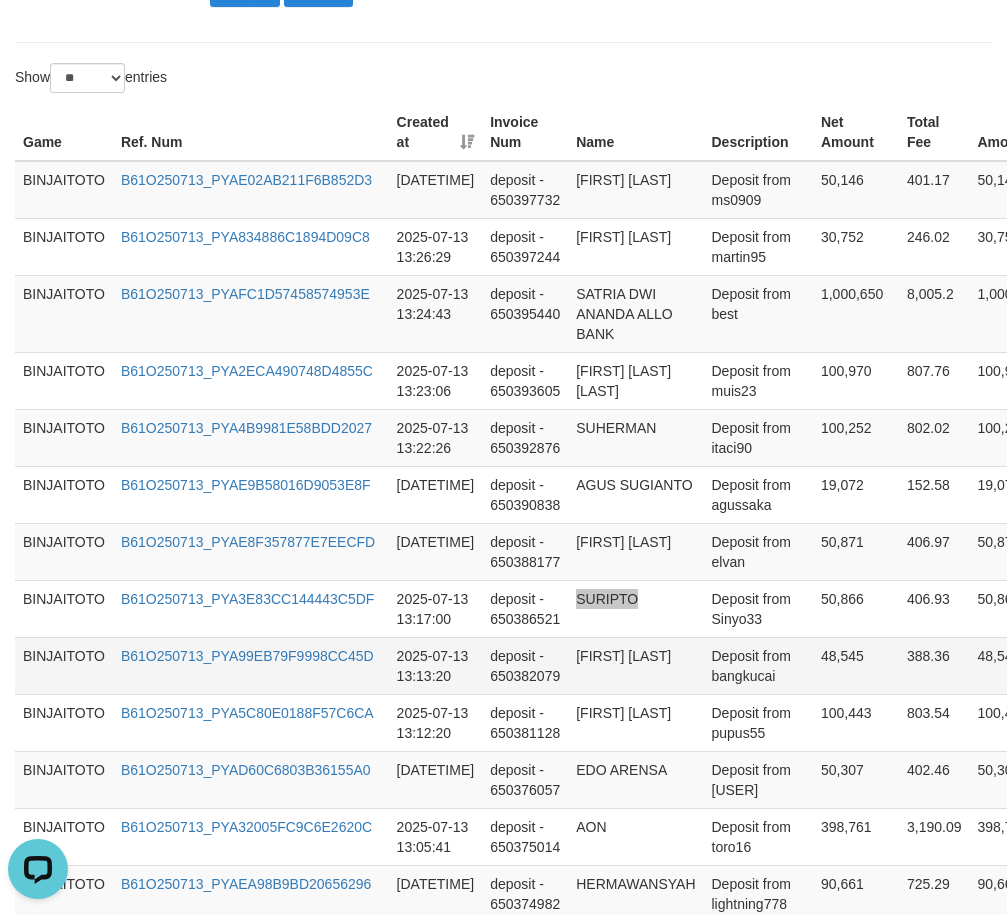 scroll, scrollTop: 700, scrollLeft: 0, axis: vertical 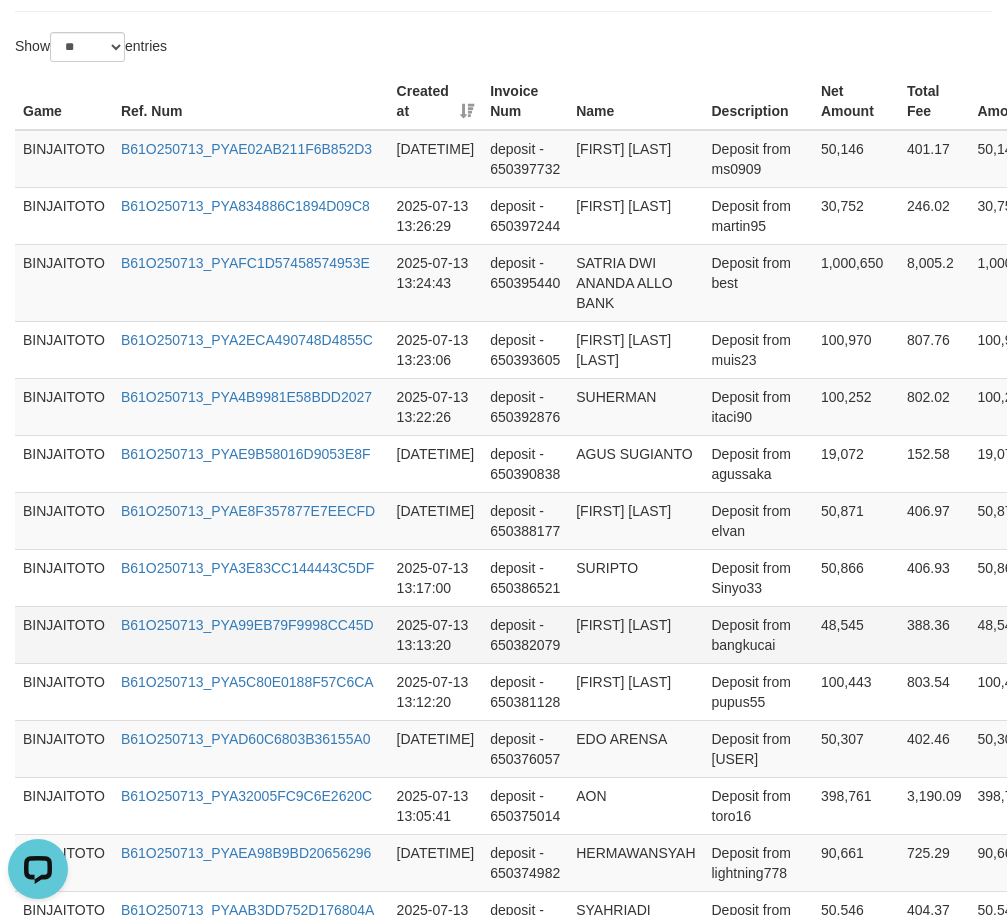 click on "[FIRST] [LAST]" at bounding box center (635, 634) 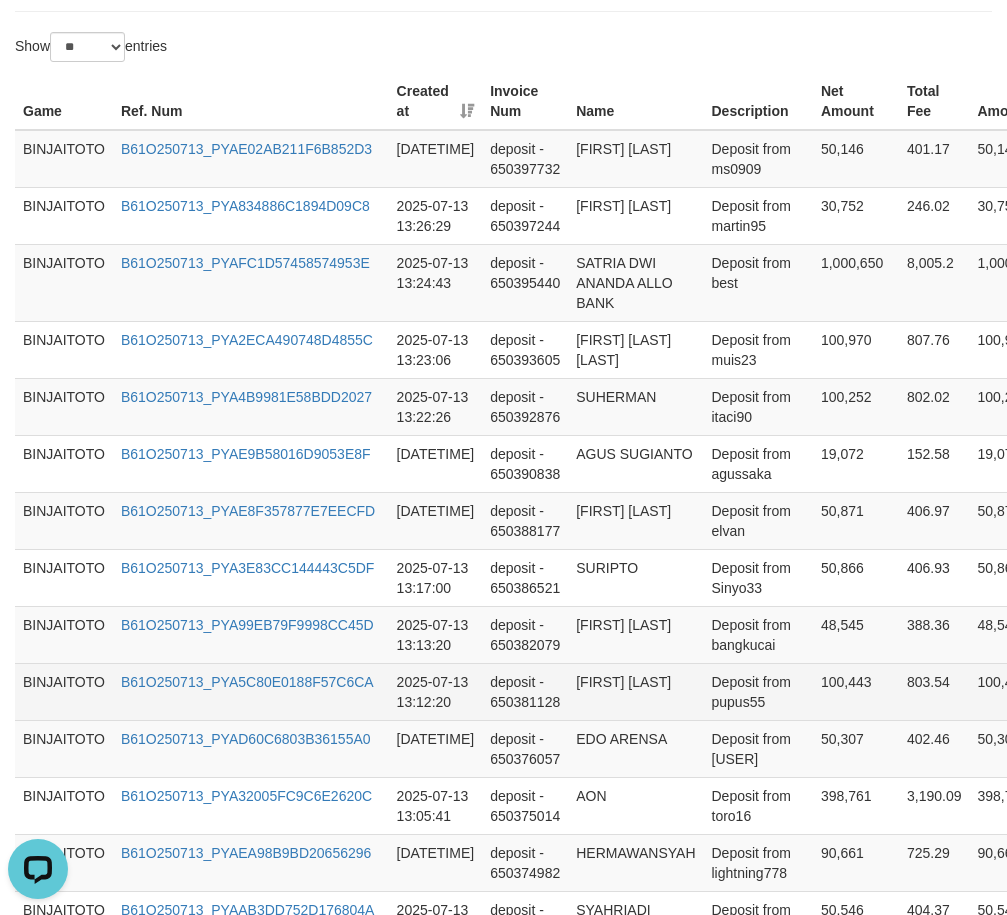 click on "[FIRST] [LAST]" at bounding box center [635, 691] 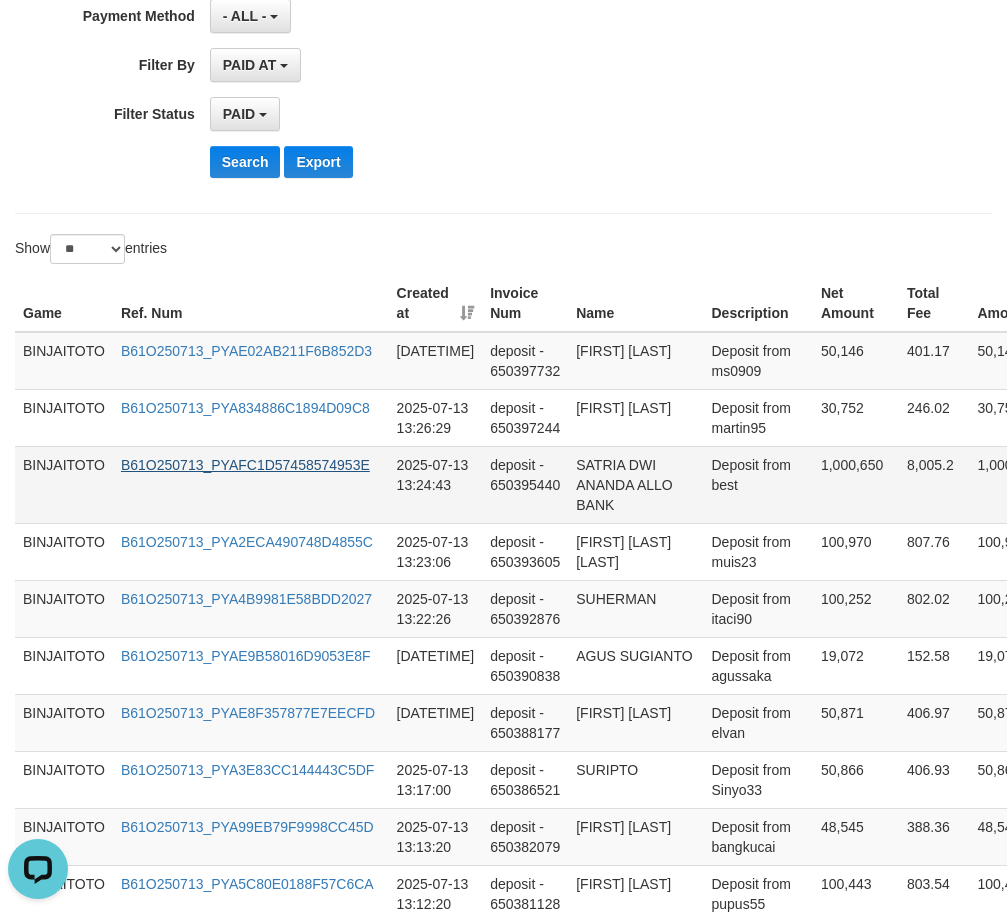 scroll, scrollTop: 300, scrollLeft: 0, axis: vertical 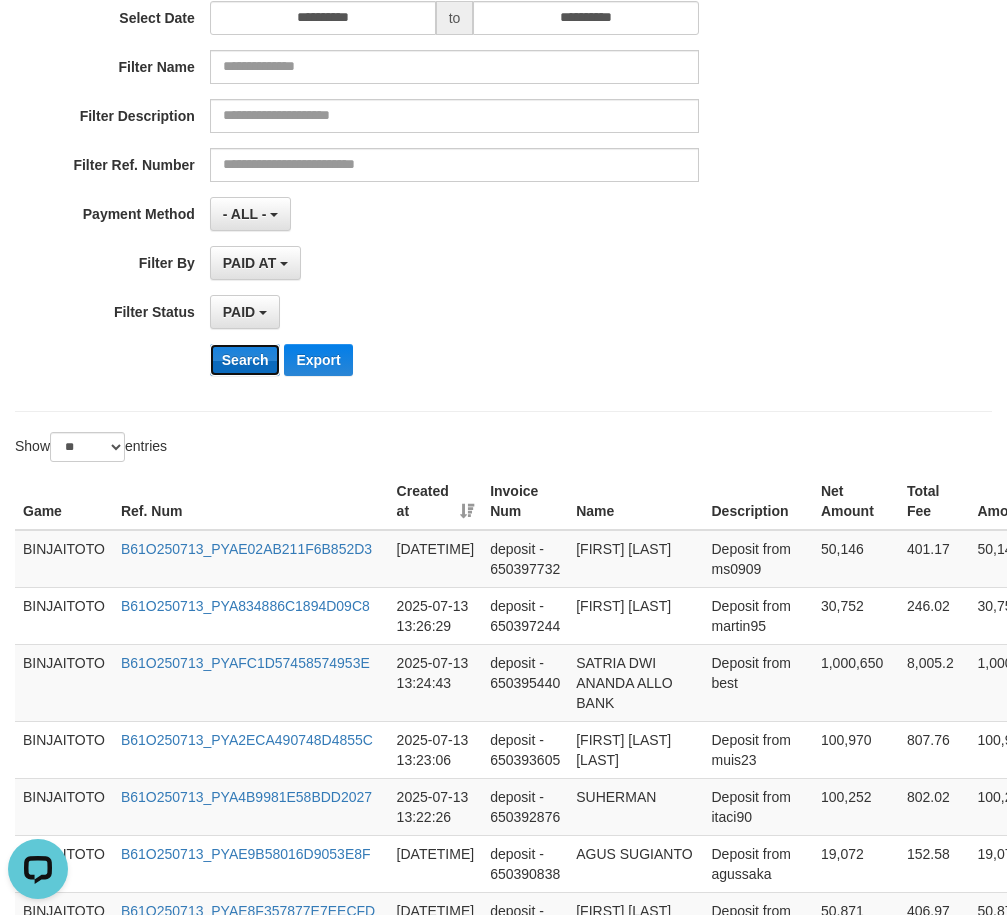 click on "Search" at bounding box center (245, 360) 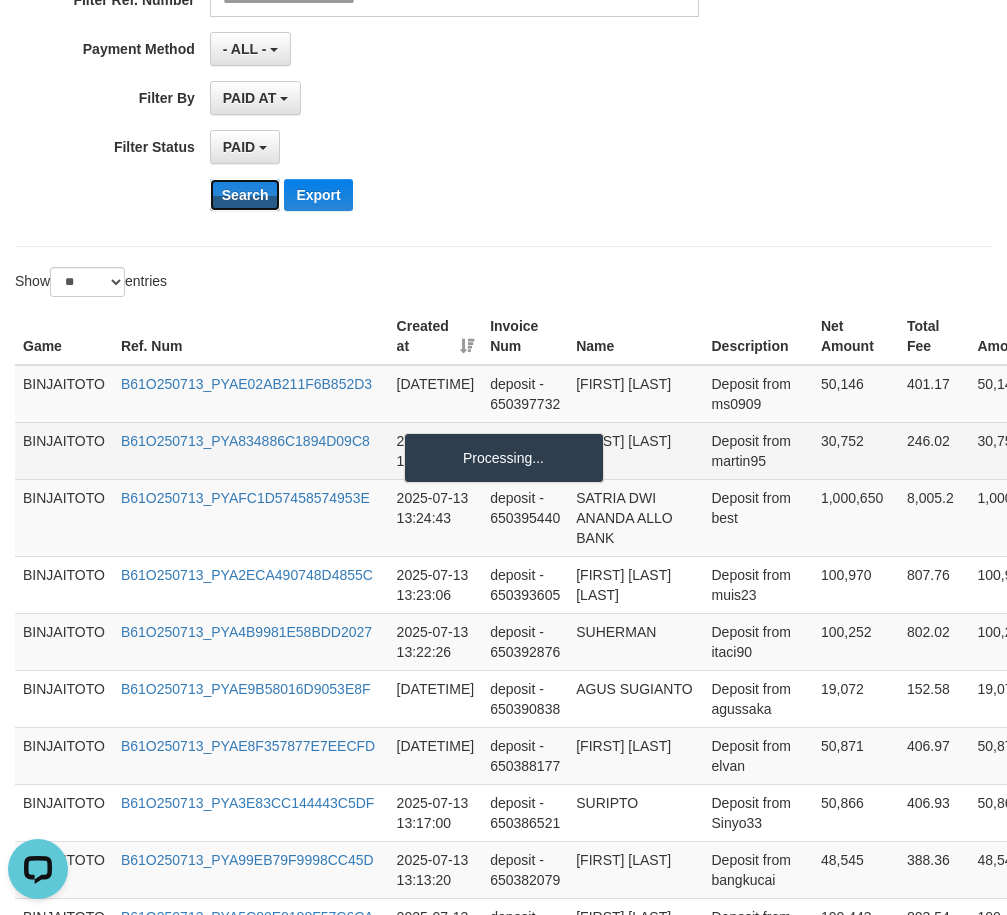 scroll, scrollTop: 500, scrollLeft: 0, axis: vertical 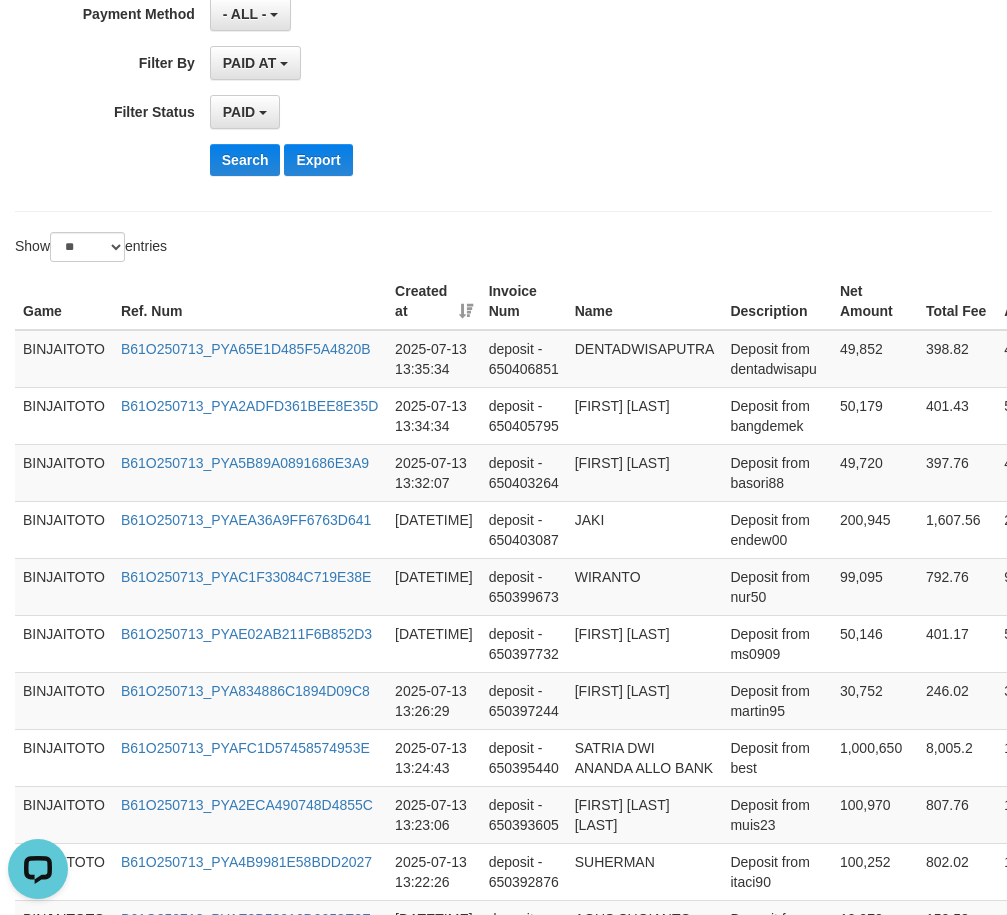 click on "DENTADWISAPUTRA" at bounding box center [645, 359] 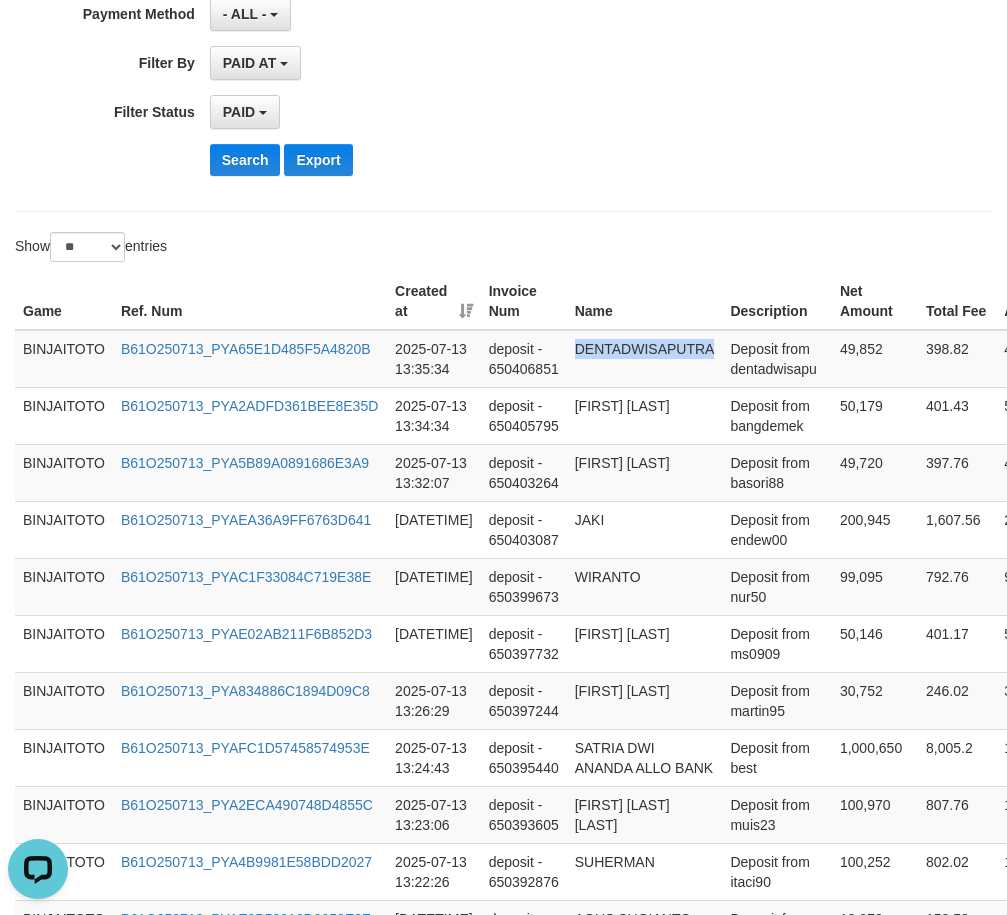 click on "DENTADWISAPUTRA" at bounding box center [645, 359] 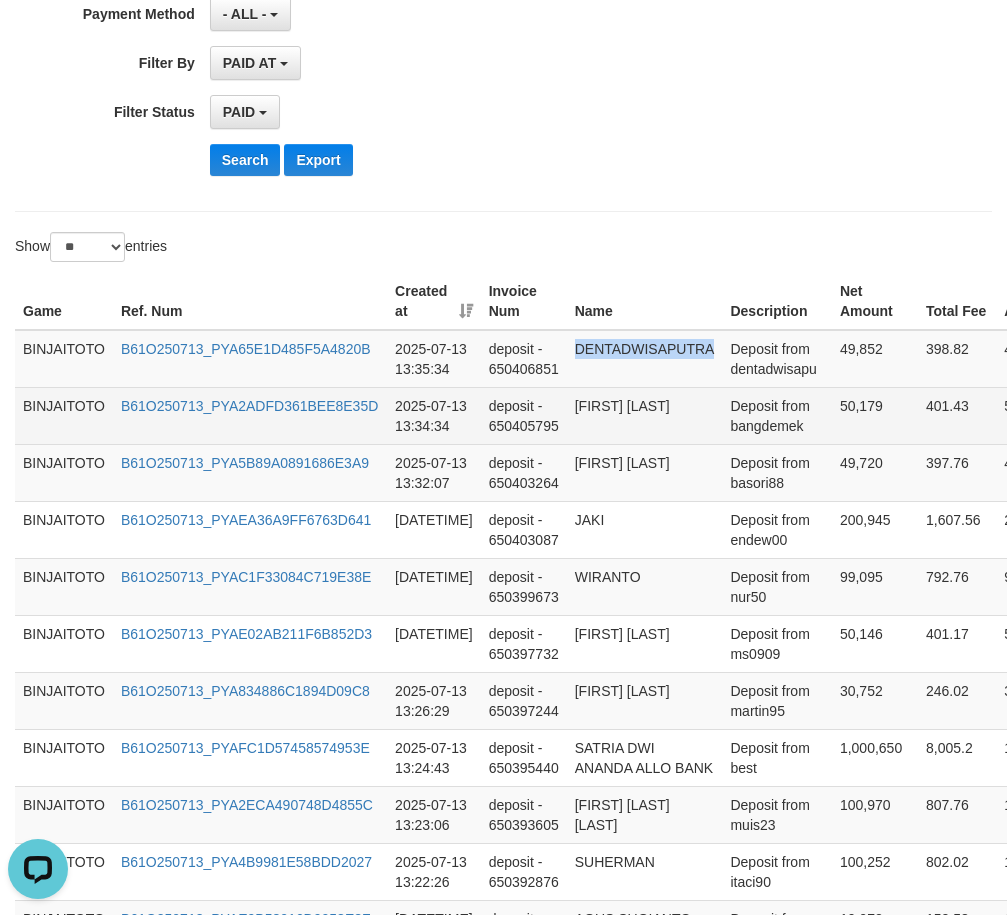 click on "[FIRST] [LAST]" at bounding box center (645, 415) 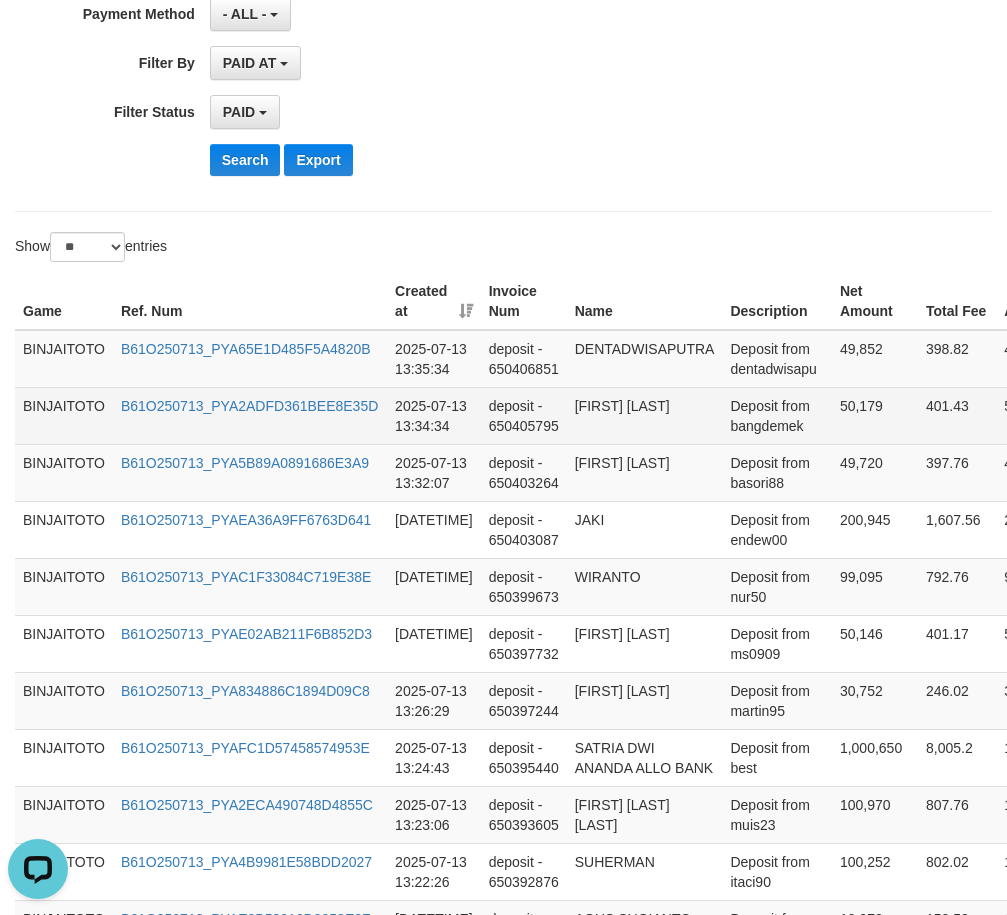 drag, startPoint x: 616, startPoint y: 411, endPoint x: 627, endPoint y: 431, distance: 22.825424 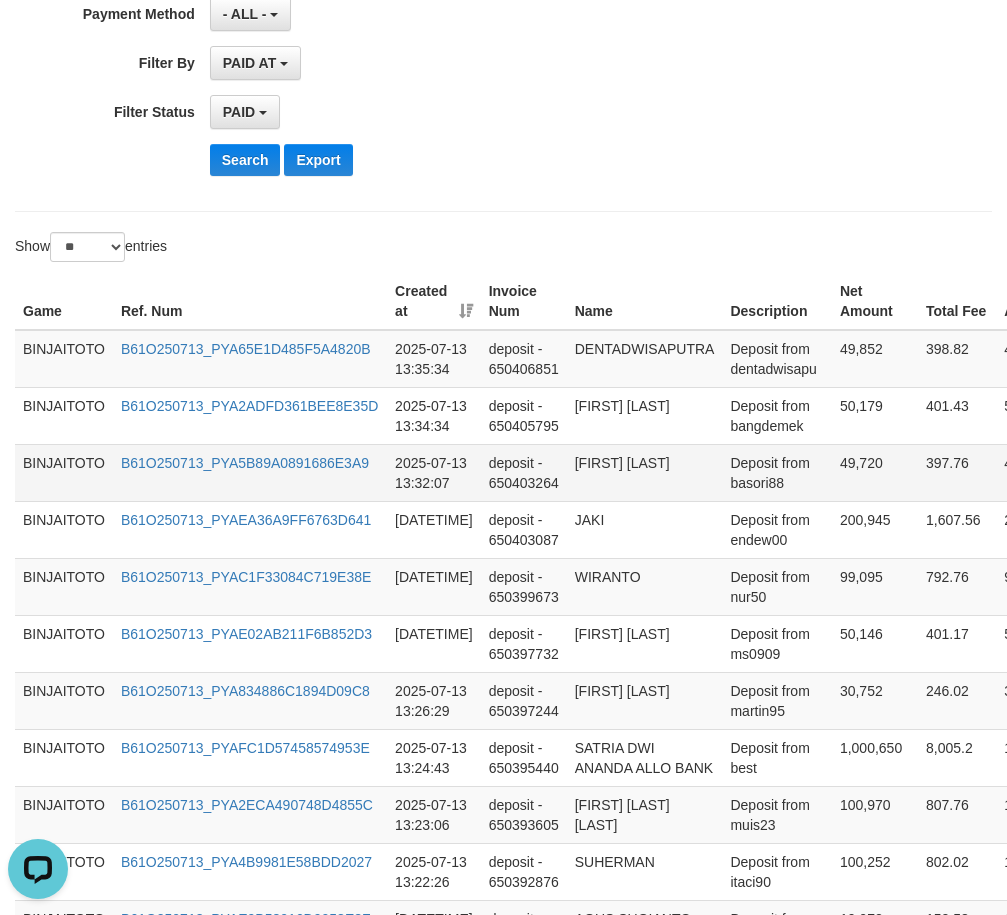 click on "[FIRST] [LAST]" at bounding box center [645, 472] 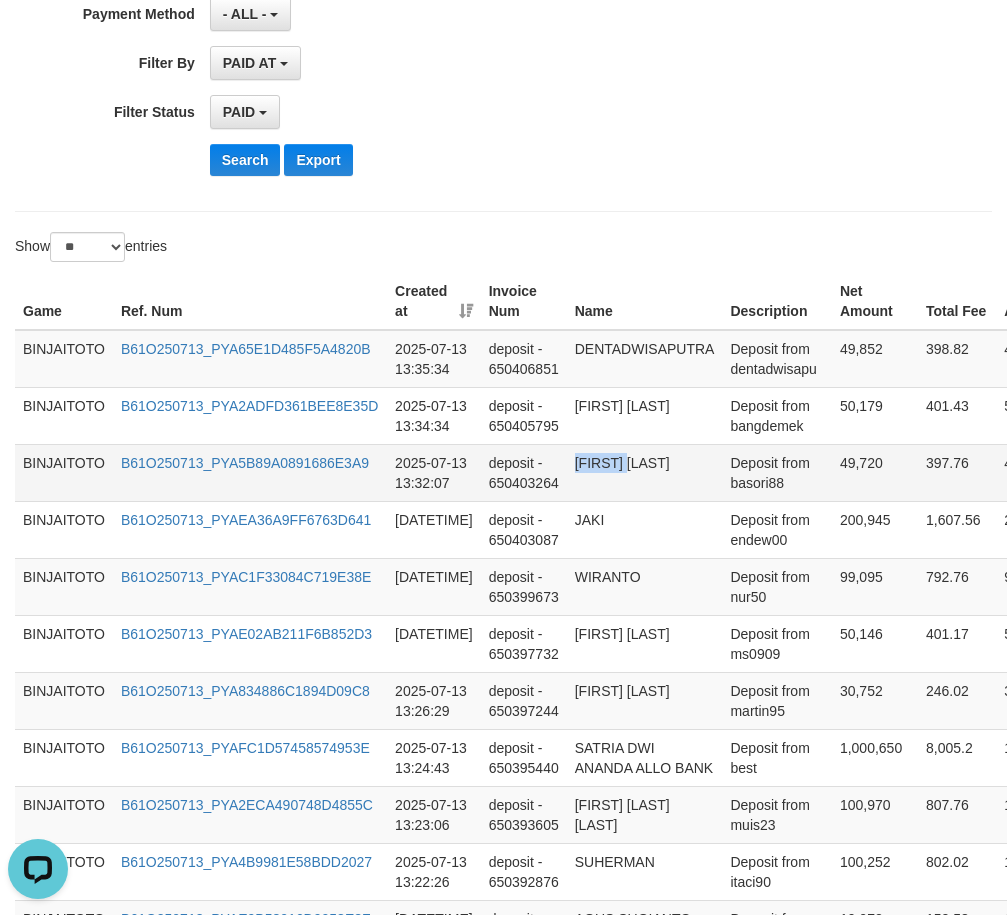click on "[FIRST] [LAST]" at bounding box center (645, 472) 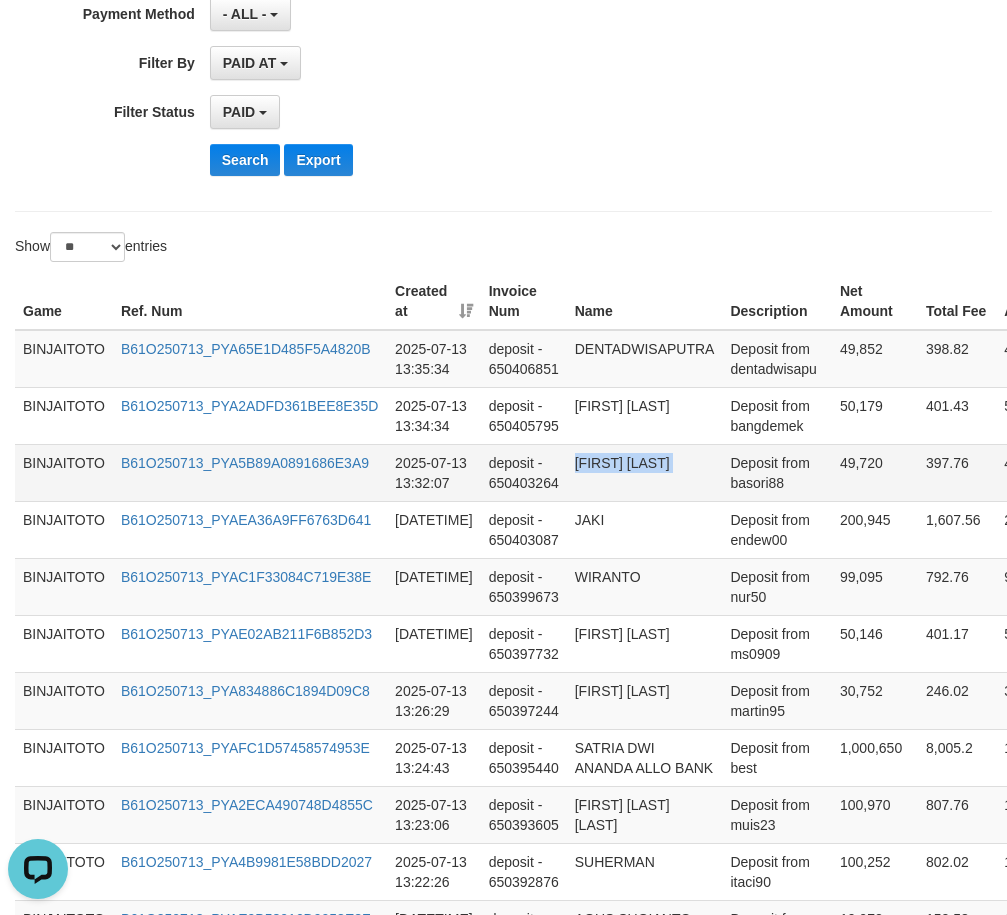drag, startPoint x: 610, startPoint y: 465, endPoint x: 615, endPoint y: 474, distance: 10.29563 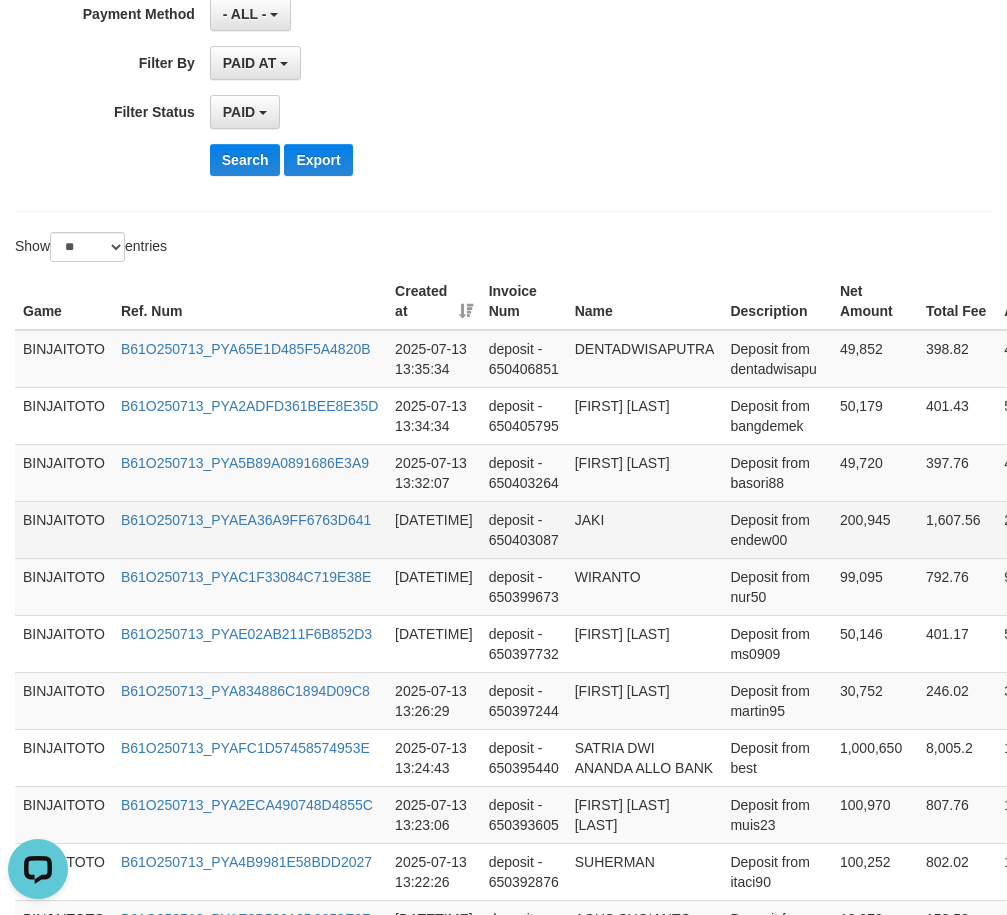 click on "JAKI" at bounding box center [645, 529] 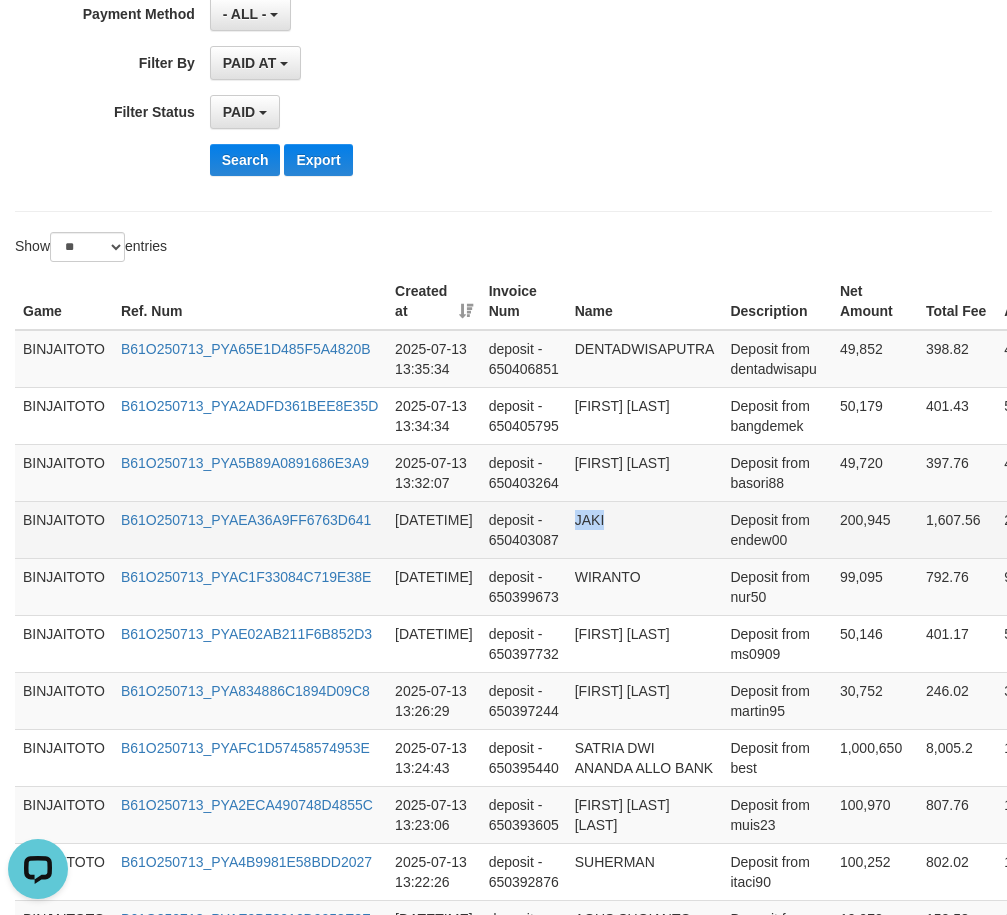 click on "JAKI" at bounding box center [645, 529] 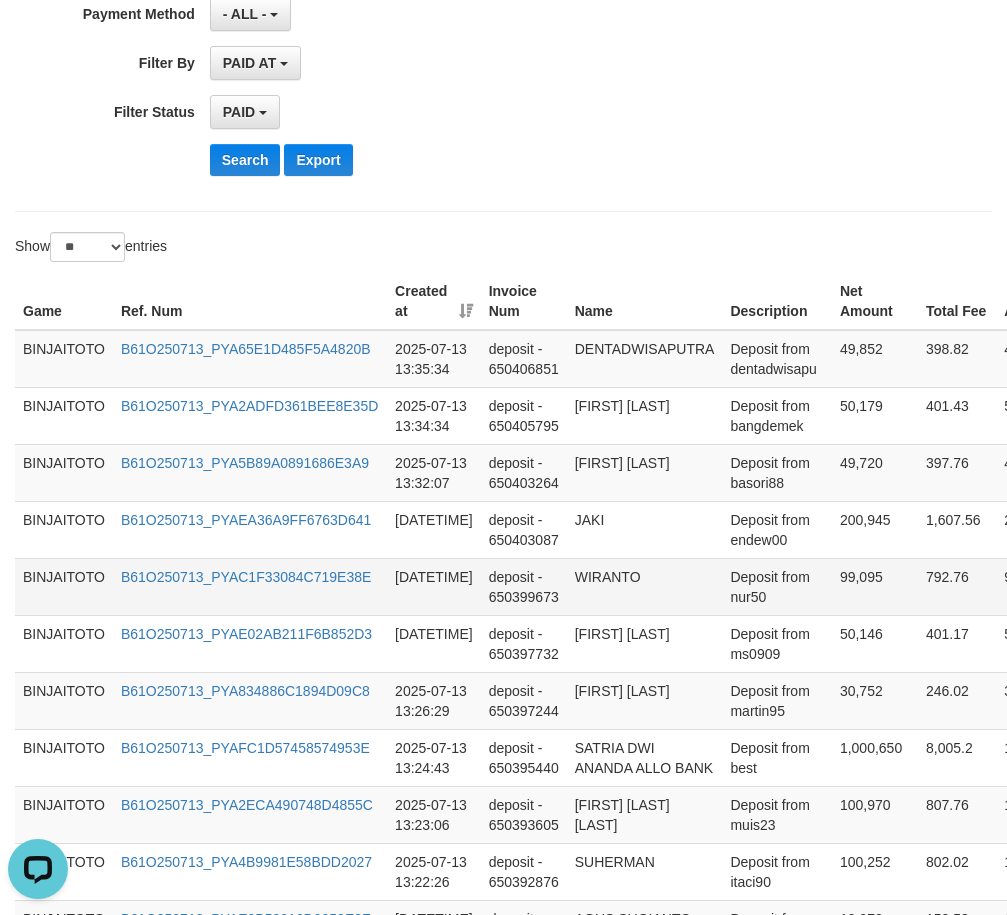 click on "WIRANTO" at bounding box center [645, 586] 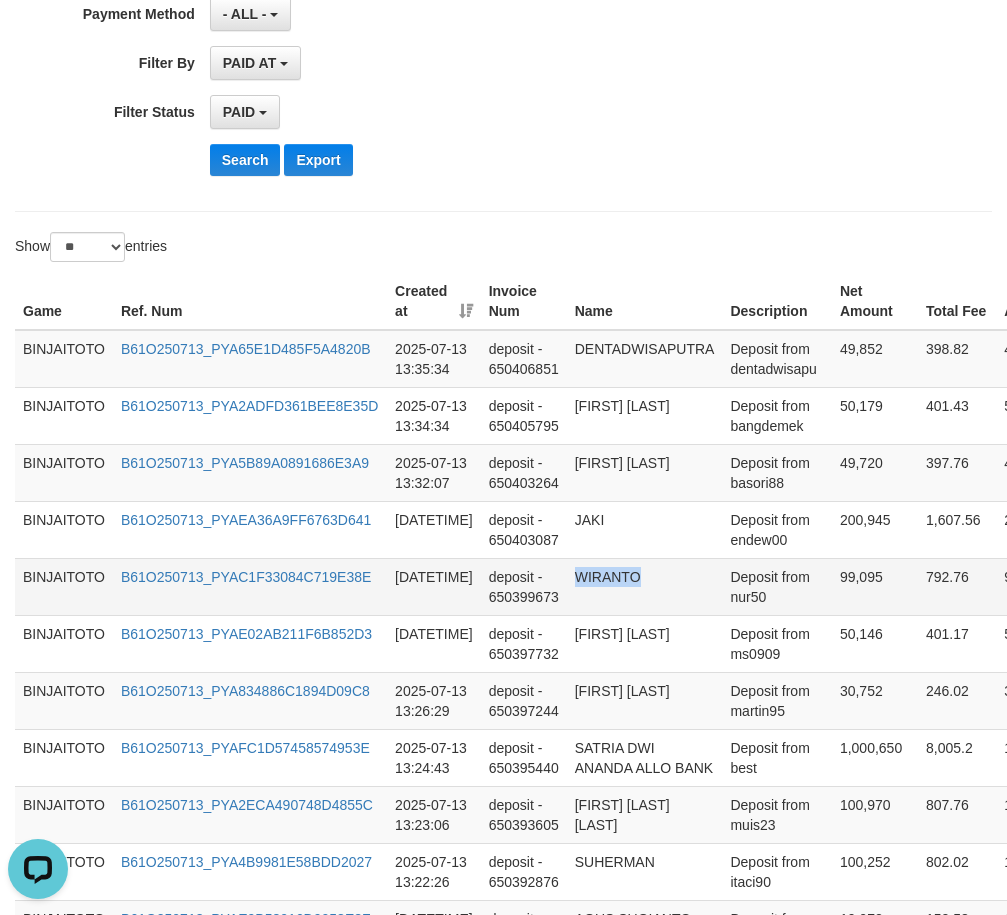 click on "WIRANTO" at bounding box center [645, 586] 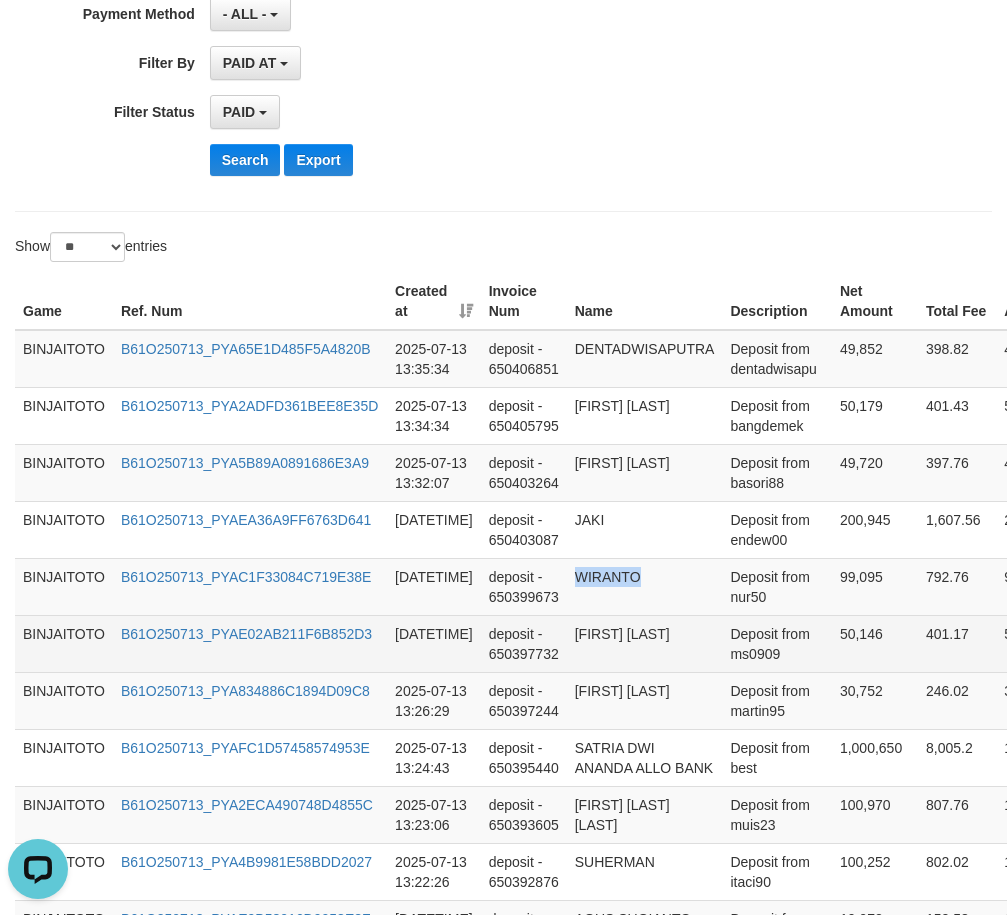 click on "[FIRST] [LAST]" at bounding box center [645, 643] 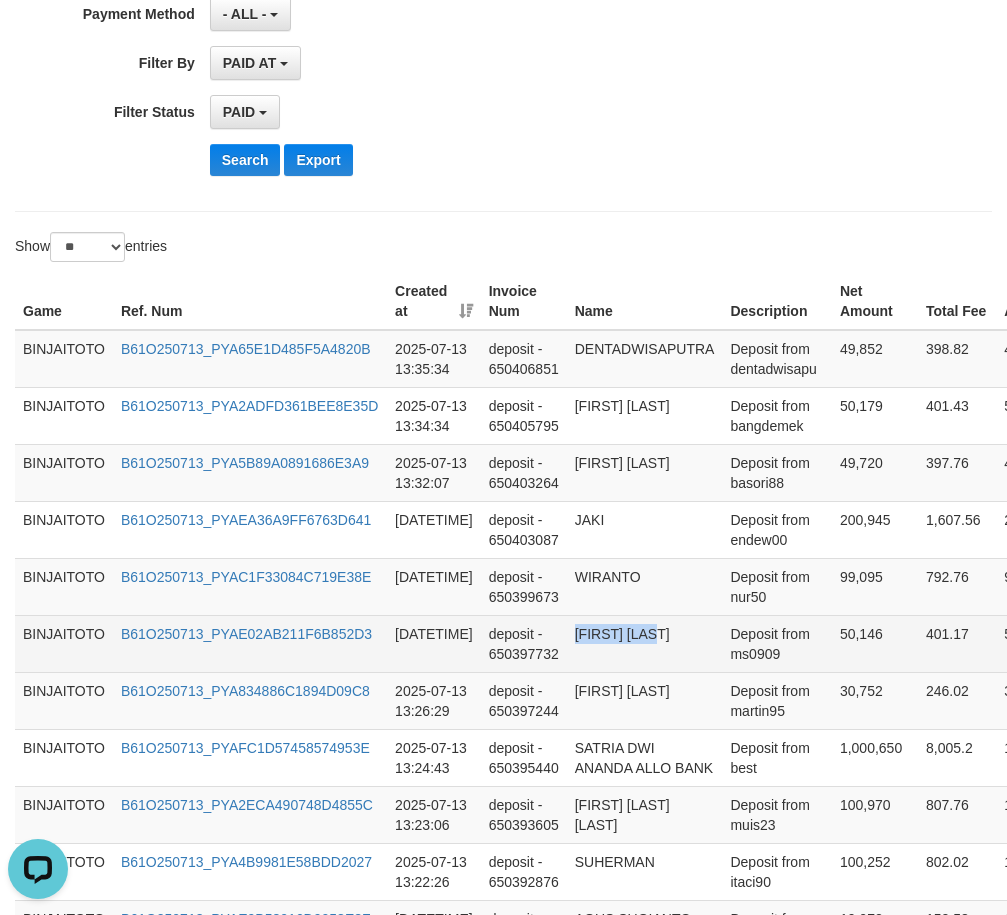 drag, startPoint x: 584, startPoint y: 639, endPoint x: 618, endPoint y: 634, distance: 34.36568 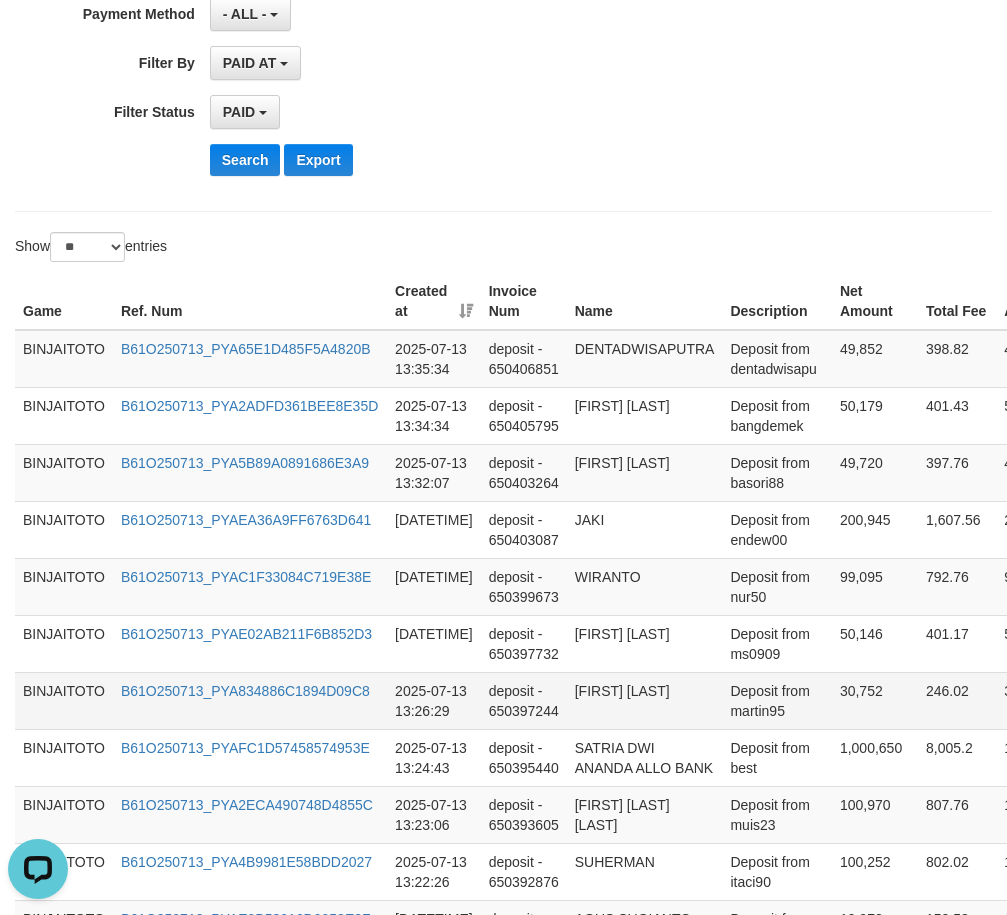 click on "[FIRST] [LAST]" at bounding box center [645, 700] 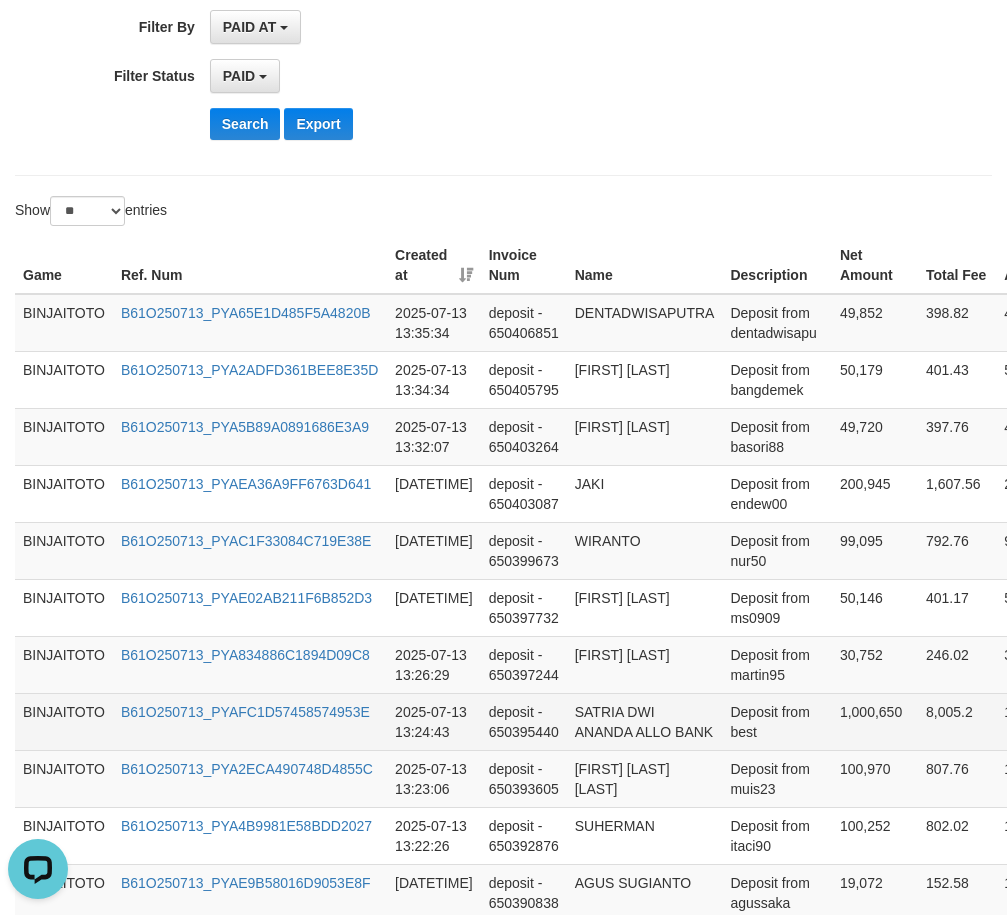 scroll, scrollTop: 600, scrollLeft: 0, axis: vertical 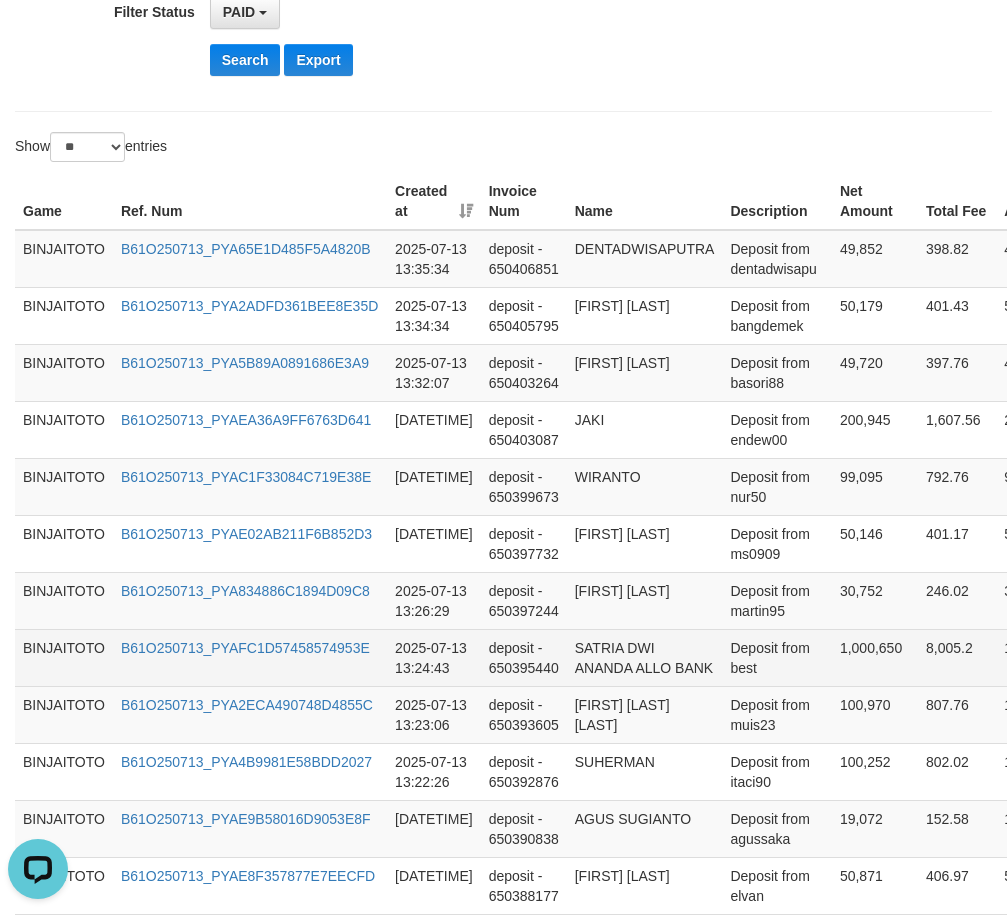 click on "SATRIA DWI ANANDA  ALLO BANK" at bounding box center [645, 657] 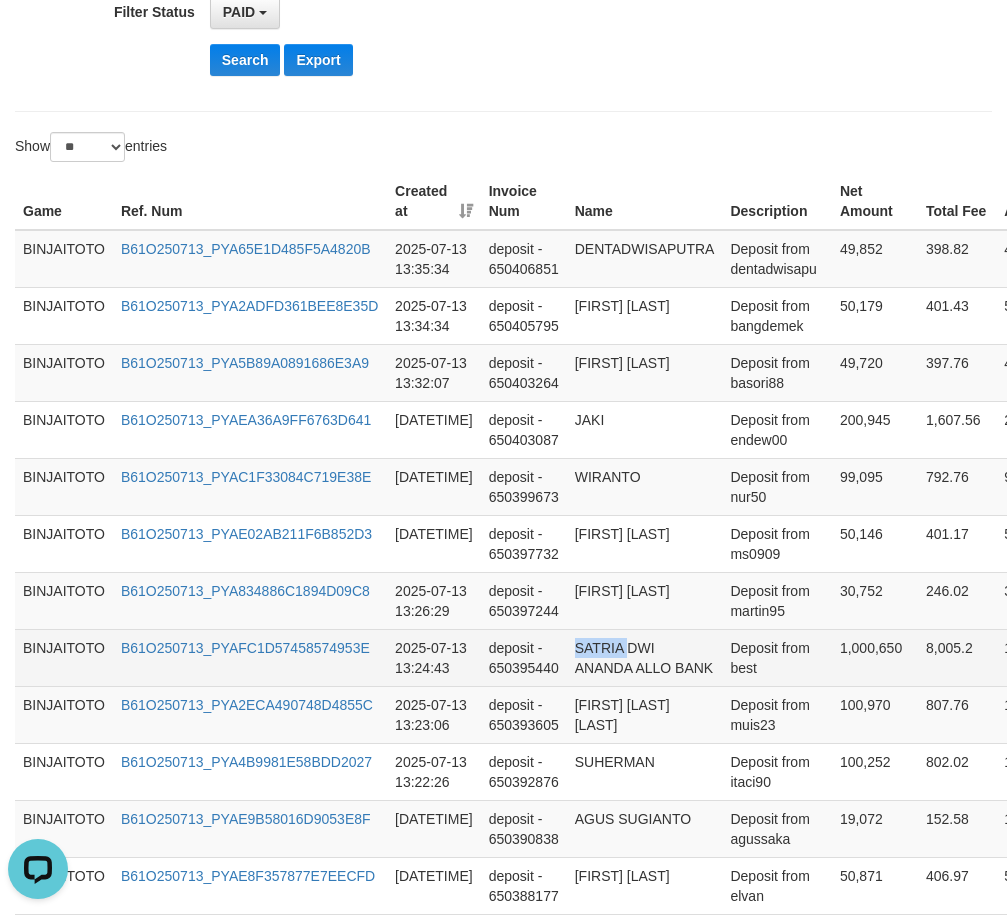 click on "SATRIA DWI ANANDA  ALLO BANK" at bounding box center (645, 657) 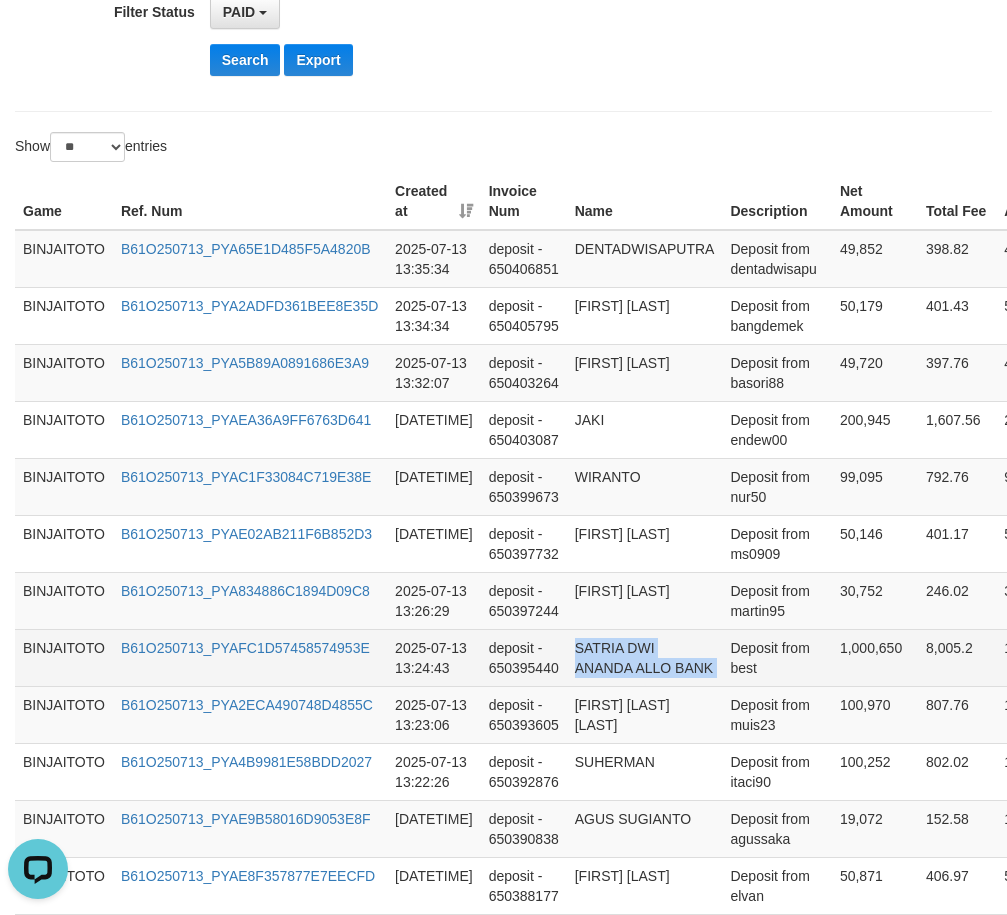 click on "SATRIA DWI ANANDA  ALLO BANK" at bounding box center [645, 657] 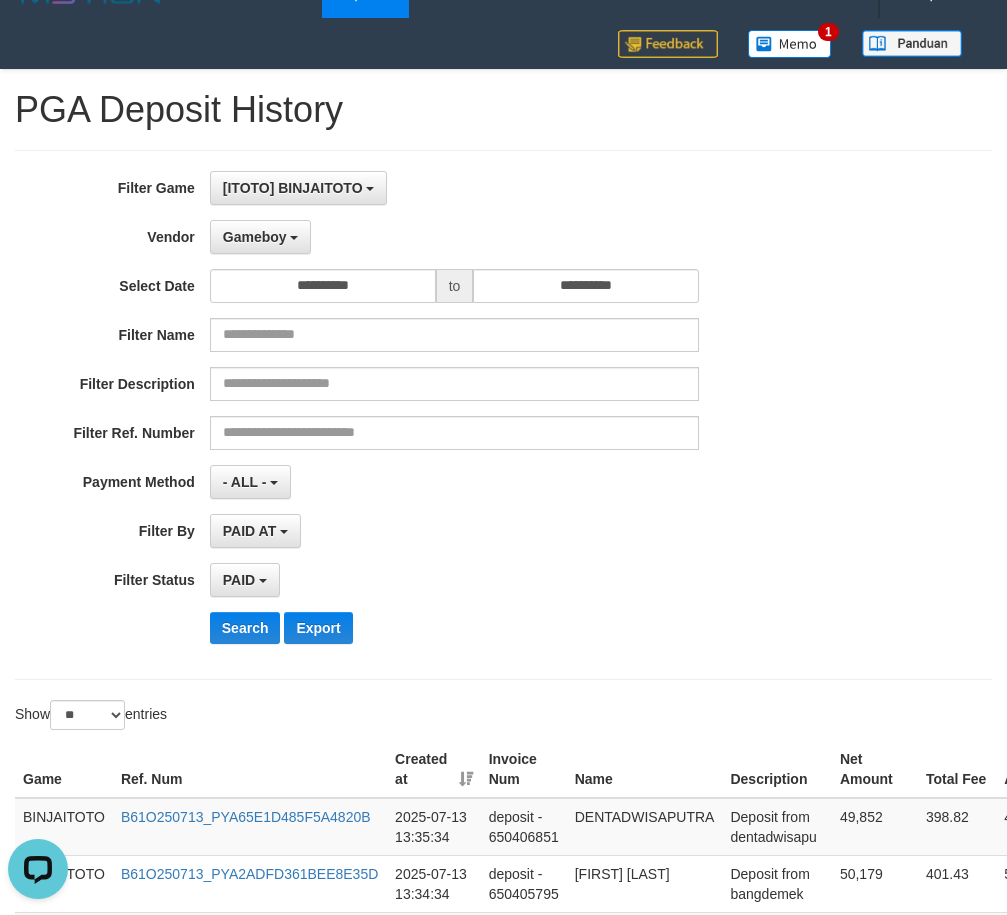 scroll, scrollTop: 0, scrollLeft: 0, axis: both 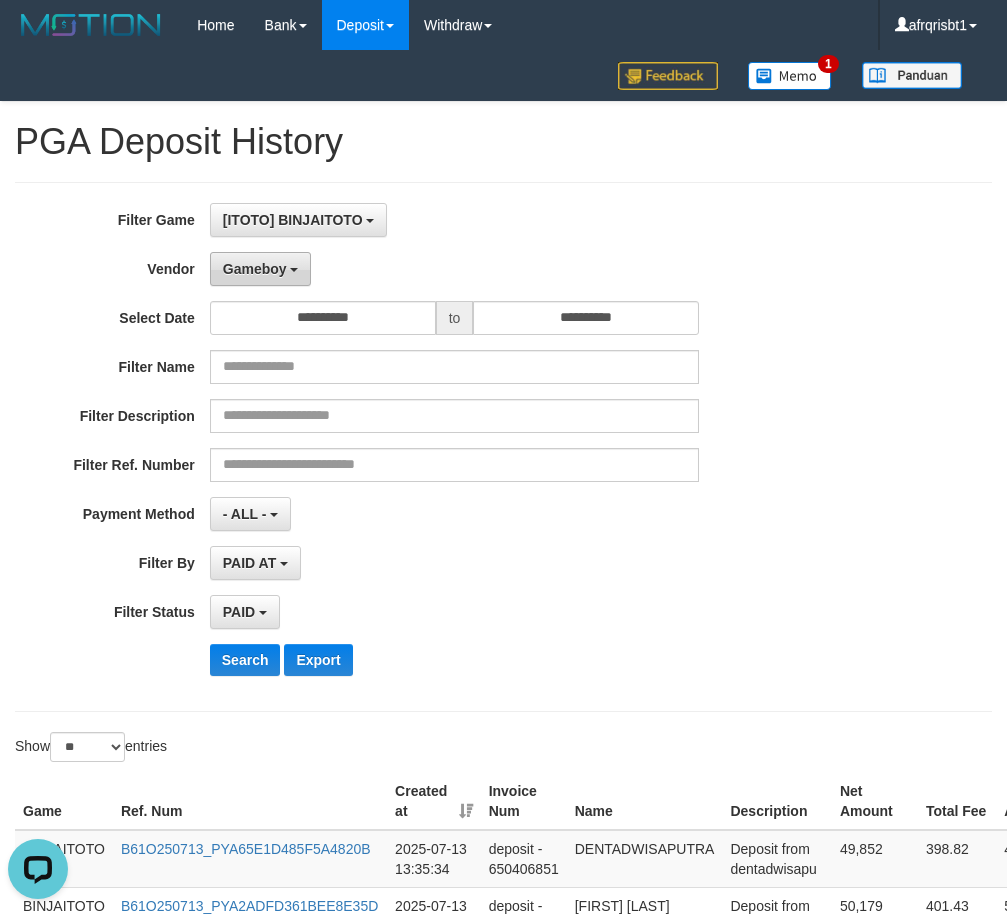 click on "Gameboy" at bounding box center (255, 269) 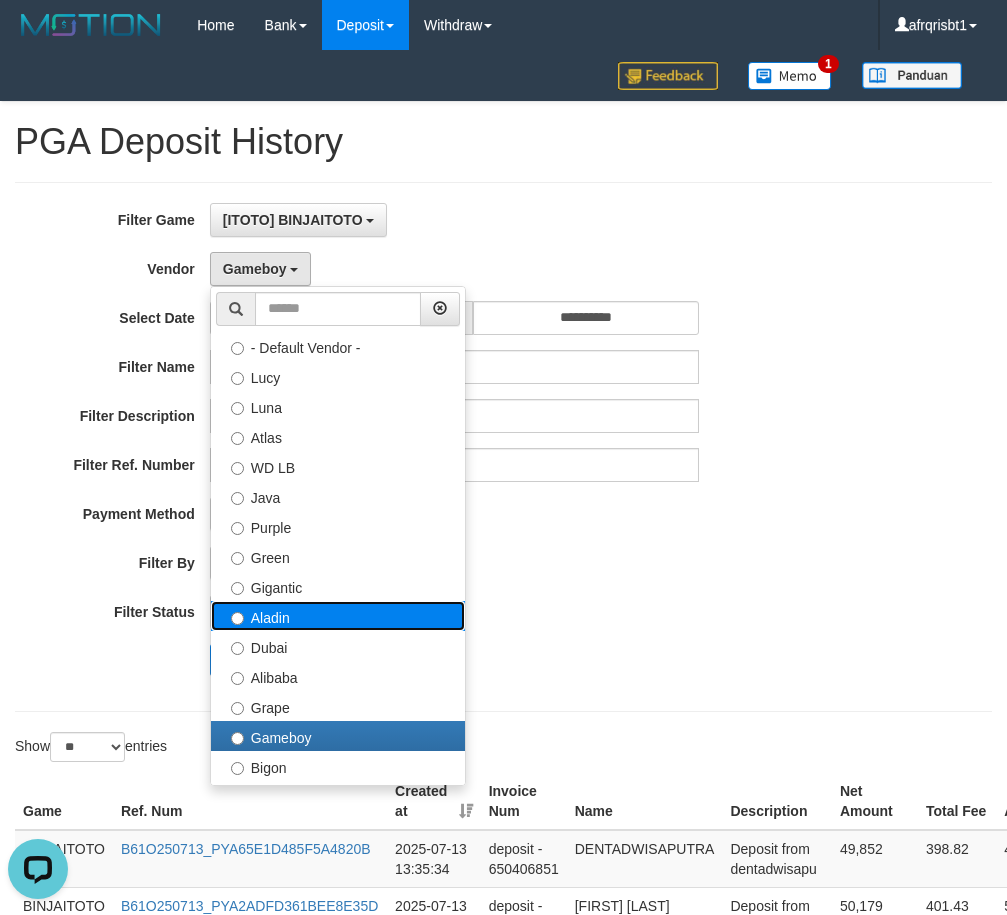 click on "Aladin" at bounding box center (338, 616) 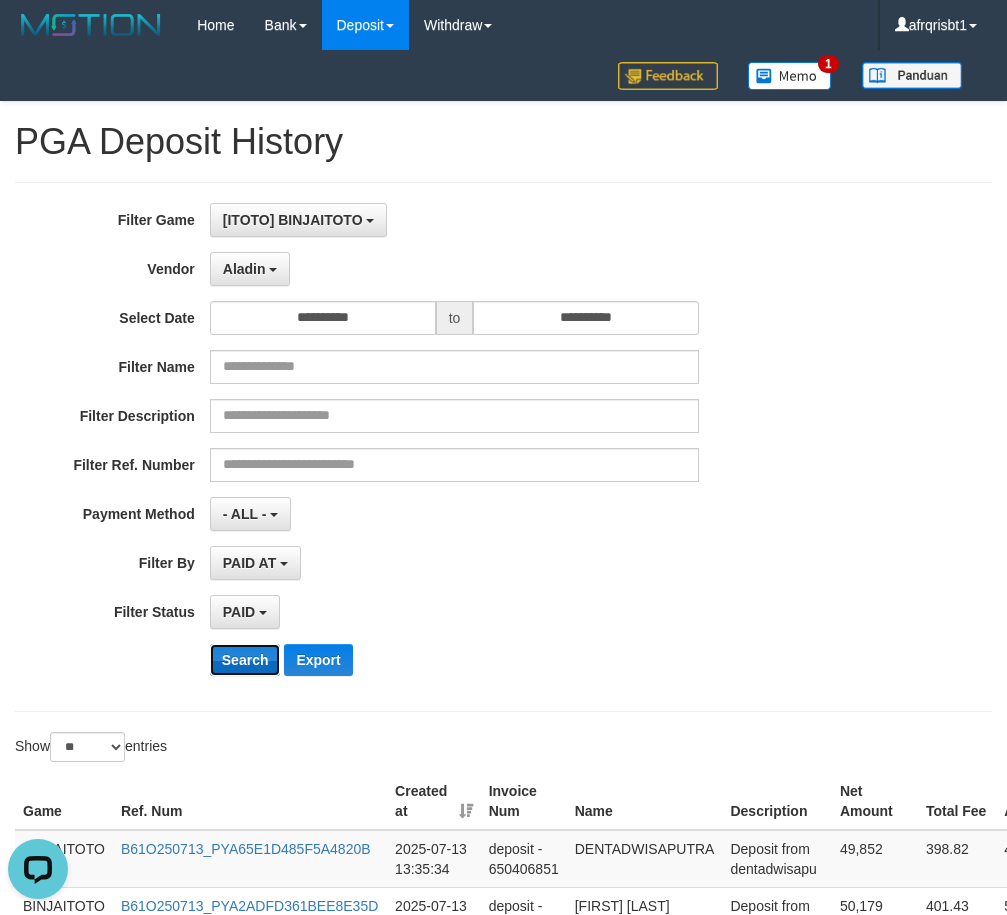 click on "Search" at bounding box center [245, 660] 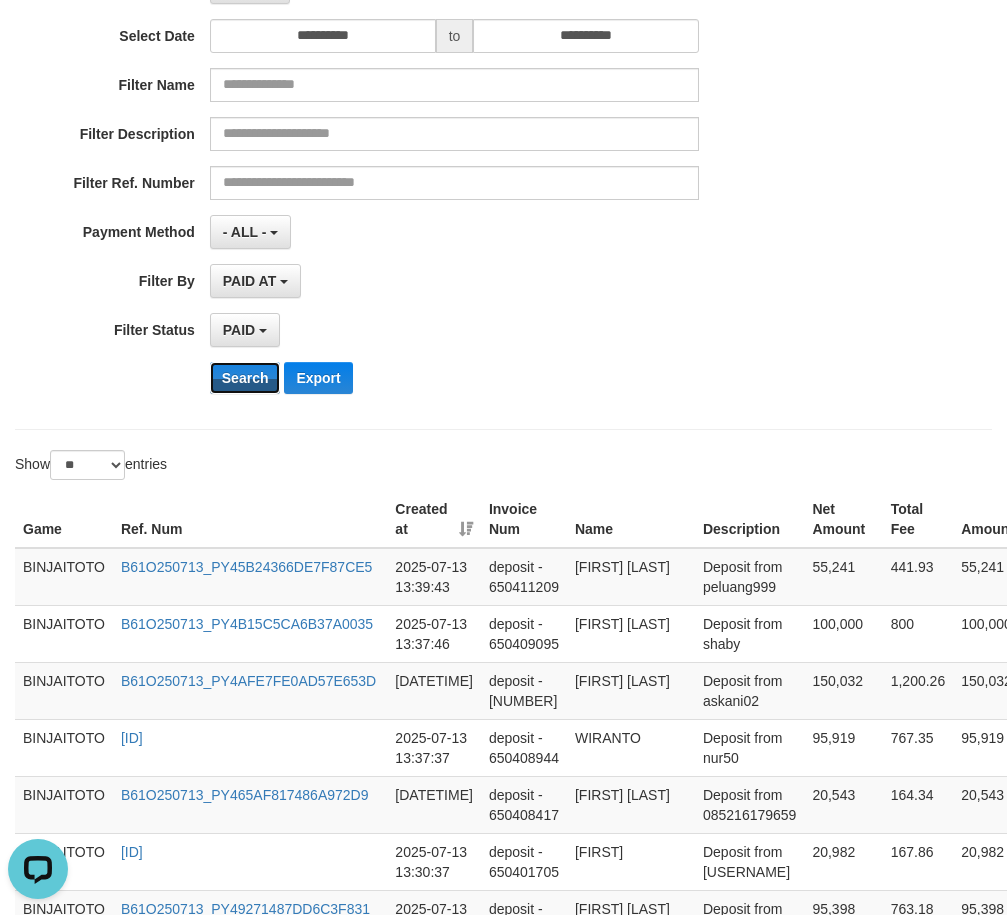 scroll, scrollTop: 400, scrollLeft: 0, axis: vertical 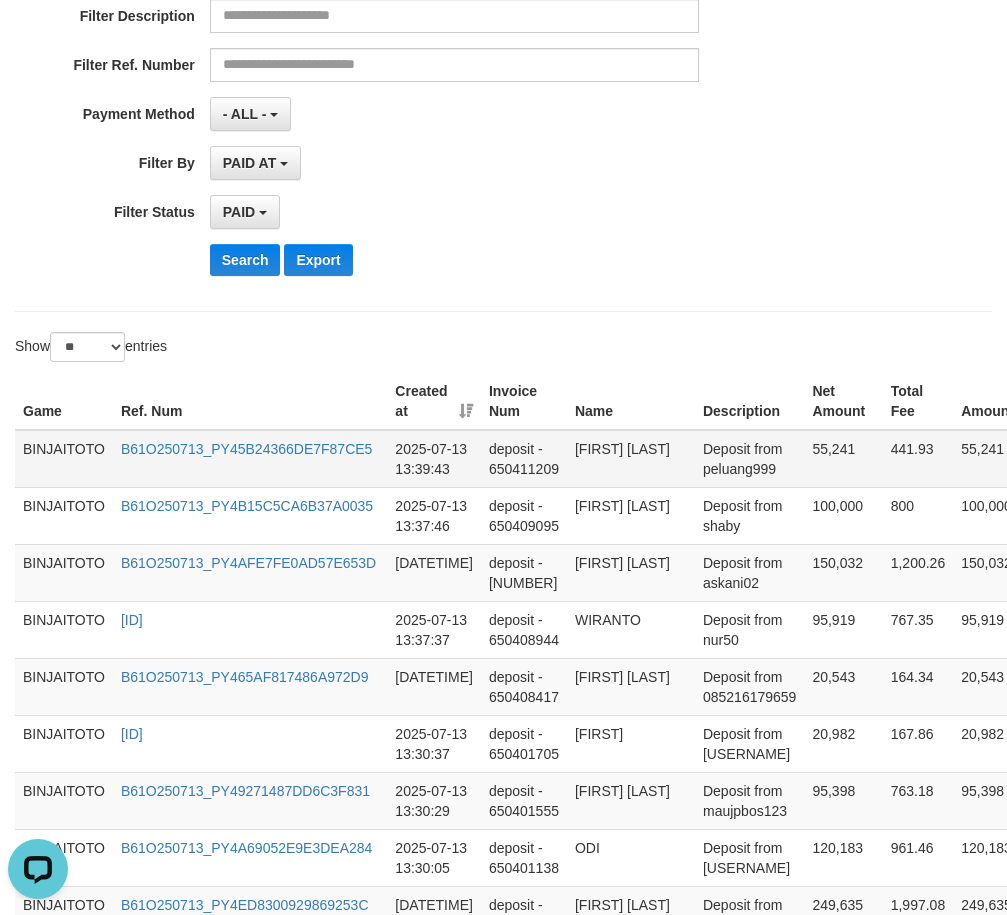 click on "[FIRST] [LAST]" at bounding box center (631, 459) 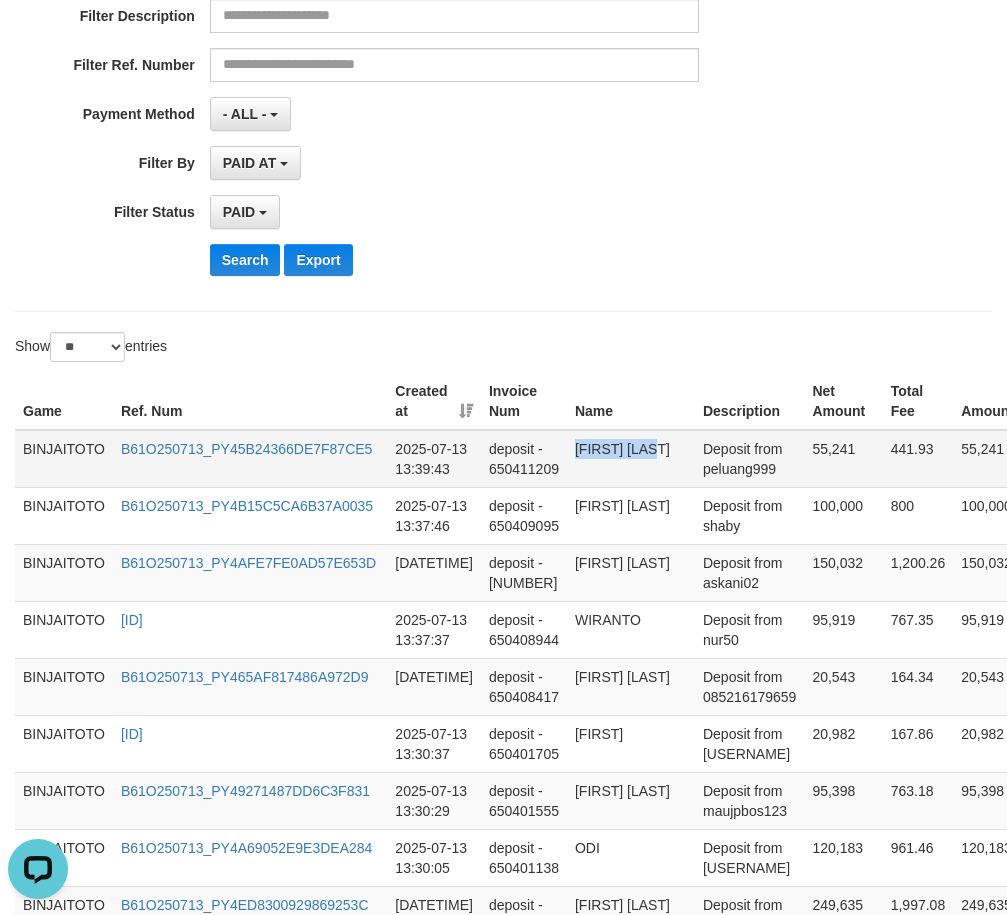 drag, startPoint x: 576, startPoint y: 448, endPoint x: 634, endPoint y: 452, distance: 58.137768 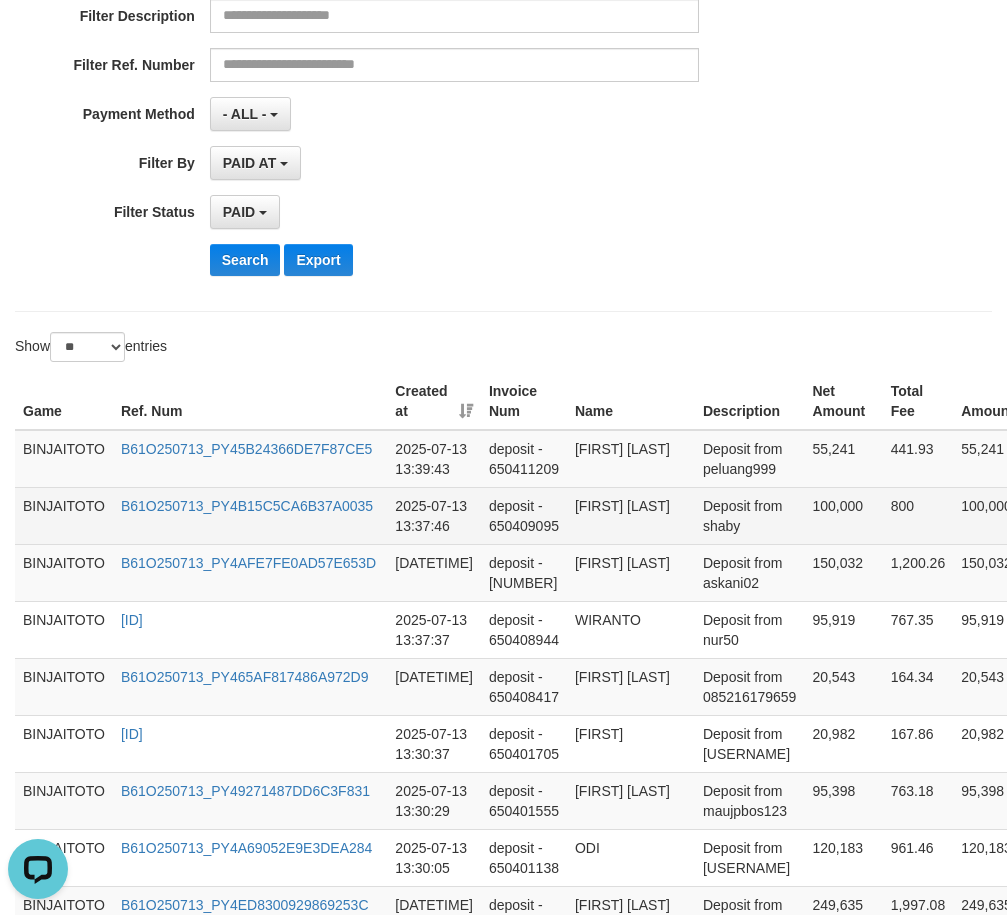 click on "[FIRST] [LAST]" at bounding box center [631, 515] 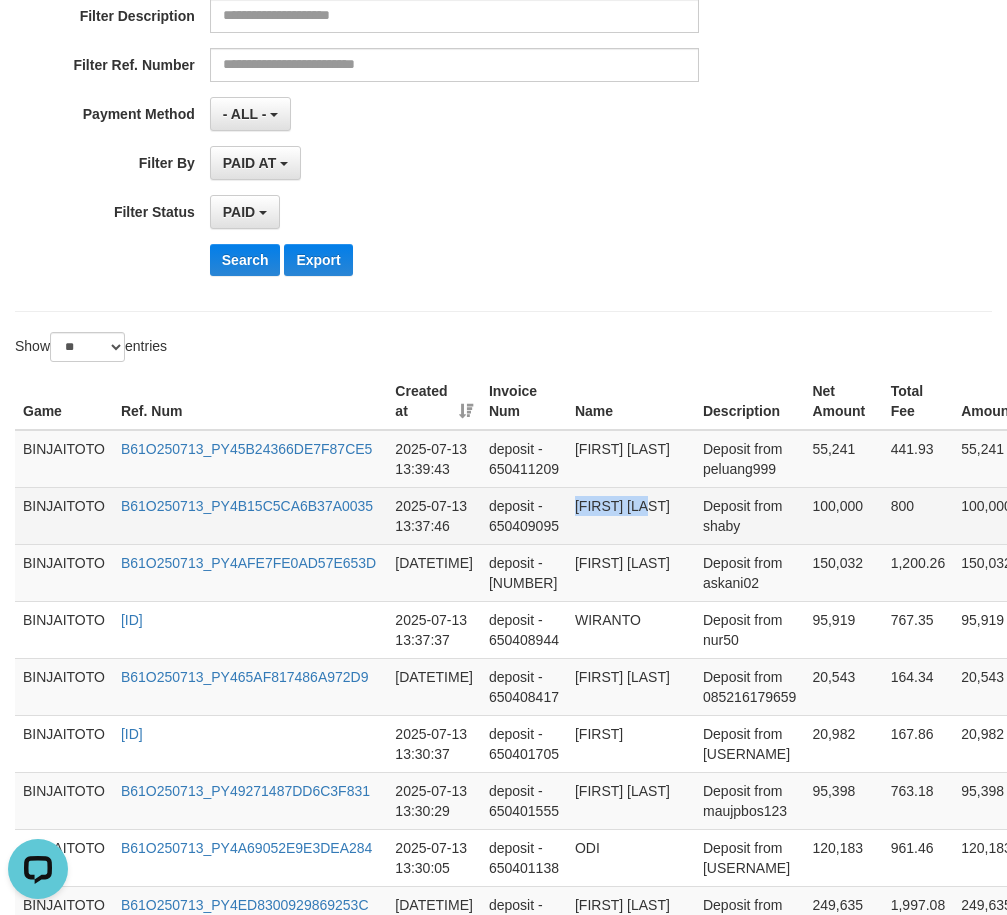 drag, startPoint x: 574, startPoint y: 506, endPoint x: 633, endPoint y: 511, distance: 59.211487 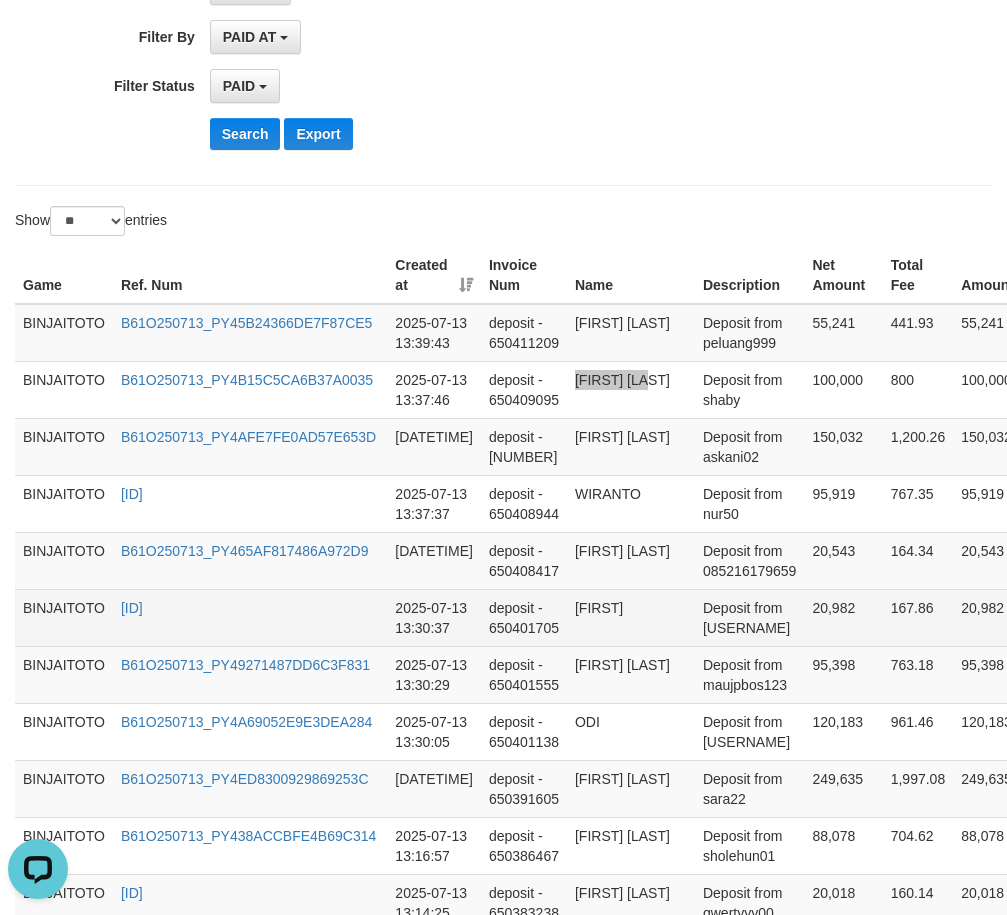 scroll, scrollTop: 600, scrollLeft: 0, axis: vertical 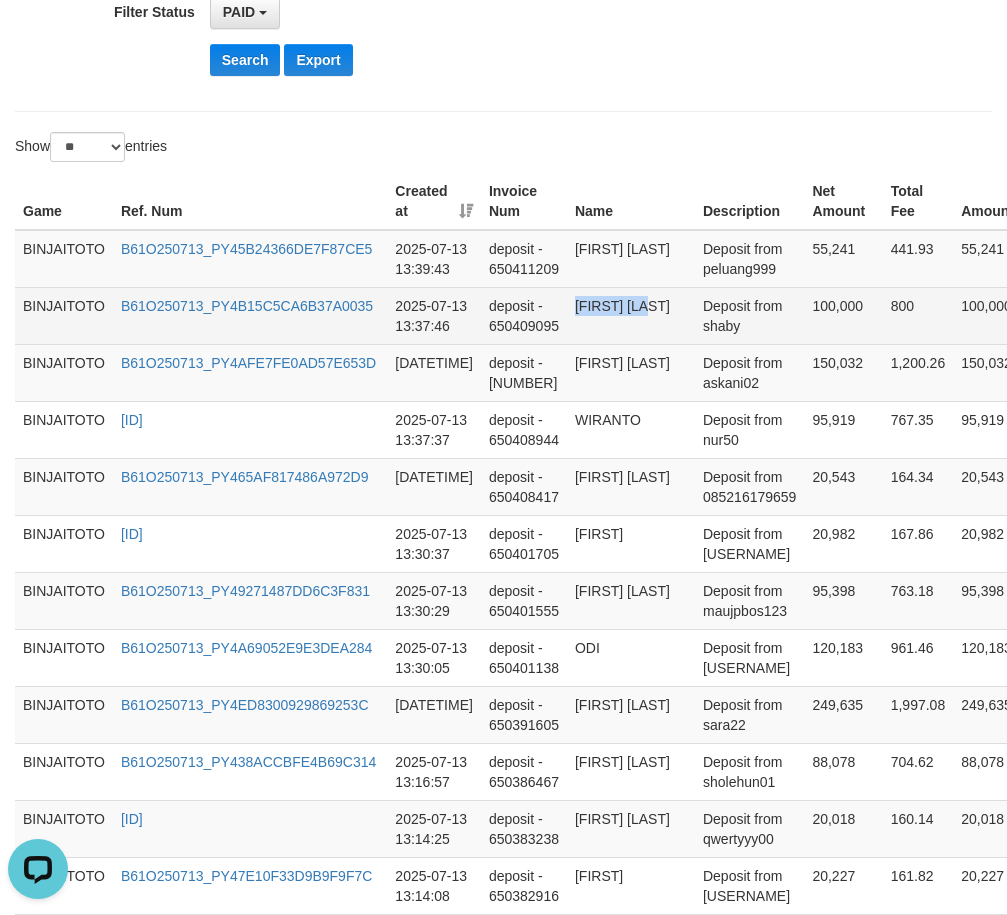 click on "[FIRST] [LAST]" at bounding box center [631, 315] 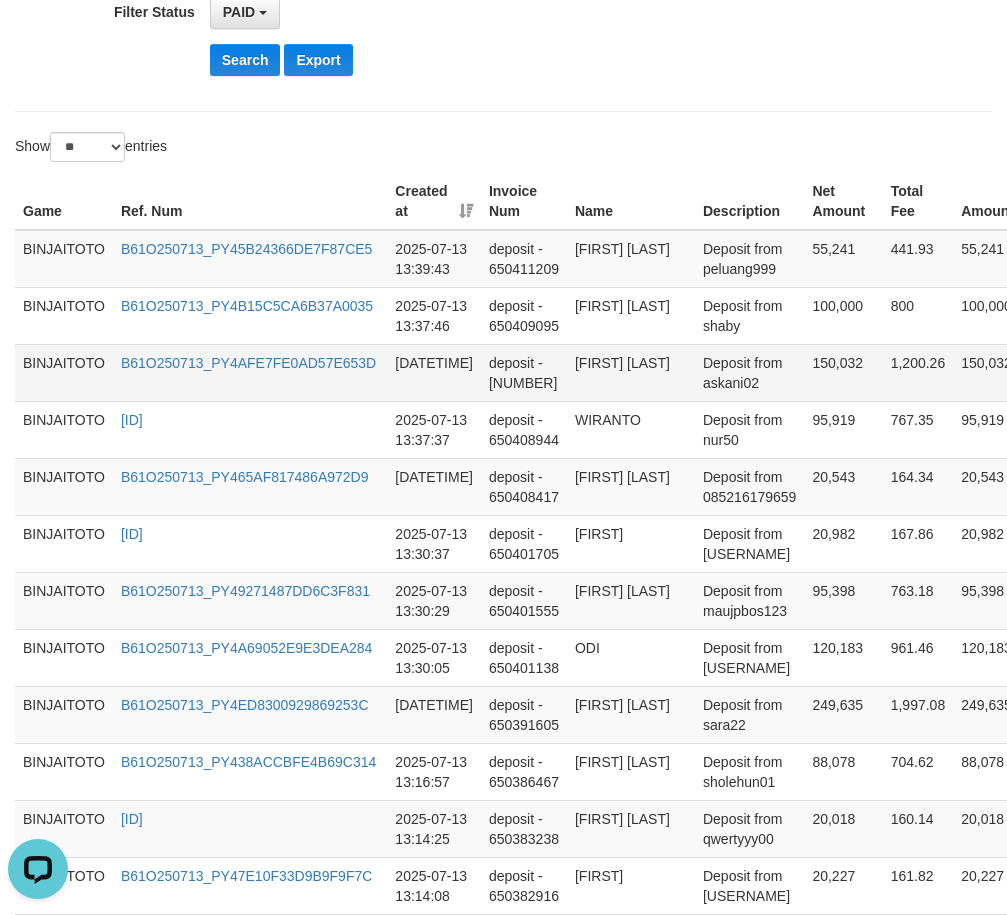 click on "[FIRST] [LAST]" at bounding box center (631, 372) 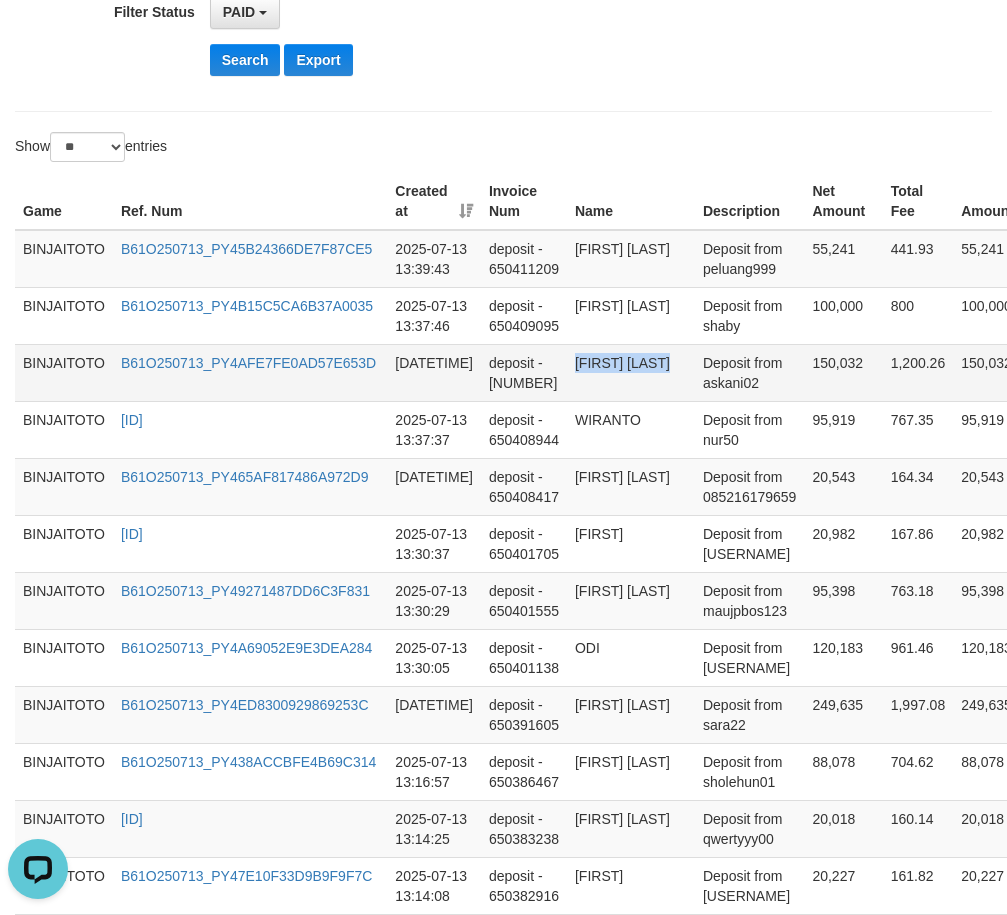 drag, startPoint x: 583, startPoint y: 363, endPoint x: 651, endPoint y: 354, distance: 68.593 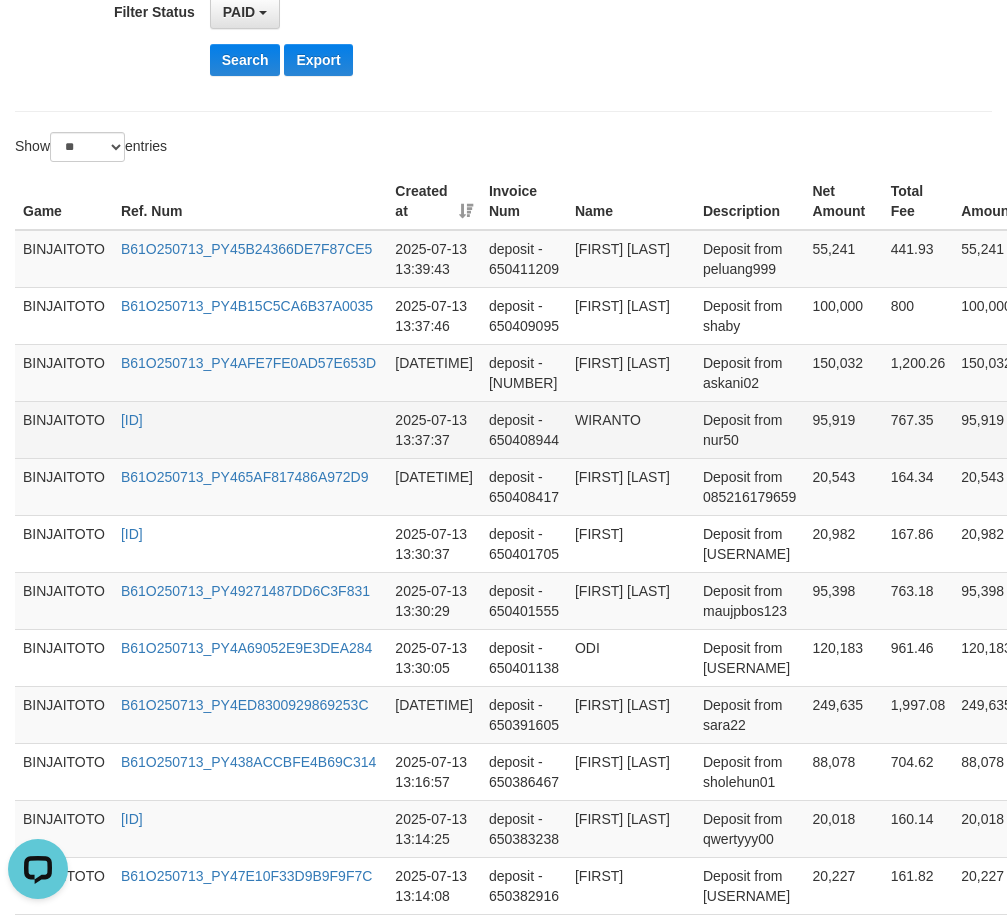 click on "WIRANTO" at bounding box center (631, 429) 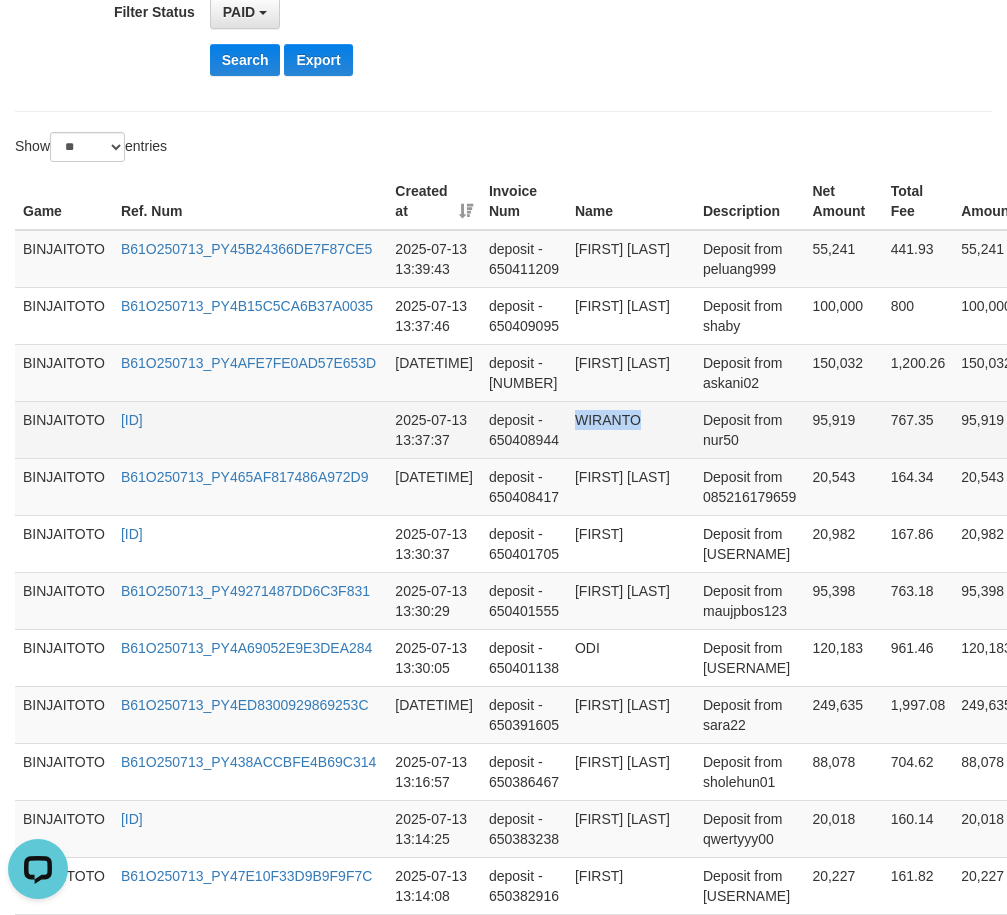 click on "WIRANTO" at bounding box center [631, 429] 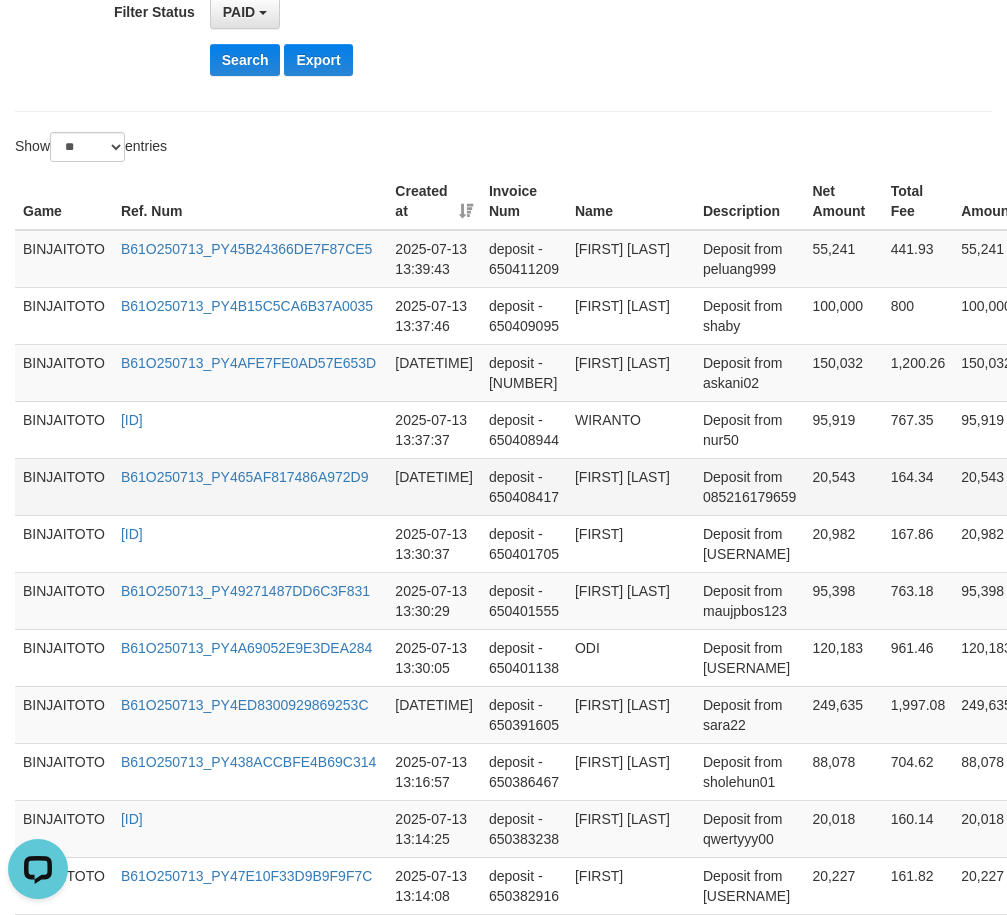 click on "[FIRST] [LAST]" at bounding box center [631, 486] 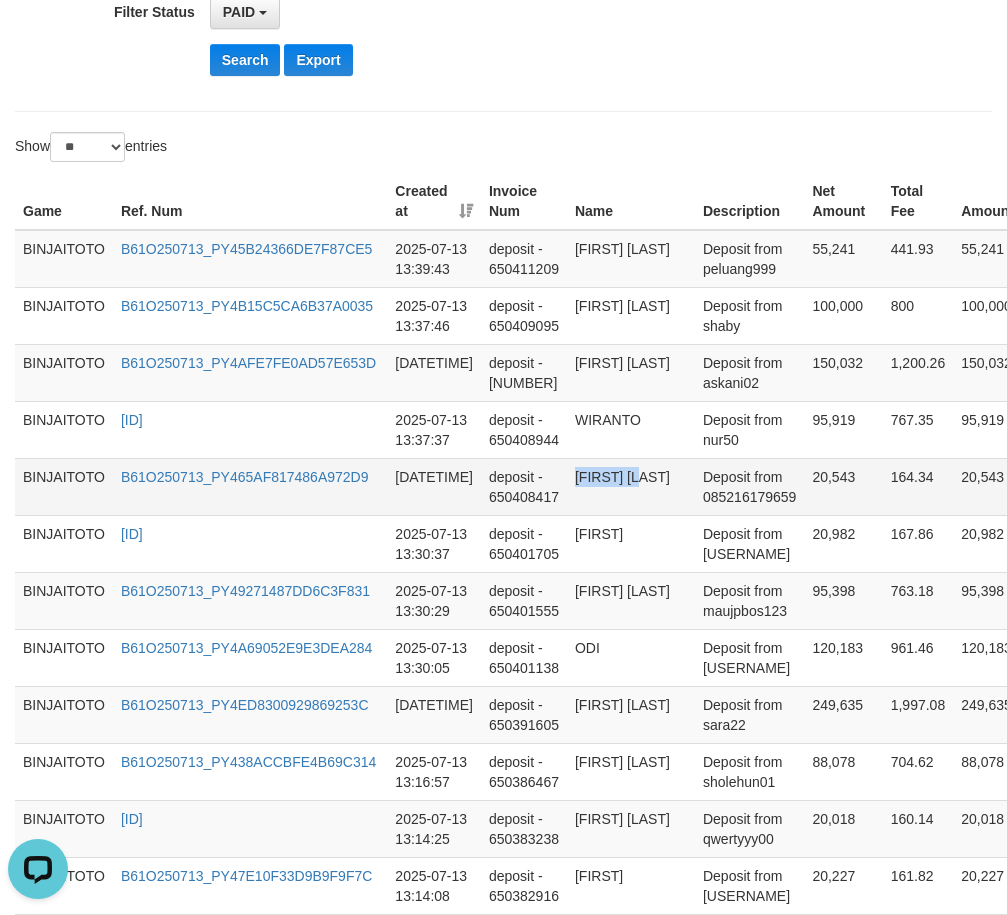 drag, startPoint x: 599, startPoint y: 481, endPoint x: 652, endPoint y: 478, distance: 53.08484 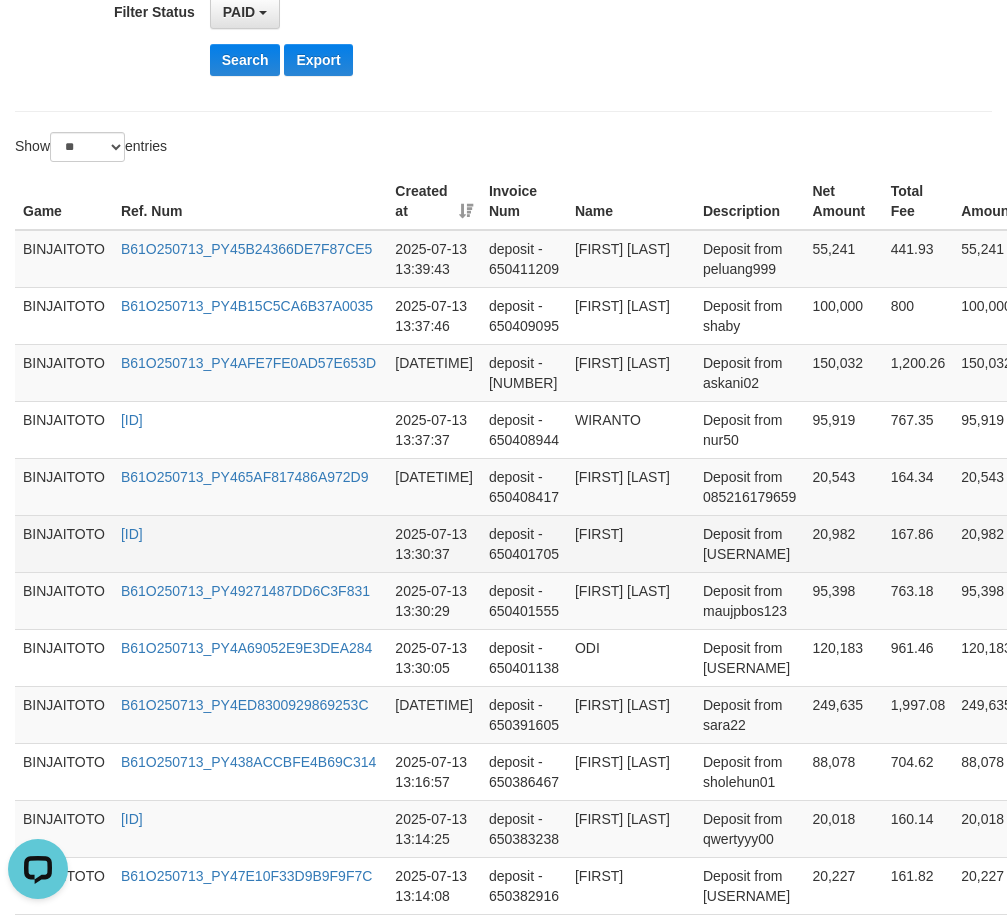 click on "[FIRST]" at bounding box center (631, 543) 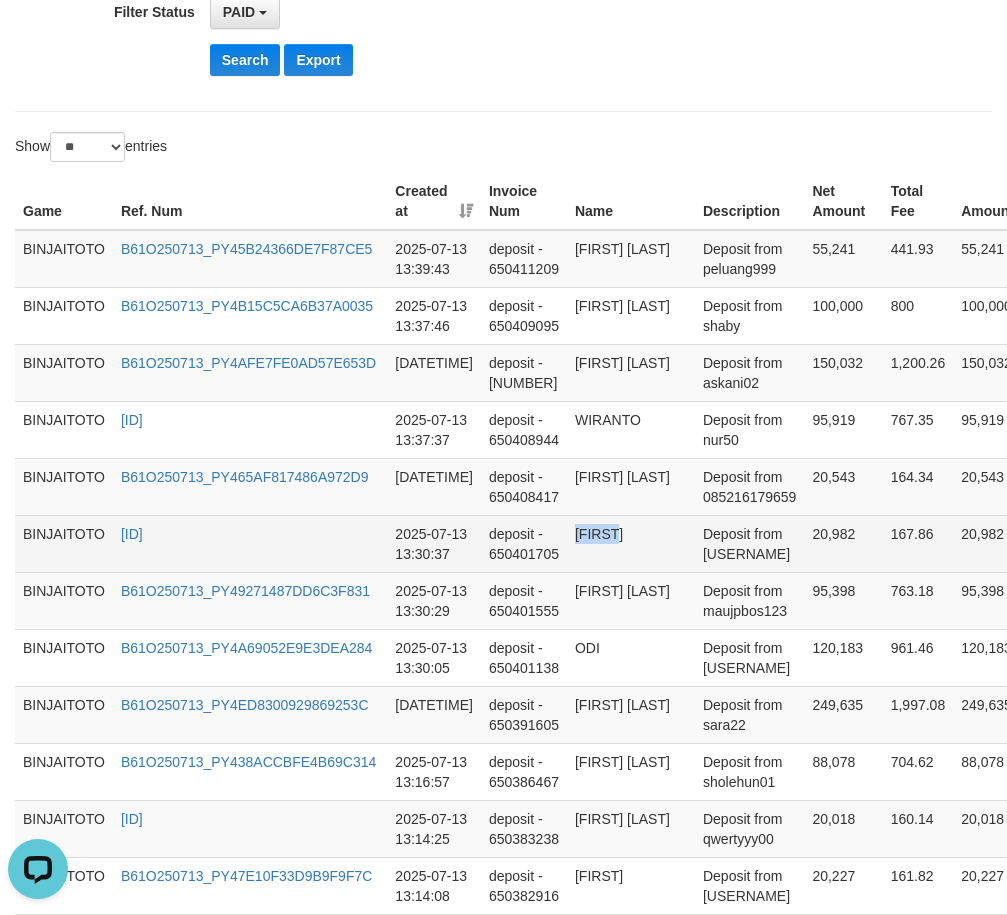 click on "[FIRST]" at bounding box center (631, 543) 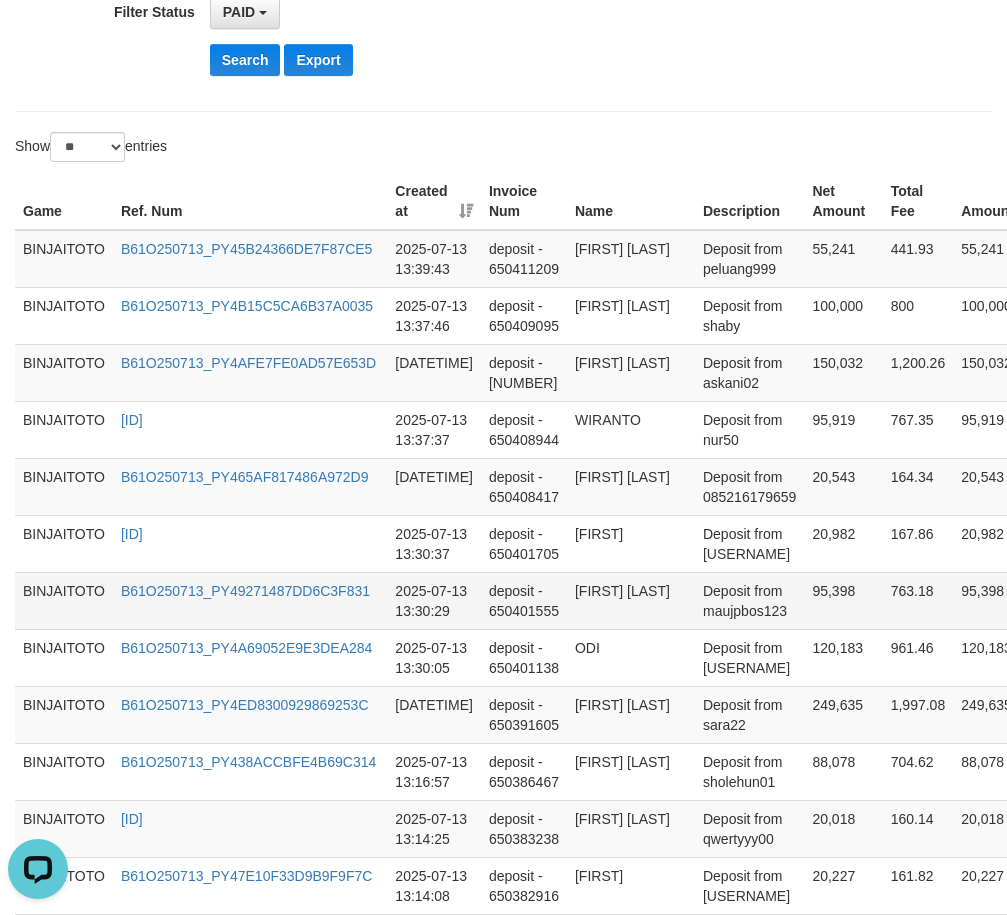 click on "[FIRST] [LAST]" at bounding box center [631, 600] 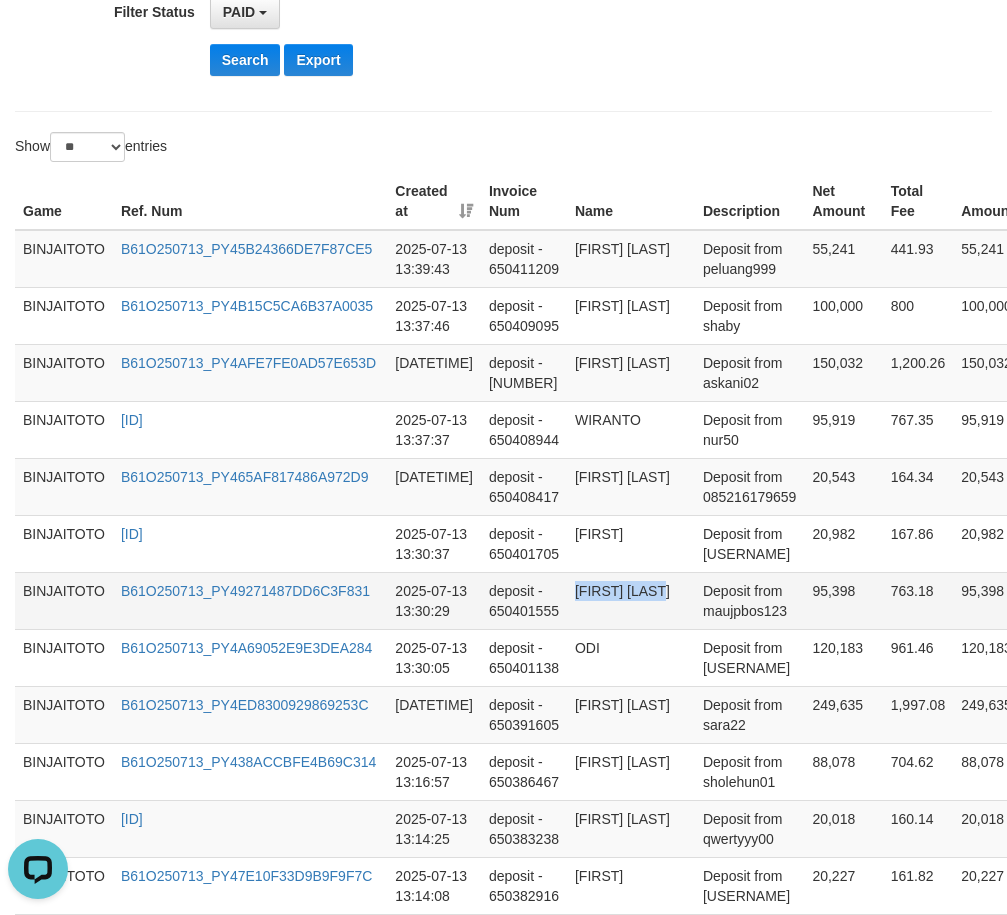 drag, startPoint x: 593, startPoint y: 590, endPoint x: 659, endPoint y: 587, distance: 66.068146 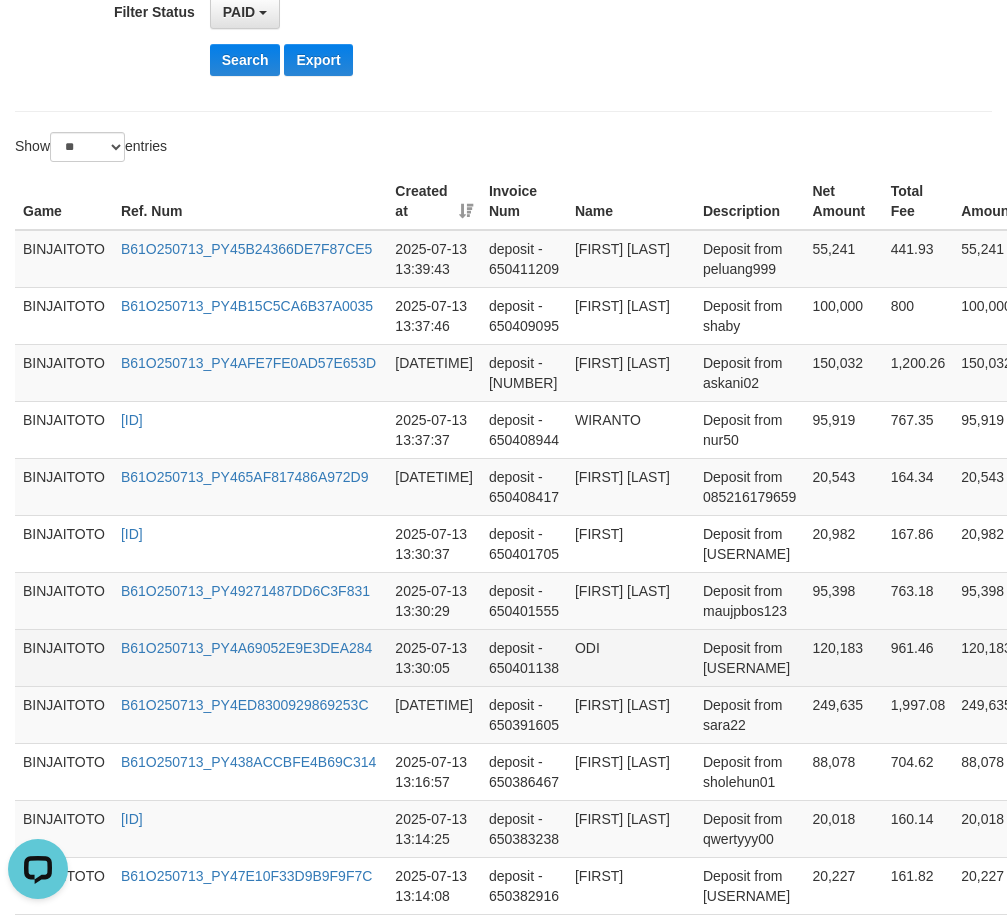click on "ODI" at bounding box center [631, 657] 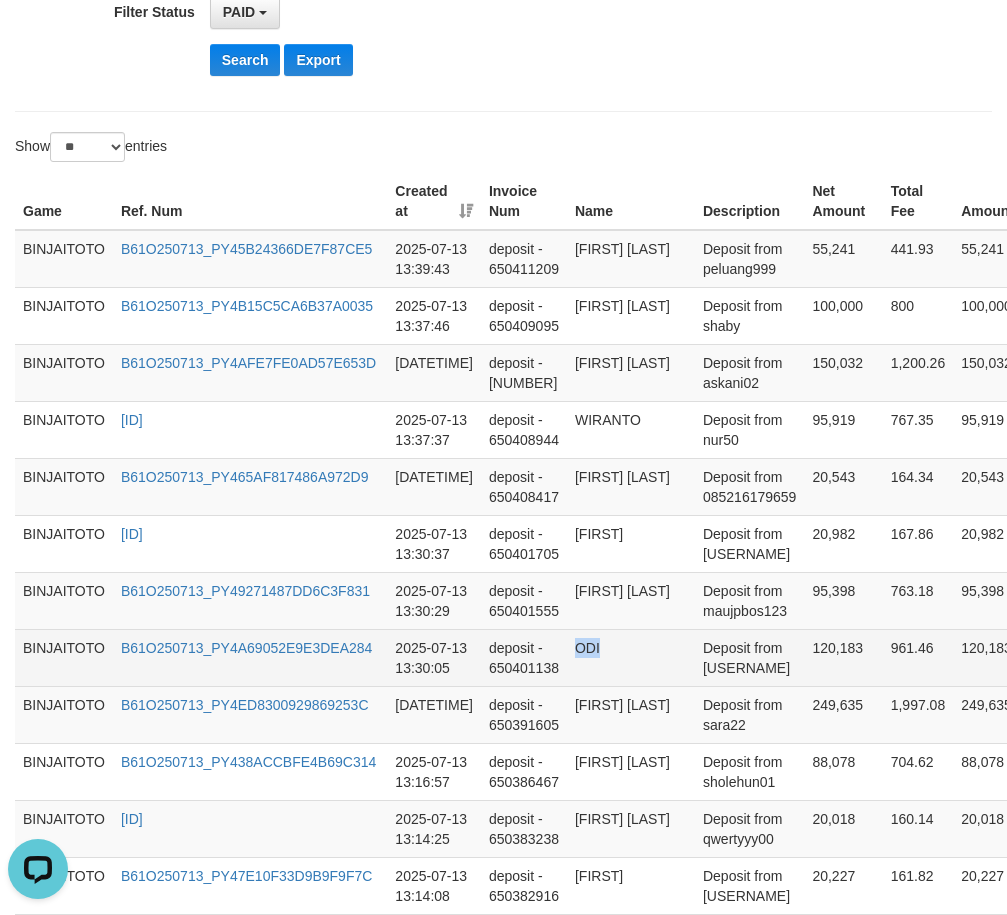 click on "ODI" at bounding box center [631, 657] 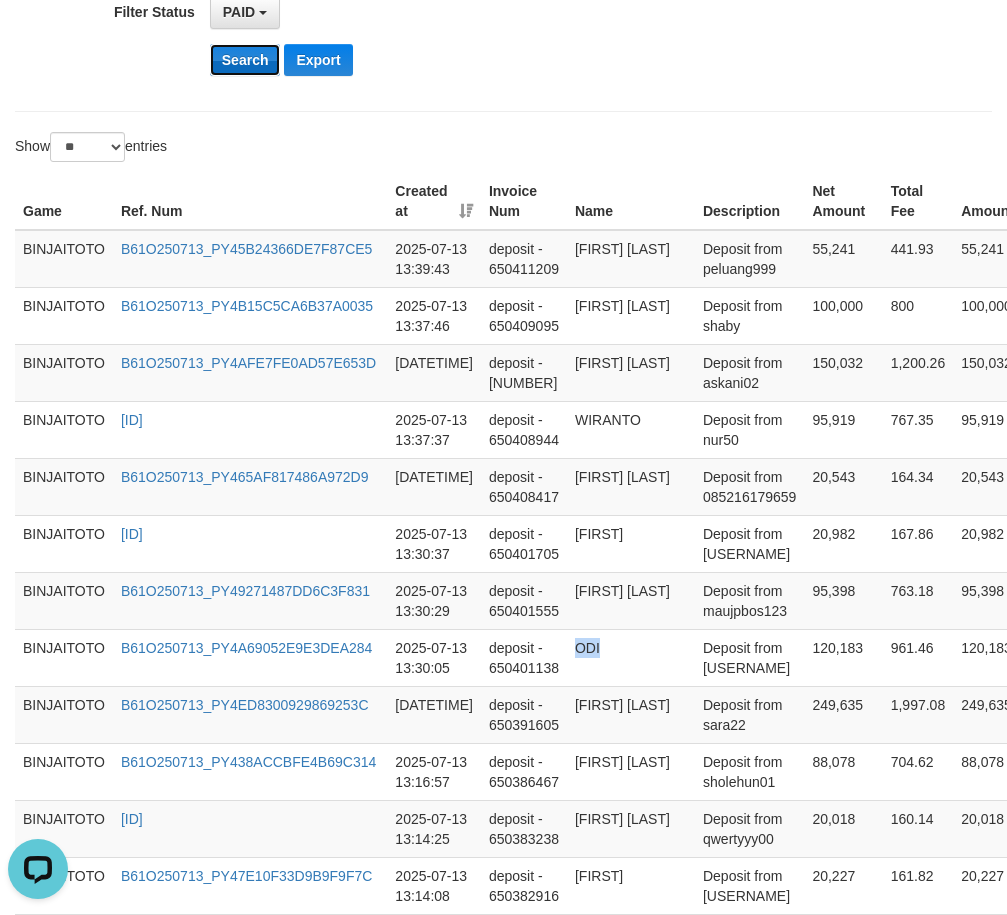 click on "Search" at bounding box center [245, 60] 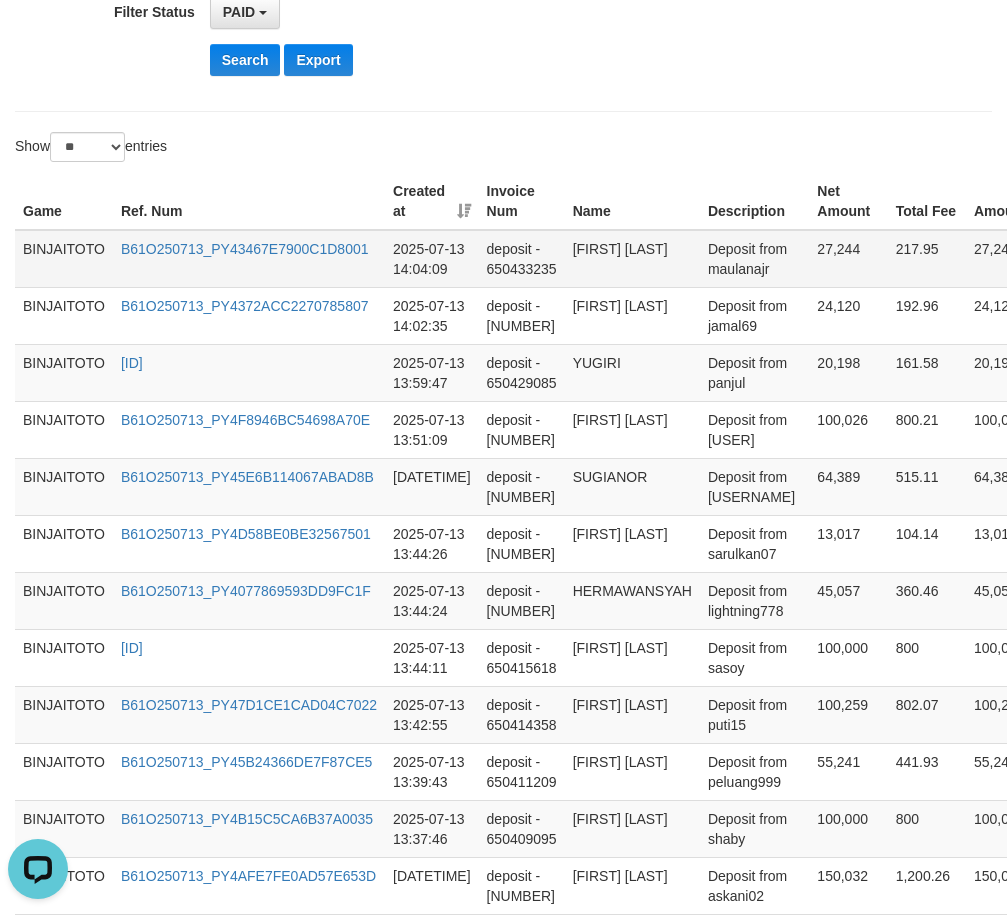 click on "[FIRST] [LAST]" at bounding box center [632, 259] 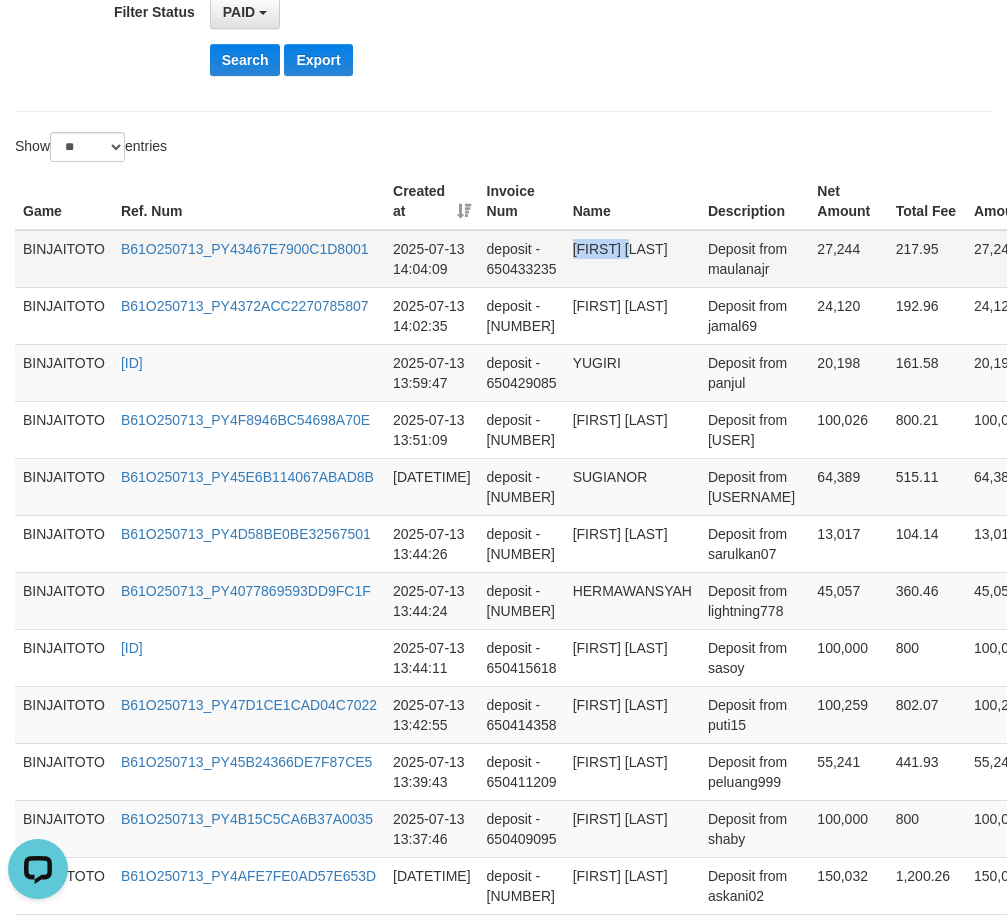 drag, startPoint x: 582, startPoint y: 253, endPoint x: 611, endPoint y: 253, distance: 29 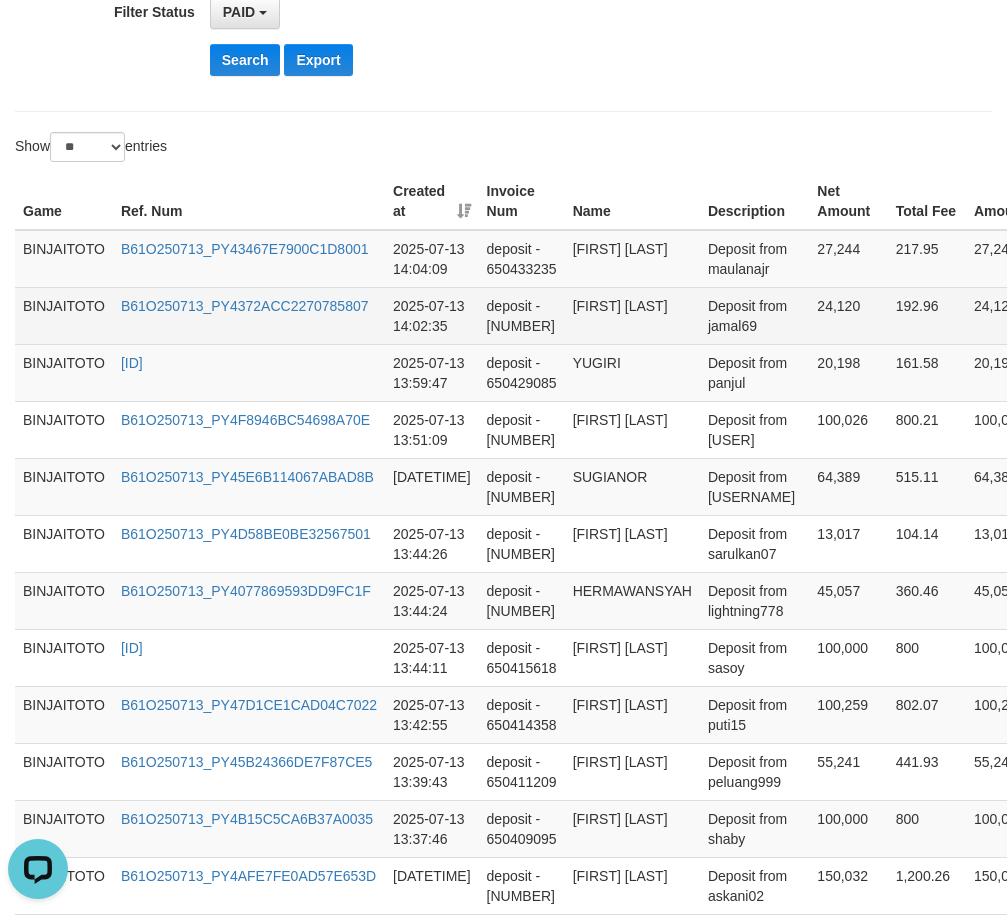 click on "[FIRST] [LAST]" at bounding box center [632, 315] 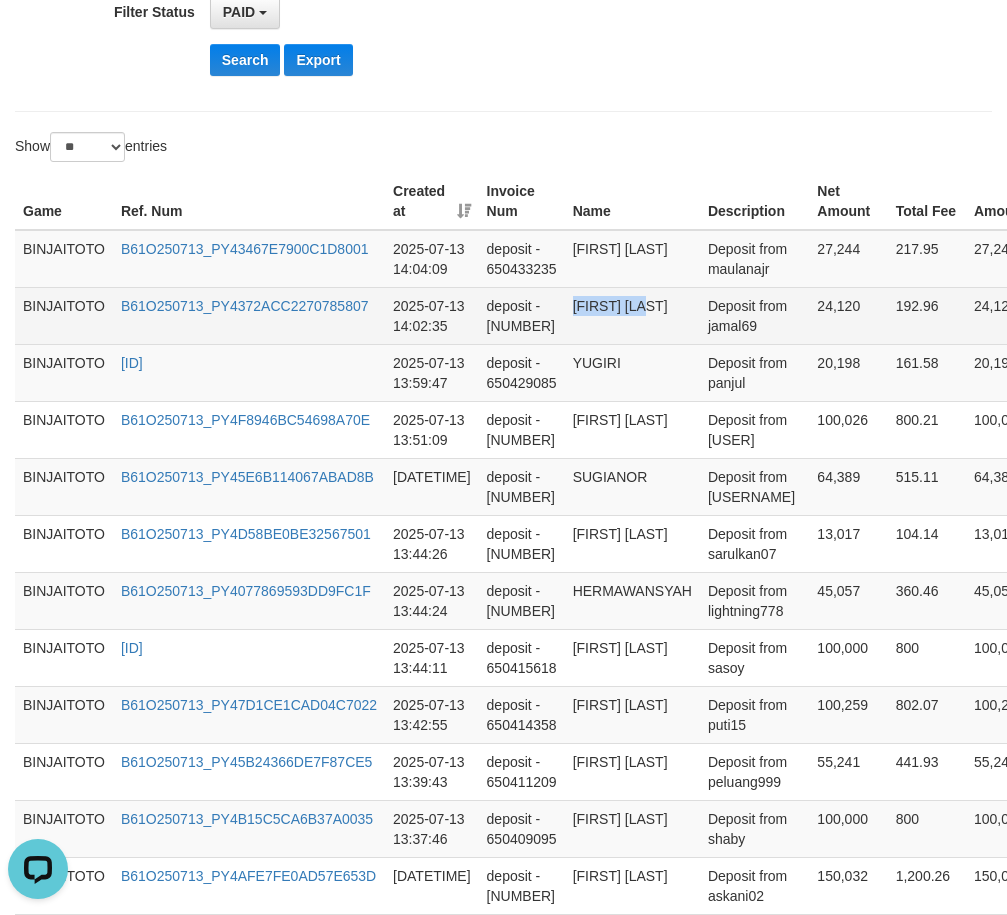 drag, startPoint x: 585, startPoint y: 306, endPoint x: 618, endPoint y: 305, distance: 33.01515 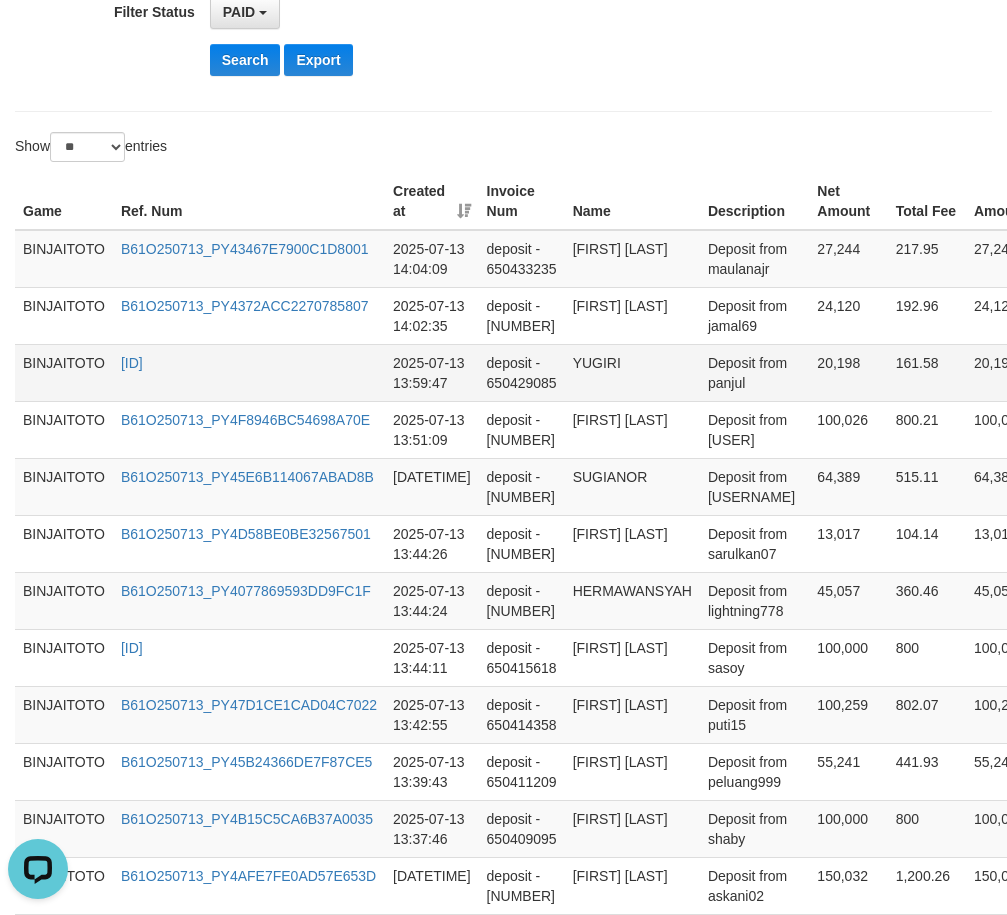click on "YUGIRI" at bounding box center (632, 372) 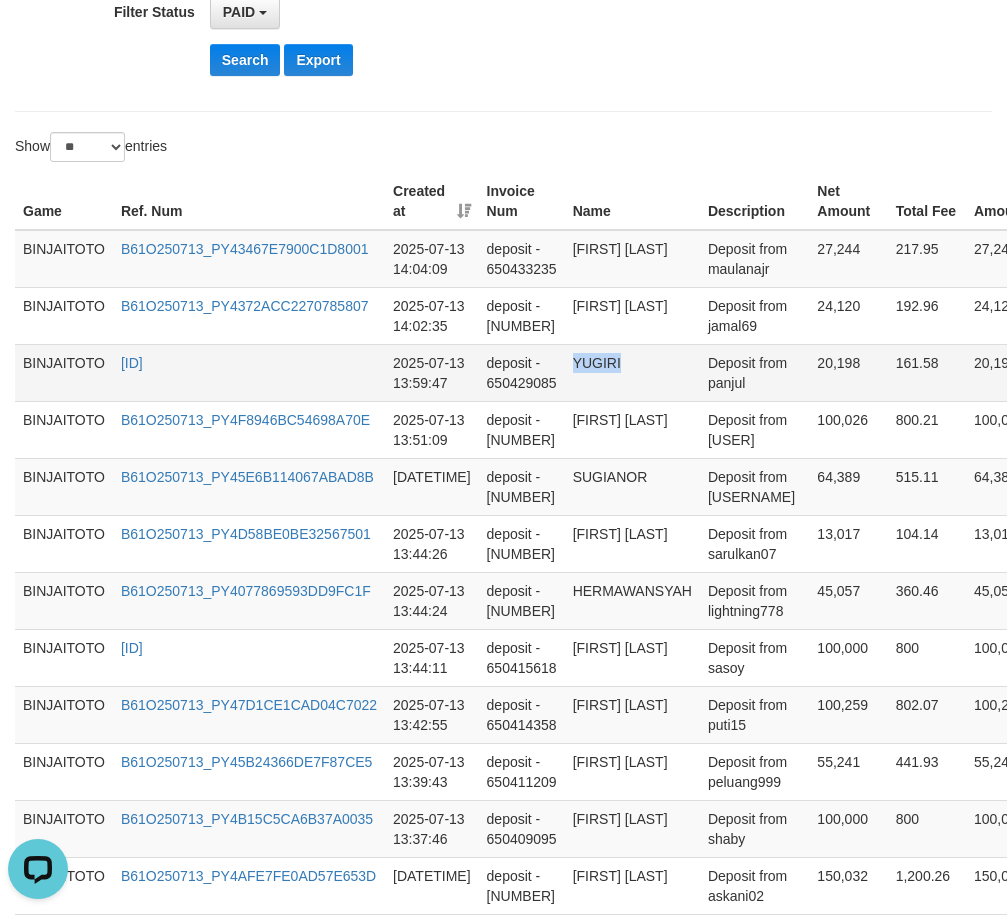 click on "YUGIRI" at bounding box center [632, 372] 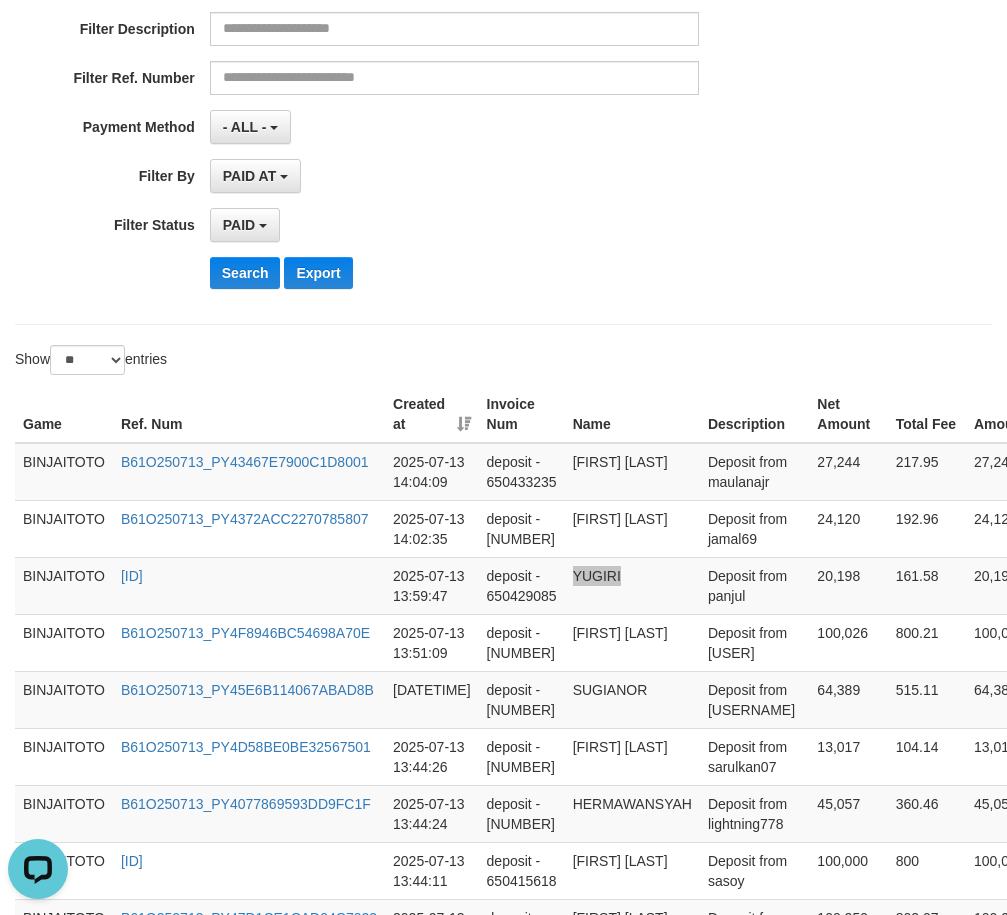 scroll, scrollTop: 200, scrollLeft: 0, axis: vertical 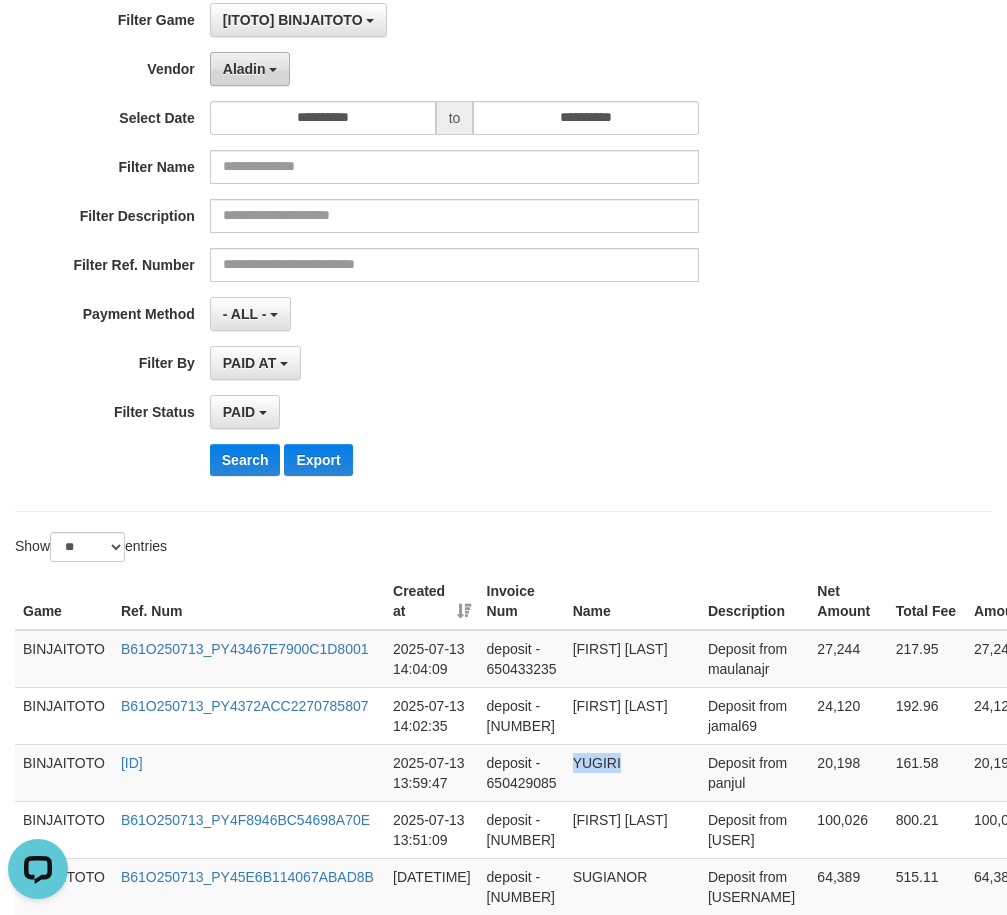 click on "Aladin" at bounding box center (250, 69) 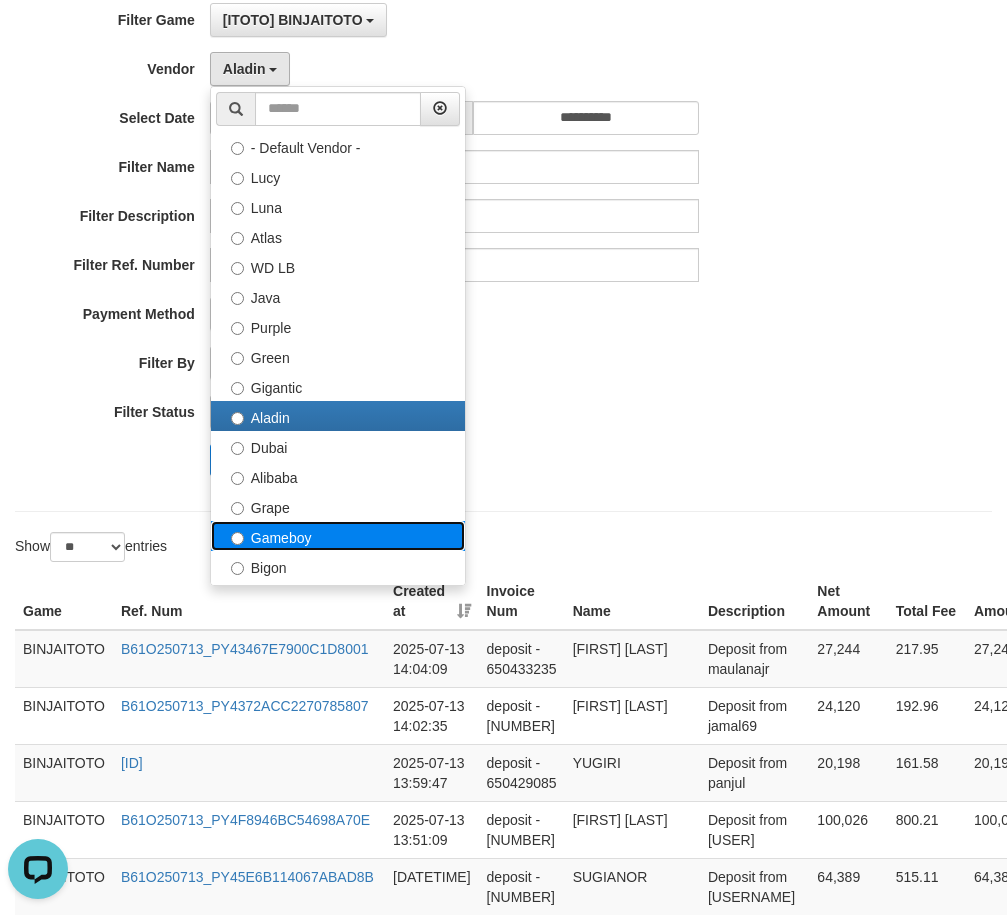 drag, startPoint x: 279, startPoint y: 541, endPoint x: 276, endPoint y: 504, distance: 37.12142 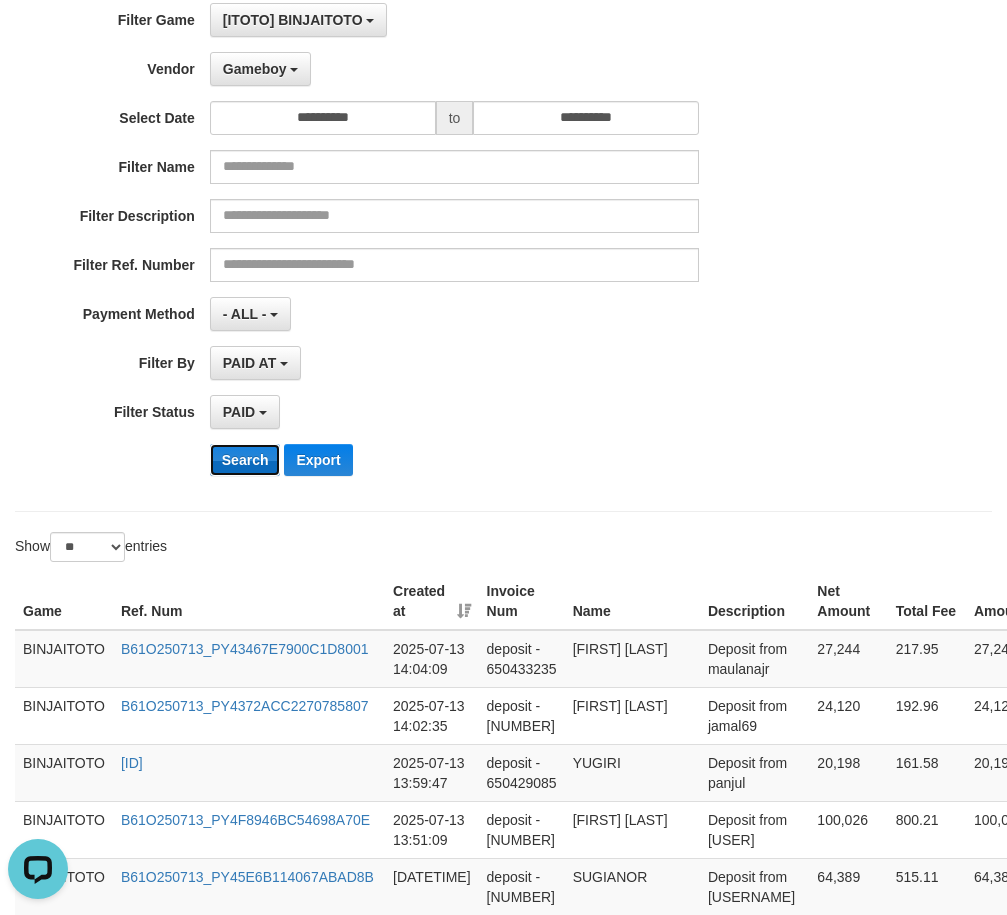 click on "Search" at bounding box center [245, 460] 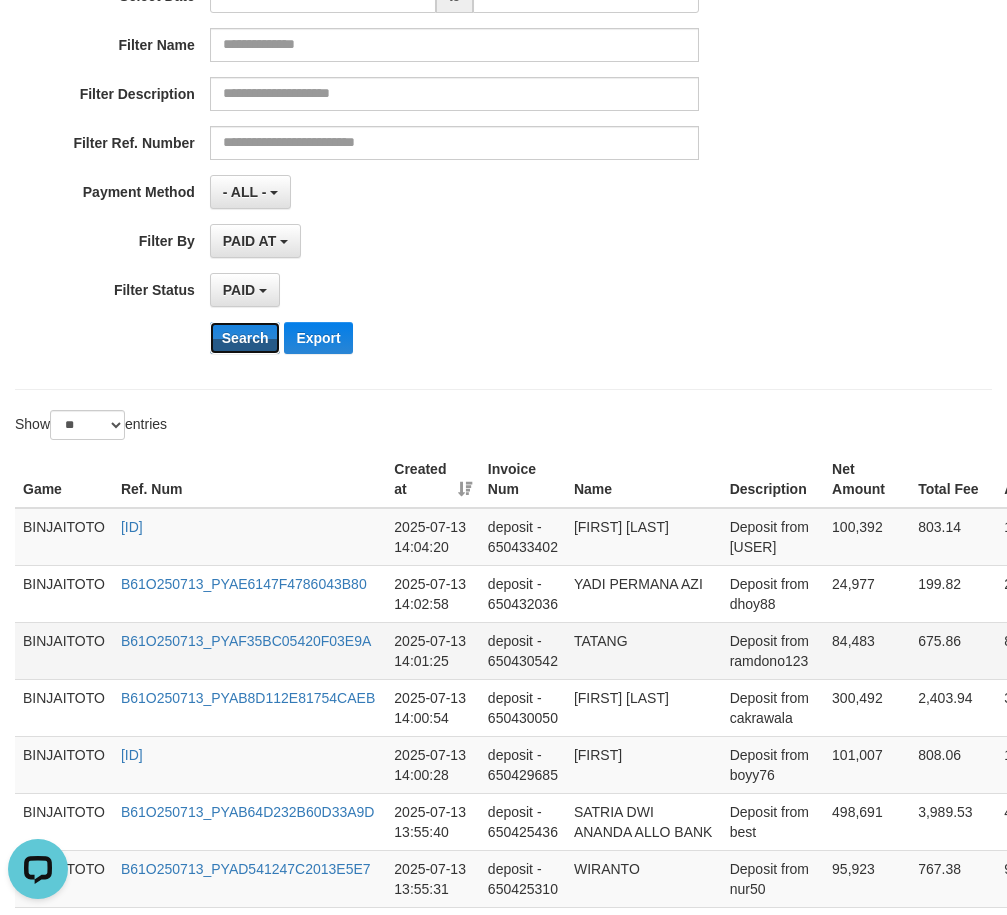 scroll, scrollTop: 500, scrollLeft: 0, axis: vertical 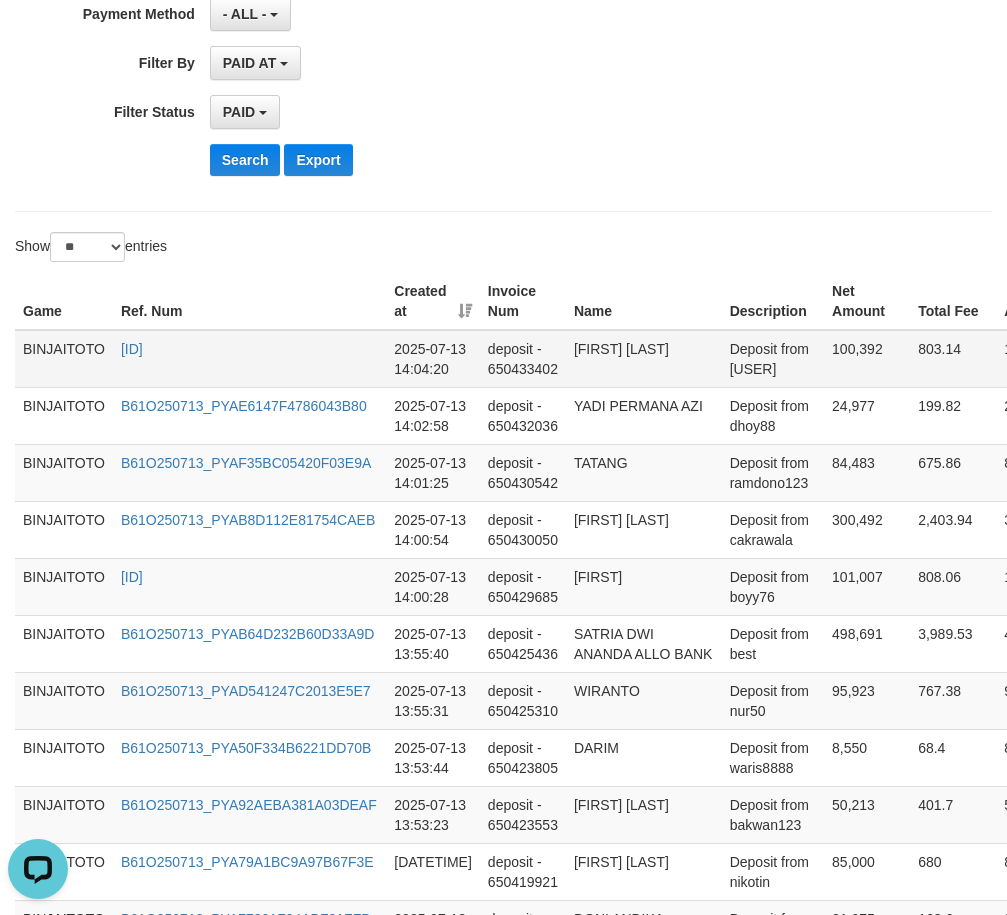 click on "[FIRST] [LAST]" at bounding box center [644, 359] 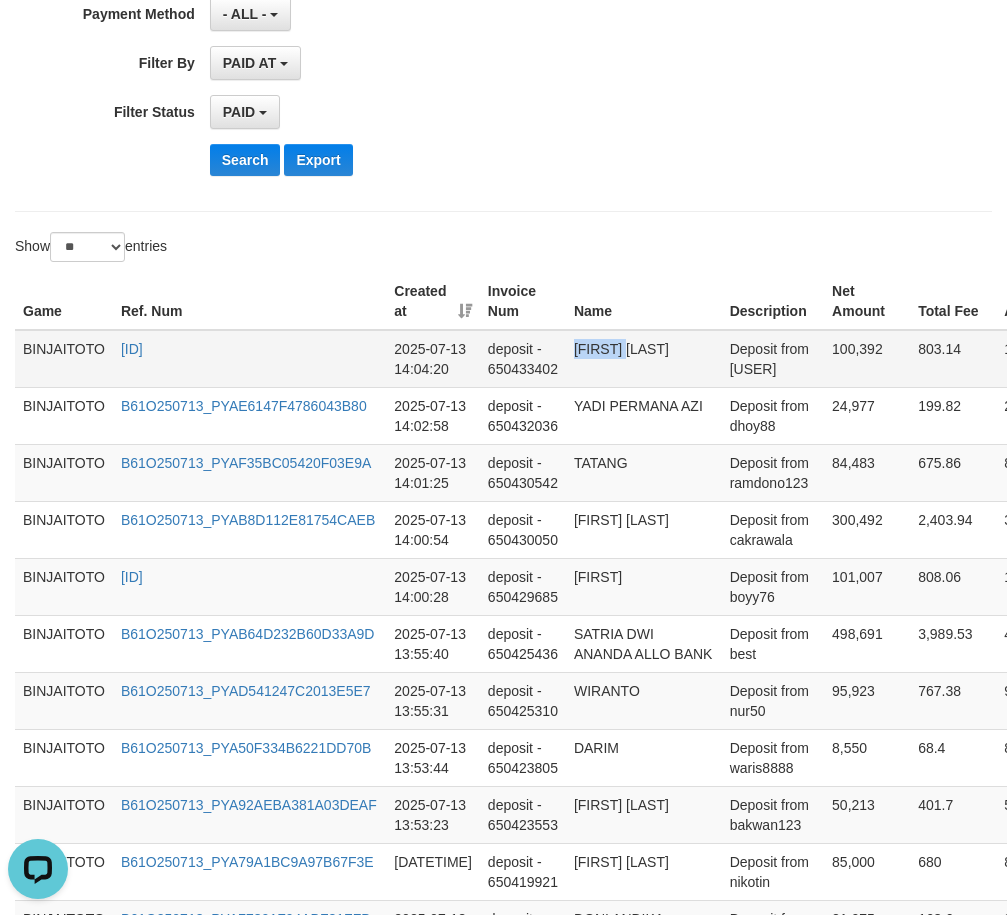 drag, startPoint x: 578, startPoint y: 349, endPoint x: 627, endPoint y: 349, distance: 49 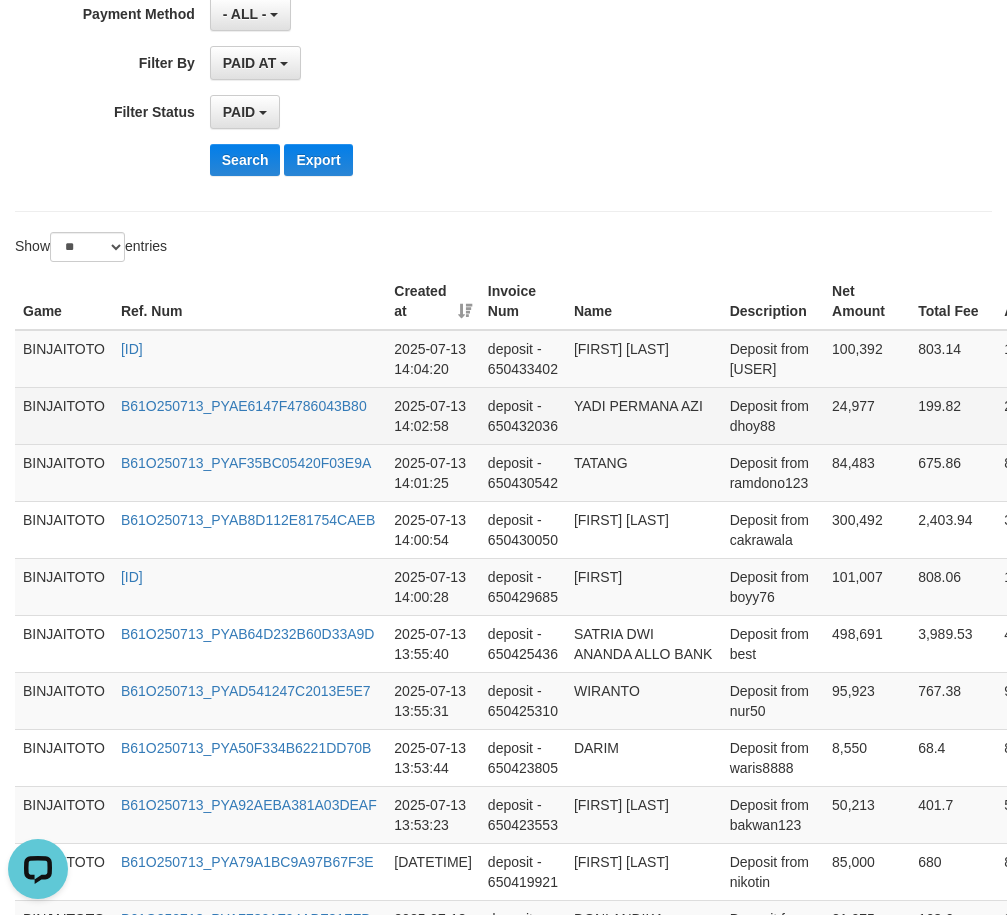 click on "YADI PERMANA AZI" at bounding box center (644, 415) 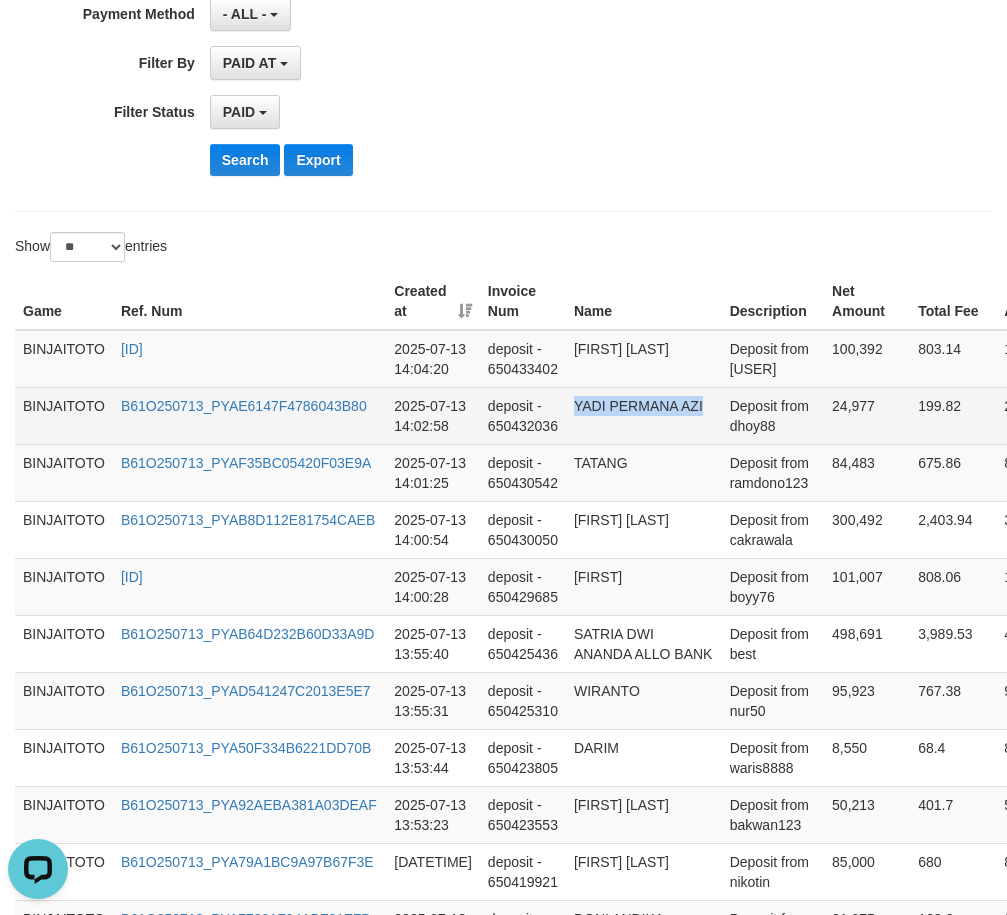 drag, startPoint x: 580, startPoint y: 403, endPoint x: 683, endPoint y: 408, distance: 103.121284 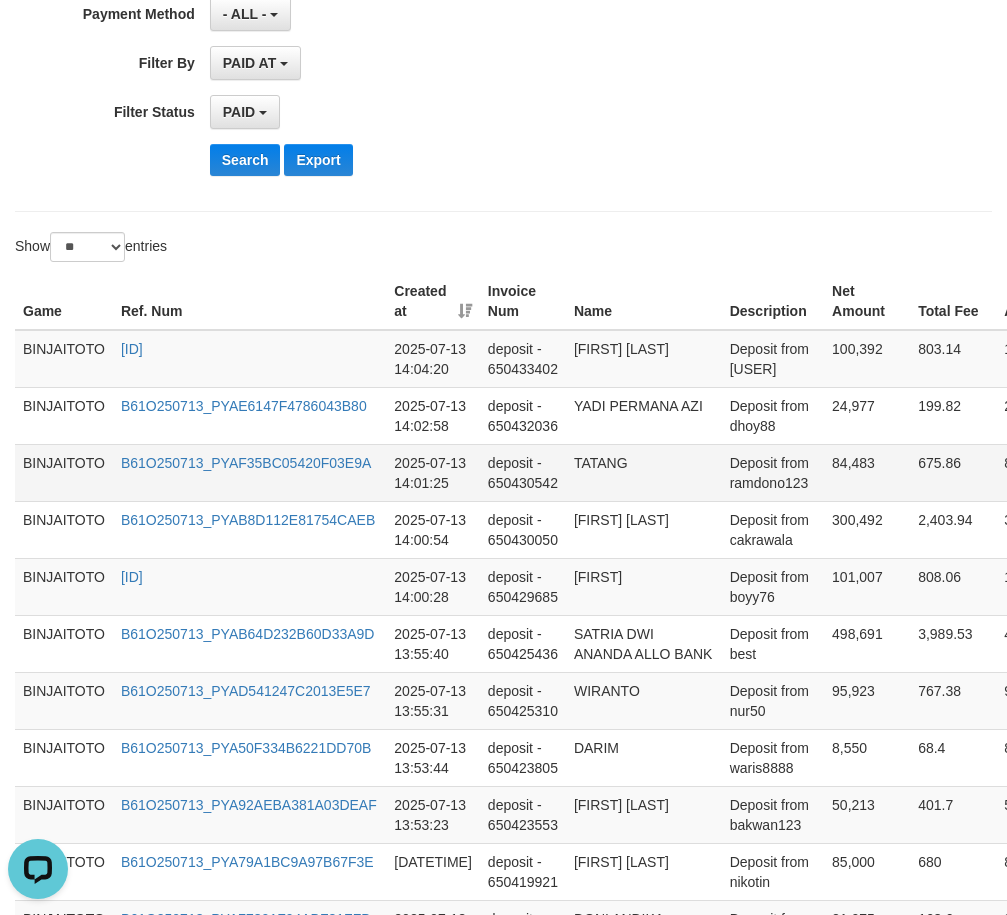 click on "TATANG" at bounding box center [644, 472] 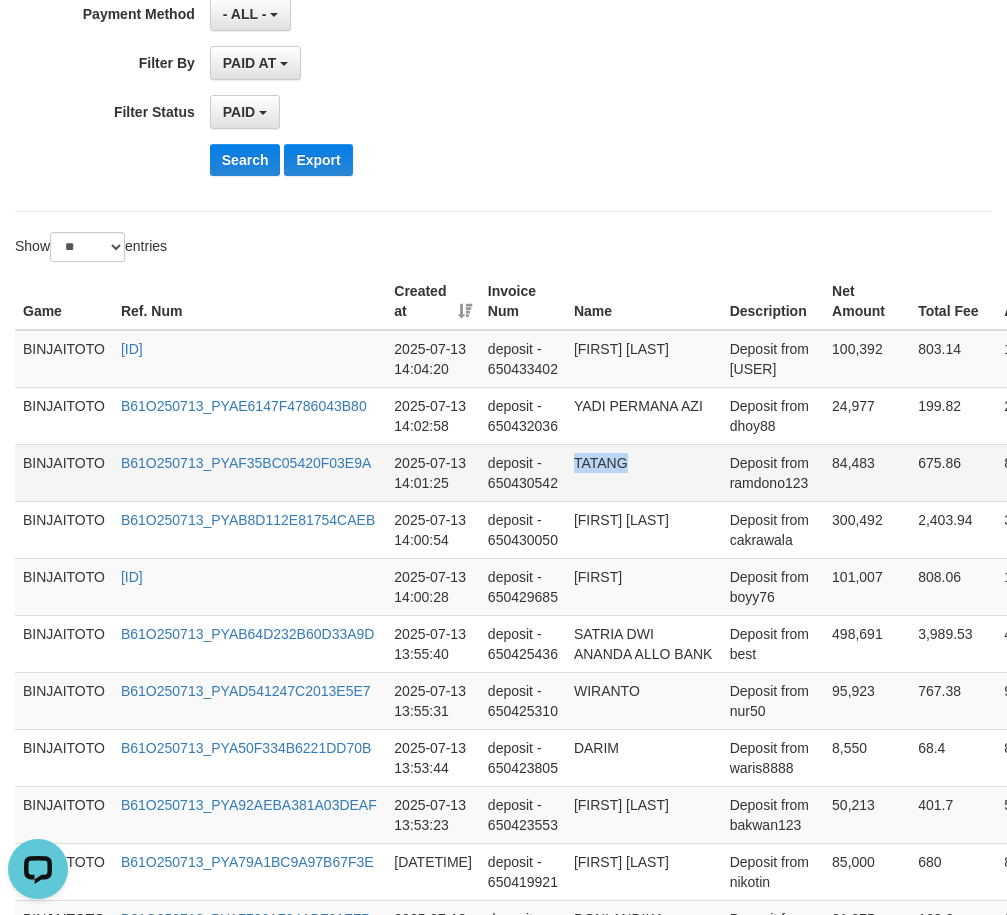 click on "TATANG" at bounding box center (644, 472) 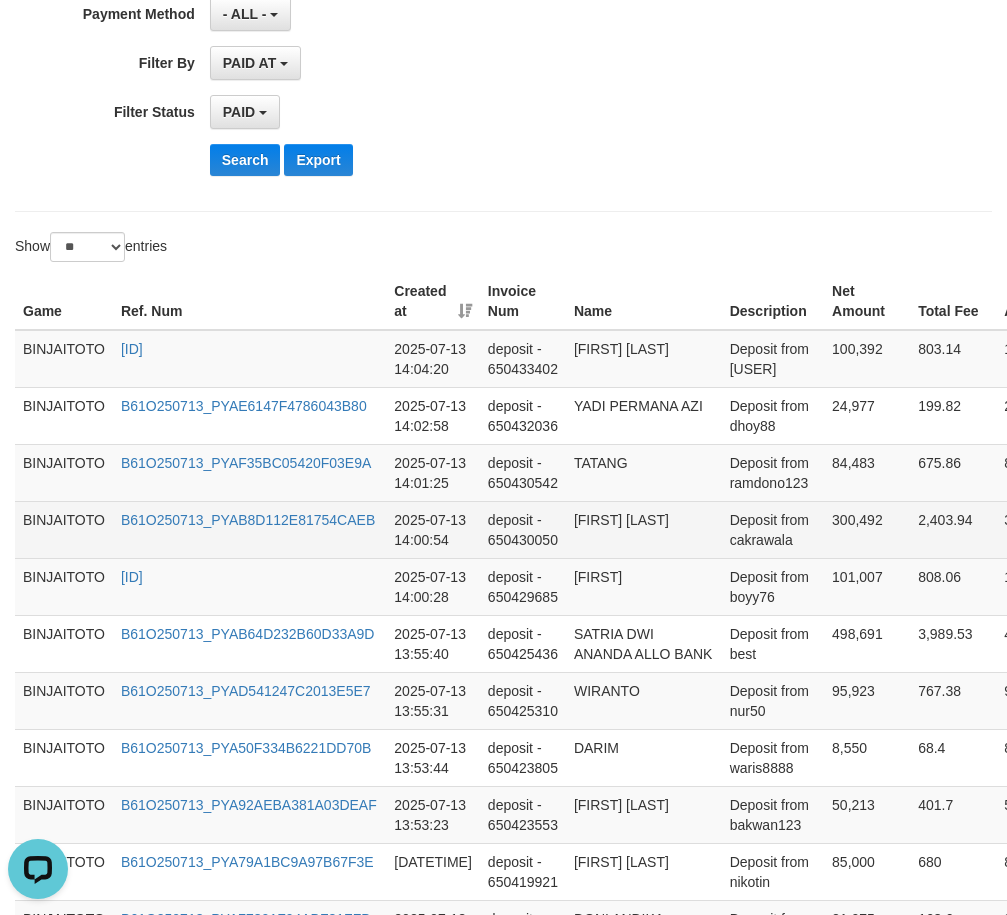 click on "[FIRST] [LAST]" at bounding box center (644, 529) 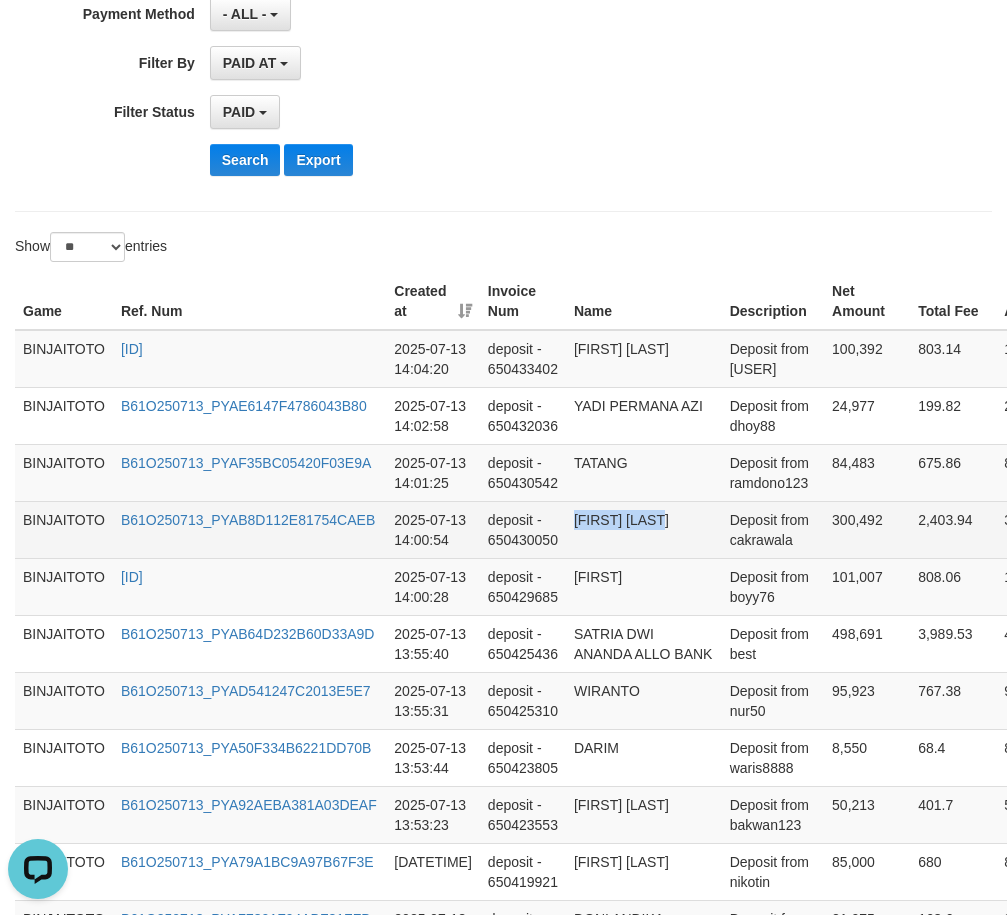 drag, startPoint x: 592, startPoint y: 517, endPoint x: 643, endPoint y: 517, distance: 51 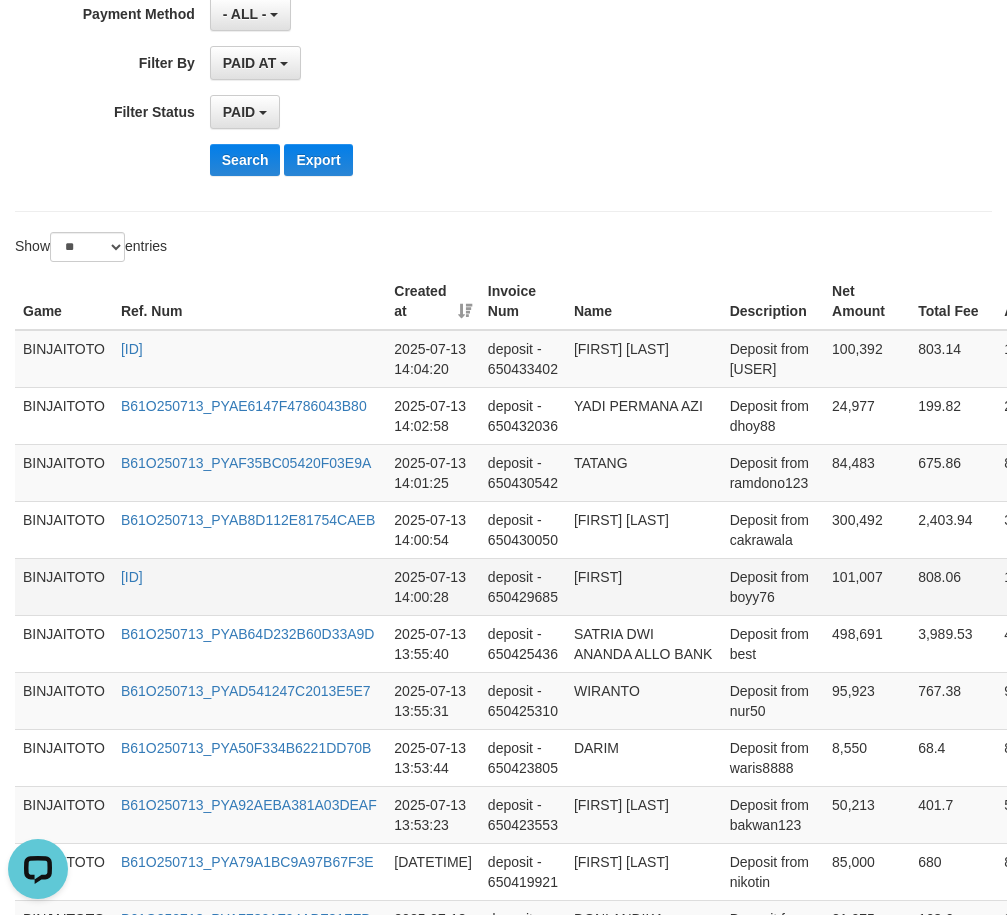 click on "[FIRST]" at bounding box center (644, 586) 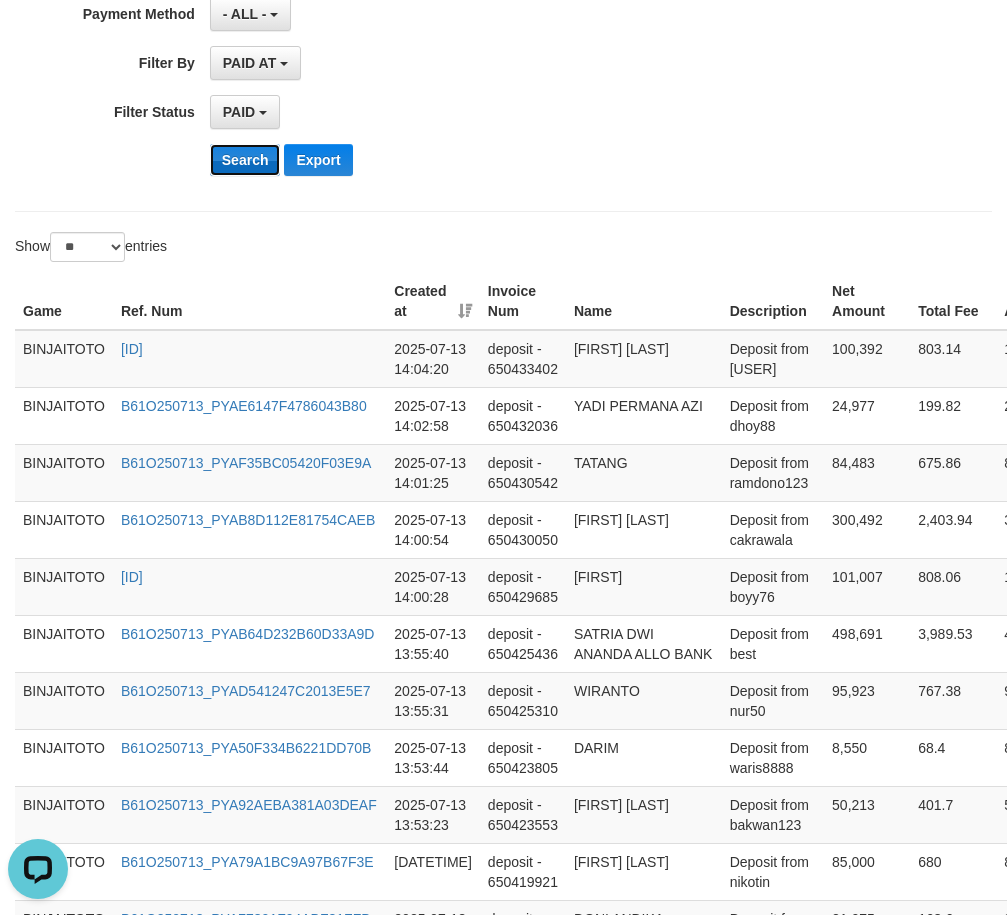 click on "Search" at bounding box center (245, 160) 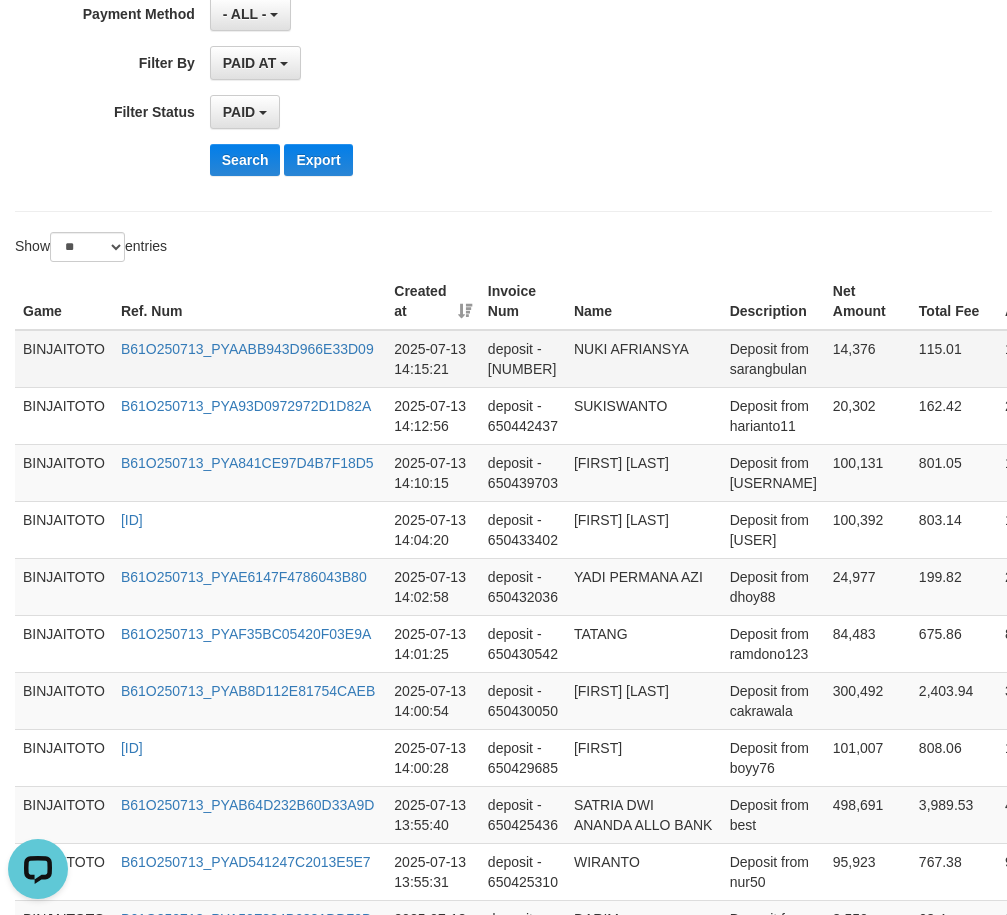 click on "NUKI AFRIANSYA" at bounding box center [644, 359] 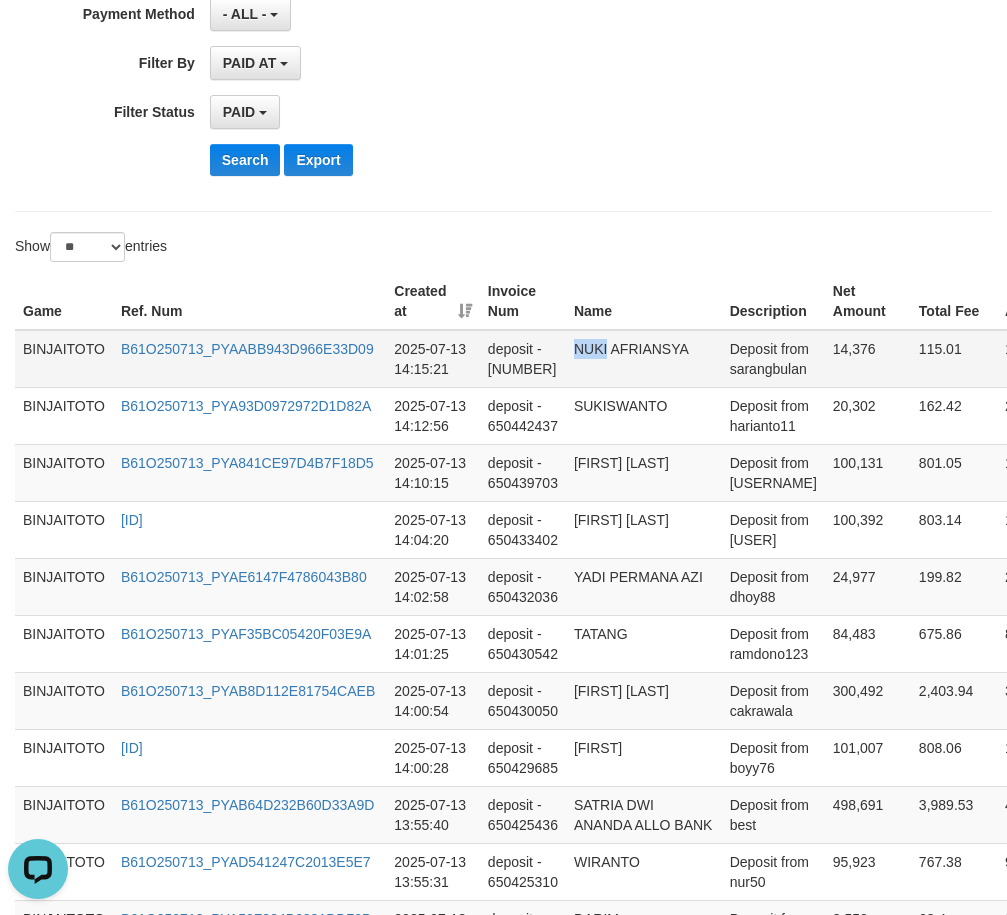 click on "NUKI AFRIANSYA" at bounding box center [644, 359] 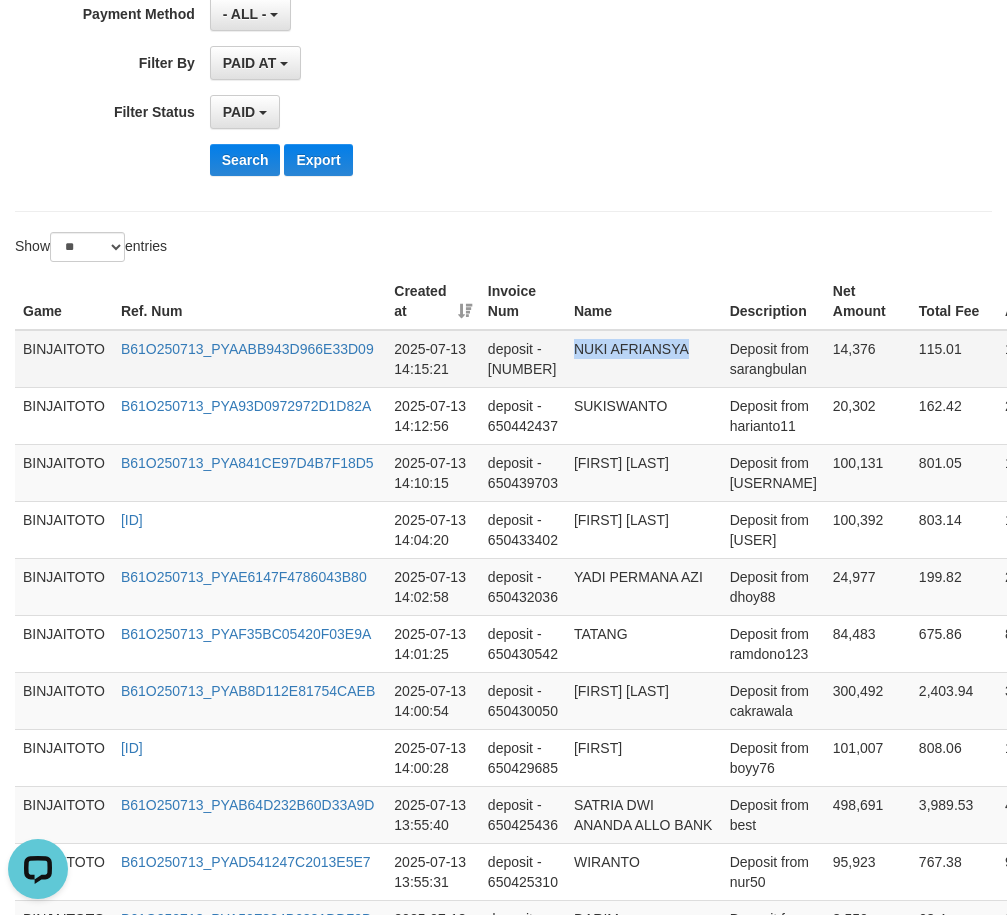 drag, startPoint x: 582, startPoint y: 351, endPoint x: 637, endPoint y: 351, distance: 55 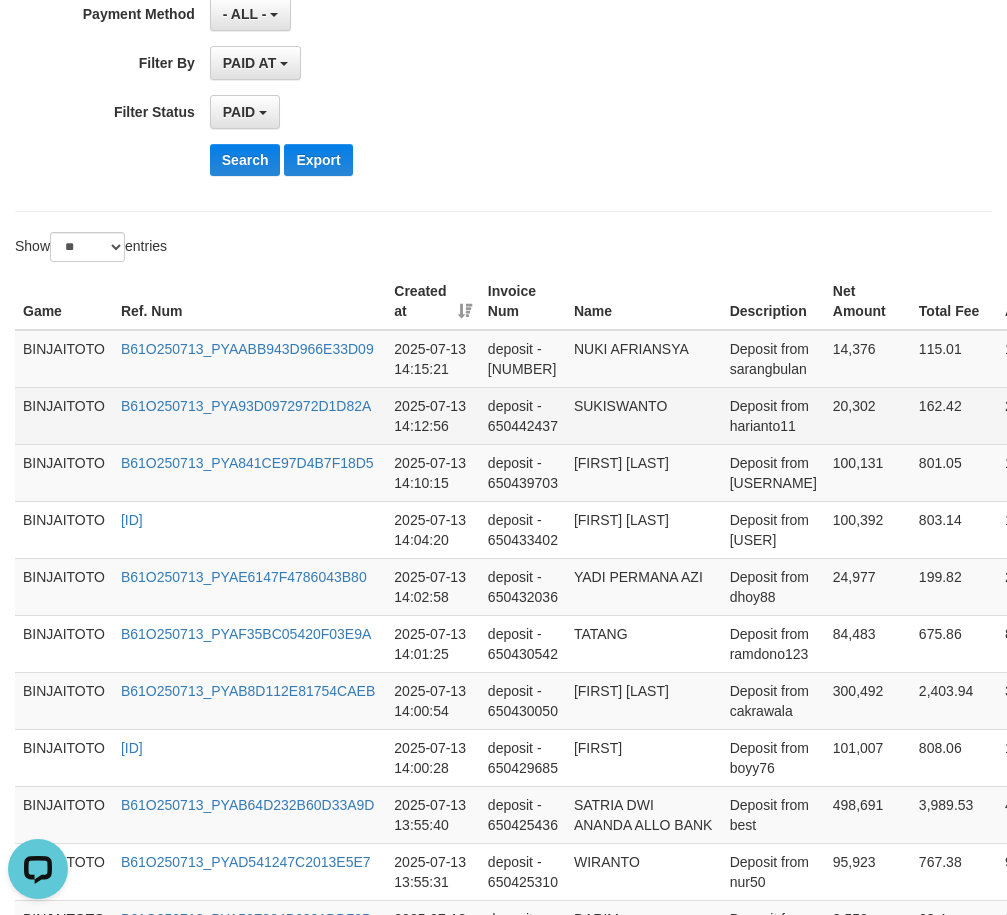 click on "SUKISWANTO" at bounding box center [644, 415] 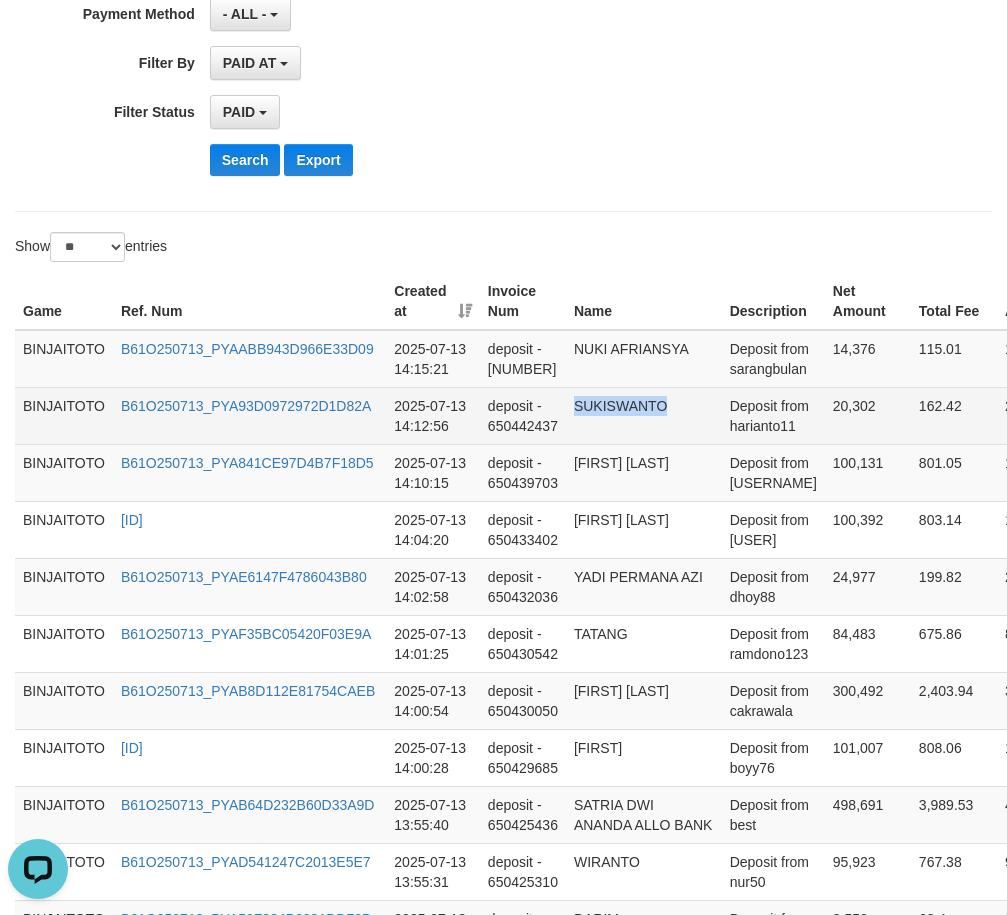 click on "SUKISWANTO" at bounding box center (644, 415) 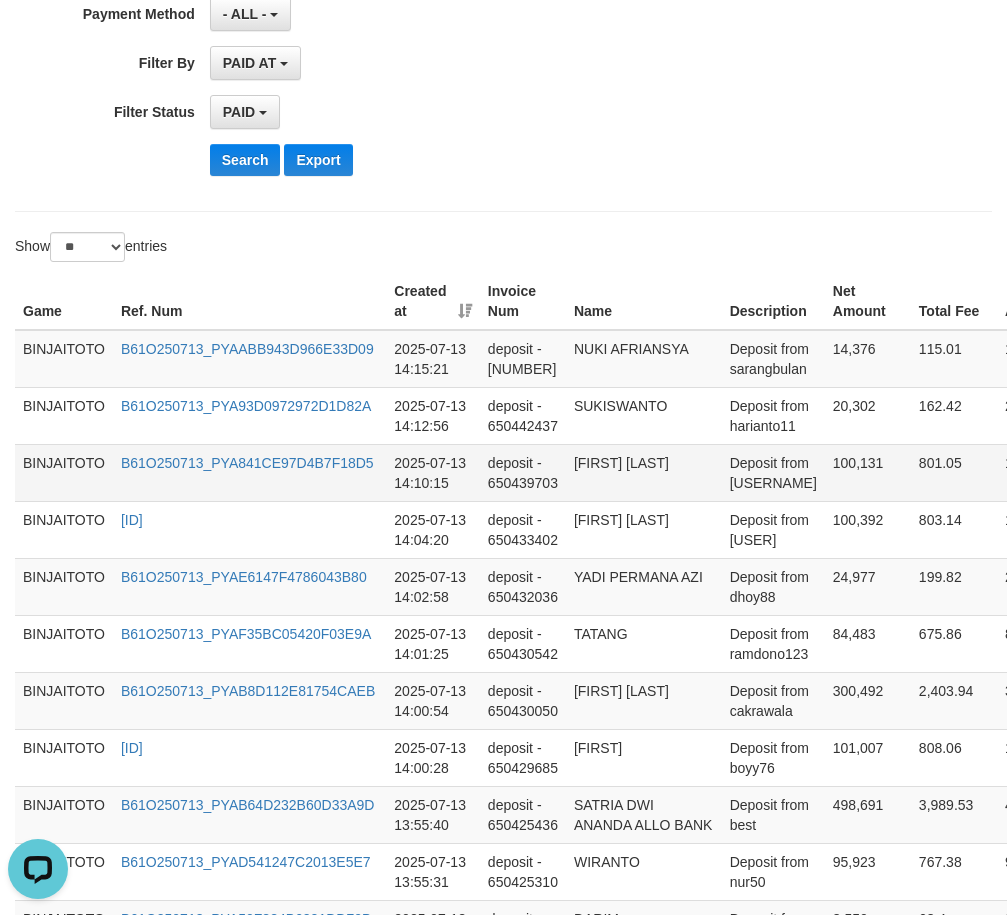 click on "[FIRST] [LAST]" at bounding box center [644, 472] 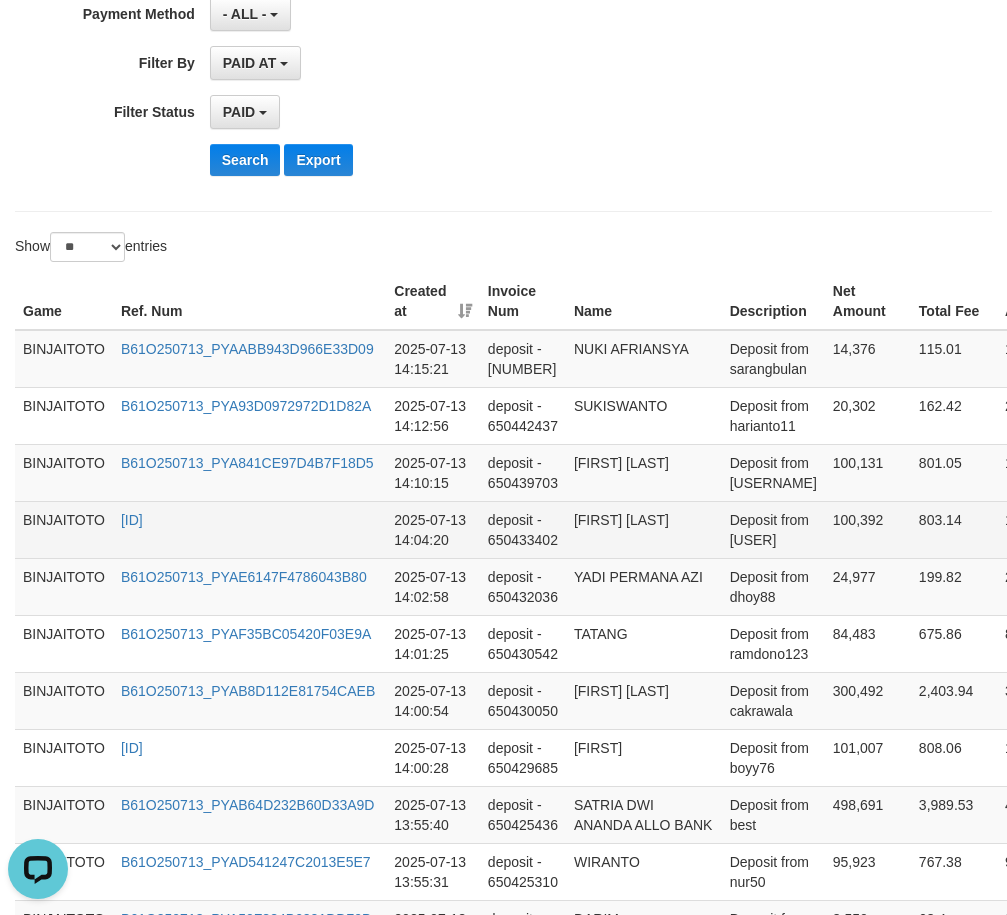 click on "[FIRST] [LAST]" at bounding box center [644, 529] 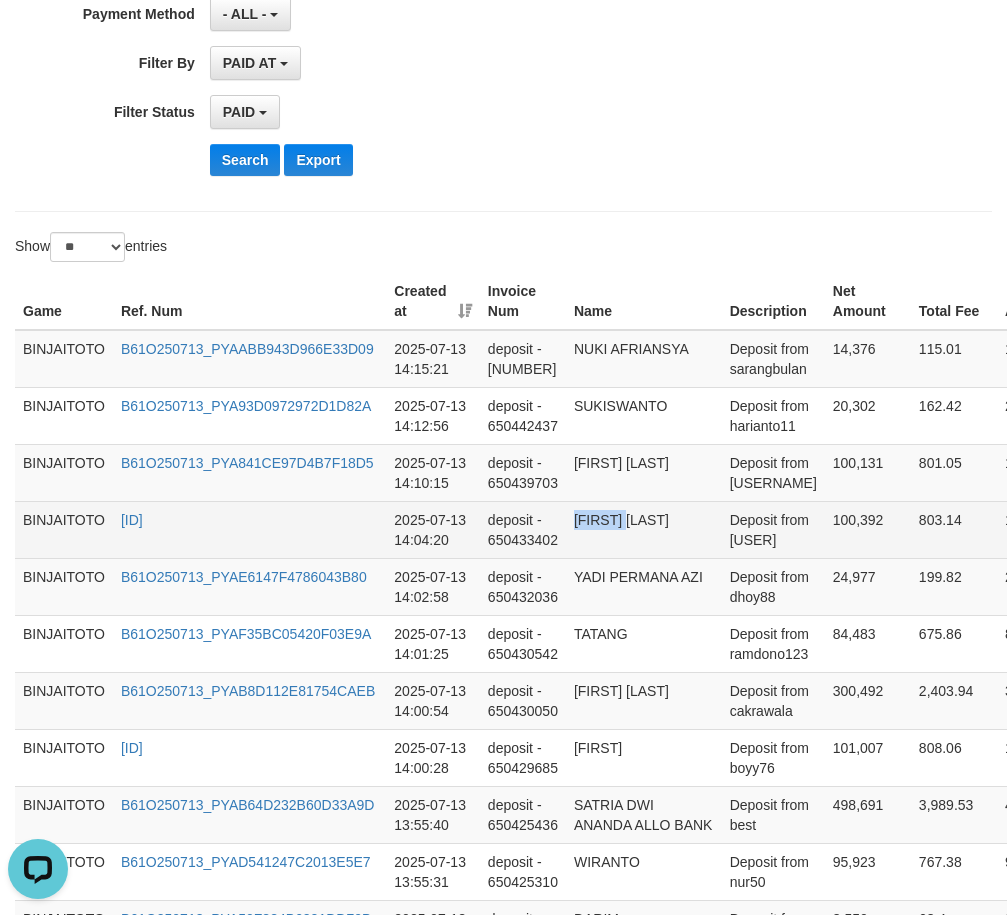 drag, startPoint x: 584, startPoint y: 522, endPoint x: 547, endPoint y: 519, distance: 37.12142 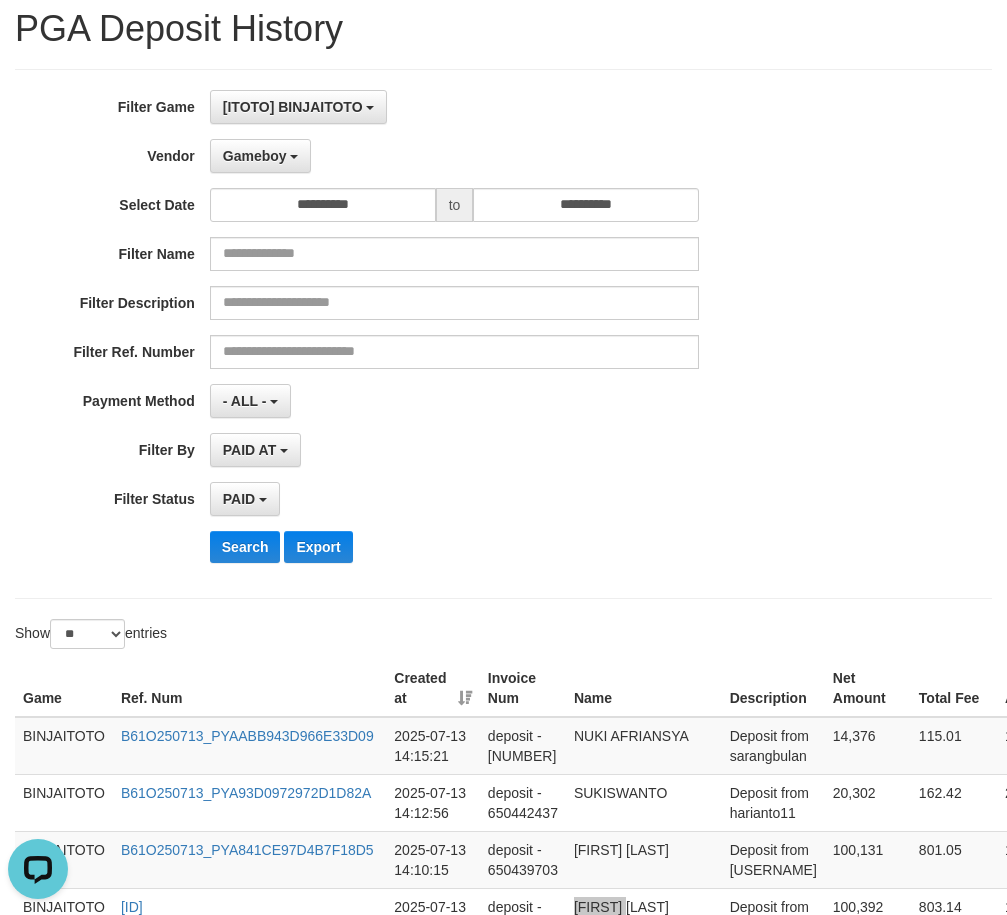 scroll, scrollTop: 100, scrollLeft: 0, axis: vertical 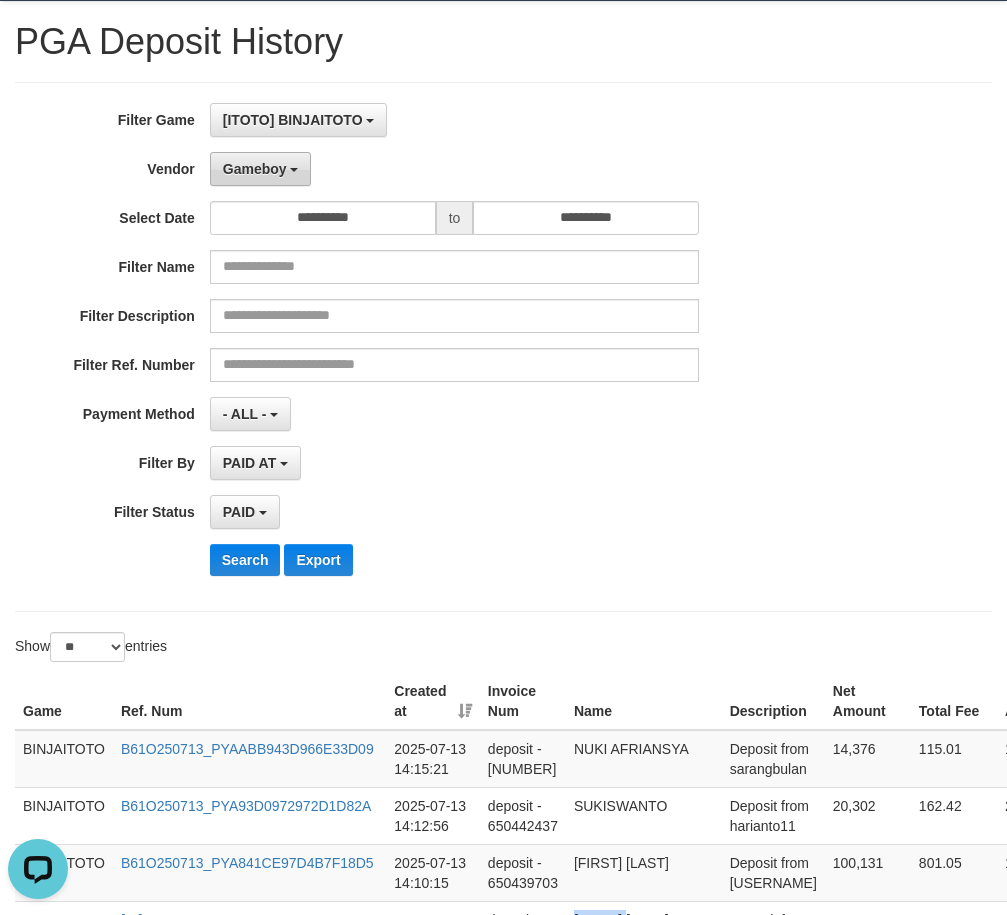 click on "Gameboy" at bounding box center (261, 169) 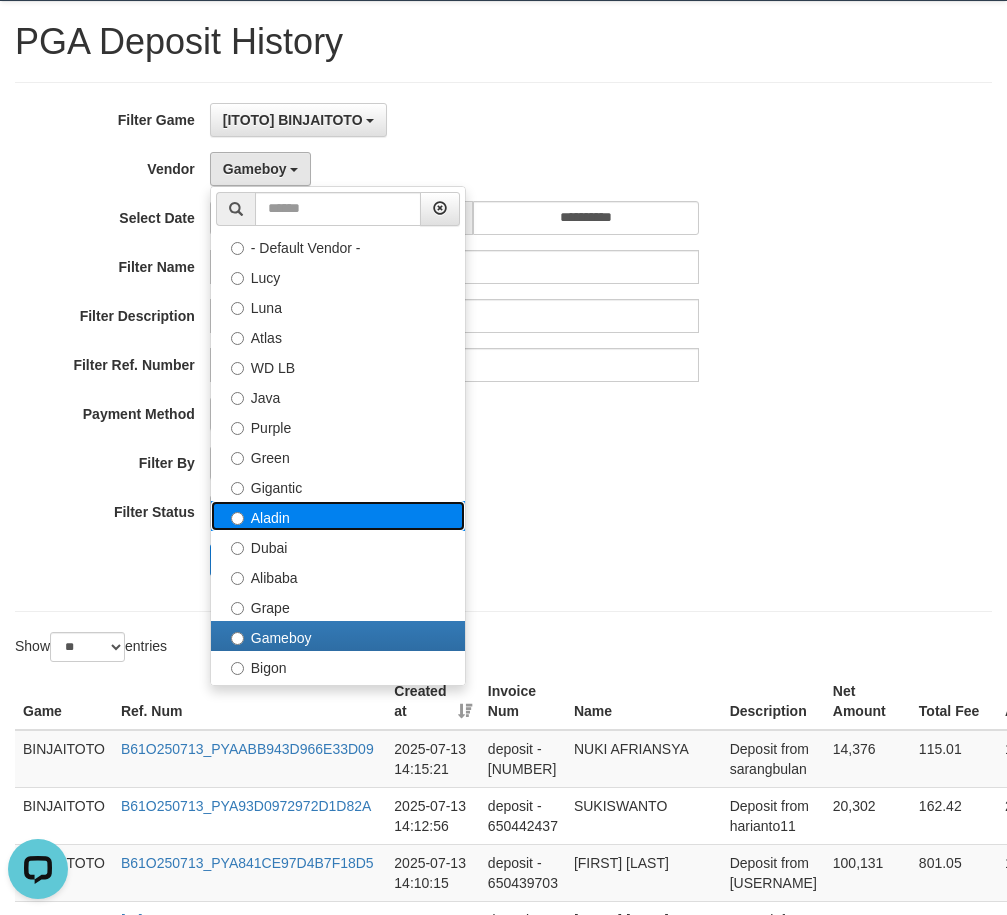 click on "Aladin" at bounding box center (338, 516) 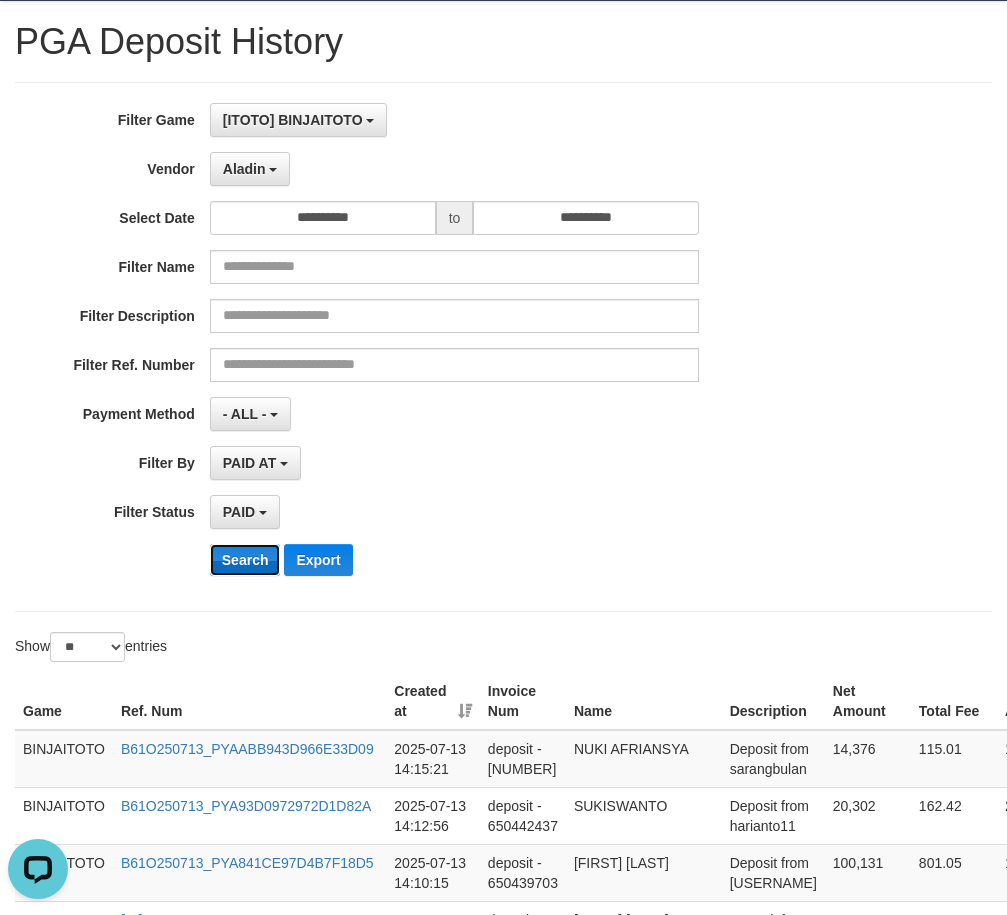 drag, startPoint x: 243, startPoint y: 556, endPoint x: 457, endPoint y: 547, distance: 214.18916 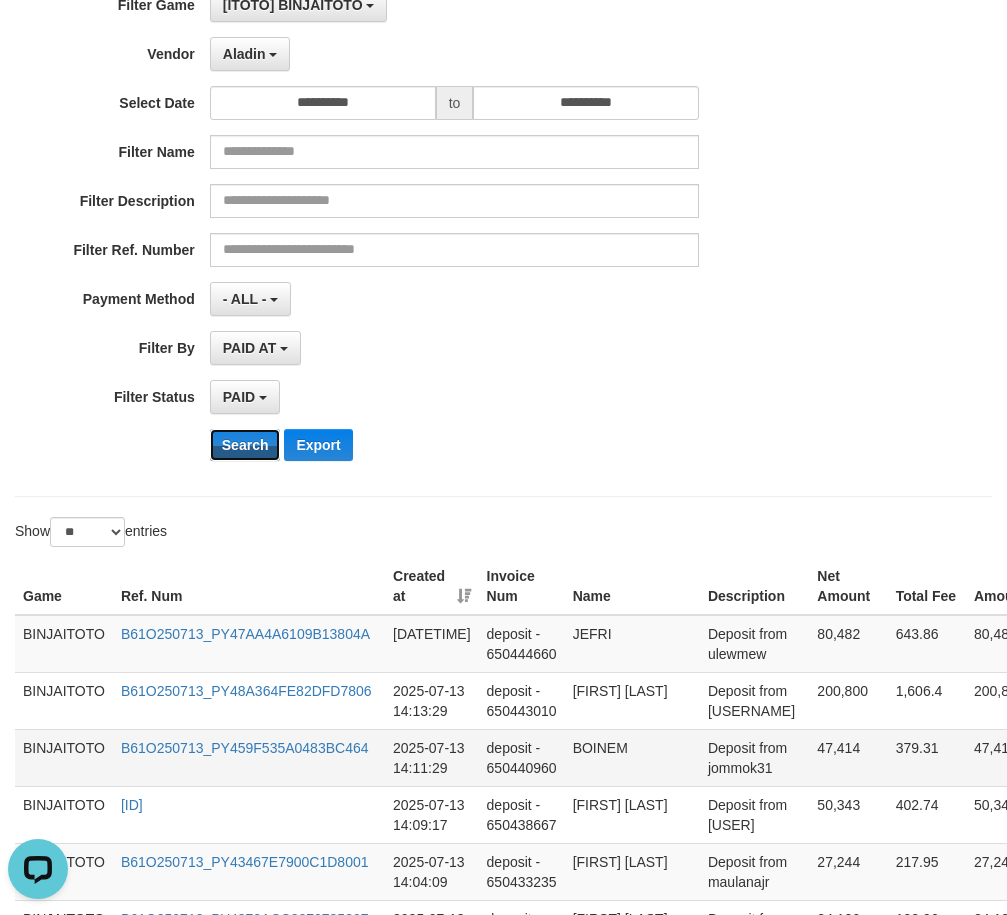 scroll, scrollTop: 500, scrollLeft: 0, axis: vertical 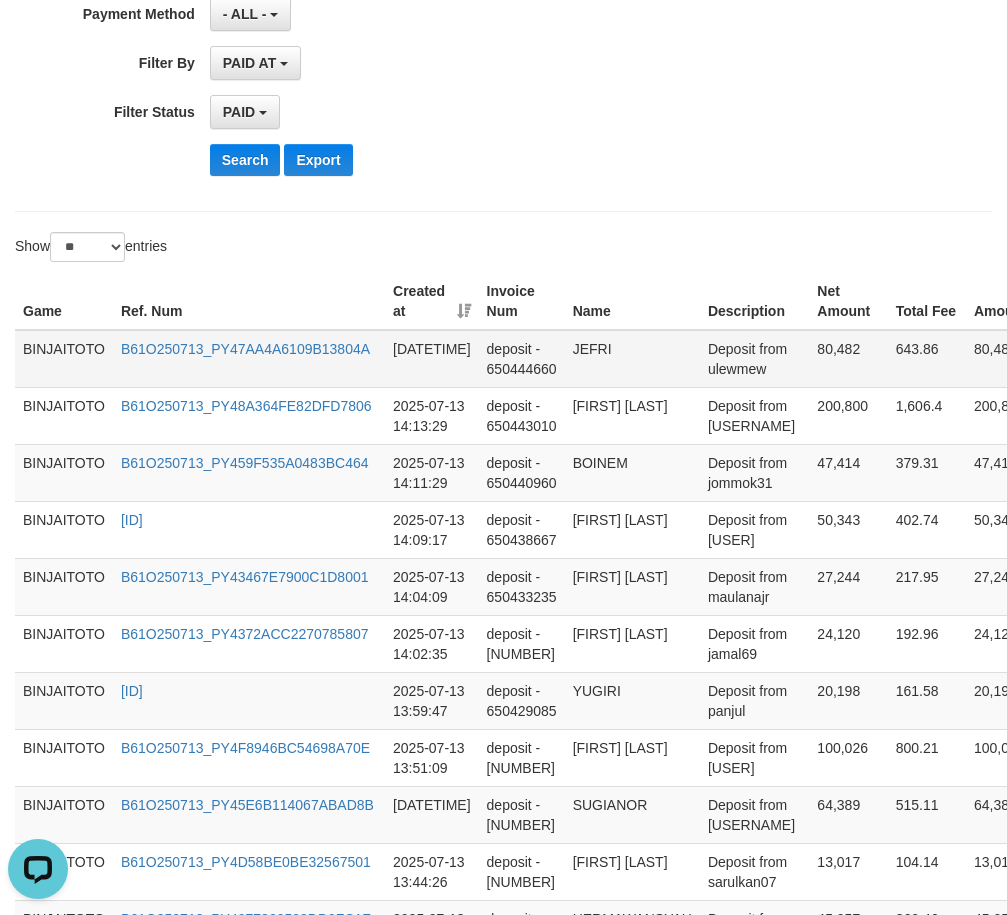 click on "JEFRI" at bounding box center [632, 359] 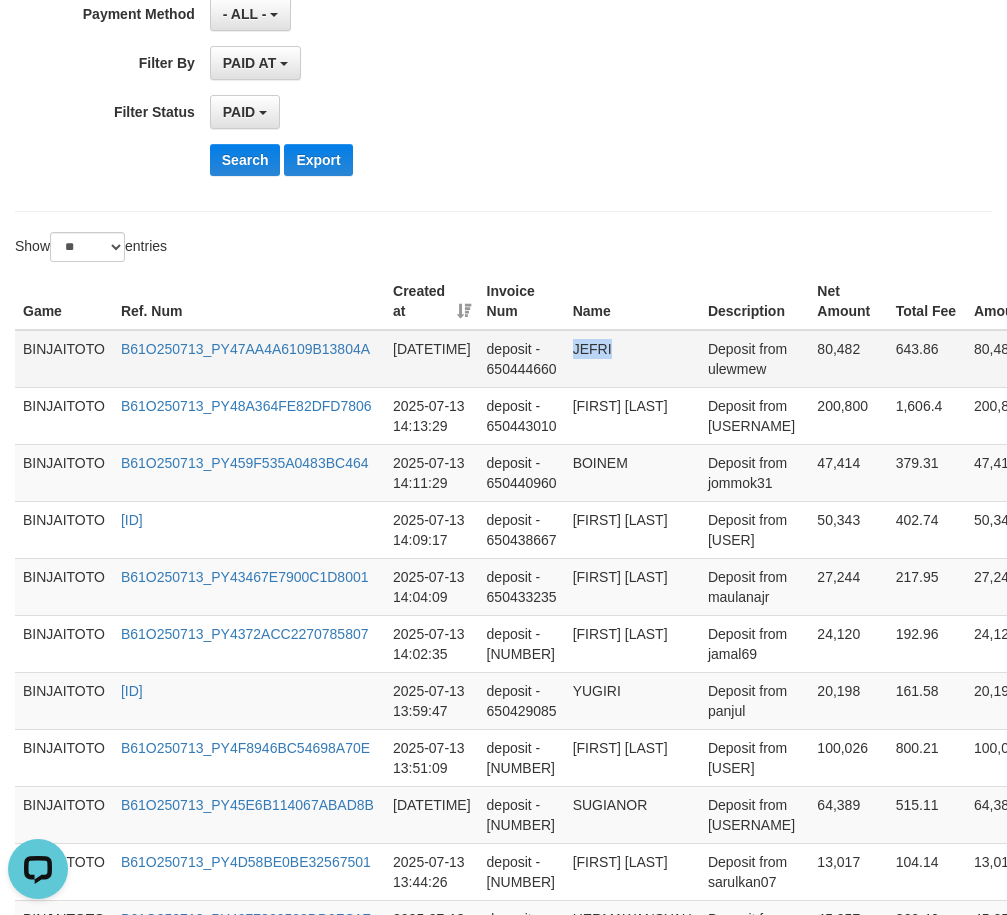 click on "JEFRI" at bounding box center (632, 359) 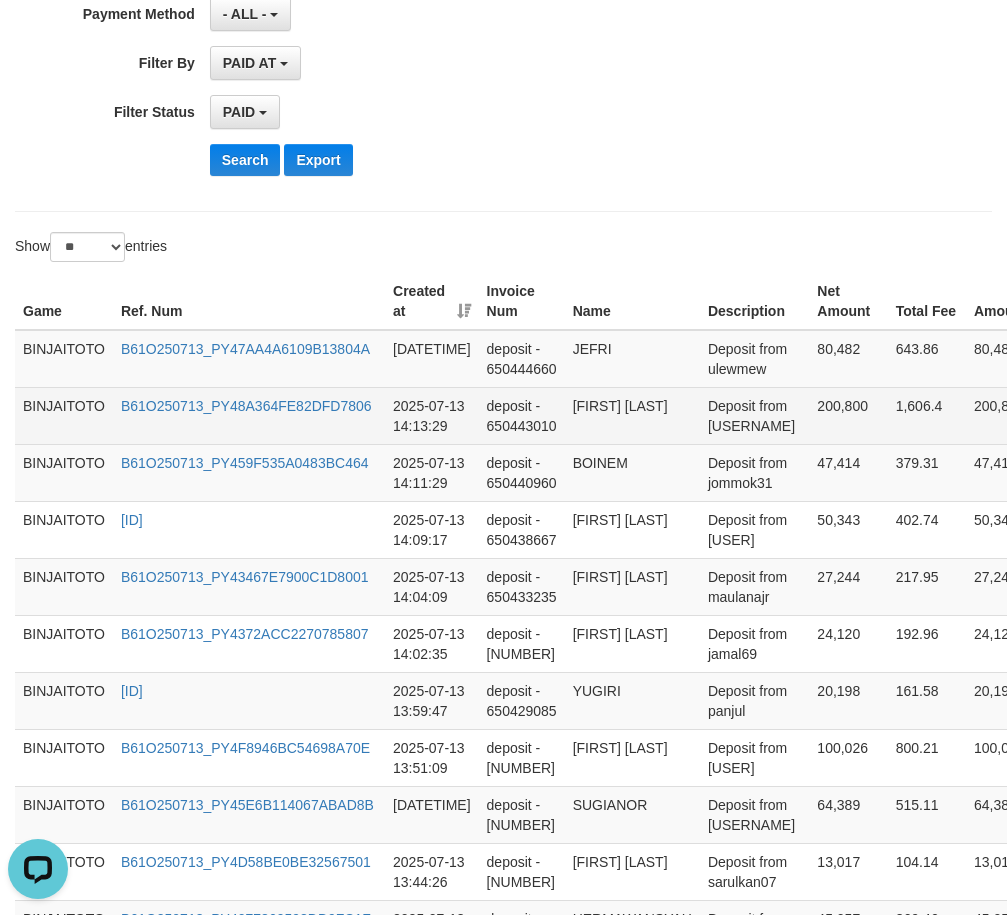 click on "[FIRST] [LAST]" at bounding box center [632, 415] 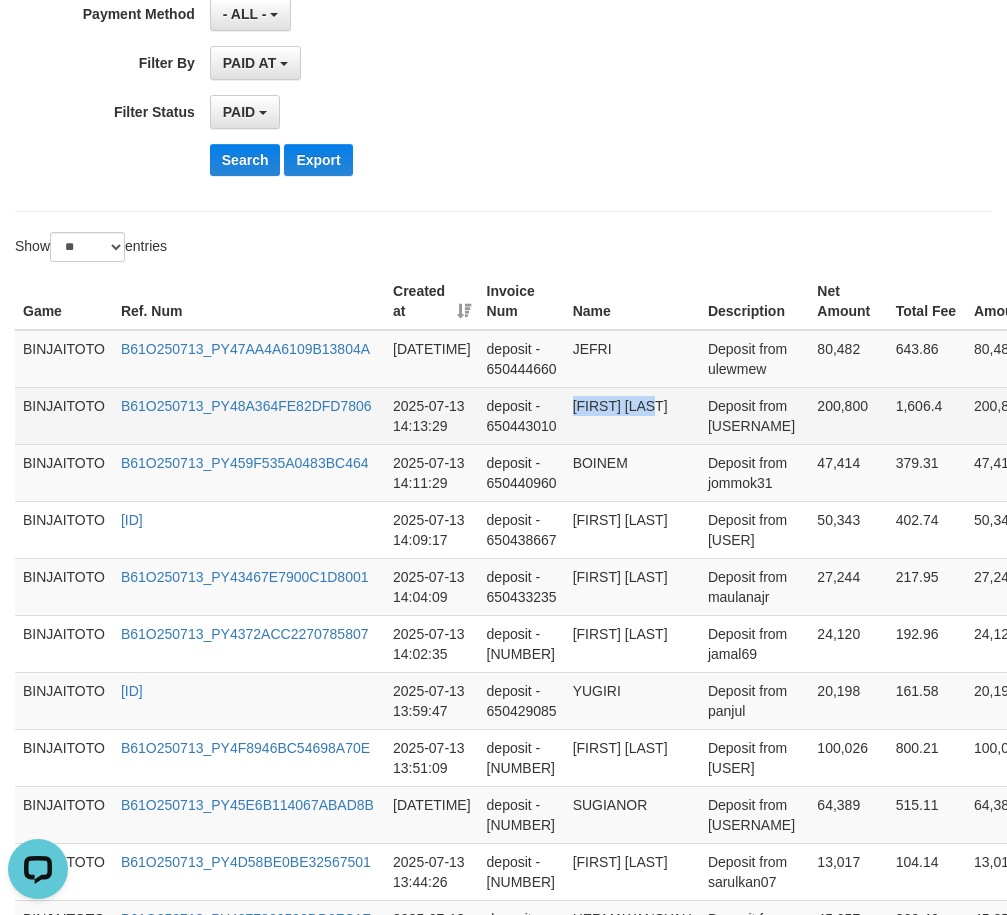 drag, startPoint x: 591, startPoint y: 411, endPoint x: 619, endPoint y: 404, distance: 28.86174 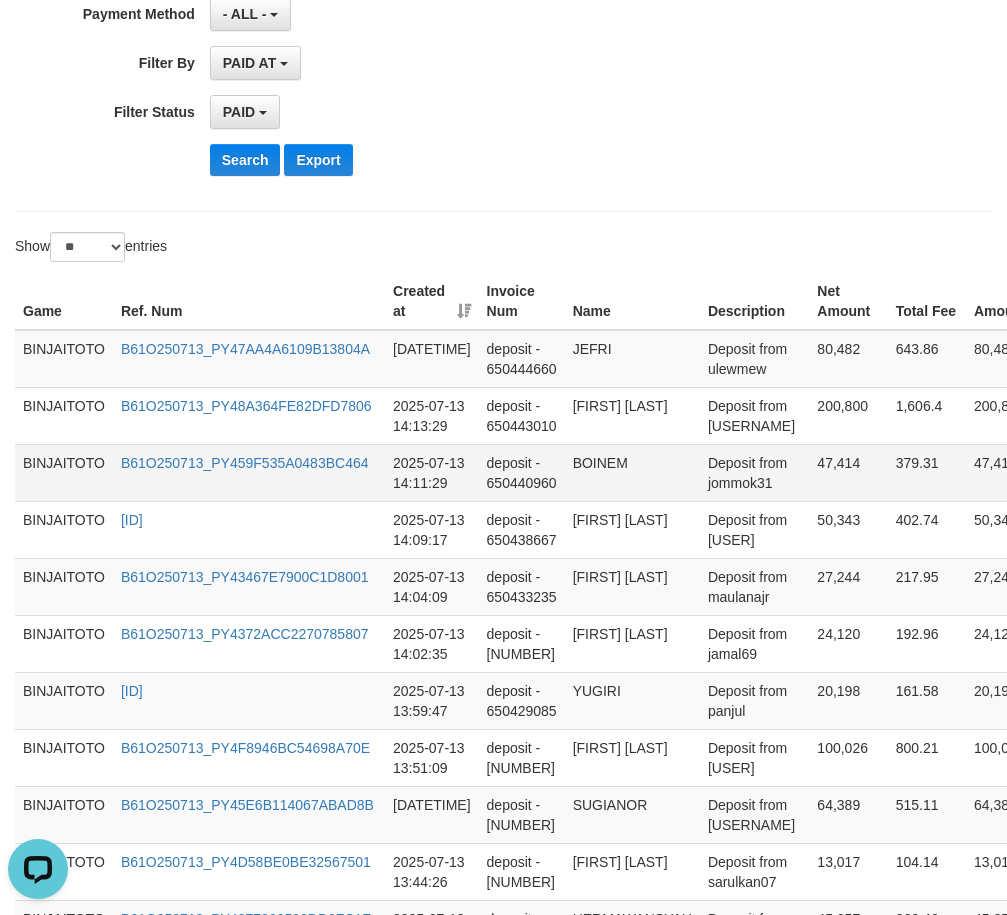 click on "BOINEM" at bounding box center [632, 472] 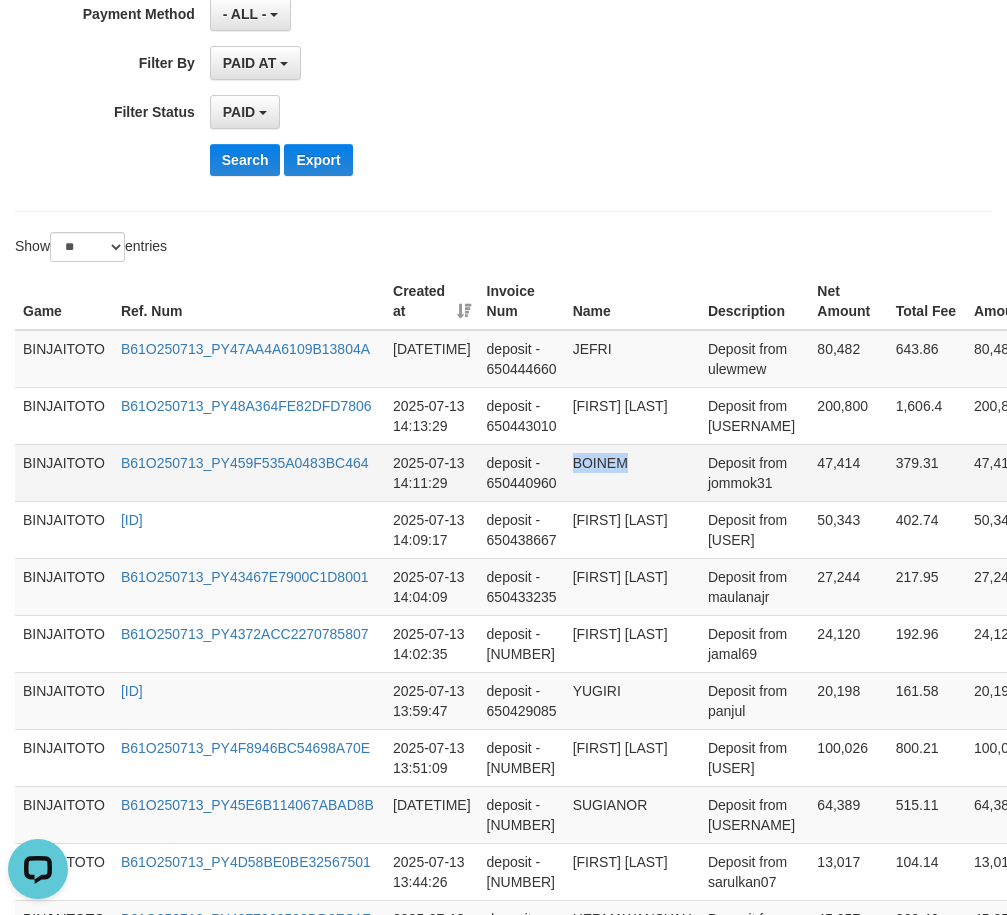 click on "BOINEM" at bounding box center (632, 472) 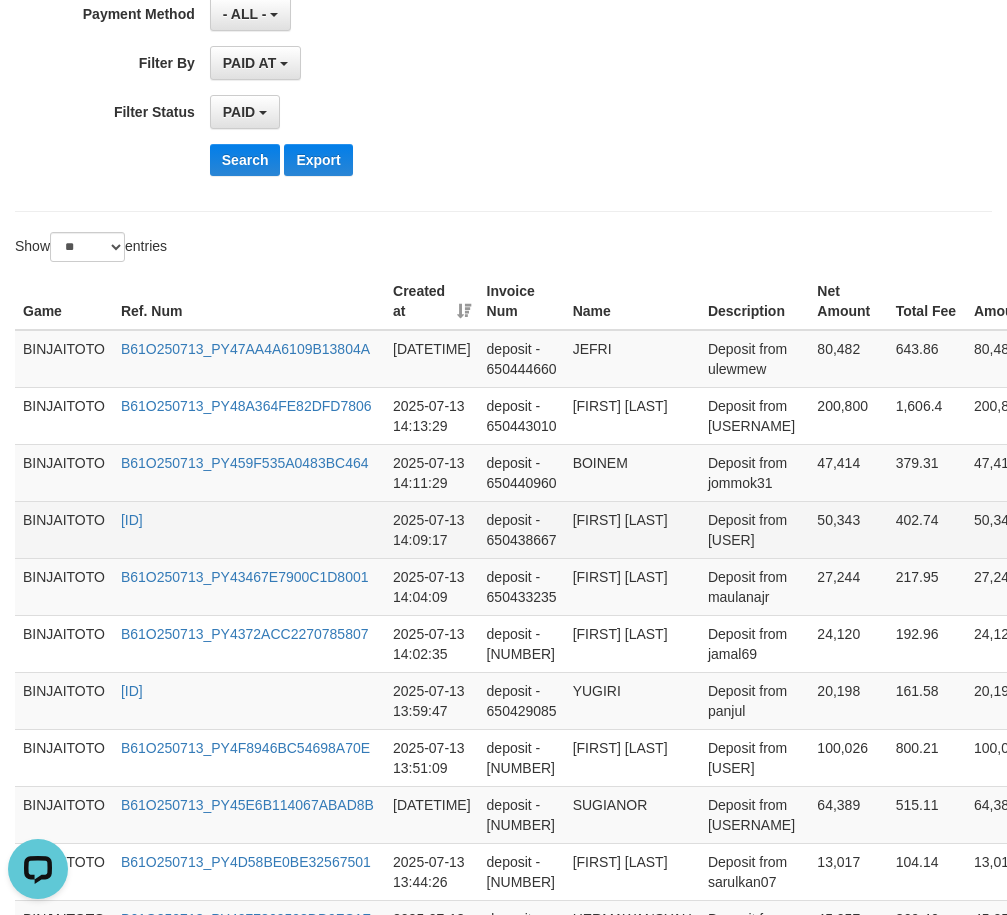 click on "[FIRST] [LAST]" at bounding box center (632, 529) 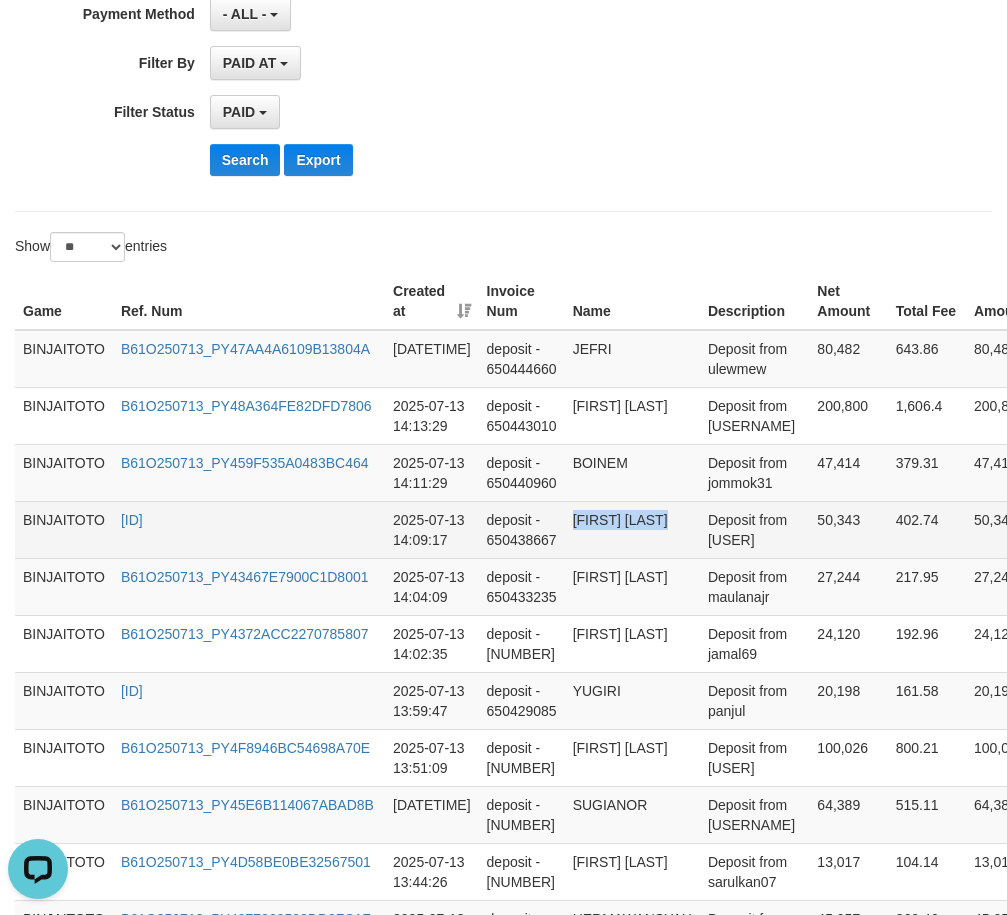 drag, startPoint x: 601, startPoint y: 521, endPoint x: 642, endPoint y: 518, distance: 41.109608 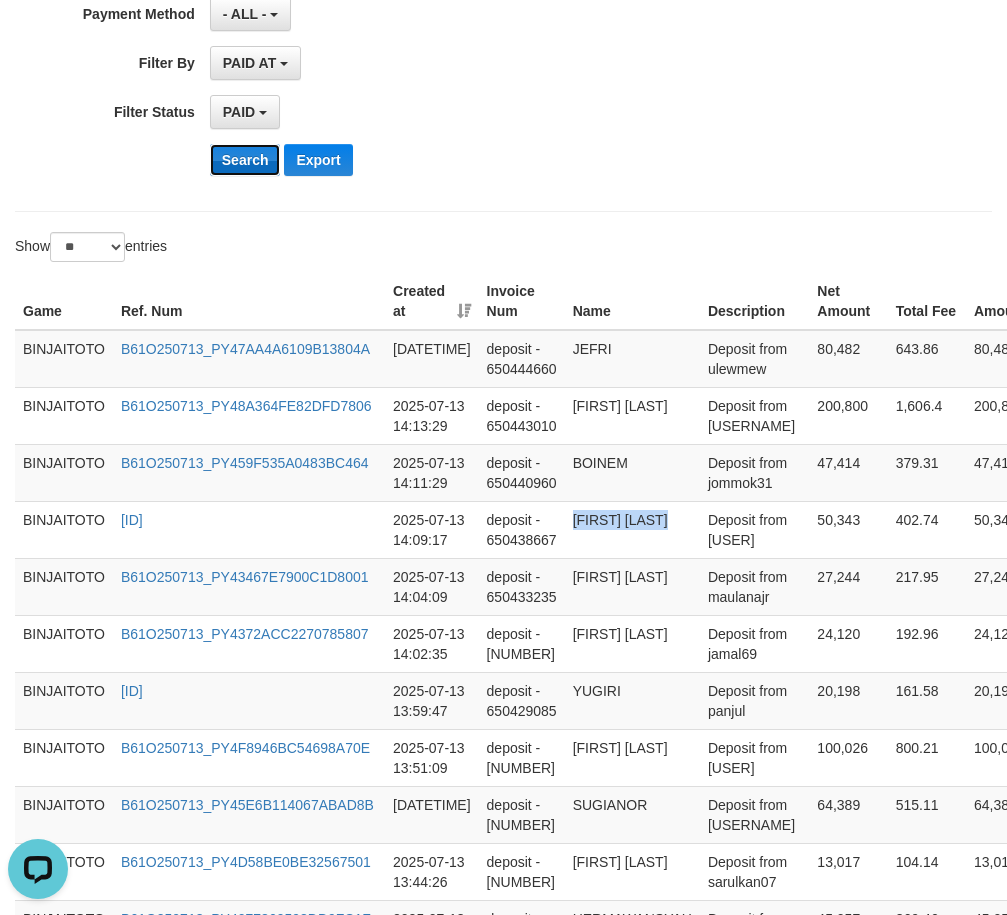 click on "Search" at bounding box center [245, 160] 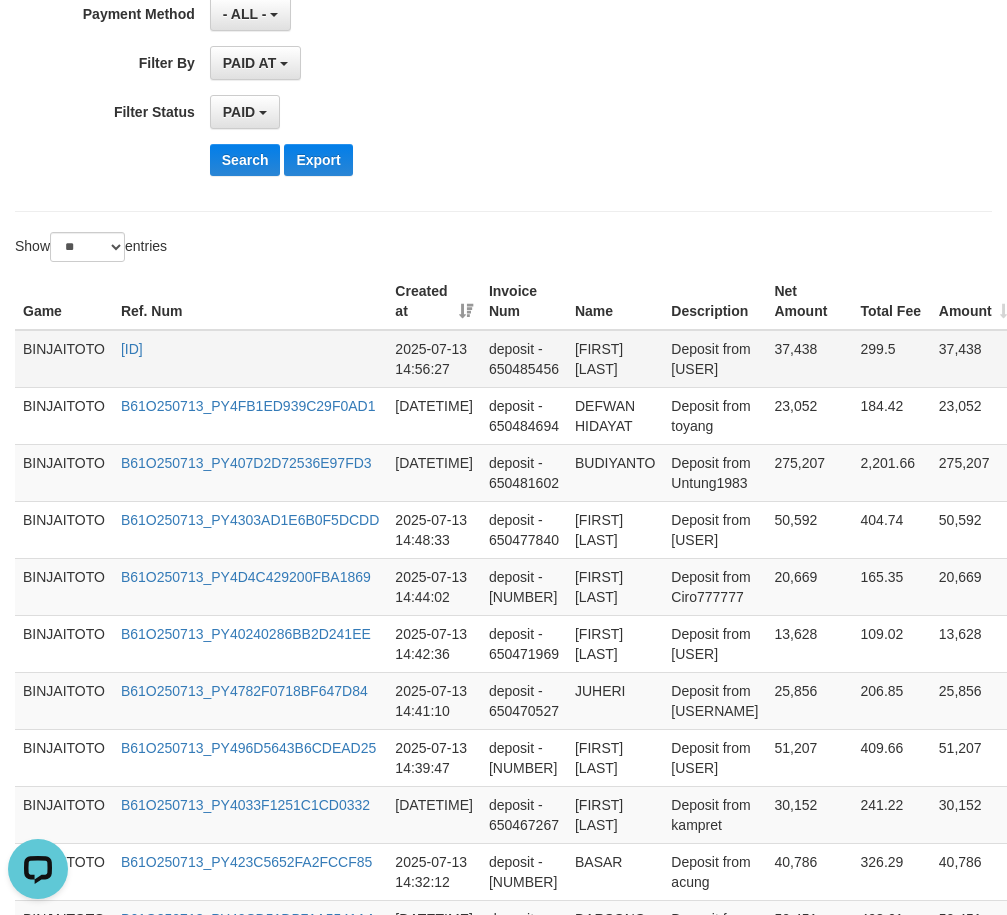 click on "[FIRST] [LAST]" at bounding box center [615, 359] 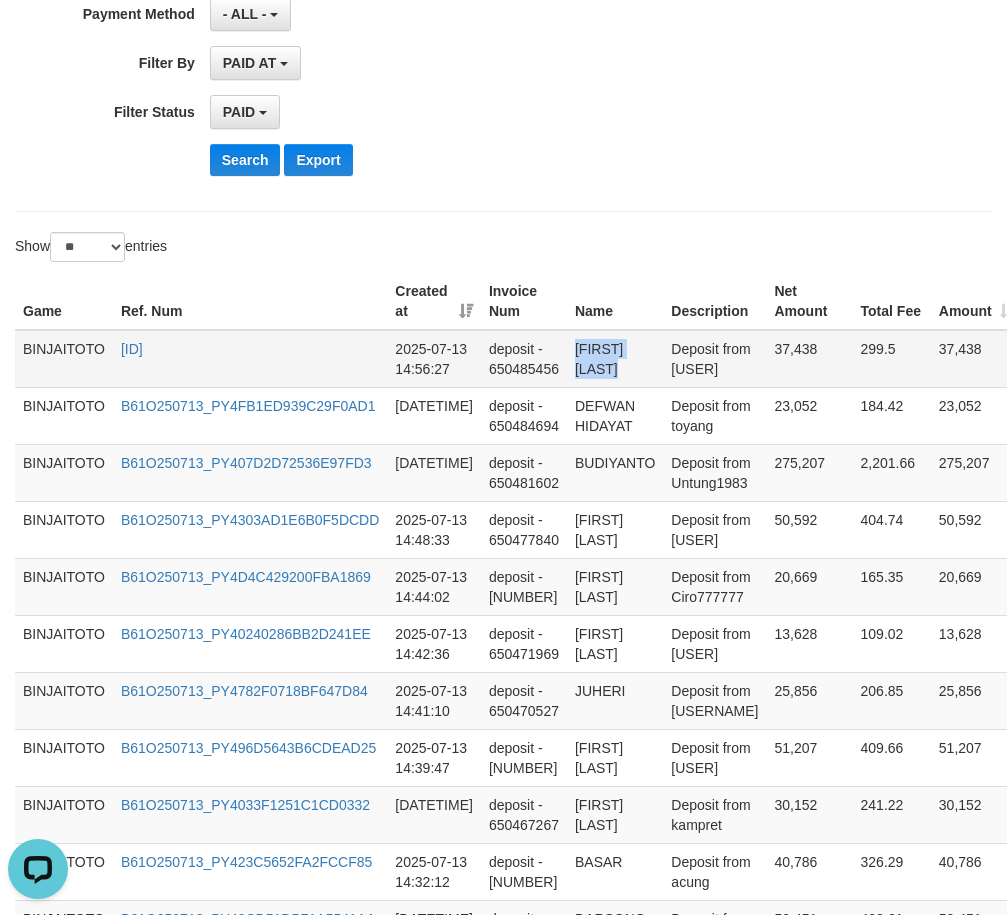 drag, startPoint x: 588, startPoint y: 353, endPoint x: 600, endPoint y: 362, distance: 15 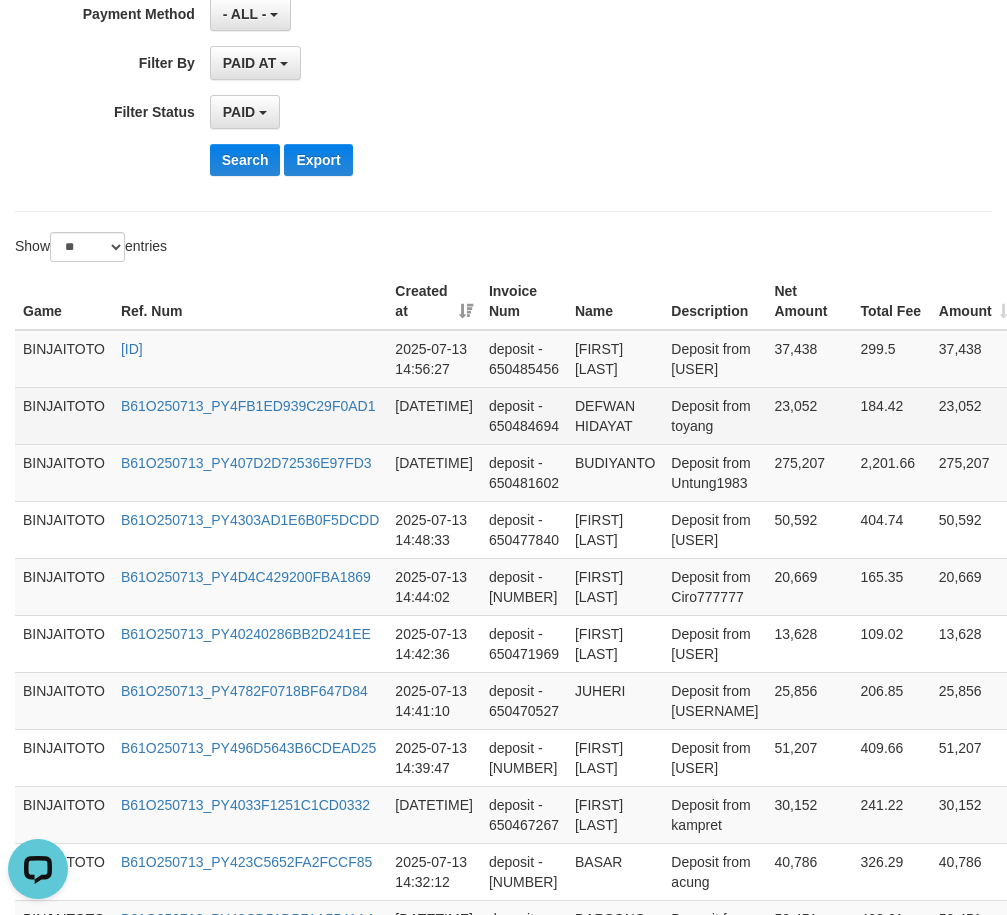 click on "DEFWAN HIDAYAT" at bounding box center (615, 415) 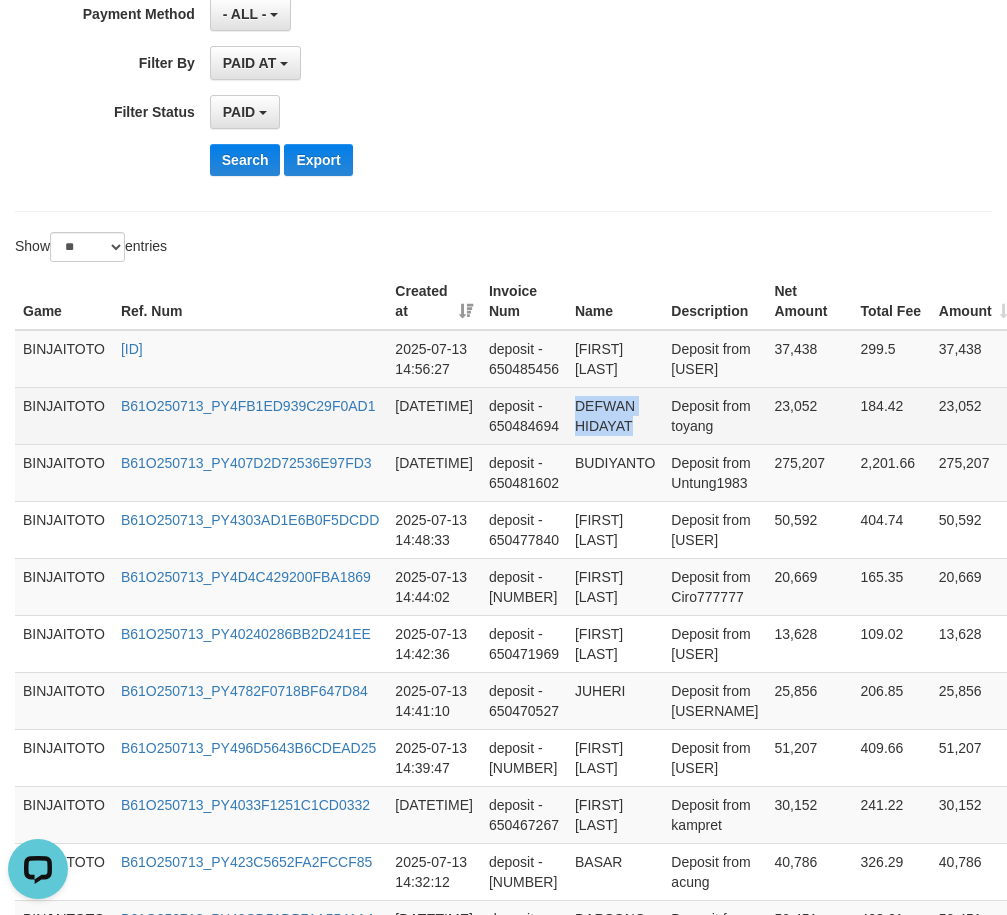 drag, startPoint x: 602, startPoint y: 407, endPoint x: 618, endPoint y: 434, distance: 31.38471 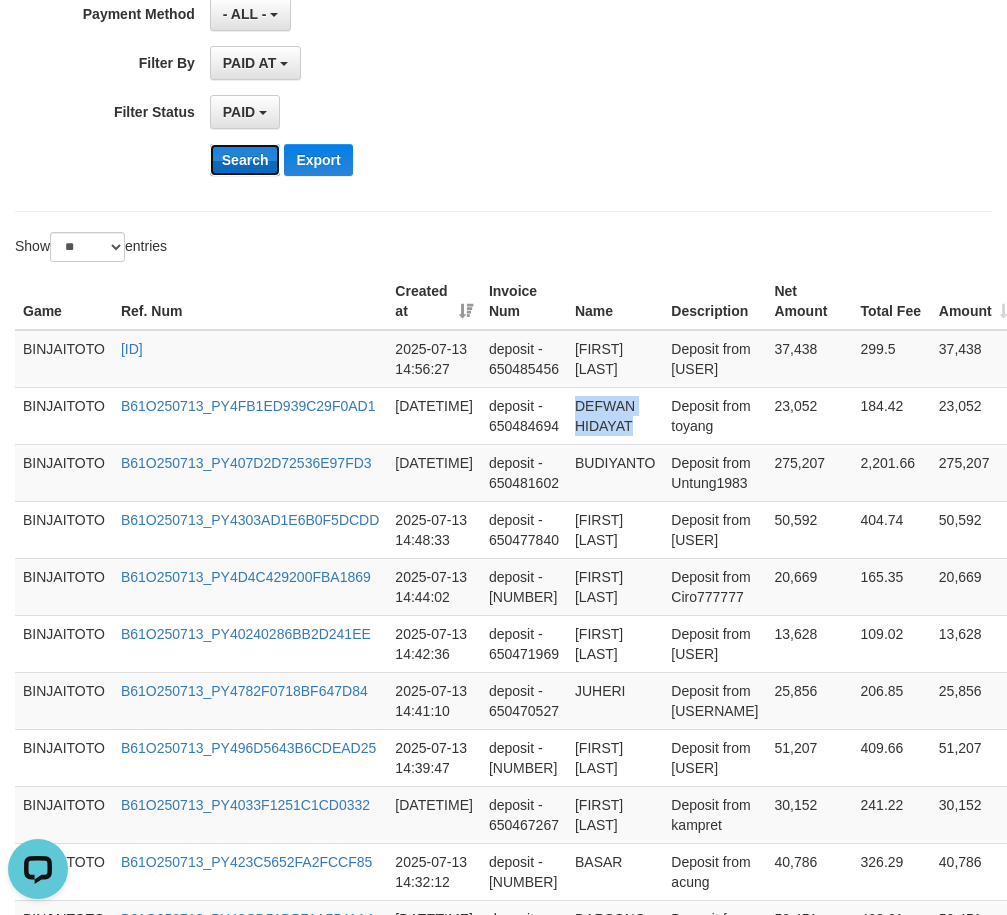 click on "Search" at bounding box center [245, 160] 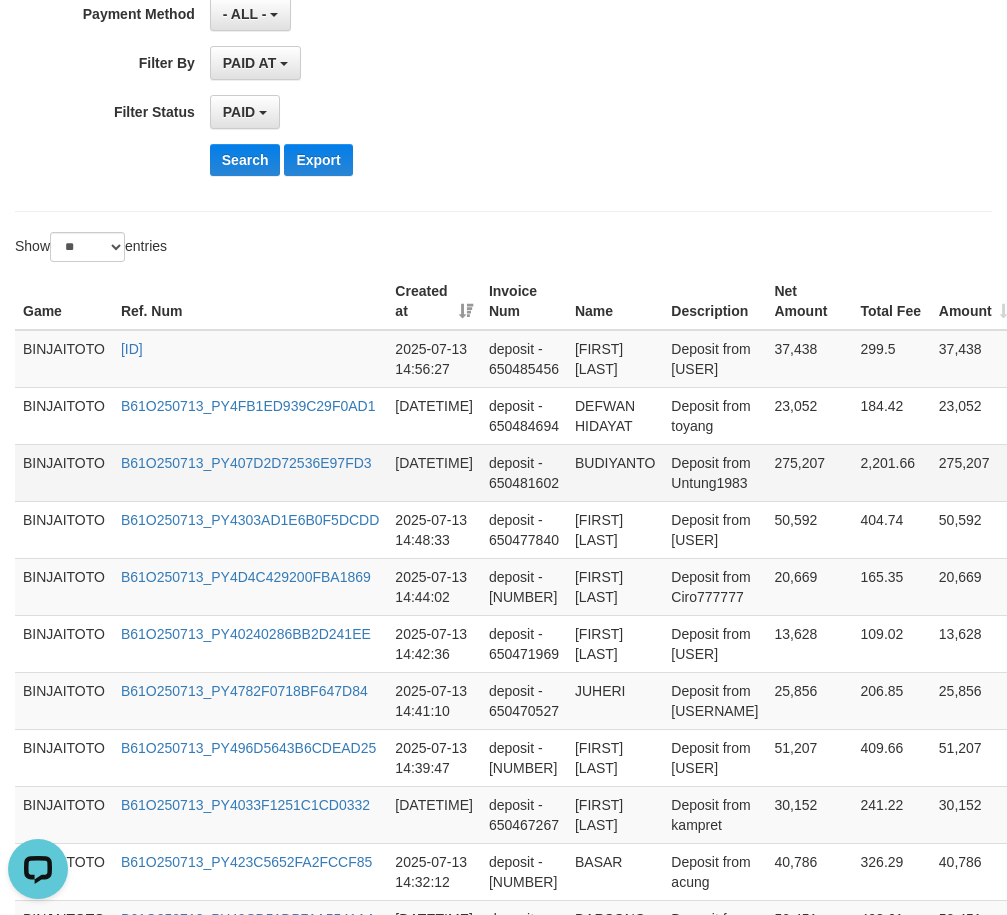 click on "BUDIYANTO" at bounding box center (615, 472) 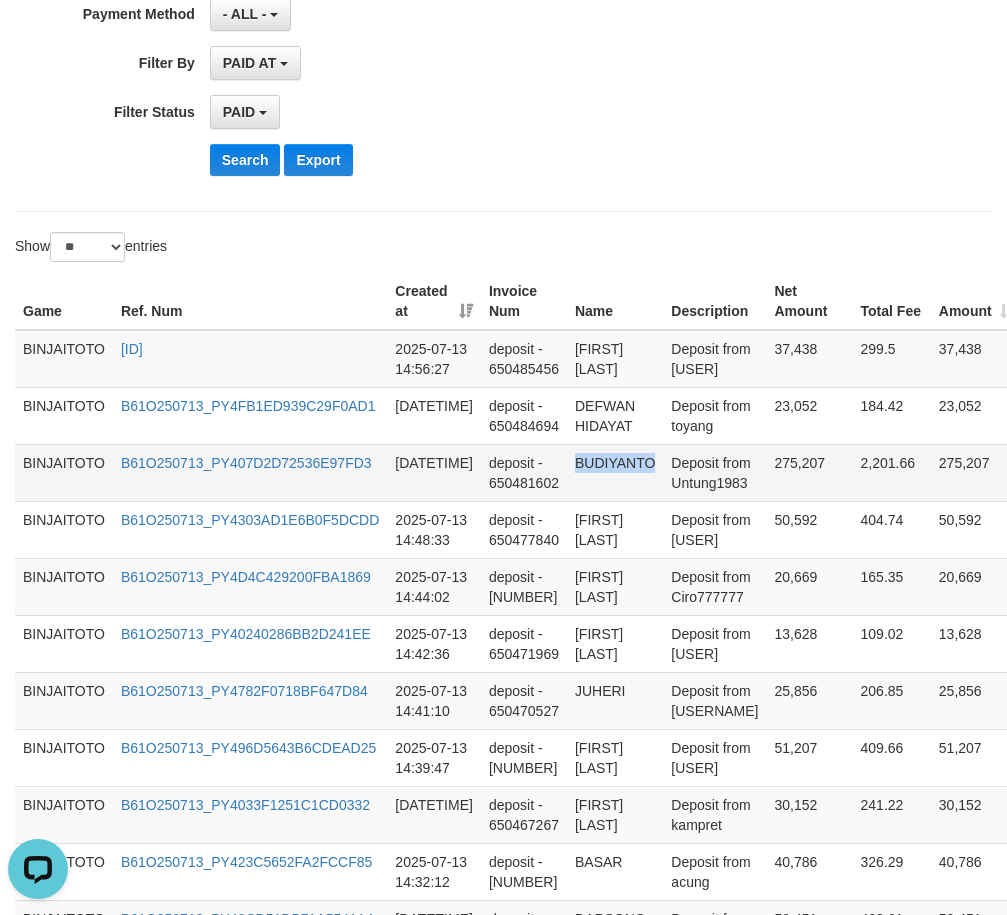 click on "BUDIYANTO" at bounding box center [615, 472] 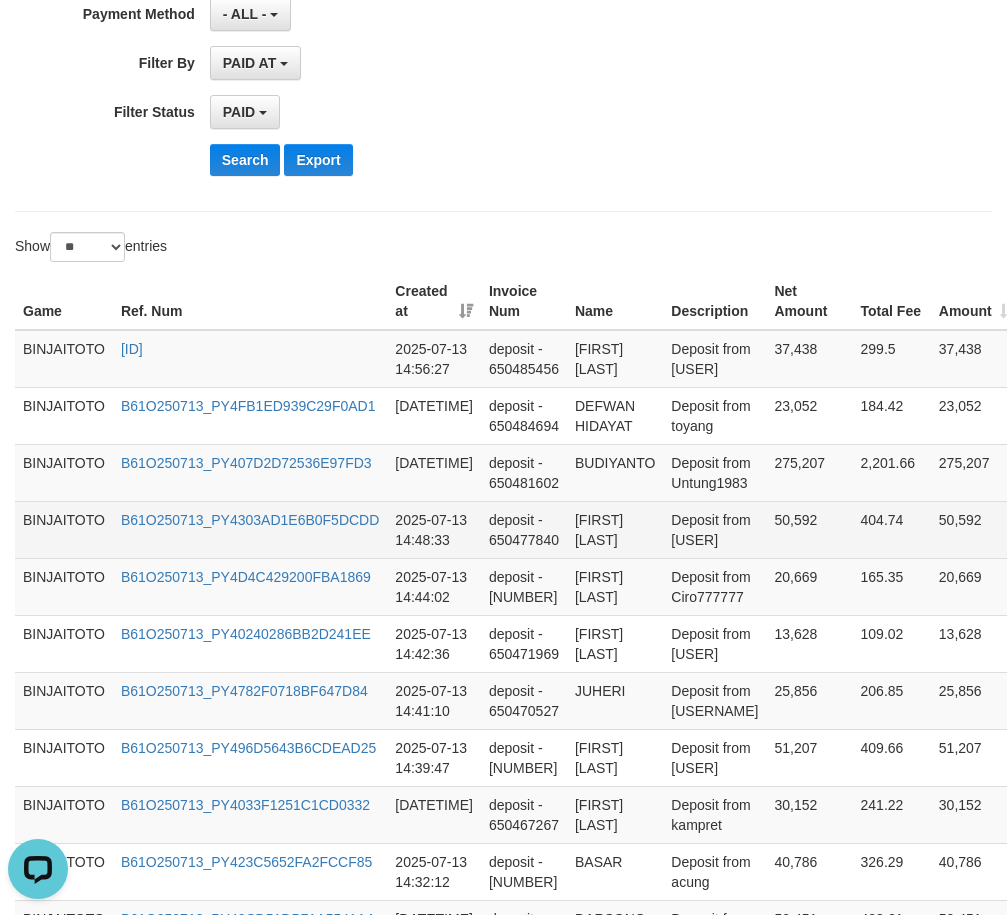 click on "[FIRST] [LAST]" at bounding box center [615, 529] 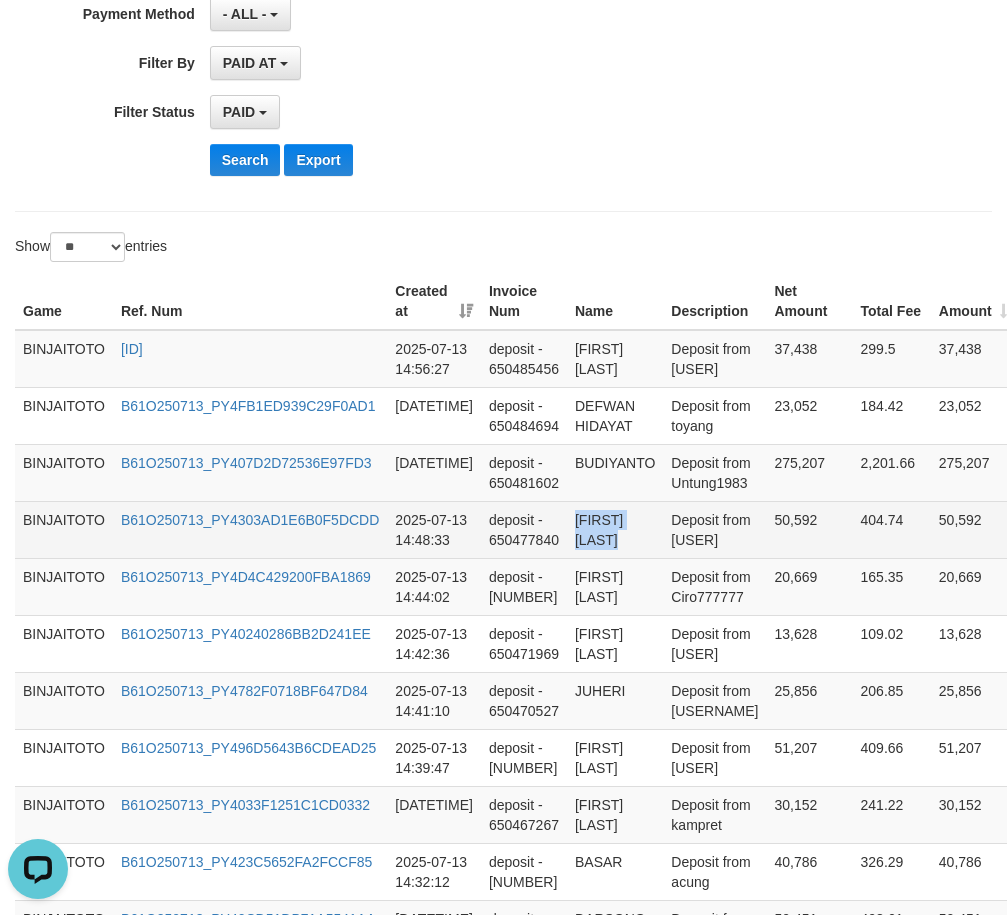 drag, startPoint x: 583, startPoint y: 519, endPoint x: 610, endPoint y: 534, distance: 30.88689 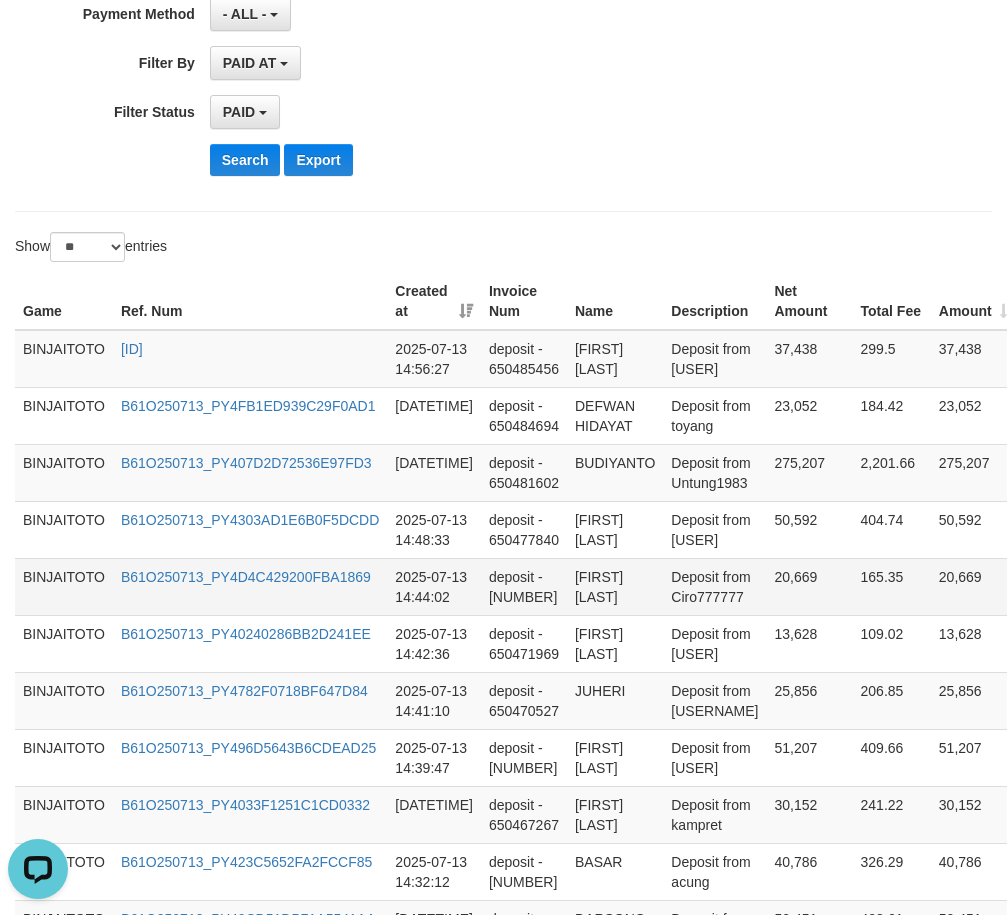 click on "[FIRST] [LAST]" at bounding box center [615, 586] 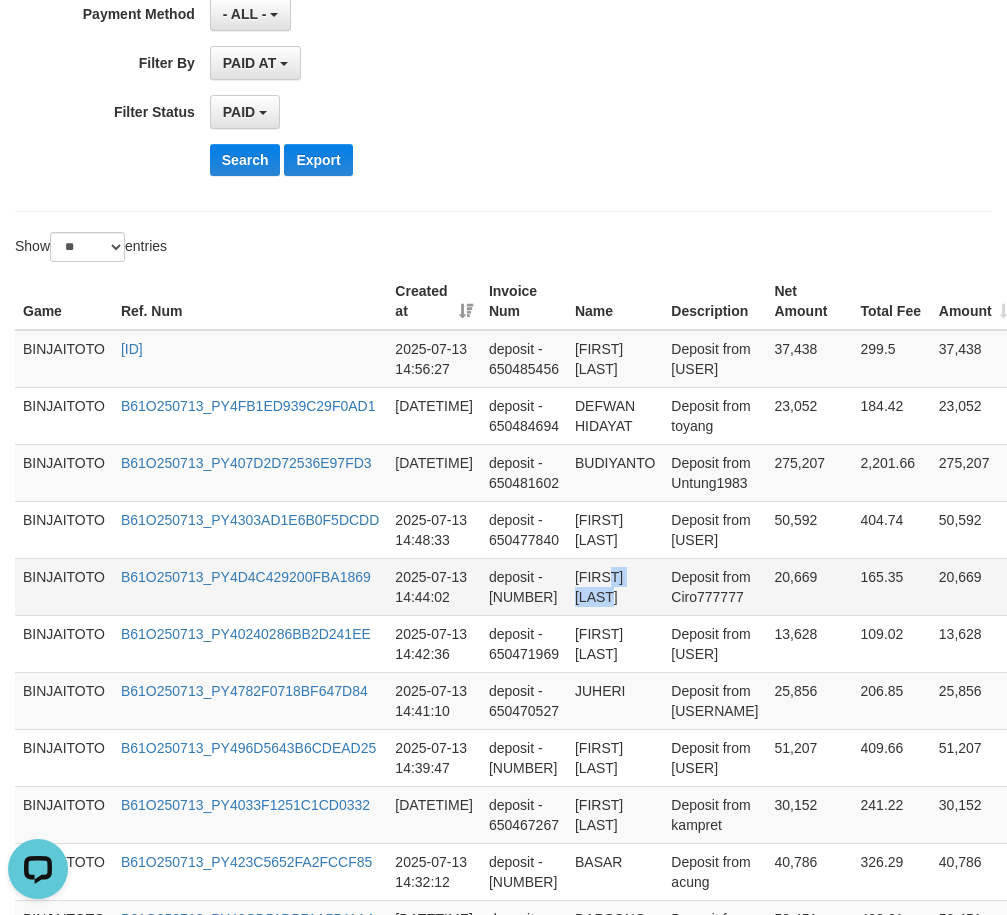 drag, startPoint x: 590, startPoint y: 589, endPoint x: 615, endPoint y: 601, distance: 27.730848 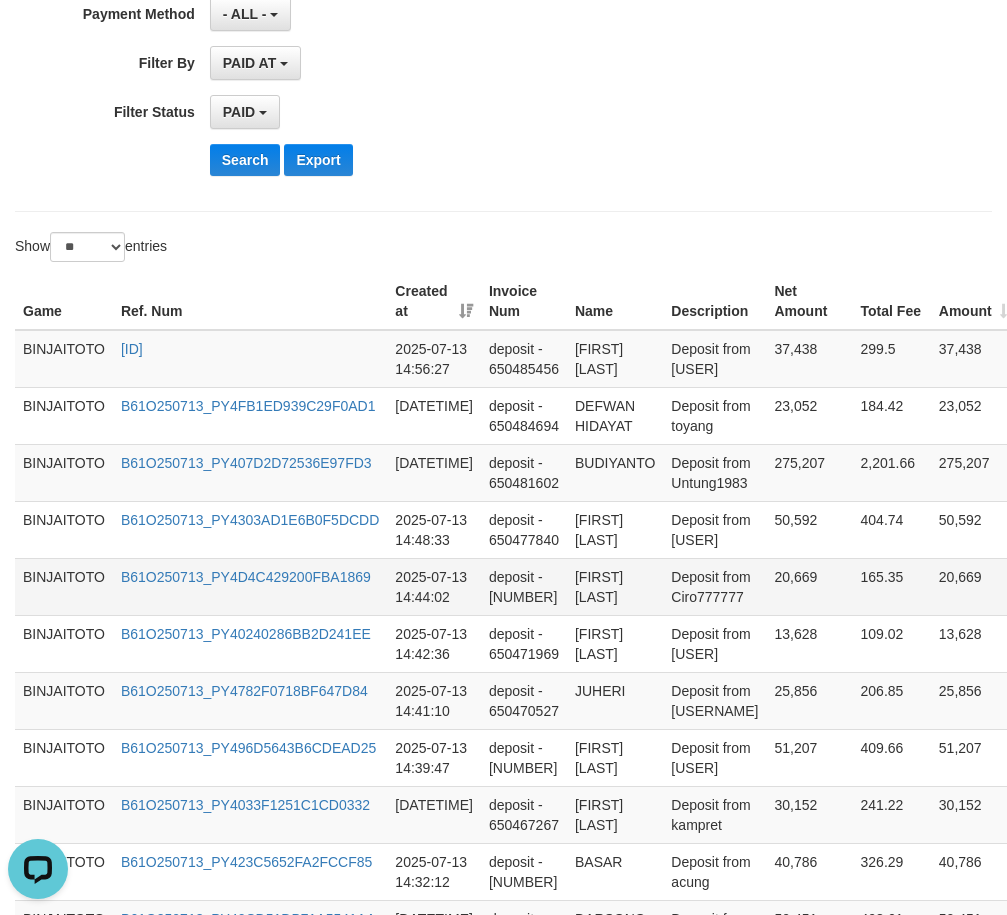 click on "[FIRST] [LAST]" at bounding box center (615, 586) 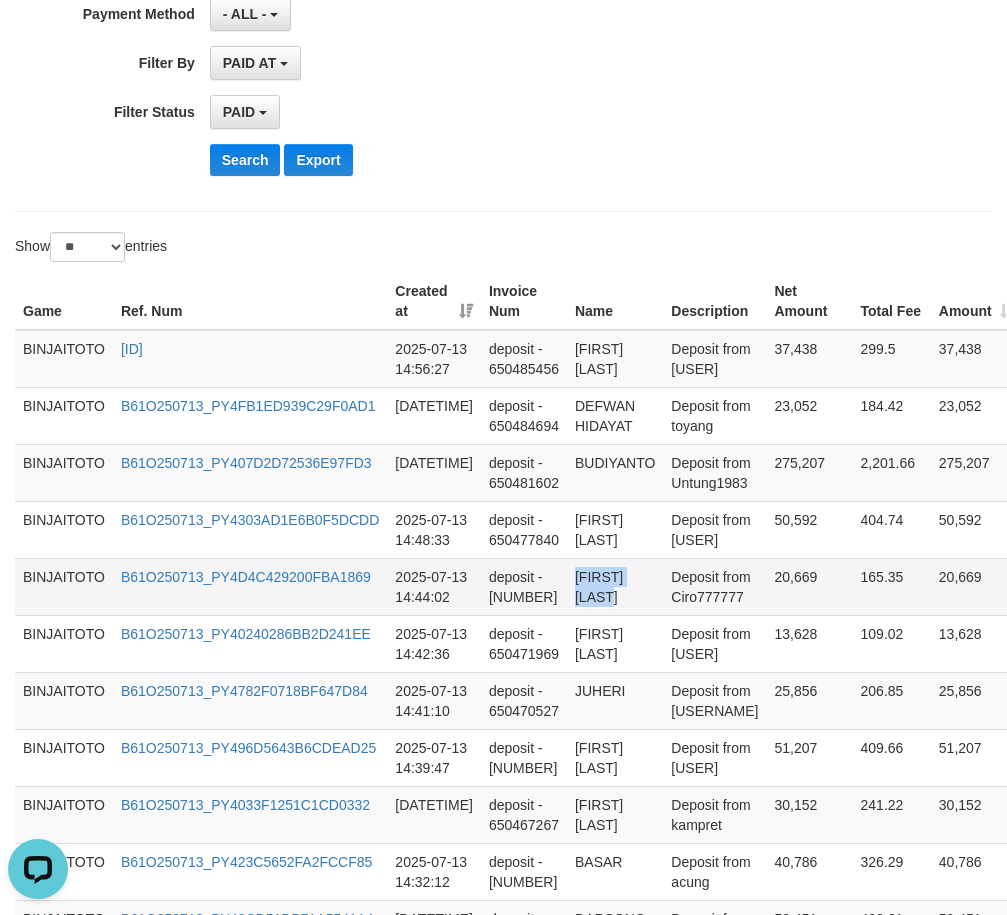 drag, startPoint x: 591, startPoint y: 580, endPoint x: 616, endPoint y: 595, distance: 29.15476 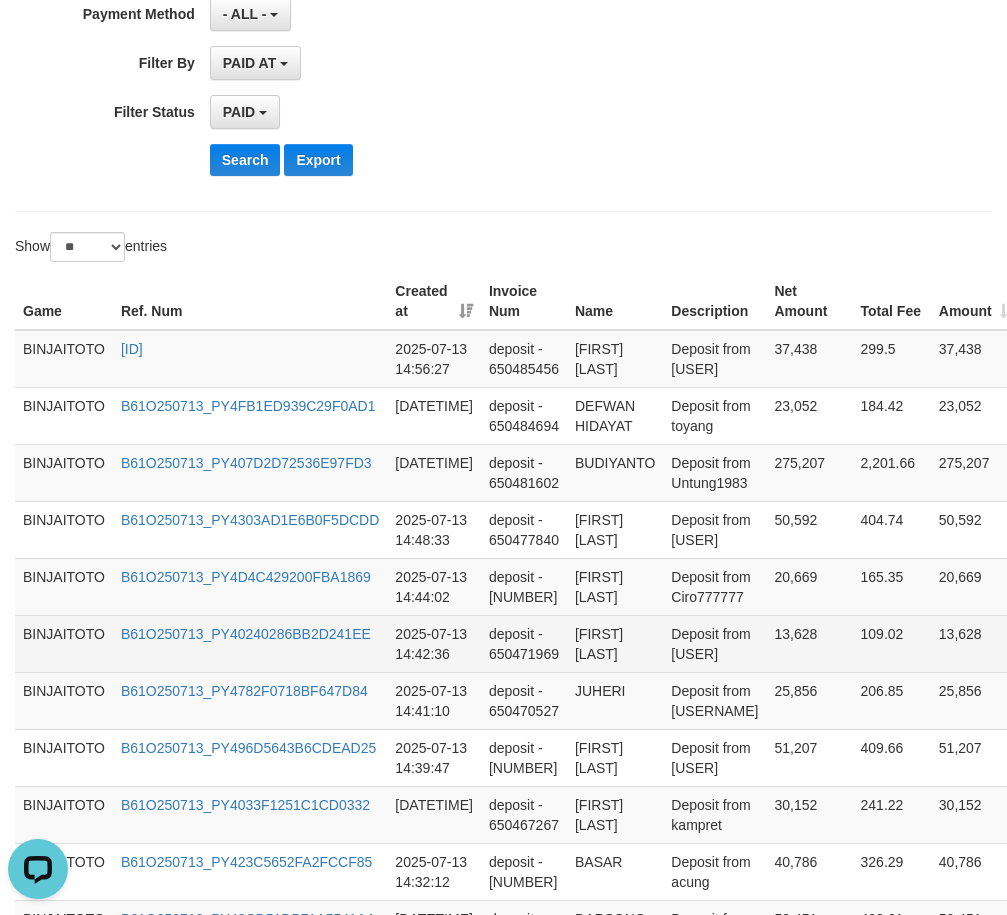 click on "[FIRST] [LAST]" at bounding box center (615, 643) 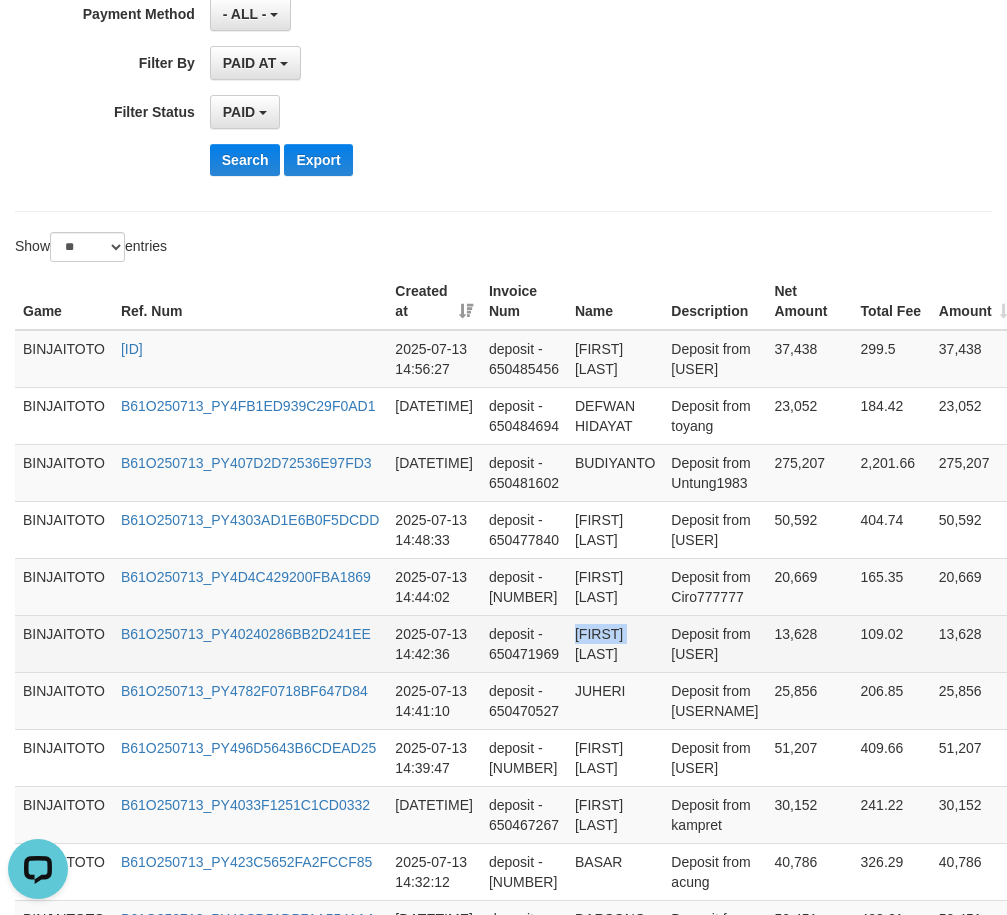 drag, startPoint x: 576, startPoint y: 632, endPoint x: 612, endPoint y: 632, distance: 36 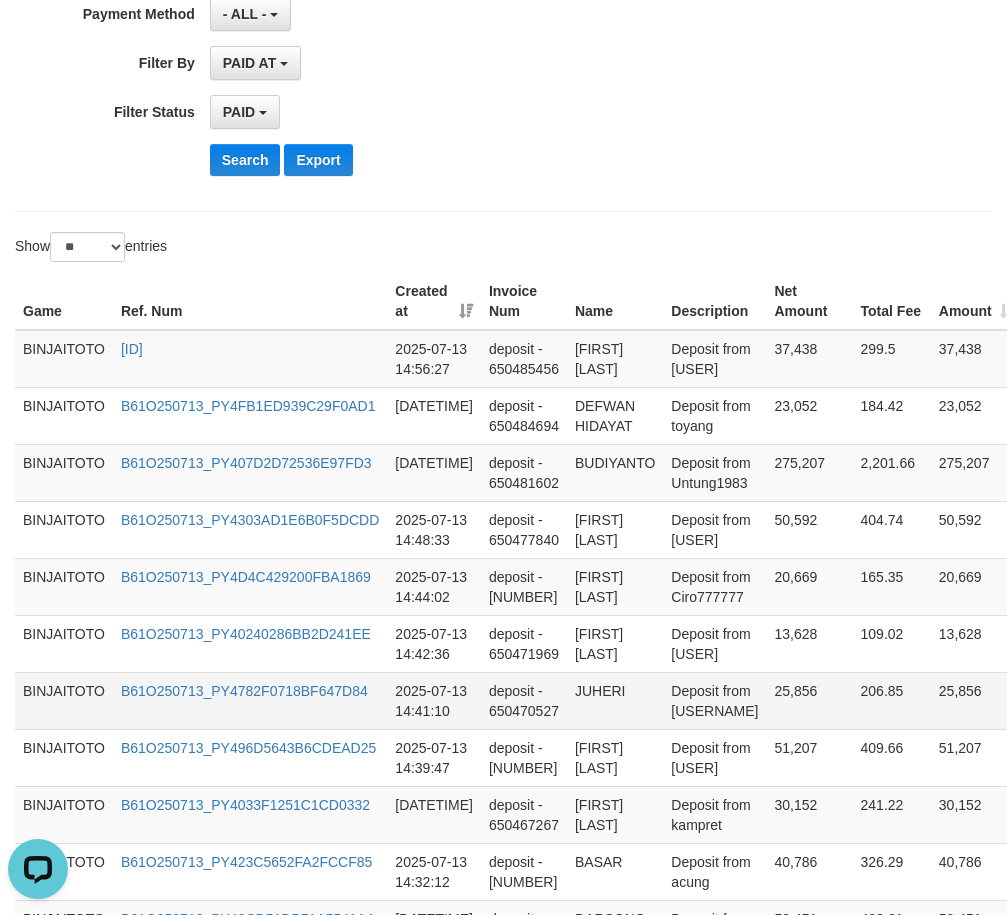click on "JUHERI" at bounding box center [615, 700] 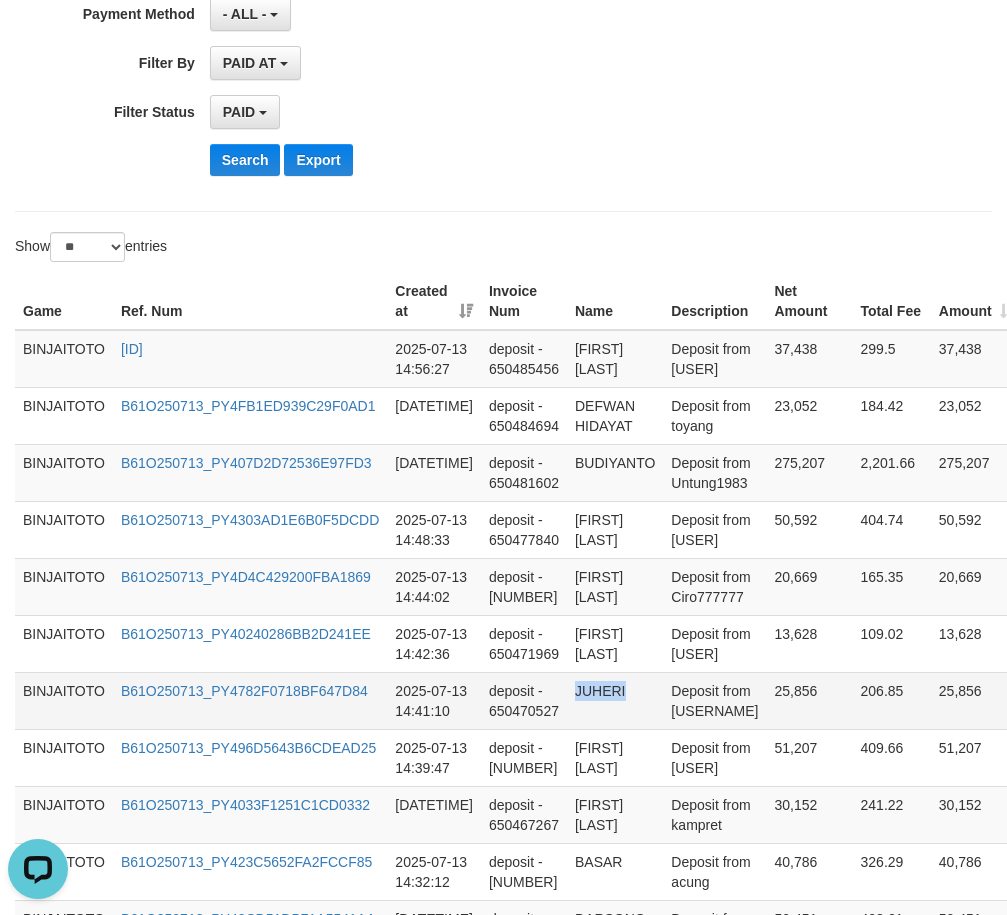 click on "JUHERI" at bounding box center (615, 700) 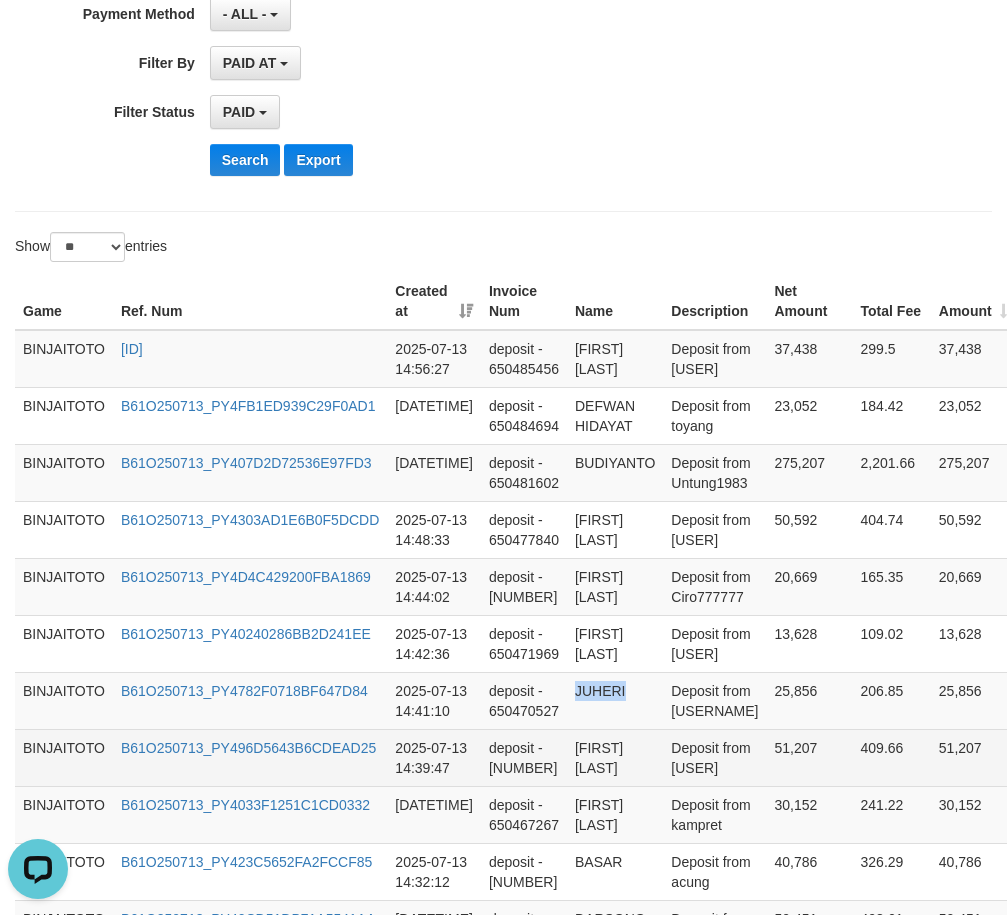 click on "[FIRST] [LAST]" at bounding box center [615, 757] 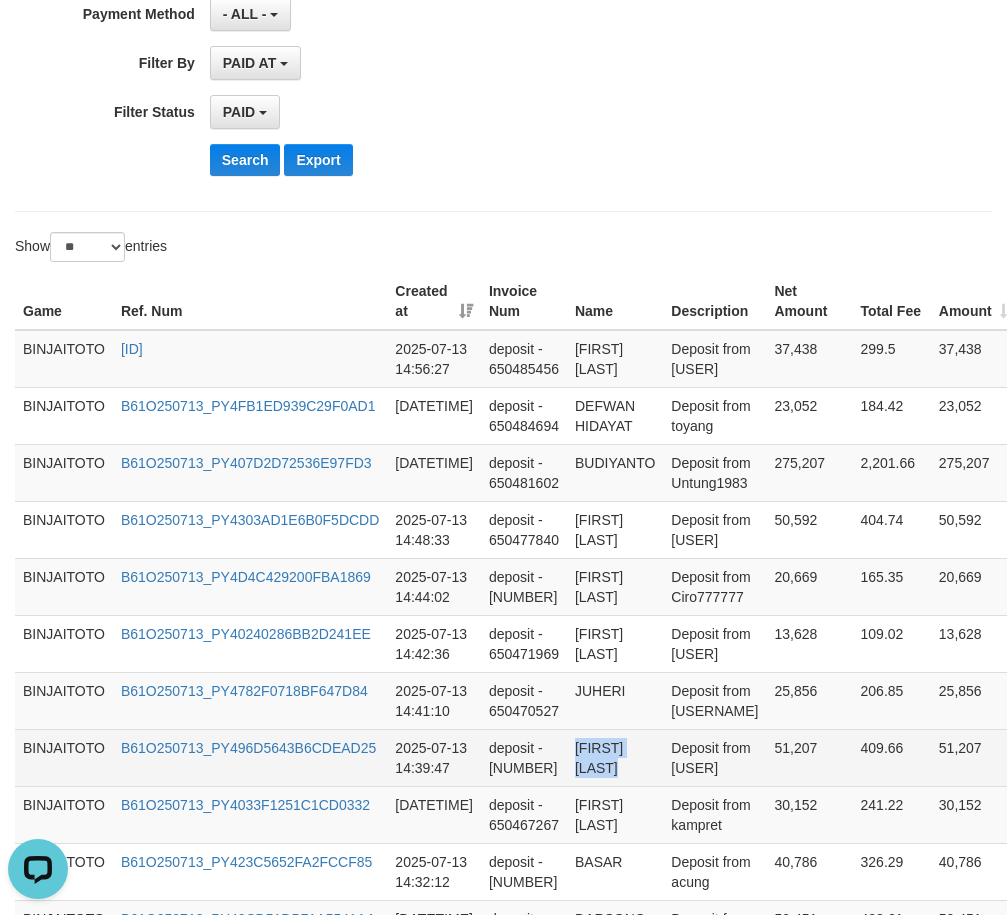 drag, startPoint x: 587, startPoint y: 745, endPoint x: 615, endPoint y: 770, distance: 37.536648 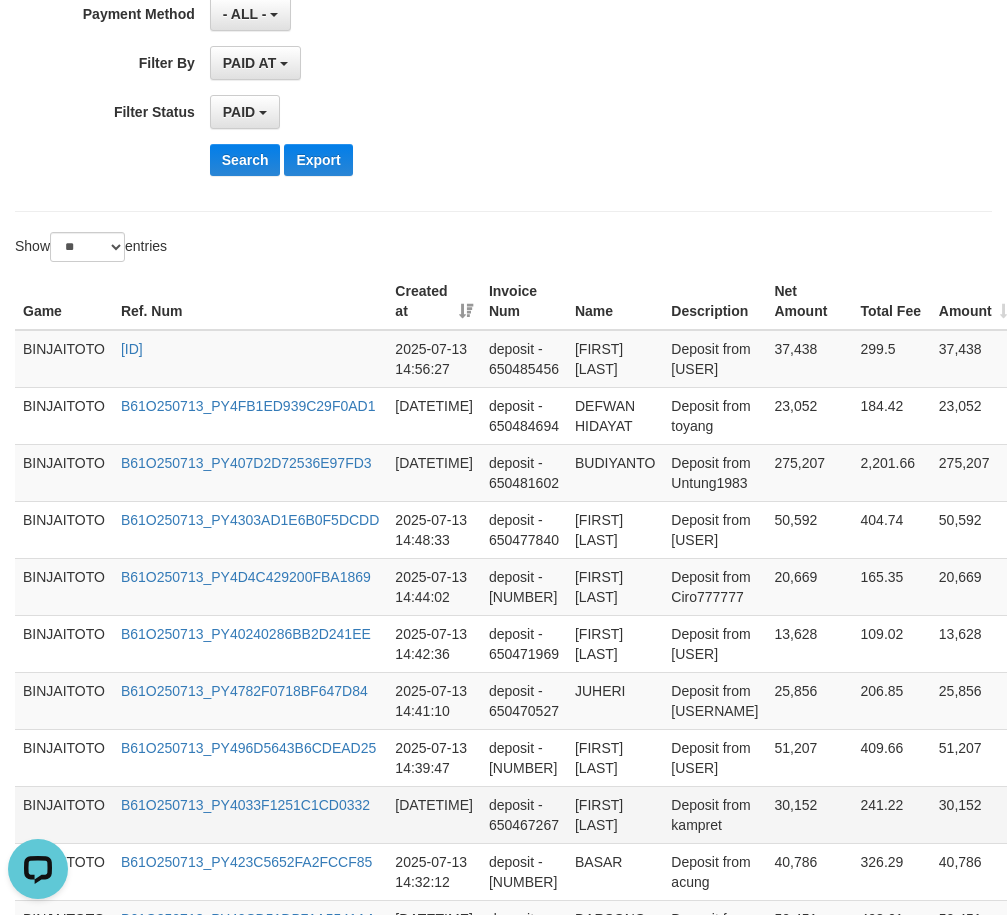click on "[FIRST] [LAST]" at bounding box center [615, 814] 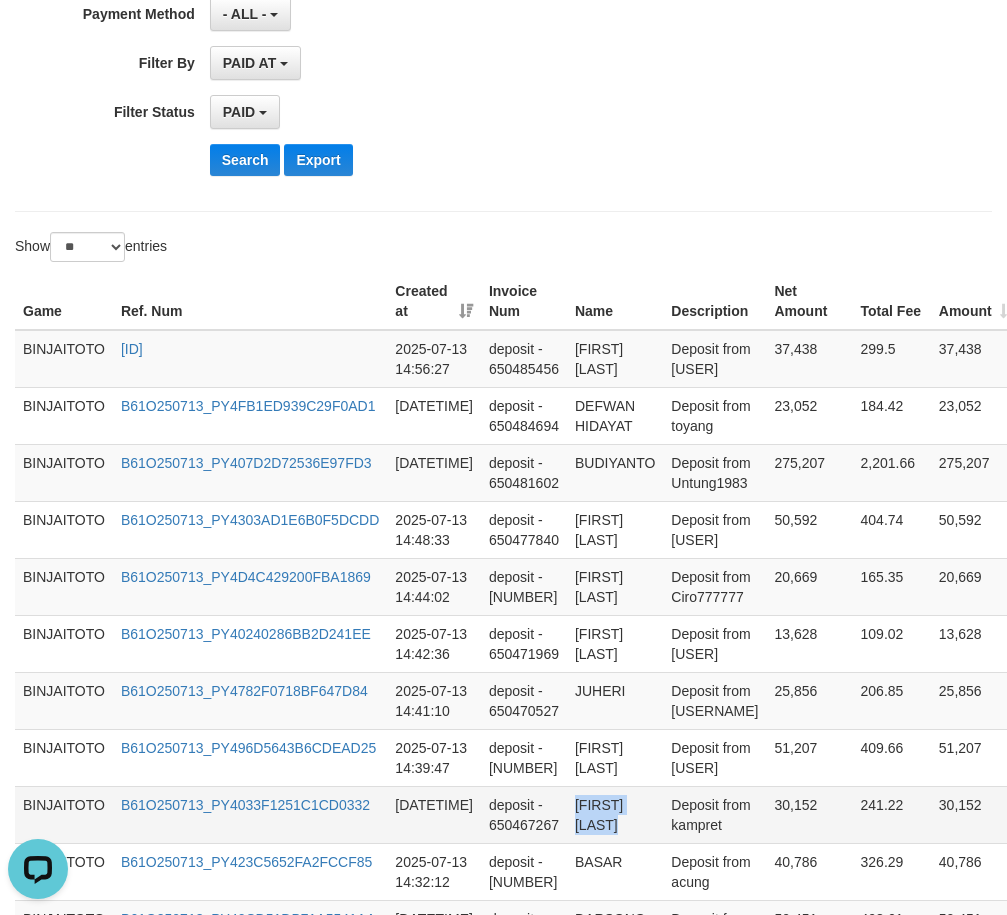 drag, startPoint x: 586, startPoint y: 811, endPoint x: 615, endPoint y: 833, distance: 36.40055 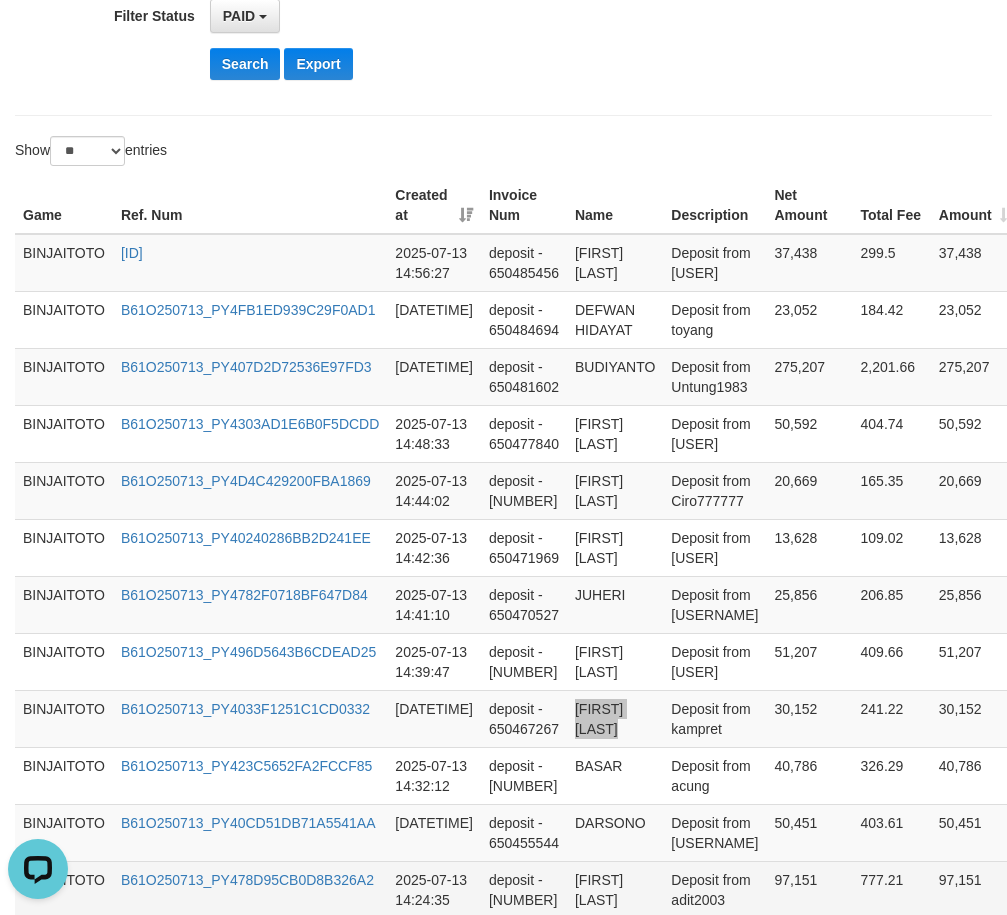 scroll, scrollTop: 700, scrollLeft: 0, axis: vertical 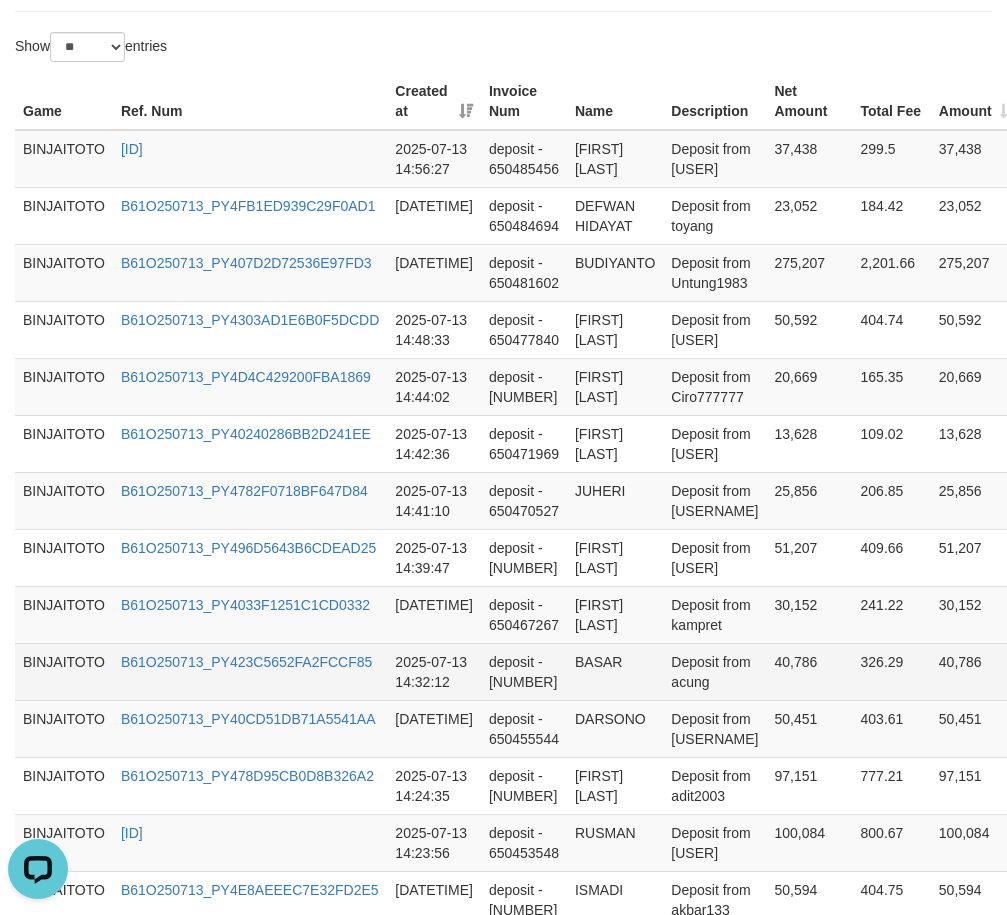 click on "BASAR" at bounding box center (615, 671) 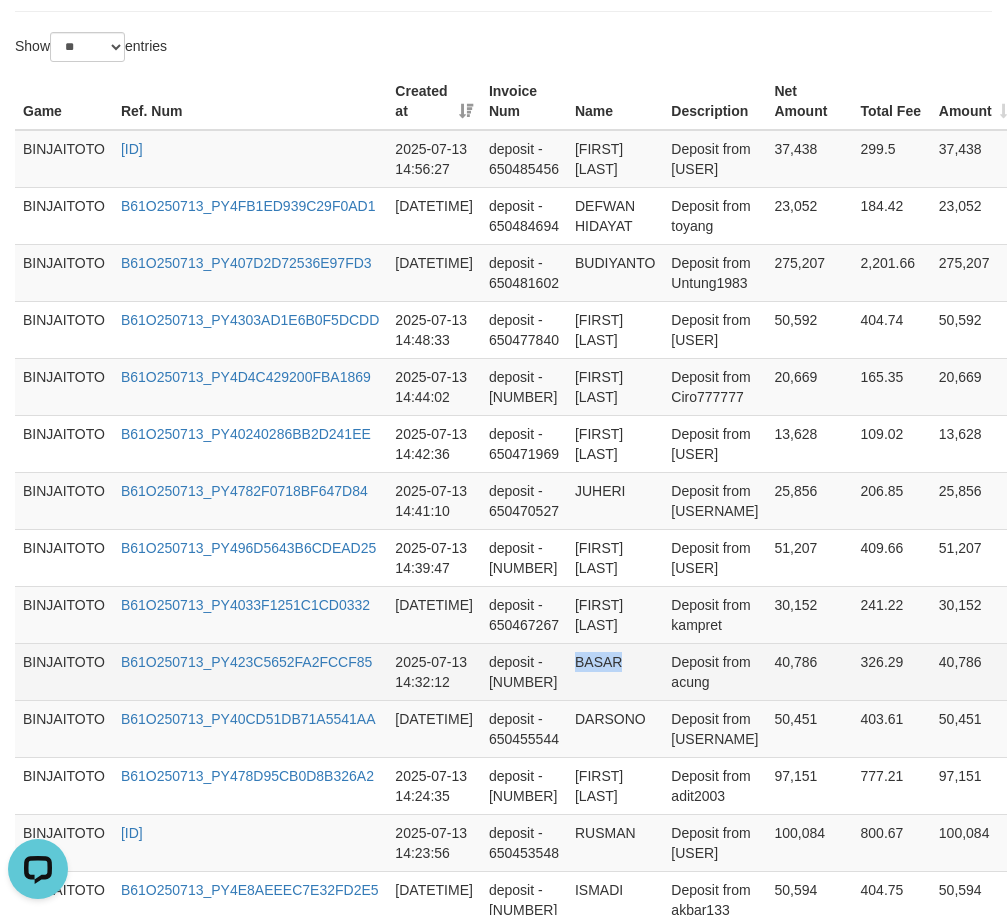 click on "BASAR" at bounding box center (615, 671) 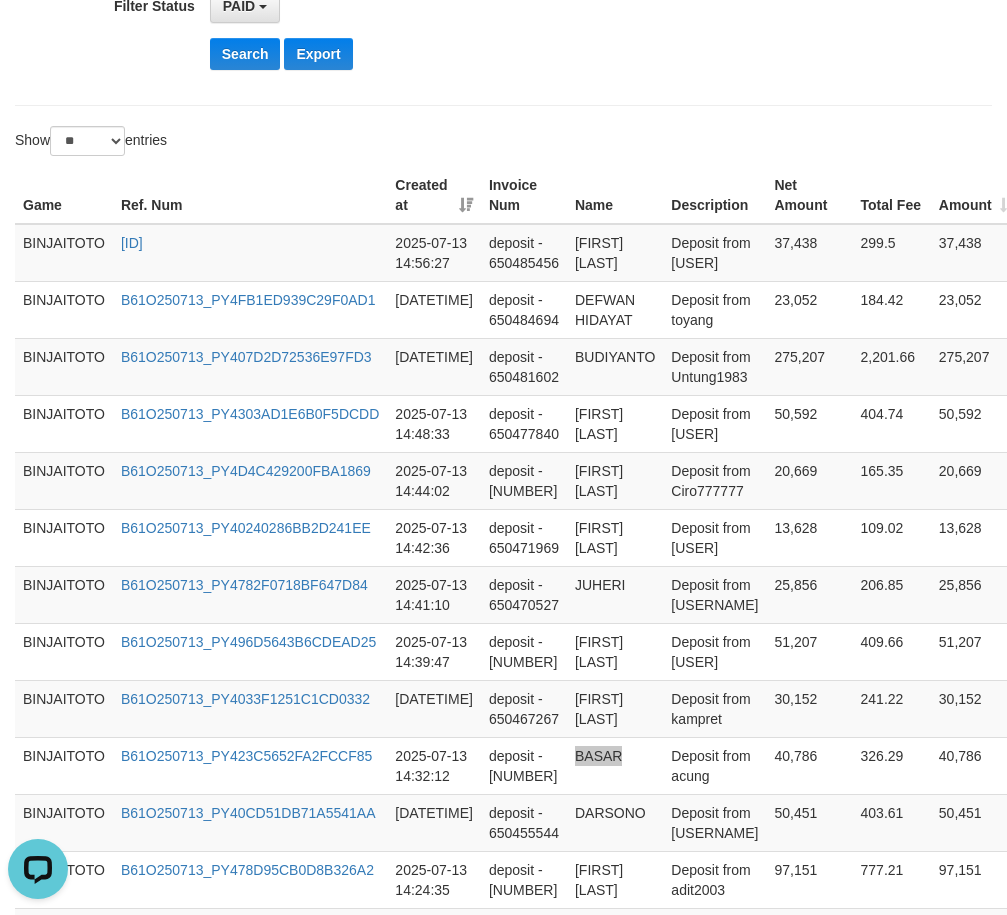 scroll, scrollTop: 300, scrollLeft: 0, axis: vertical 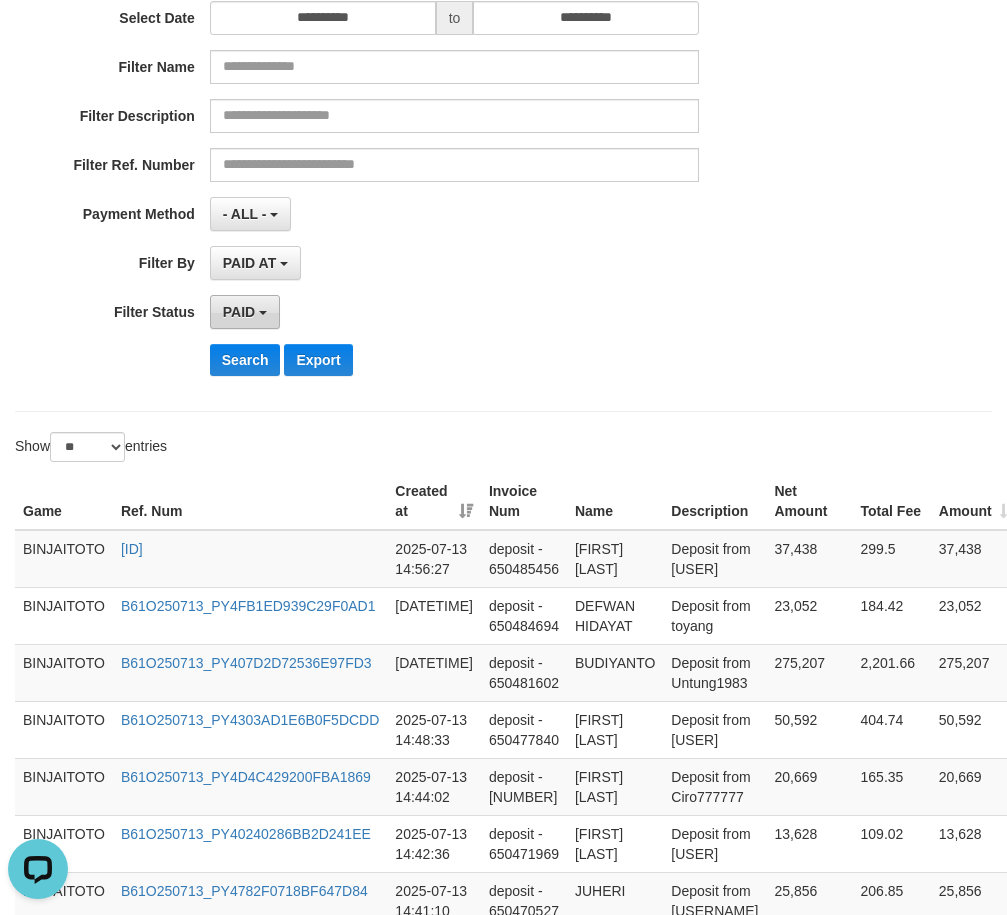 click on "PAID" at bounding box center (245, 312) 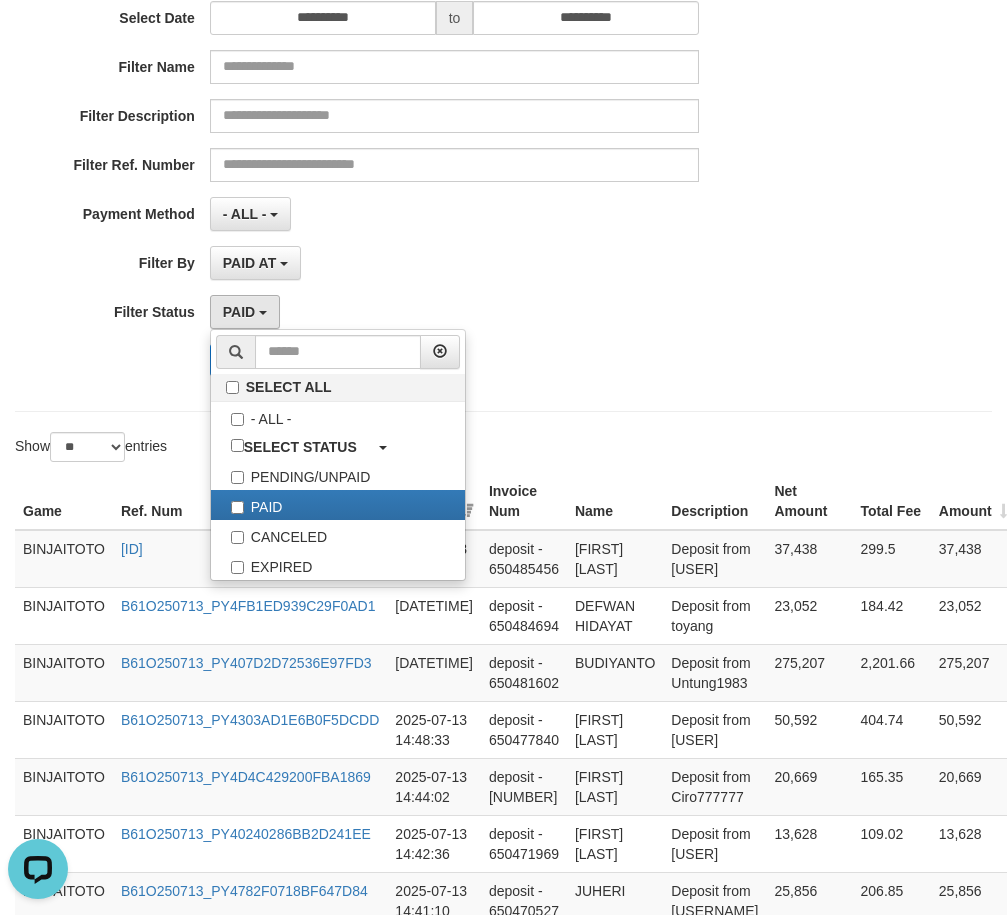drag, startPoint x: 561, startPoint y: 278, endPoint x: 376, endPoint y: 217, distance: 194.79733 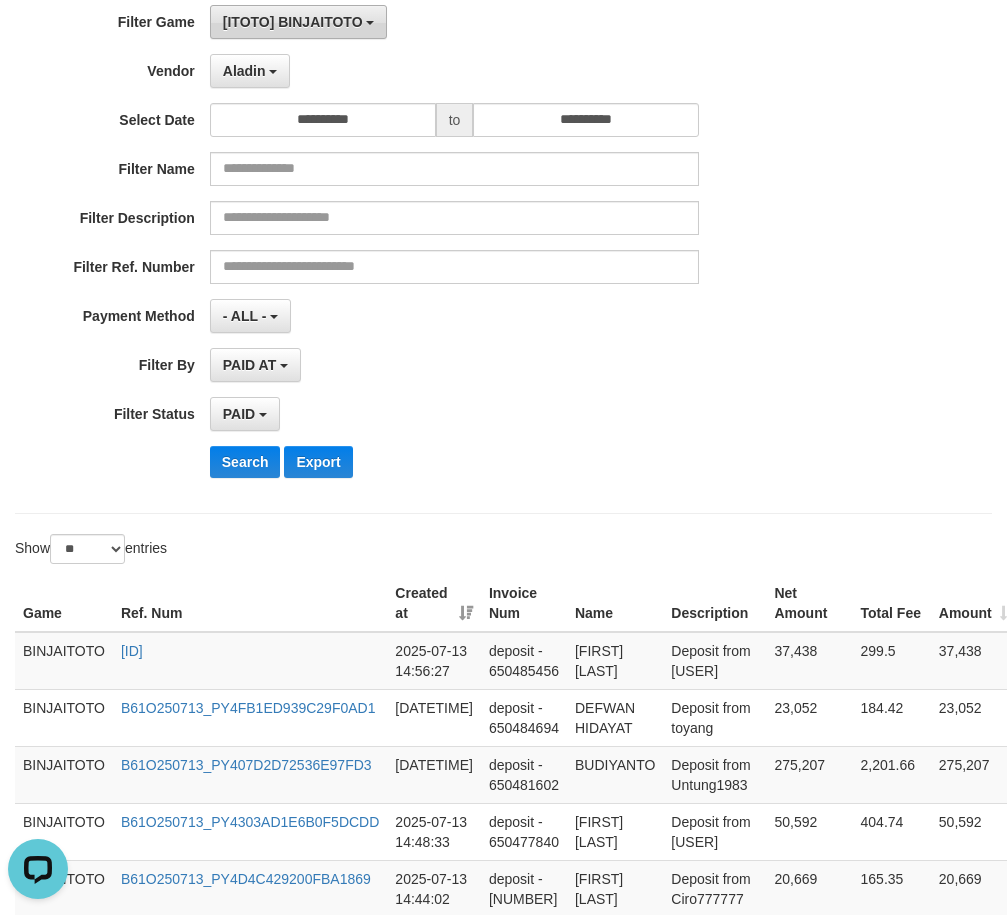scroll, scrollTop: 0, scrollLeft: 0, axis: both 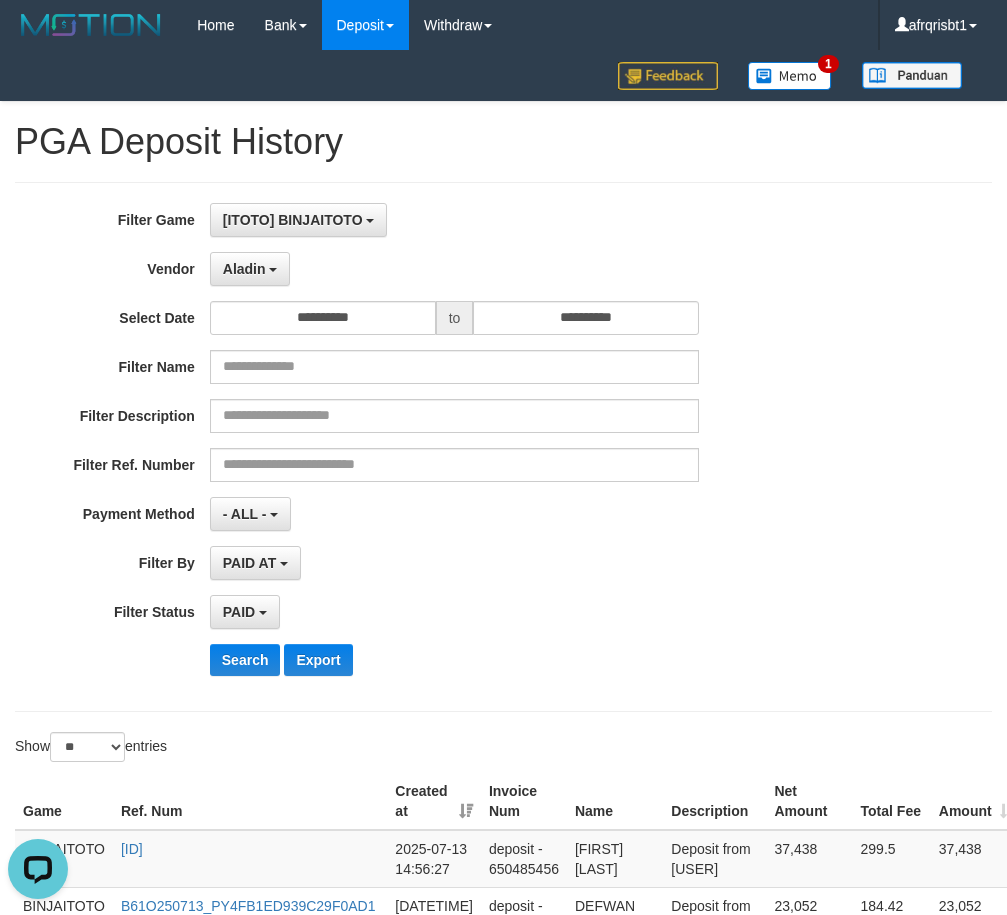 click on "Aladin    - Default Vendor -  Lucy  Luna  Atlas  WD LB  Java  Purple  Green  Gigantic  Aladin  Dubai  Alibaba  Grape  Gameboy  Bigon  Allstar  Xtr  Gama  IBX11  Selat  Borde  Indahjualpulsa  Lemavo  Gogogoy  Itudo  Yuwanatopup  Sidikgame  Voucher100  Awalpulsa  Lambda  Combo  IBX3 NUANSATOPUP  IBX3 Pusatjualpulsa  IBX3 Itemgame  IBX3 SILAKSA  IBX3 Makmurvoucher  IBX3 MAKMURTOPUP  IBX3 Pilihvoucher" at bounding box center (455, 269) 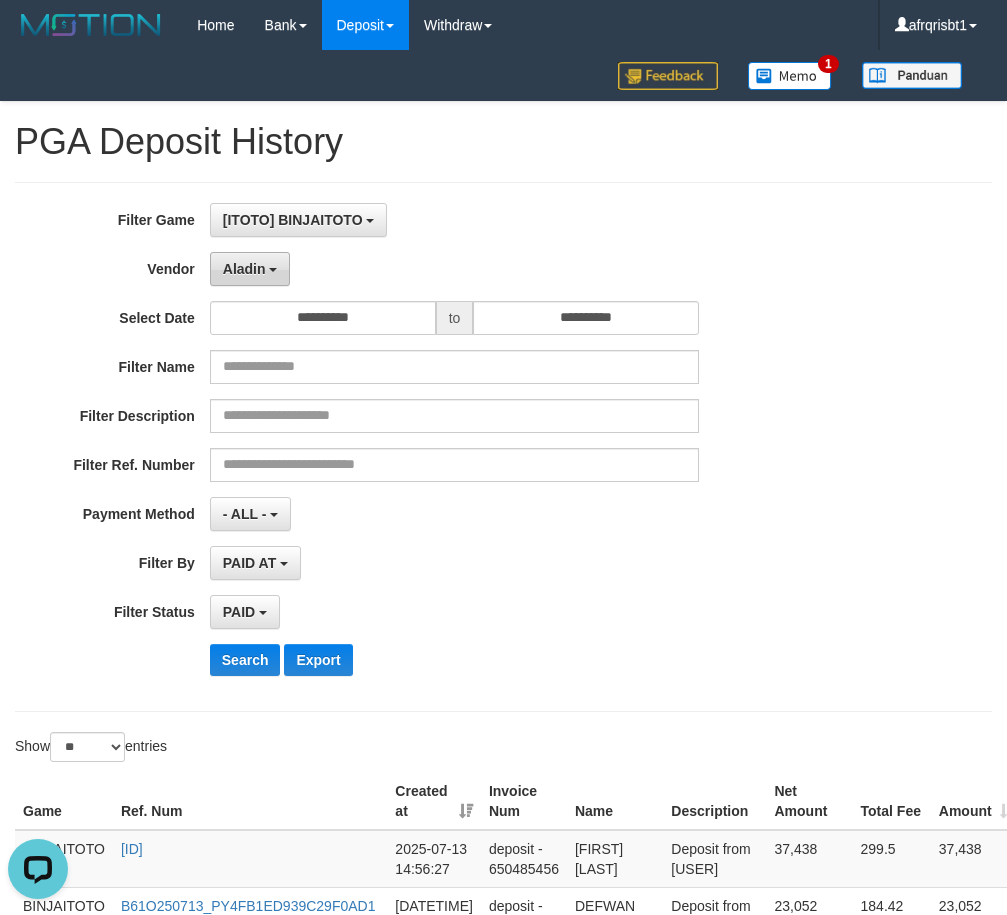 click on "Aladin" at bounding box center [250, 269] 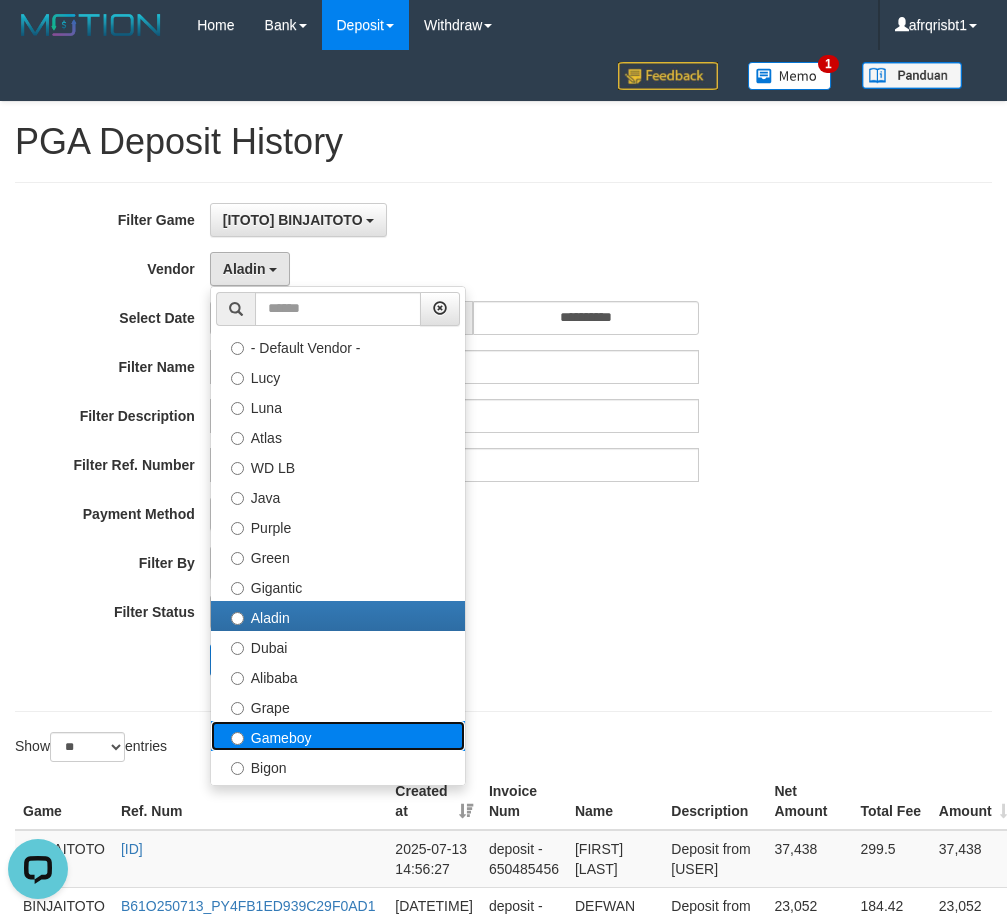 drag, startPoint x: 315, startPoint y: 735, endPoint x: 304, endPoint y: 684, distance: 52.17279 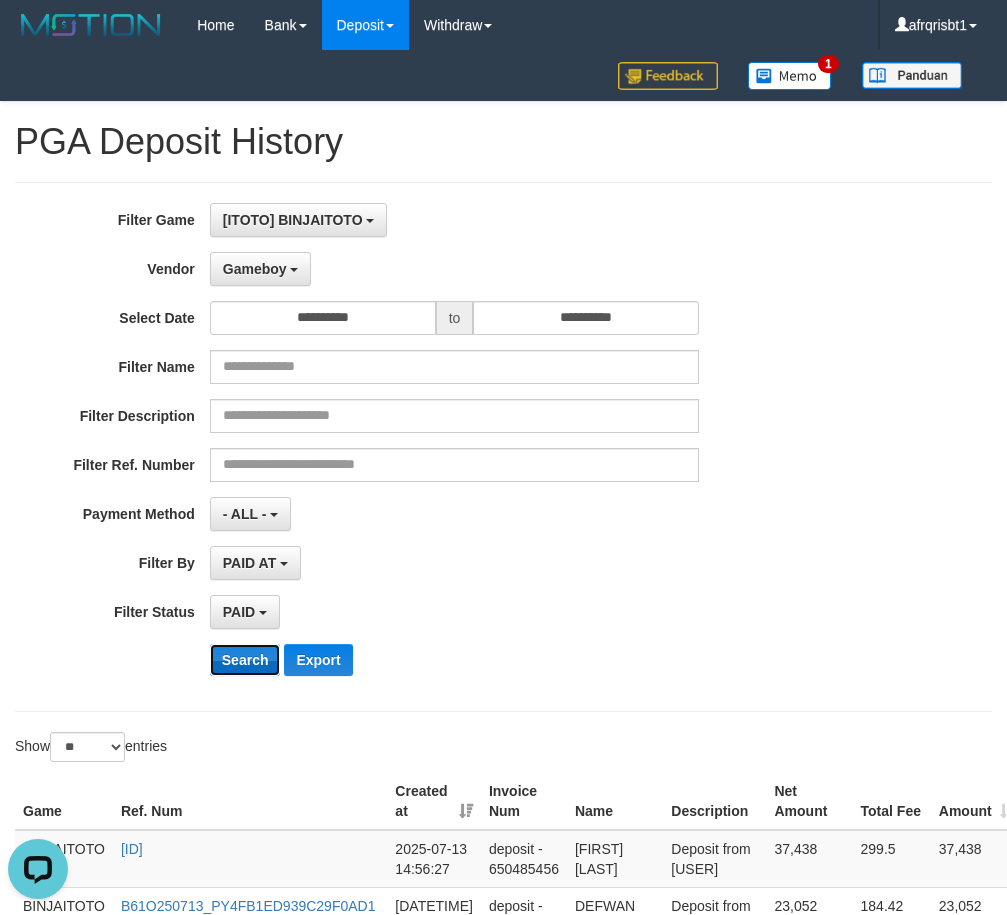 click on "Search" at bounding box center (245, 660) 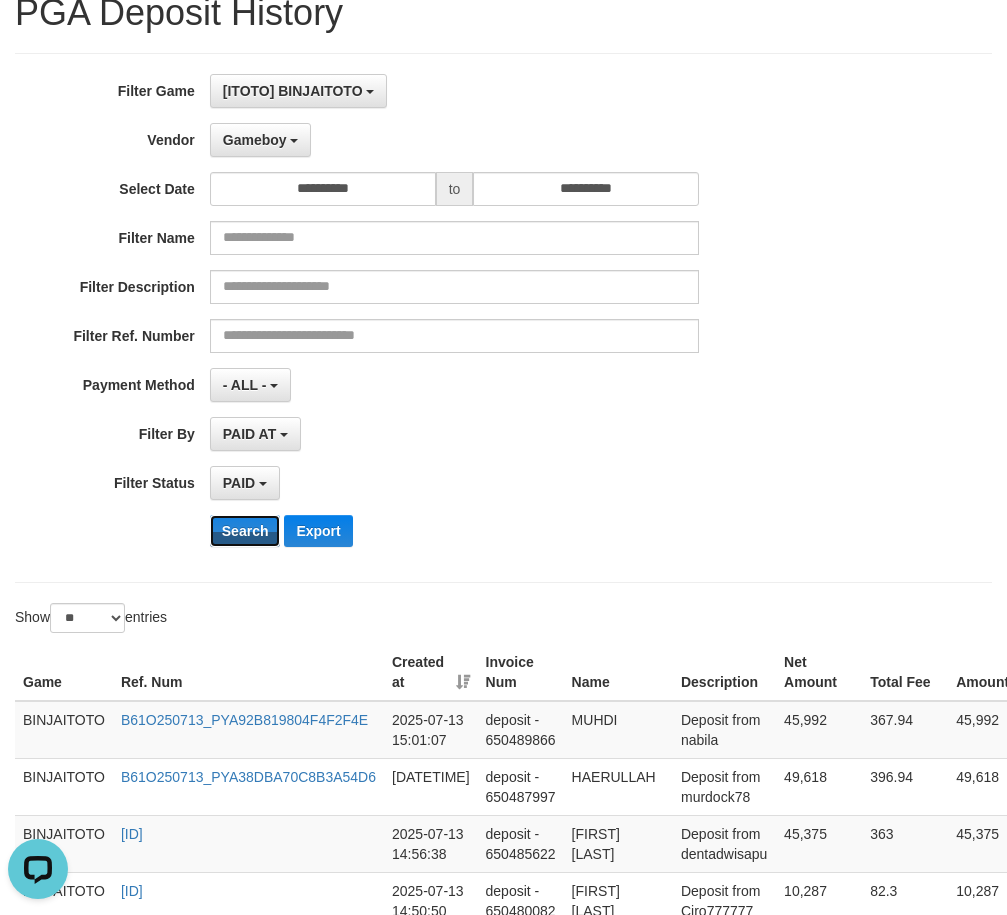 scroll, scrollTop: 400, scrollLeft: 0, axis: vertical 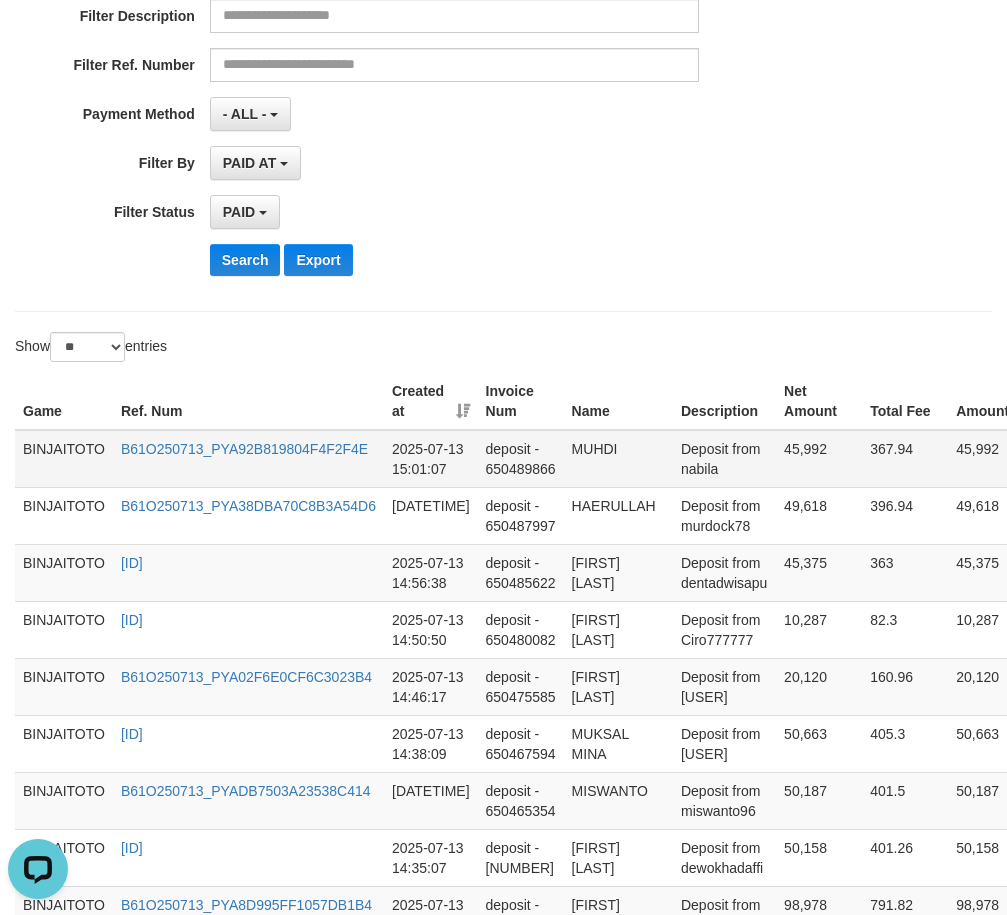 click on "MUHDI" at bounding box center (618, 459) 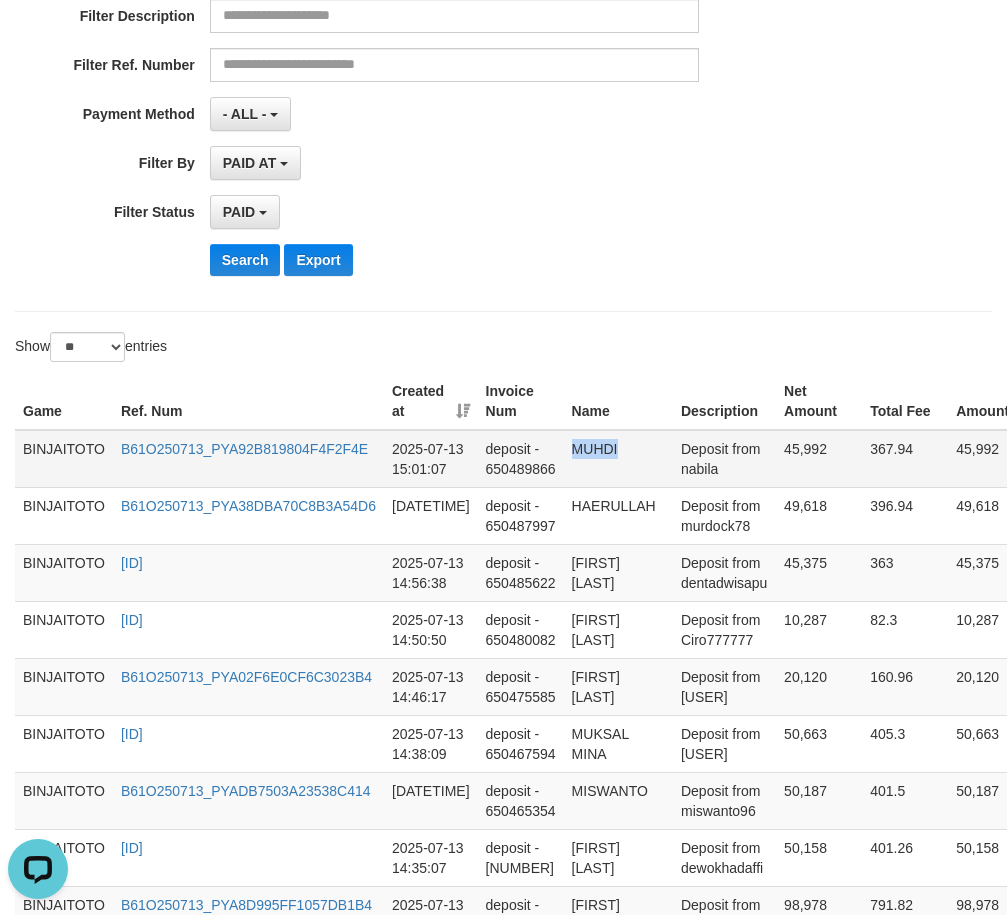 click on "MUHDI" at bounding box center (618, 459) 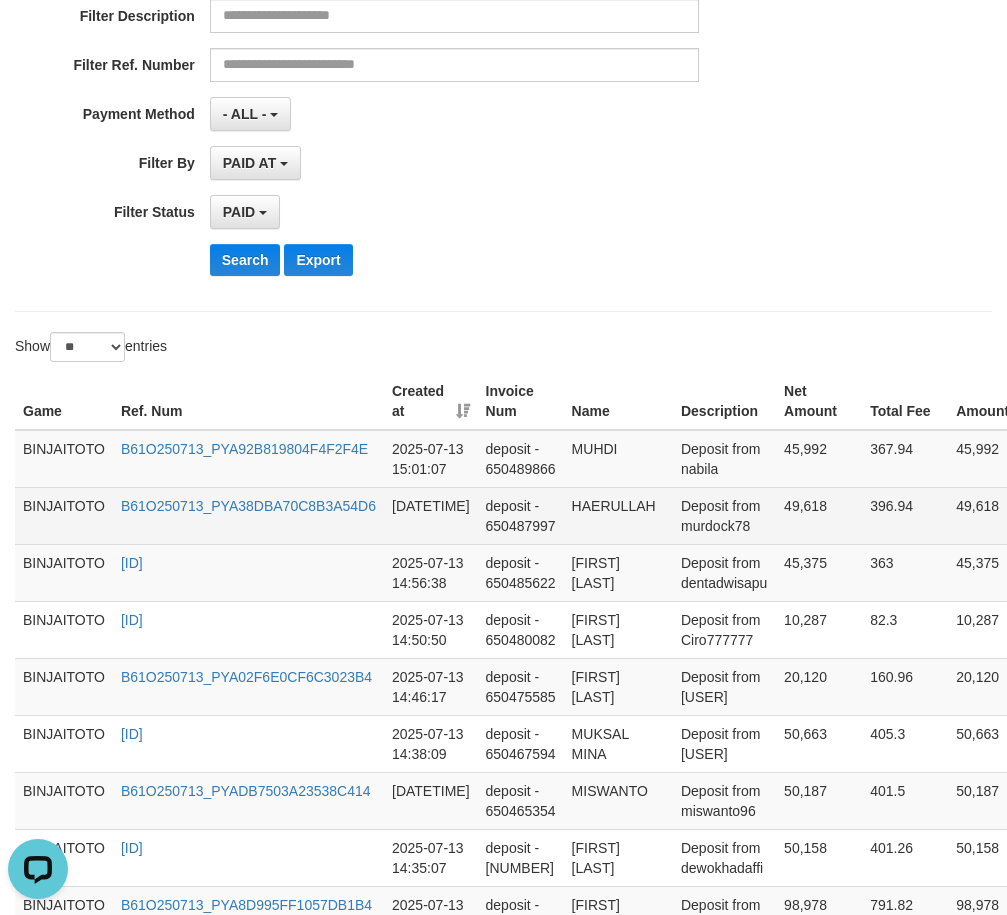 click on "HAERULLAH" at bounding box center (618, 515) 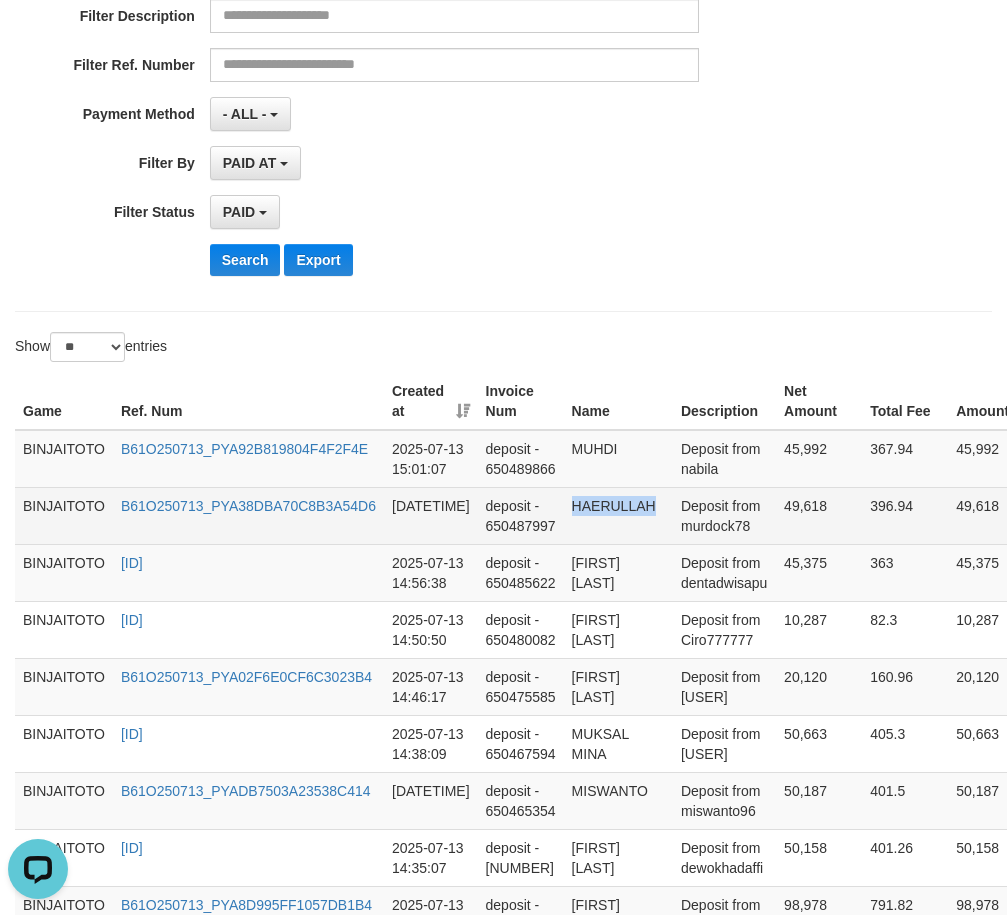click on "HAERULLAH" at bounding box center [618, 515] 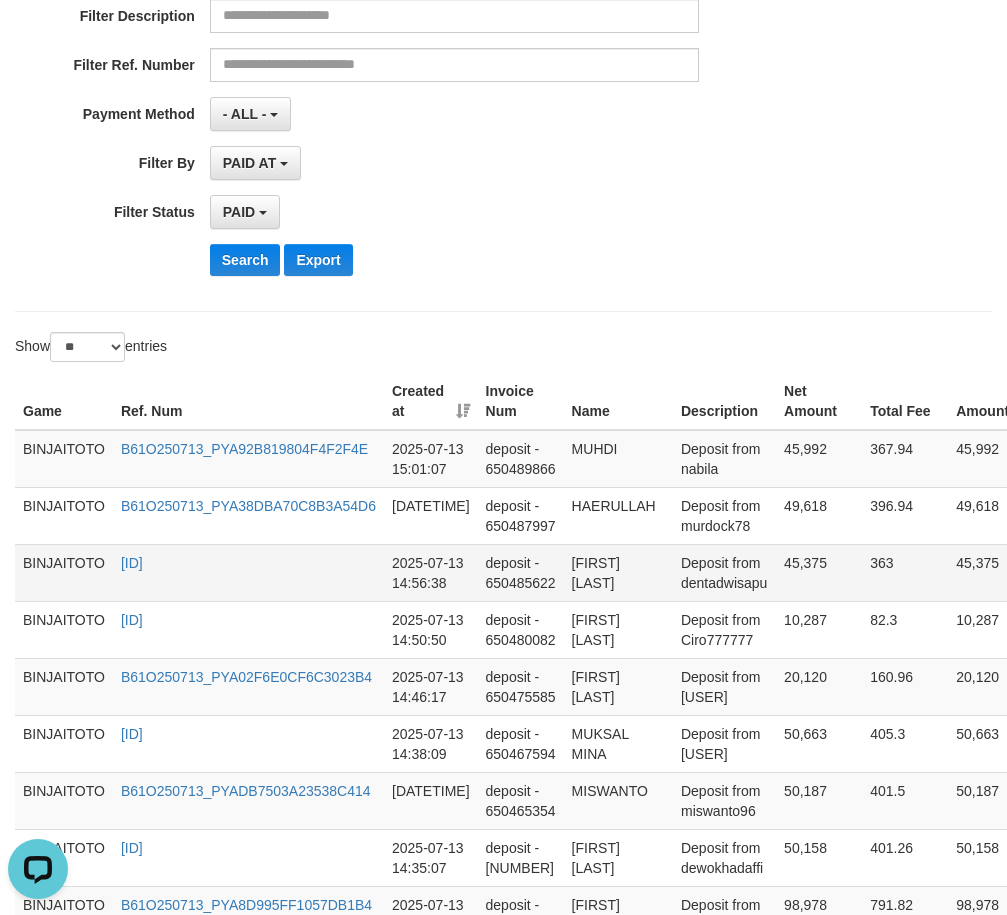 click on "[FIRST] [LAST]" at bounding box center [618, 572] 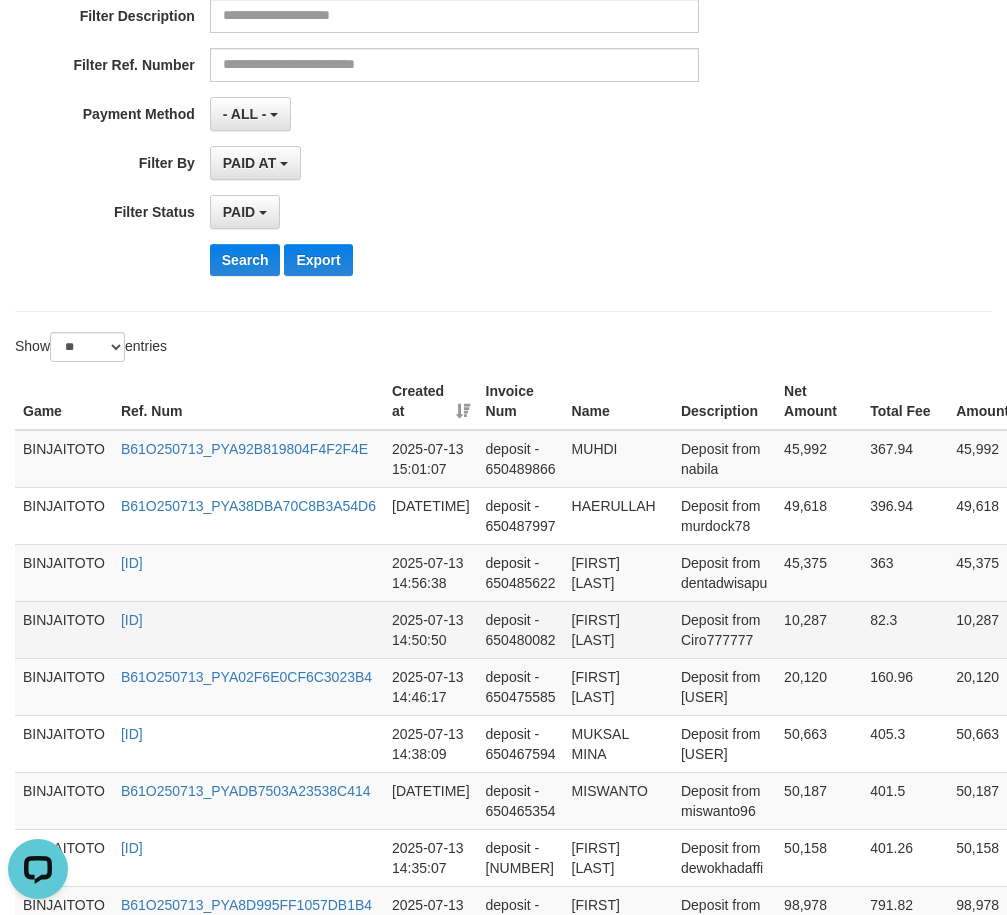 click on "[FIRST] [LAST]" at bounding box center [618, 629] 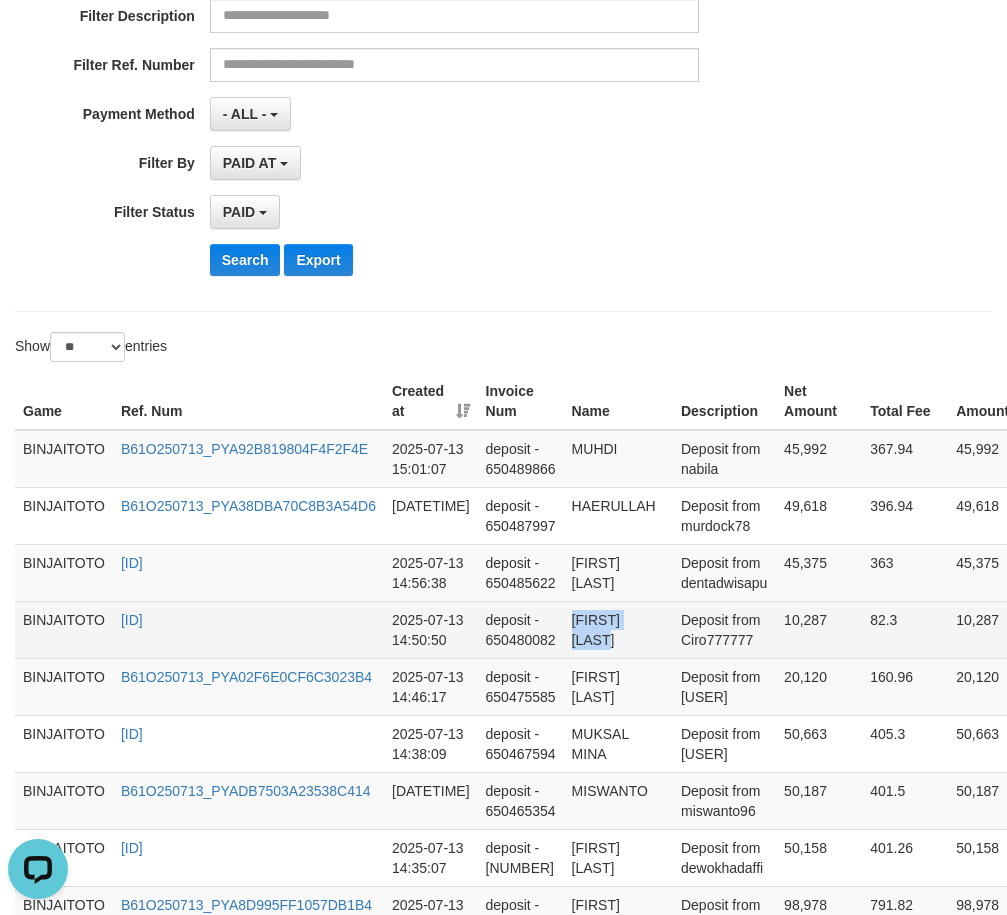 drag, startPoint x: 583, startPoint y: 620, endPoint x: 609, endPoint y: 640, distance: 32.80244 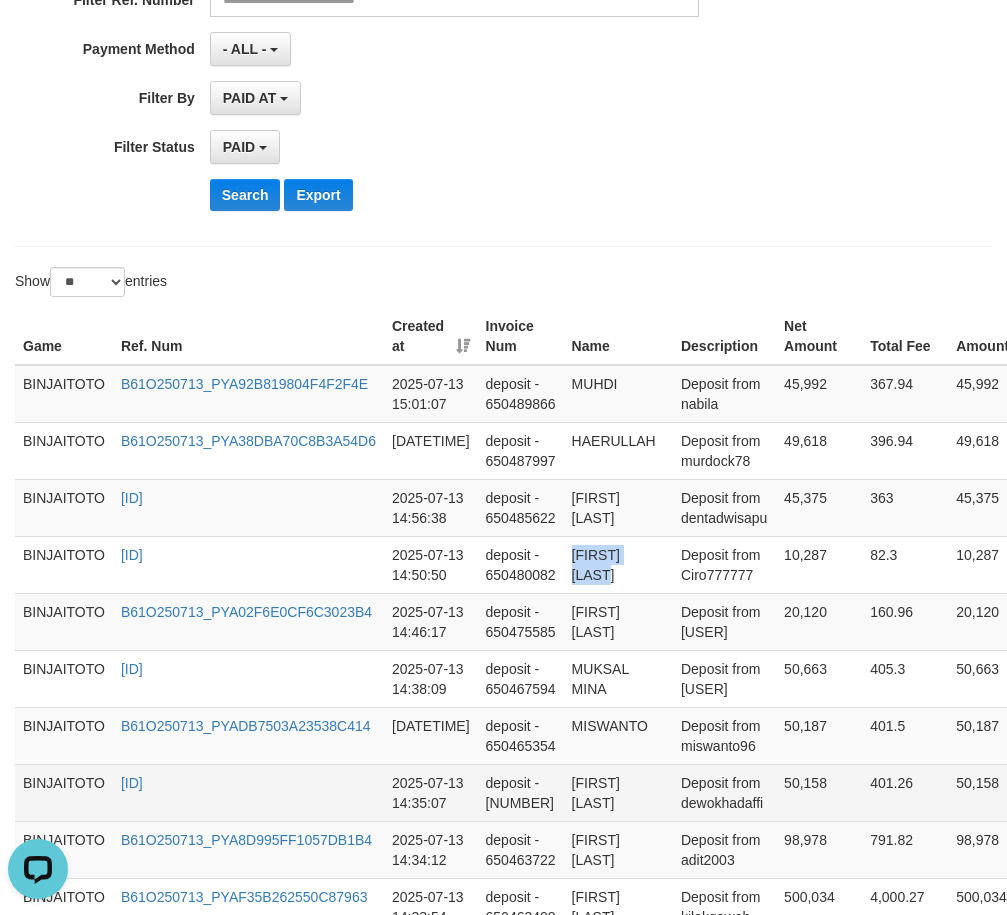 scroll, scrollTop: 500, scrollLeft: 0, axis: vertical 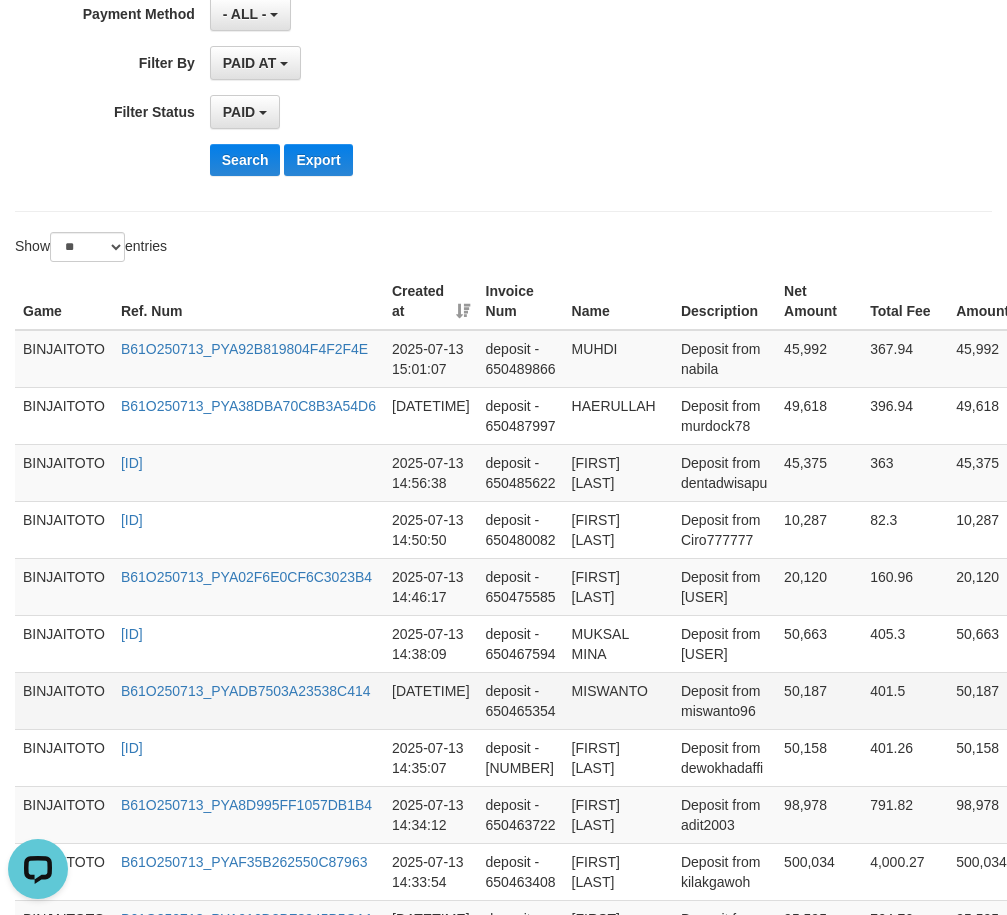 click on "MISWANTO" at bounding box center (618, 700) 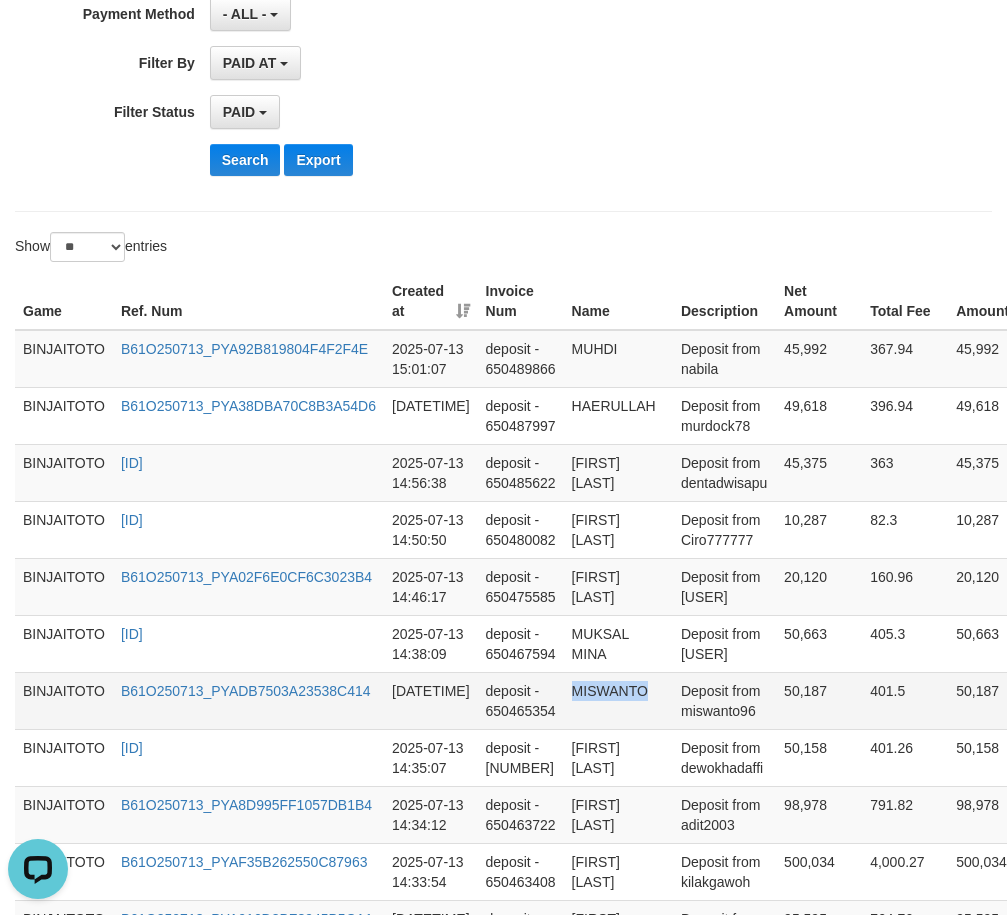 click on "MISWANTO" at bounding box center (618, 700) 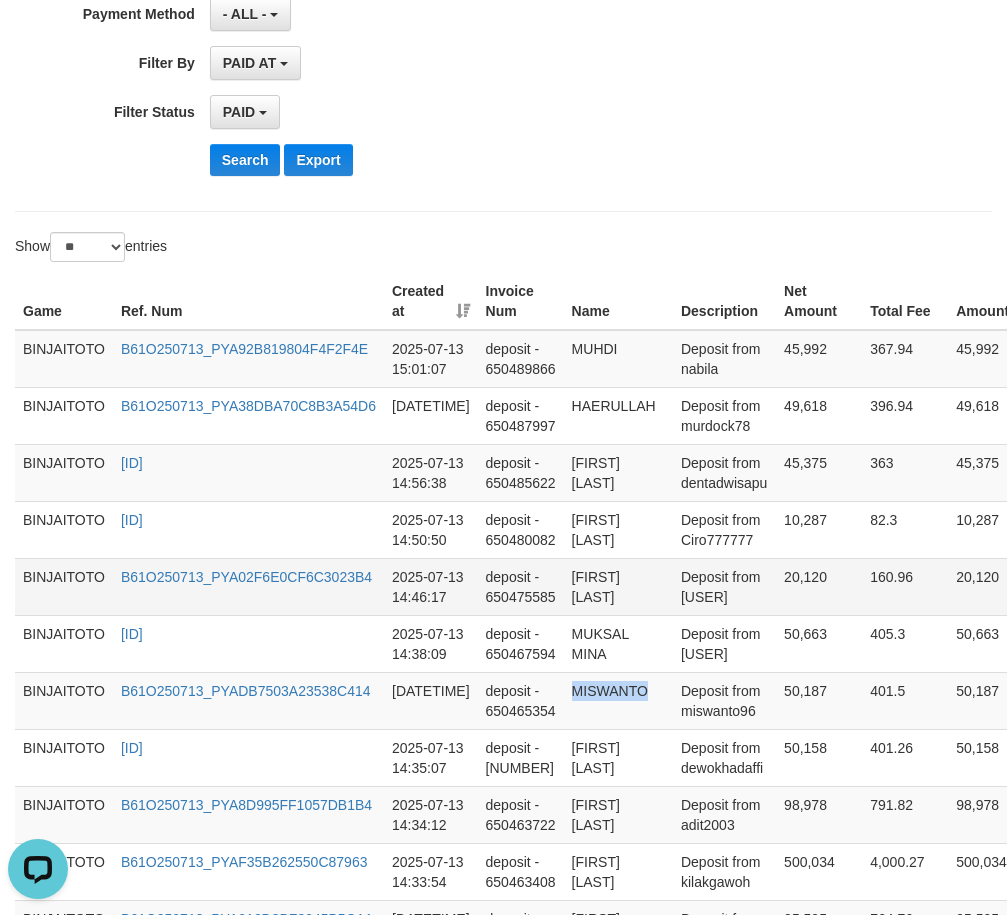 click on "[FIRST] [LAST]" at bounding box center [618, 586] 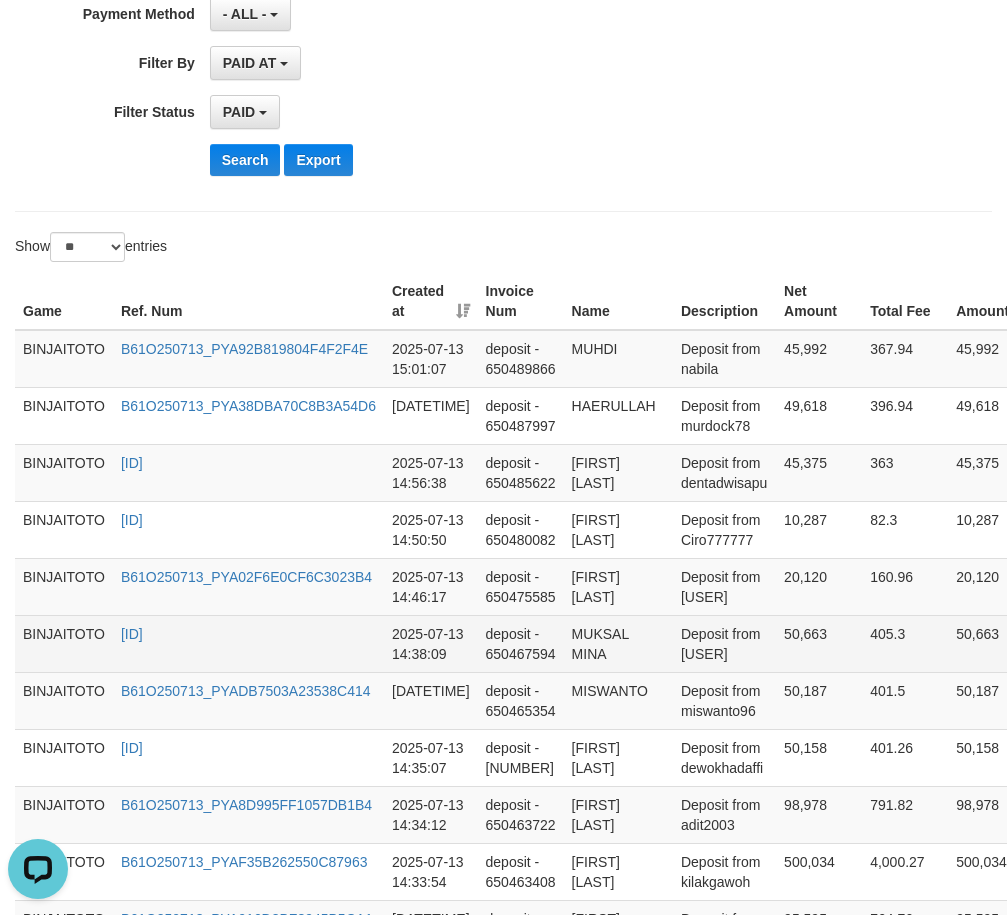 click on "MUKSAL MINA" at bounding box center [618, 643] 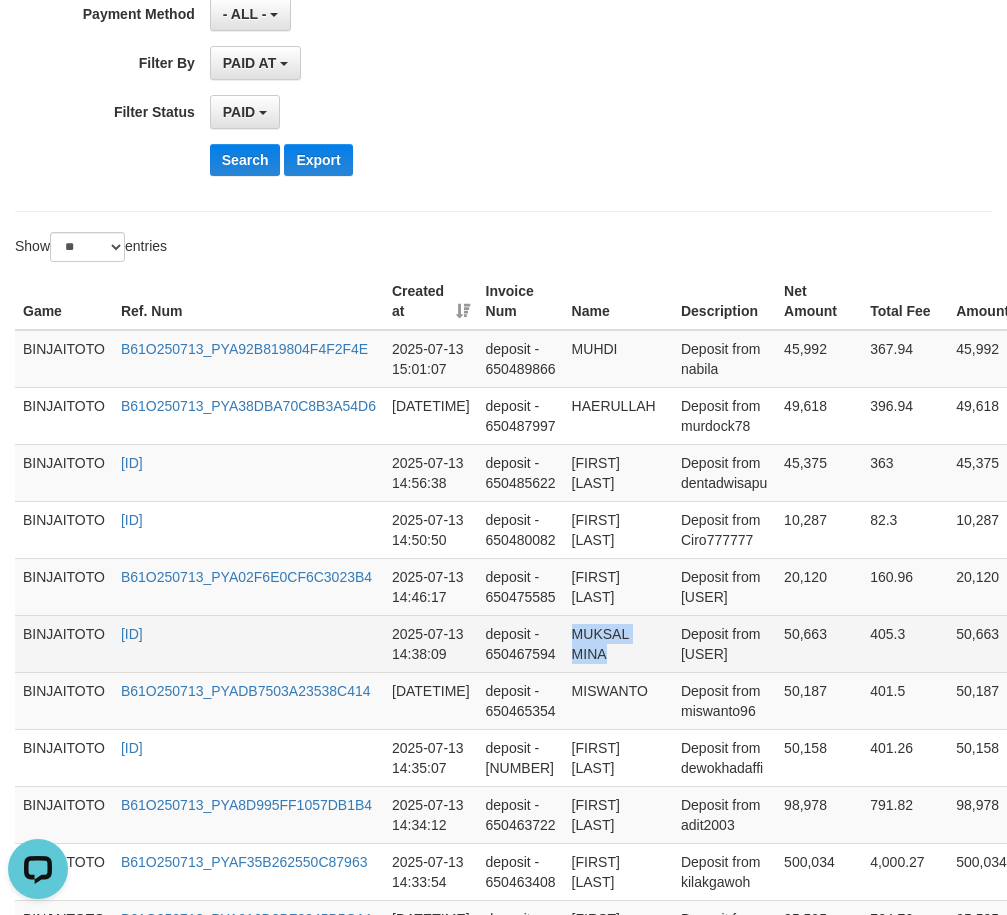 drag, startPoint x: 608, startPoint y: 640, endPoint x: 638, endPoint y: 640, distance: 30 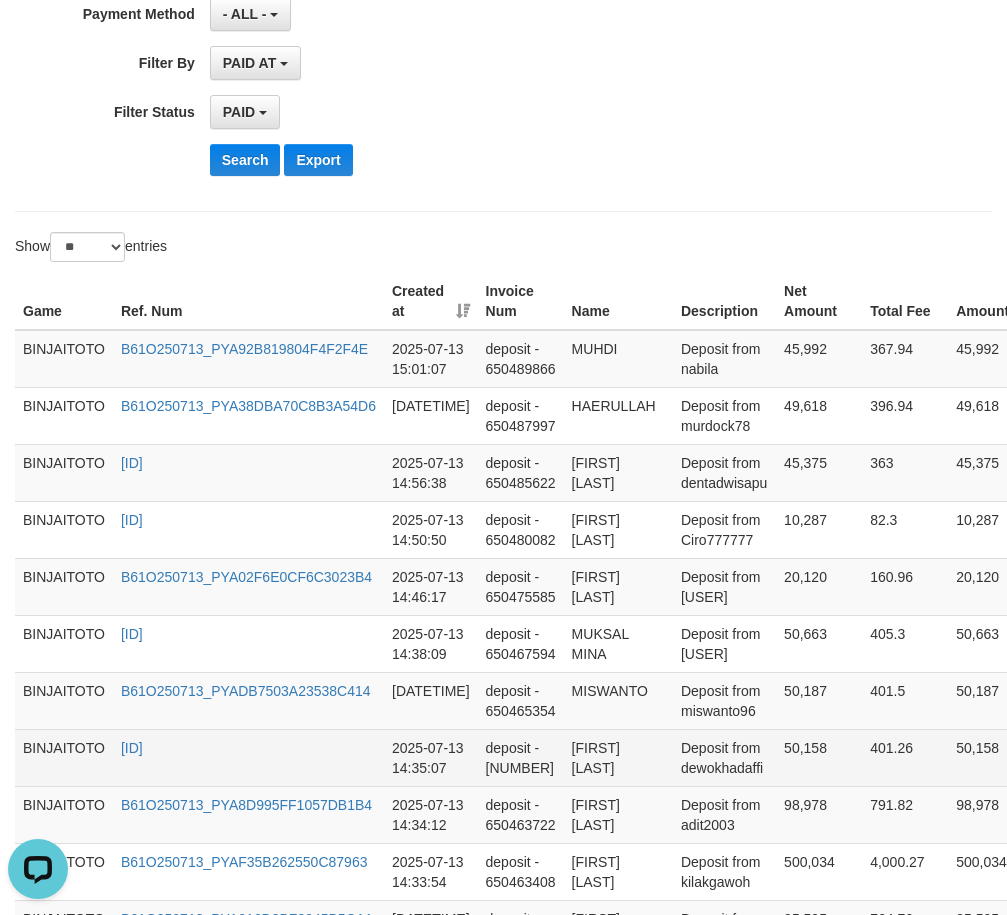 click on "[FIRST] [LAST]" at bounding box center (618, 757) 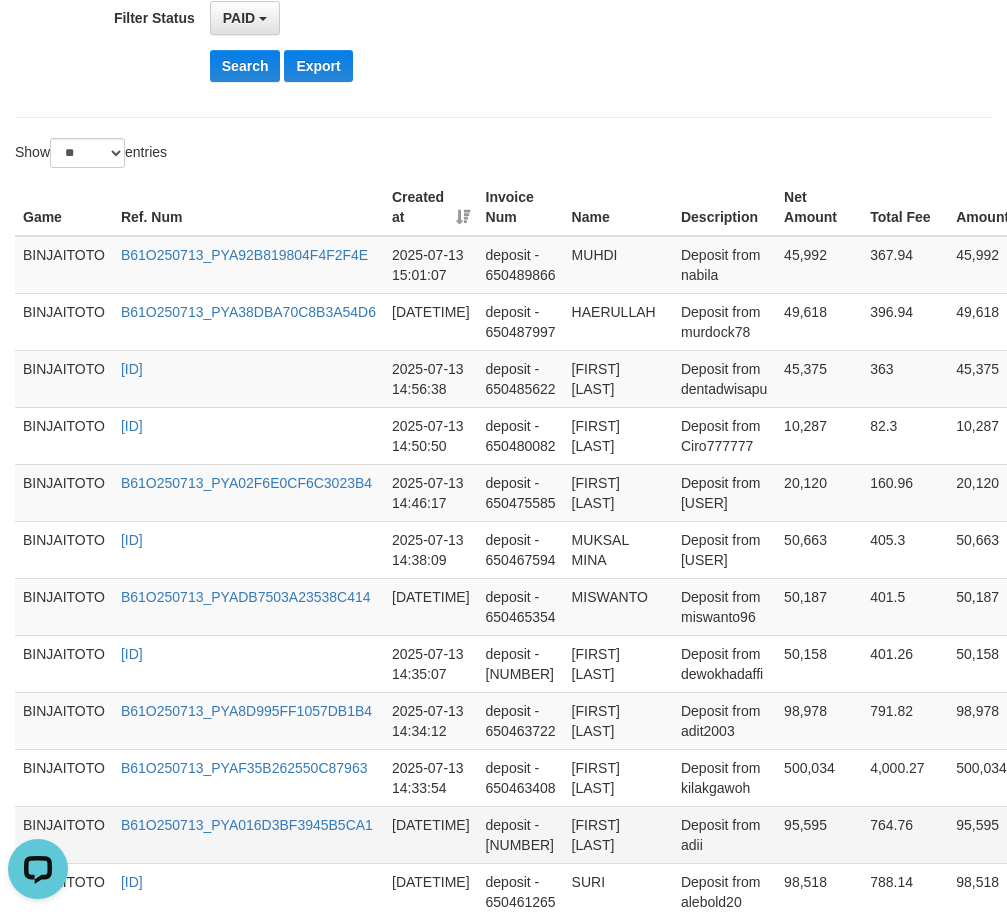 scroll, scrollTop: 700, scrollLeft: 0, axis: vertical 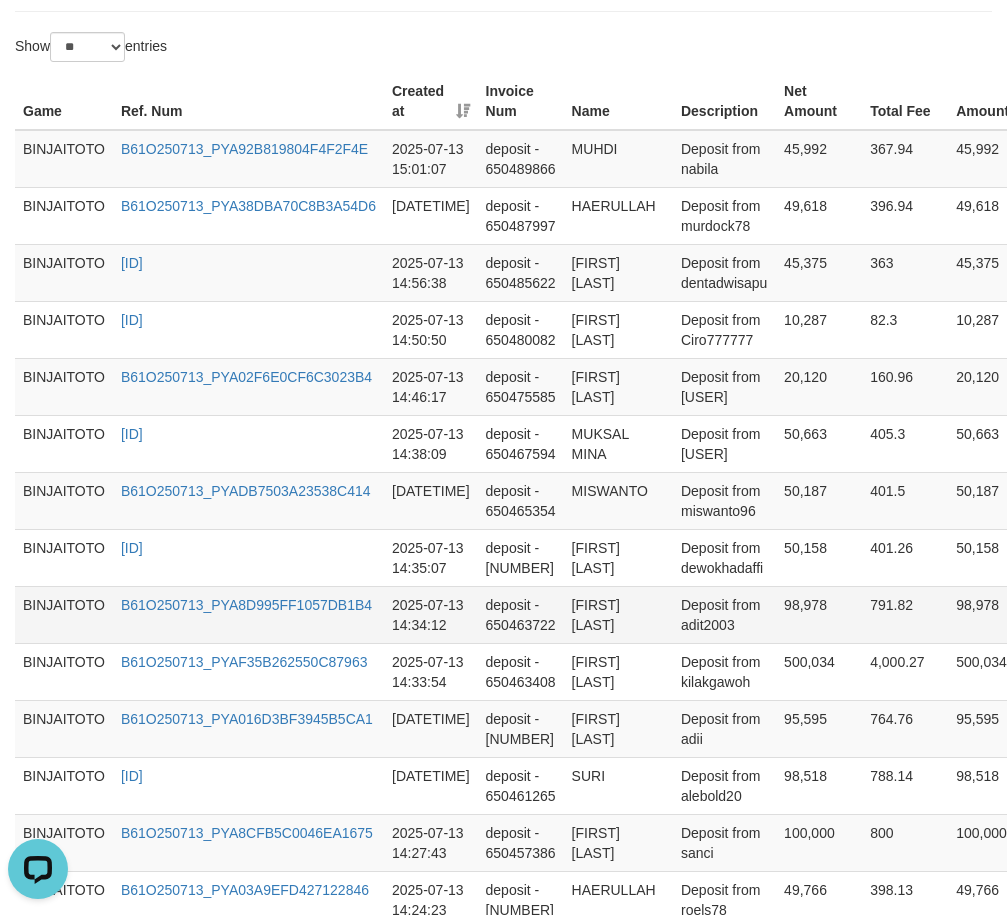 click on "[FIRST] [LAST]" at bounding box center [618, 614] 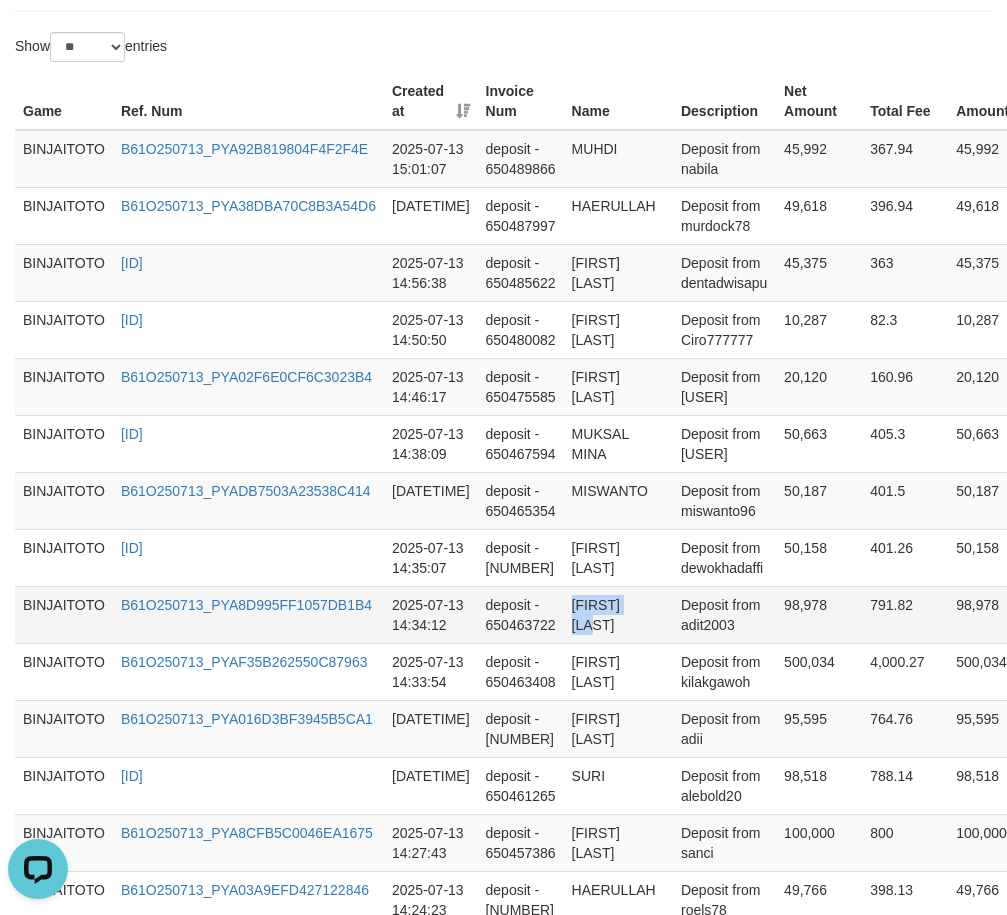 drag, startPoint x: 591, startPoint y: 622, endPoint x: 615, endPoint y: 621, distance: 24.020824 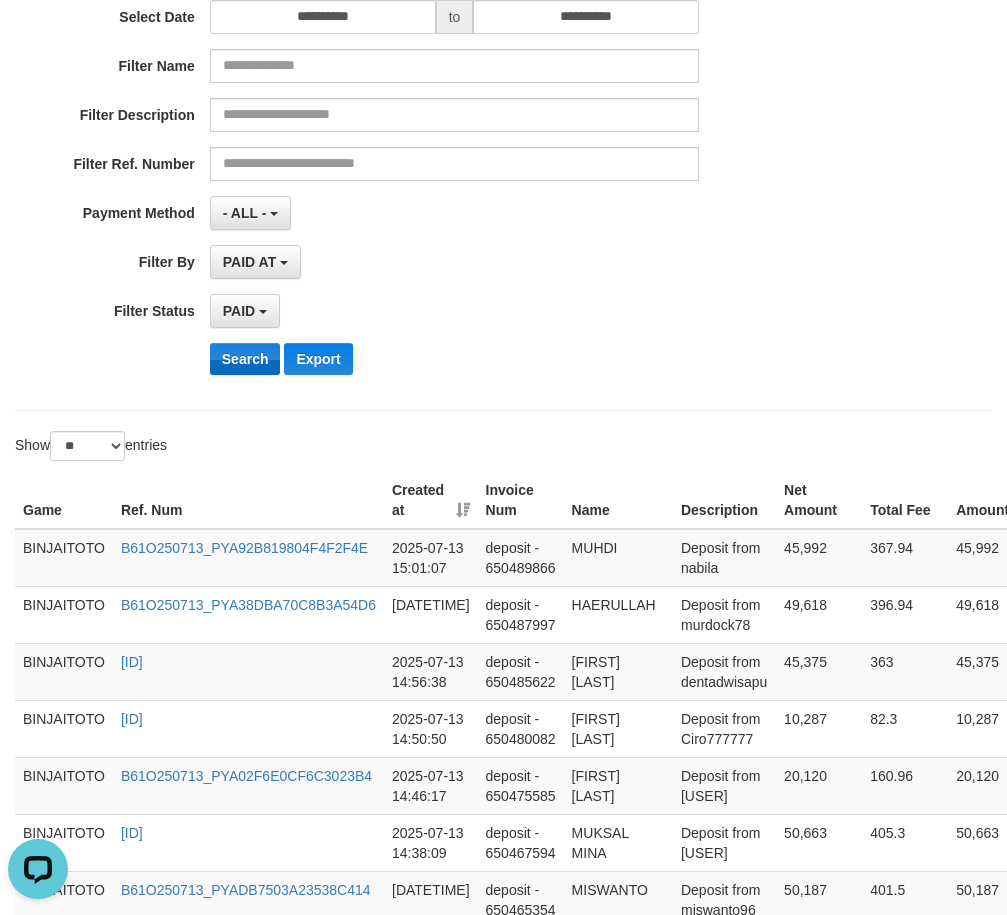 scroll, scrollTop: 300, scrollLeft: 0, axis: vertical 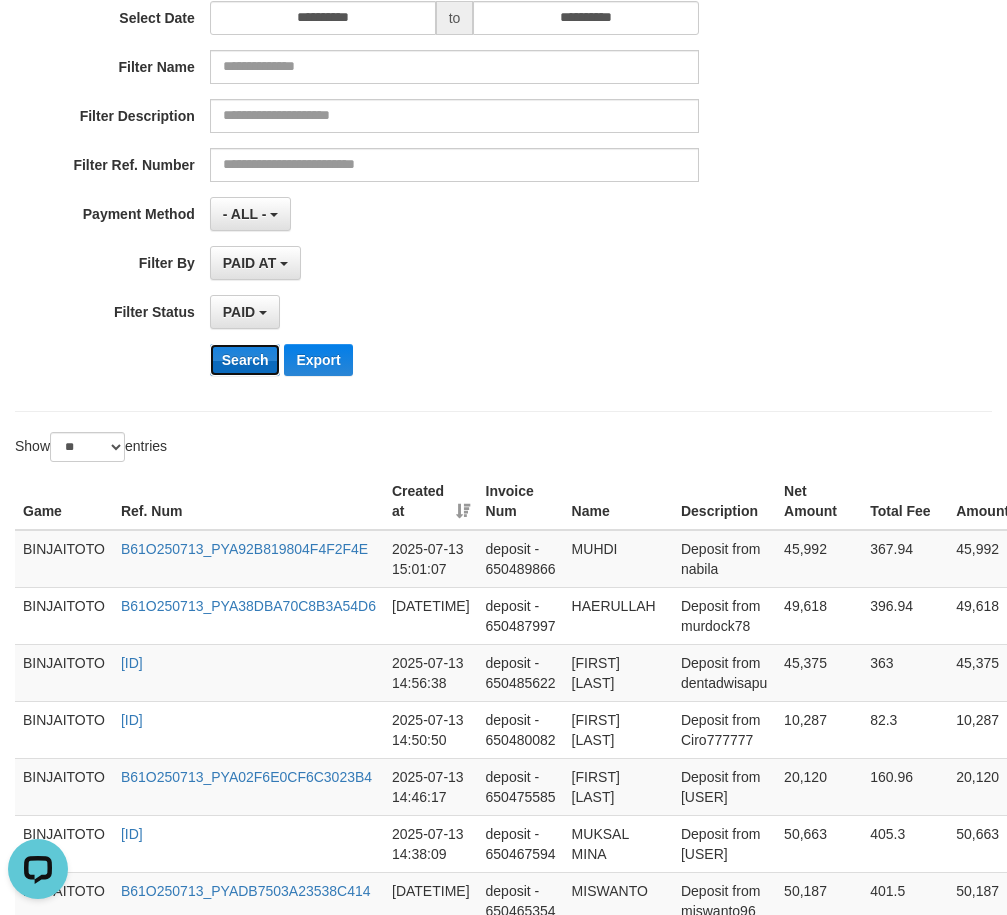 click on "Search" at bounding box center [245, 360] 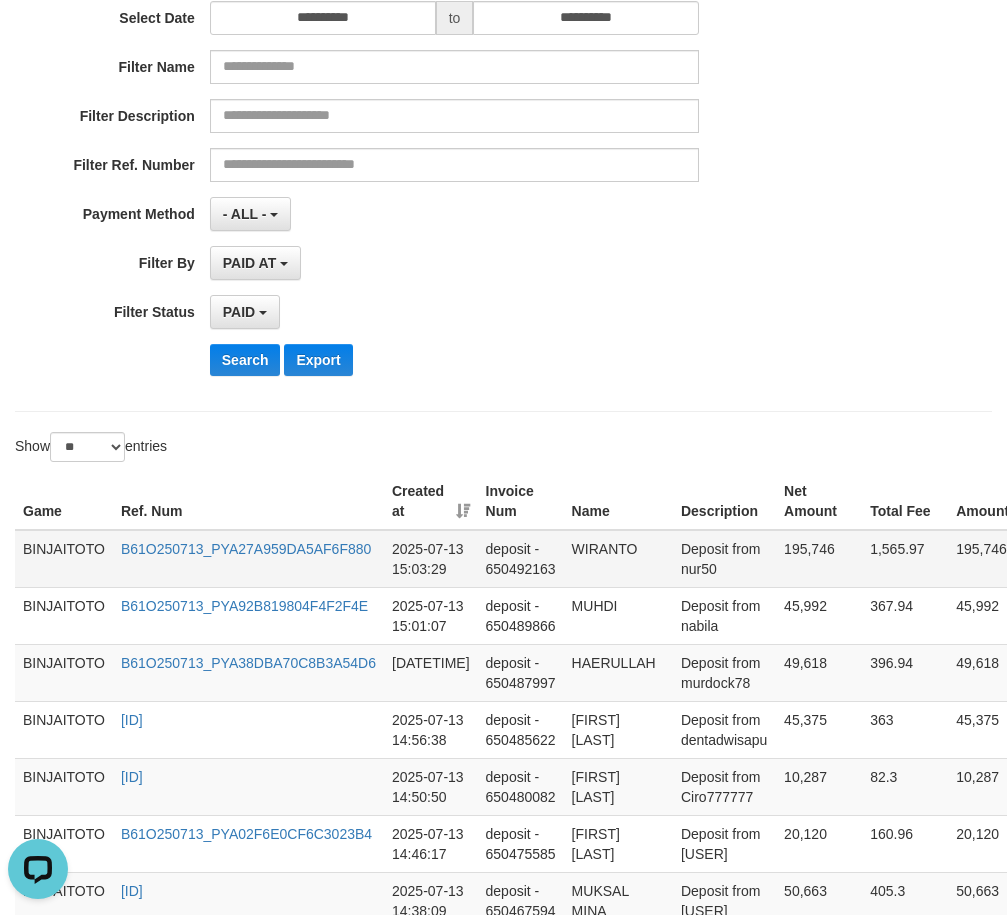 click on "WIRANTO" at bounding box center (618, 559) 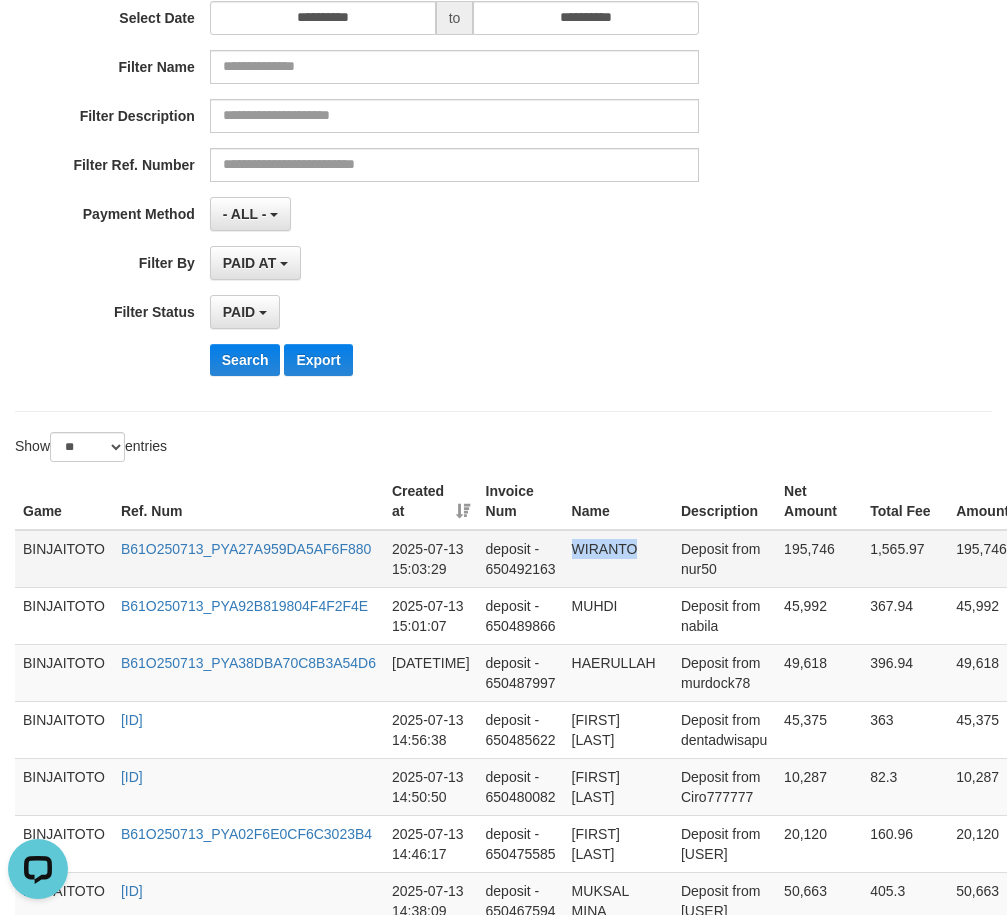 click on "WIRANTO" at bounding box center (618, 559) 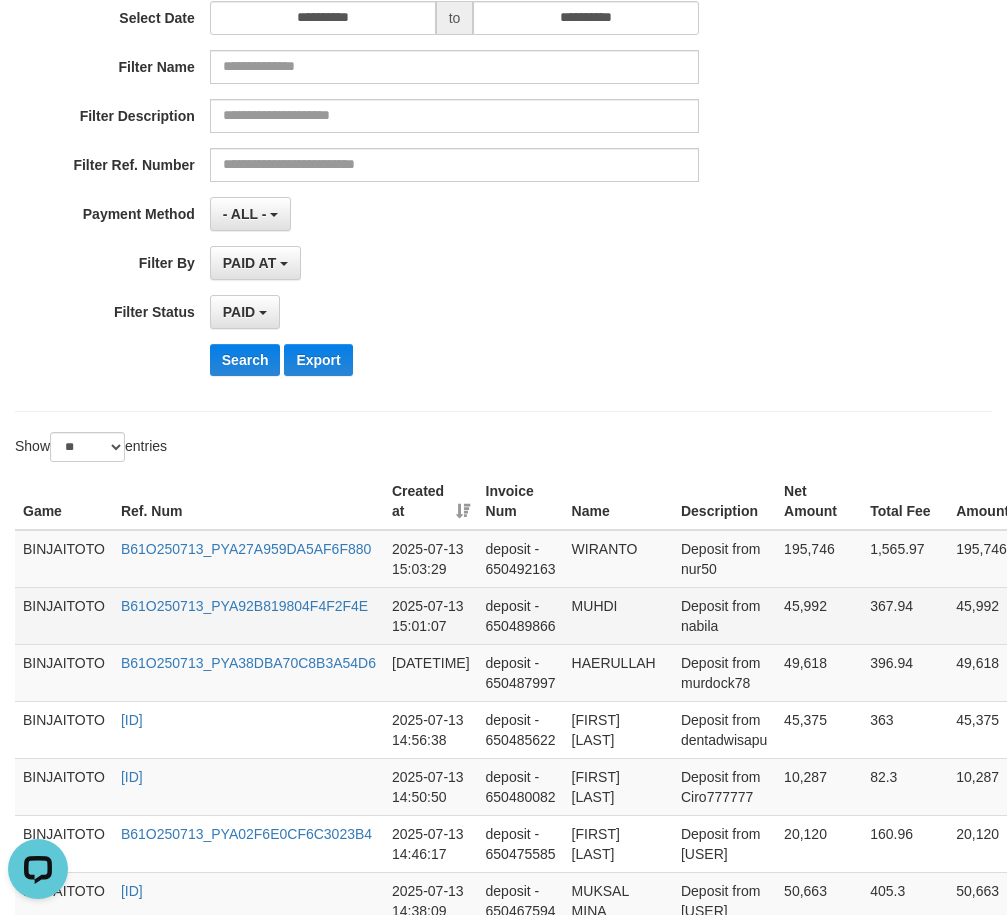 click on "MUHDI" at bounding box center [618, 615] 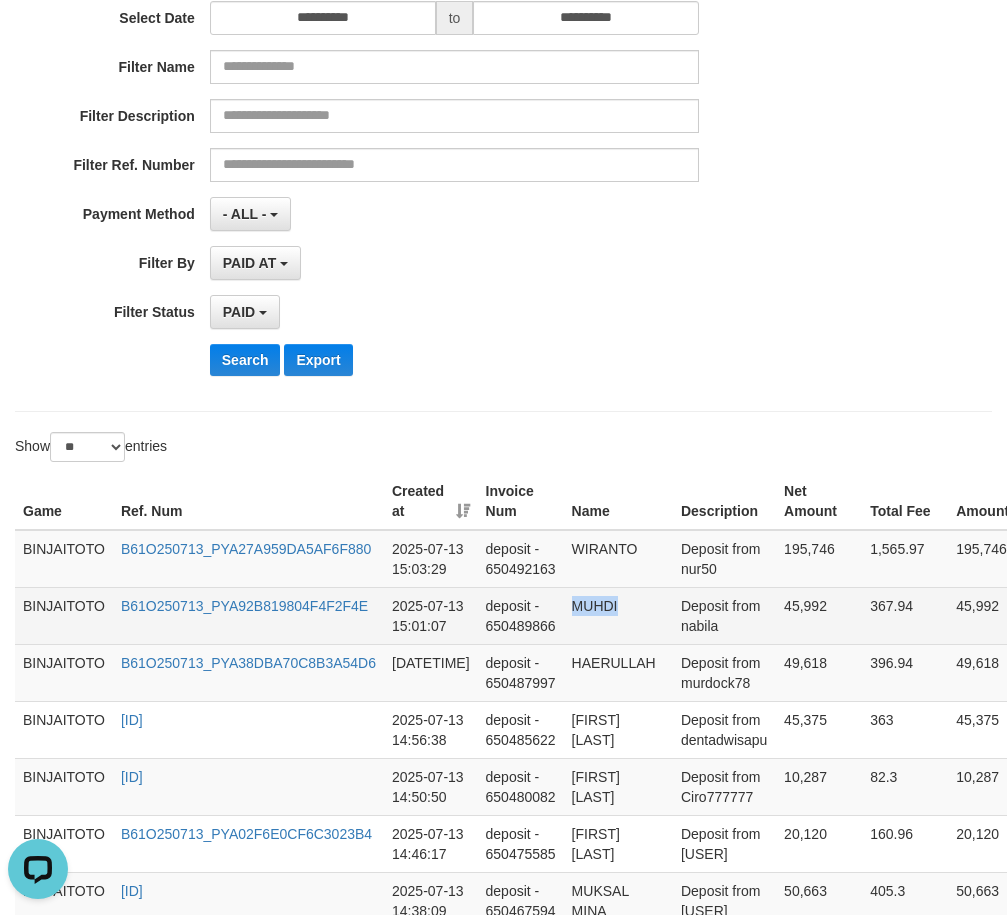 click on "MUHDI" at bounding box center (618, 615) 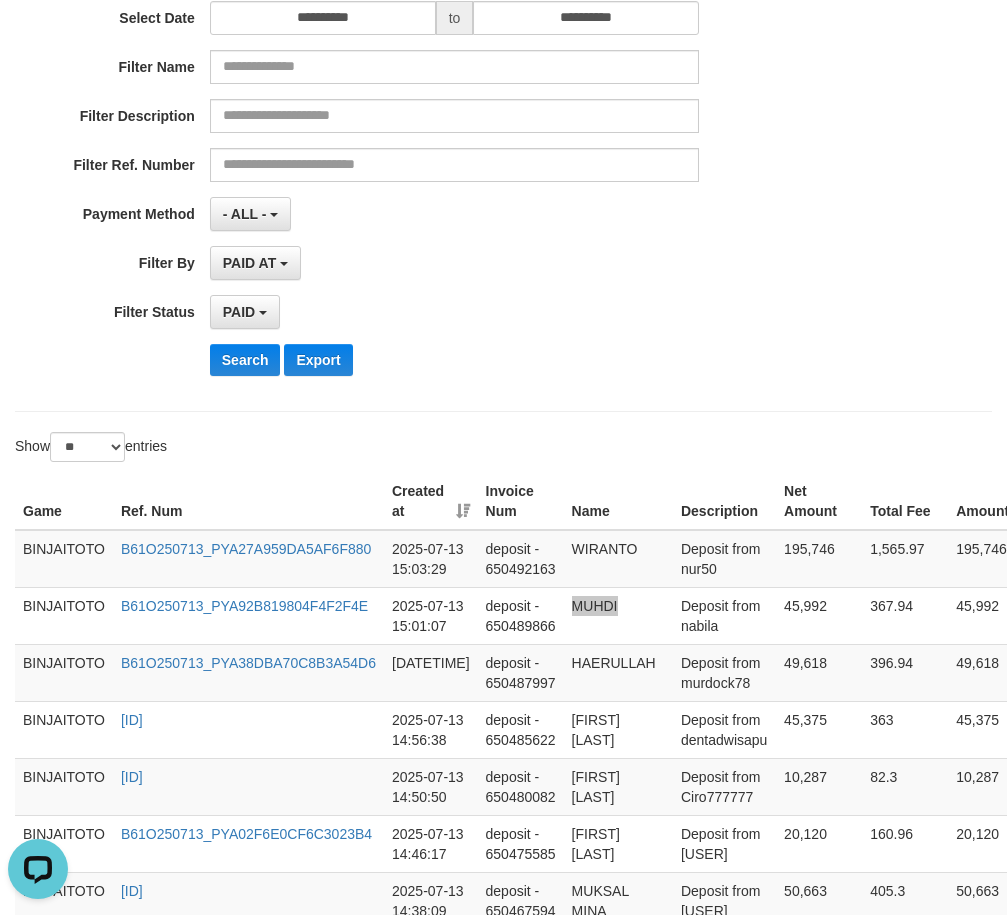 scroll, scrollTop: 0, scrollLeft: 0, axis: both 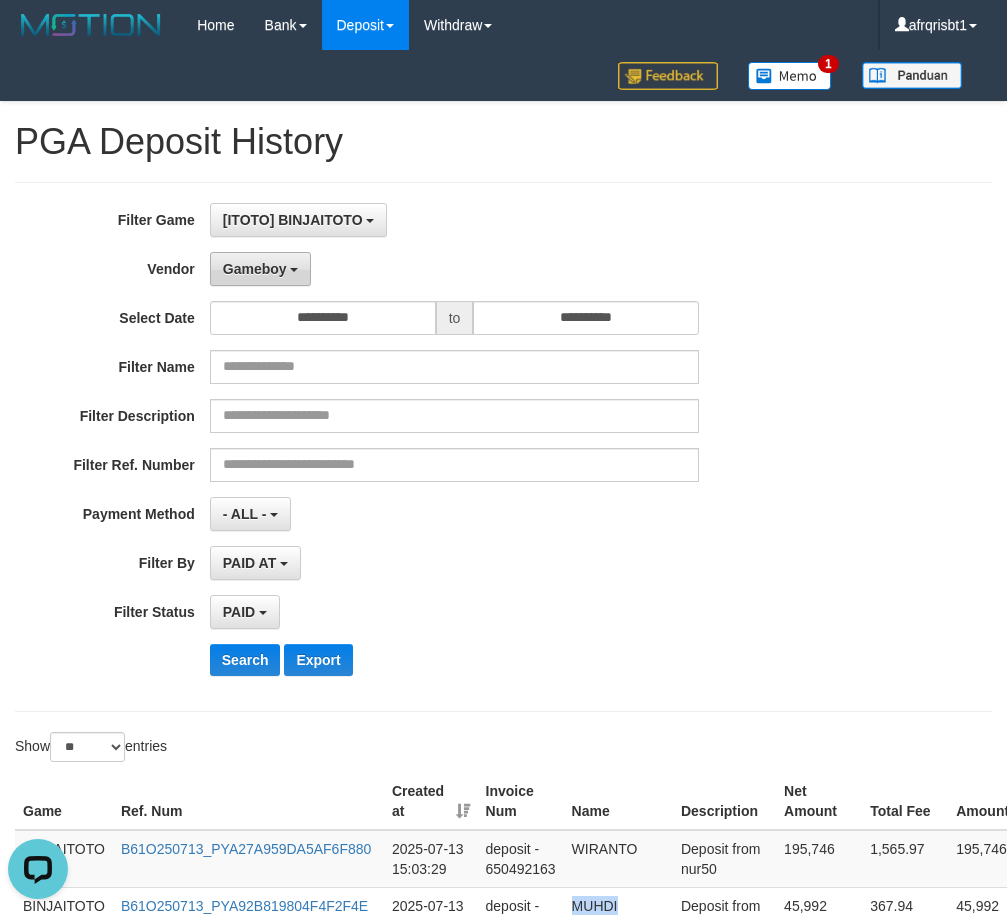click on "Gameboy" at bounding box center [255, 269] 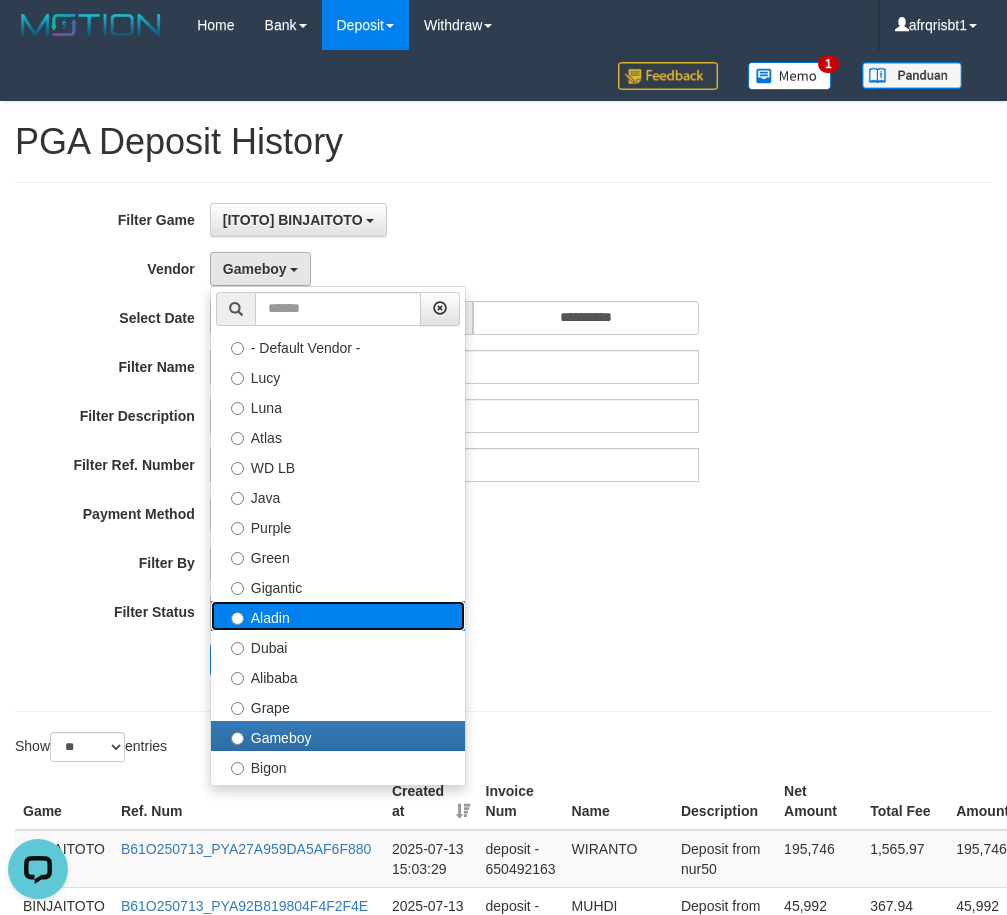 drag, startPoint x: 314, startPoint y: 615, endPoint x: 305, endPoint y: 624, distance: 12.727922 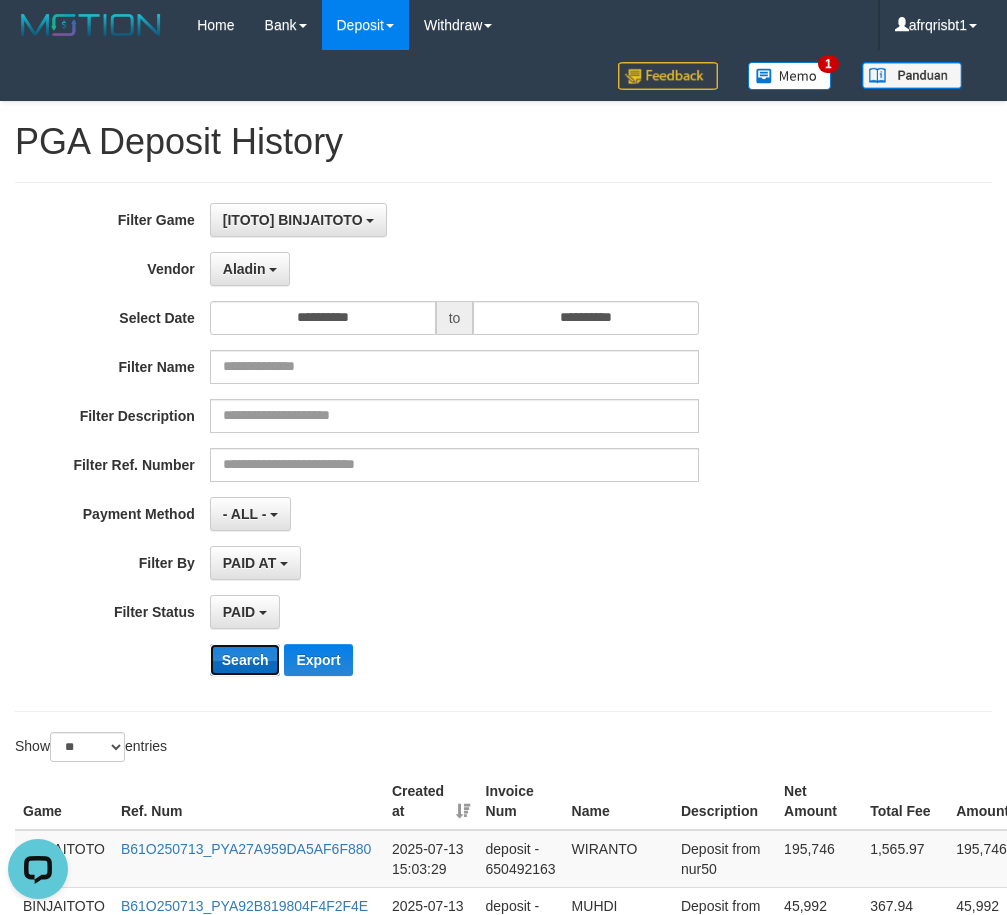 click on "Search" at bounding box center (245, 660) 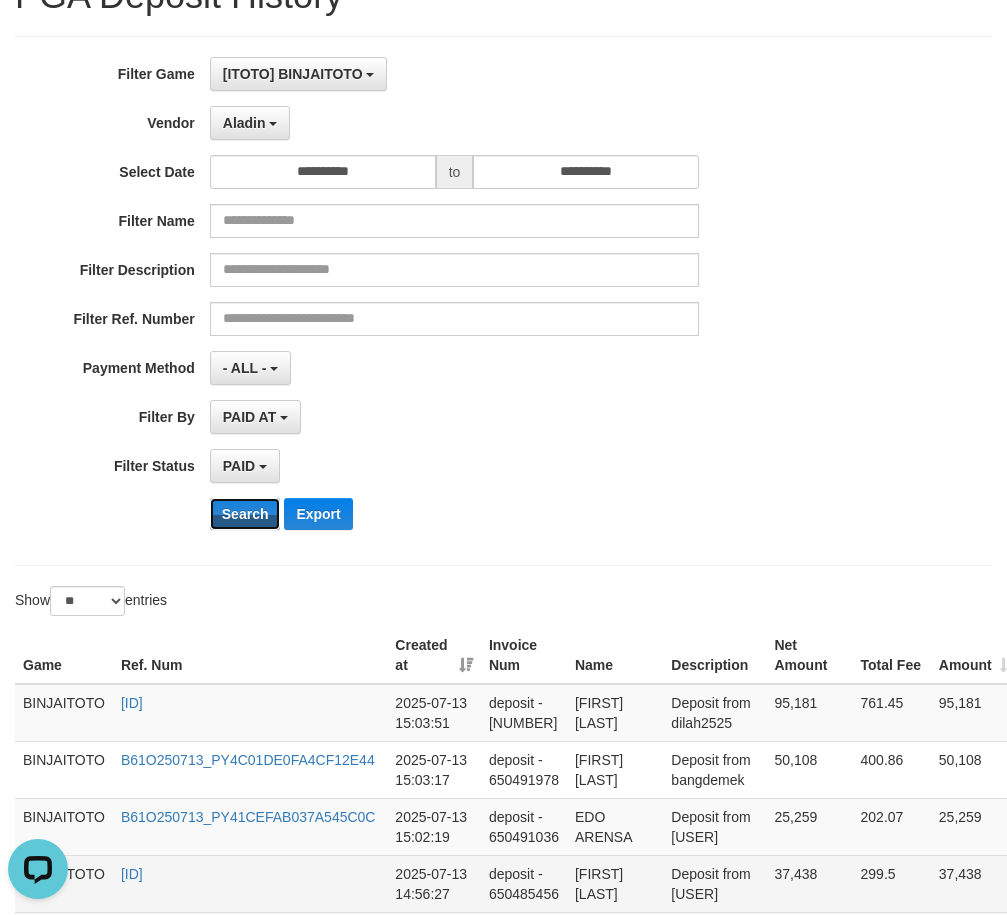 scroll, scrollTop: 400, scrollLeft: 0, axis: vertical 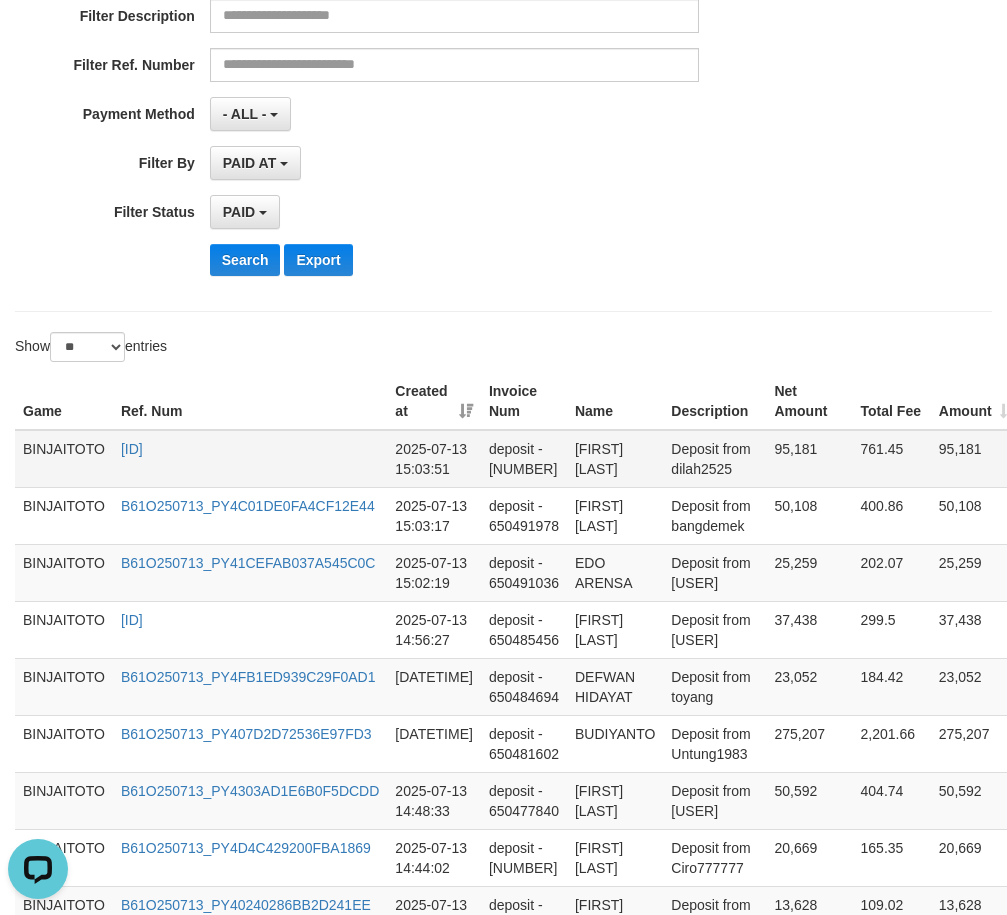click on "[FIRST] [LAST]" at bounding box center [615, 459] 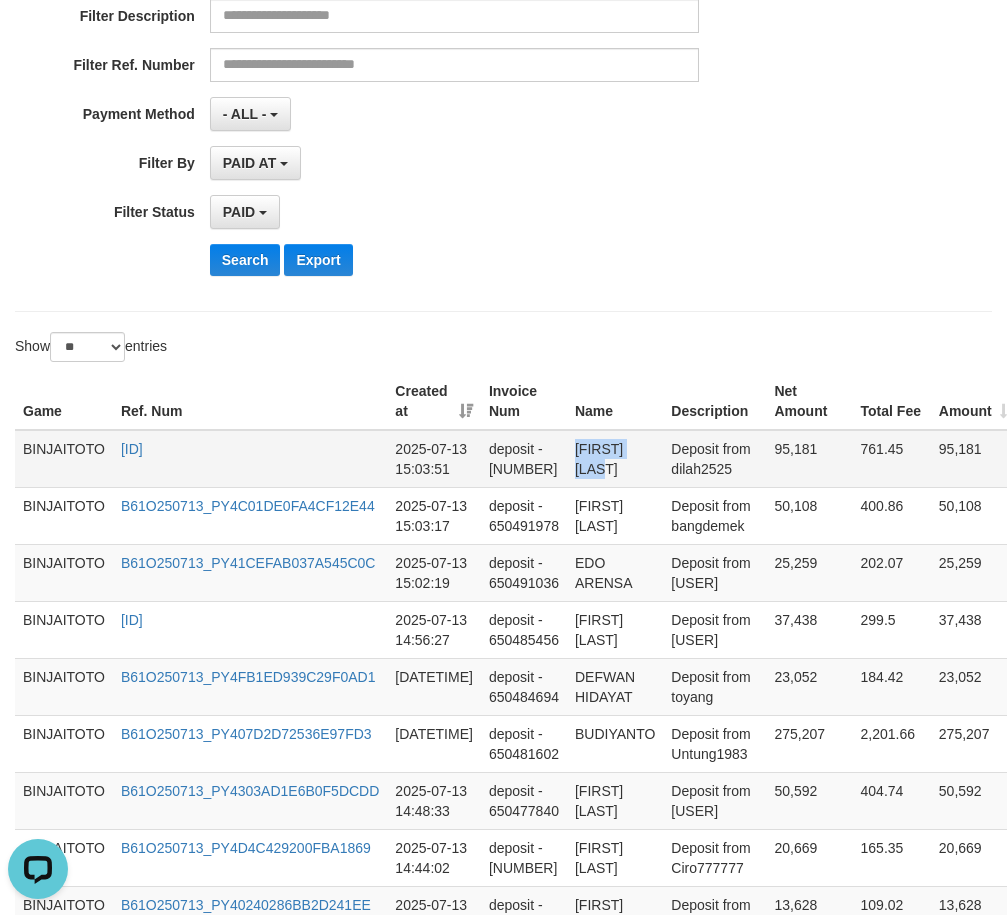 drag, startPoint x: 591, startPoint y: 450, endPoint x: 613, endPoint y: 450, distance: 22 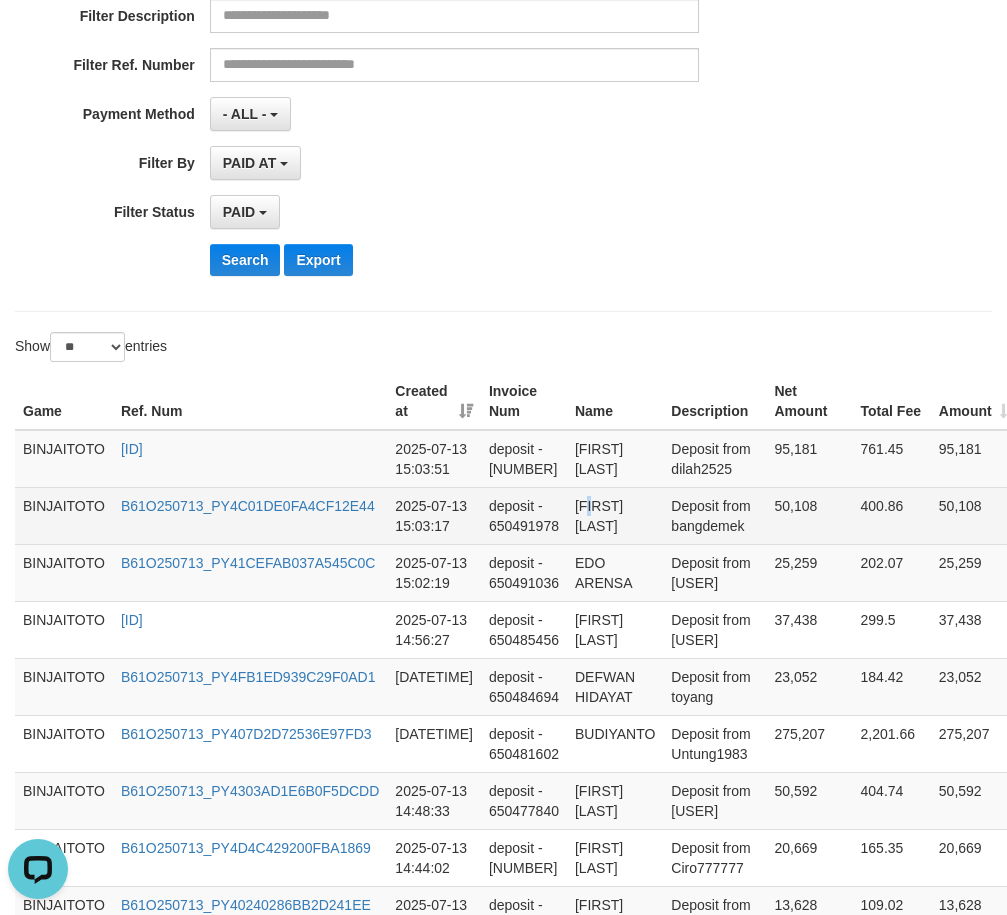 drag, startPoint x: 595, startPoint y: 505, endPoint x: 606, endPoint y: 512, distance: 13.038404 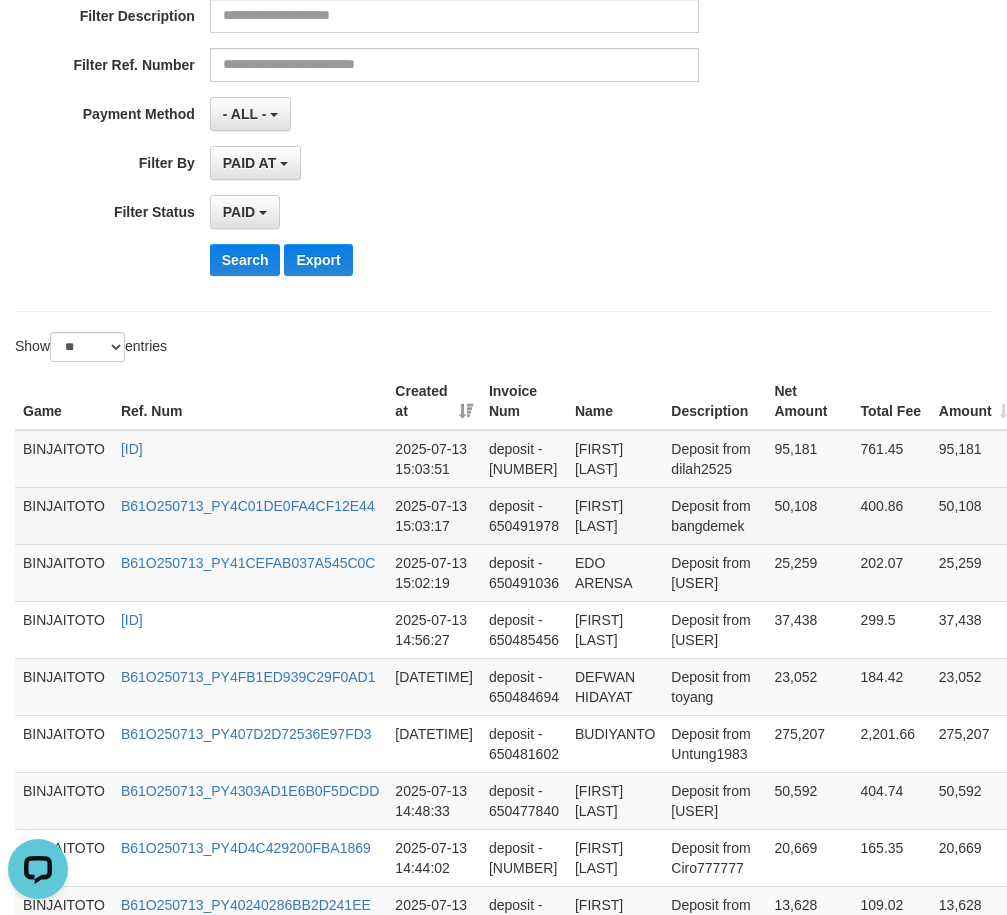 drag, startPoint x: 607, startPoint y: 509, endPoint x: 618, endPoint y: 520, distance: 15.556349 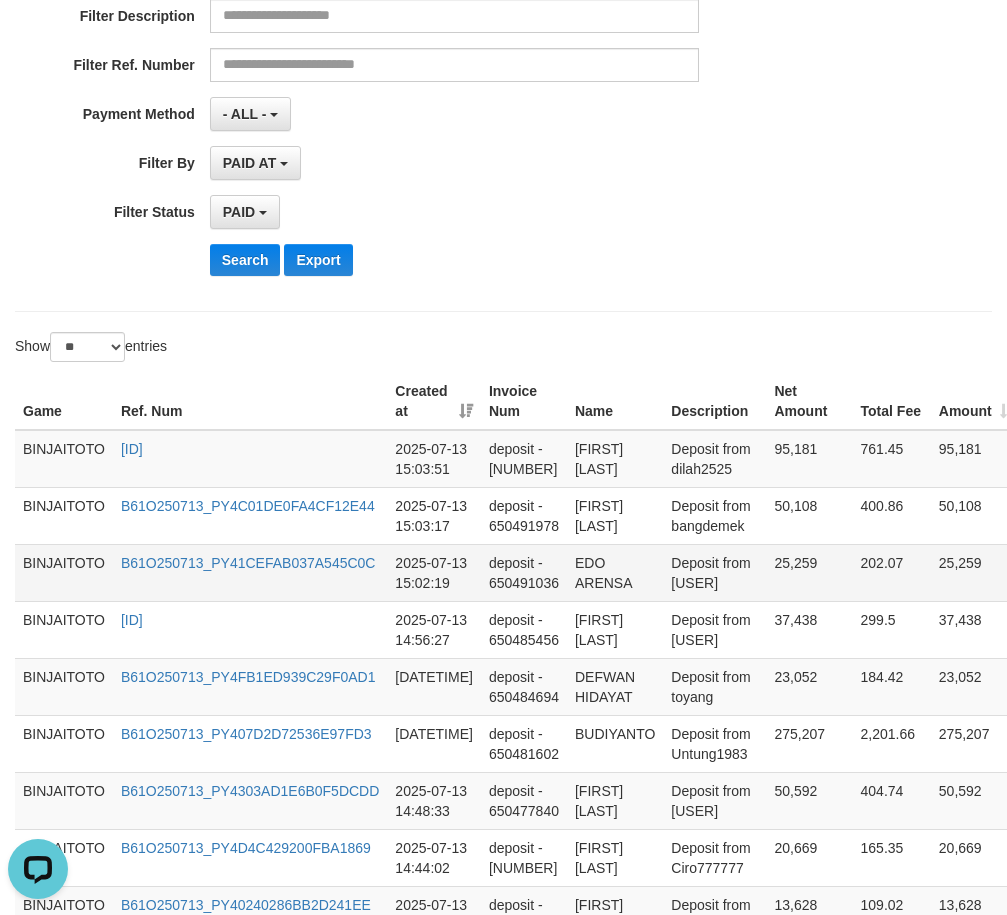 click on "EDO ARENSA" at bounding box center [615, 572] 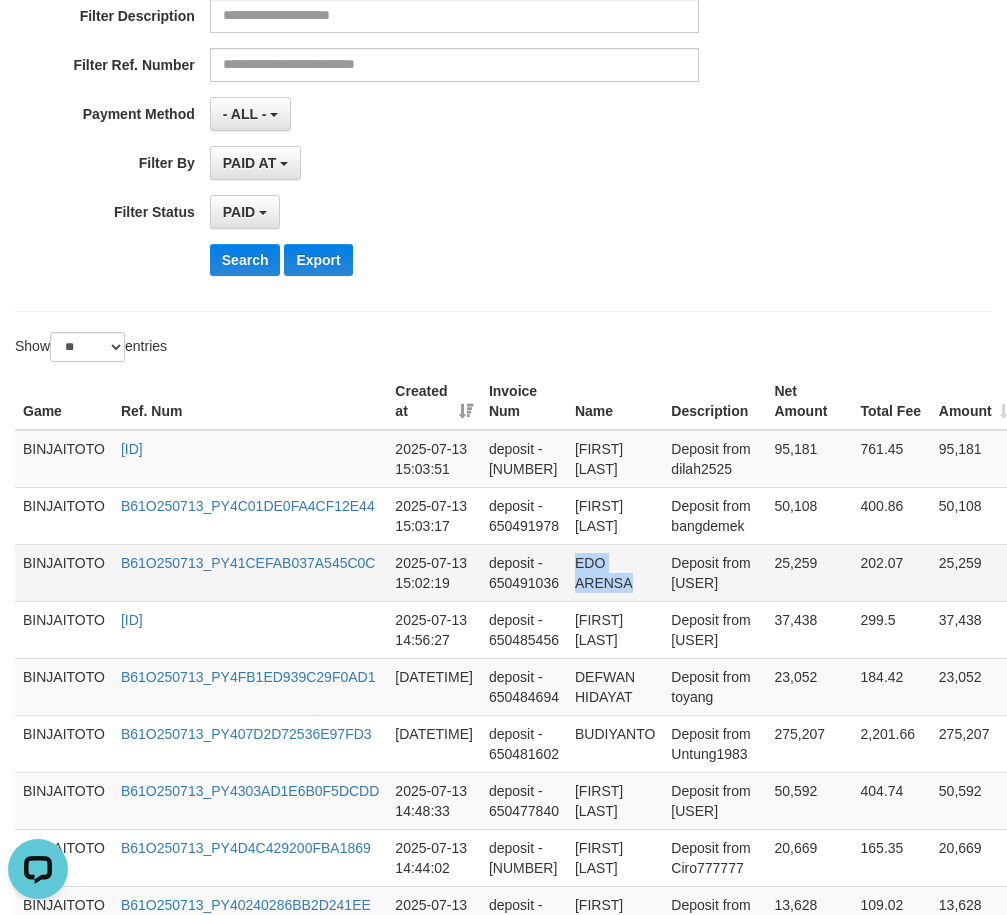 drag, startPoint x: 586, startPoint y: 562, endPoint x: 597, endPoint y: 576, distance: 17.804493 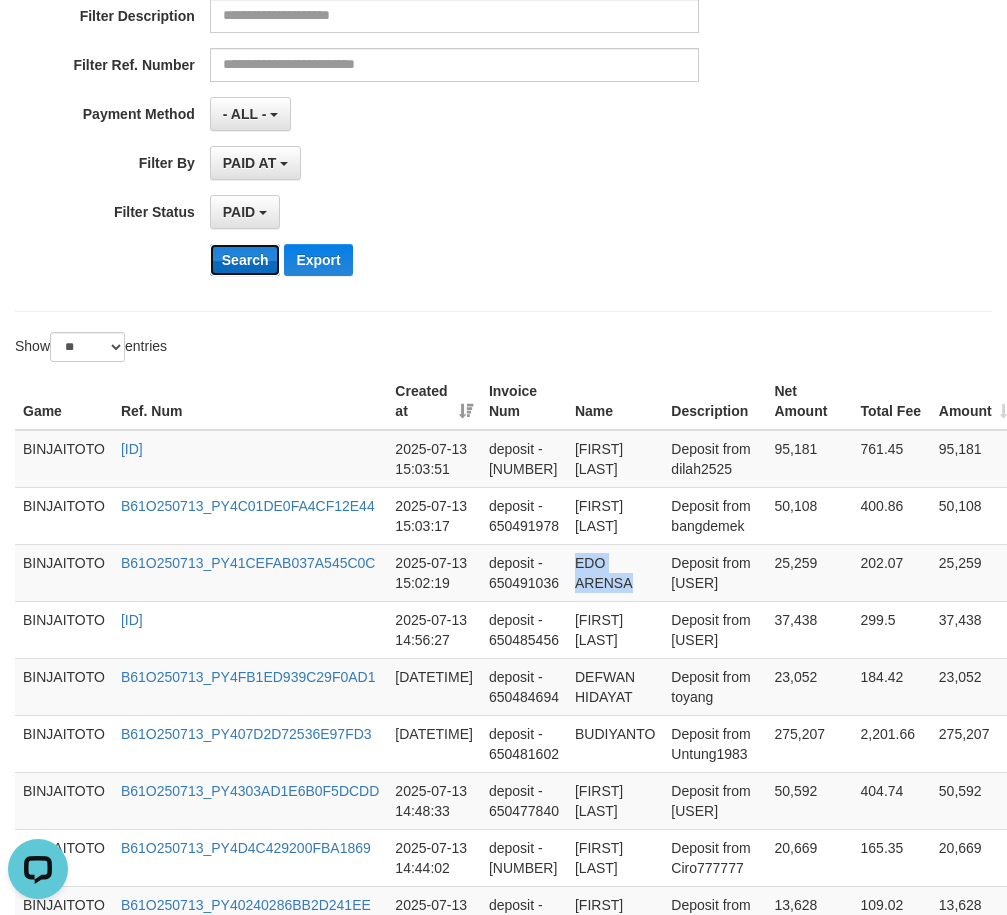 click on "Search" at bounding box center (245, 260) 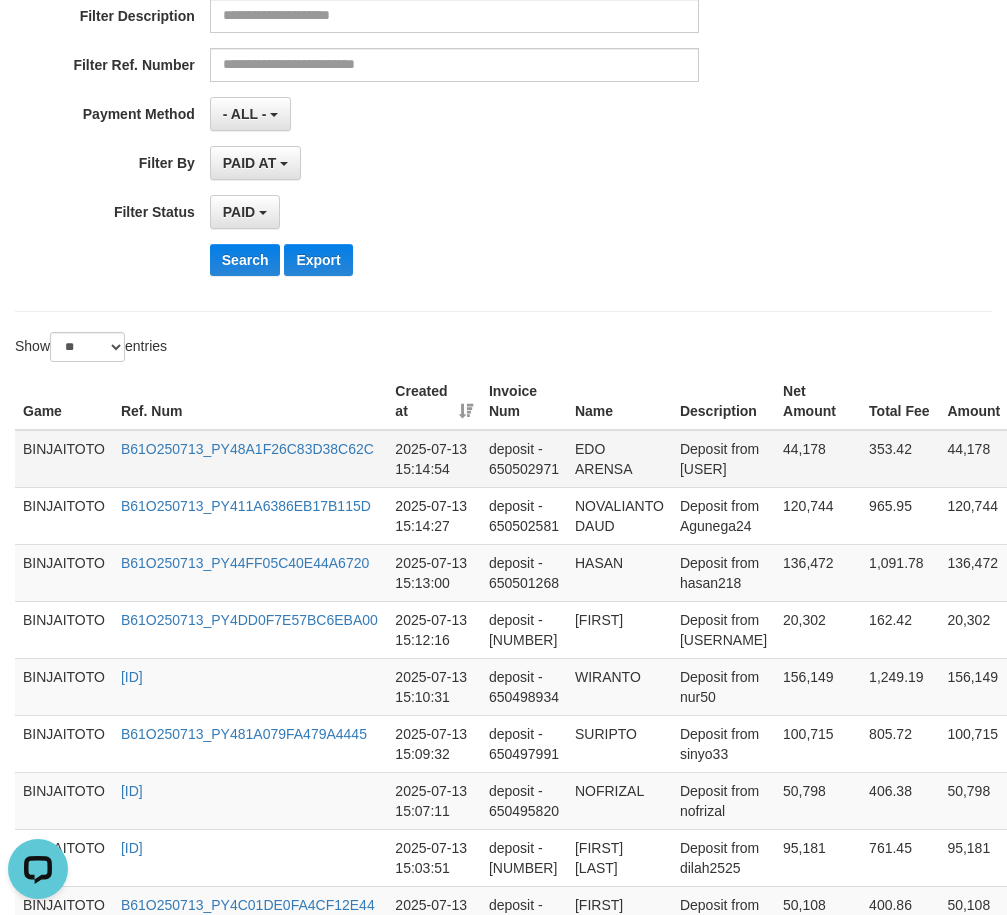 click on "EDO ARENSA" at bounding box center [619, 459] 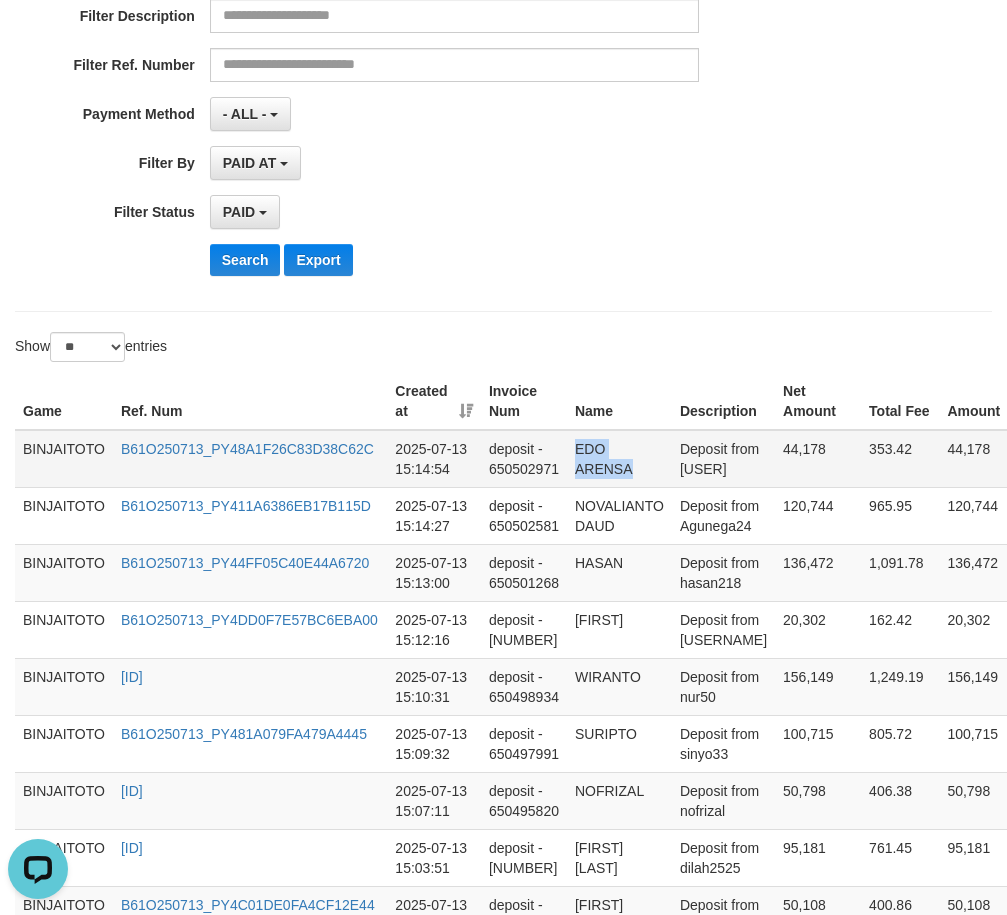 drag, startPoint x: 589, startPoint y: 447, endPoint x: 597, endPoint y: 459, distance: 14.422205 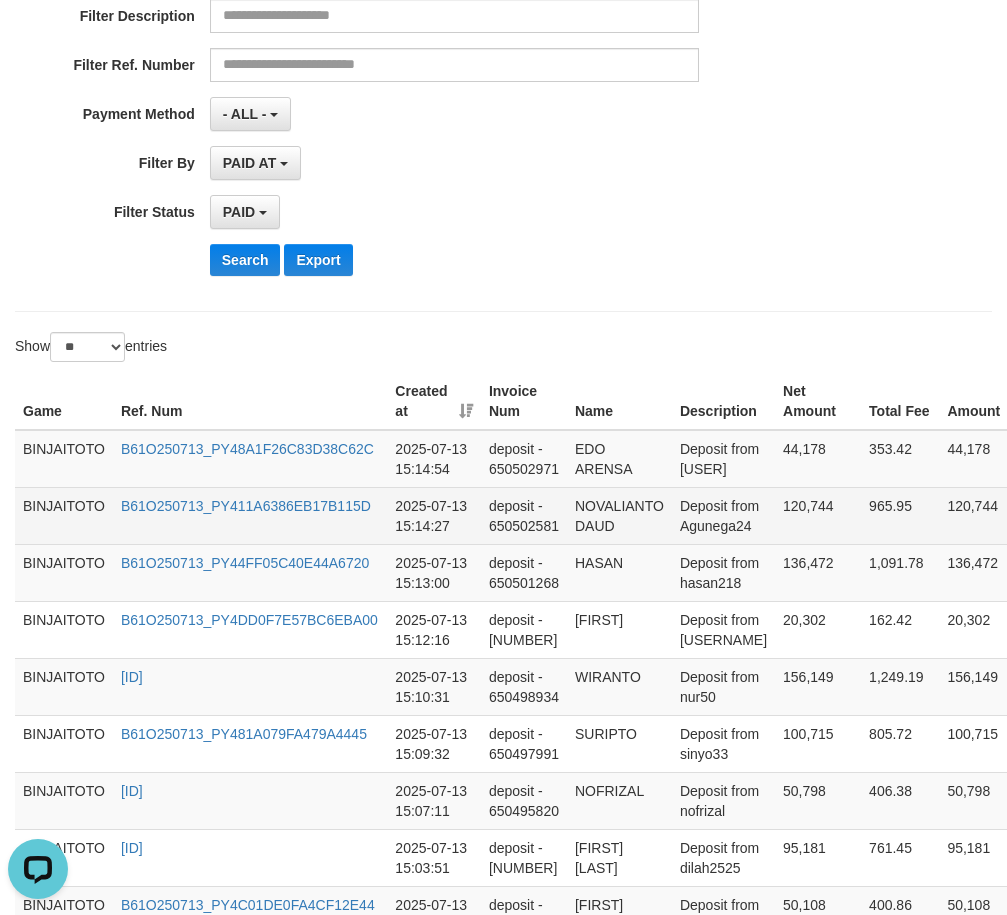 click on "NOVALIANTO DAUD" at bounding box center [619, 515] 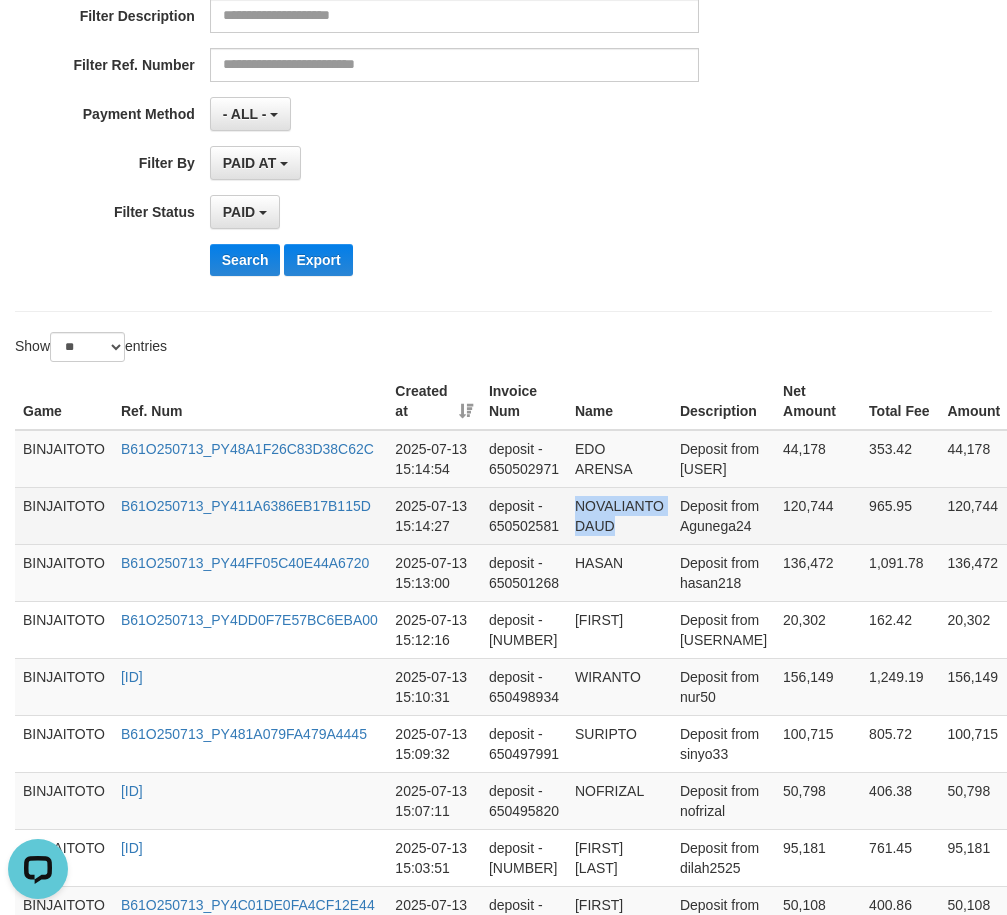 drag, startPoint x: 599, startPoint y: 511, endPoint x: 604, endPoint y: 527, distance: 16.763054 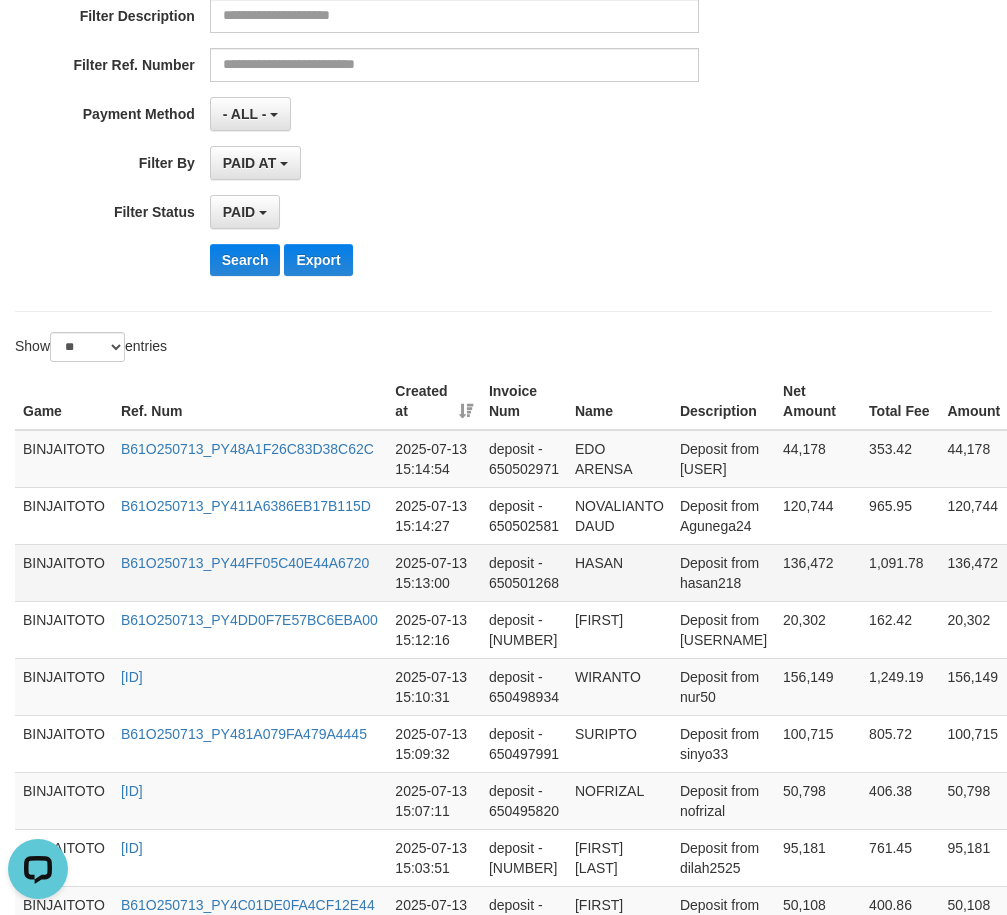 click on "HASAN" at bounding box center [619, 572] 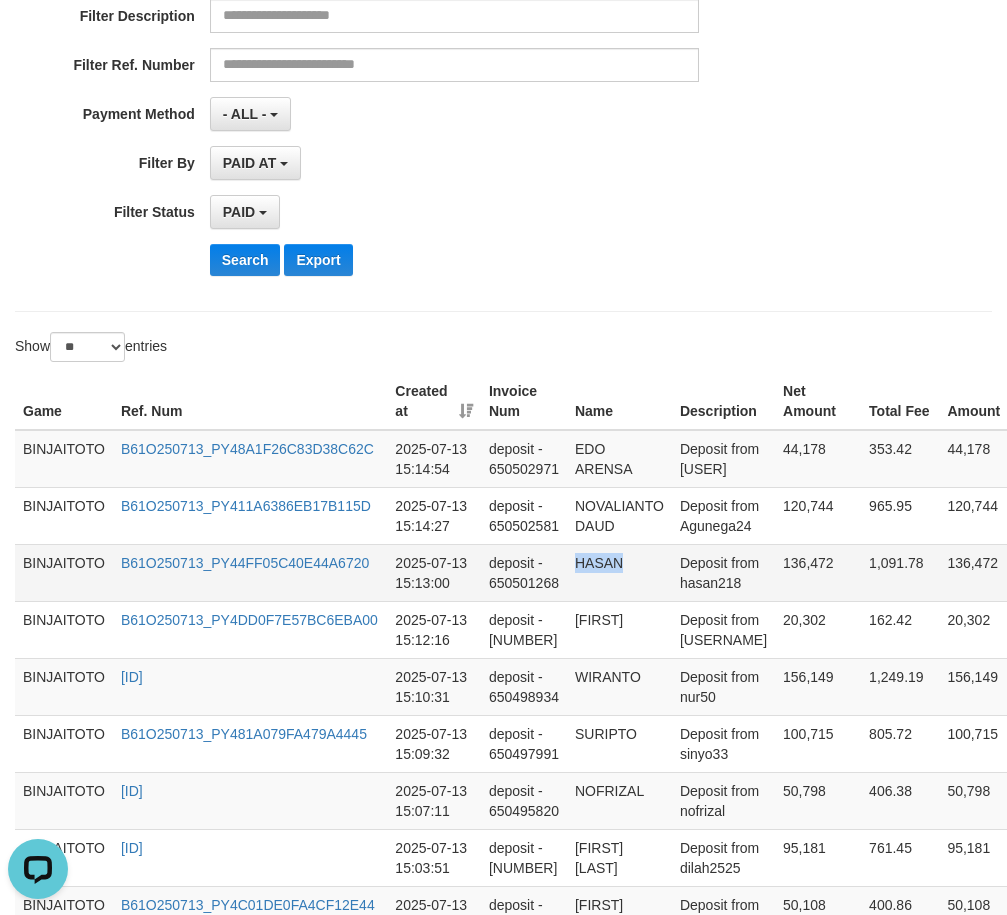 click on "HASAN" at bounding box center [619, 572] 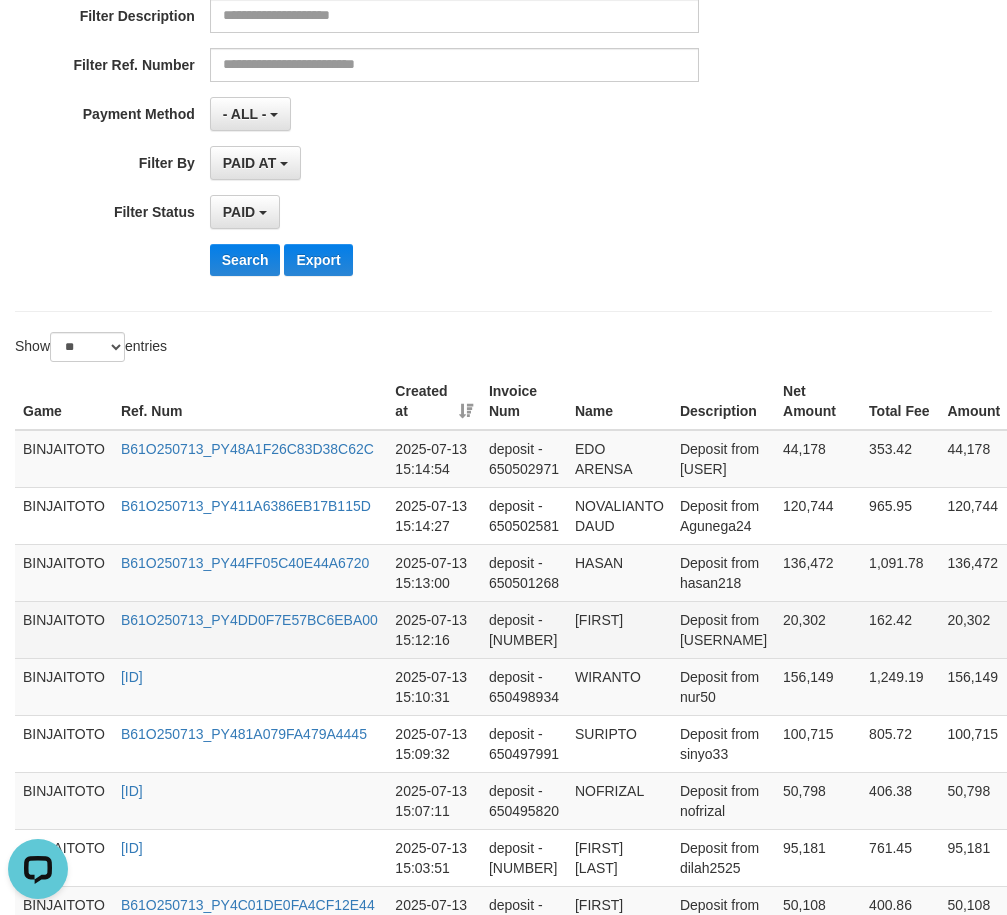 click on "[FIRST]" at bounding box center (619, 629) 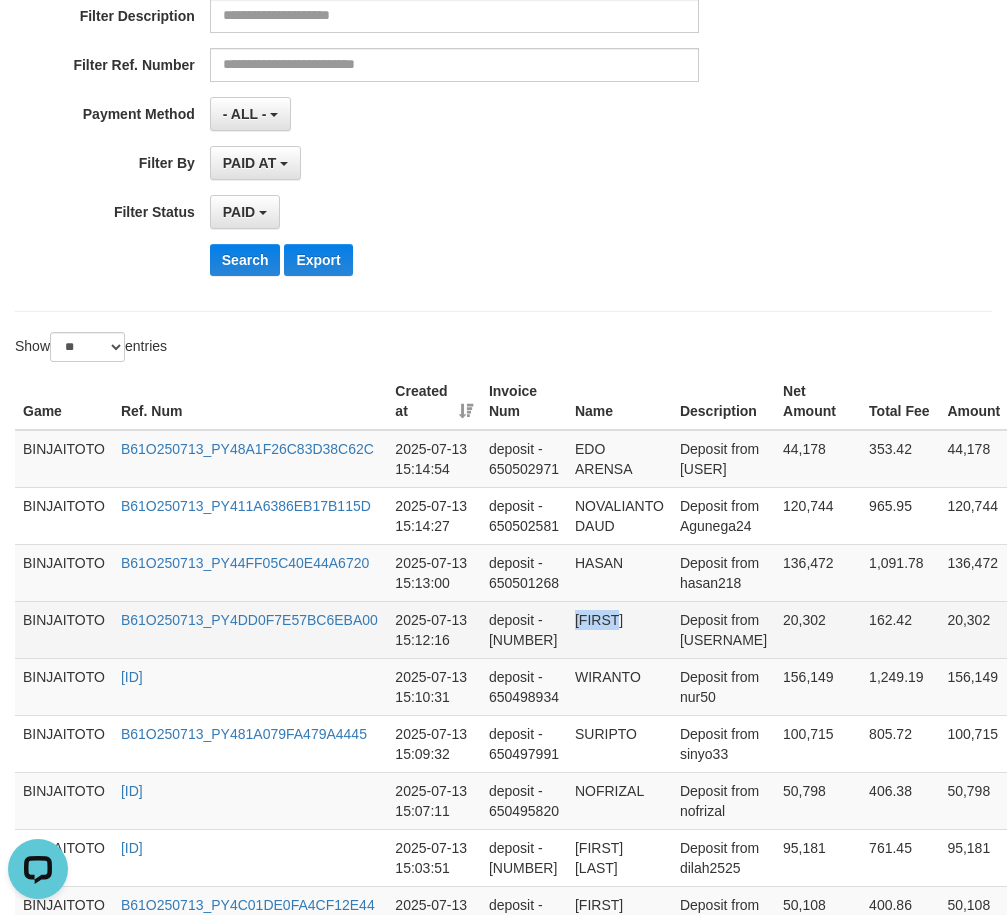 click on "[FIRST]" at bounding box center [619, 629] 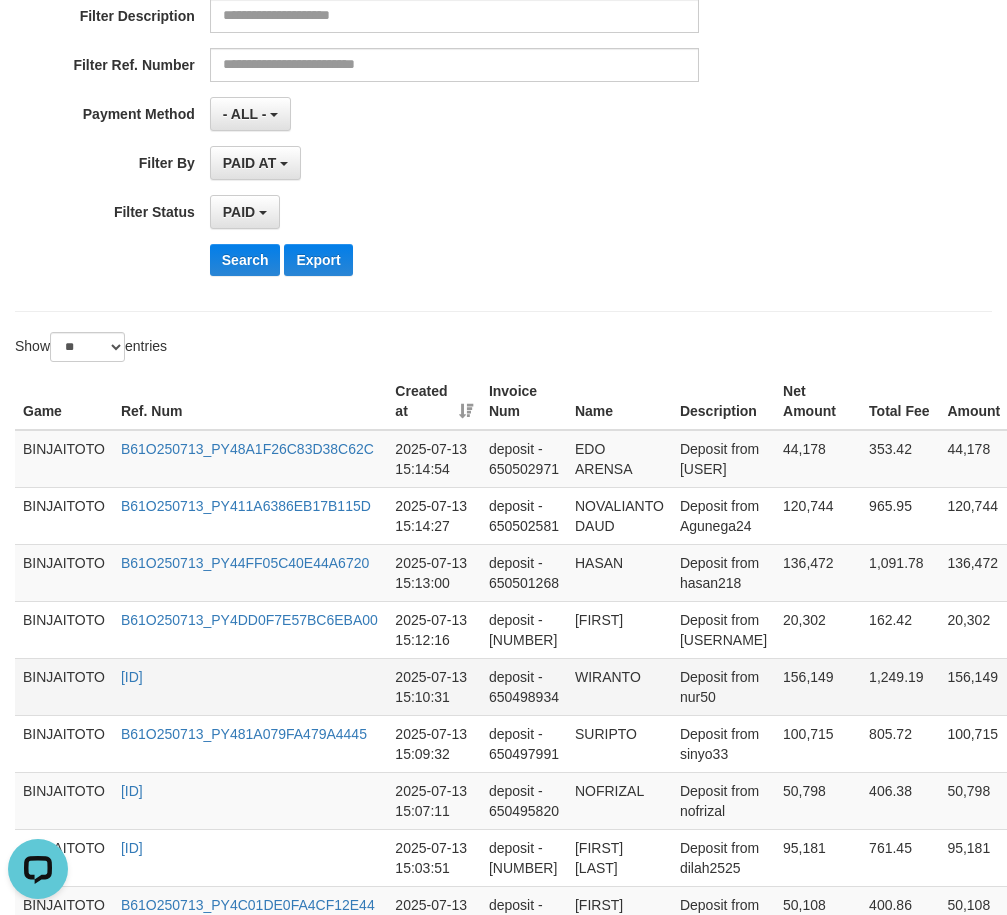 click on "WIRANTO" at bounding box center [619, 686] 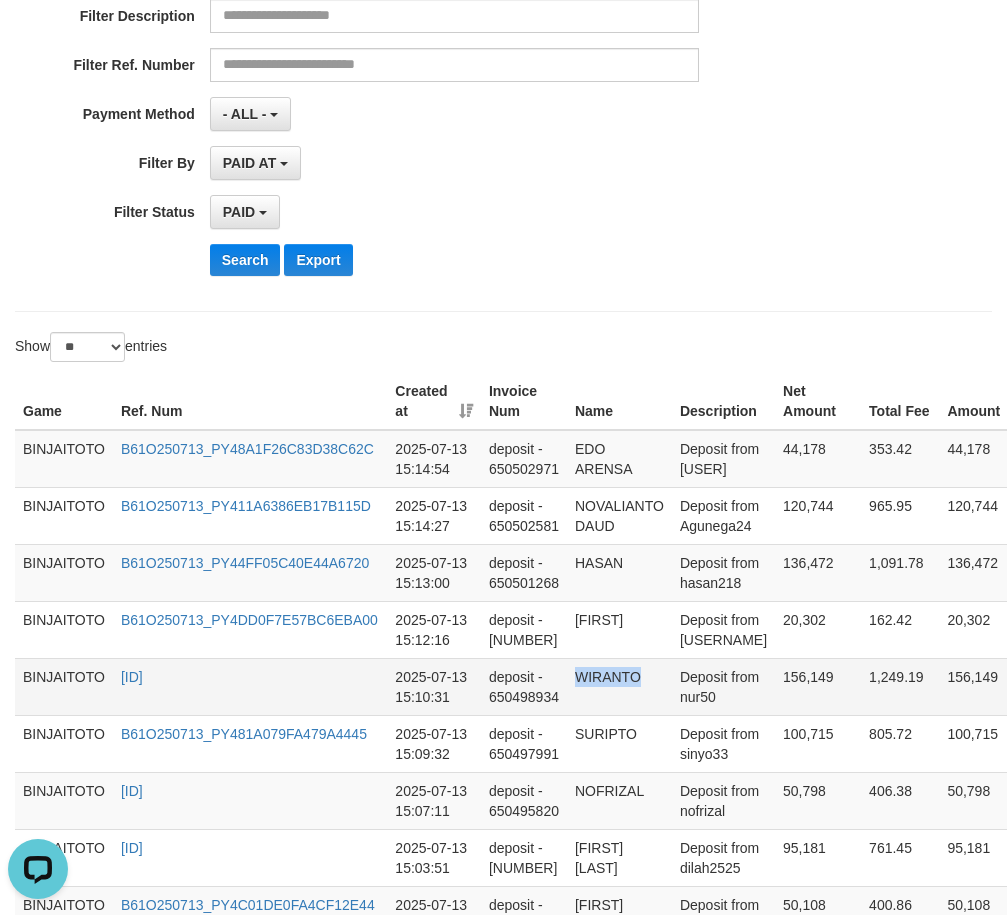 click on "WIRANTO" at bounding box center (619, 686) 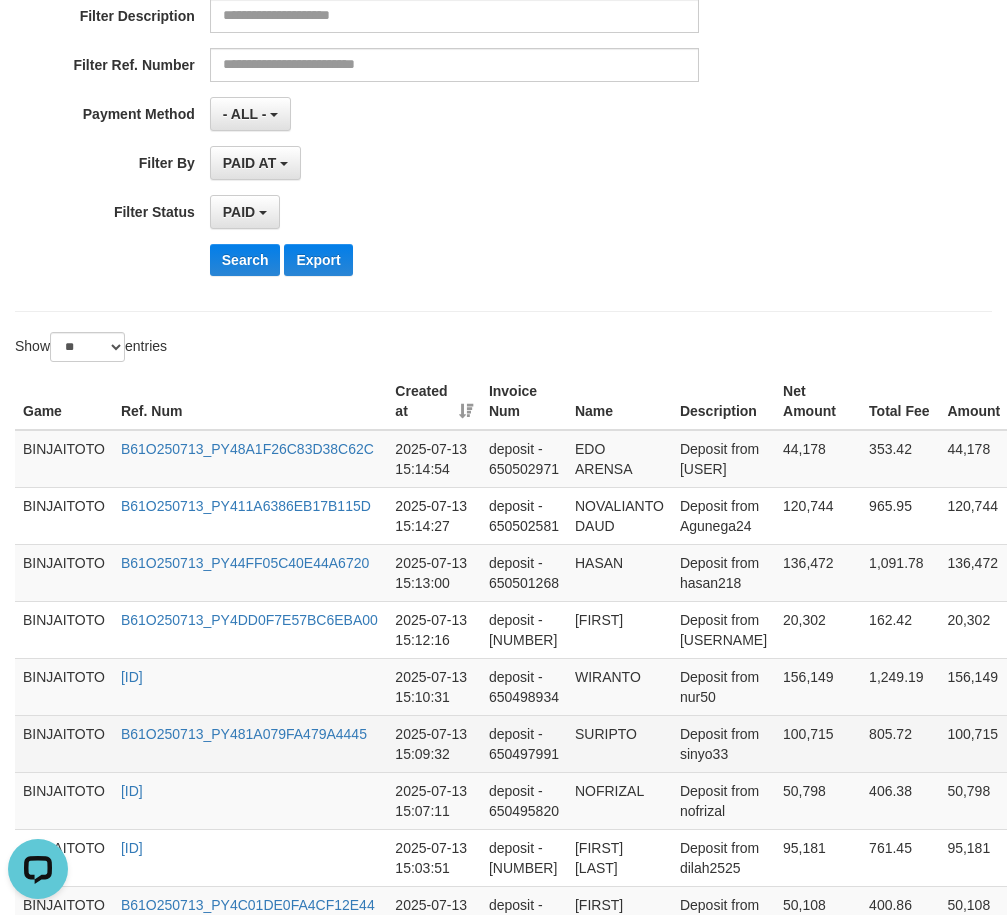 click on "SURIPTO" at bounding box center (619, 743) 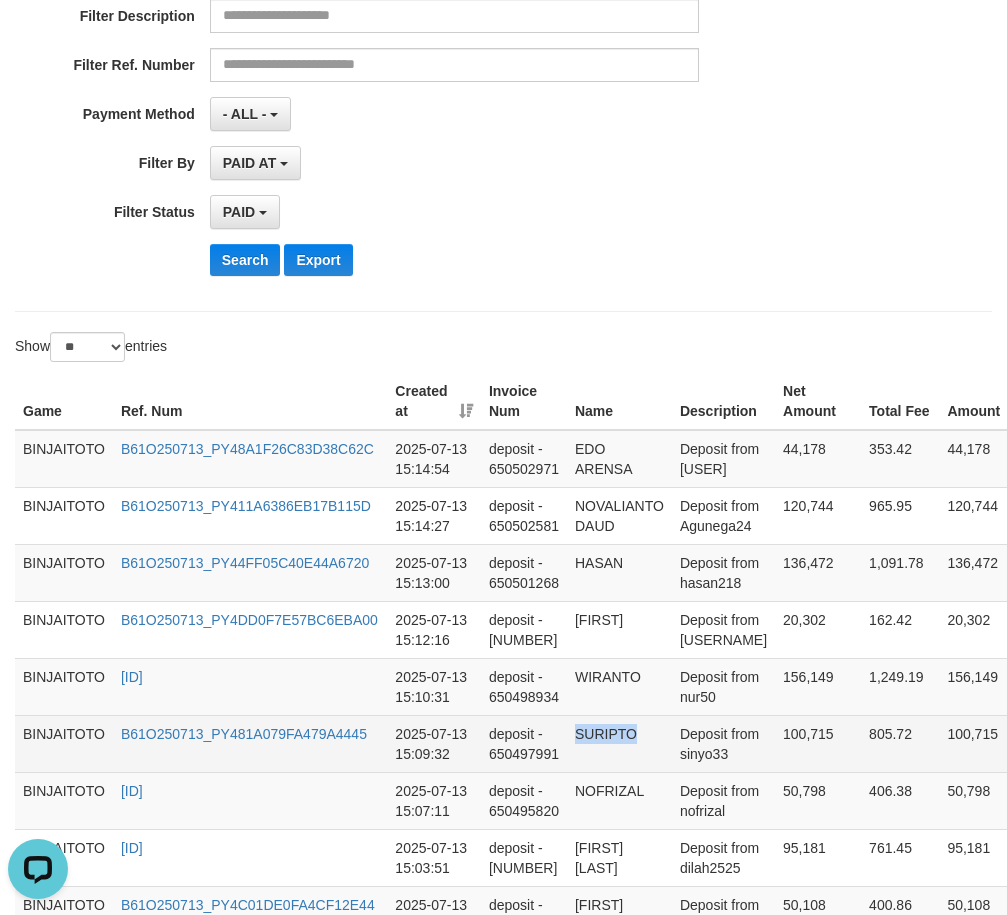 click on "SURIPTO" at bounding box center (619, 743) 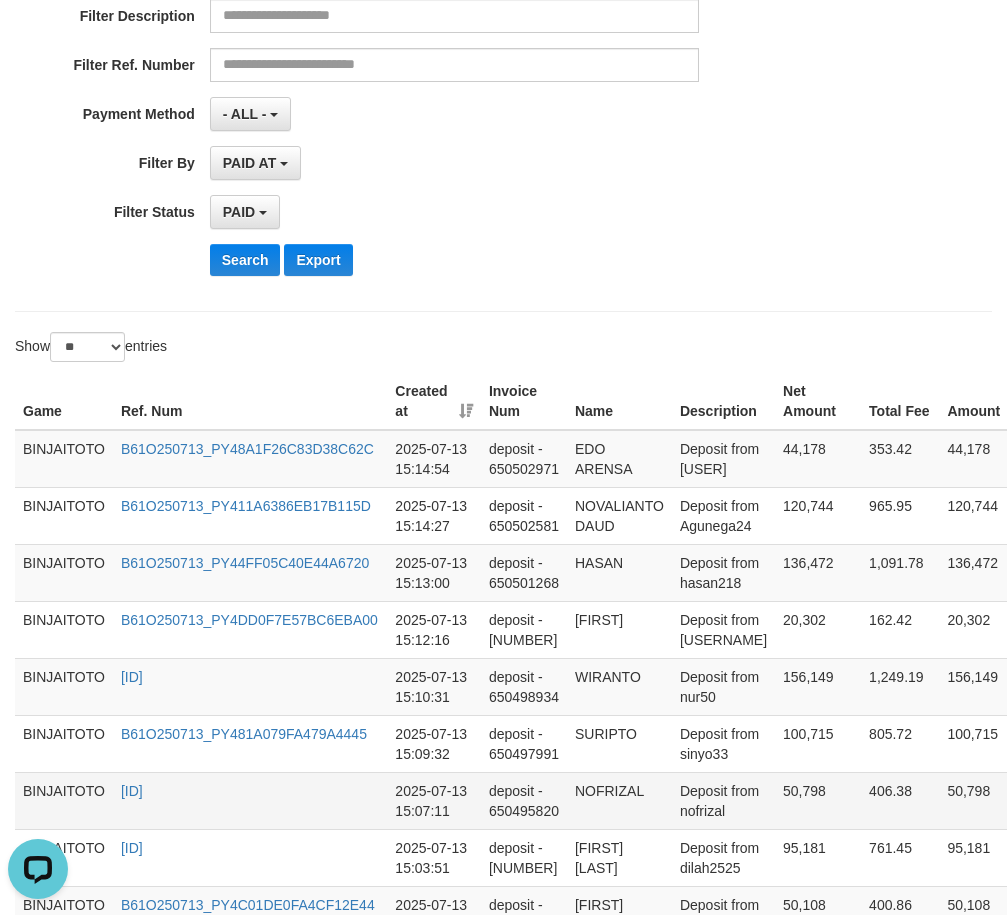 click on "NOFRIZAL" at bounding box center (619, 800) 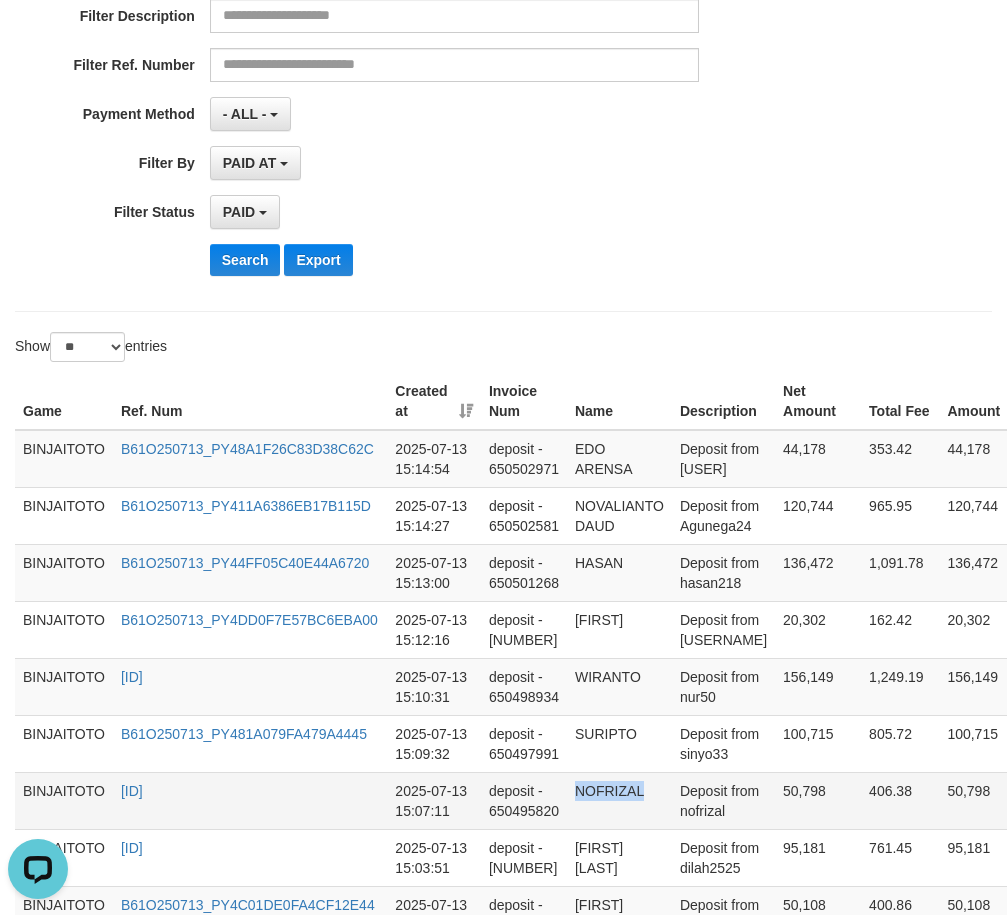 click on "NOFRIZAL" at bounding box center (619, 800) 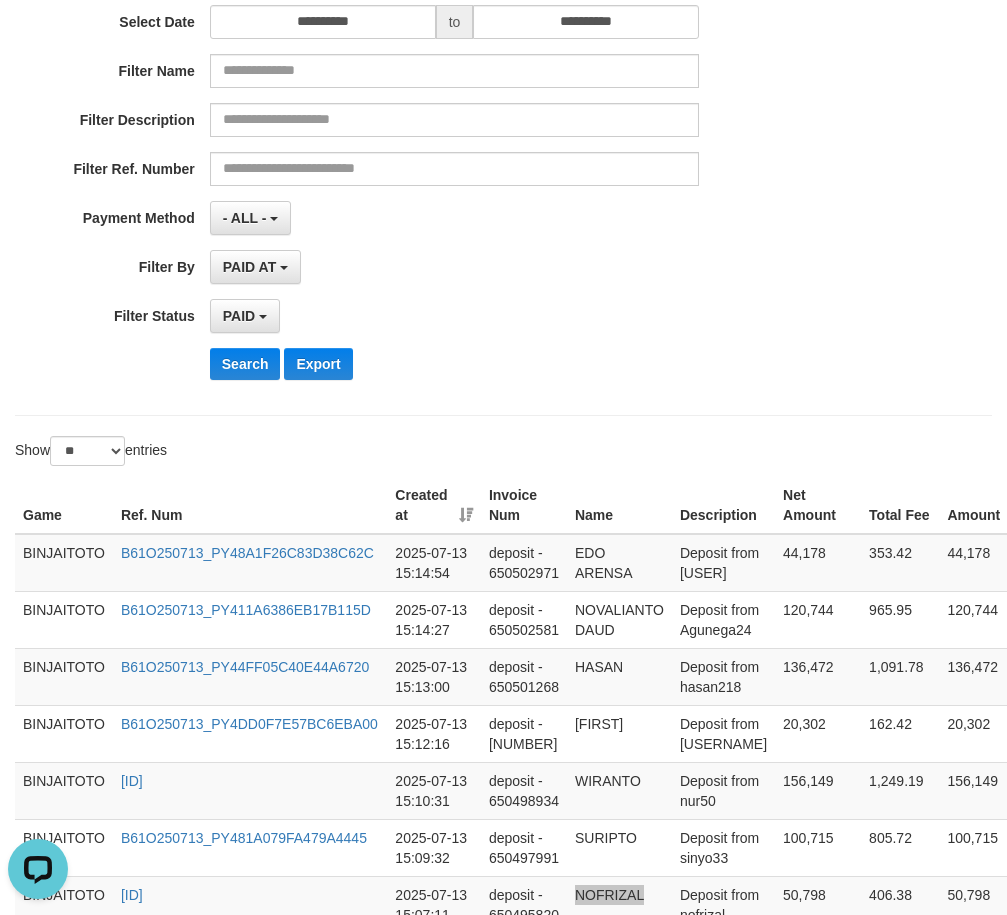 scroll, scrollTop: 200, scrollLeft: 0, axis: vertical 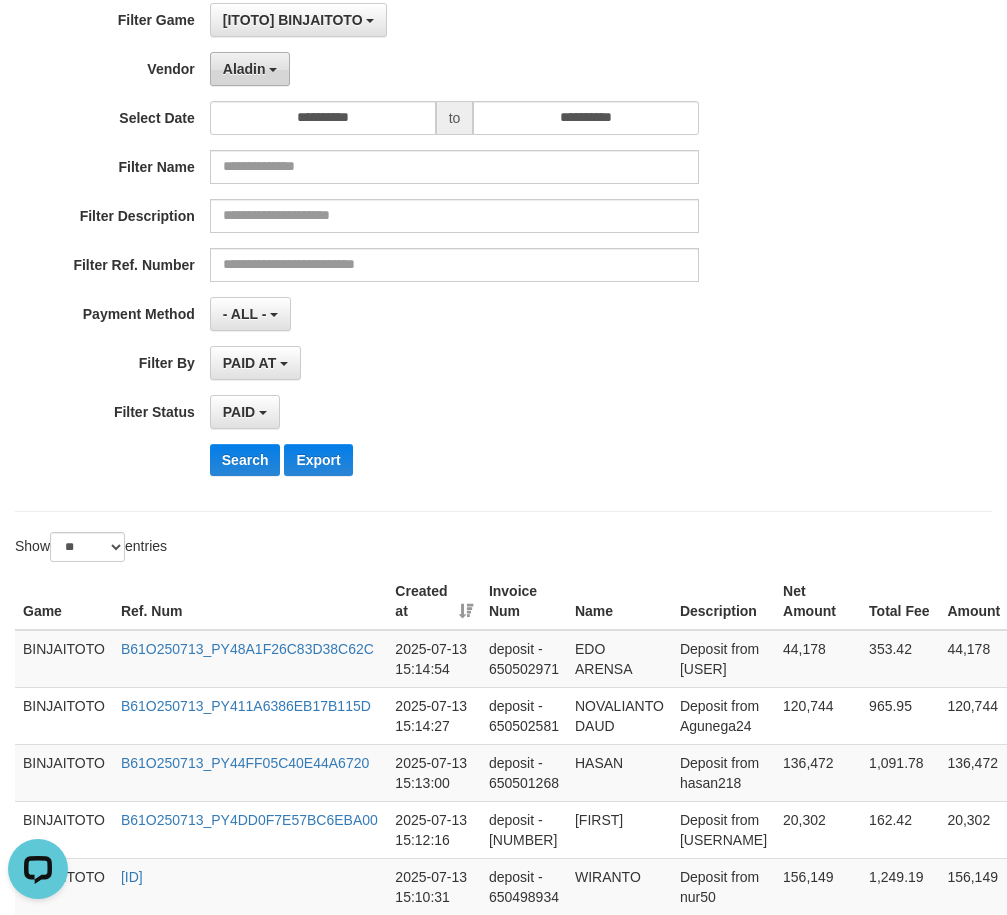 click on "Aladin" at bounding box center [244, 69] 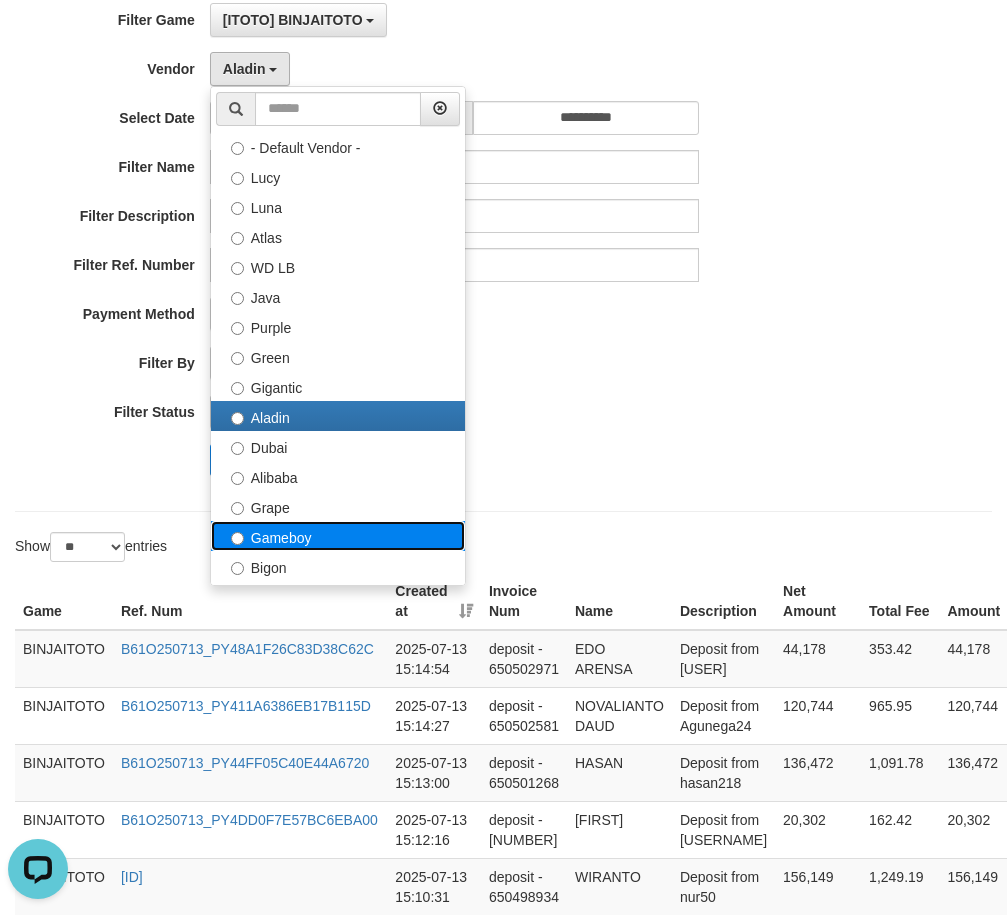 click on "Gameboy" at bounding box center (338, 536) 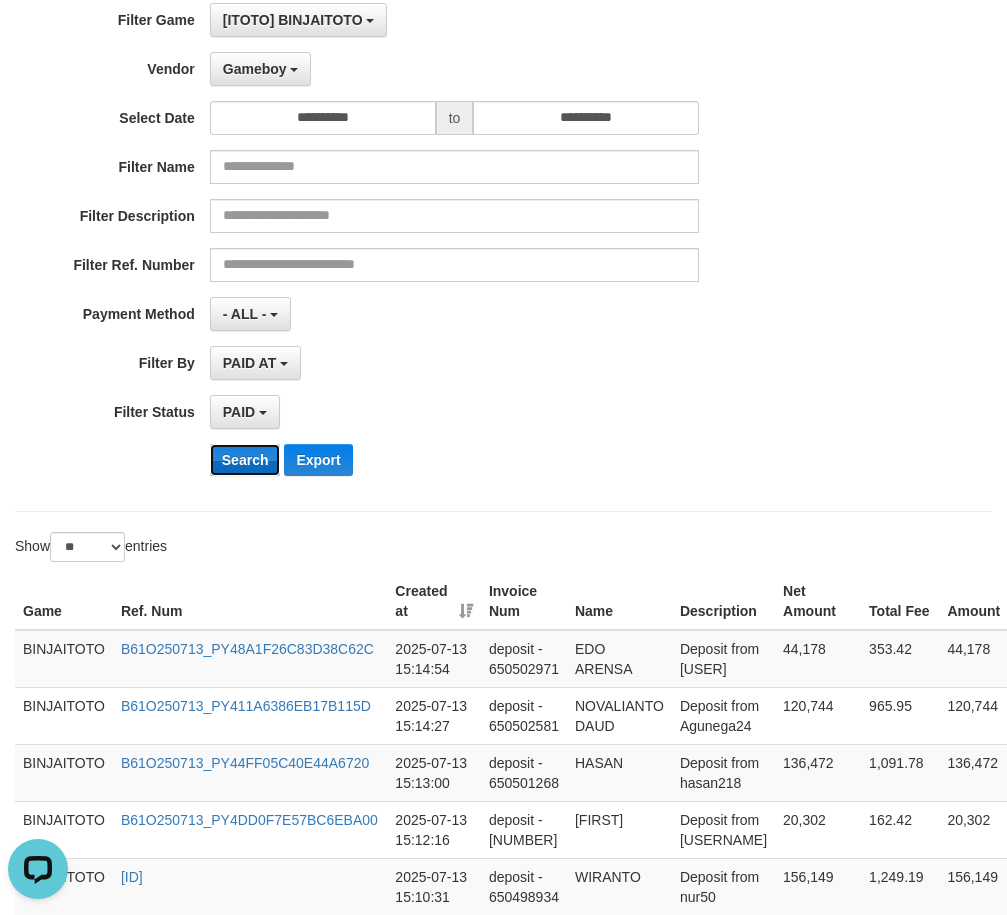 click on "Search" at bounding box center [245, 460] 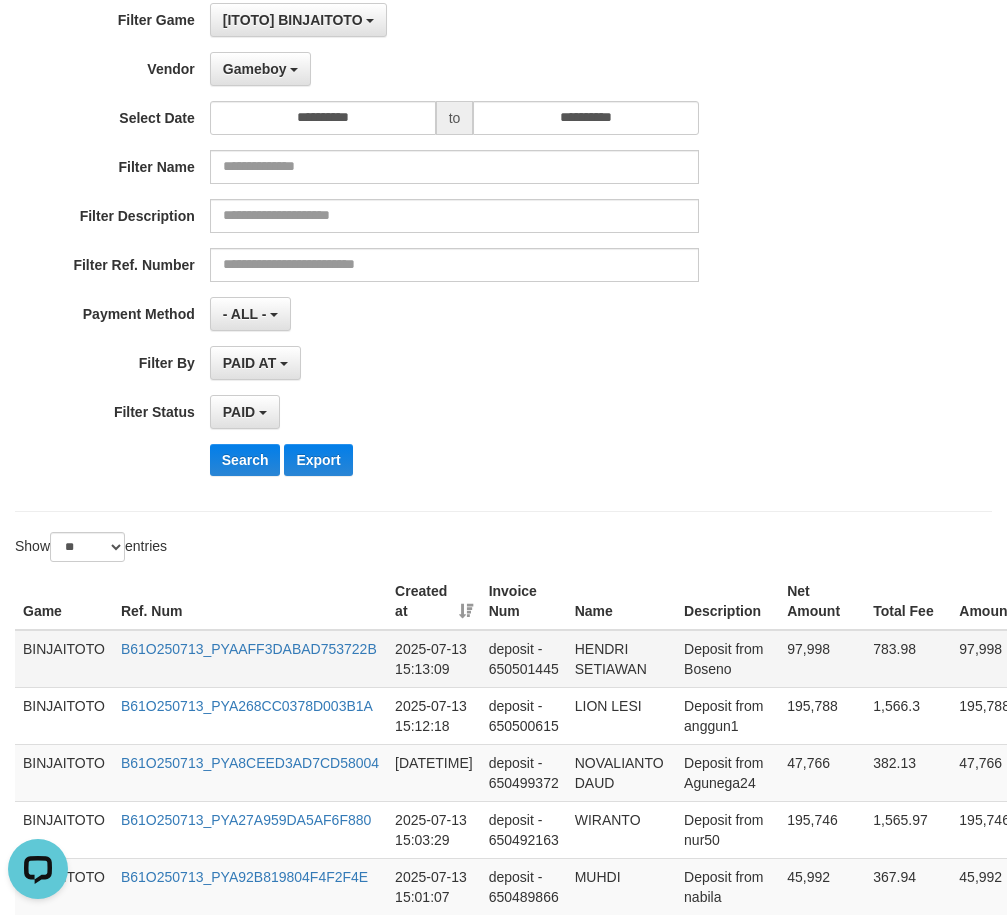 click on "HENDRI SETIAWAN" at bounding box center (621, 659) 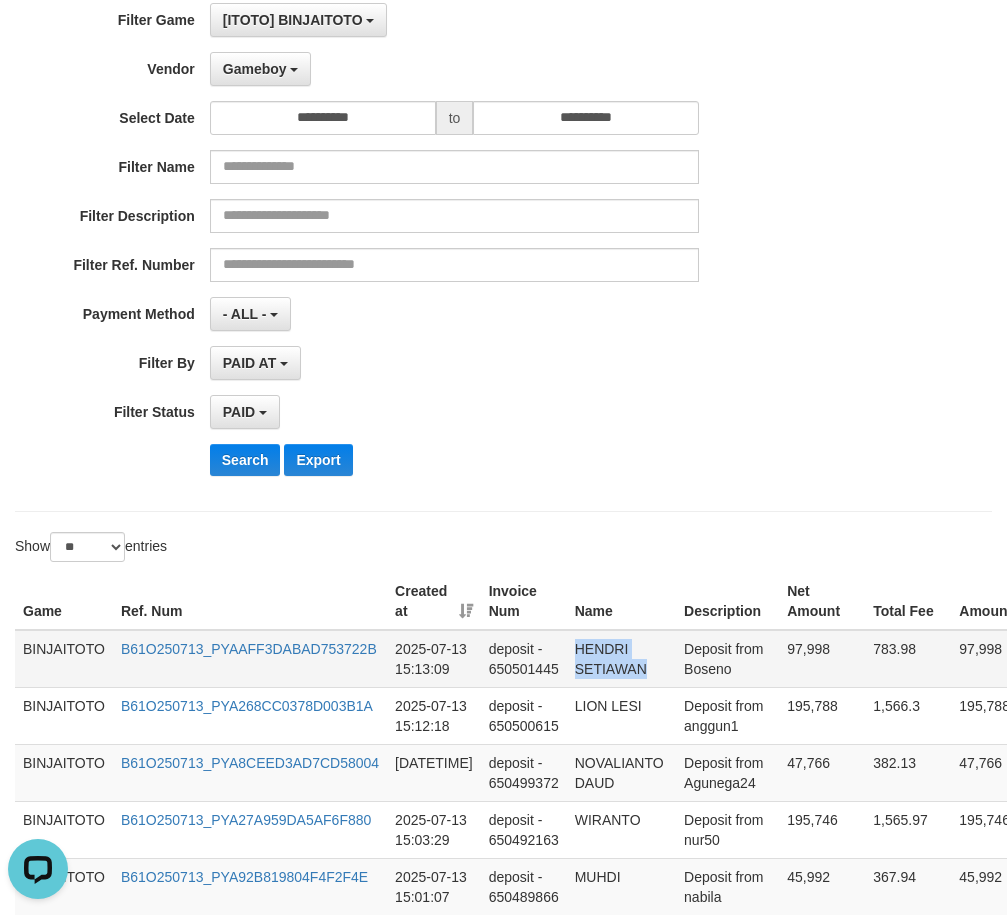 drag, startPoint x: 610, startPoint y: 647, endPoint x: 622, endPoint y: 660, distance: 17.691807 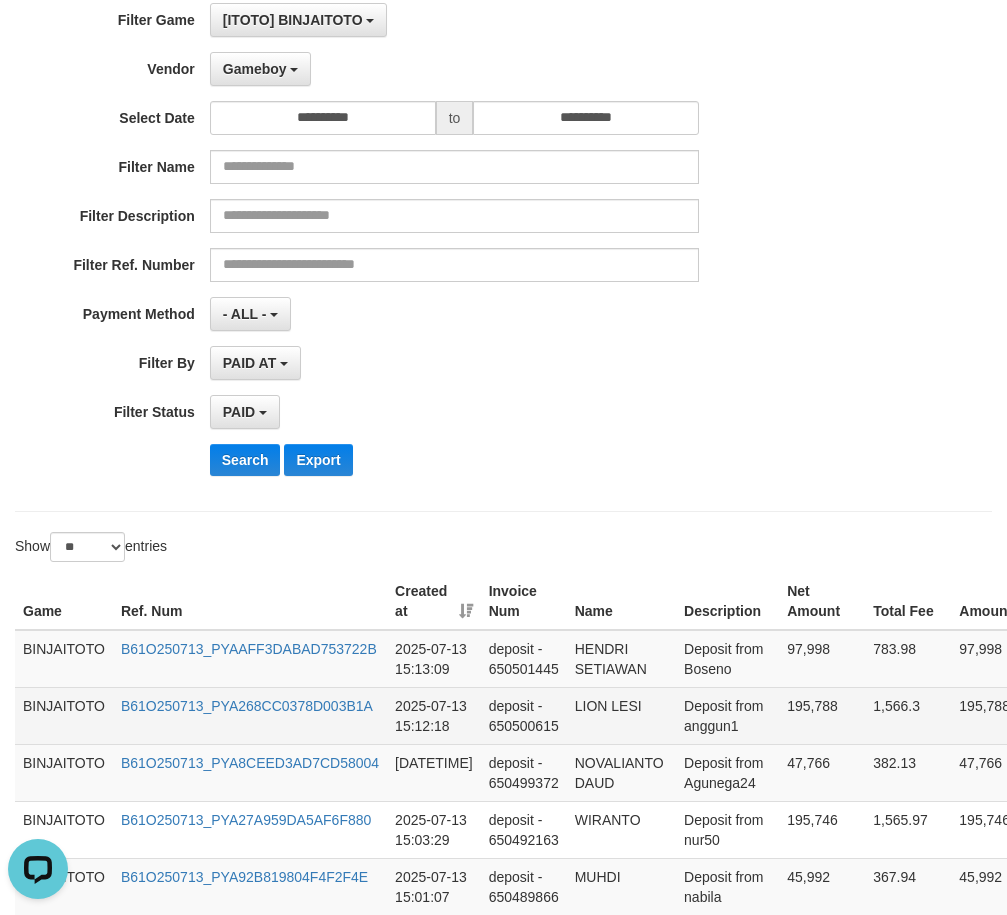 click on "LION LESI" at bounding box center [621, 715] 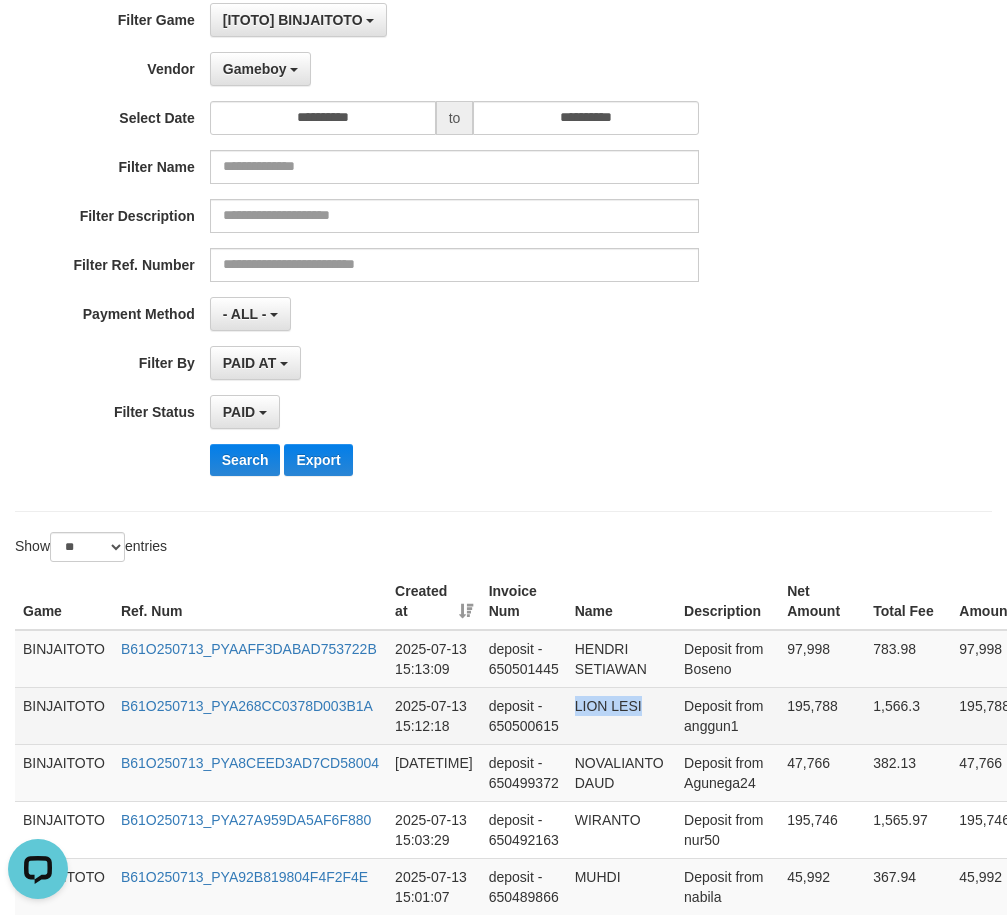 drag, startPoint x: 571, startPoint y: 694, endPoint x: 645, endPoint y: 700, distance: 74.24284 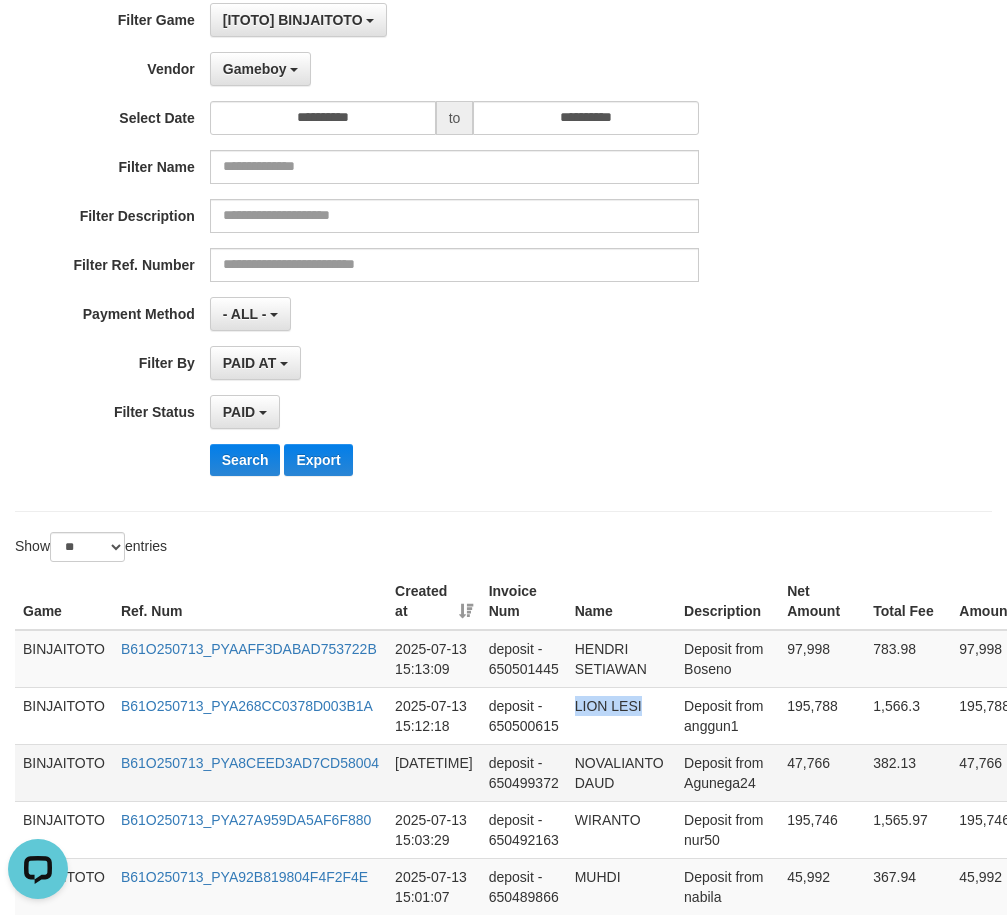 click on "NOVALIANTO DAUD" at bounding box center (621, 772) 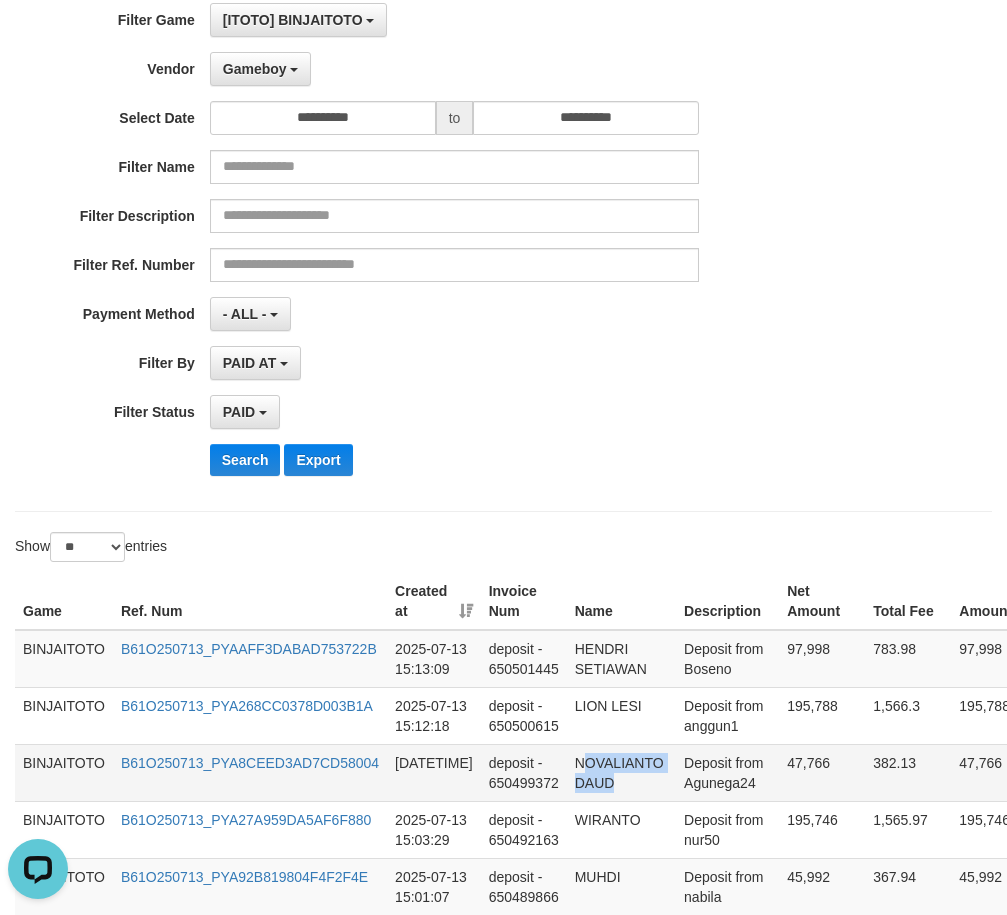 drag, startPoint x: 585, startPoint y: 763, endPoint x: 610, endPoint y: 780, distance: 30.232433 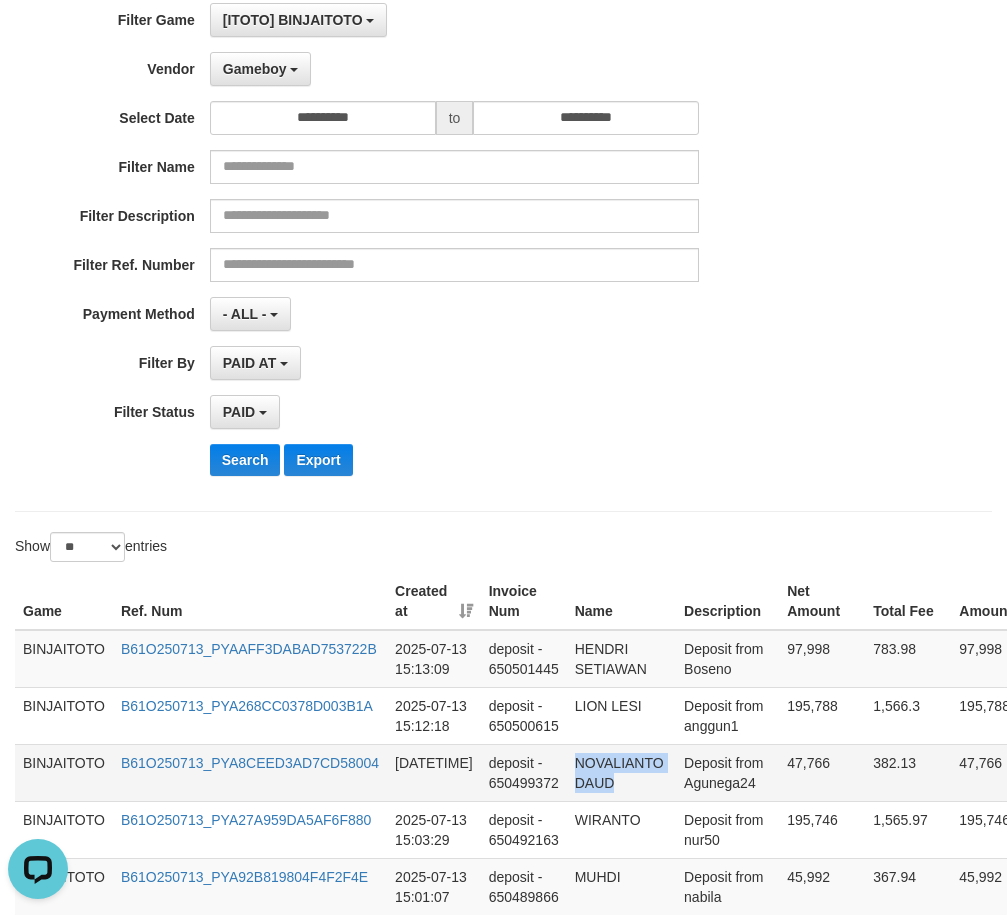 drag, startPoint x: 604, startPoint y: 767, endPoint x: 613, endPoint y: 780, distance: 15.811388 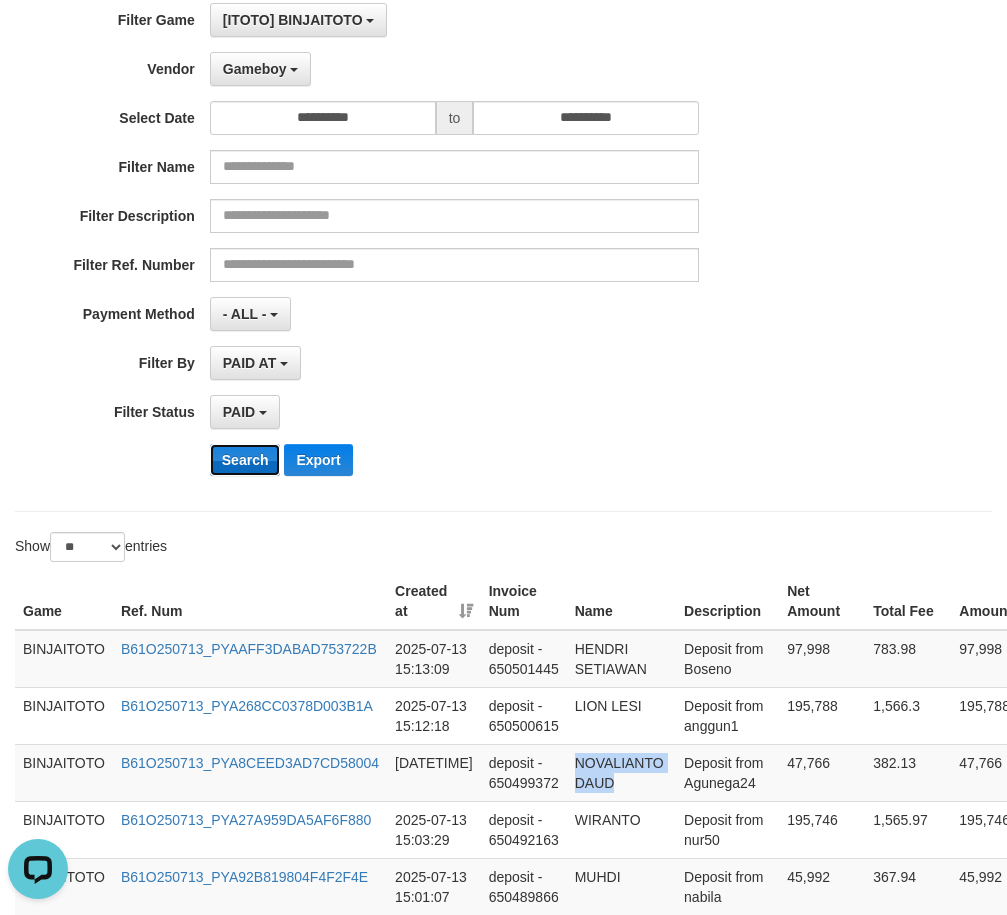 click on "Search" at bounding box center [245, 460] 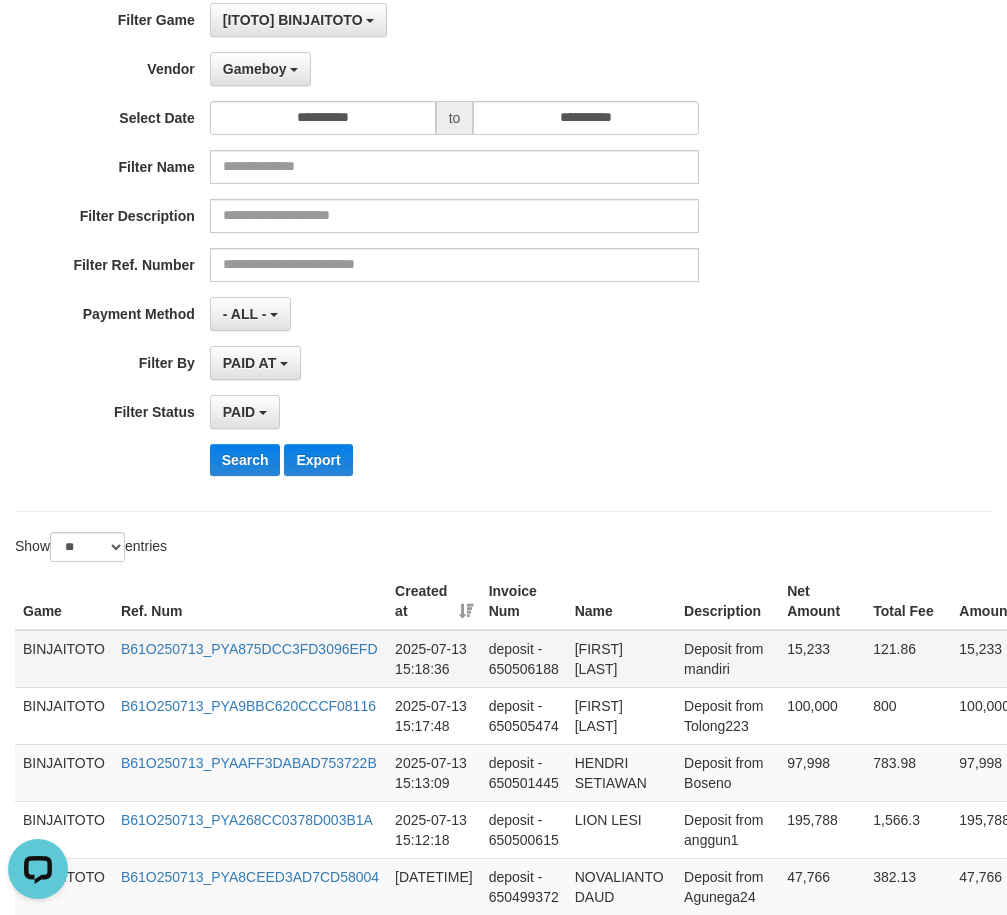 click on "[FIRST] [LAST]" at bounding box center [621, 659] 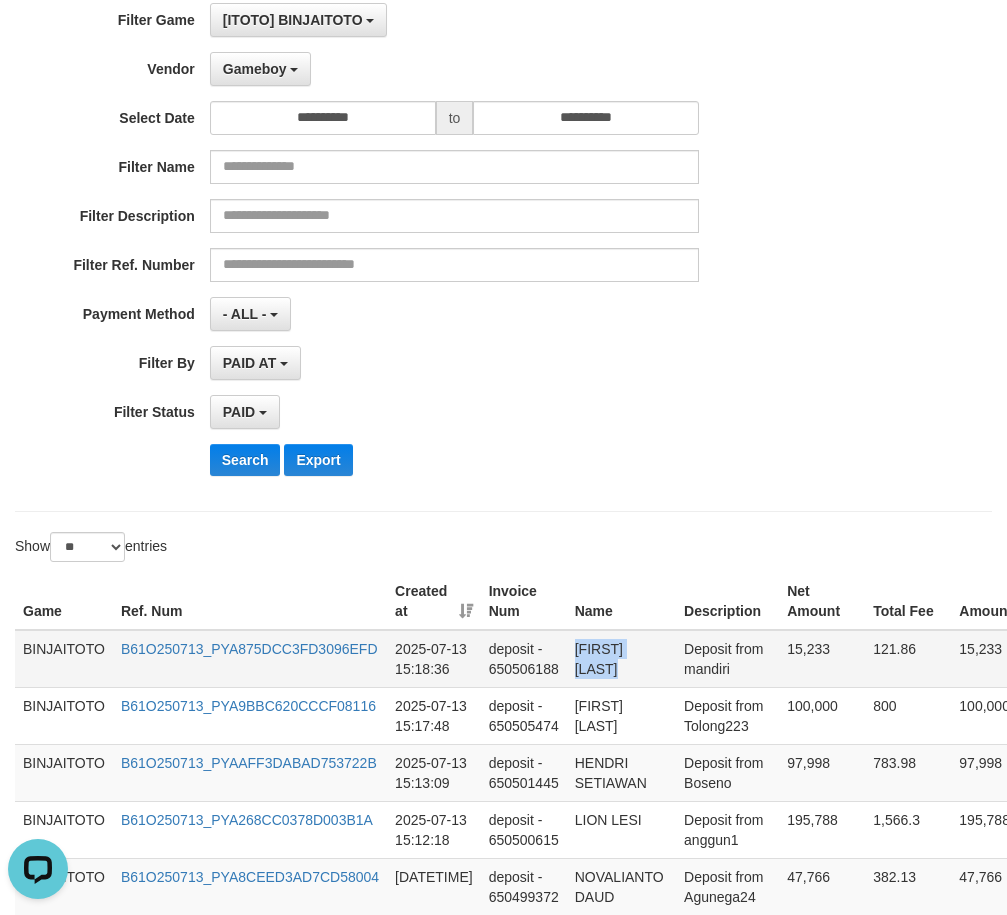 drag, startPoint x: 603, startPoint y: 649, endPoint x: 617, endPoint y: 670, distance: 25.23886 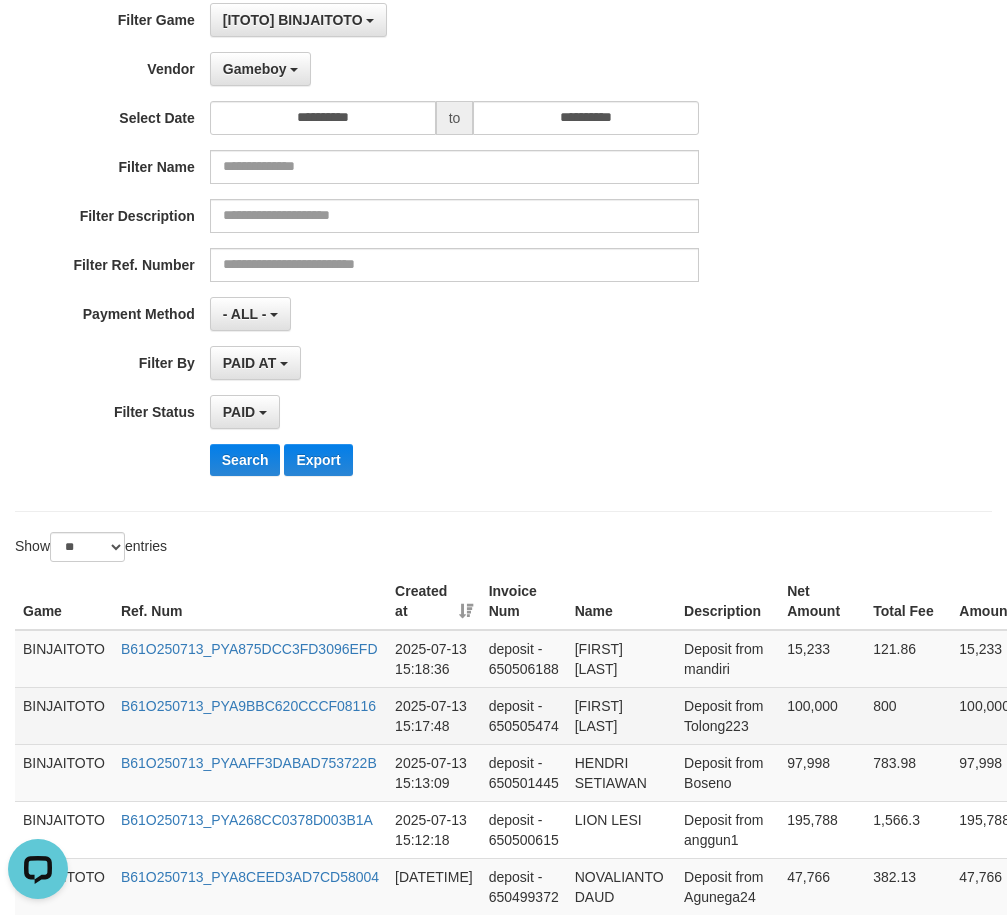 click on "[FIRST] [LAST]" at bounding box center [621, 715] 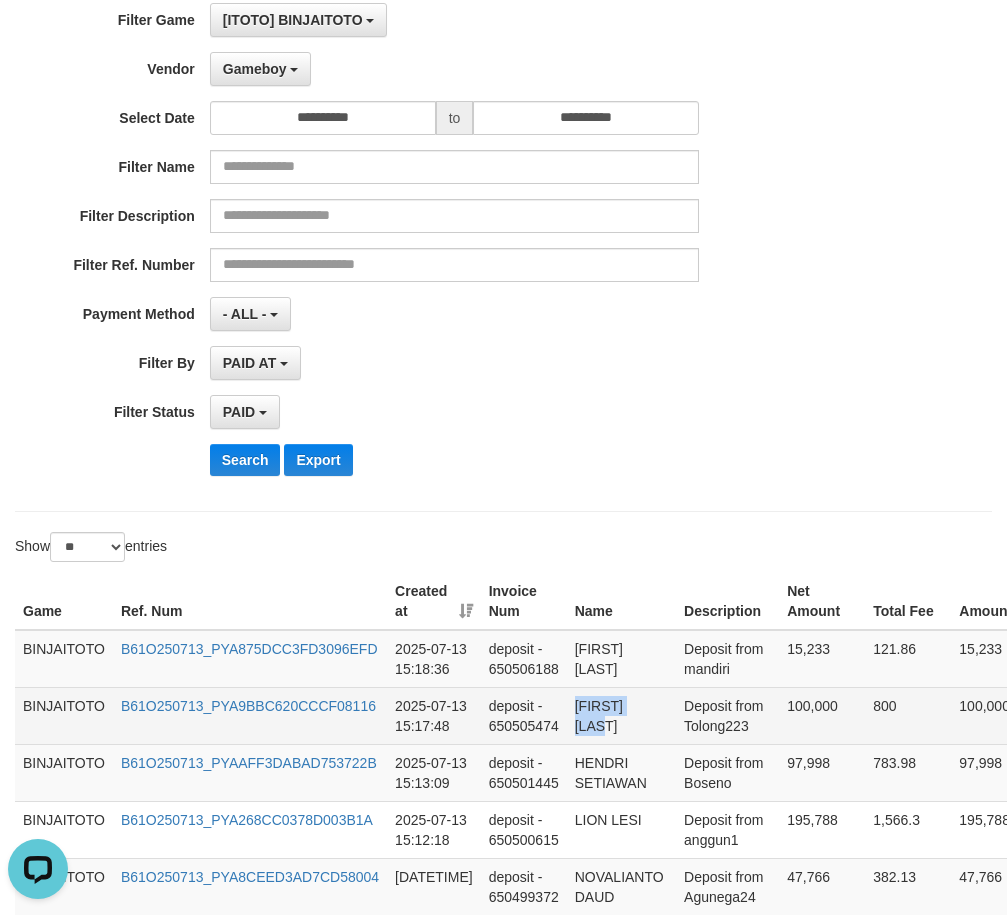 drag, startPoint x: 600, startPoint y: 711, endPoint x: 618, endPoint y: 729, distance: 25.455845 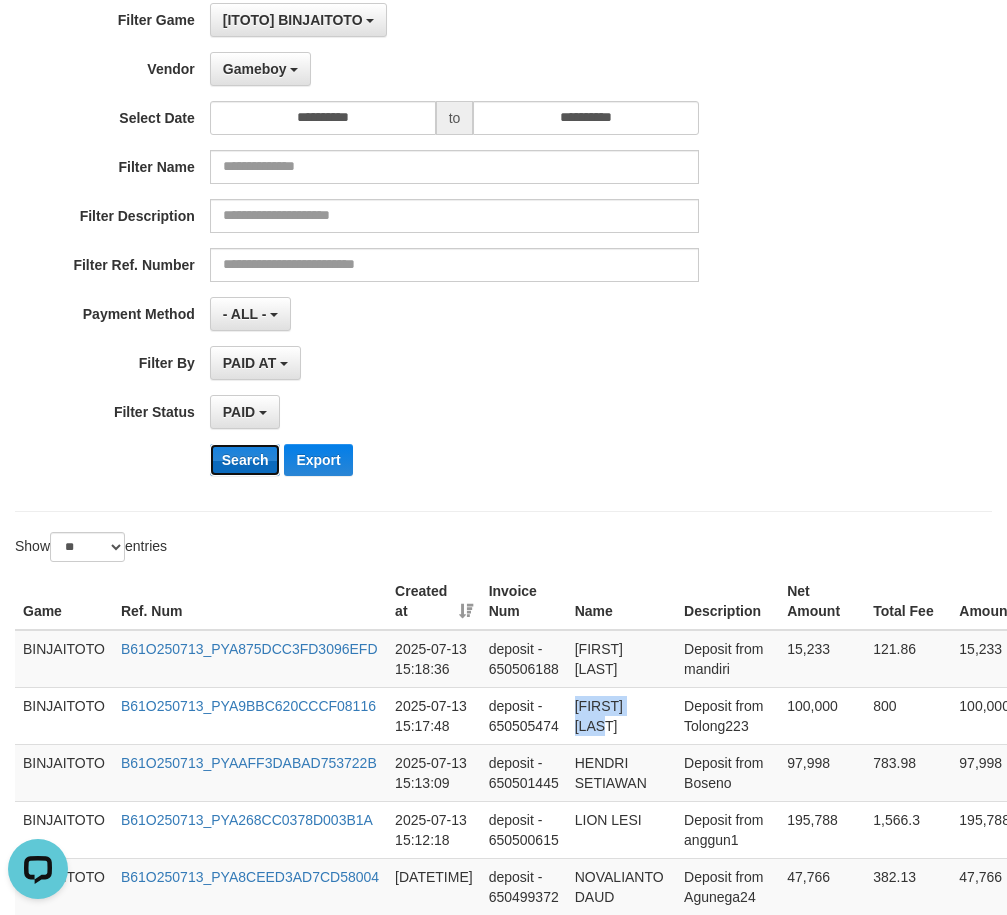 click on "Search" at bounding box center (245, 460) 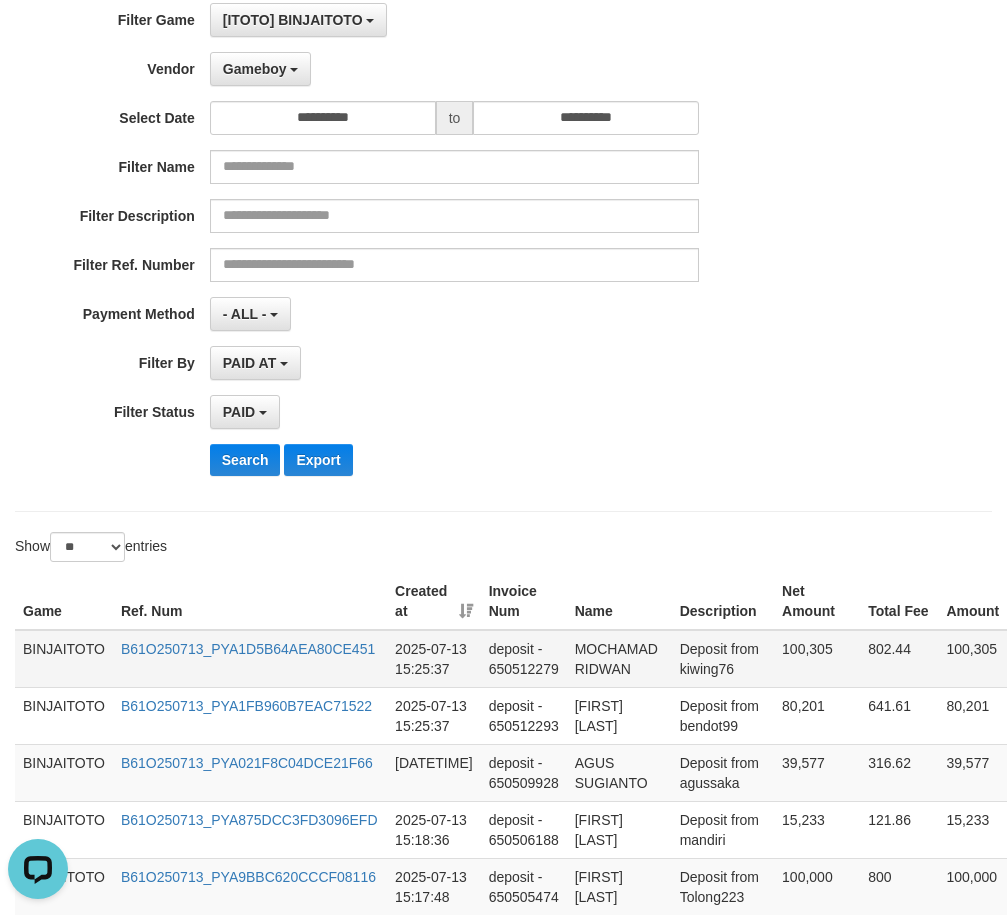 click on "MOCHAMAD RIDWAN" at bounding box center [619, 659] 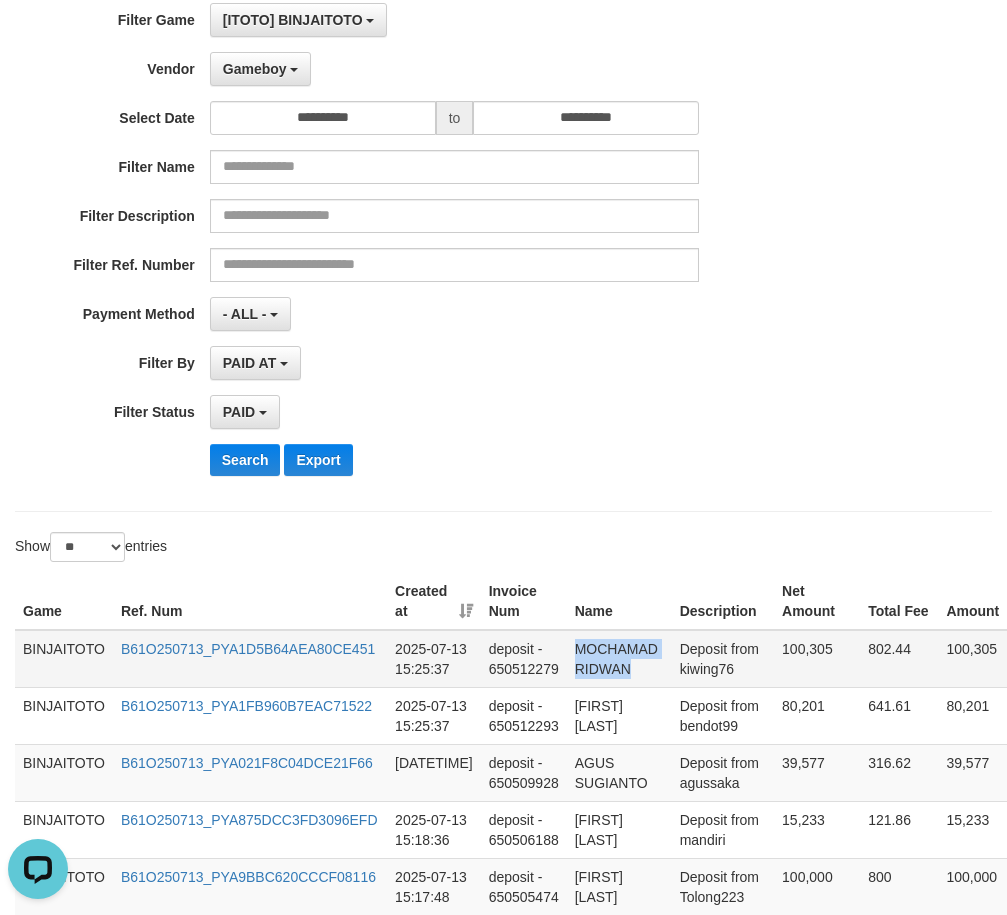 drag, startPoint x: 589, startPoint y: 646, endPoint x: 614, endPoint y: 671, distance: 35.35534 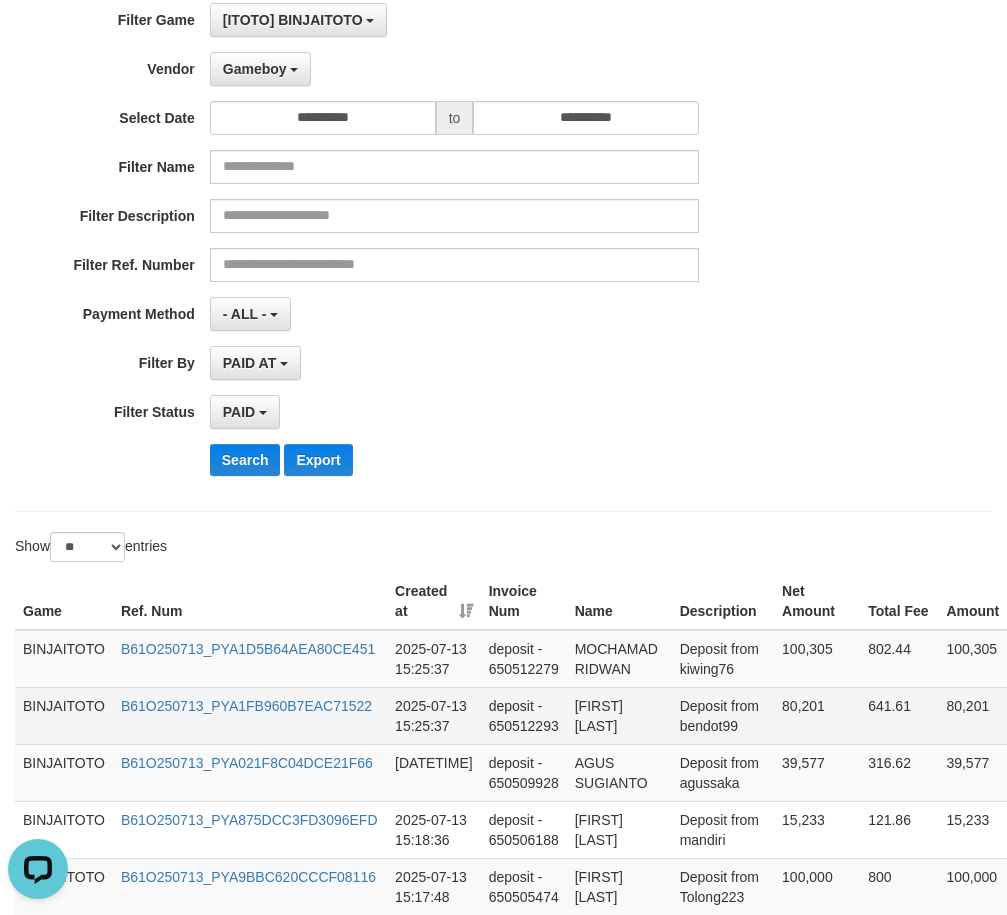 click on "[FIRST] [LAST]" at bounding box center [619, 715] 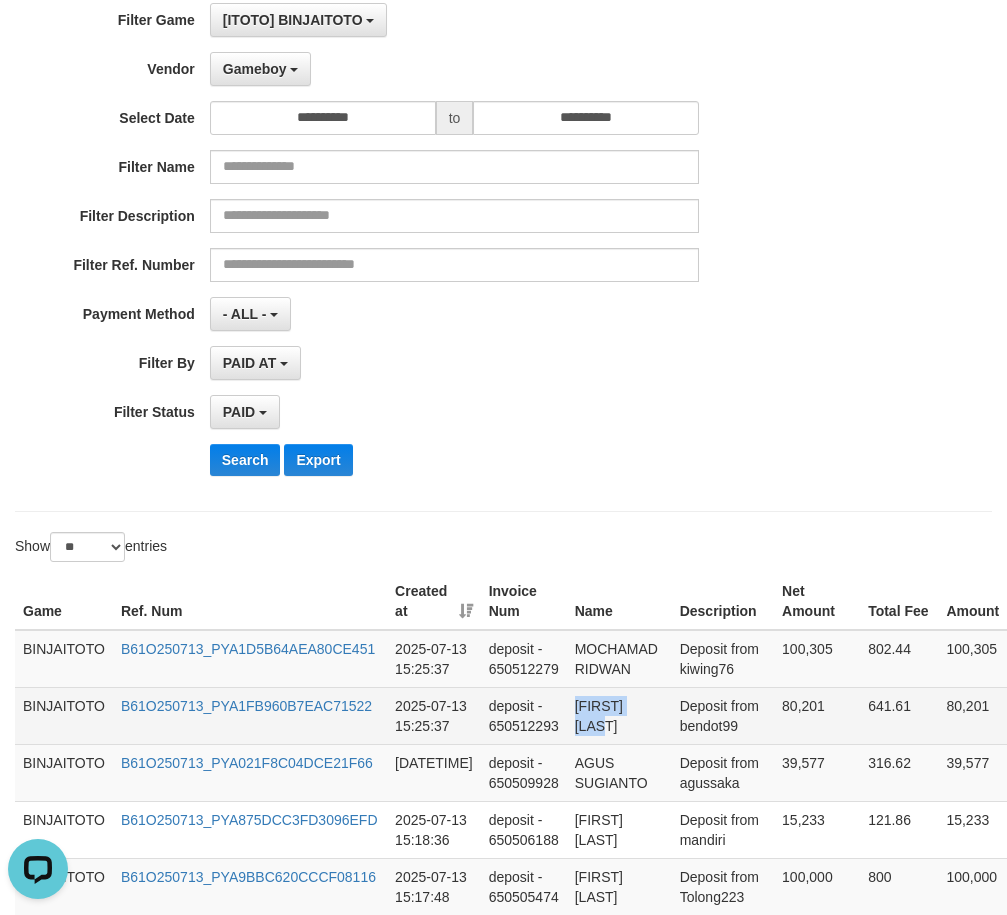 drag, startPoint x: 593, startPoint y: 710, endPoint x: 648, endPoint y: 711, distance: 55.00909 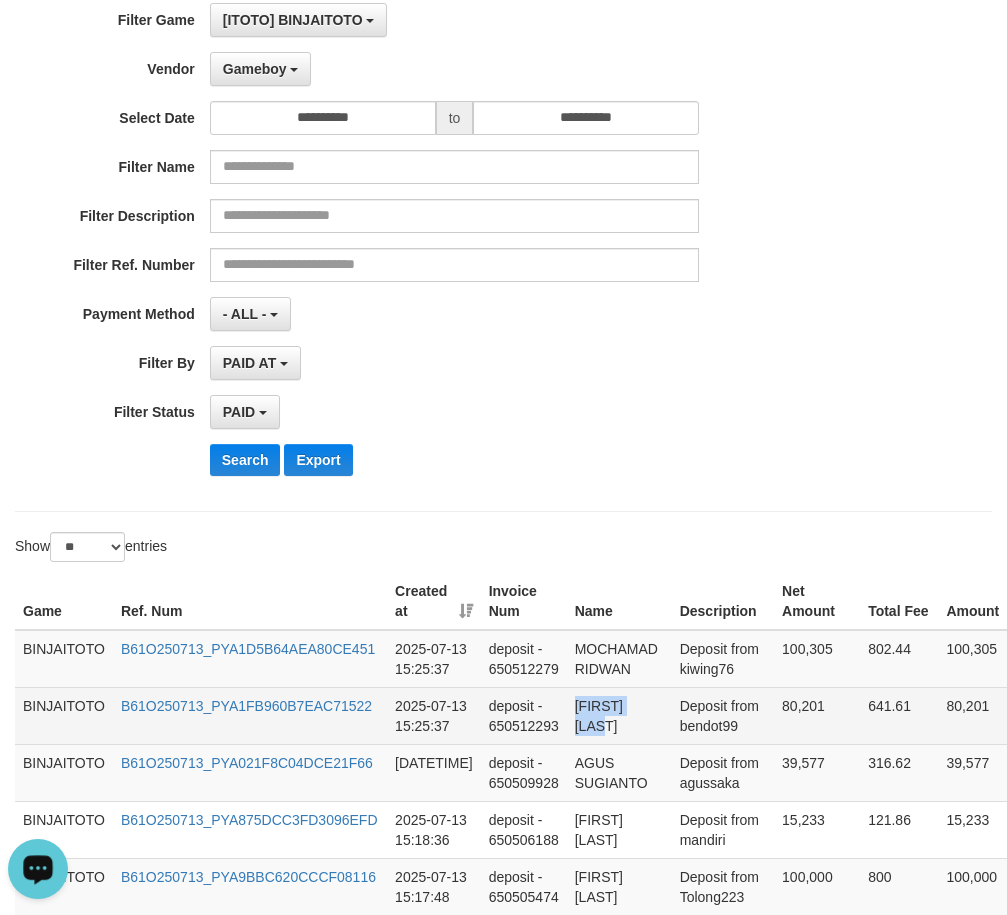 click on "[FIRST] [LAST]" at bounding box center (619, 715) 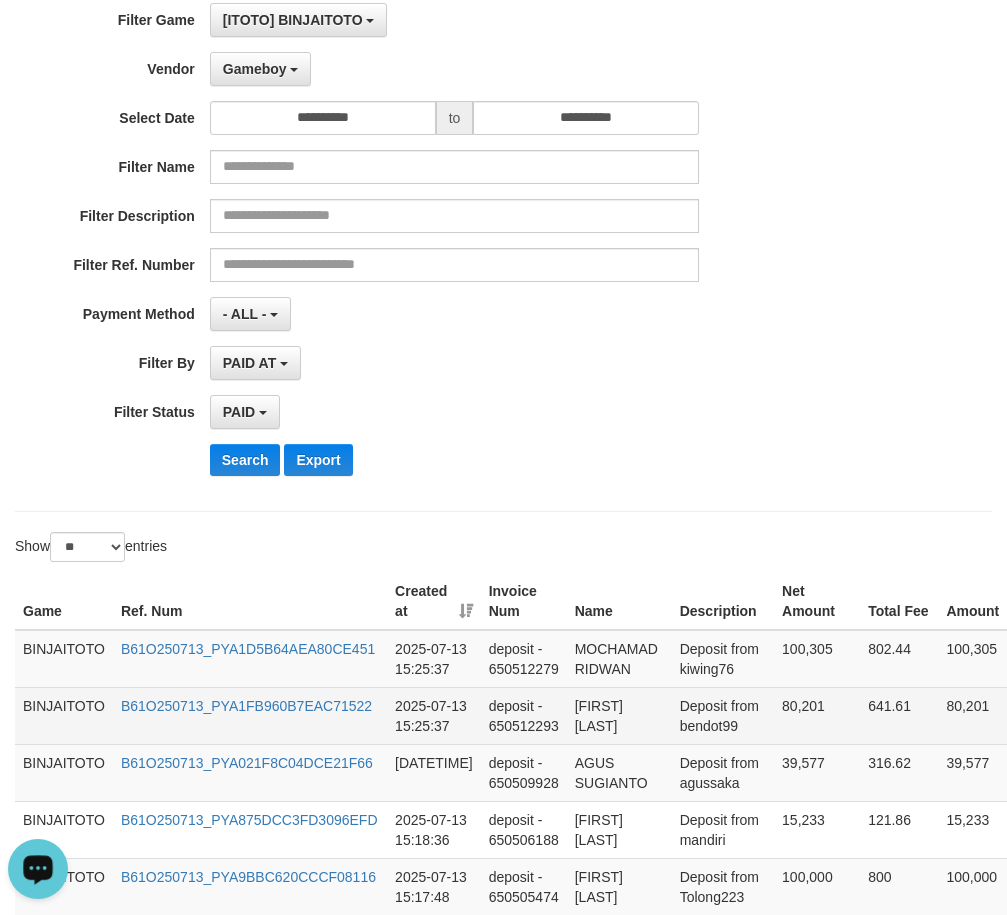 click on "[FIRST] [LAST]" at bounding box center [619, 715] 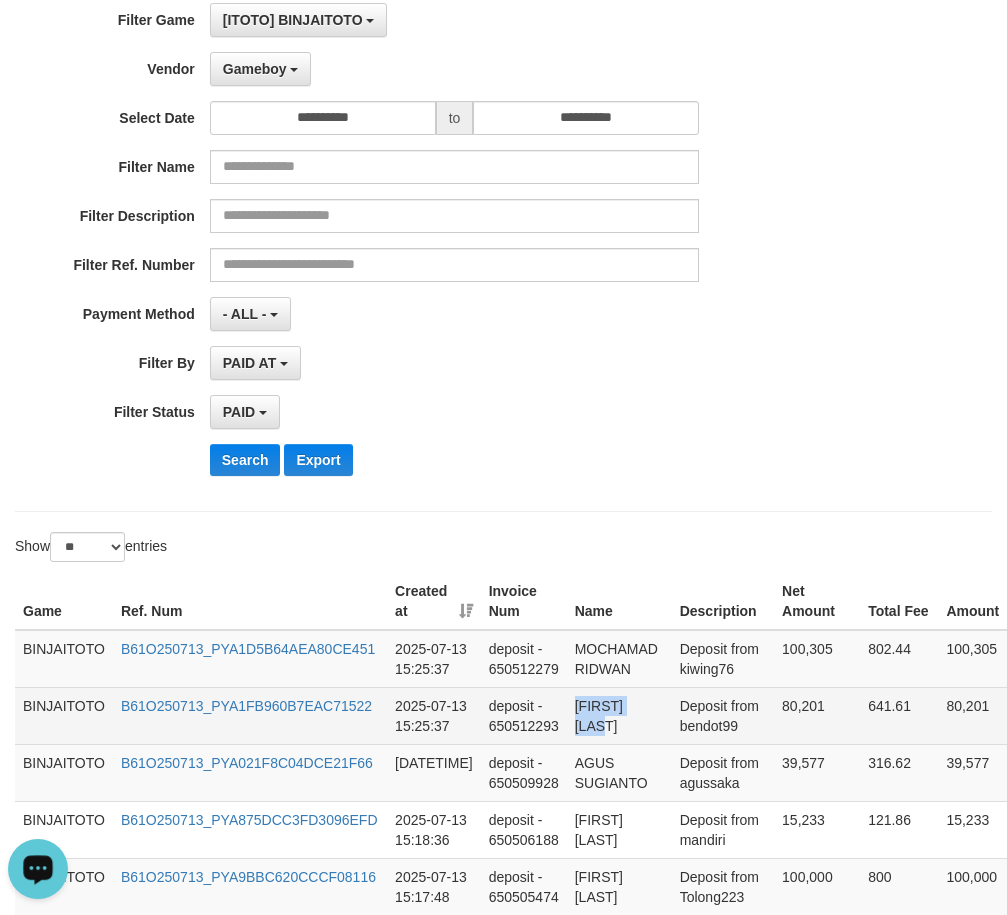 drag, startPoint x: 713, startPoint y: 704, endPoint x: 669, endPoint y: 709, distance: 44.28318 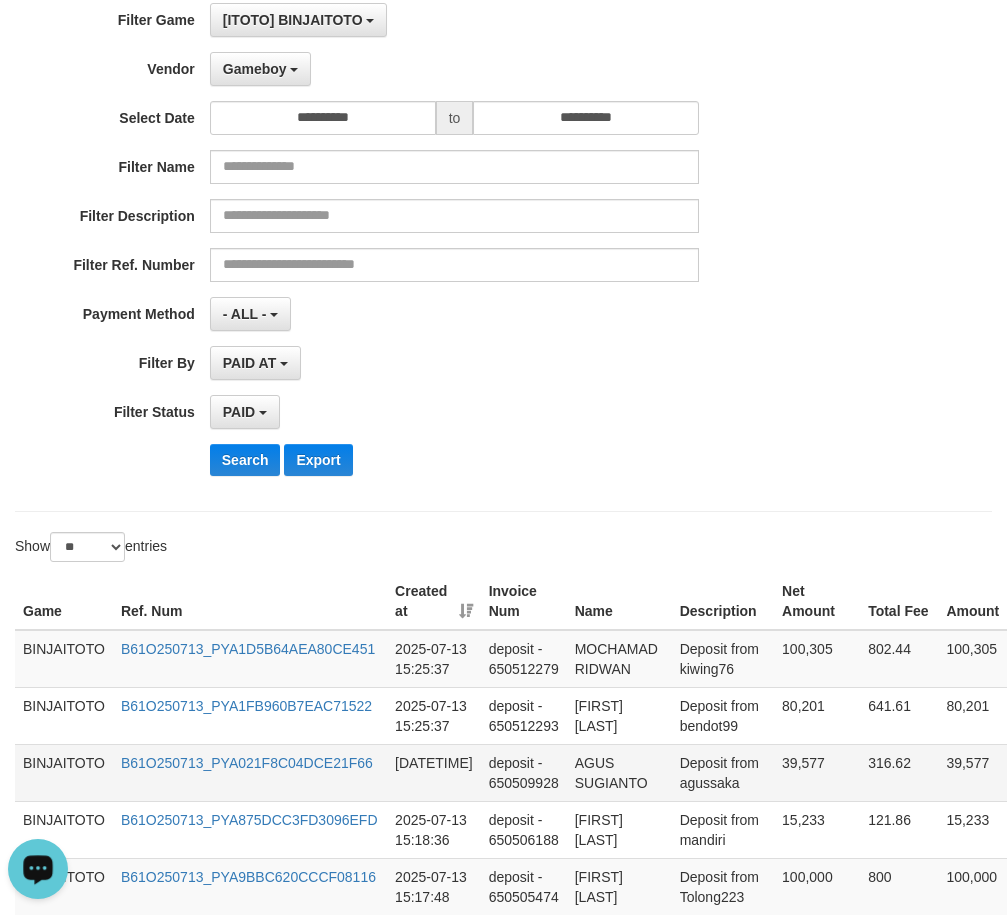 click on "AGUS SUGIANTO" at bounding box center (619, 772) 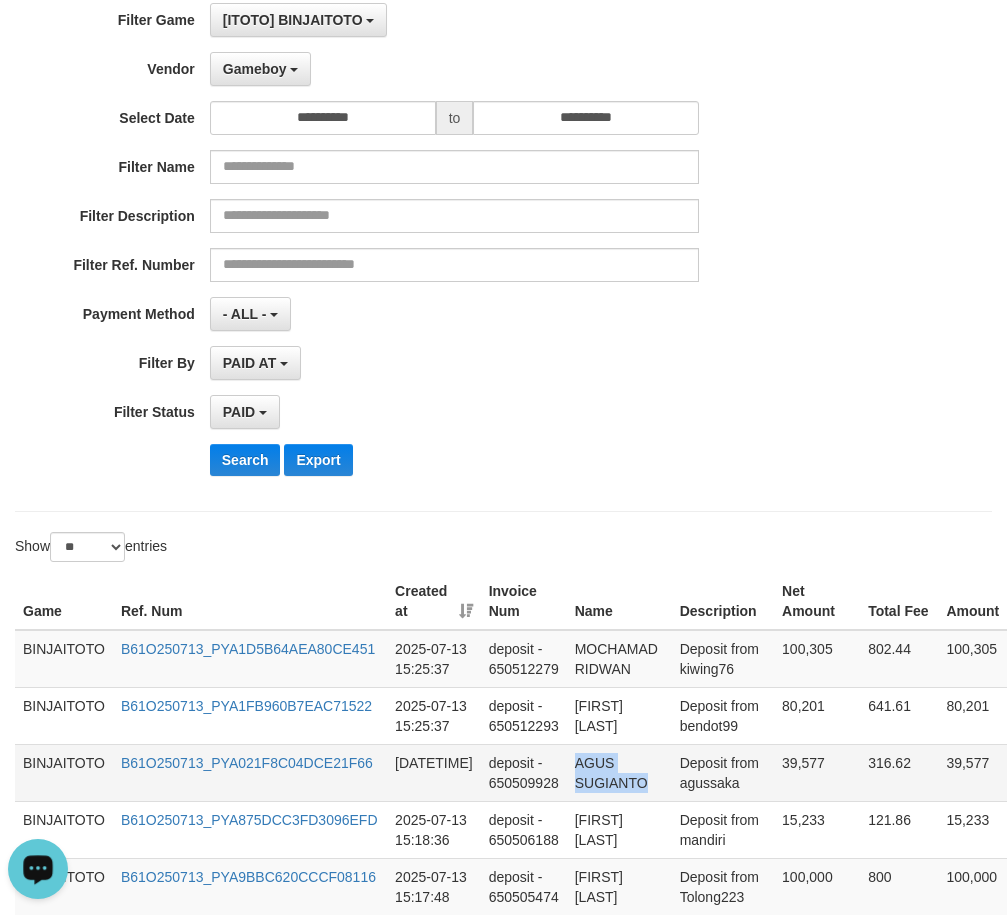 drag, startPoint x: 592, startPoint y: 766, endPoint x: 609, endPoint y: 779, distance: 21.400934 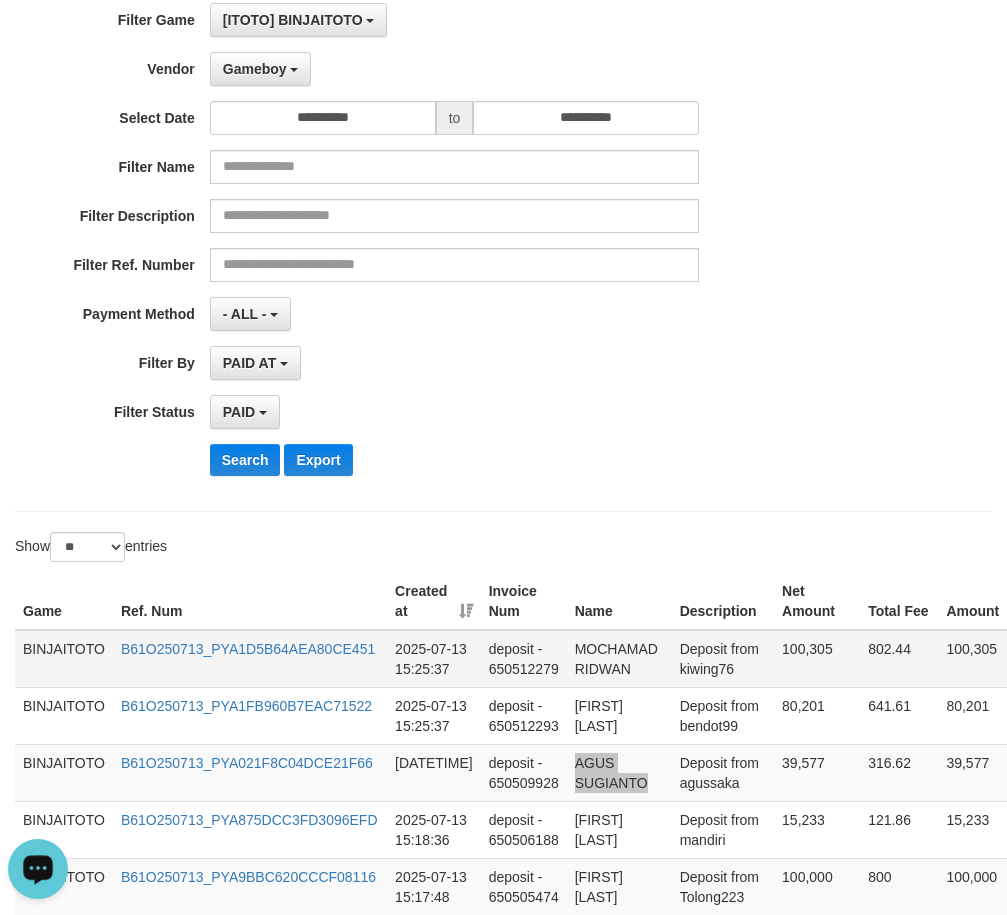 scroll, scrollTop: 400, scrollLeft: 0, axis: vertical 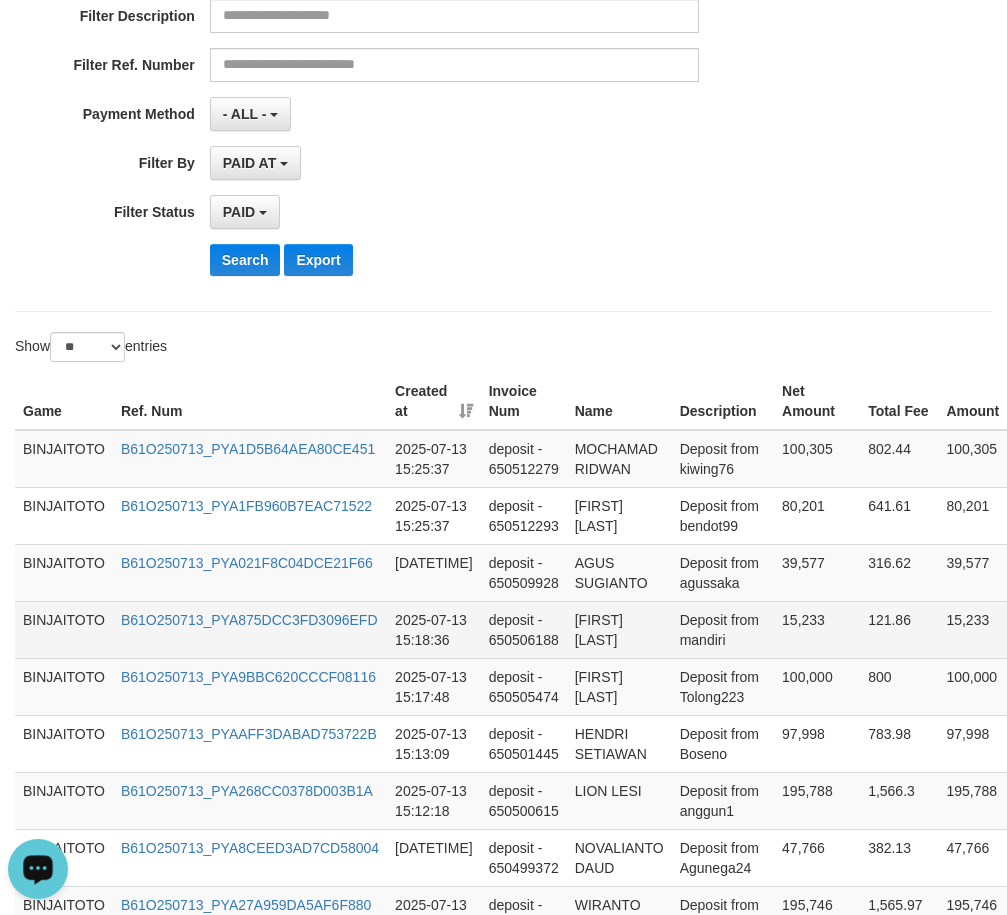 click on "[FIRST] [LAST]" at bounding box center [619, 629] 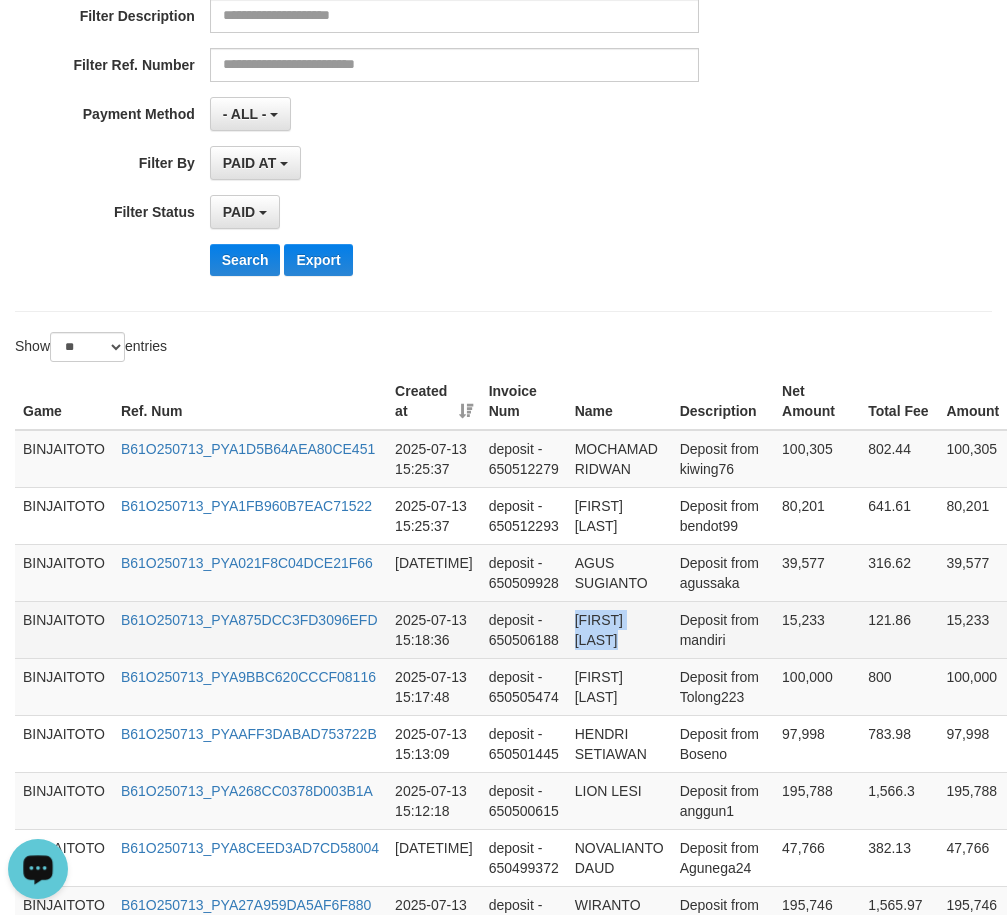 drag, startPoint x: 609, startPoint y: 624, endPoint x: 623, endPoint y: 639, distance: 20.518284 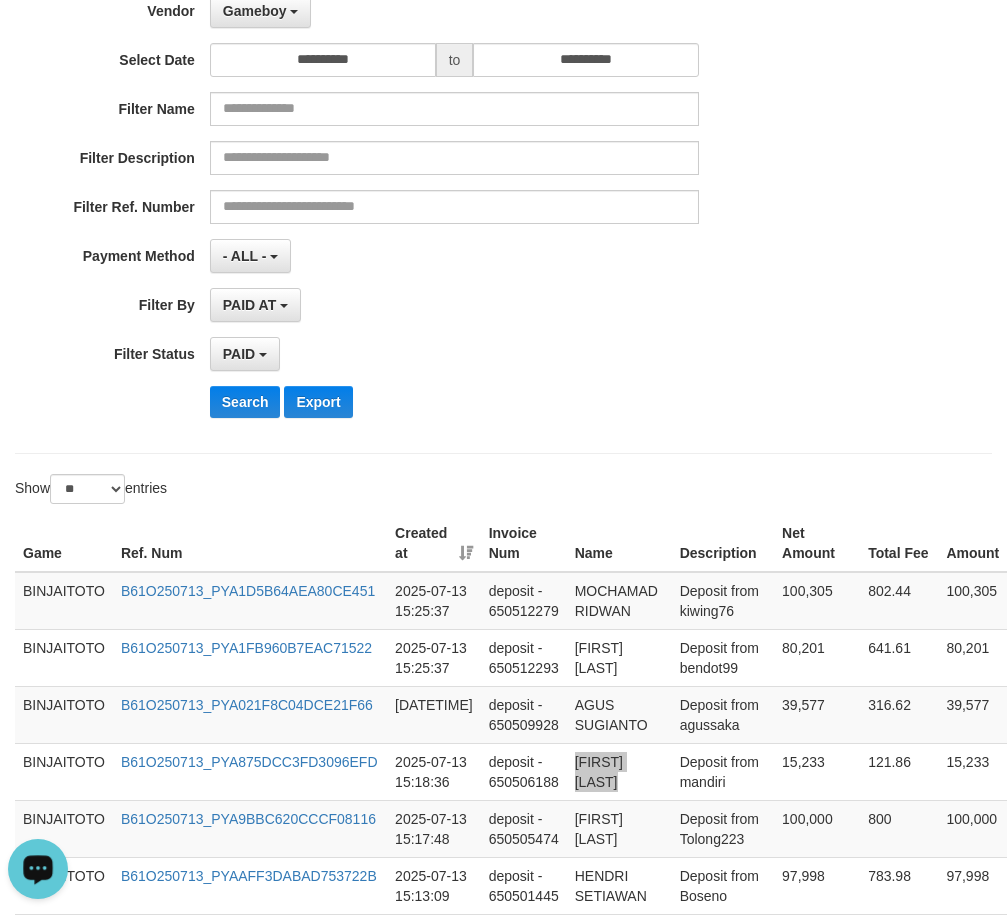 scroll, scrollTop: 100, scrollLeft: 0, axis: vertical 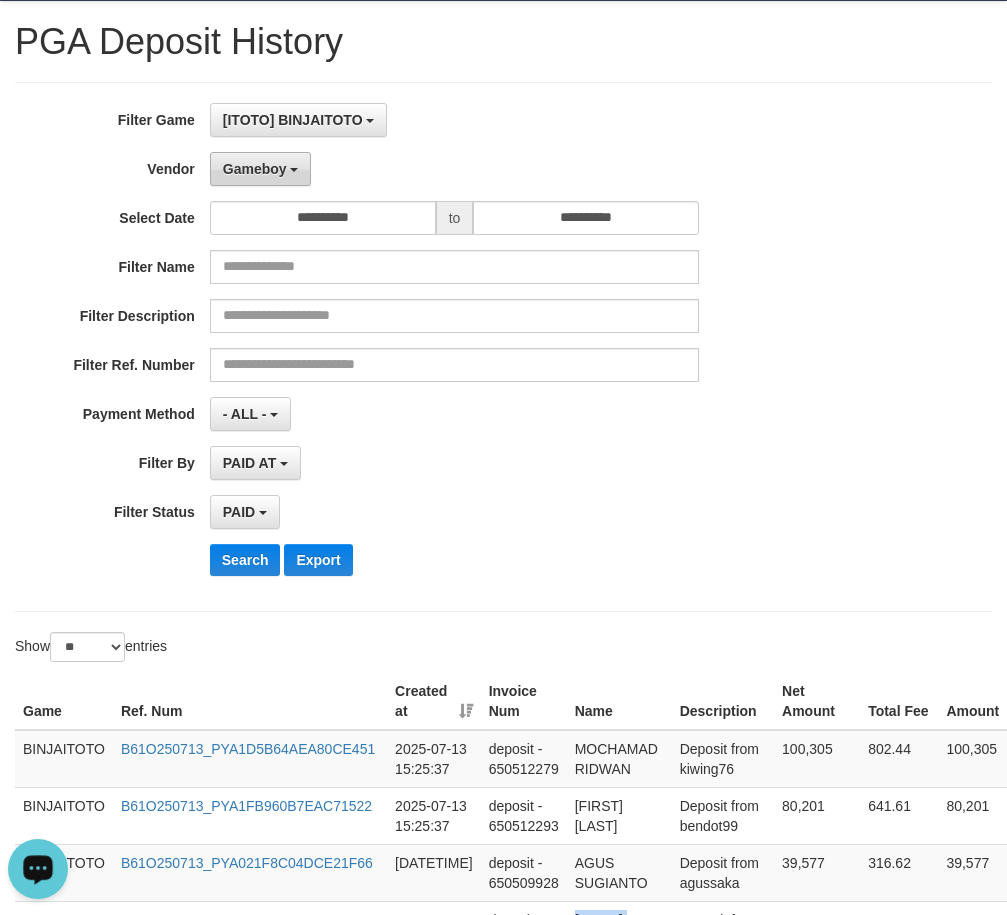 click on "Gameboy" at bounding box center (261, 169) 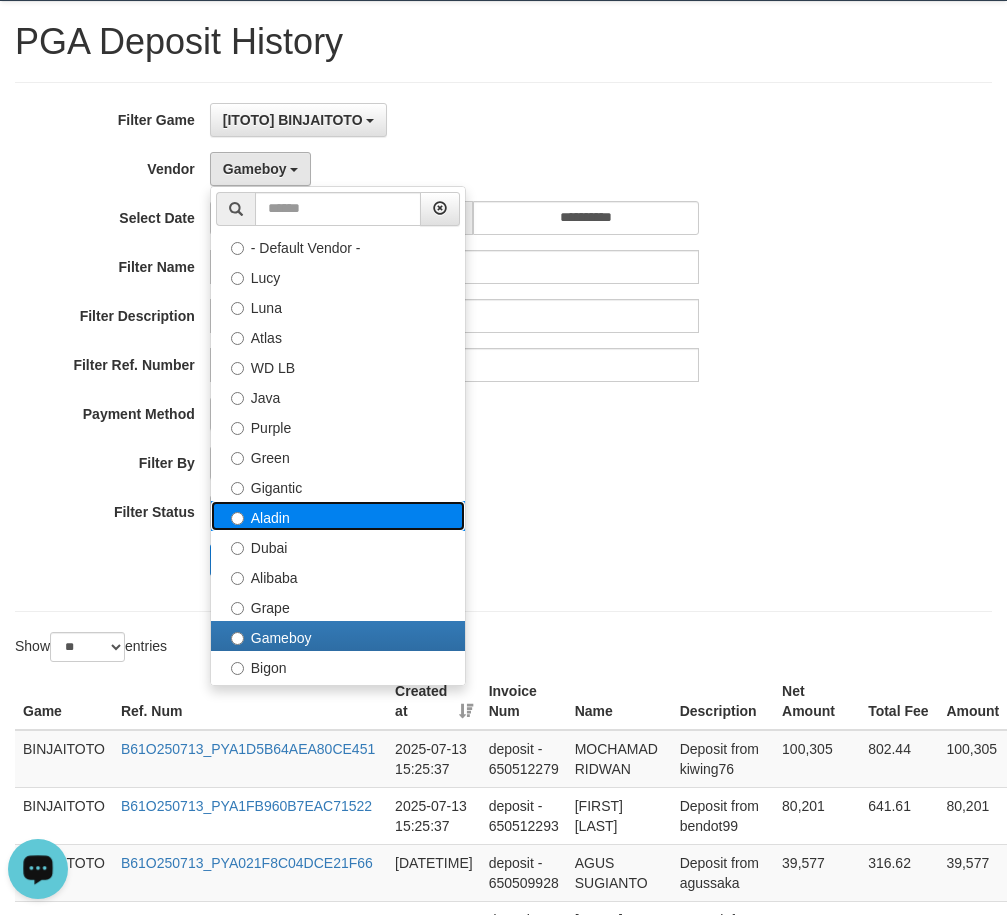 click on "Aladin" at bounding box center (338, 516) 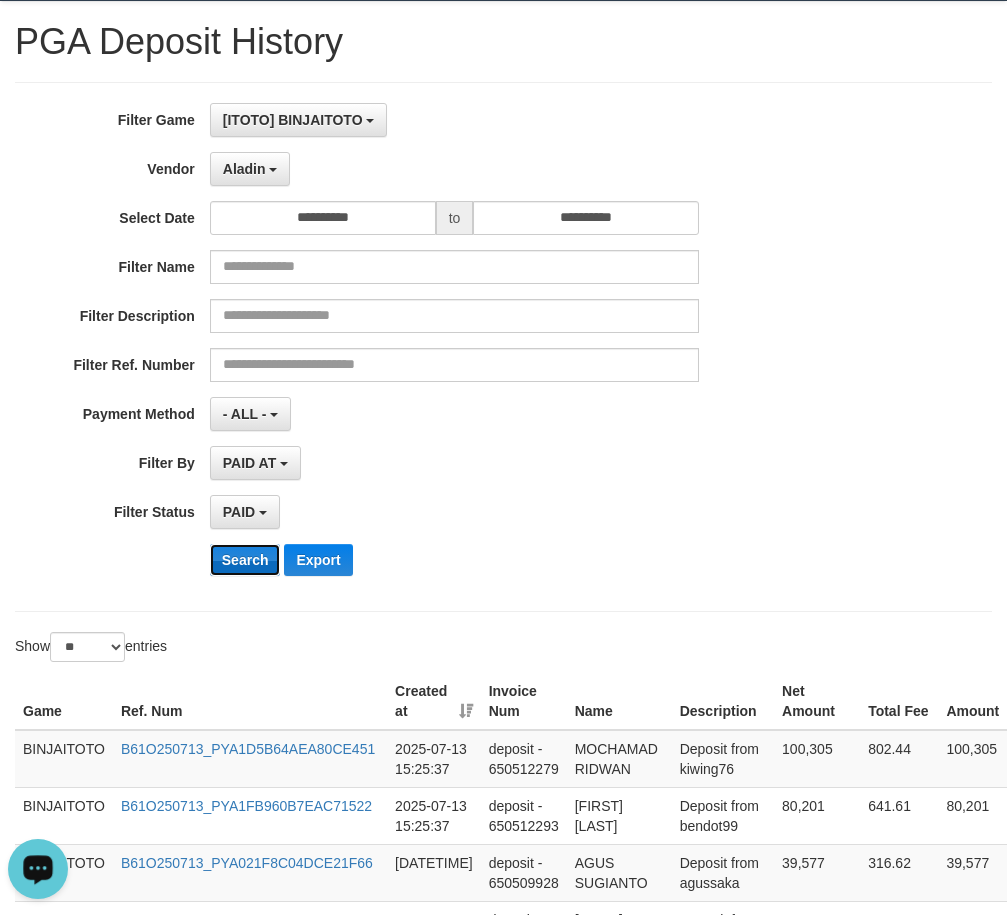click on "Search" at bounding box center [245, 560] 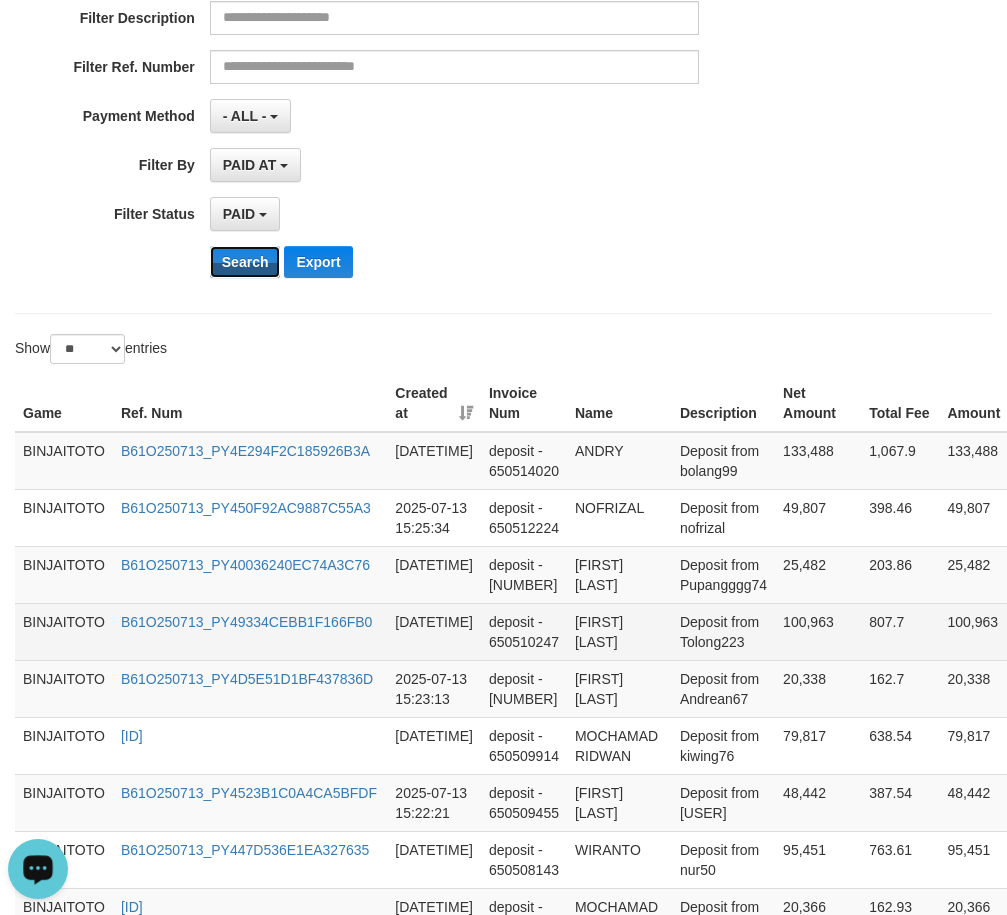 scroll, scrollTop: 400, scrollLeft: 0, axis: vertical 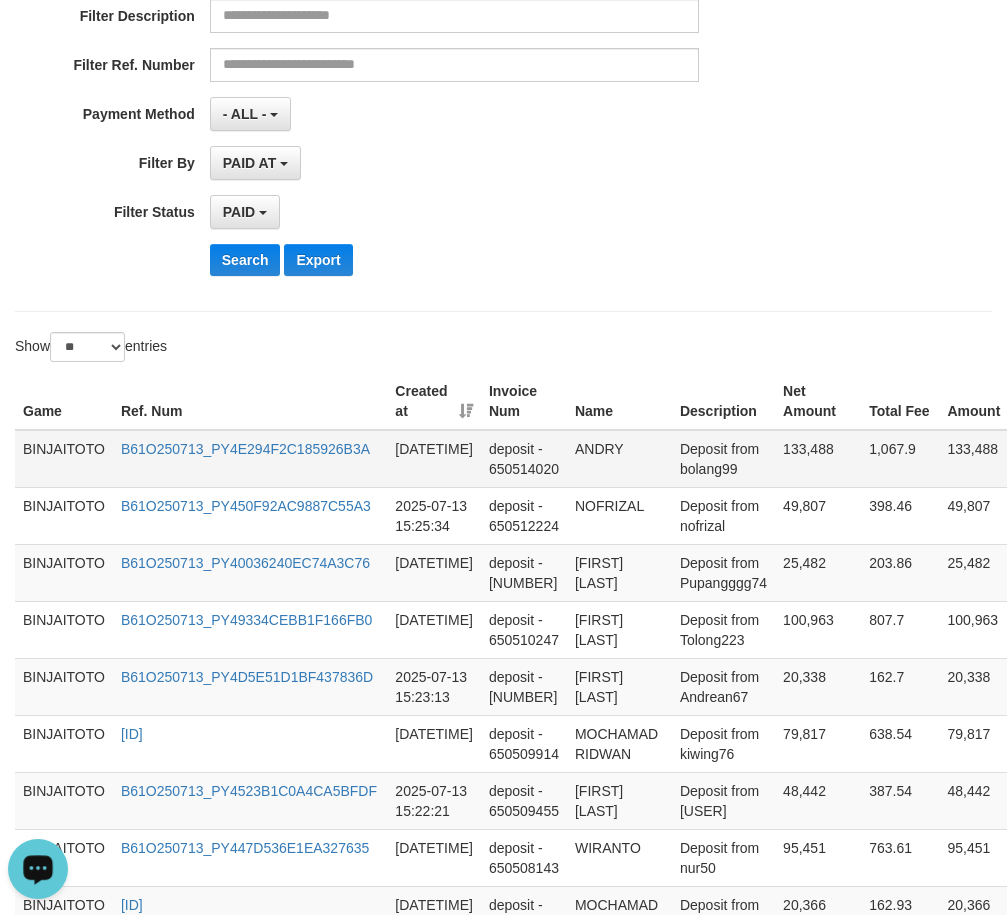 click on "ANDRY" at bounding box center [619, 459] 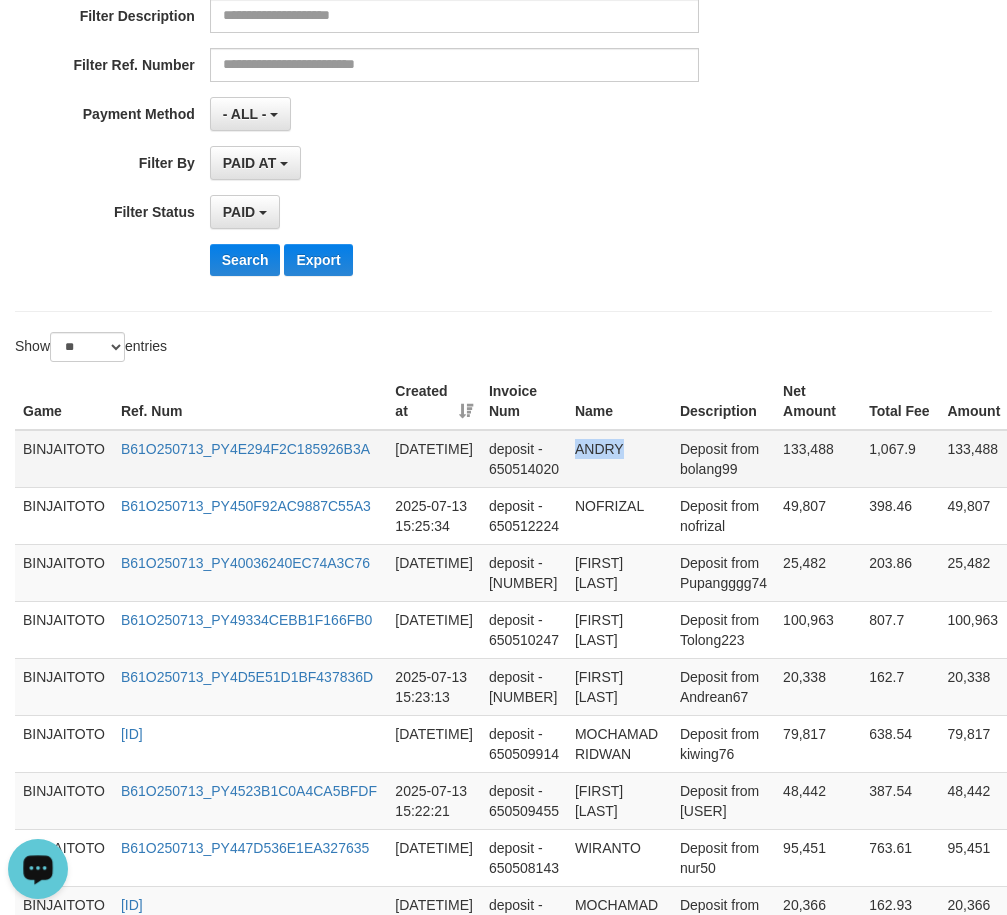 click on "ANDRY" at bounding box center (619, 459) 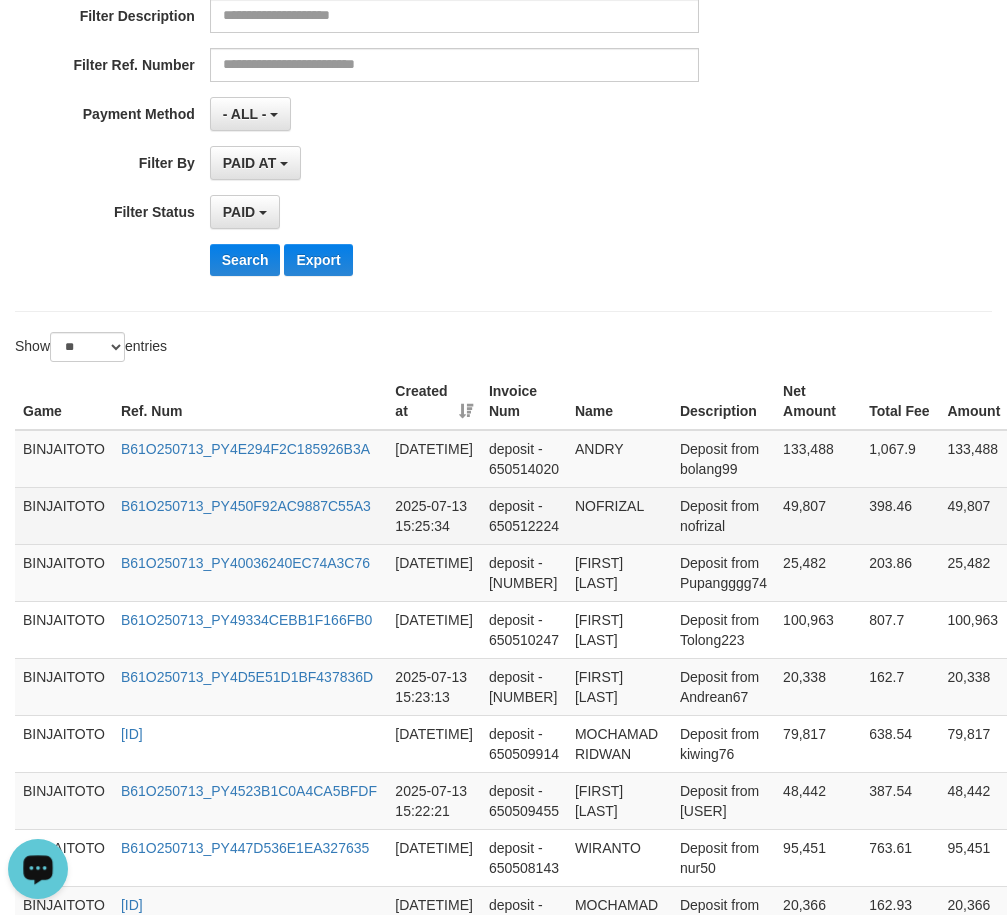 click on "NOFRIZAL" at bounding box center [619, 515] 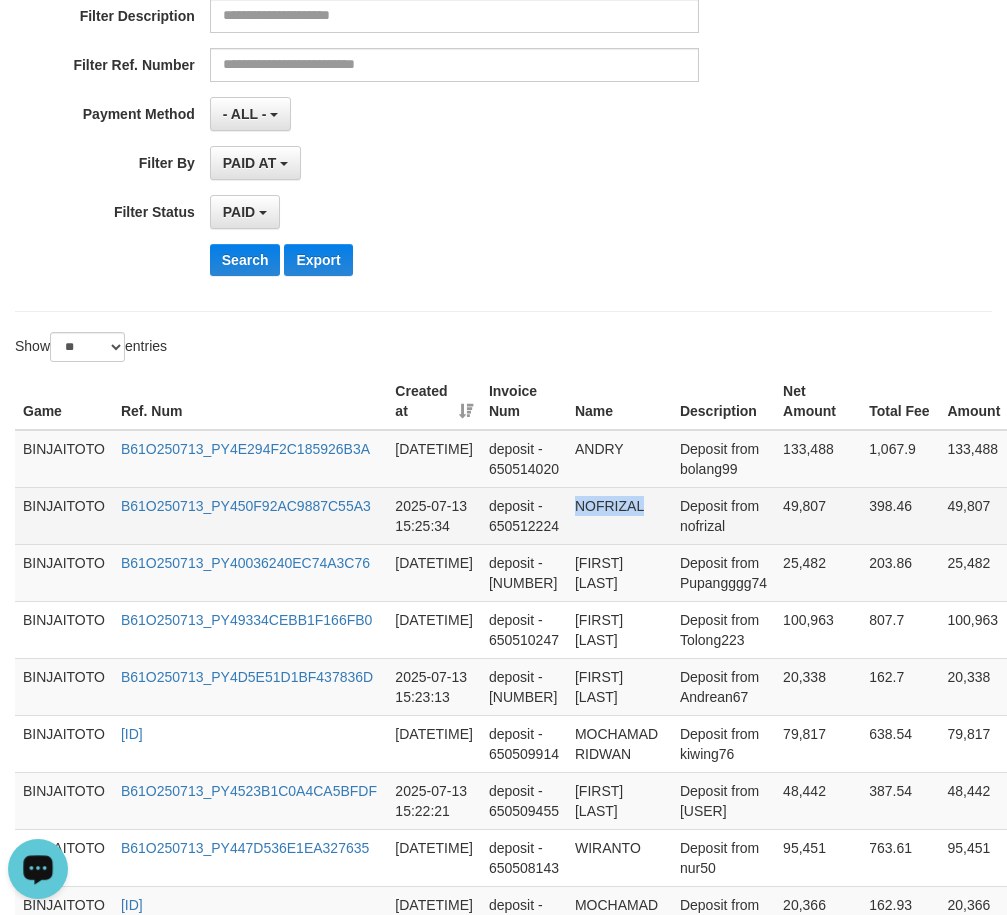 click on "NOFRIZAL" at bounding box center (619, 515) 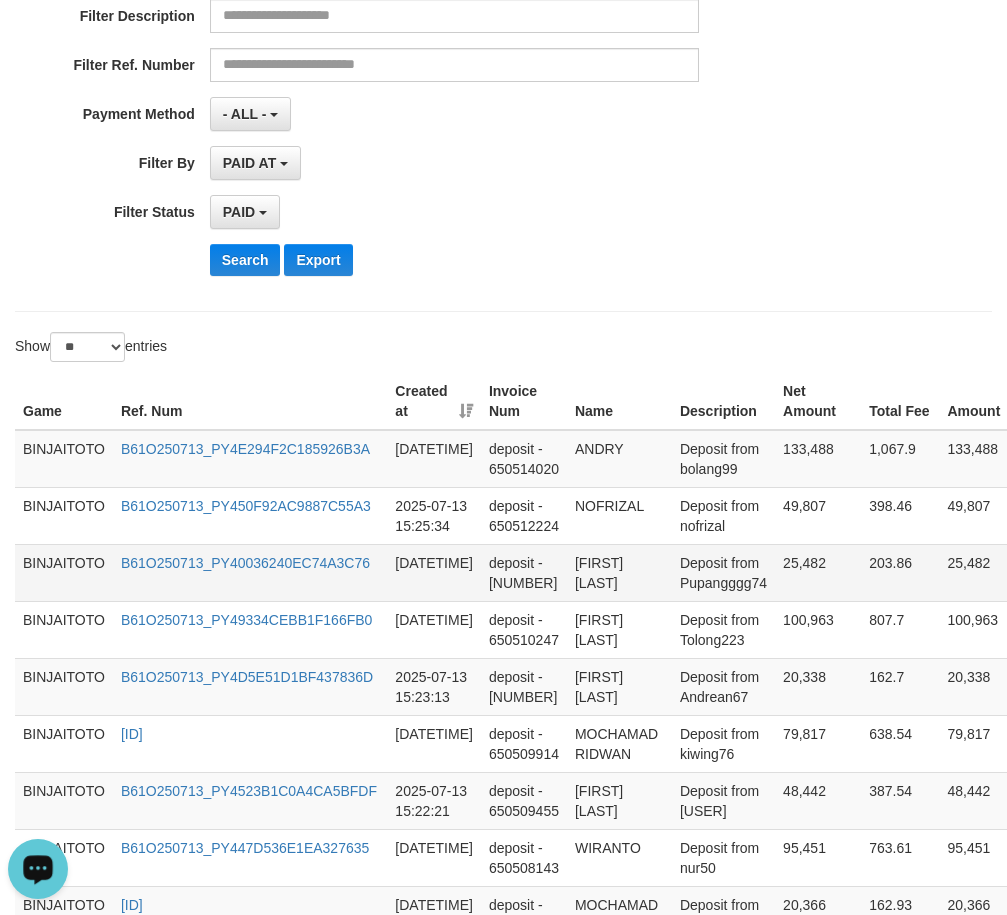 click on "[FIRST] [LAST]" at bounding box center [619, 572] 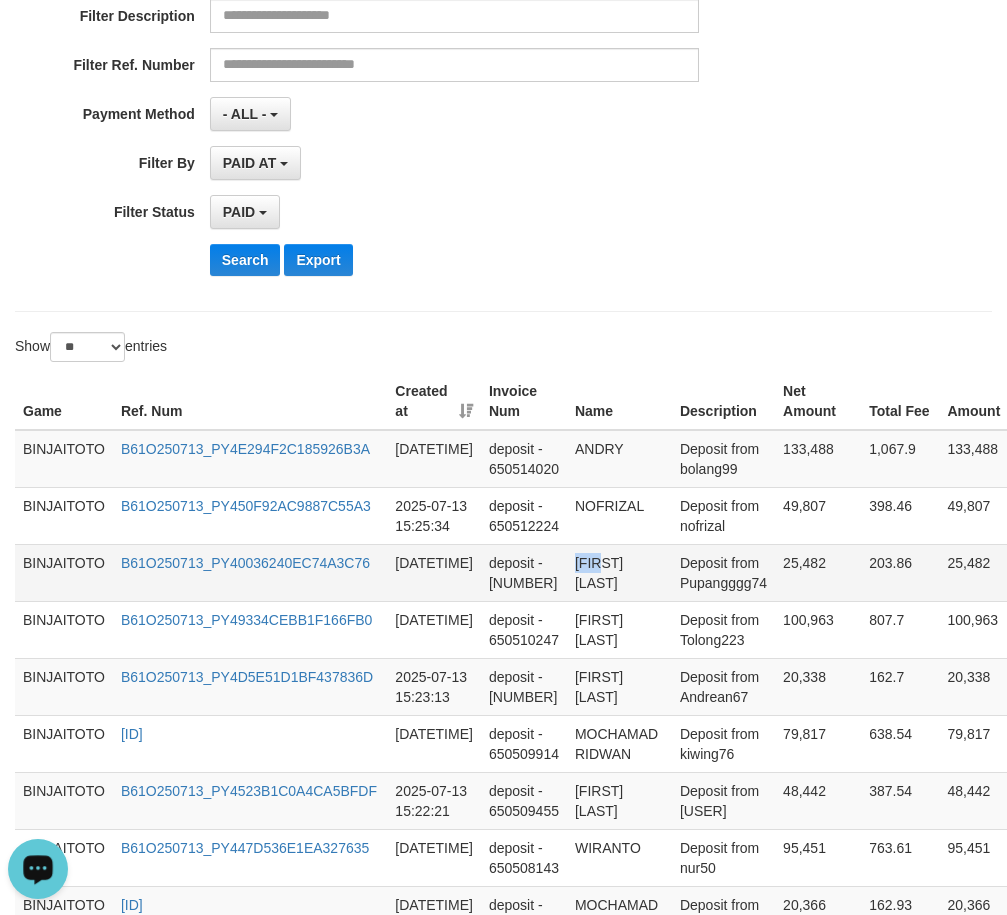 drag, startPoint x: 583, startPoint y: 556, endPoint x: 604, endPoint y: 571, distance: 25.806976 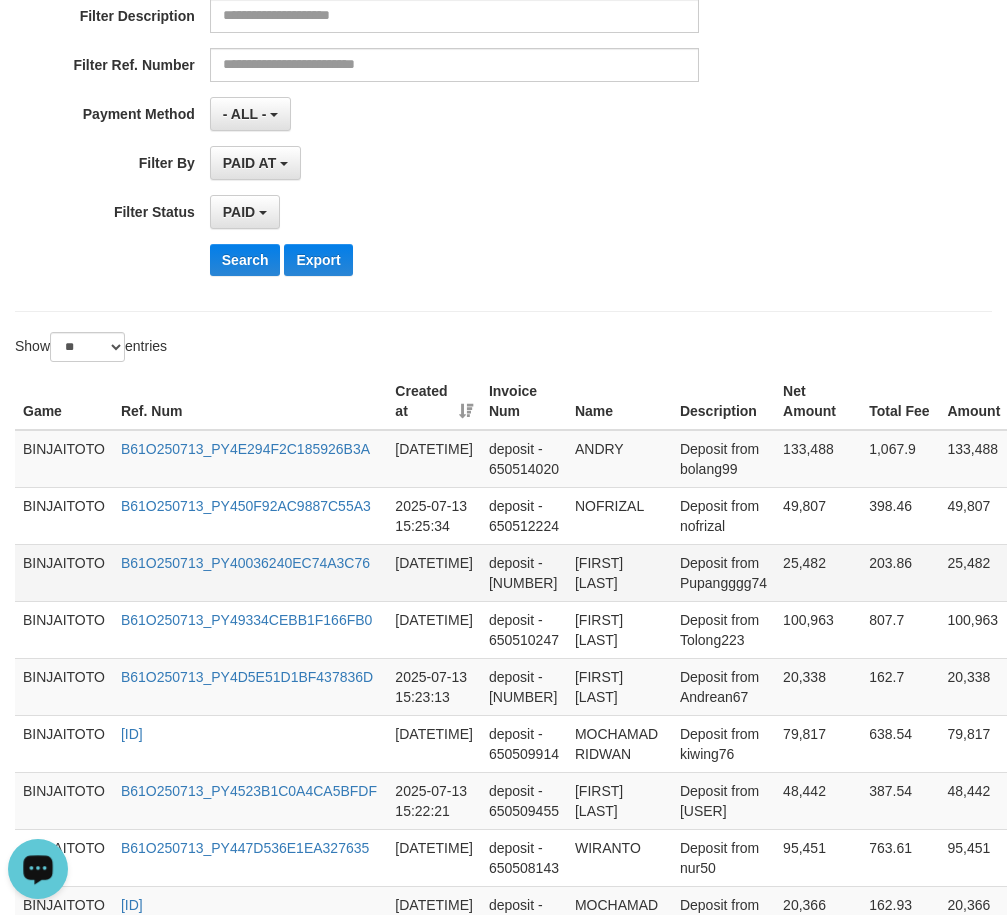 click on "[FIRST] [LAST]" at bounding box center [619, 572] 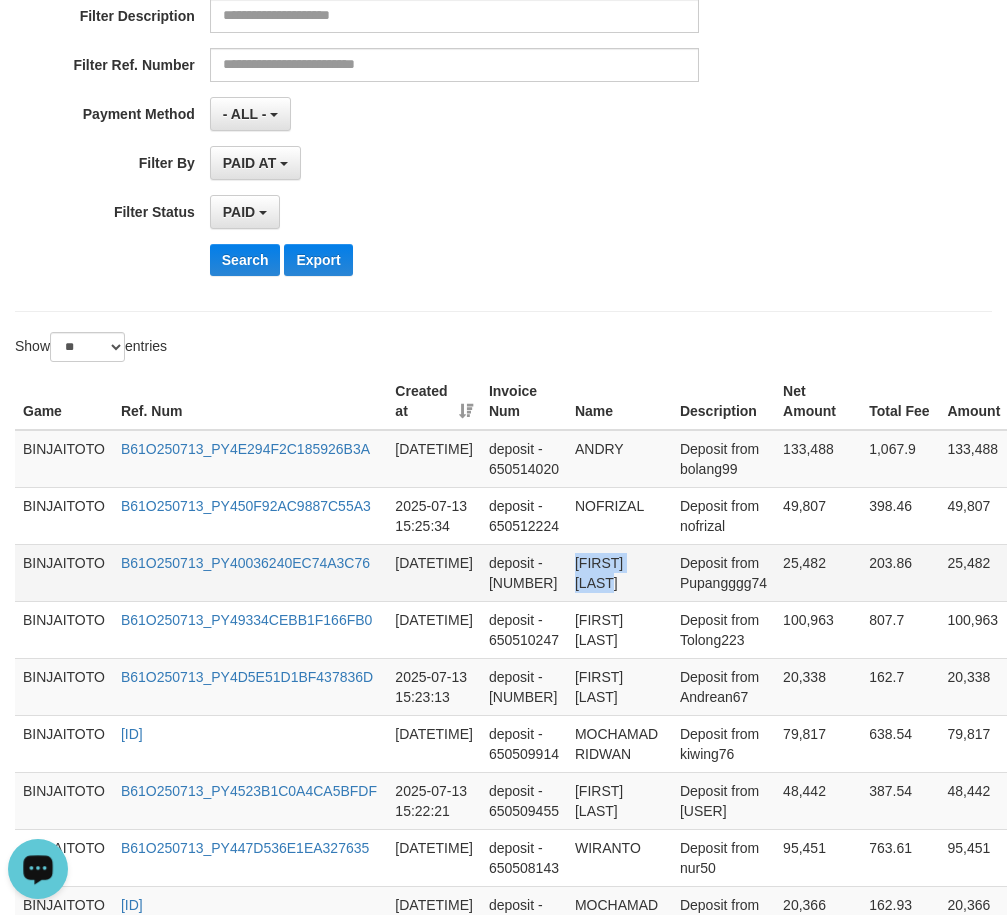drag, startPoint x: 581, startPoint y: 565, endPoint x: 597, endPoint y: 582, distance: 23.345236 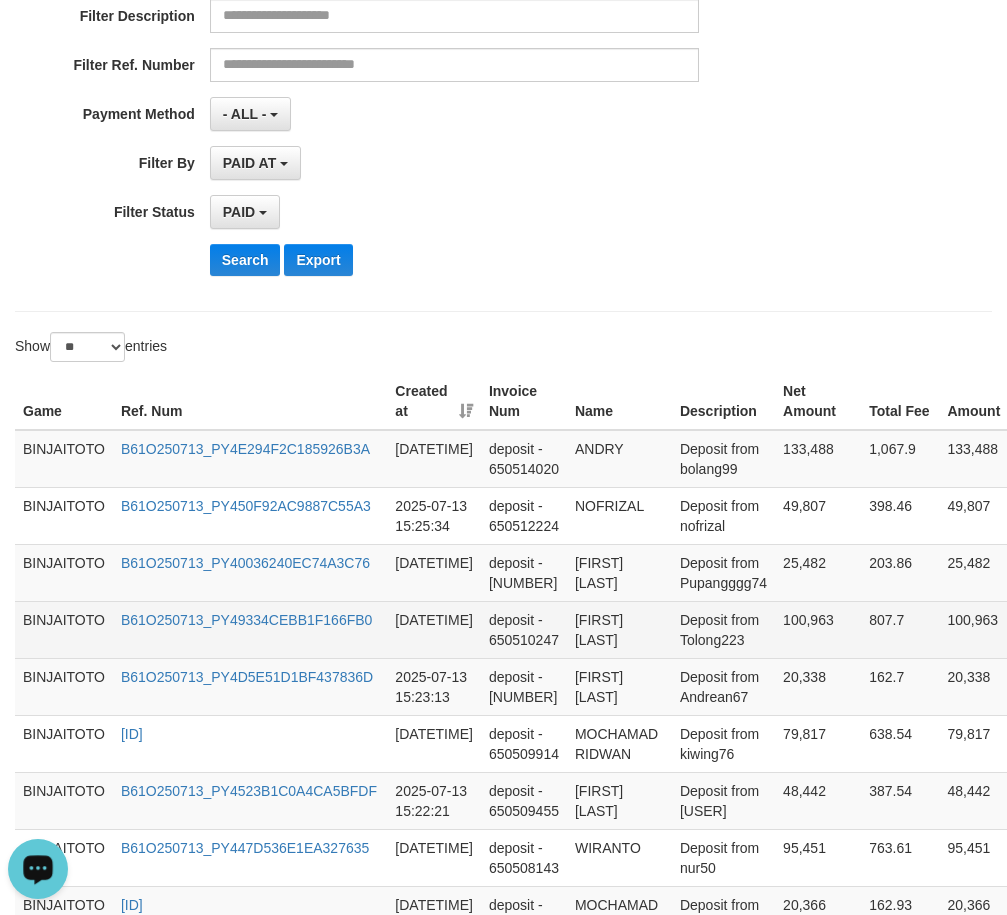click on "[FIRST] [LAST]" at bounding box center (619, 629) 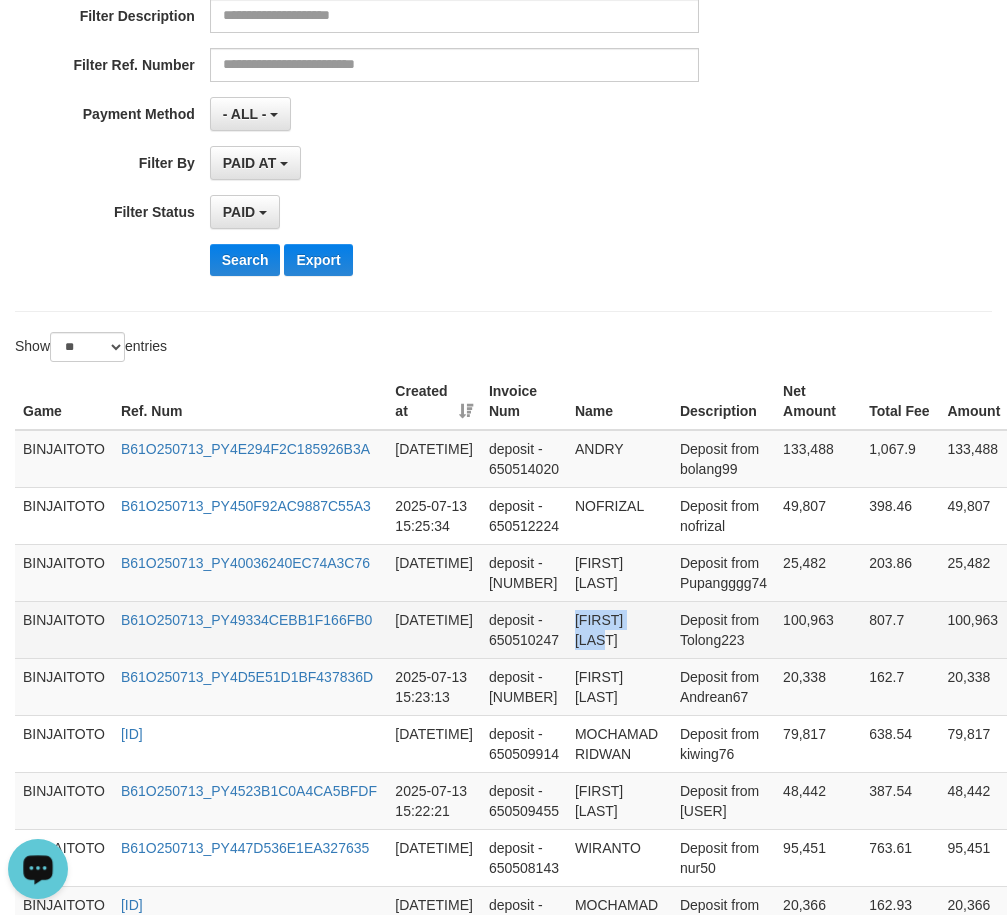 click on "[FIRST] [LAST]" at bounding box center [619, 629] 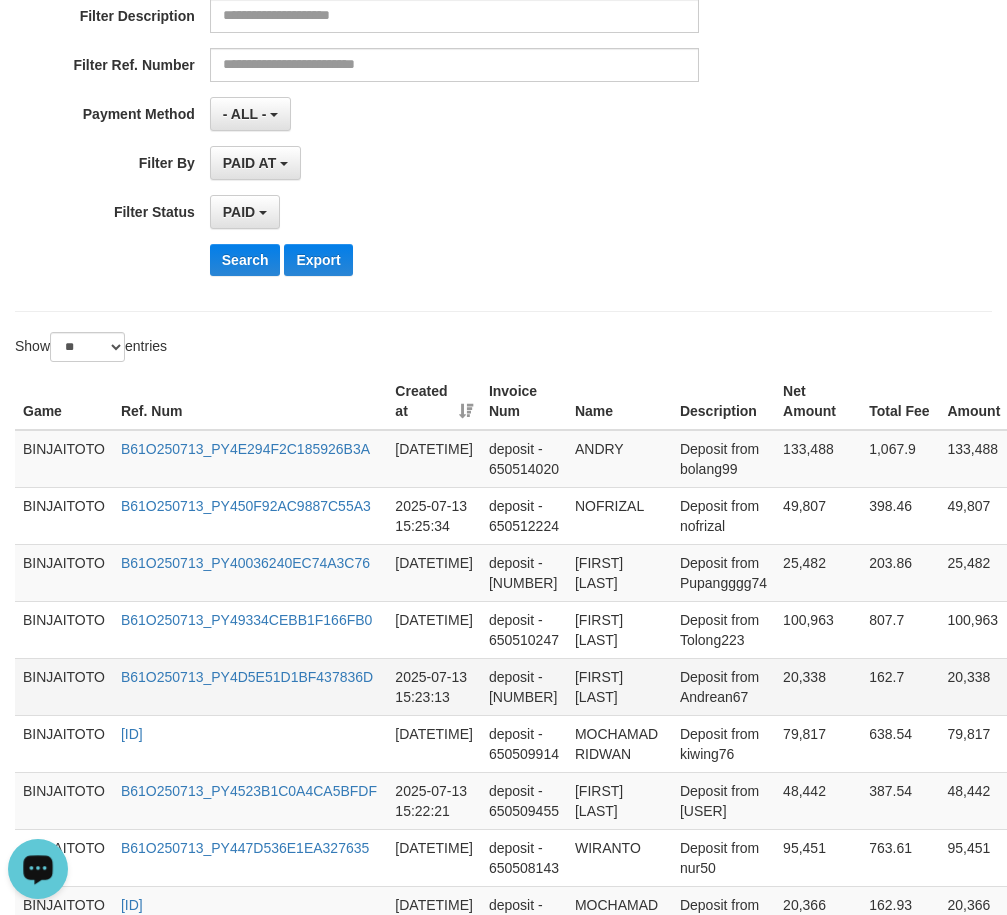 click on "[FIRST] [LAST]" at bounding box center (619, 686) 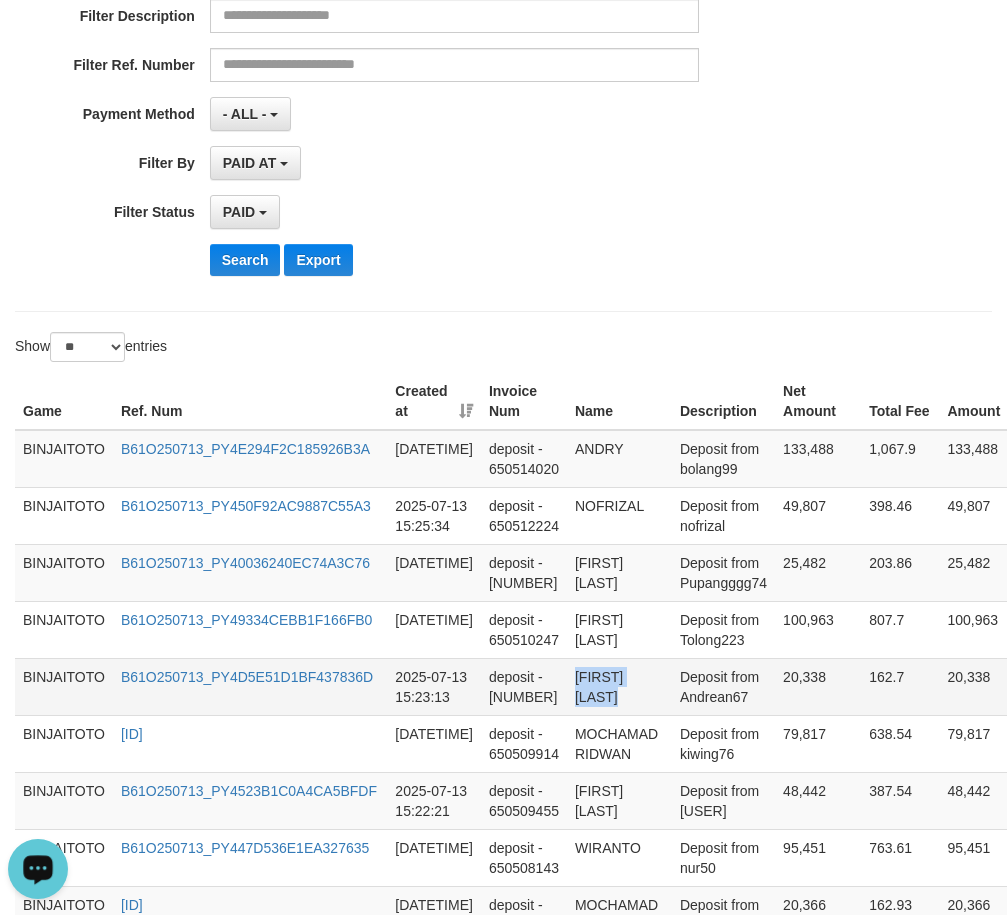 drag, startPoint x: 595, startPoint y: 682, endPoint x: 611, endPoint y: 699, distance: 23.345236 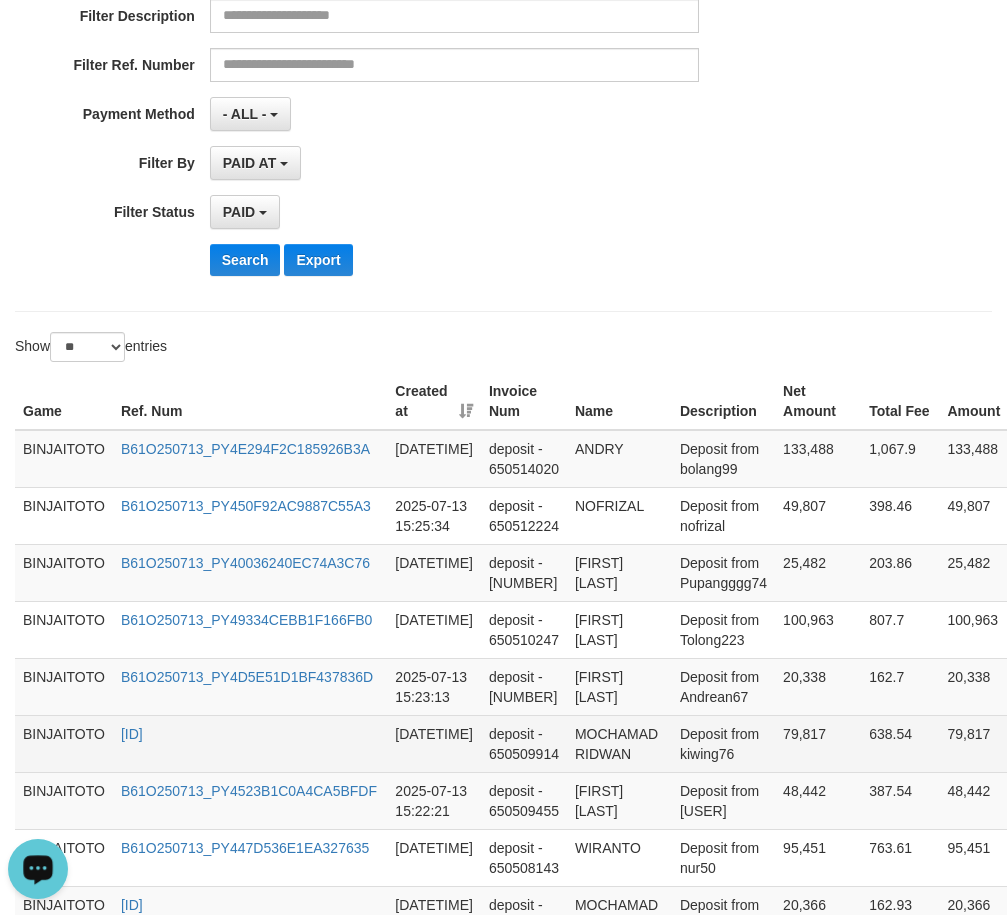 click on "MOCHAMAD RIDWAN" at bounding box center [619, 743] 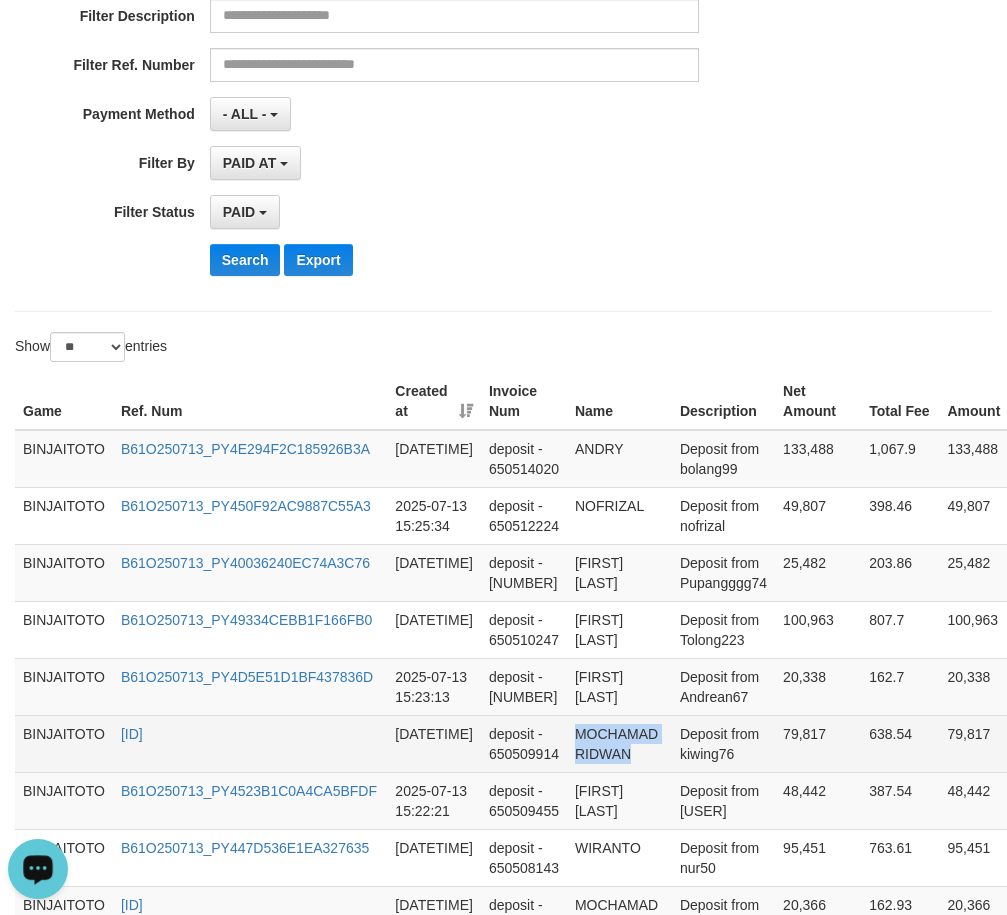 click on "MOCHAMAD RIDWAN" at bounding box center (619, 743) 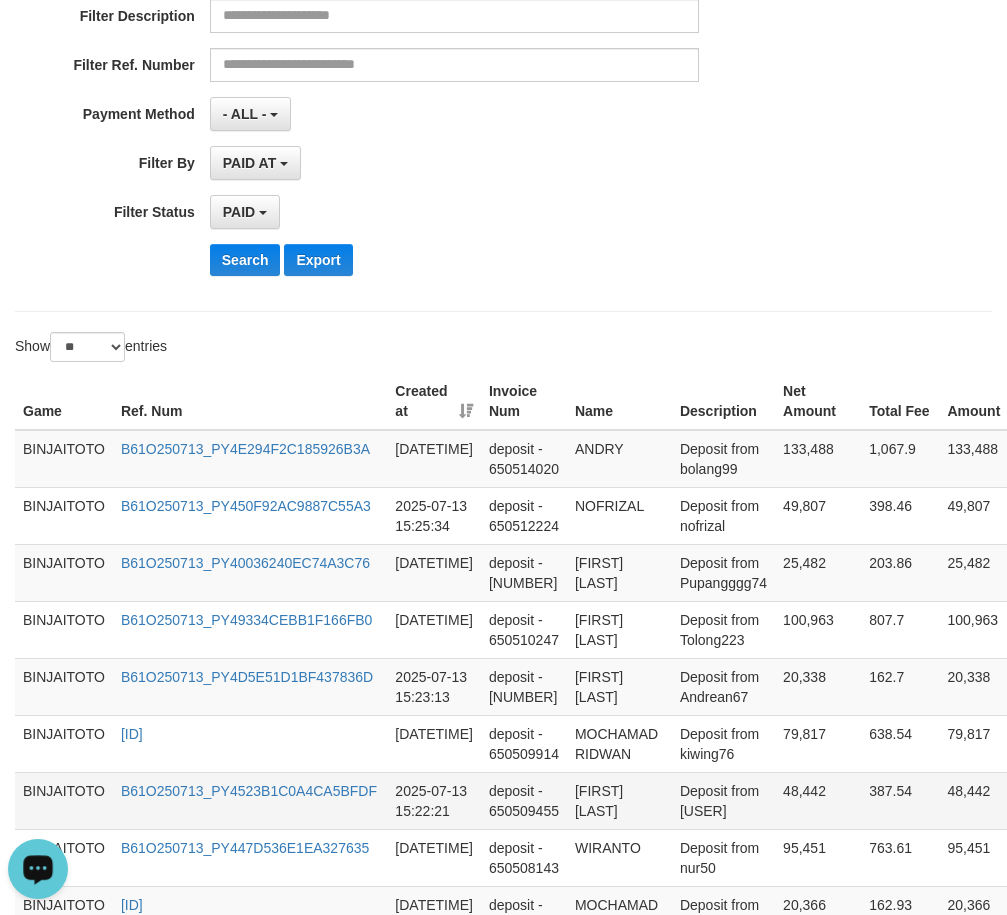 click on "[FIRST] [LAST]" at bounding box center [619, 800] 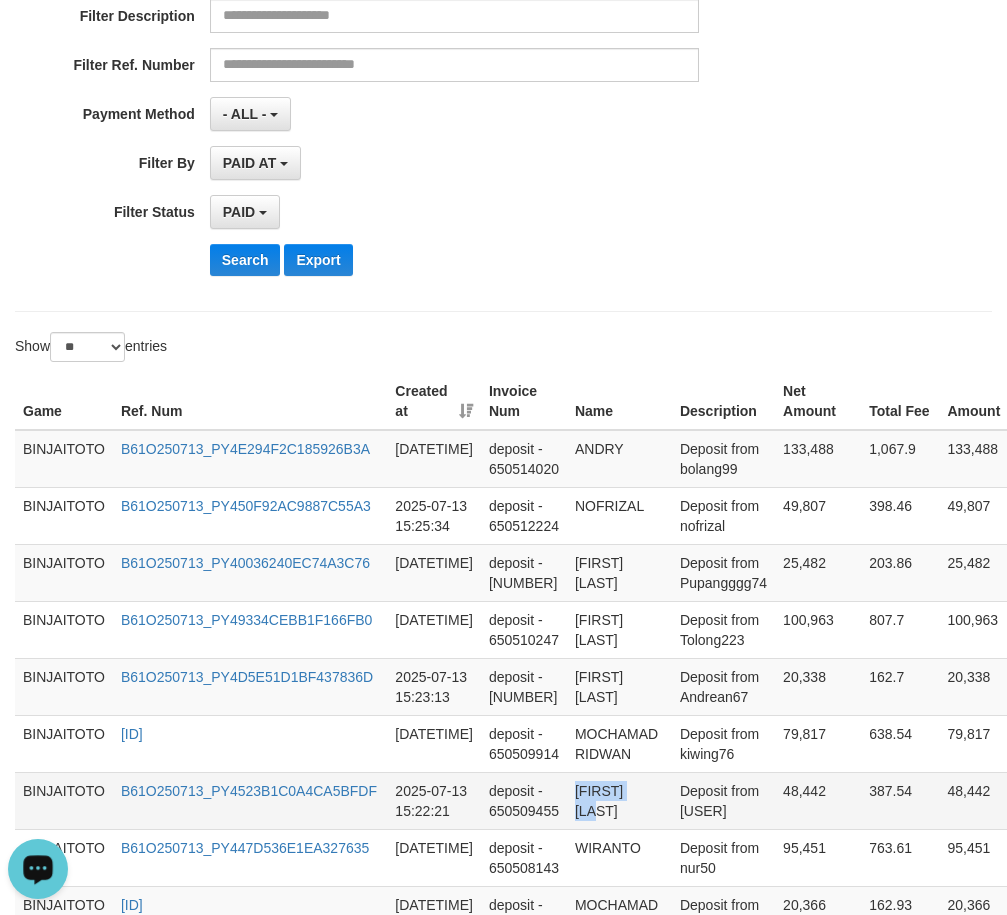 drag, startPoint x: 581, startPoint y: 790, endPoint x: 597, endPoint y: 820, distance: 34 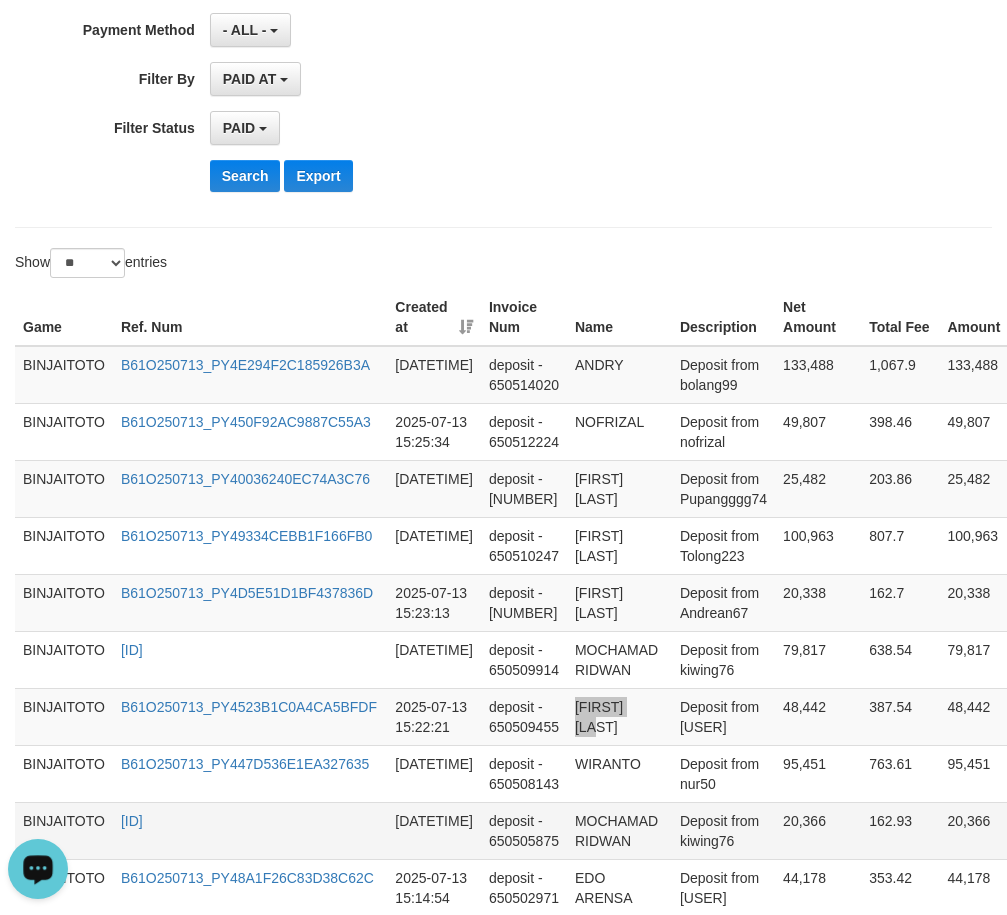 scroll, scrollTop: 600, scrollLeft: 0, axis: vertical 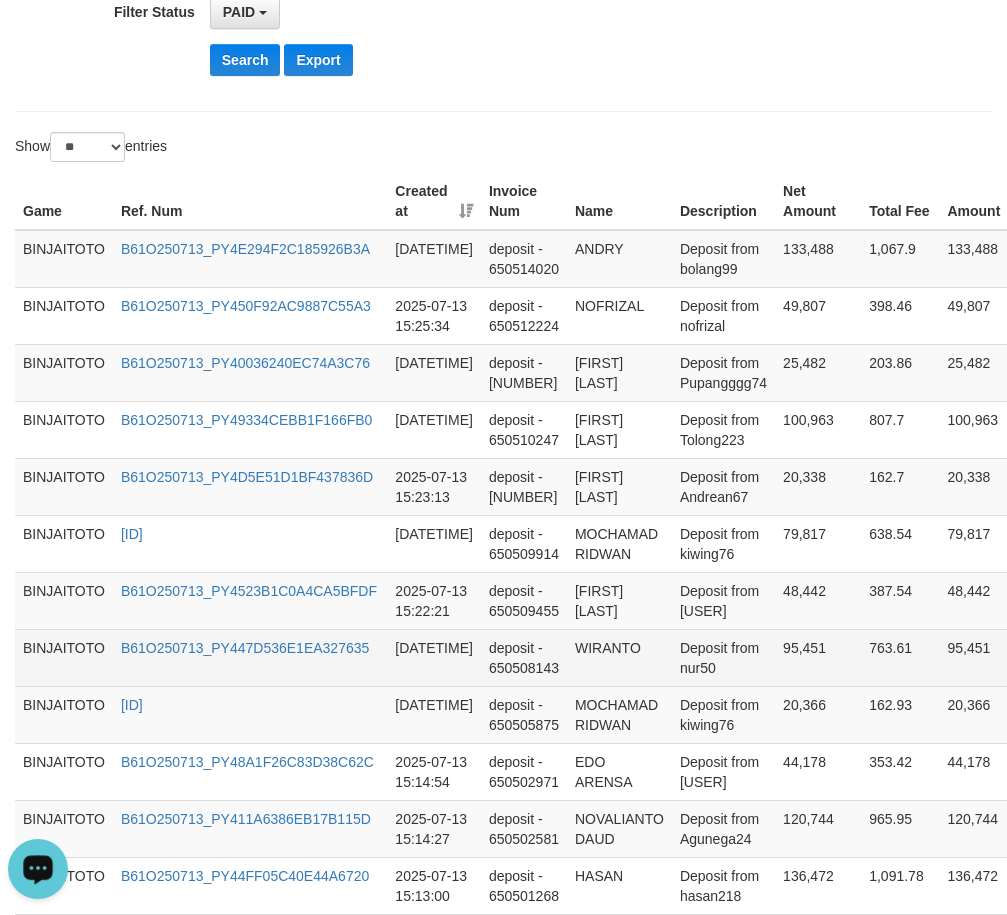 click on "WIRANTO" at bounding box center (619, 657) 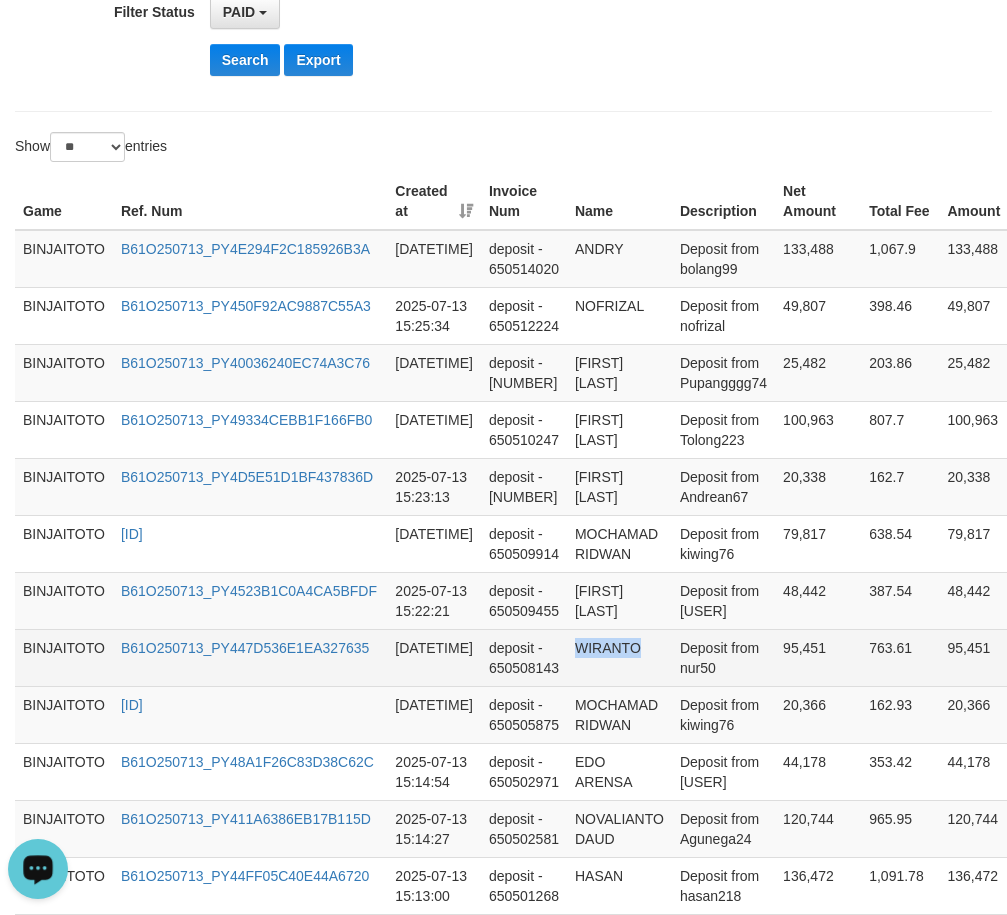 click on "WIRANTO" at bounding box center (619, 657) 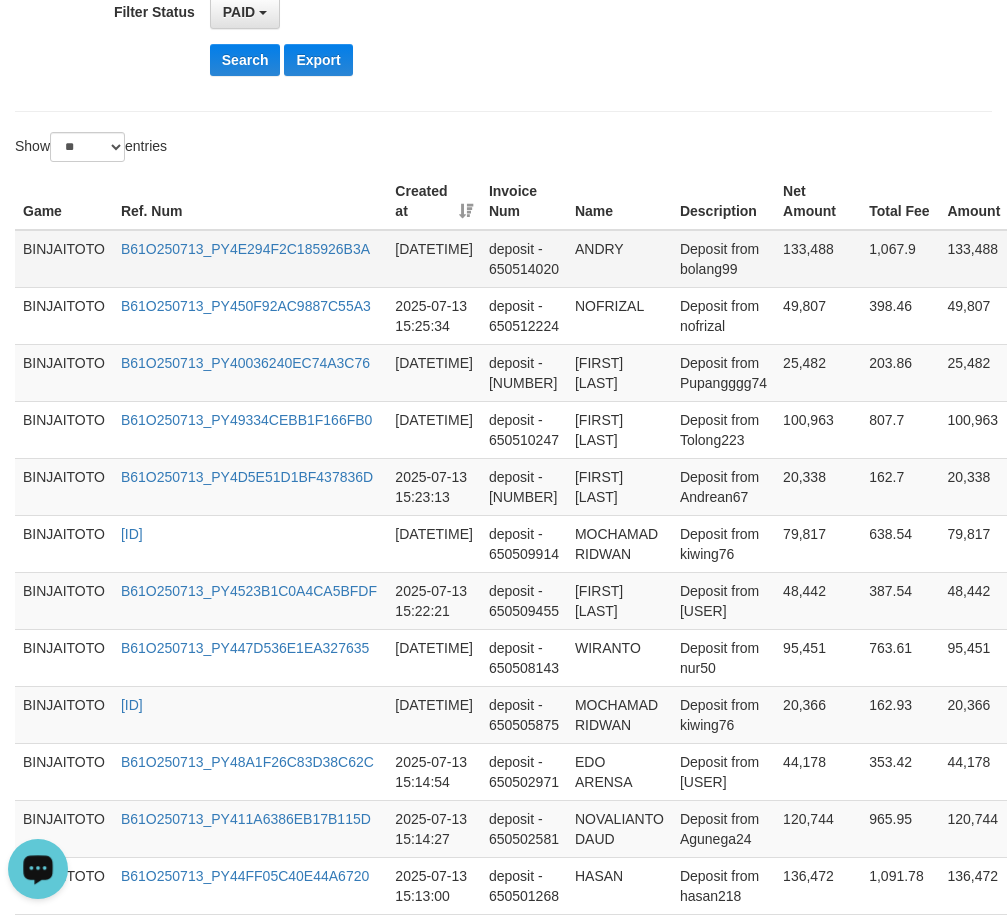 click on "ANDRY" at bounding box center [619, 259] 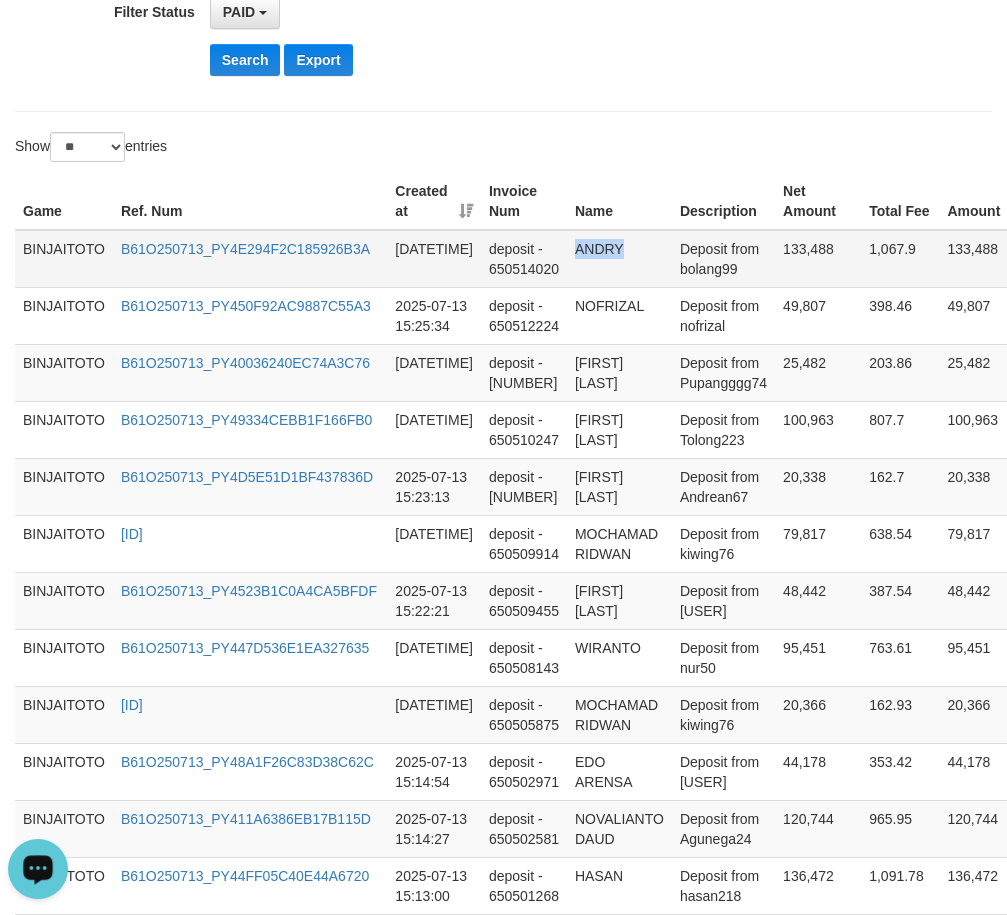 click on "ANDRY" at bounding box center [619, 259] 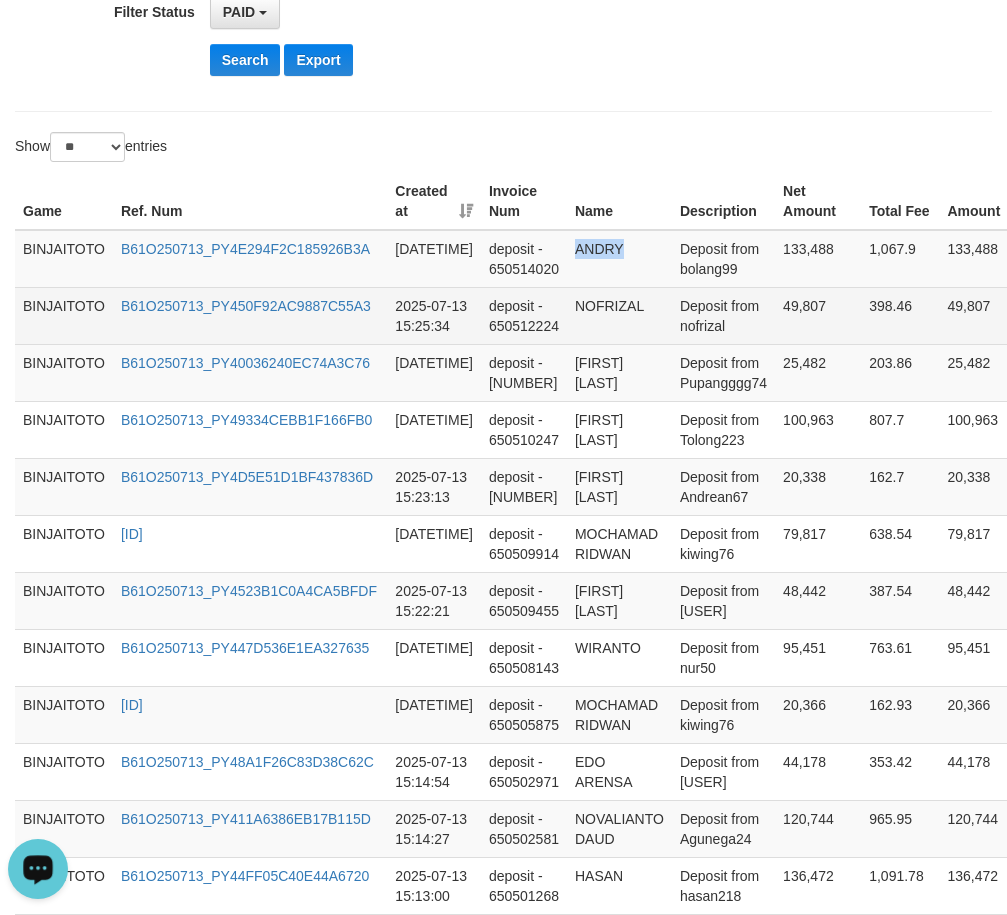 click on "NOFRIZAL" at bounding box center [619, 315] 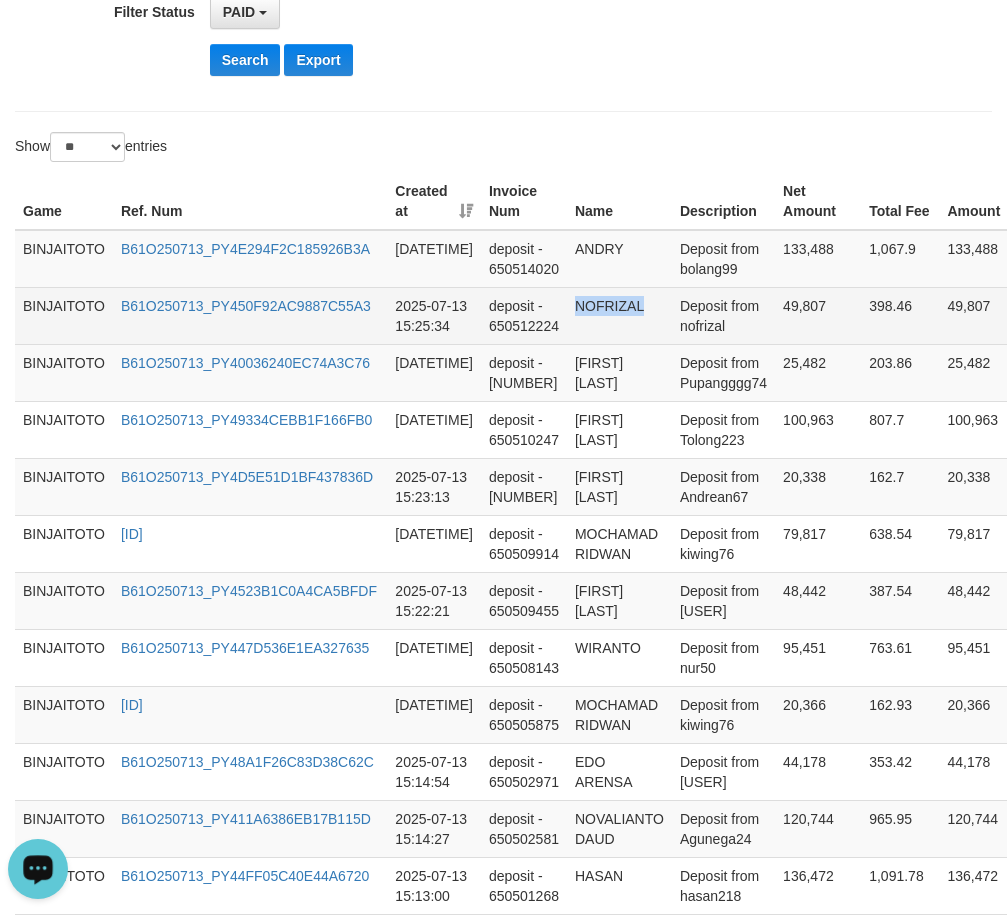 click on "NOFRIZAL" at bounding box center [619, 315] 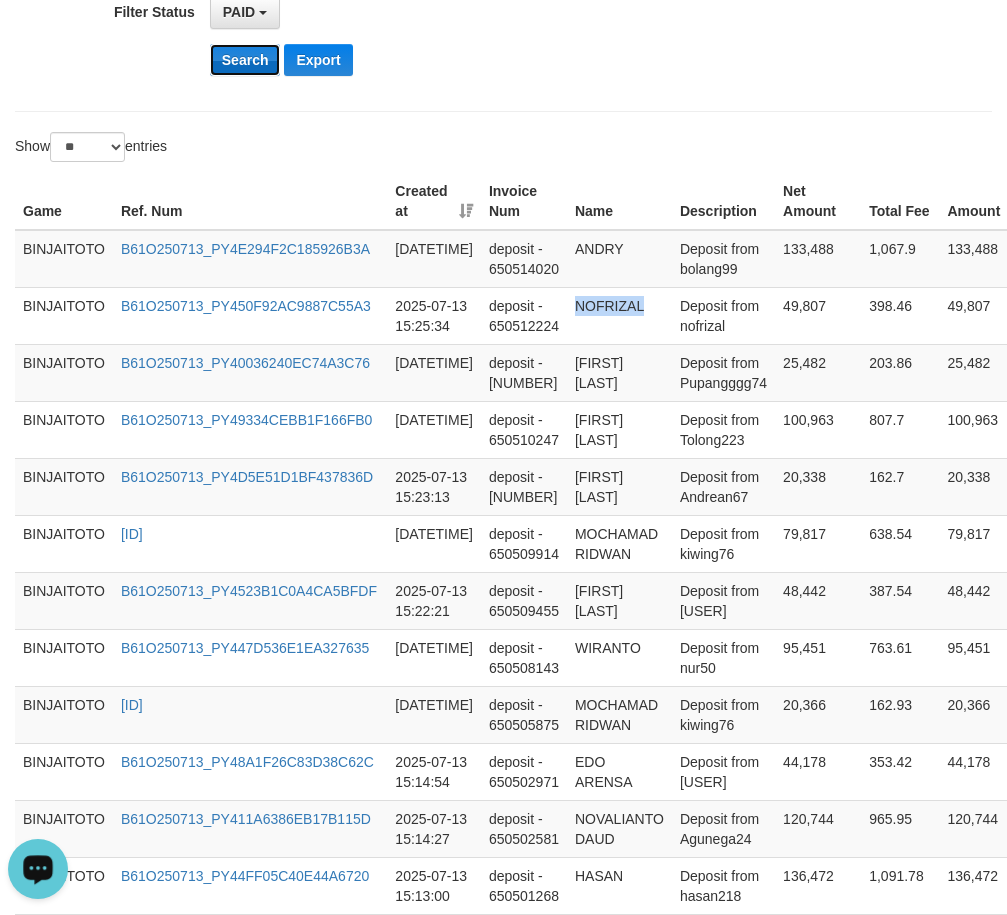 click on "Search" at bounding box center (245, 60) 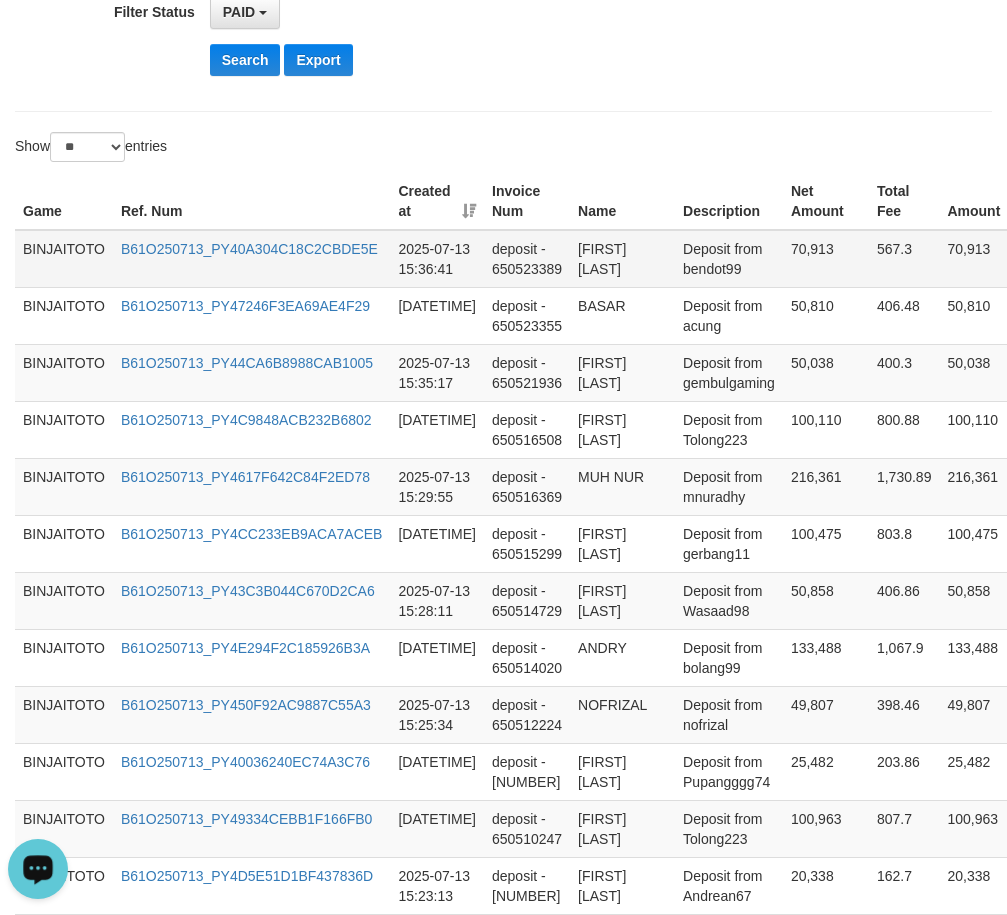 click on "[FIRST] [LAST]" at bounding box center [622, 259] 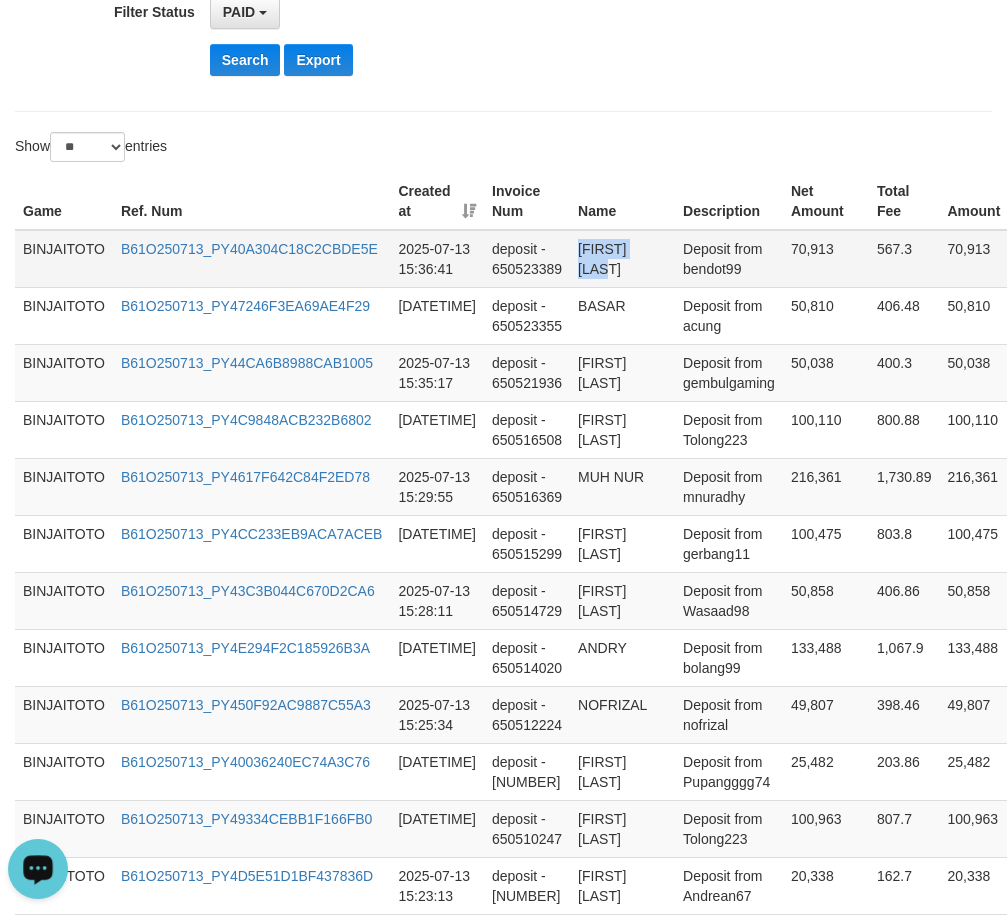 drag, startPoint x: 595, startPoint y: 260, endPoint x: 610, endPoint y: 270, distance: 18.027756 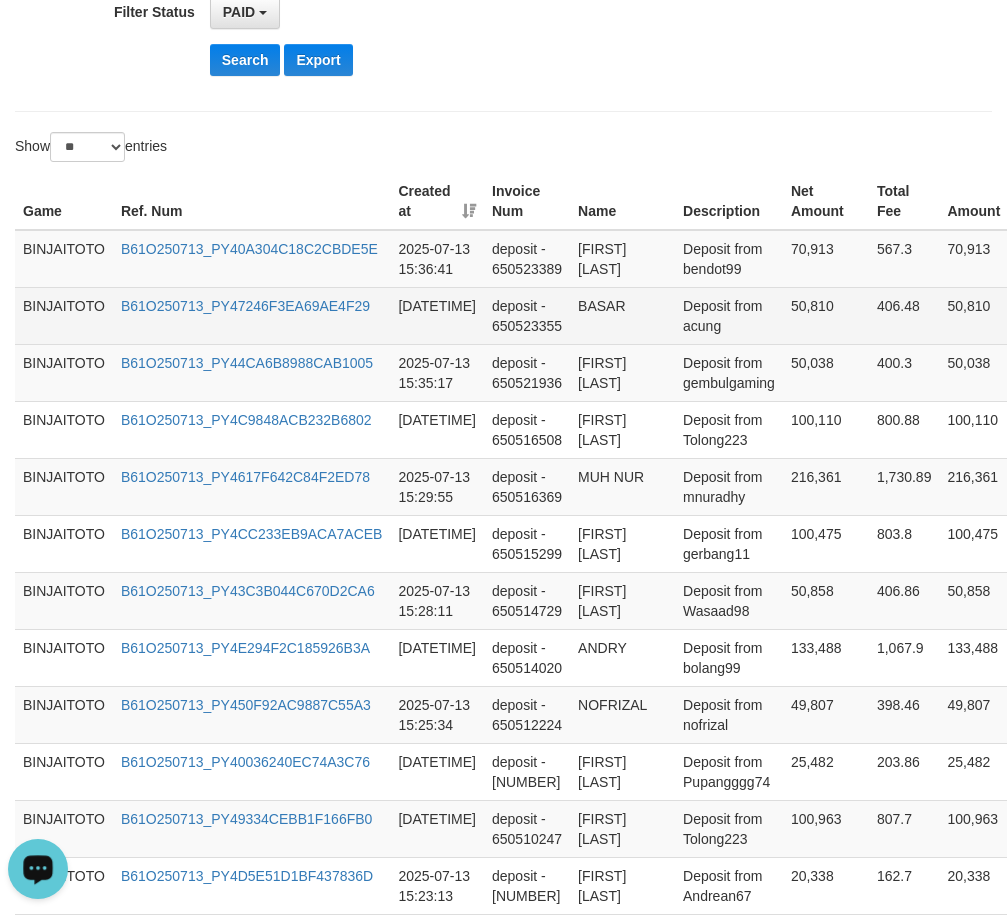 click on "BASAR" at bounding box center [622, 315] 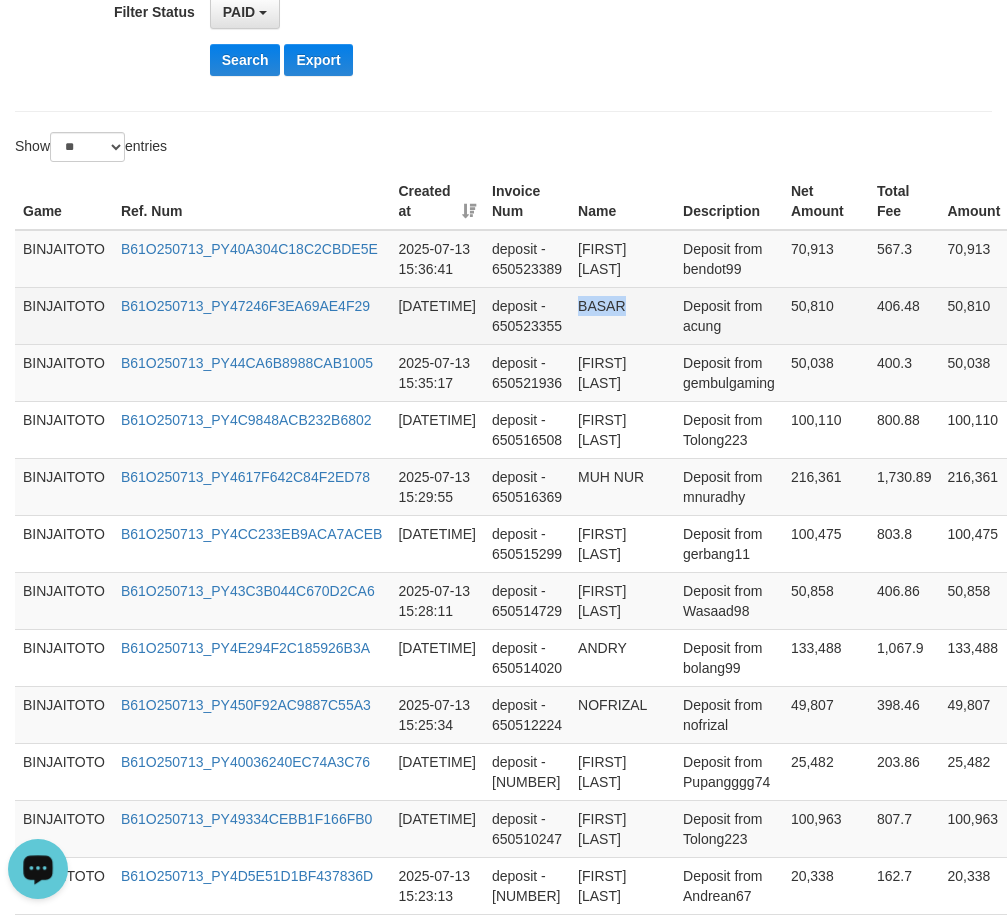 click on "BASAR" at bounding box center (622, 315) 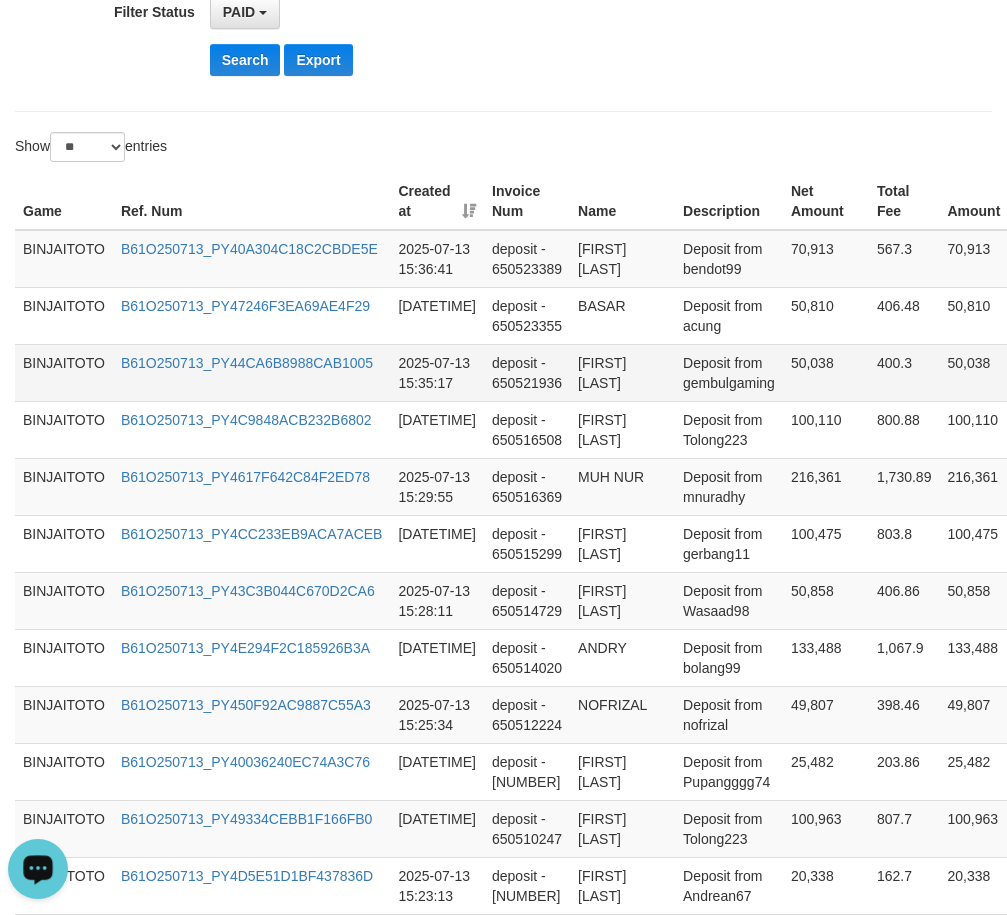 click on "[FIRST] [LAST]" at bounding box center (622, 372) 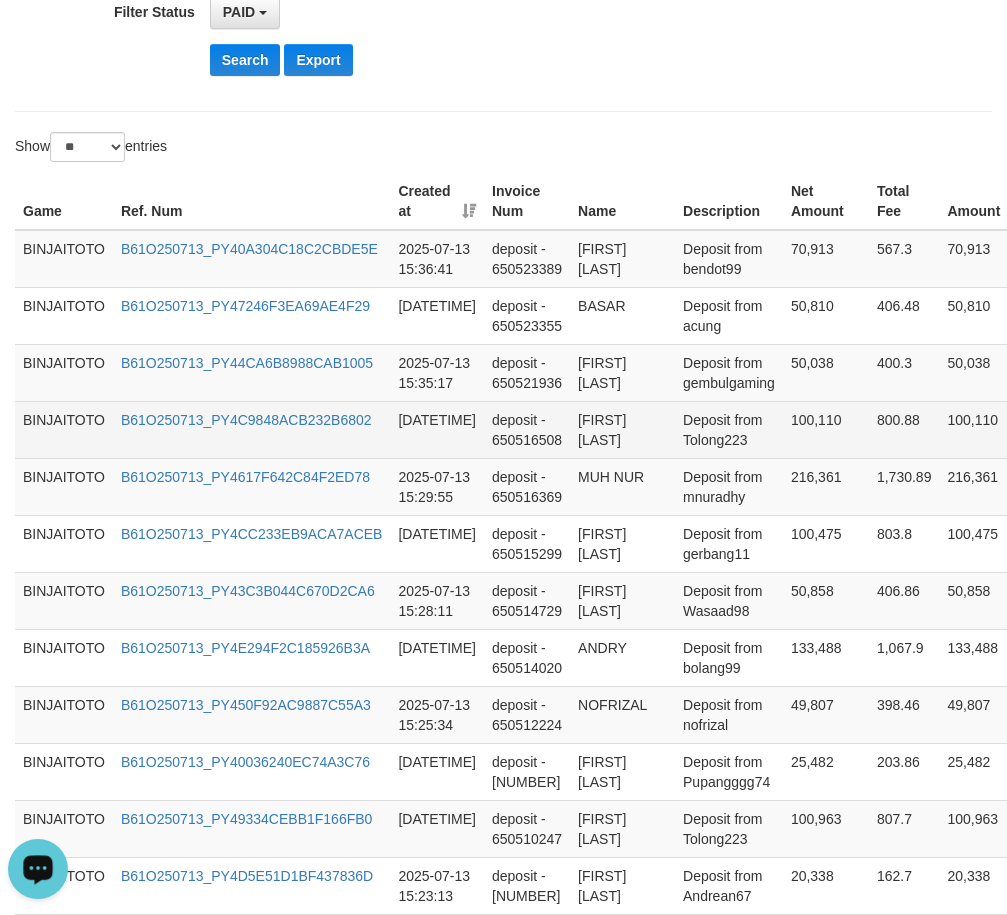 click on "[FIRST] [LAST]" at bounding box center [622, 429] 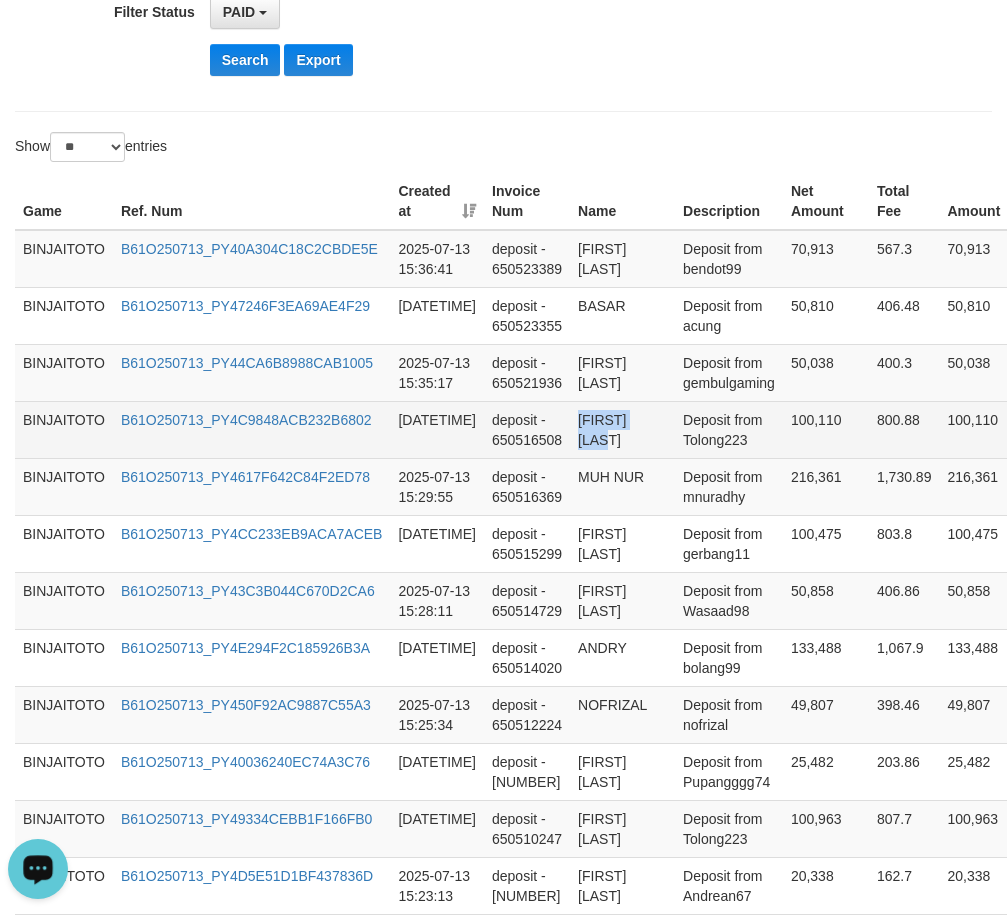 drag, startPoint x: 592, startPoint y: 467, endPoint x: 602, endPoint y: 484, distance: 19.723083 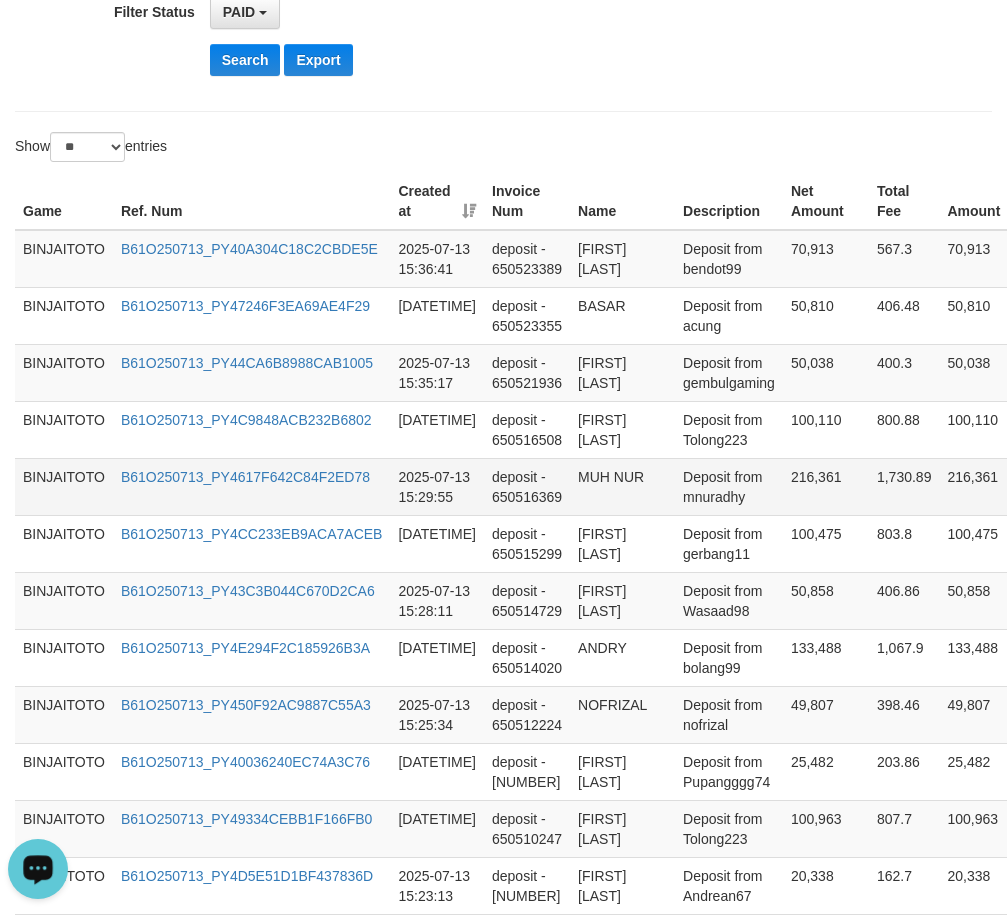 click on "MUH NUR" at bounding box center (622, 486) 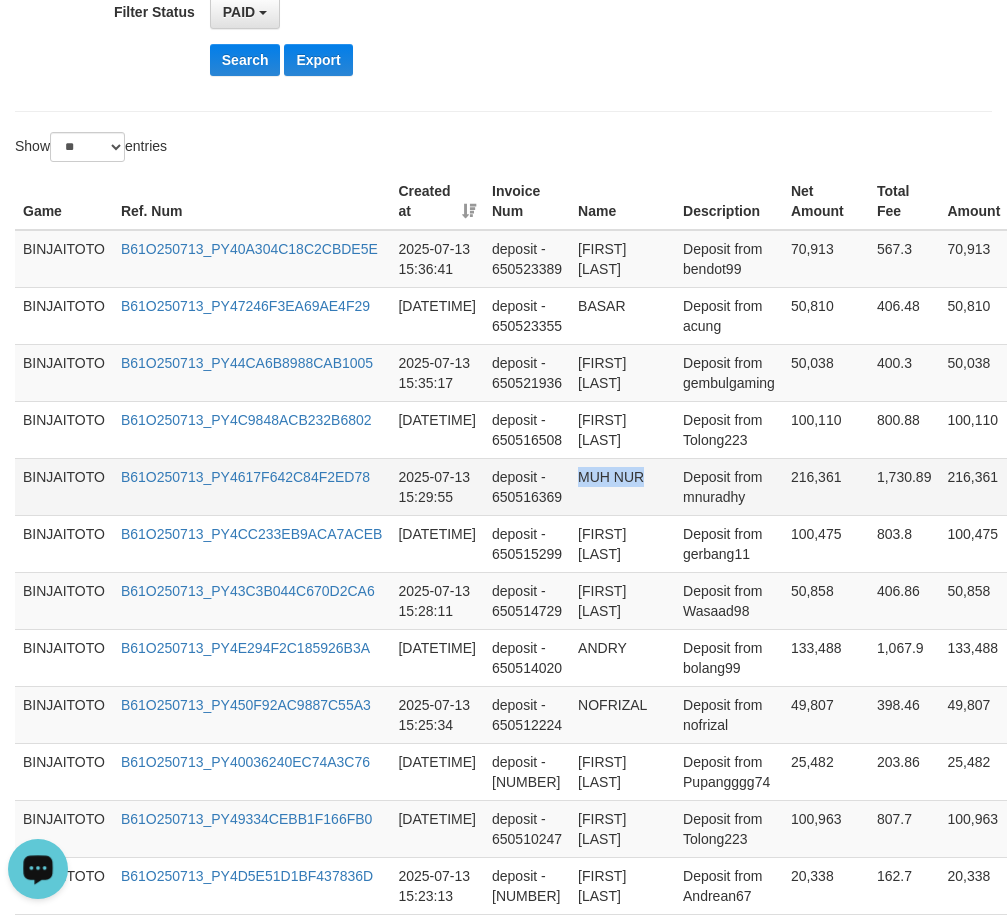 drag, startPoint x: 588, startPoint y: 519, endPoint x: 627, endPoint y: 516, distance: 39.115215 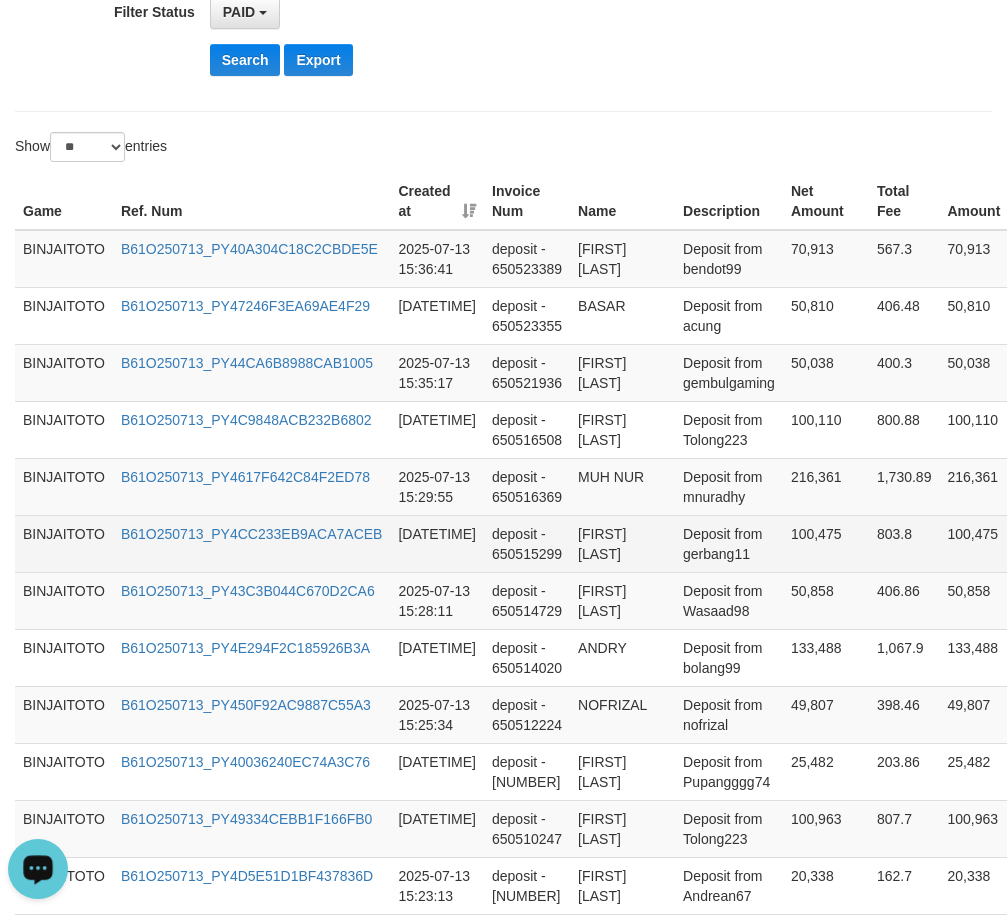click on "[FIRST] [LAST]" at bounding box center [622, 543] 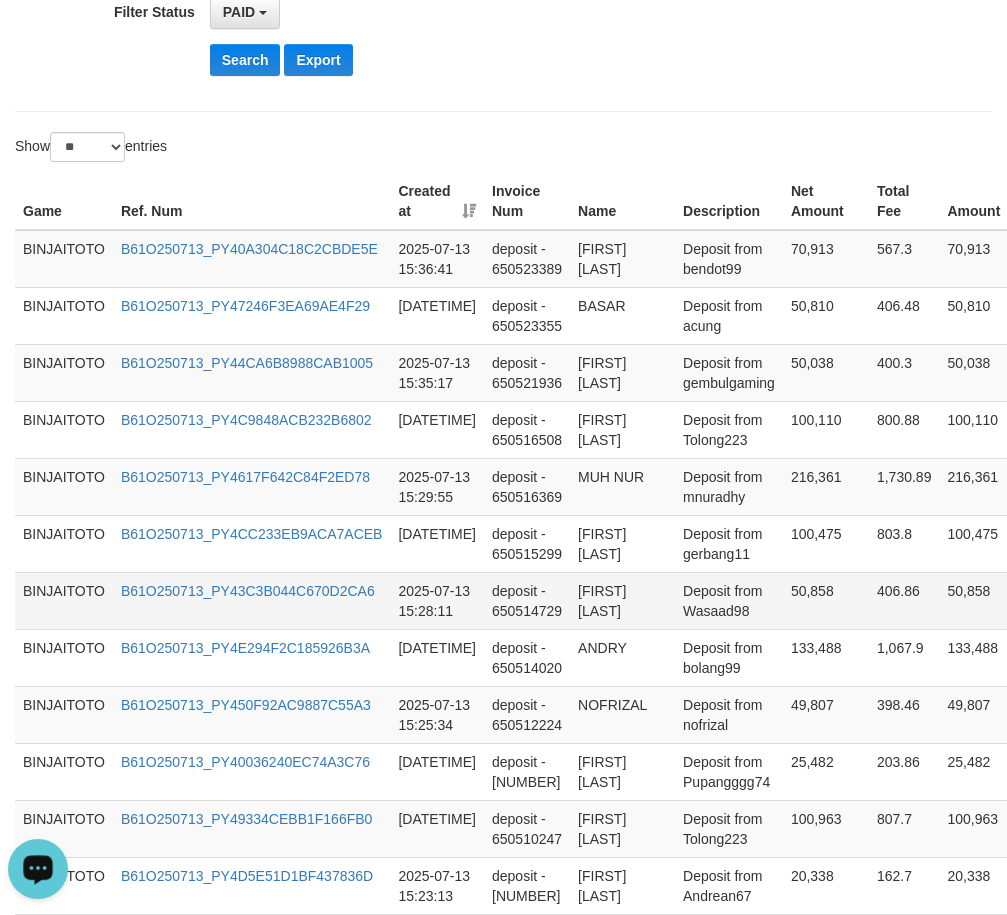 click on "[FIRST] [LAST]" at bounding box center (622, 600) 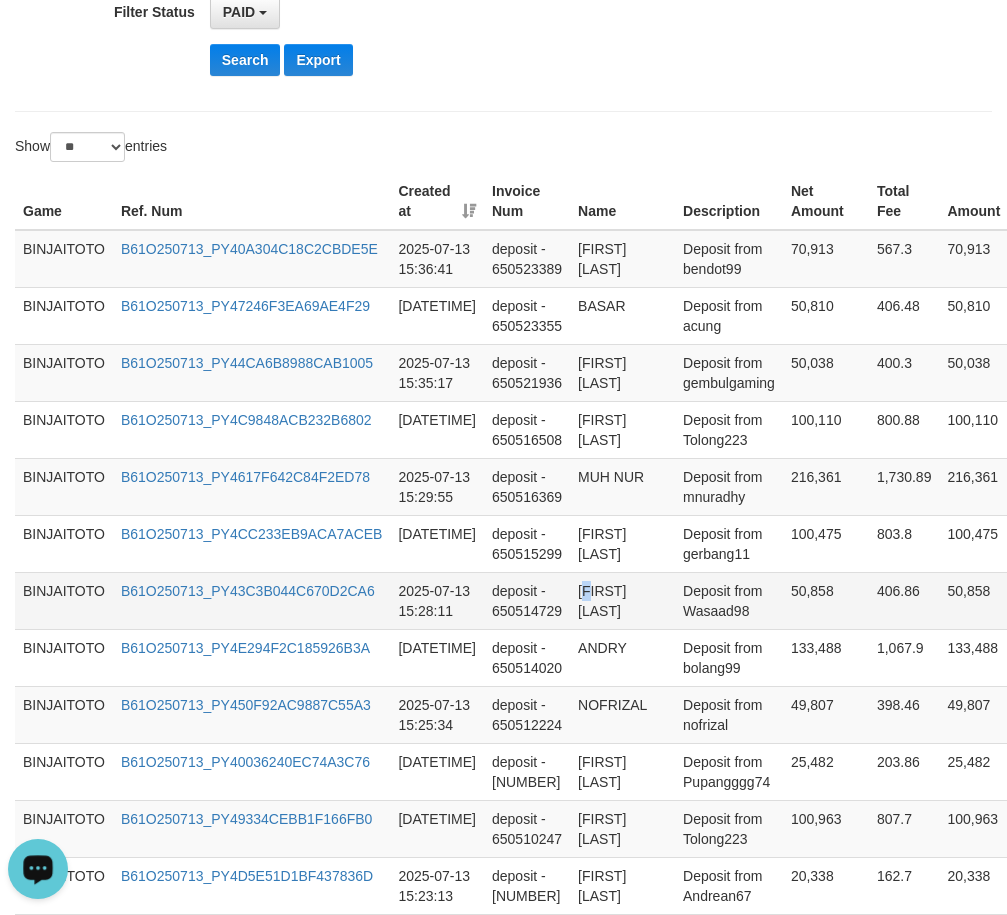 click on "[FIRST] [LAST]" at bounding box center [622, 600] 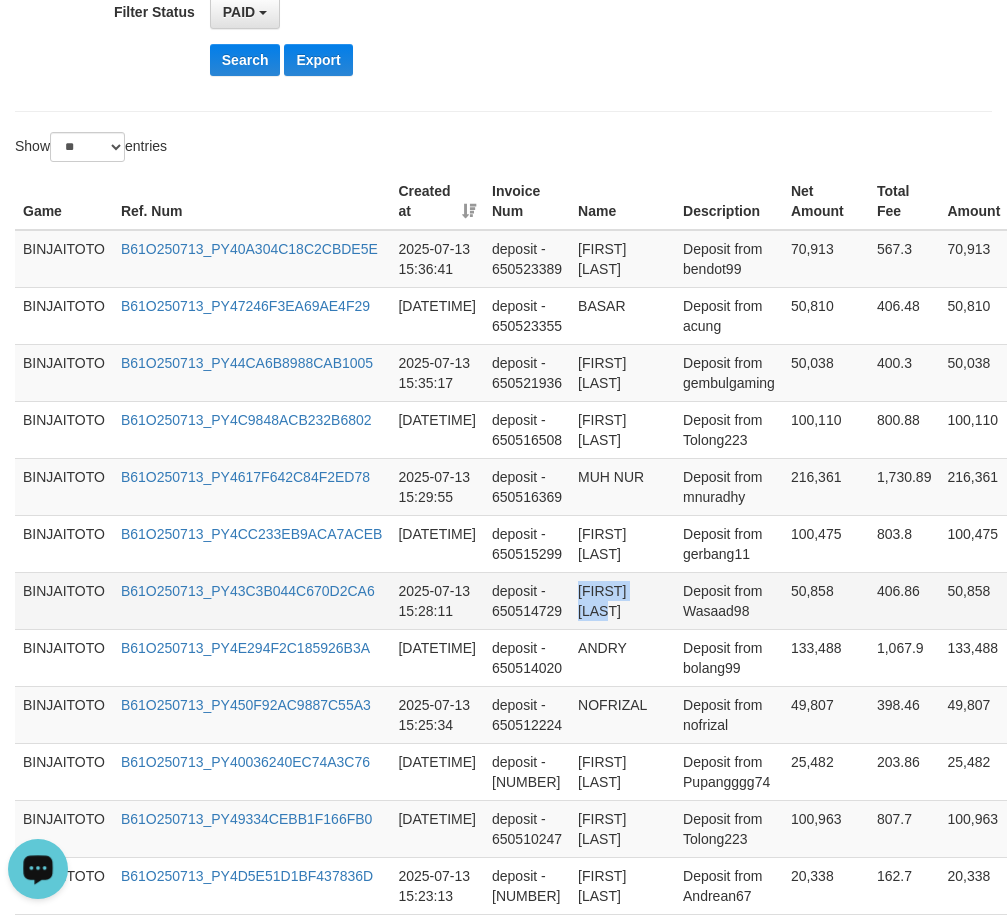 drag, startPoint x: 594, startPoint y: 638, endPoint x: 609, endPoint y: 652, distance: 20.518284 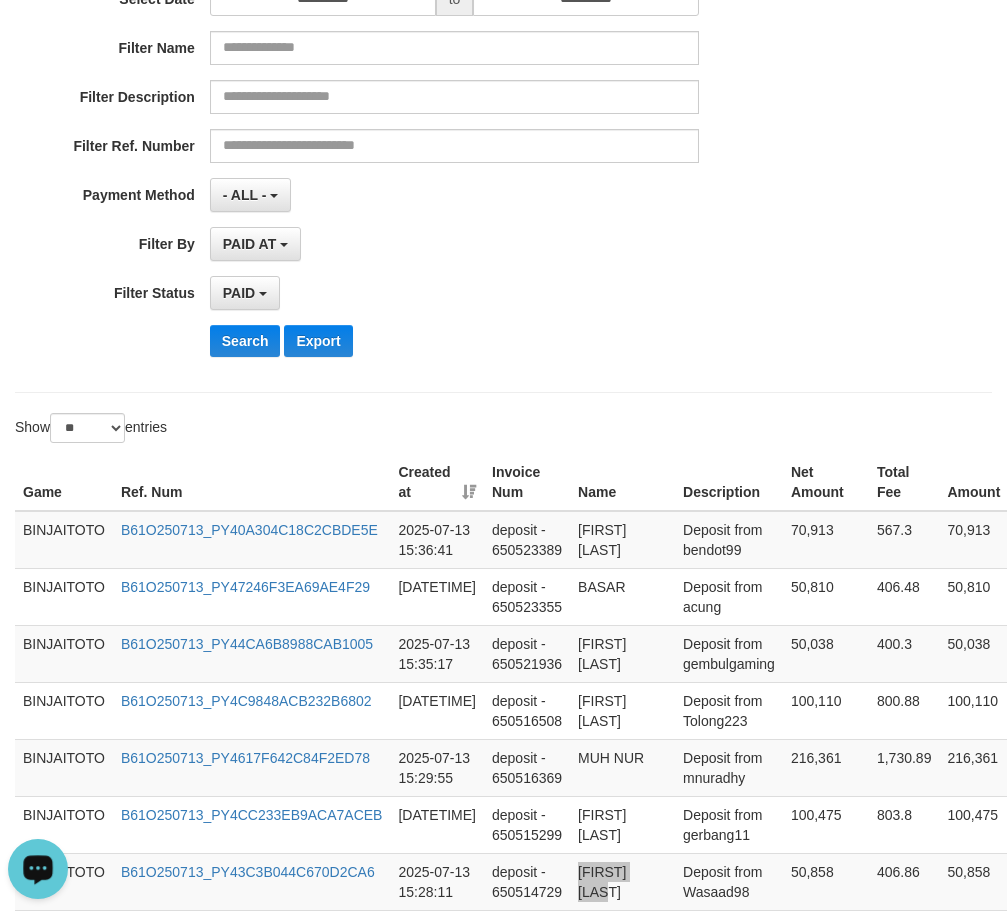 scroll, scrollTop: 200, scrollLeft: 0, axis: vertical 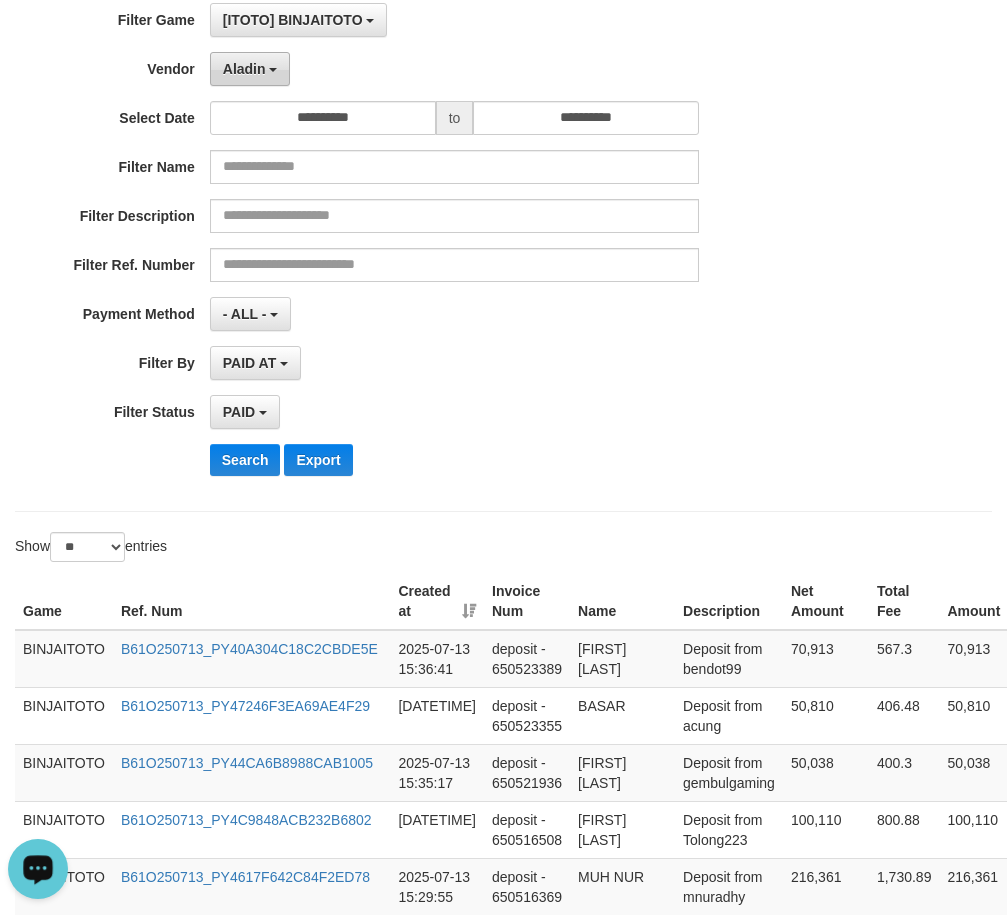 click on "Aladin" at bounding box center [244, 69] 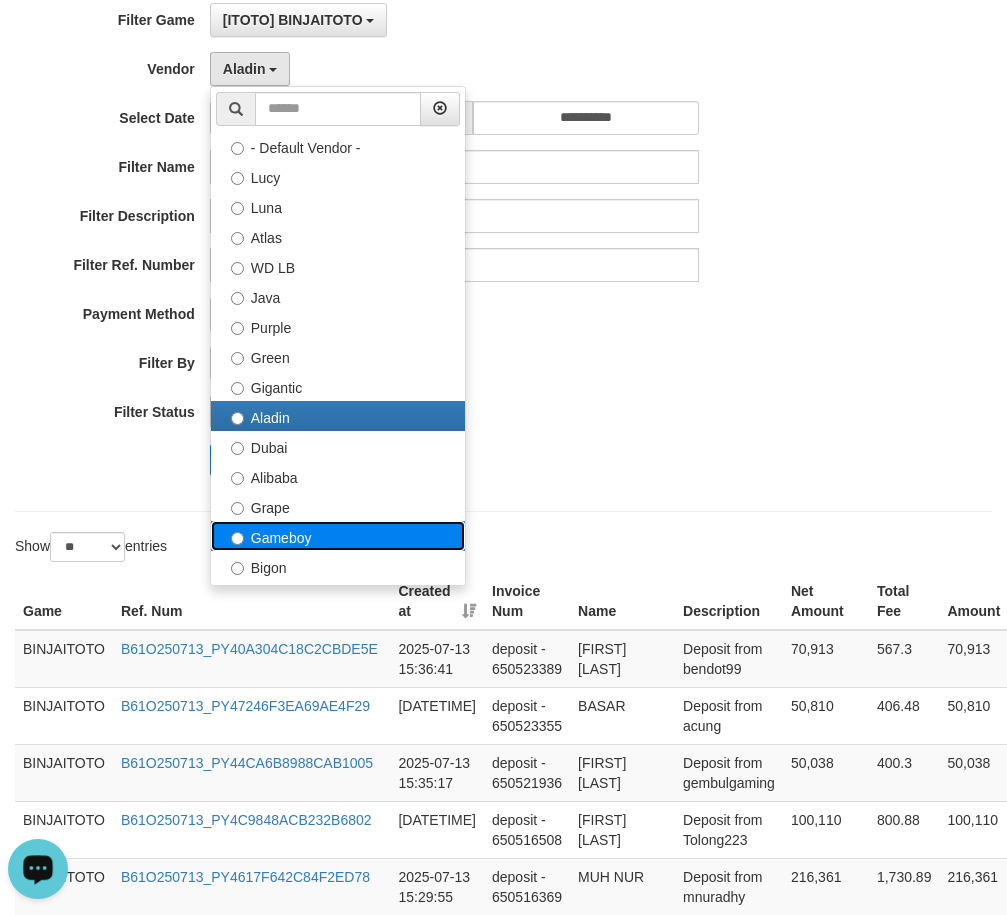 click on "Gameboy" at bounding box center (338, 536) 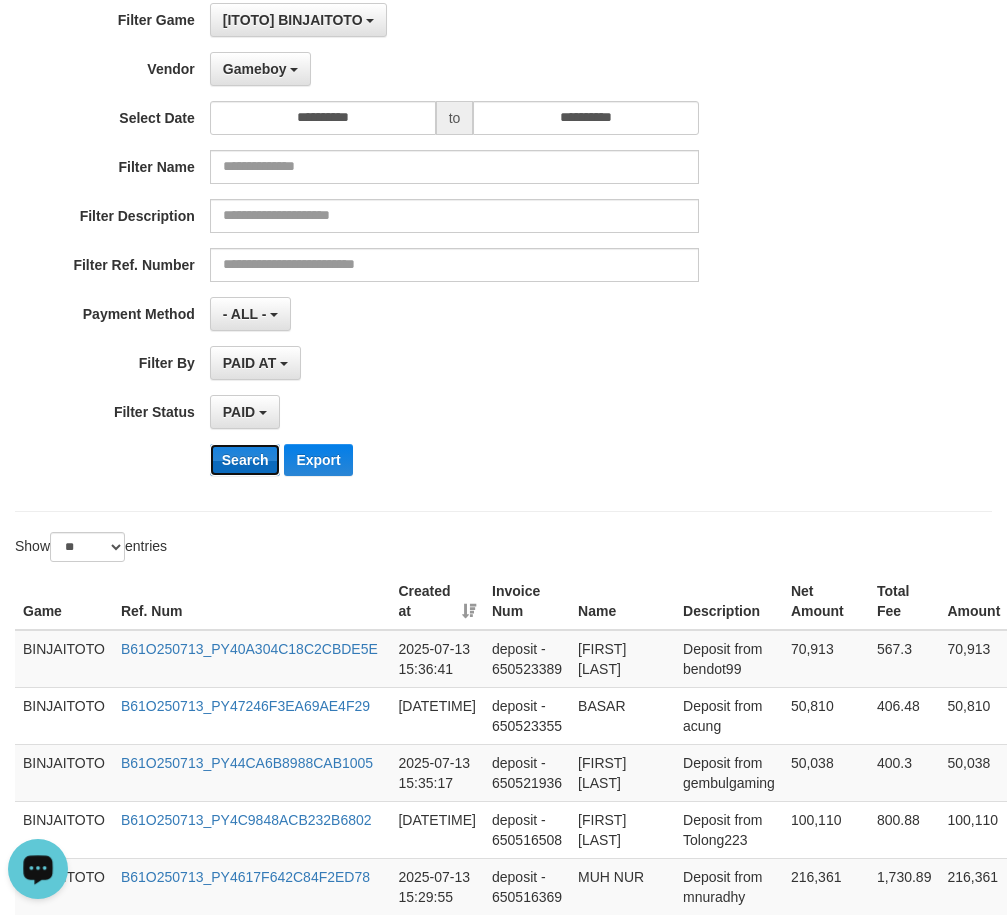 click on "Search" at bounding box center [245, 460] 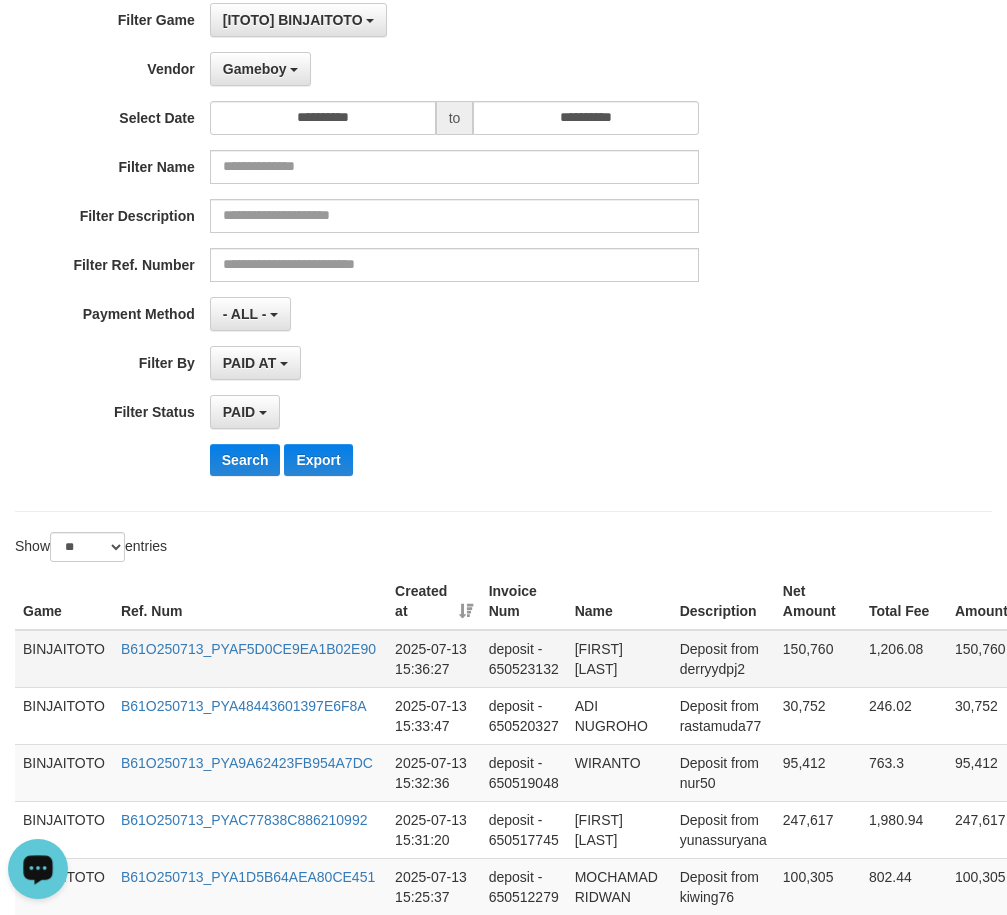 click on "[FIRST] [LAST]" at bounding box center (619, 659) 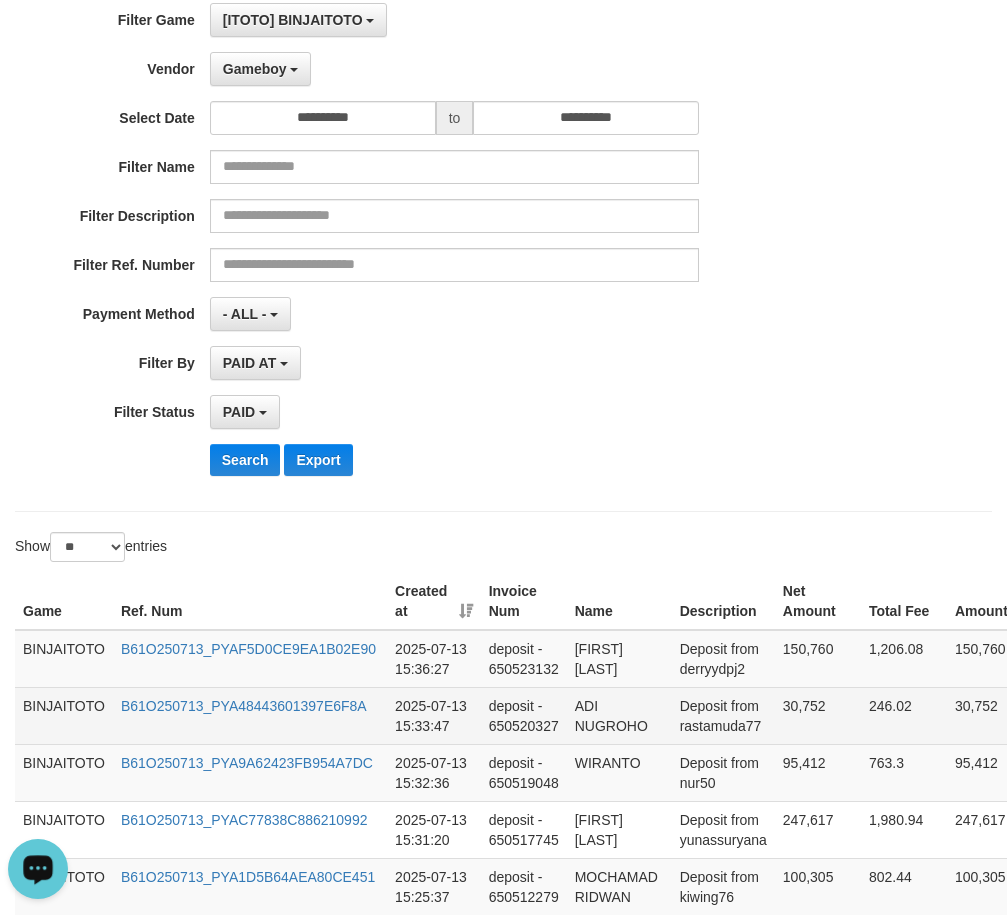 click on "ADI NUGROHO" at bounding box center (619, 715) 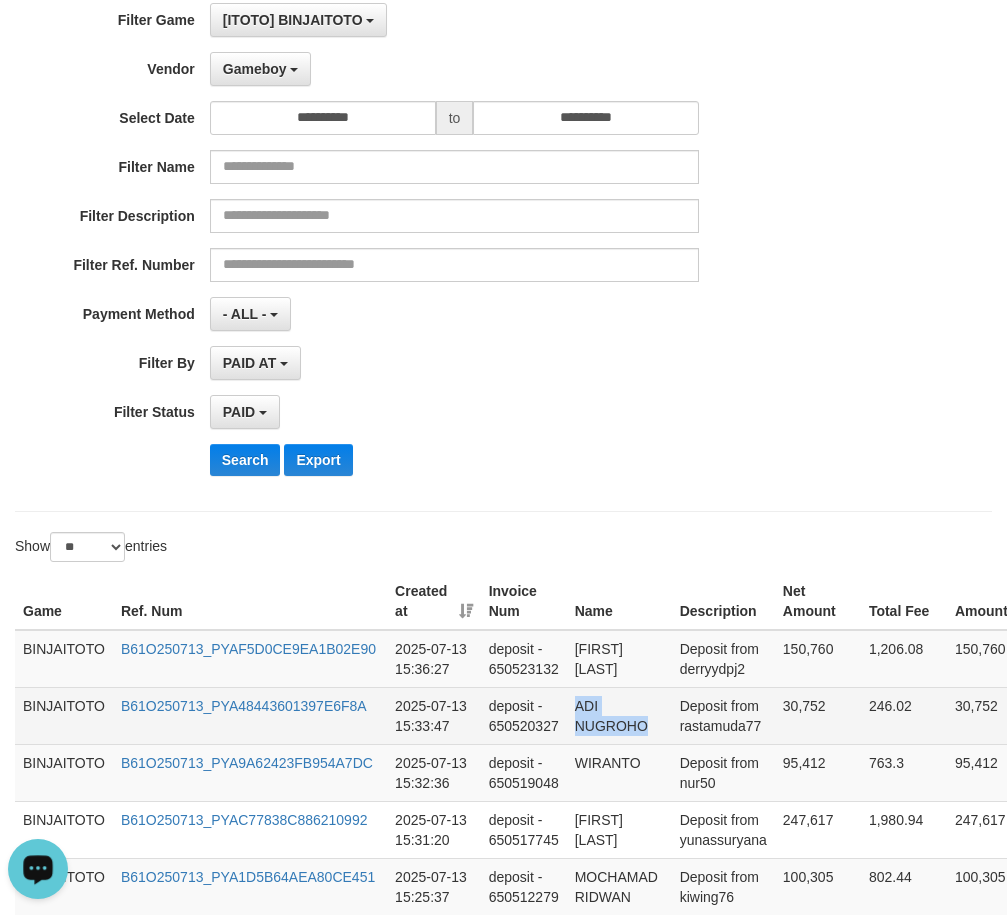 drag, startPoint x: 581, startPoint y: 703, endPoint x: 631, endPoint y: 704, distance: 50.01 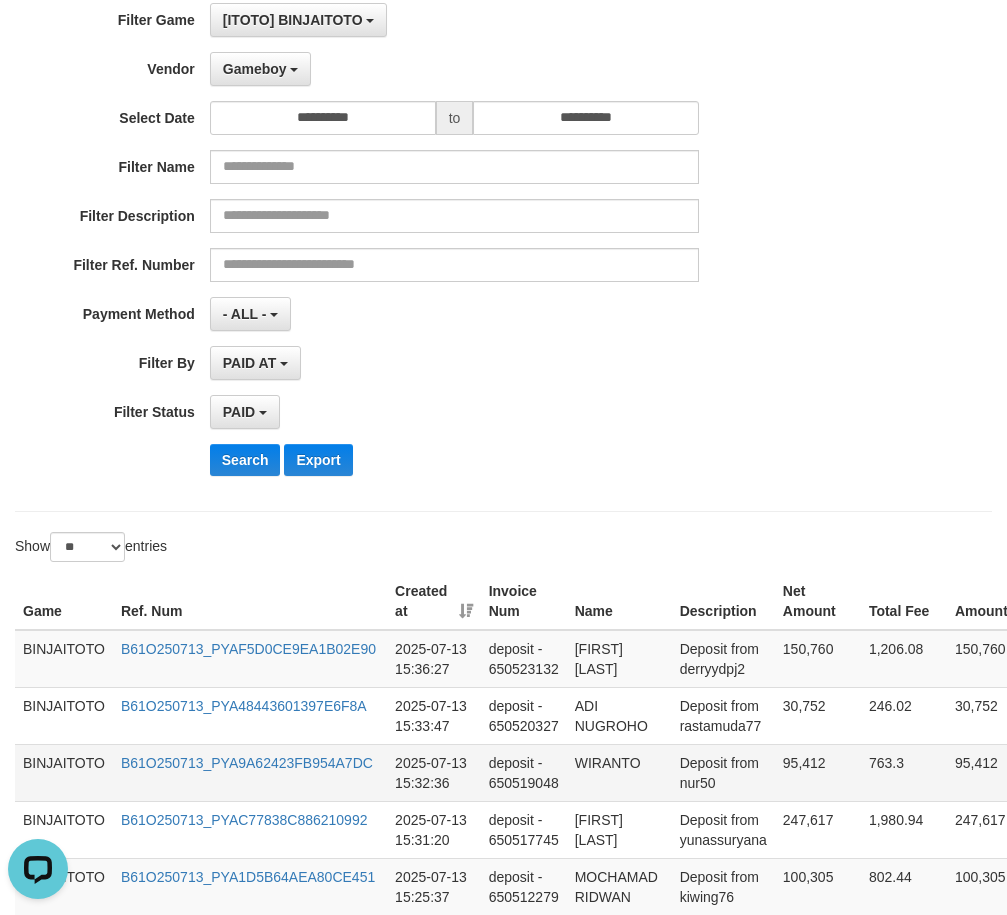 click on "WIRANTO" at bounding box center [619, 772] 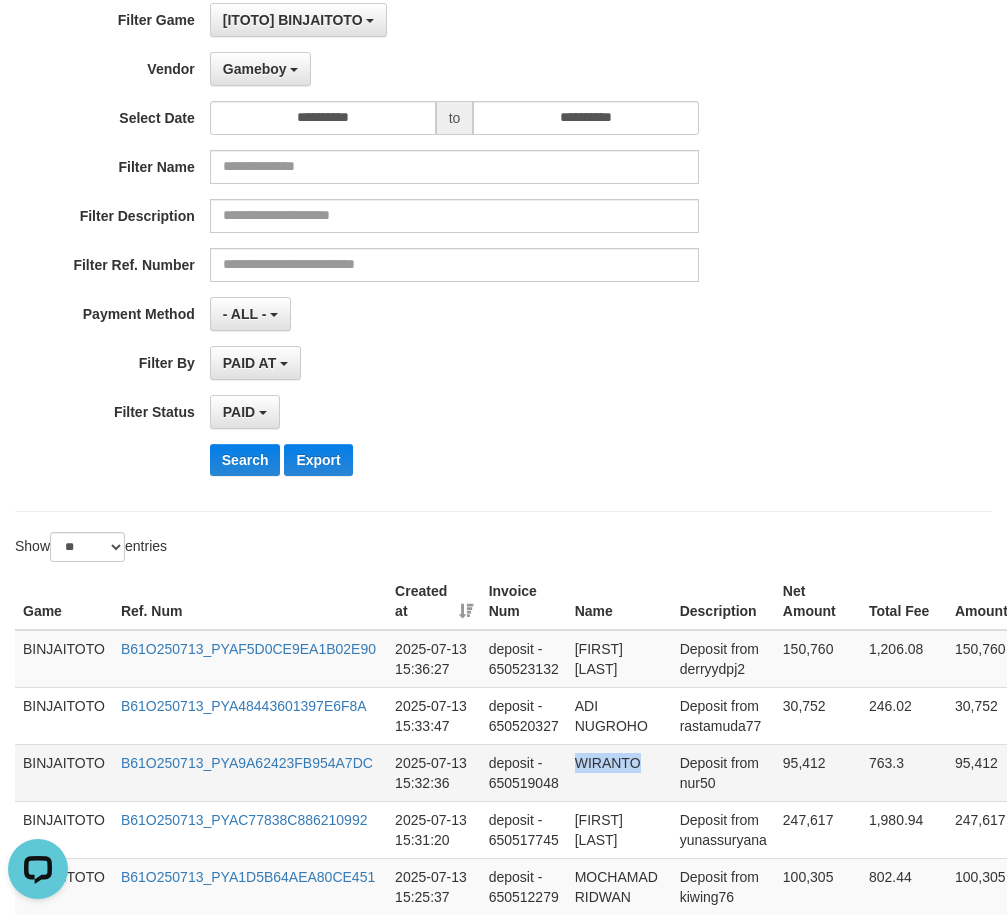 click on "WIRANTO" at bounding box center [619, 772] 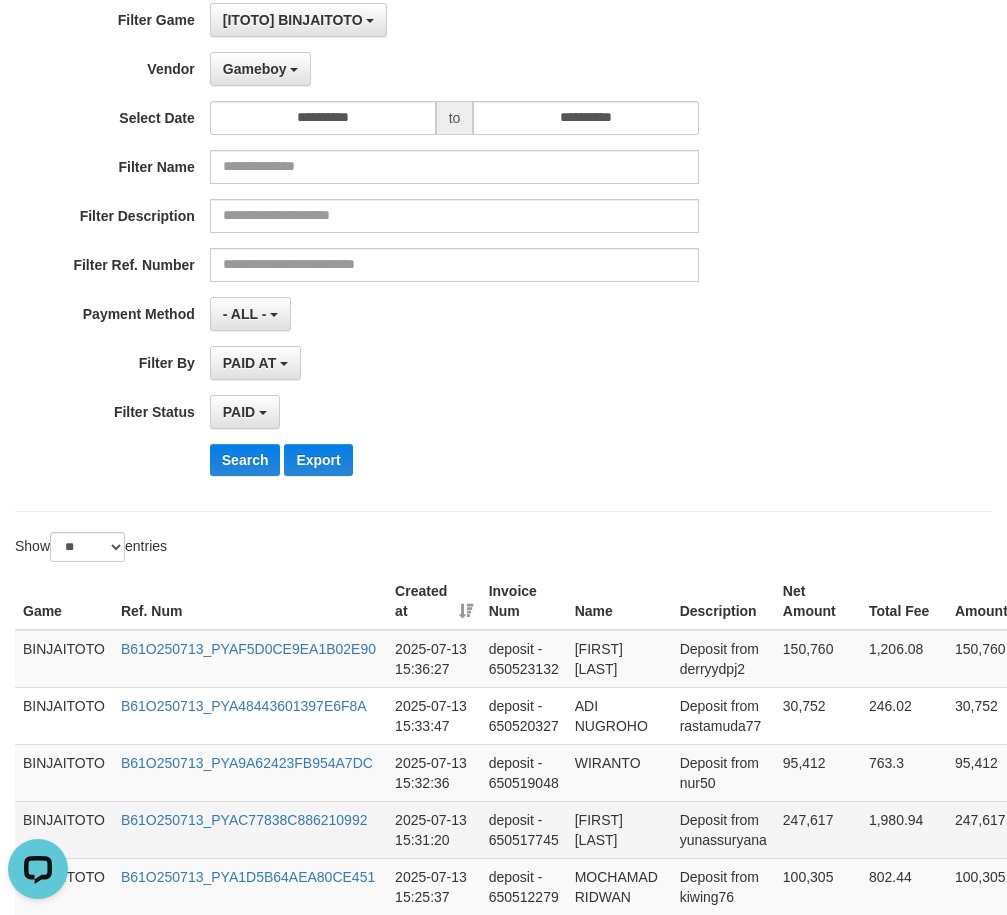 click on "[FIRST] [LAST]" at bounding box center [619, 829] 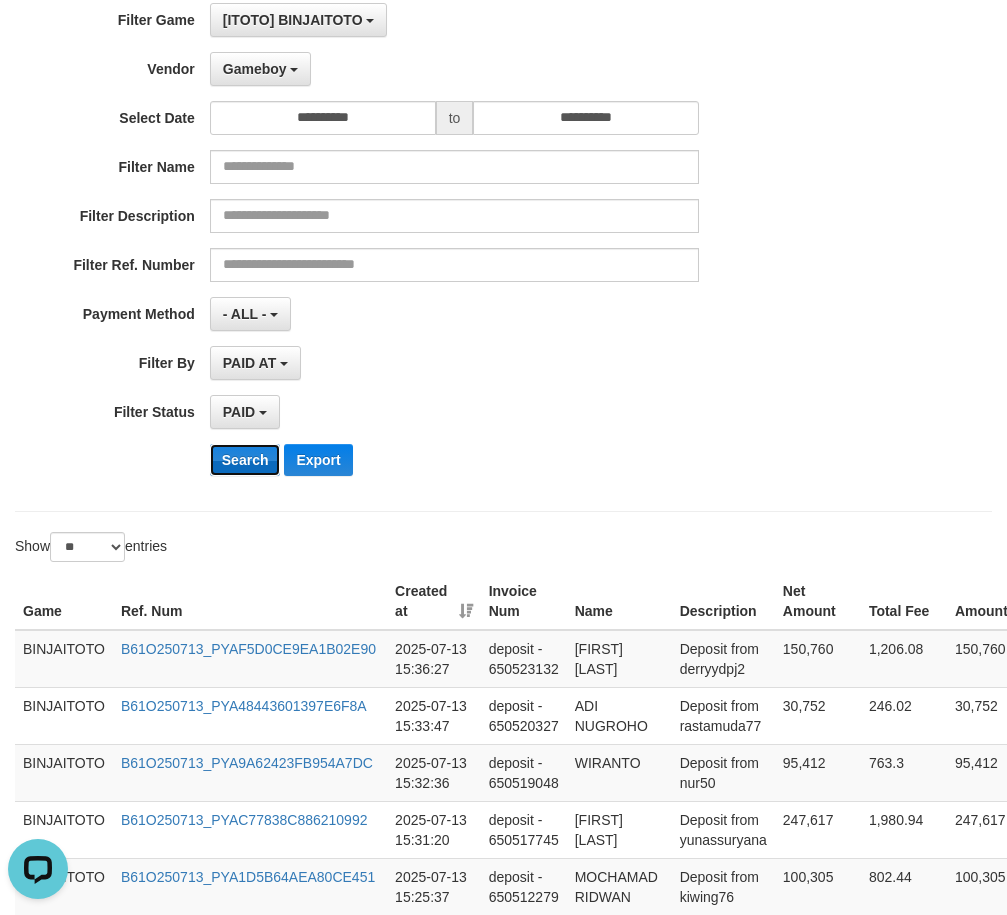 click on "Search" at bounding box center [245, 460] 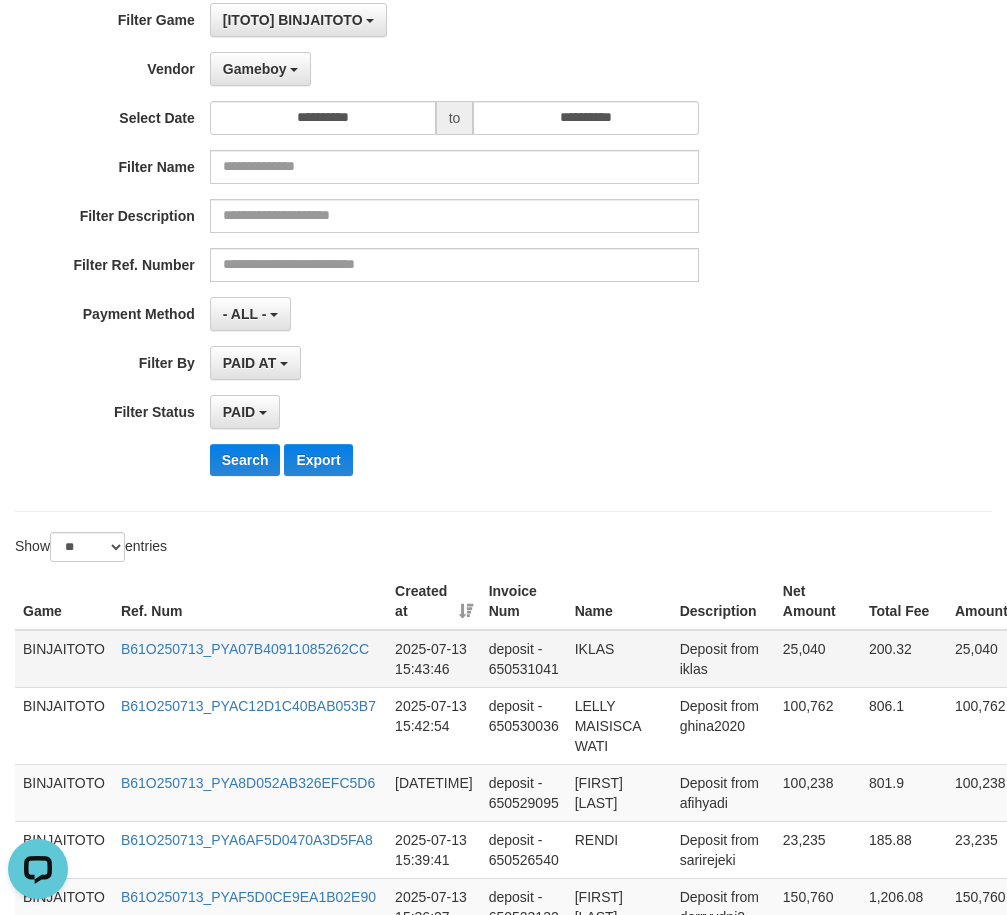 click on "IKLAS" at bounding box center (619, 659) 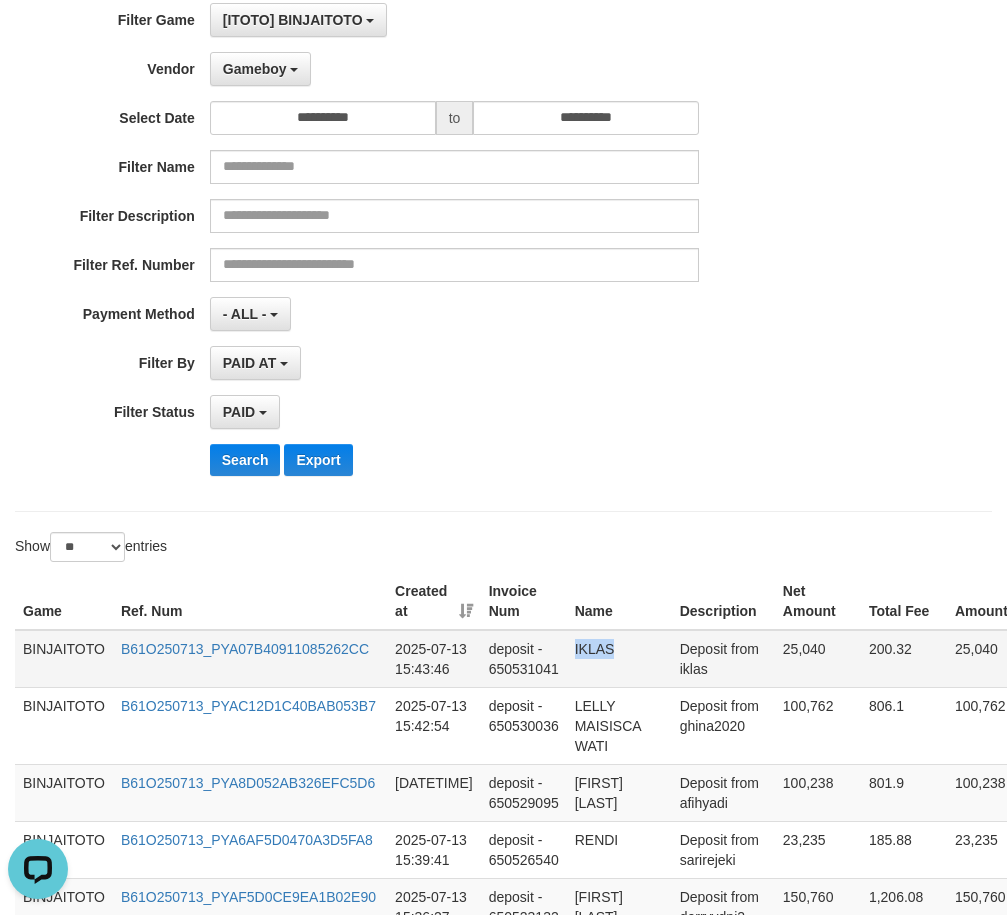 click on "IKLAS" at bounding box center [619, 659] 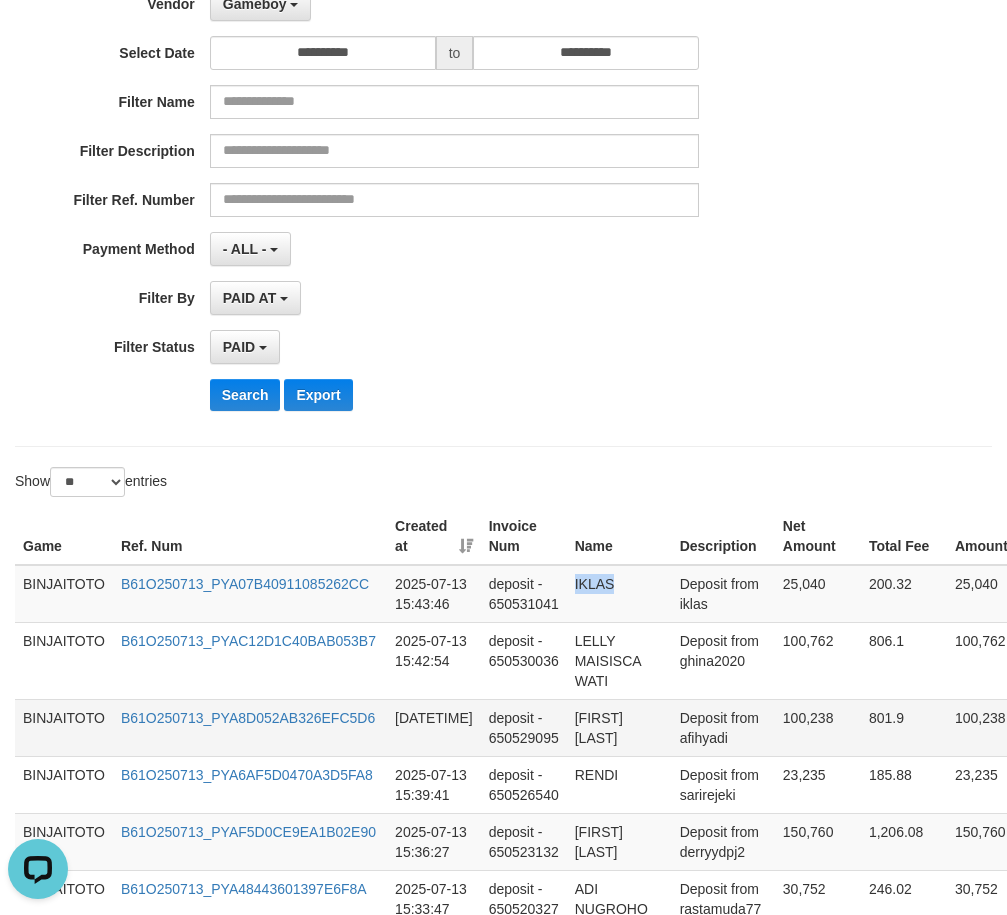 scroll, scrollTop: 300, scrollLeft: 0, axis: vertical 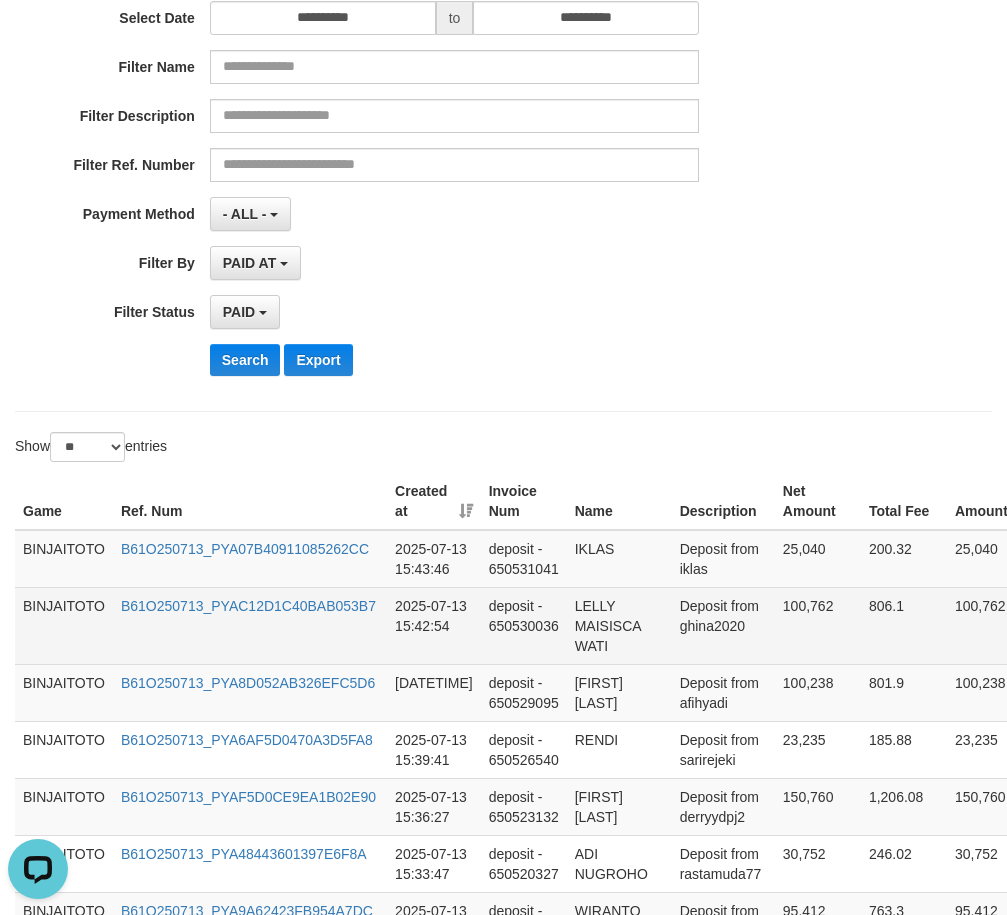 click on "LELLY MAISISCA WATI" at bounding box center [619, 625] 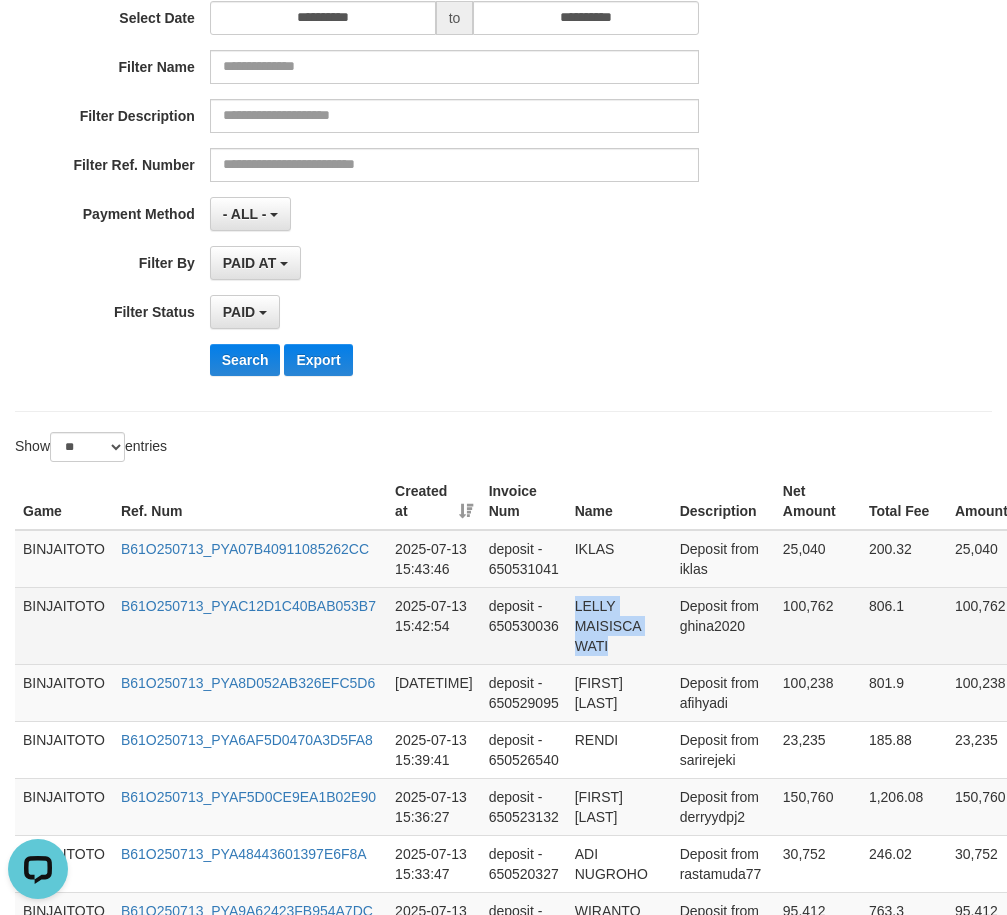 drag, startPoint x: 590, startPoint y: 634, endPoint x: 593, endPoint y: 650, distance: 16.27882 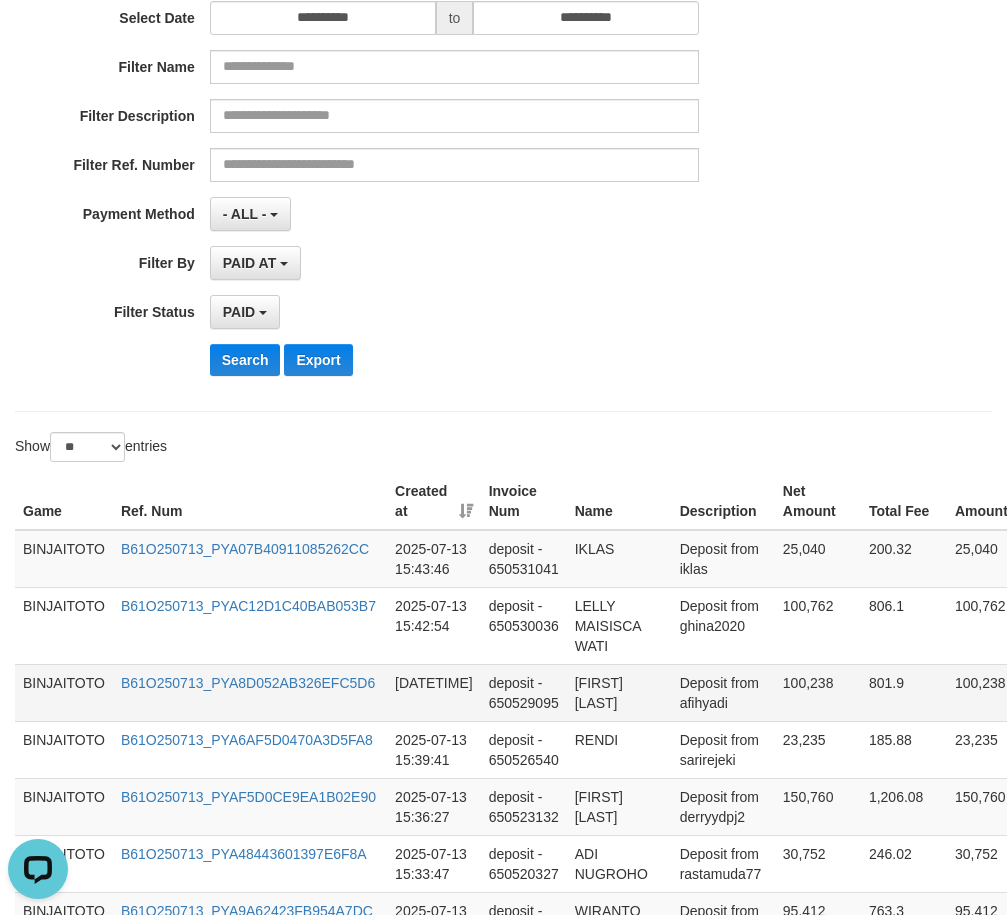 click on "[FIRST] [LAST]" at bounding box center [619, 692] 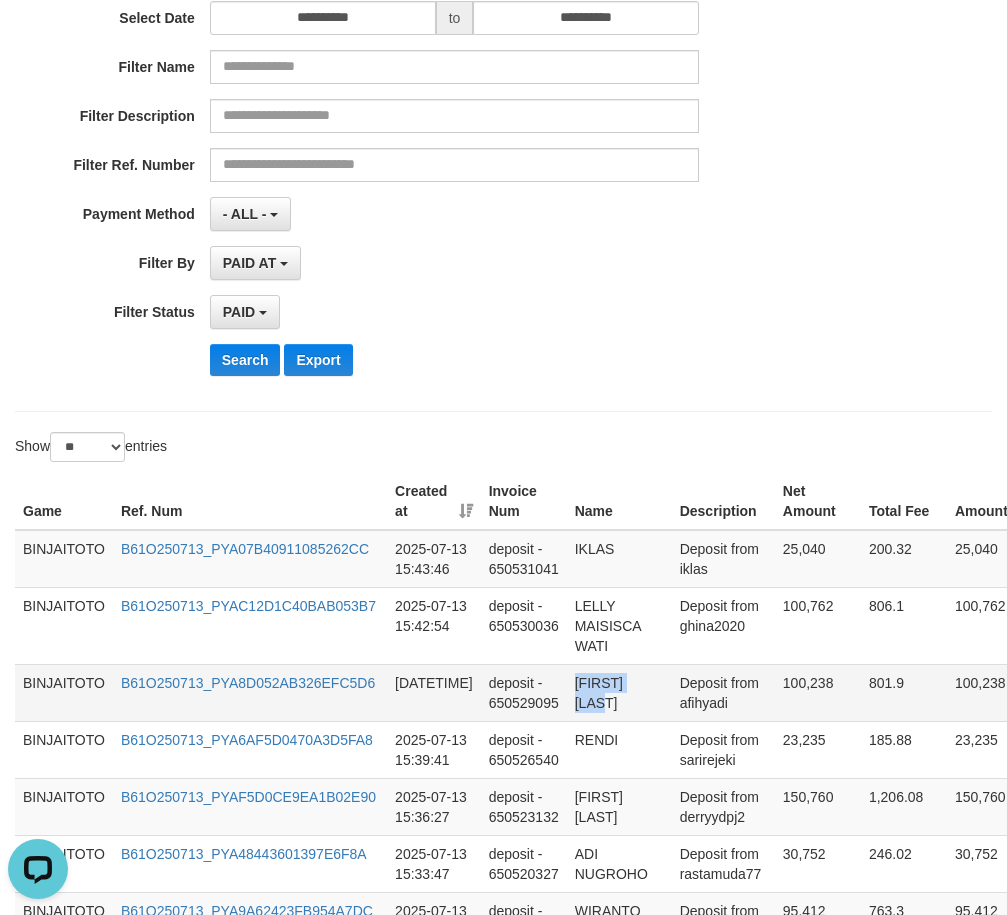 drag, startPoint x: 601, startPoint y: 689, endPoint x: 637, endPoint y: 693, distance: 36.221542 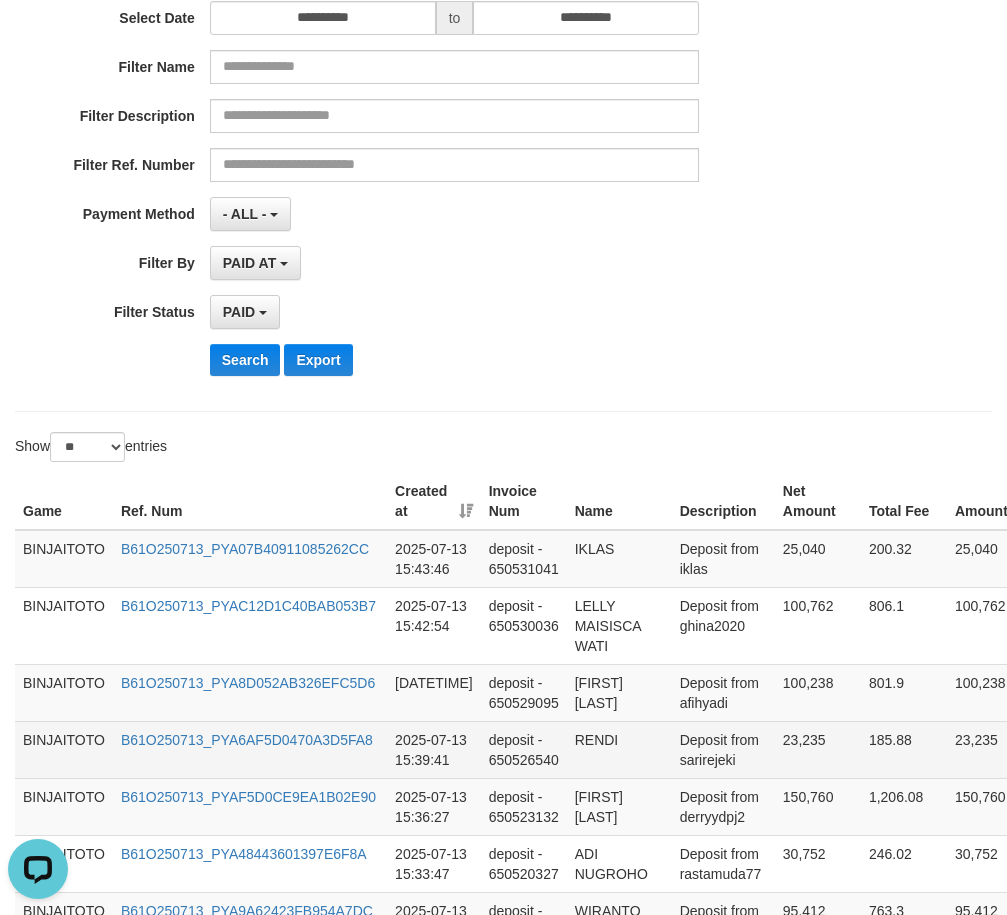 click on "RENDI" at bounding box center [619, 749] 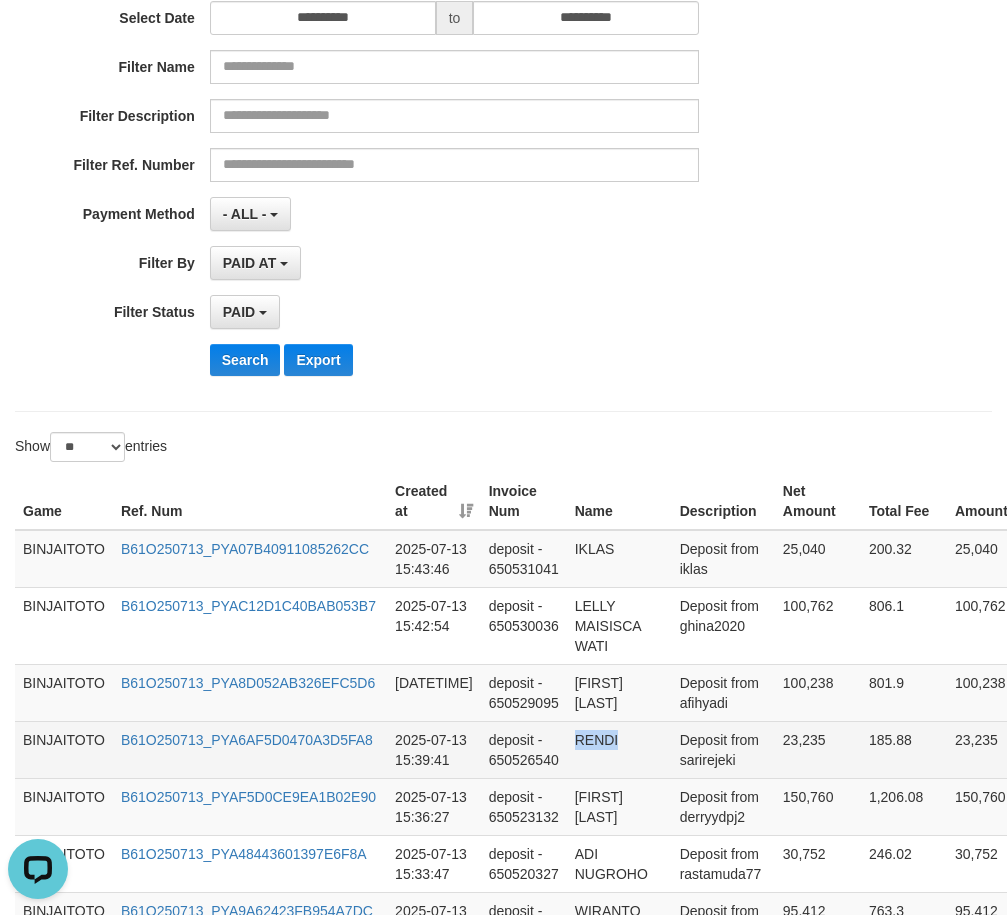 click on "RENDI" at bounding box center [619, 749] 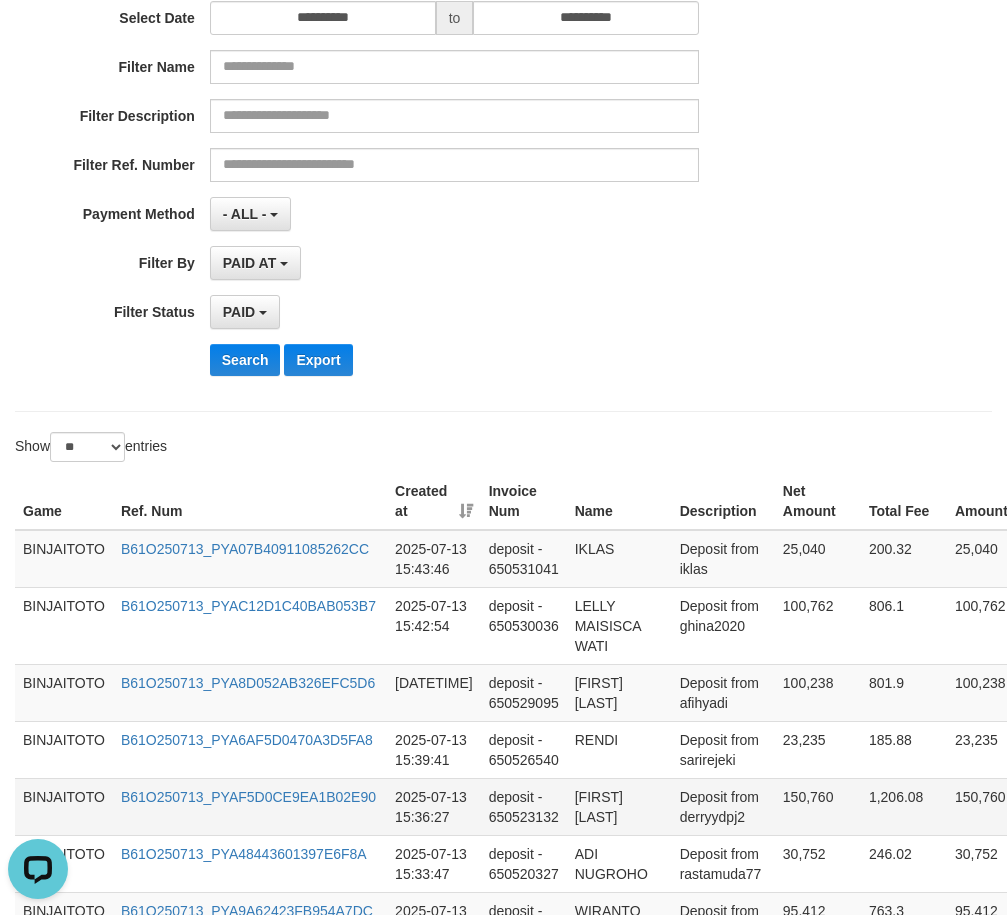 click on "[FIRST] [LAST]" at bounding box center [619, 806] 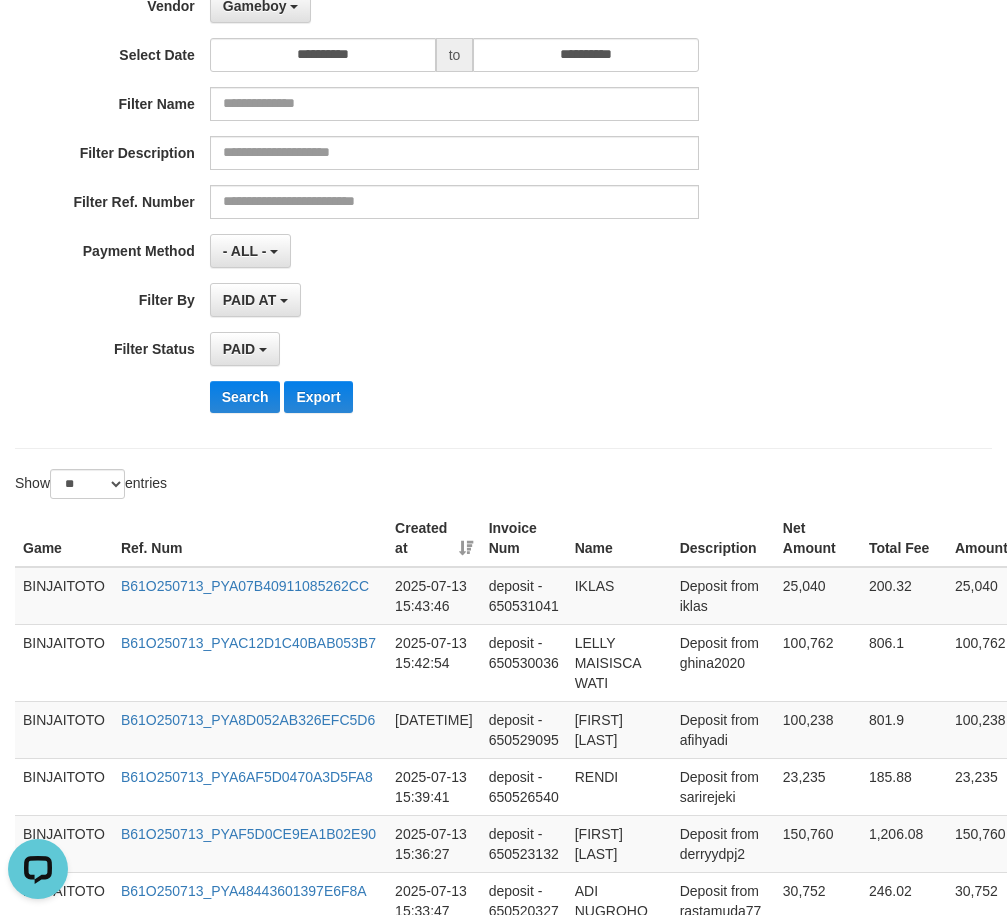 scroll, scrollTop: 100, scrollLeft: 0, axis: vertical 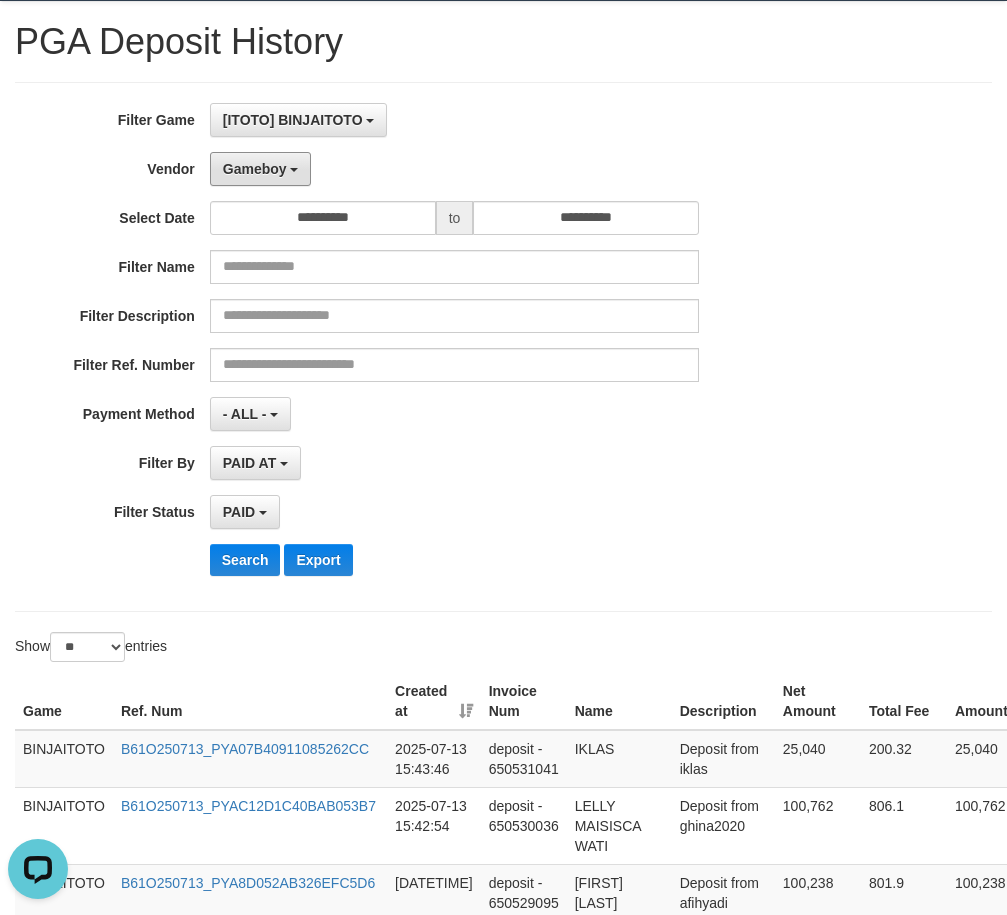 drag, startPoint x: 262, startPoint y: 177, endPoint x: 262, endPoint y: 192, distance: 15 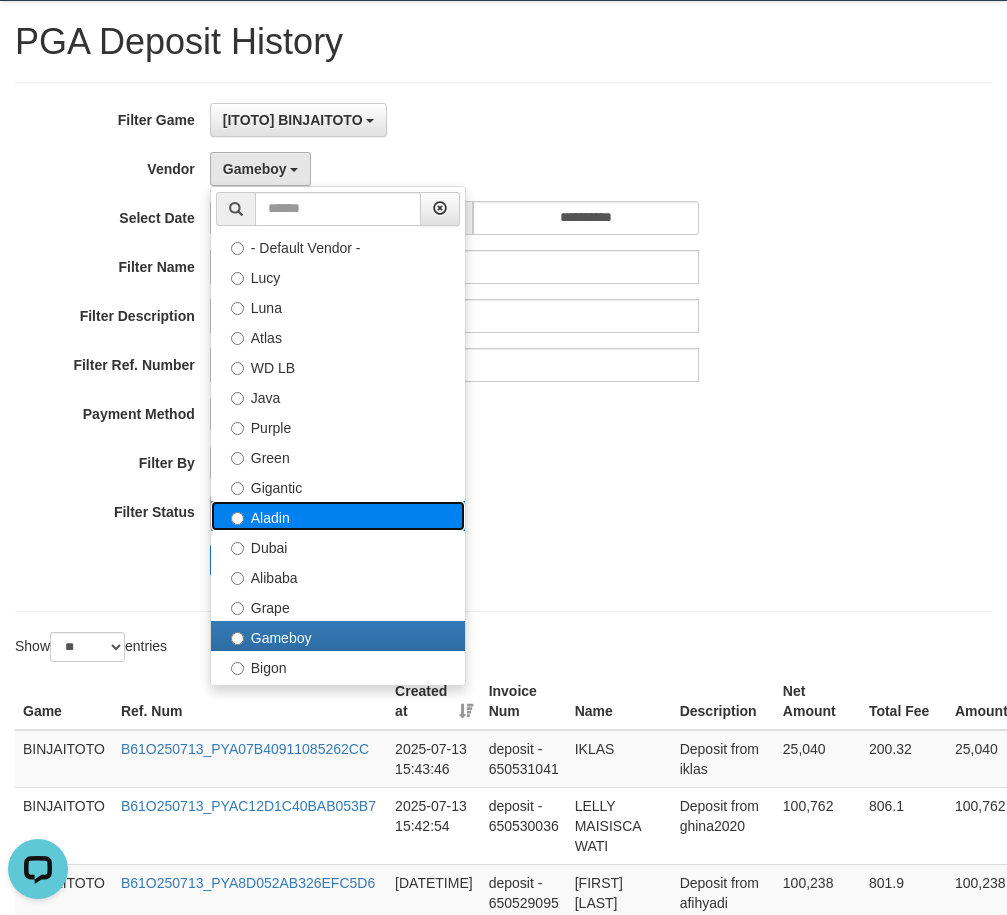 click on "Aladin" at bounding box center (338, 516) 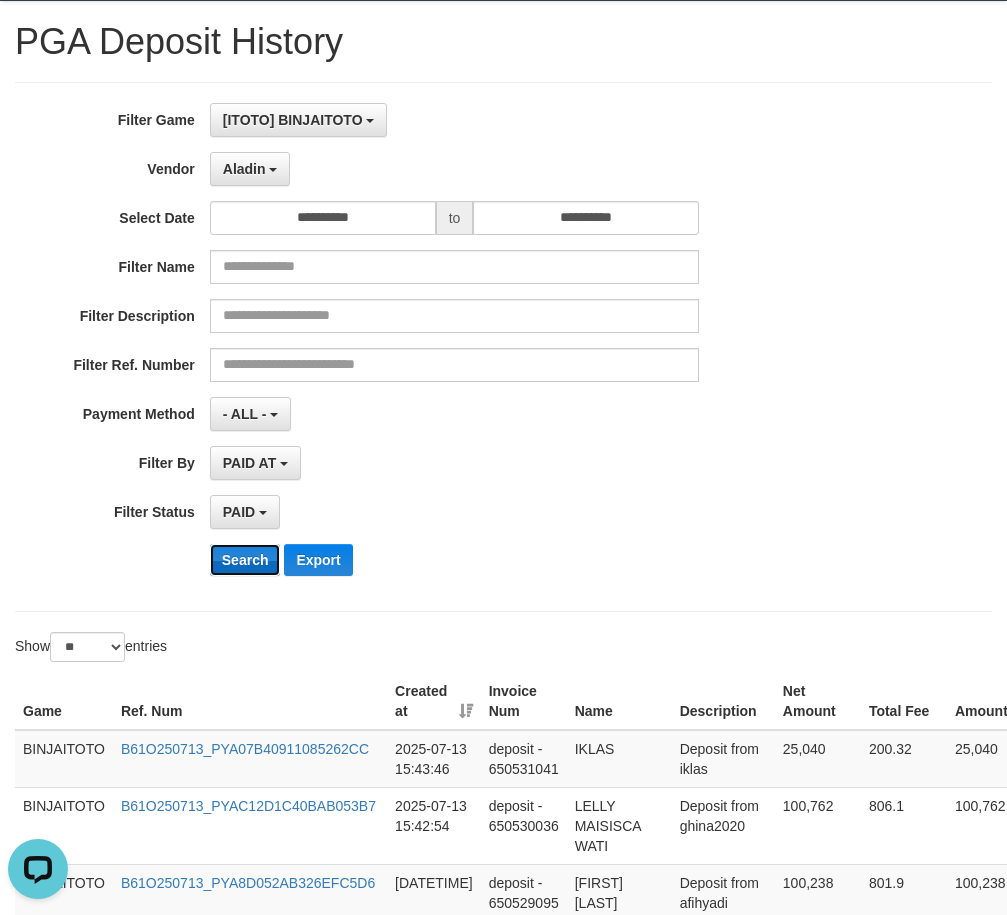 click on "Search" at bounding box center (245, 560) 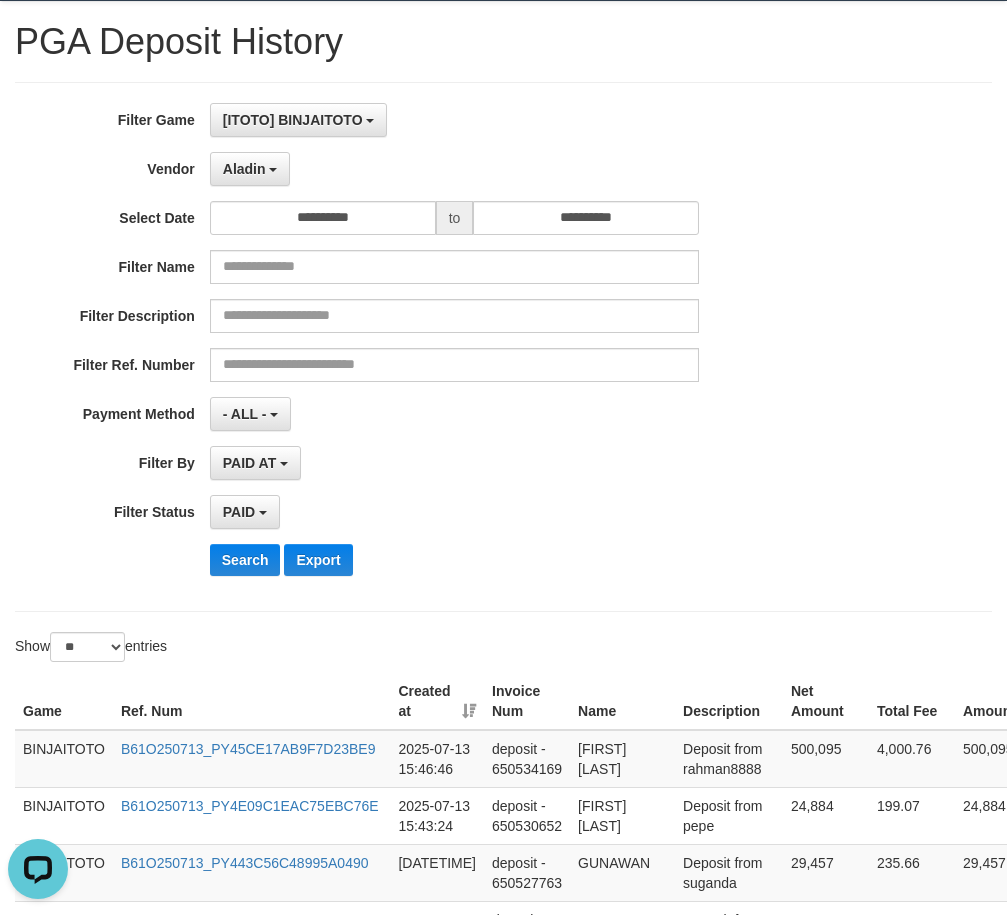 click on "**********" at bounding box center (419, 347) 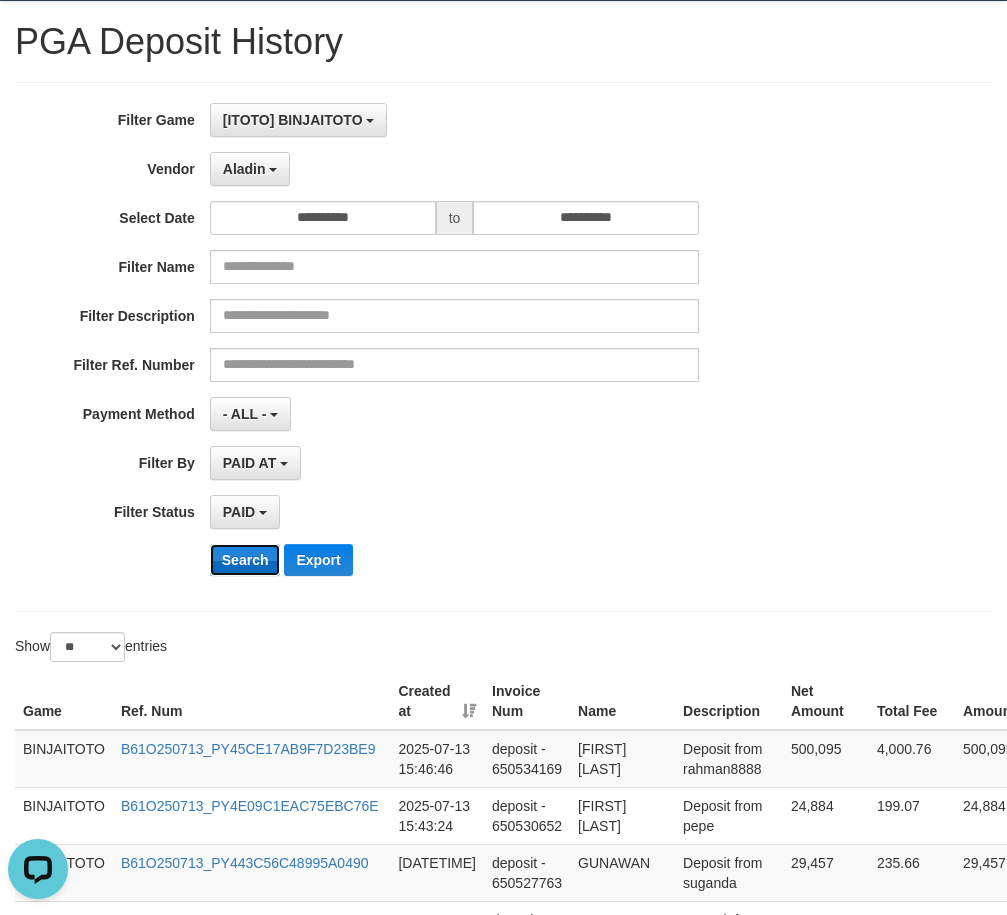 click on "Search" at bounding box center [245, 560] 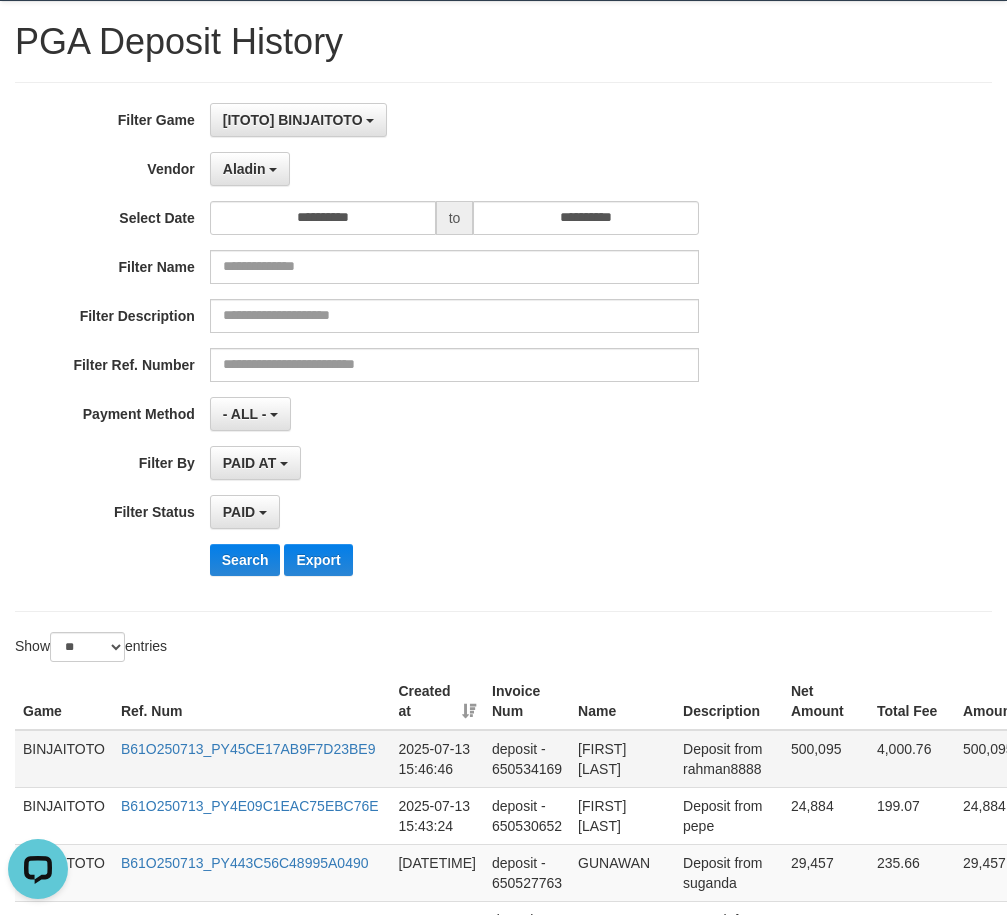 click on "[FIRST] [LAST]" at bounding box center [622, 759] 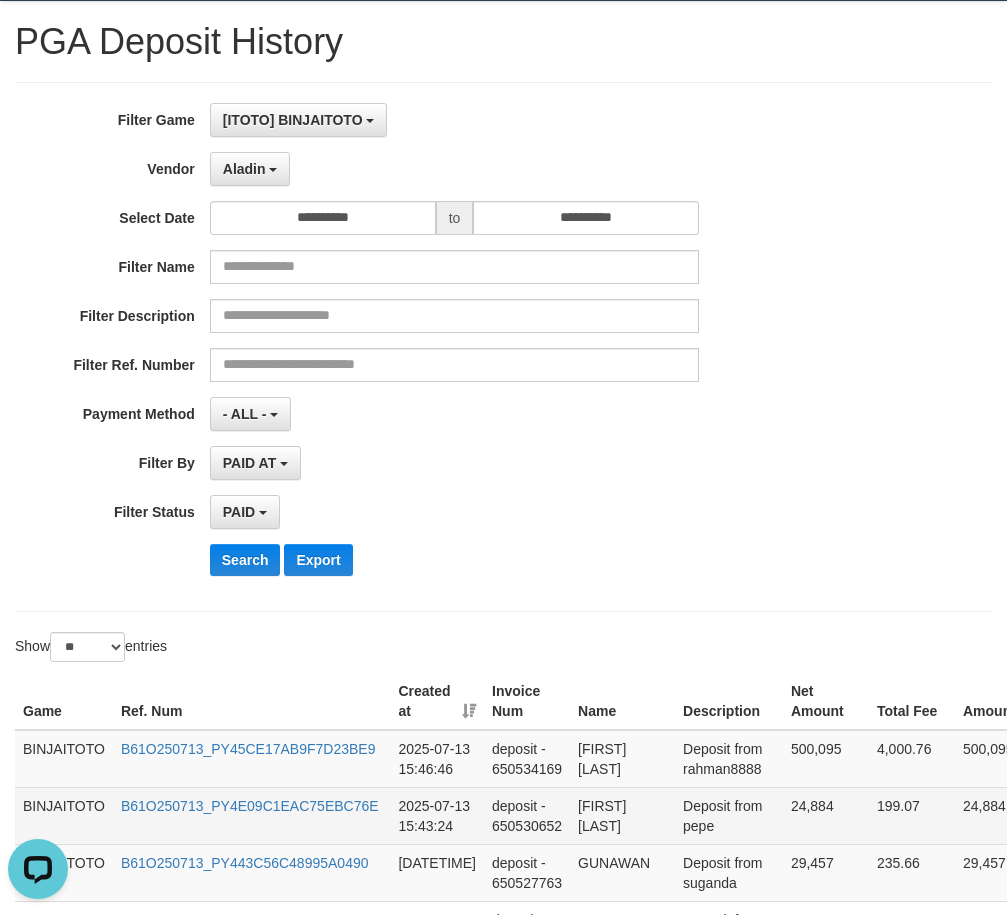click on "[FIRST] [LAST]" at bounding box center (622, 815) 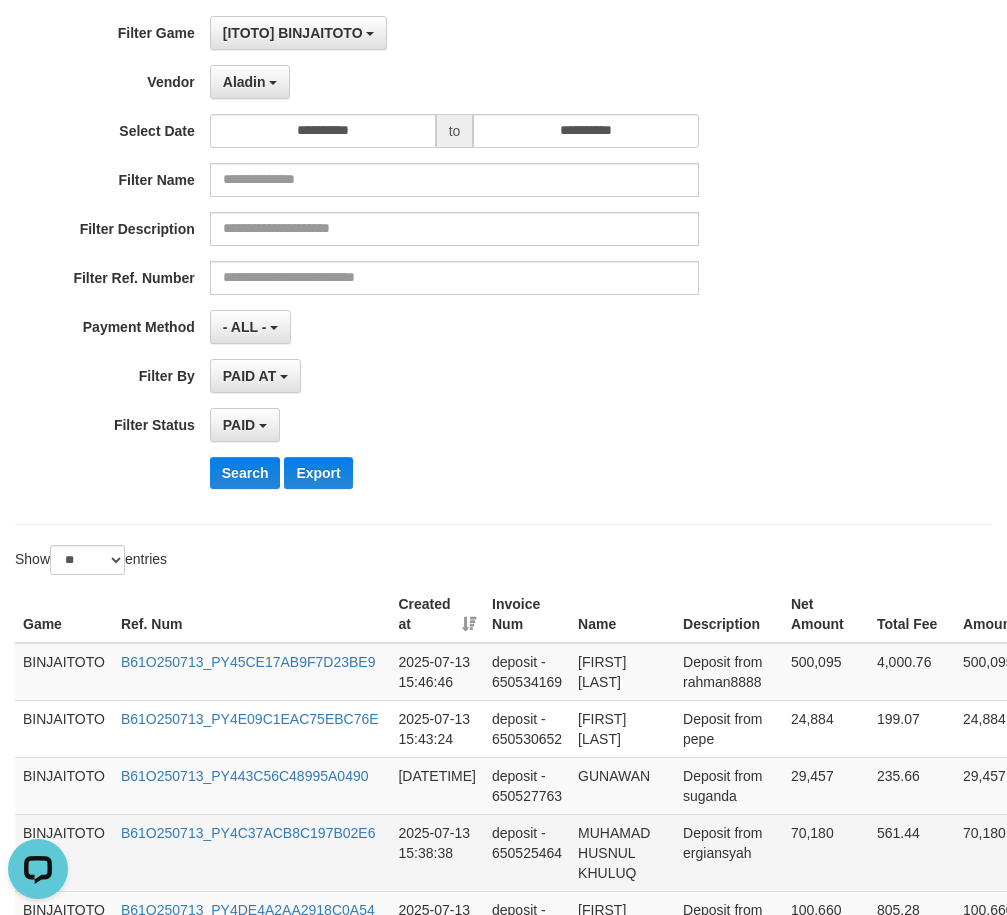 scroll, scrollTop: 300, scrollLeft: 0, axis: vertical 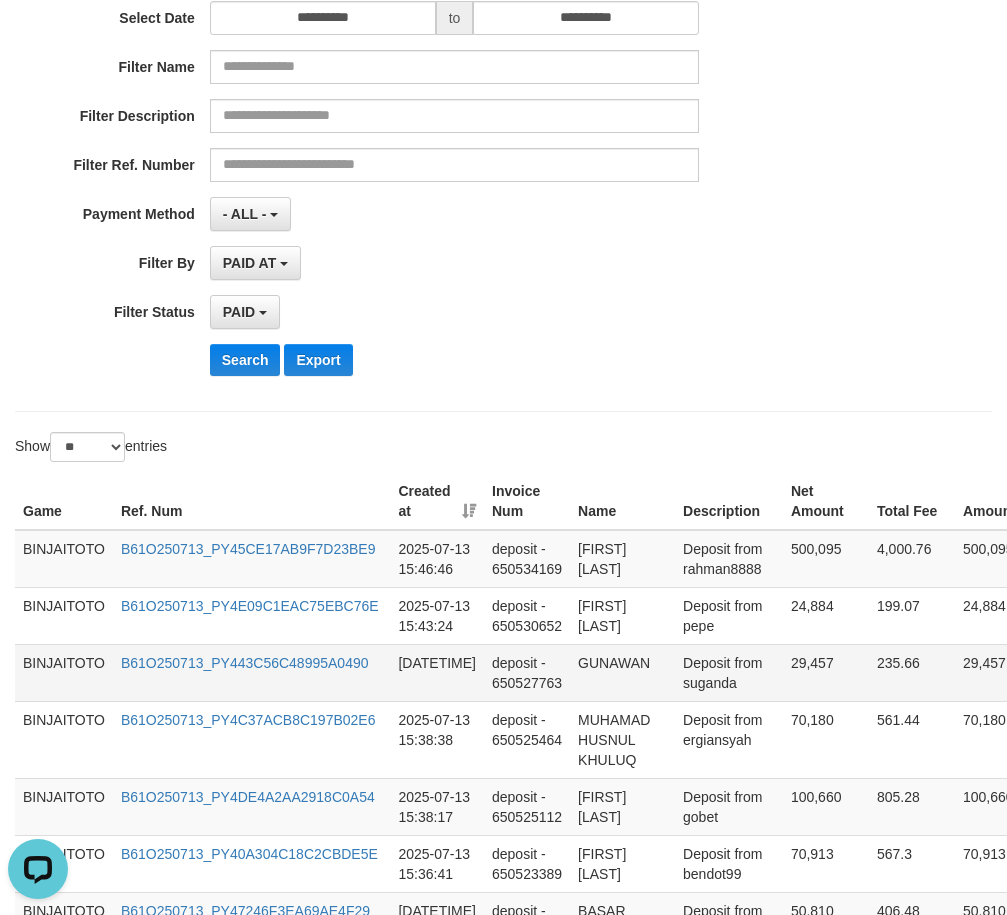 click on "GUNAWAN" at bounding box center [622, 672] 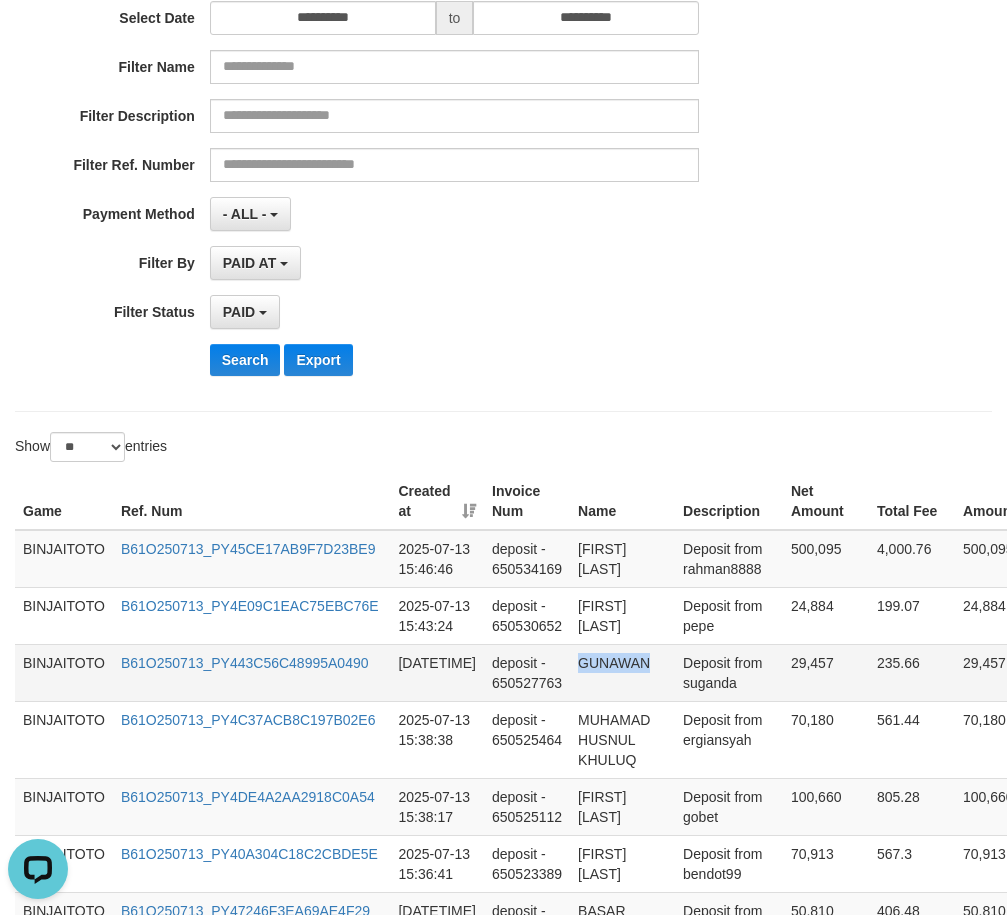 click on "GUNAWAN" at bounding box center [622, 672] 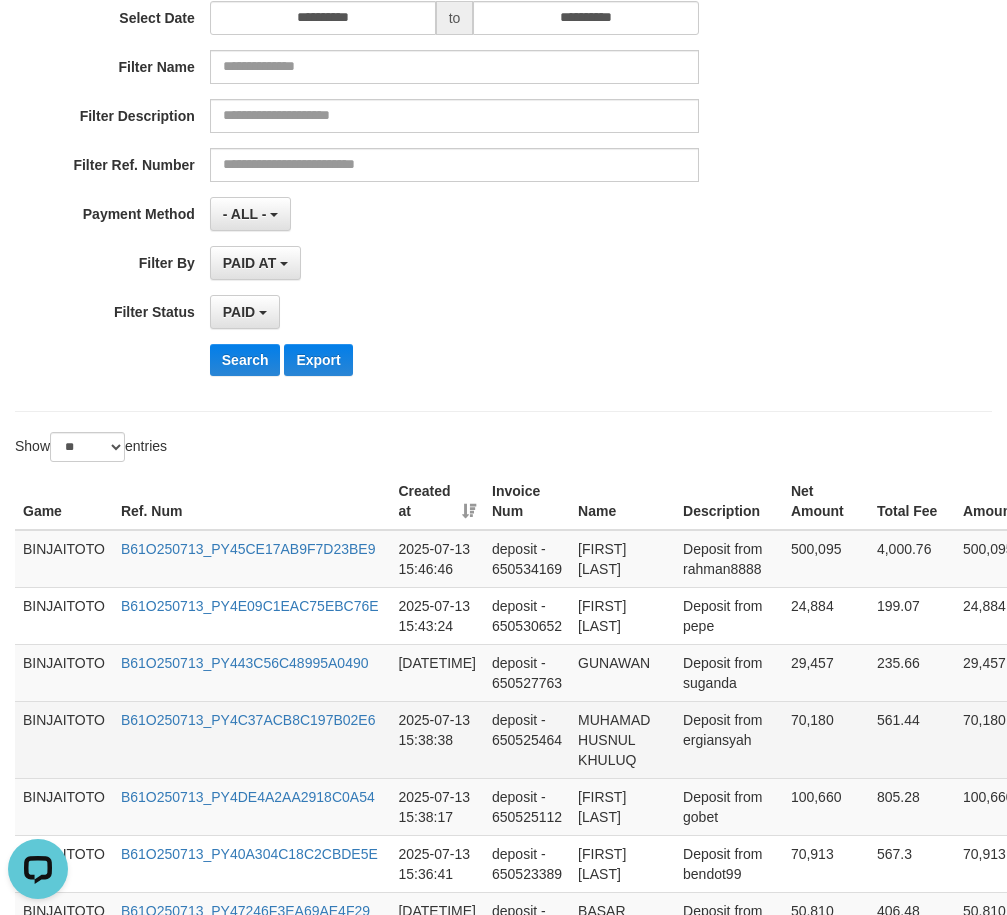 drag, startPoint x: 612, startPoint y: 737, endPoint x: 615, endPoint y: 755, distance: 18.248287 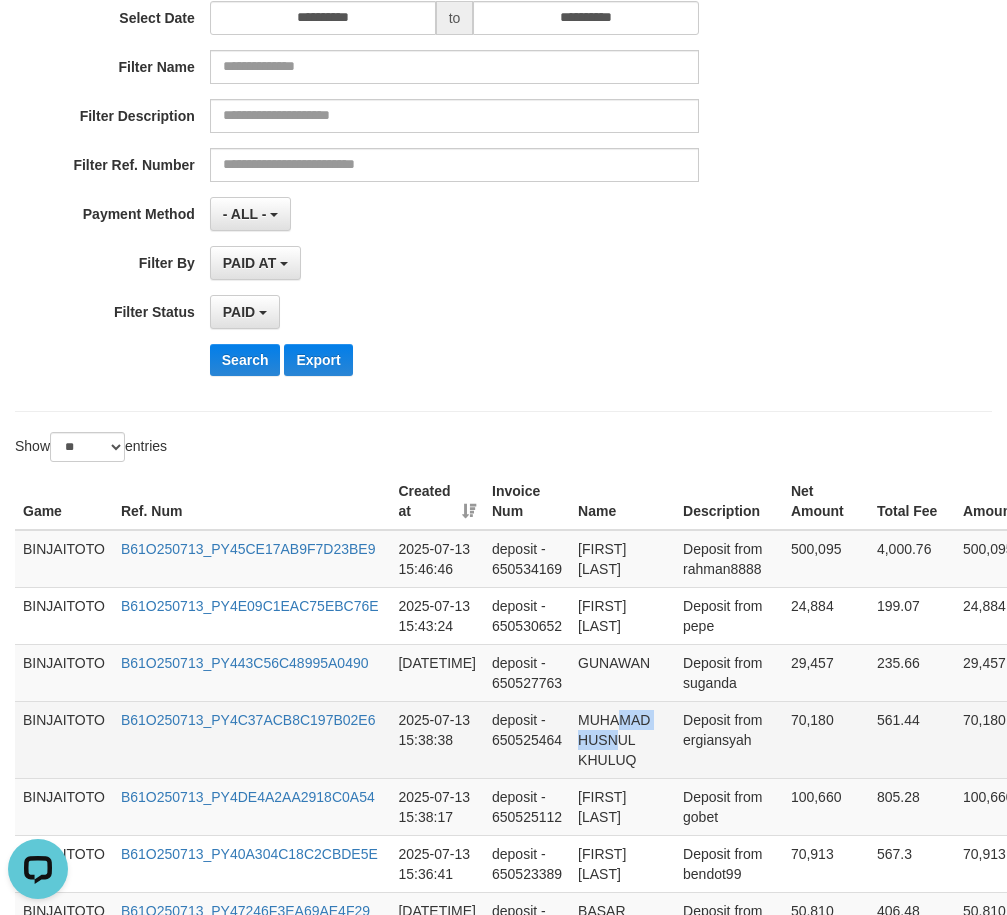 click on "MUHAMAD HUSNUL KHULUQ" at bounding box center (622, 739) 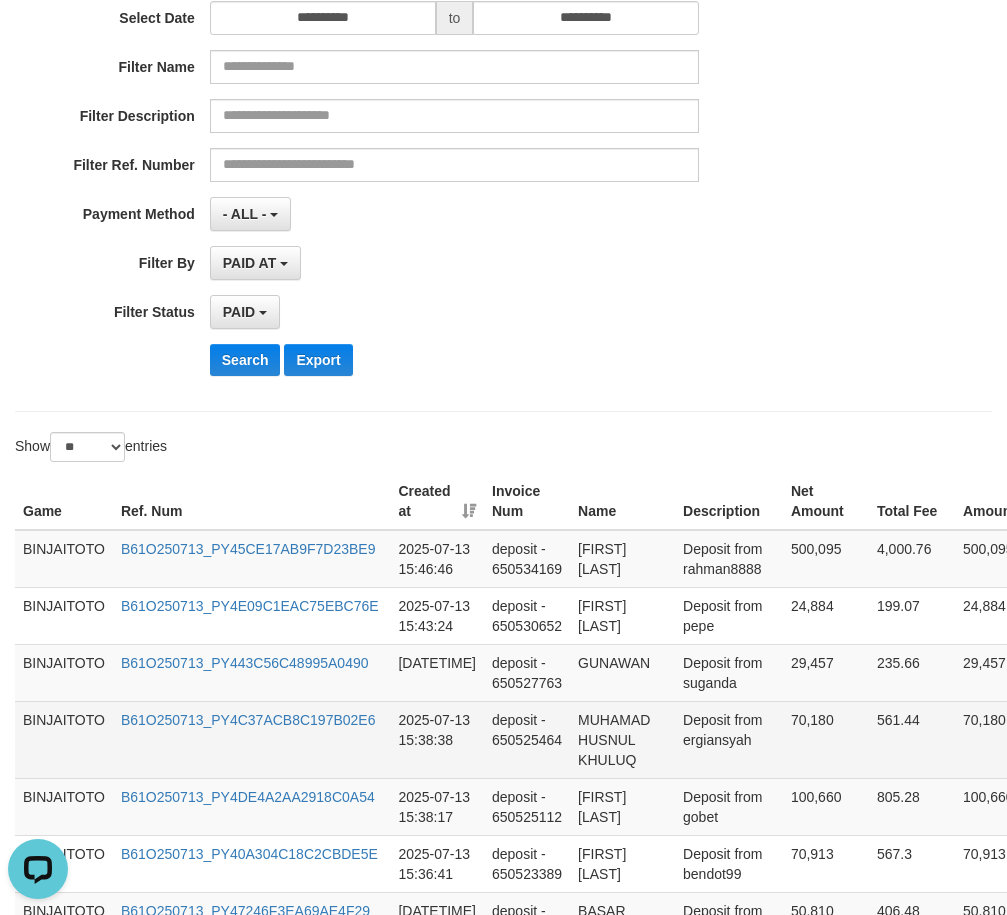 click on "MUHAMAD HUSNUL KHULUQ" at bounding box center (622, 739) 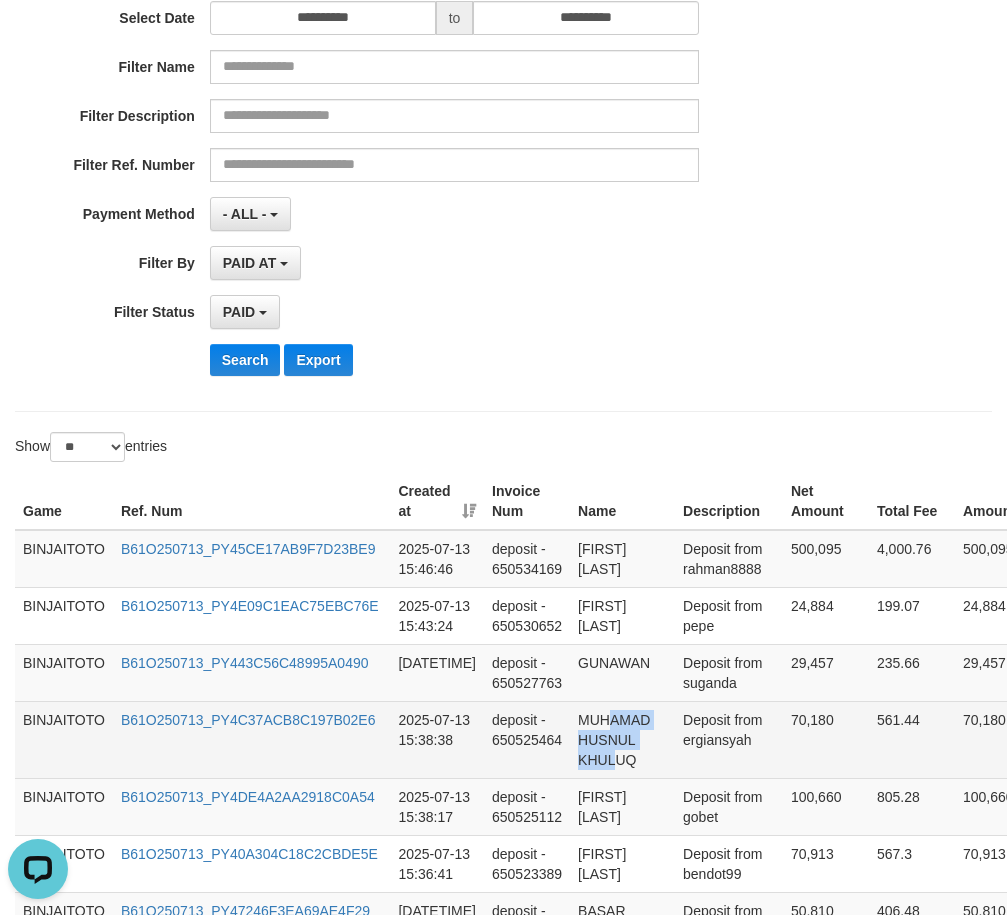 click on "MUHAMAD HUSNUL KHULUQ" at bounding box center [622, 739] 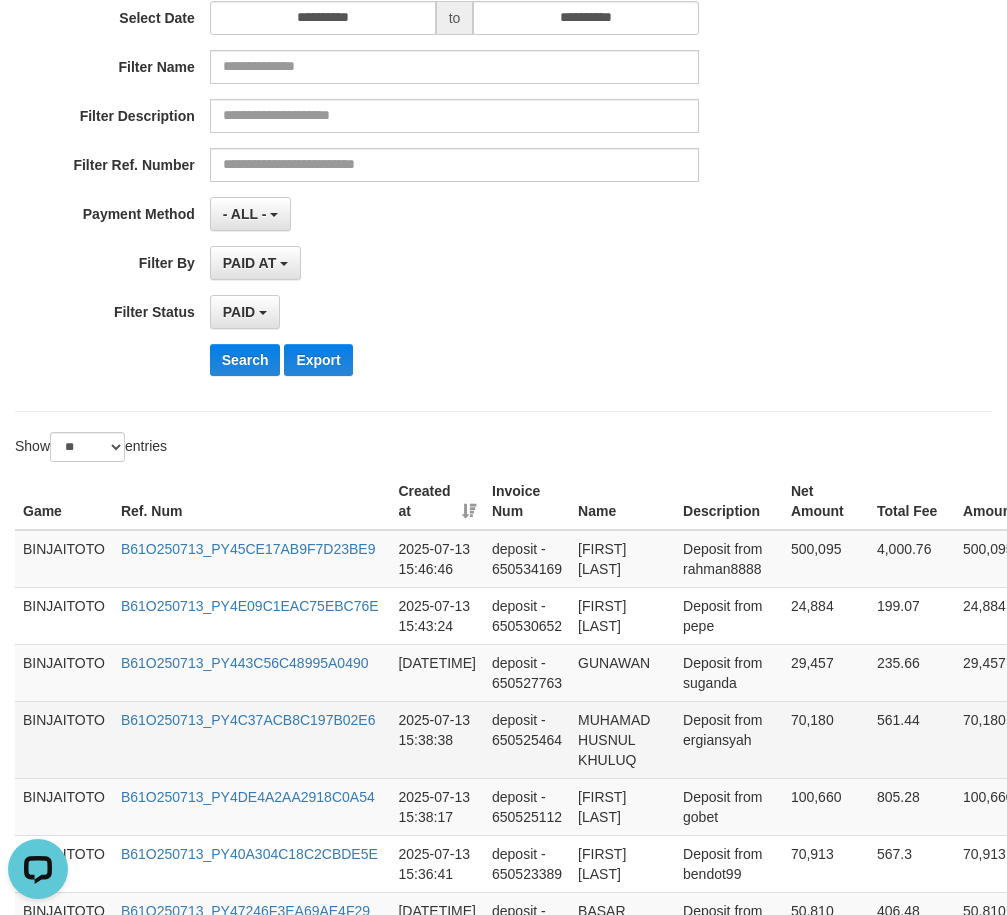 click on "MUHAMAD HUSNUL KHULUQ" at bounding box center (622, 739) 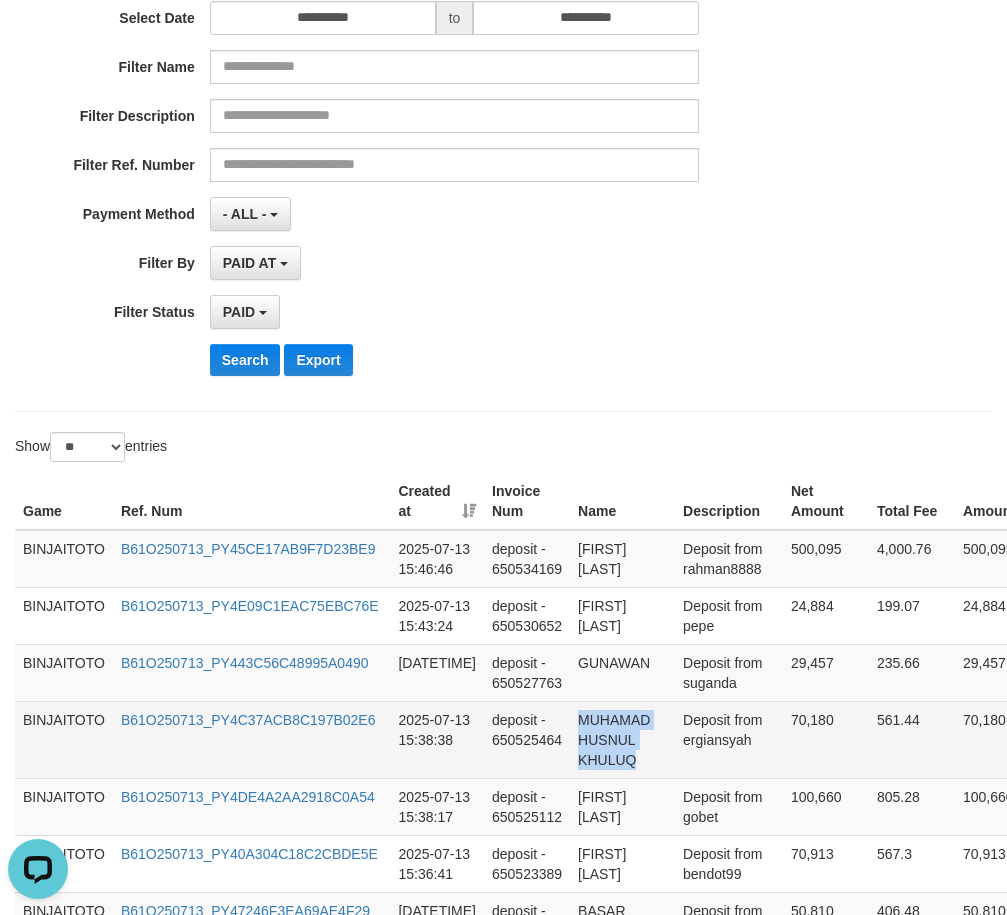 drag, startPoint x: 592, startPoint y: 739, endPoint x: 620, endPoint y: 782, distance: 51.312767 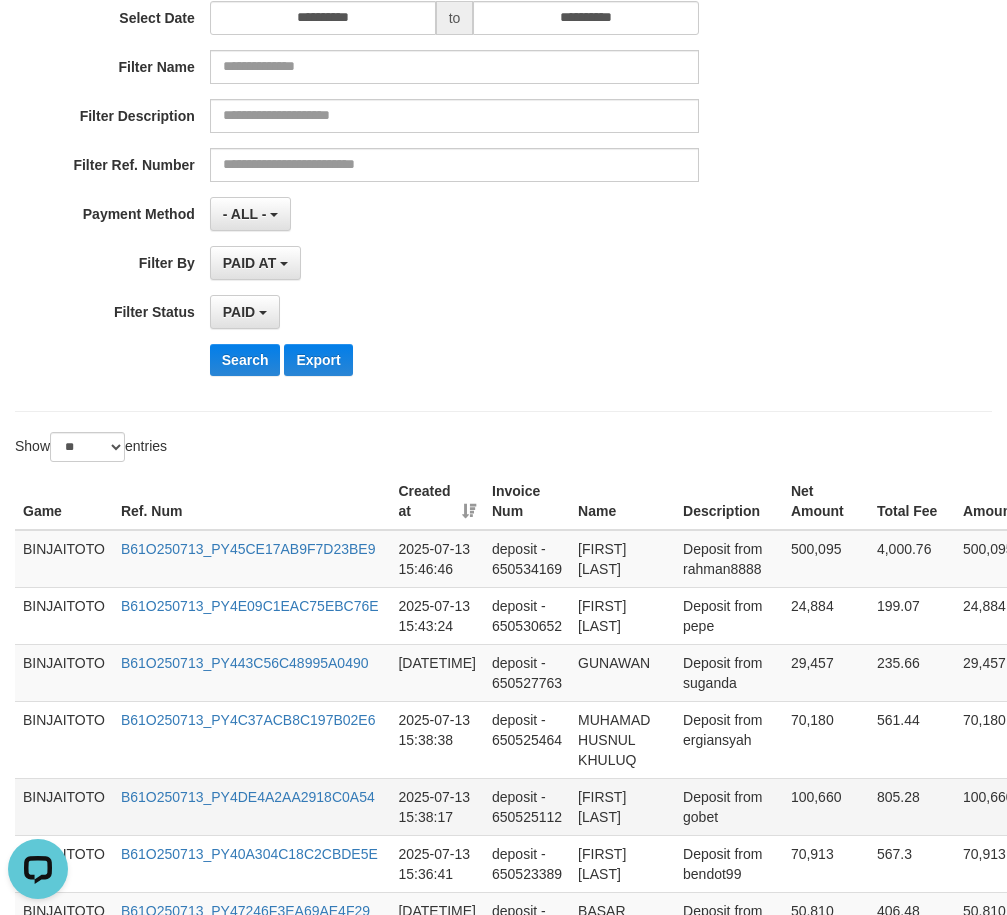 click on "[FIRST] [LAST]" at bounding box center (622, 806) 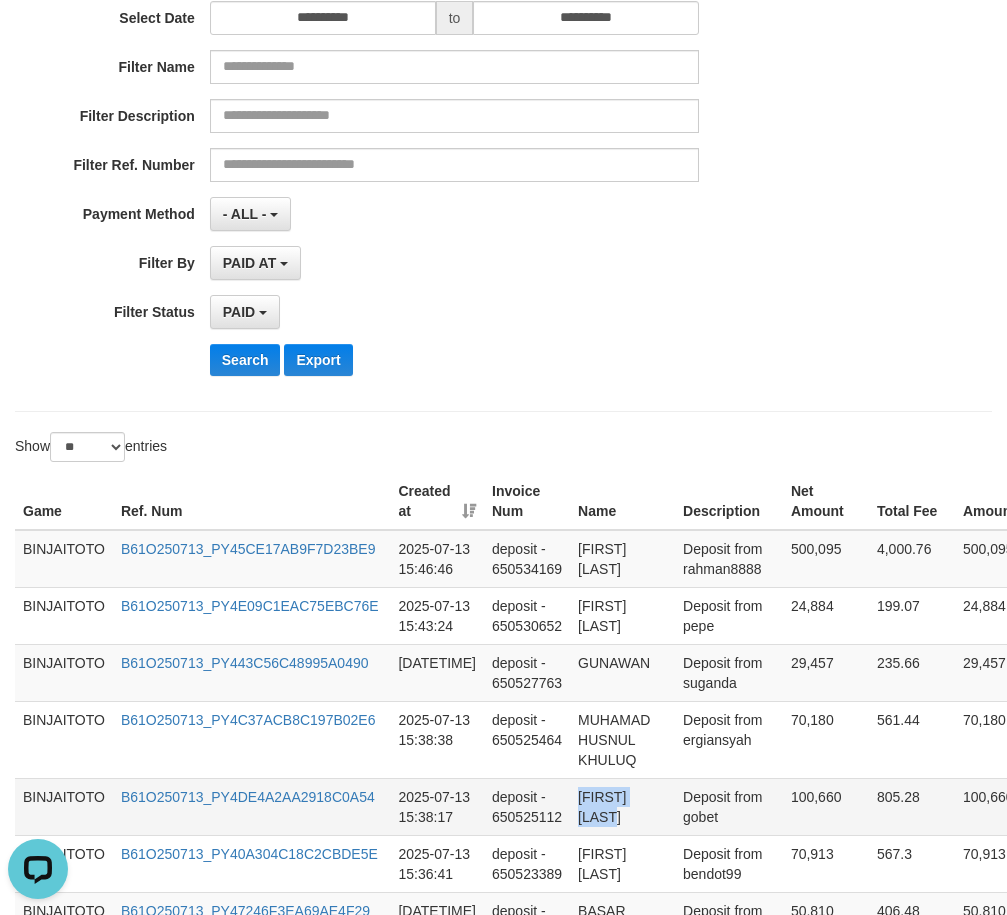 drag, startPoint x: 586, startPoint y: 817, endPoint x: 594, endPoint y: 831, distance: 16.124516 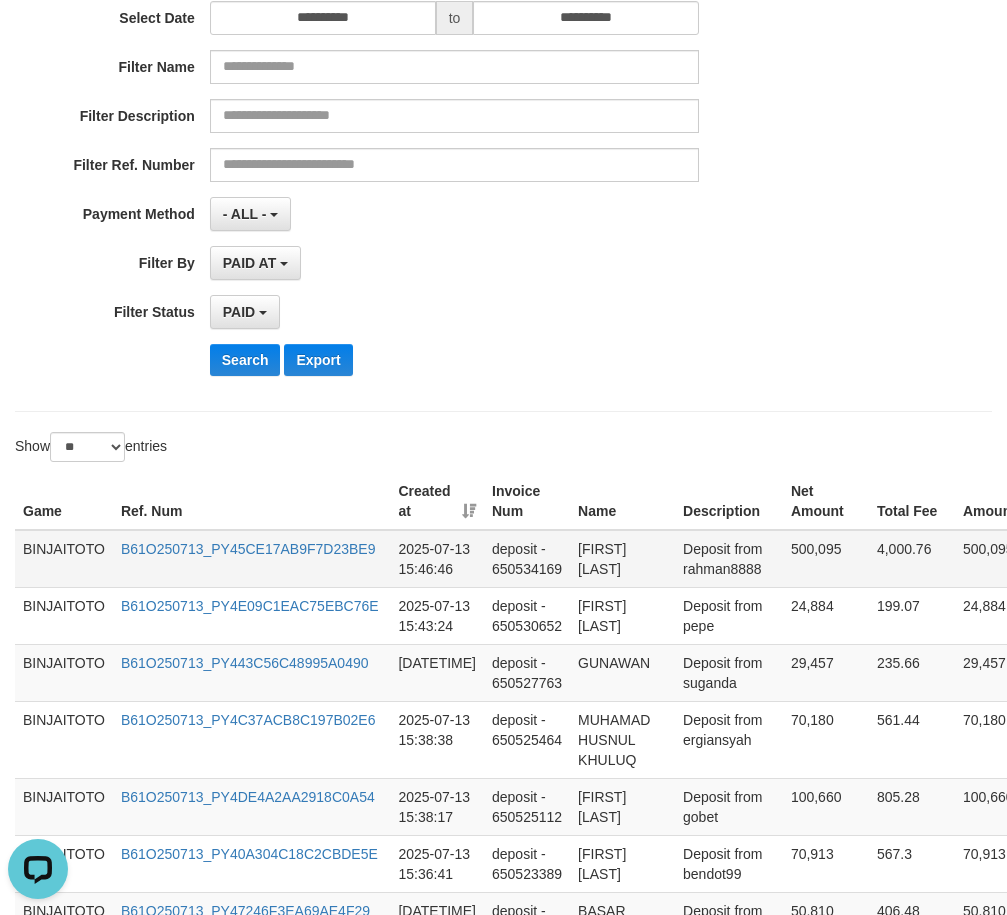 click on "500,095" at bounding box center [826, 559] 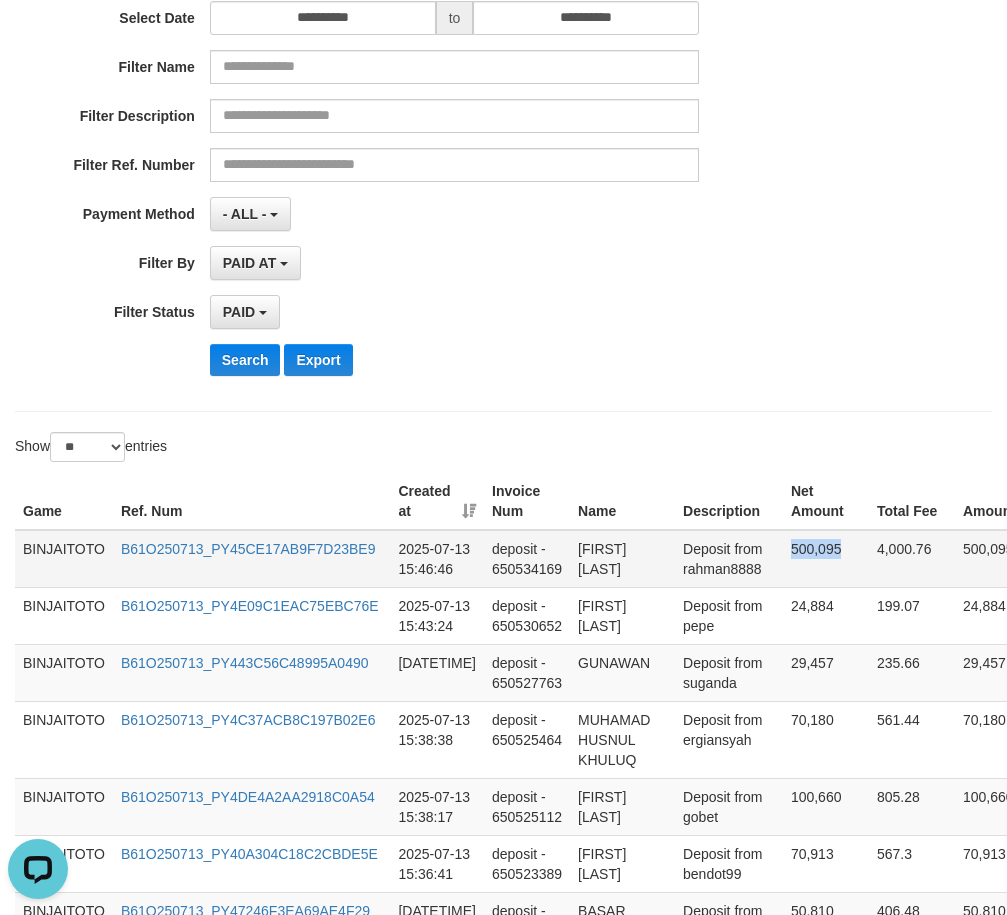 click on "500,095" at bounding box center (826, 559) 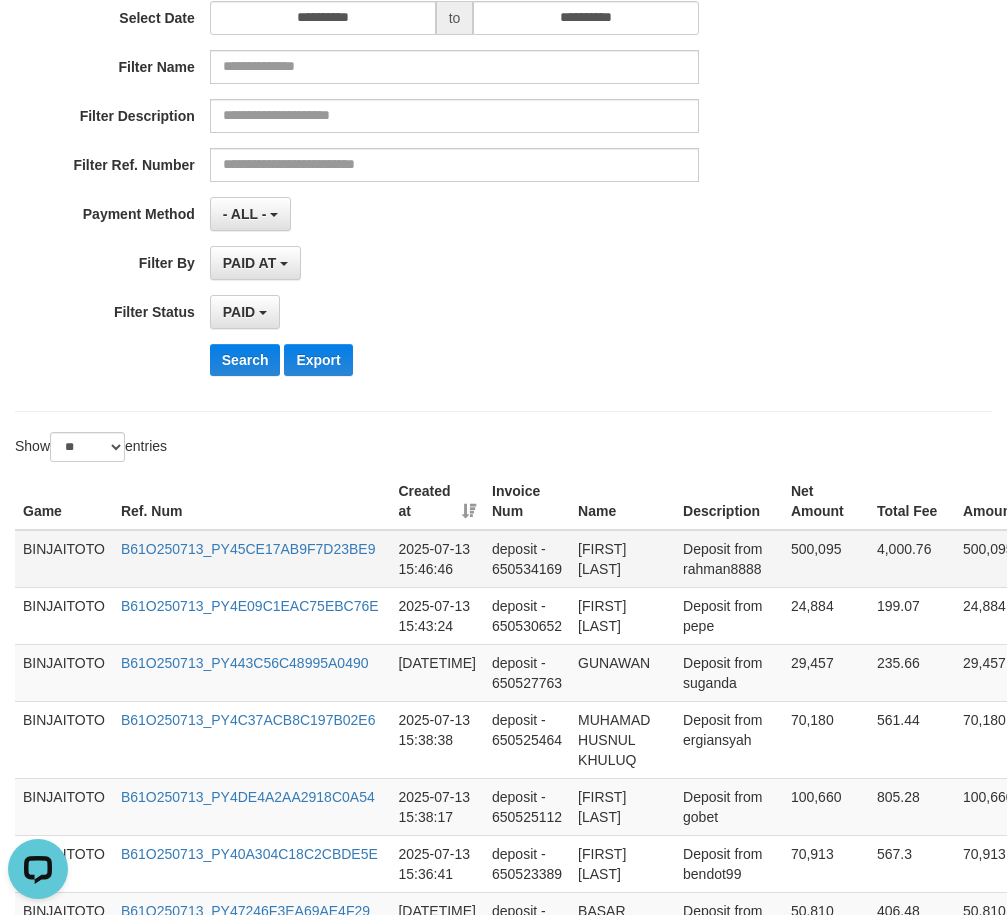 drag, startPoint x: 586, startPoint y: 550, endPoint x: 594, endPoint y: 558, distance: 11.313708 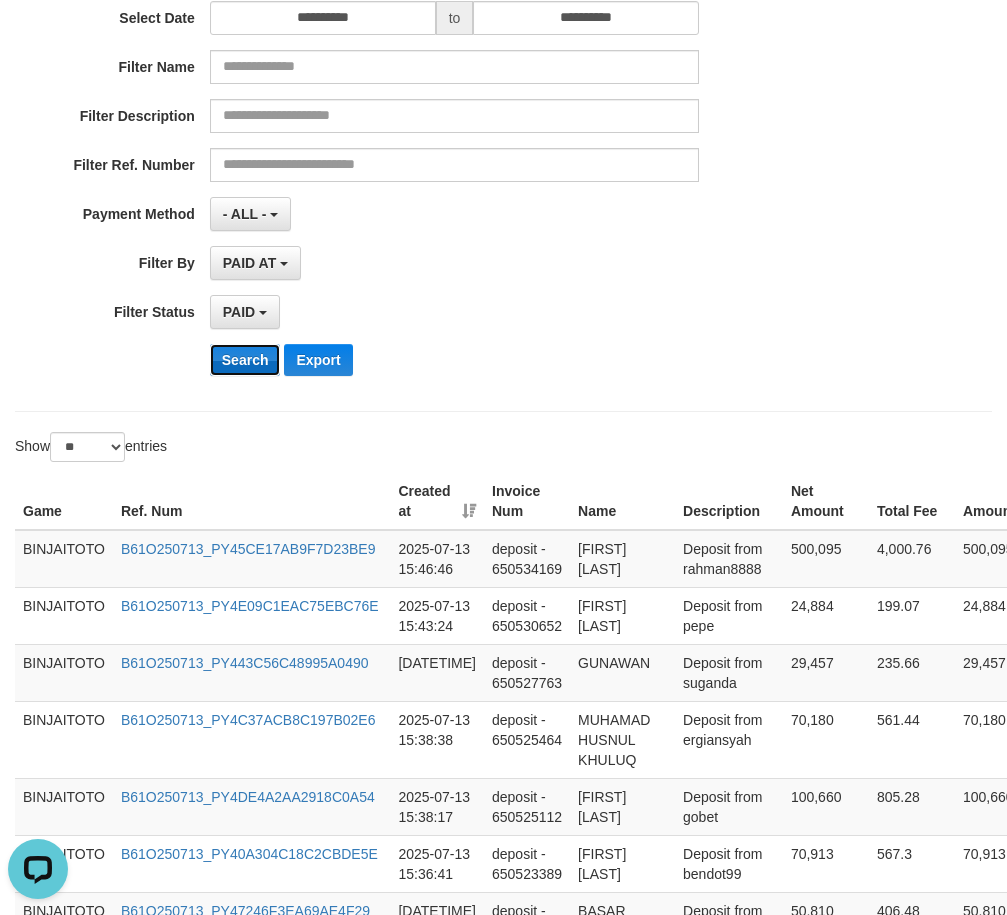 click on "Search" at bounding box center (245, 360) 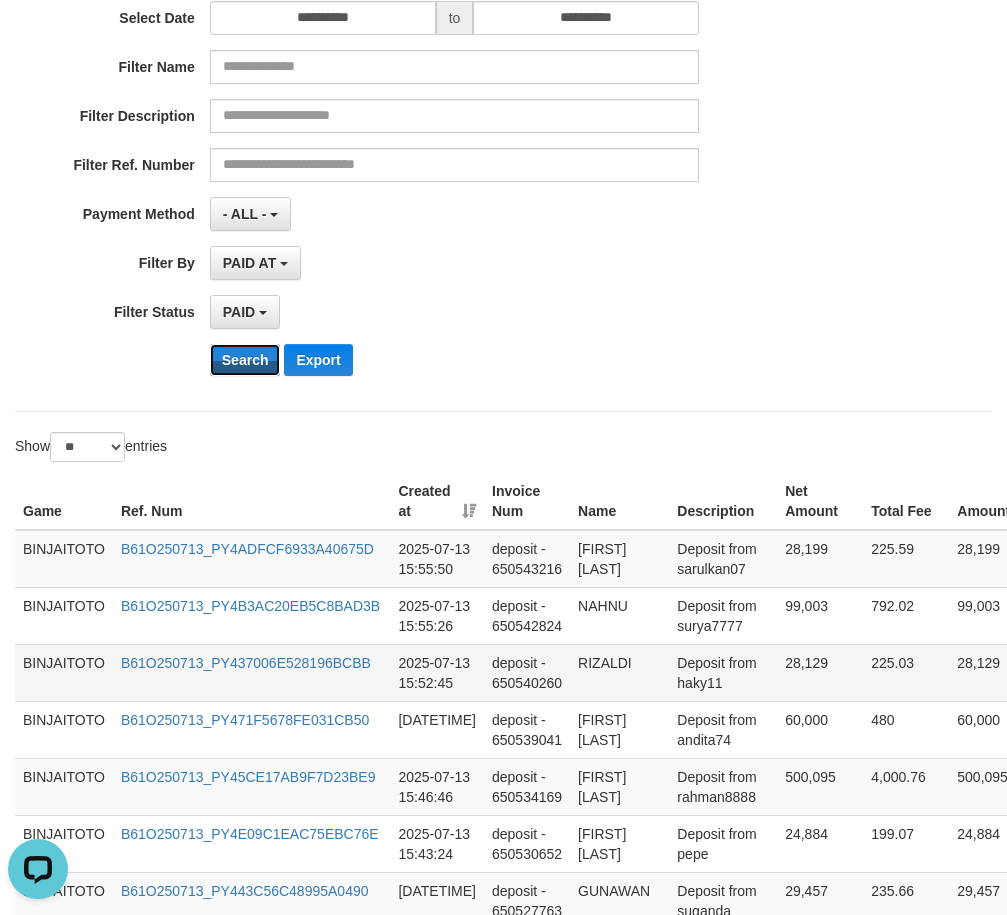 scroll, scrollTop: 500, scrollLeft: 0, axis: vertical 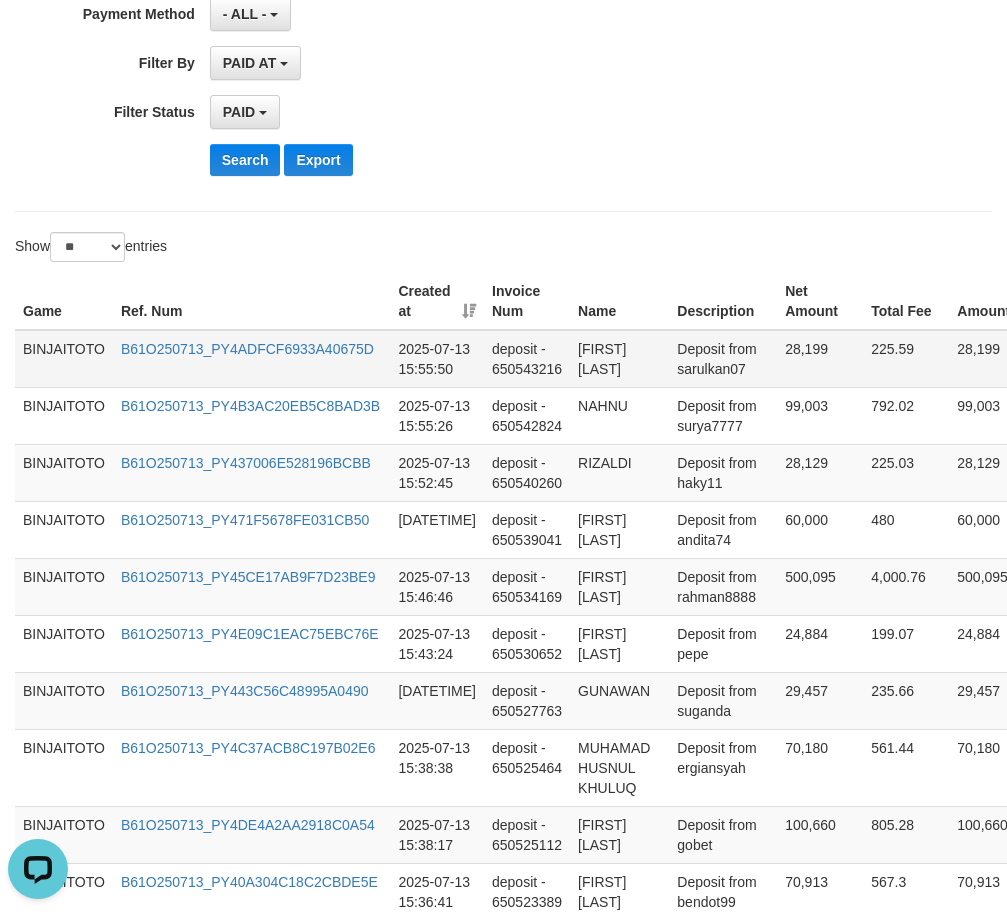 click on "[FIRST] [LAST]" at bounding box center [619, 359] 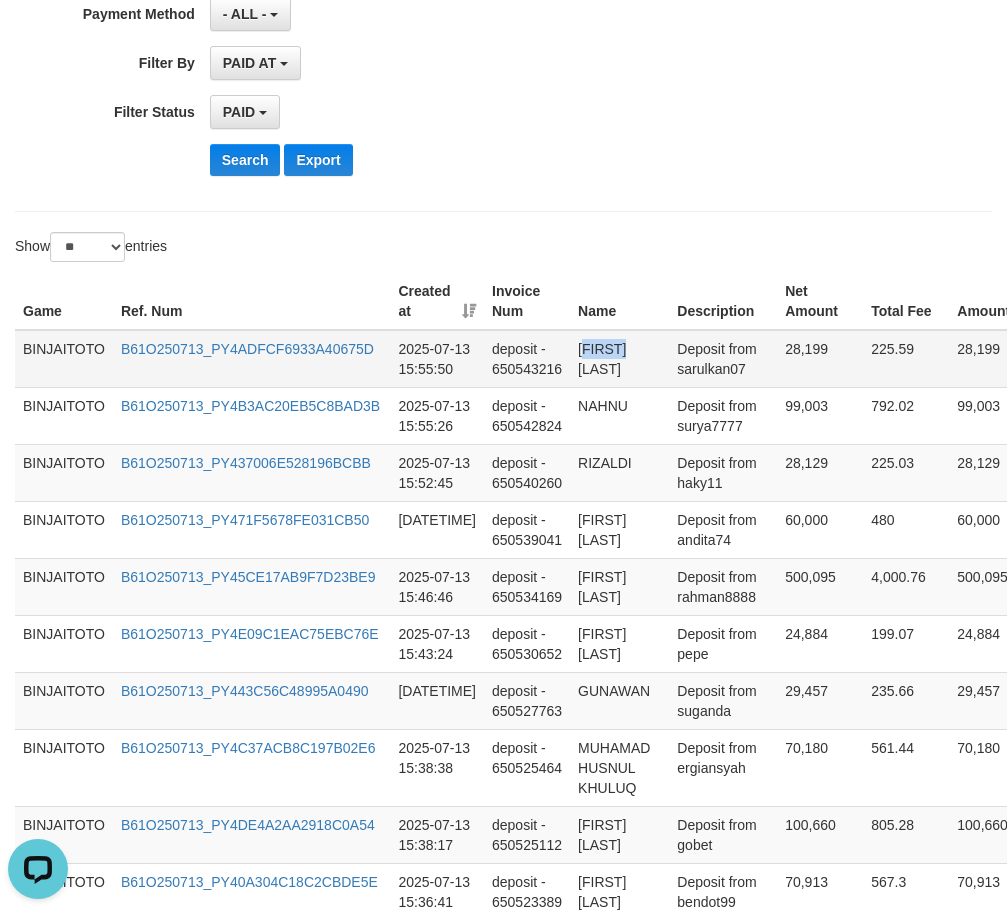 drag, startPoint x: 579, startPoint y: 349, endPoint x: 603, endPoint y: 379, distance: 38.418747 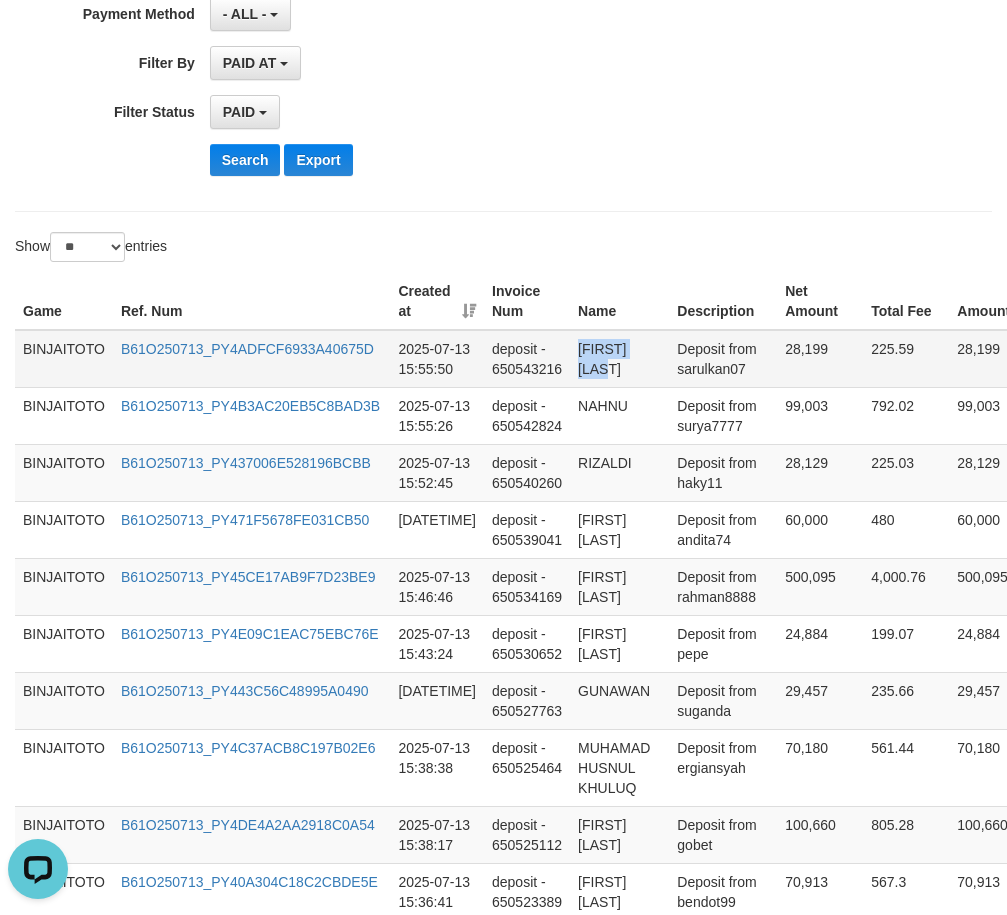 click on "[FIRST] [LAST]" at bounding box center [619, 359] 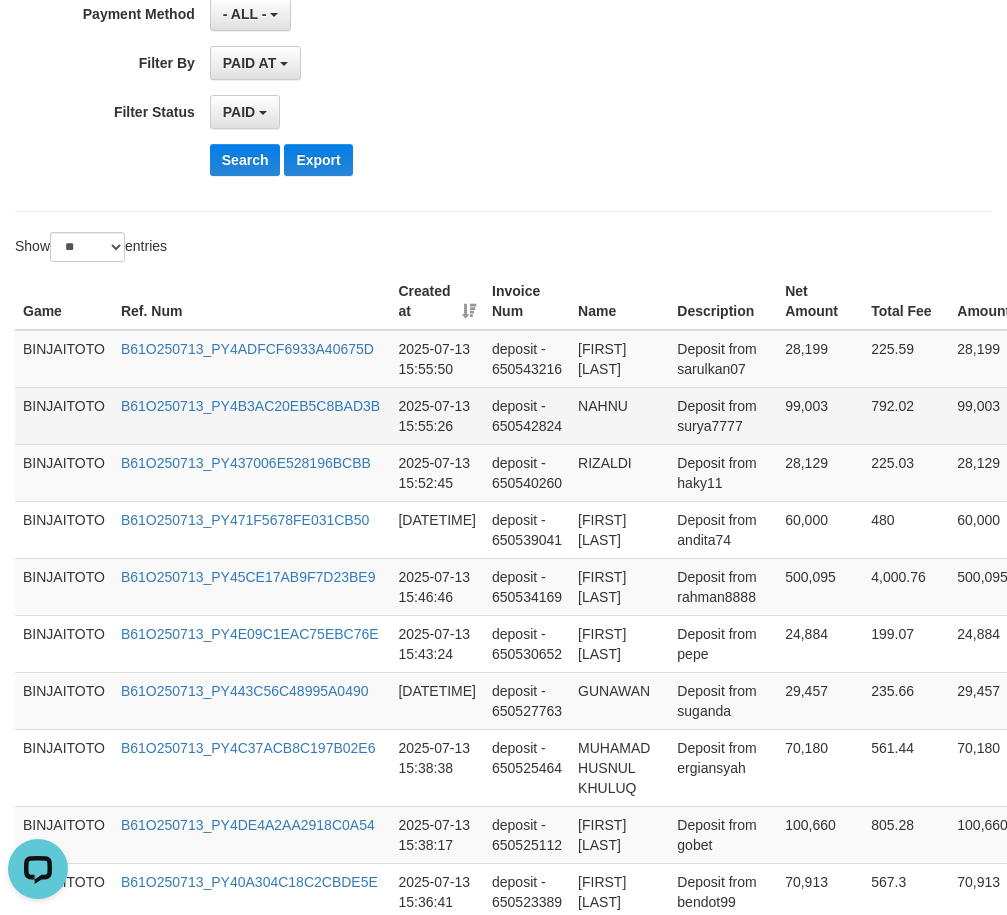 click on "NAHNU" at bounding box center [619, 415] 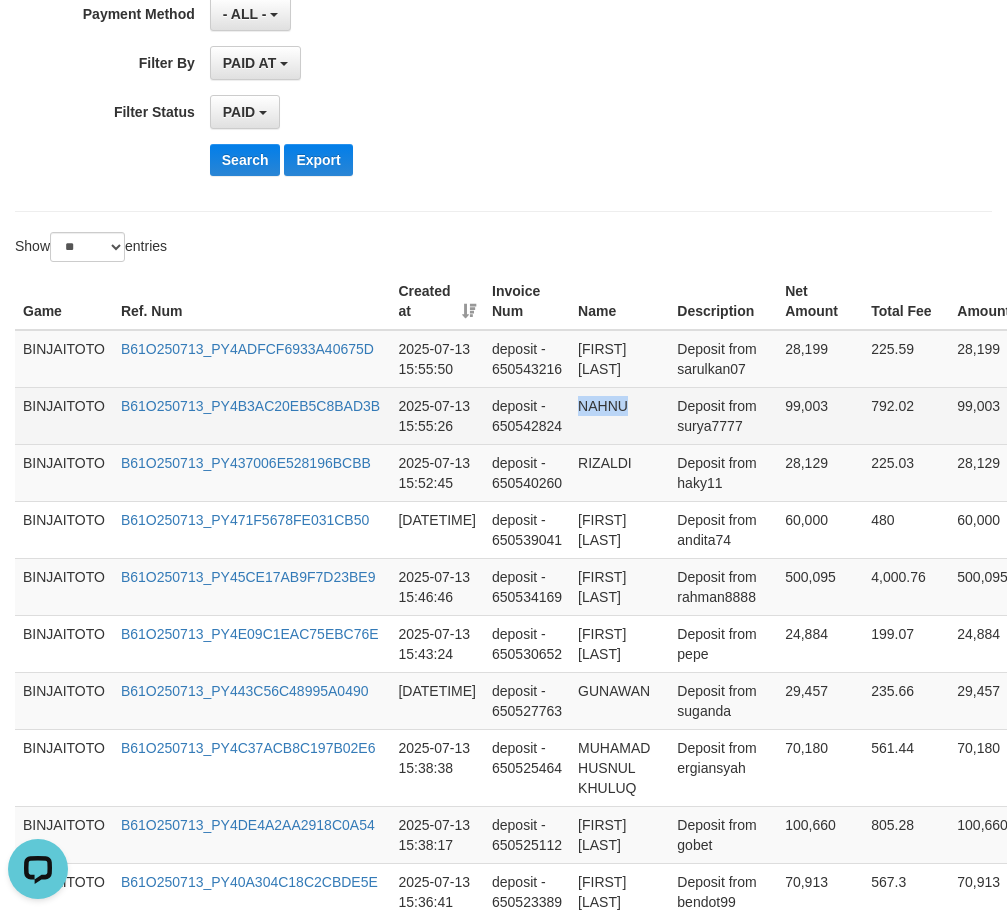 click on "NAHNU" at bounding box center [619, 415] 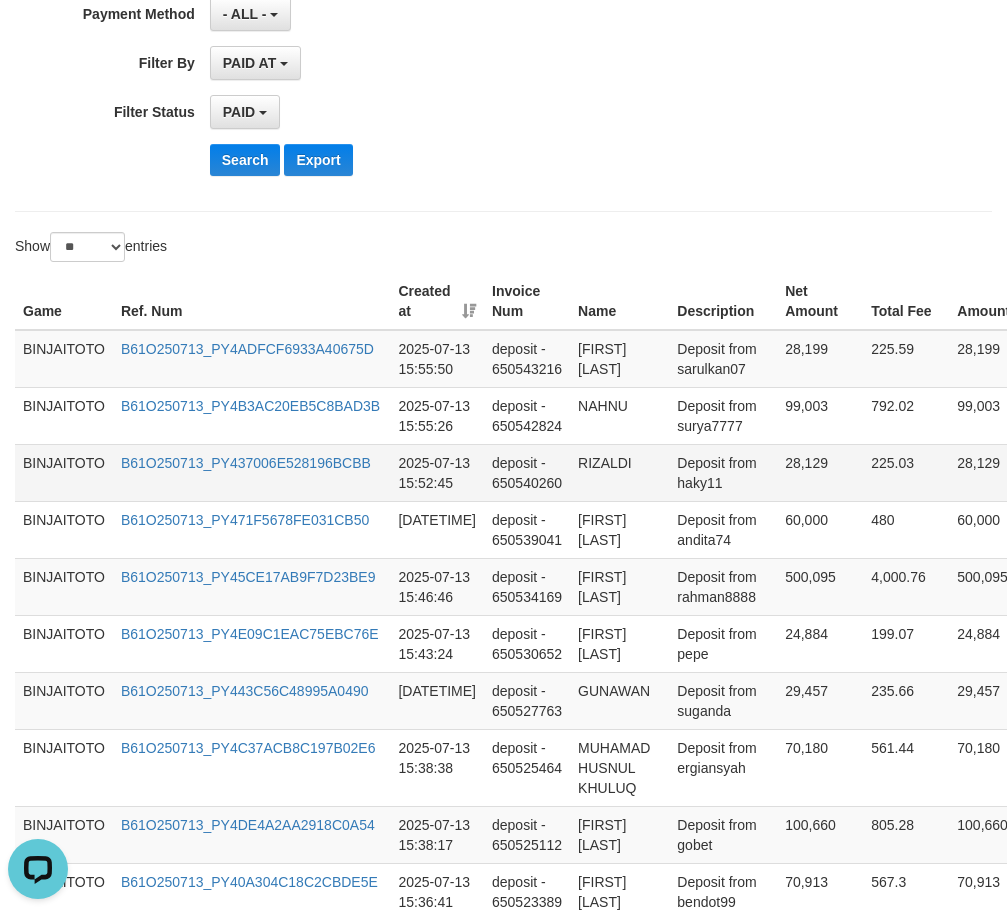 click on "RIZALDI" at bounding box center [619, 472] 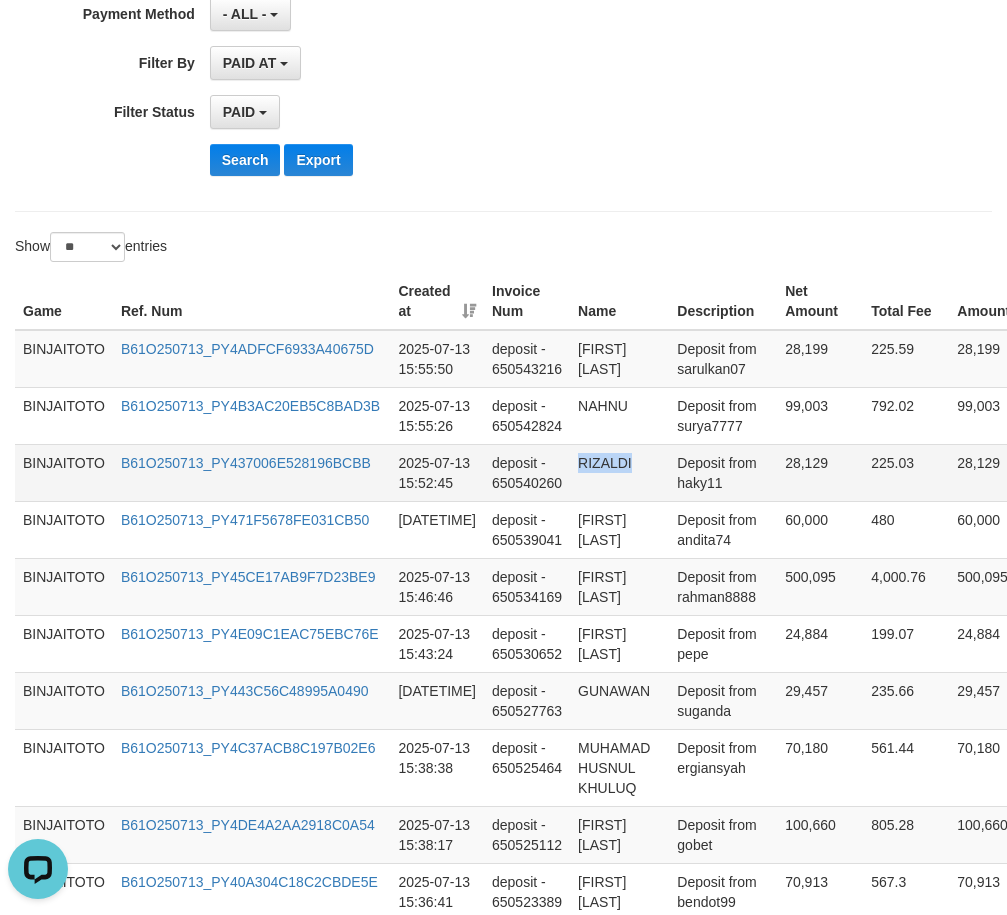 click on "RIZALDI" at bounding box center (619, 472) 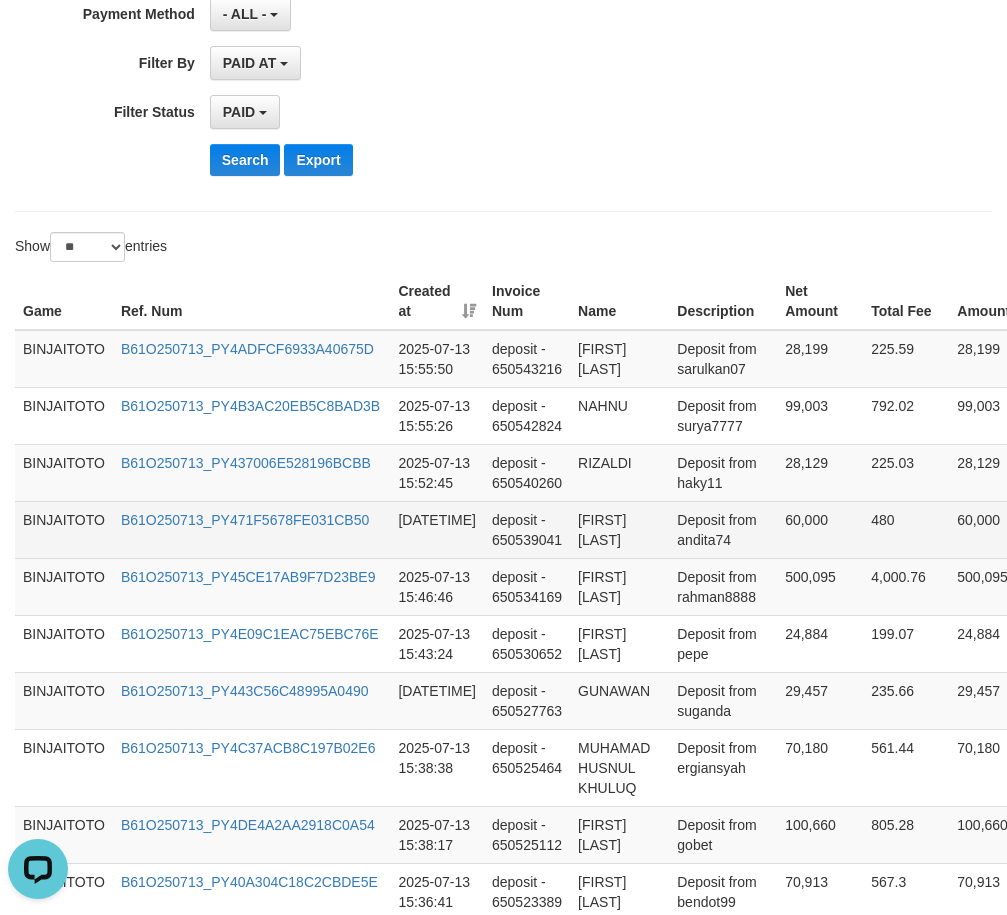 click on "[FIRST] [LAST]" at bounding box center (619, 529) 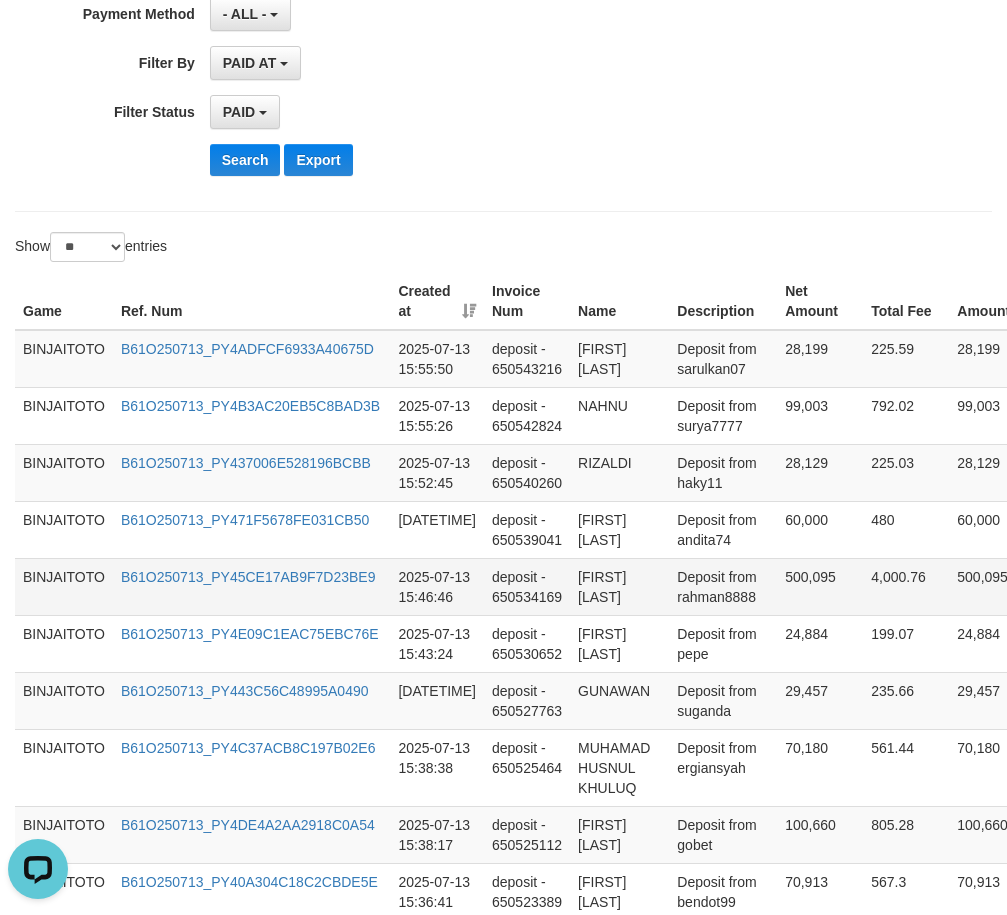 click on "[FIRST] [LAST]" at bounding box center [619, 586] 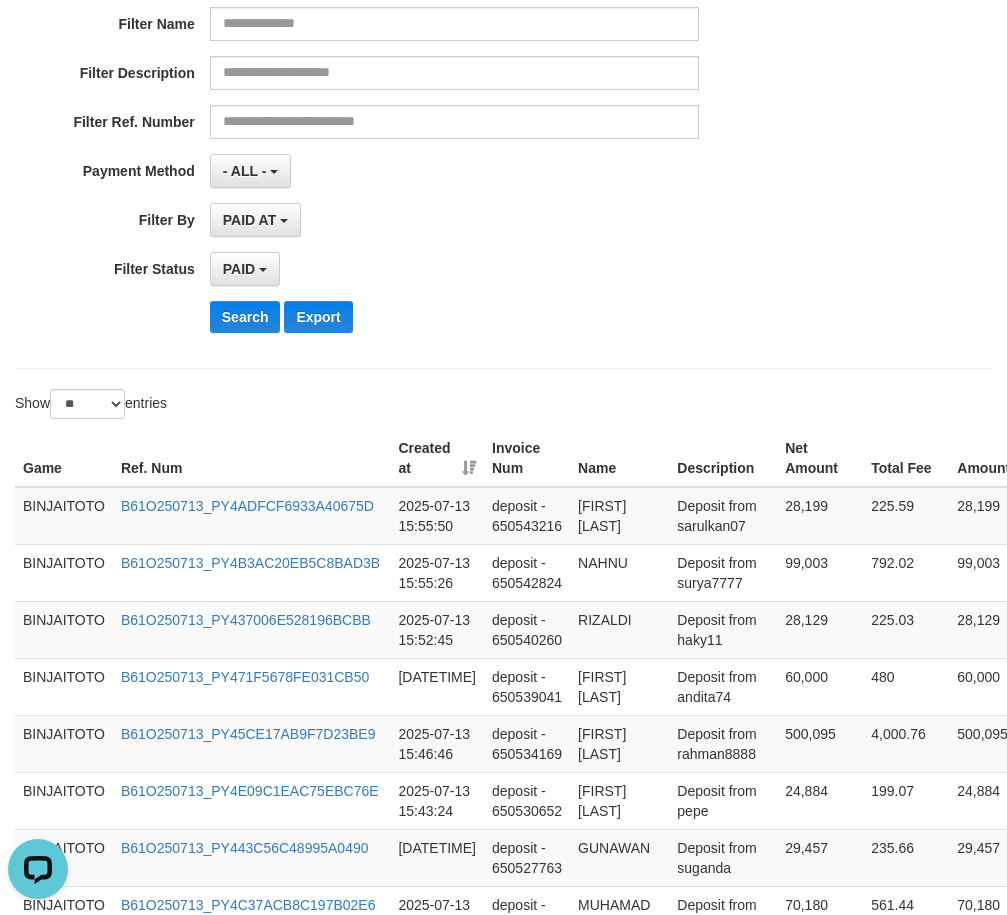 scroll, scrollTop: 200, scrollLeft: 0, axis: vertical 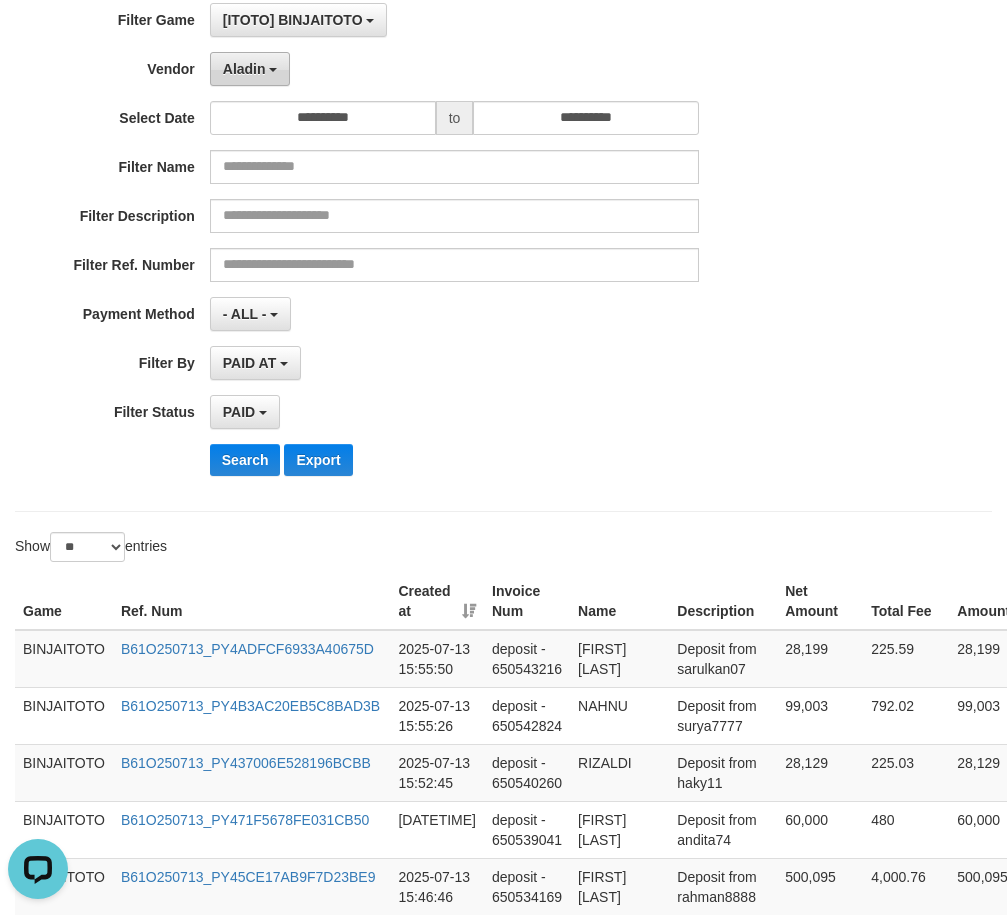click on "Aladin" at bounding box center (244, 69) 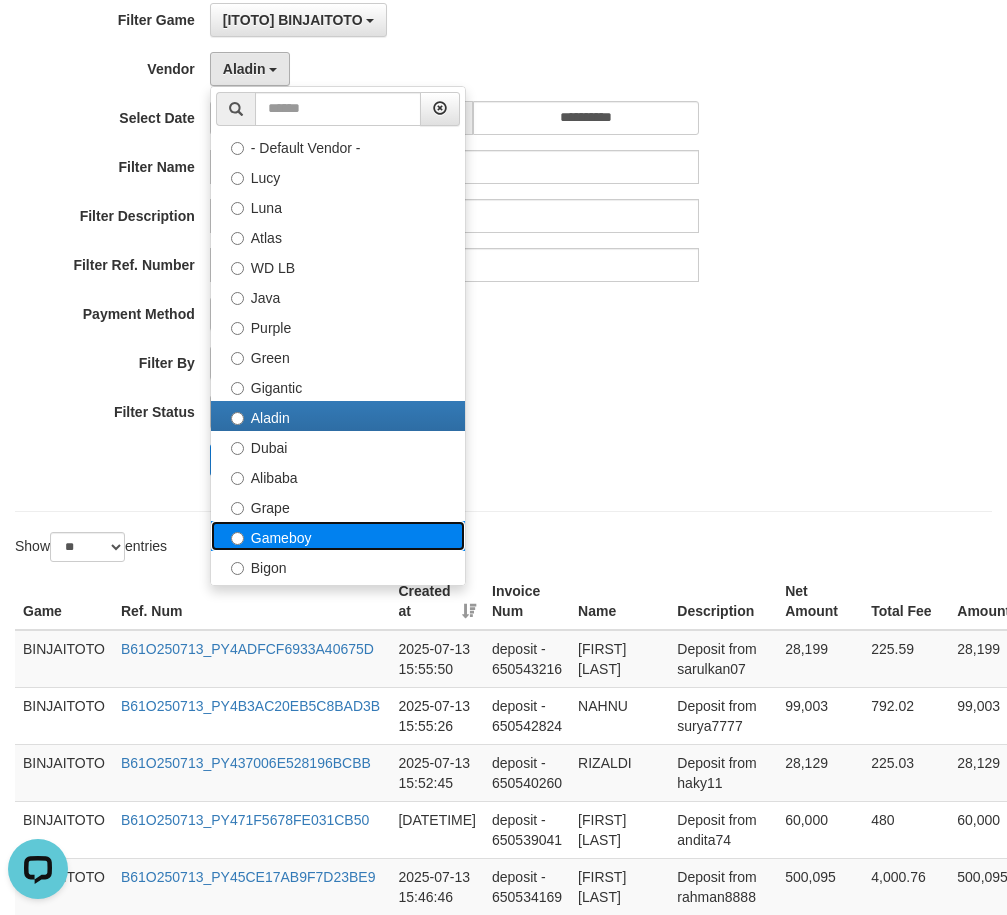 click on "Gameboy" at bounding box center (338, 536) 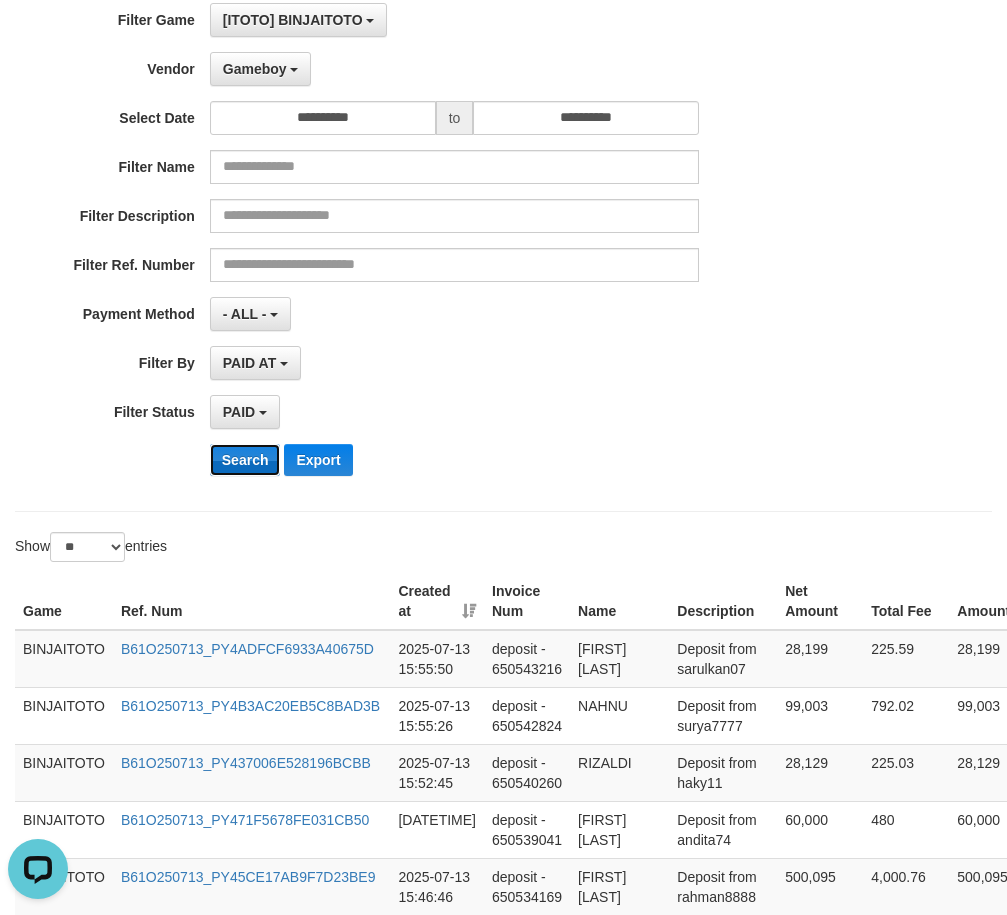 click on "Search" at bounding box center [245, 460] 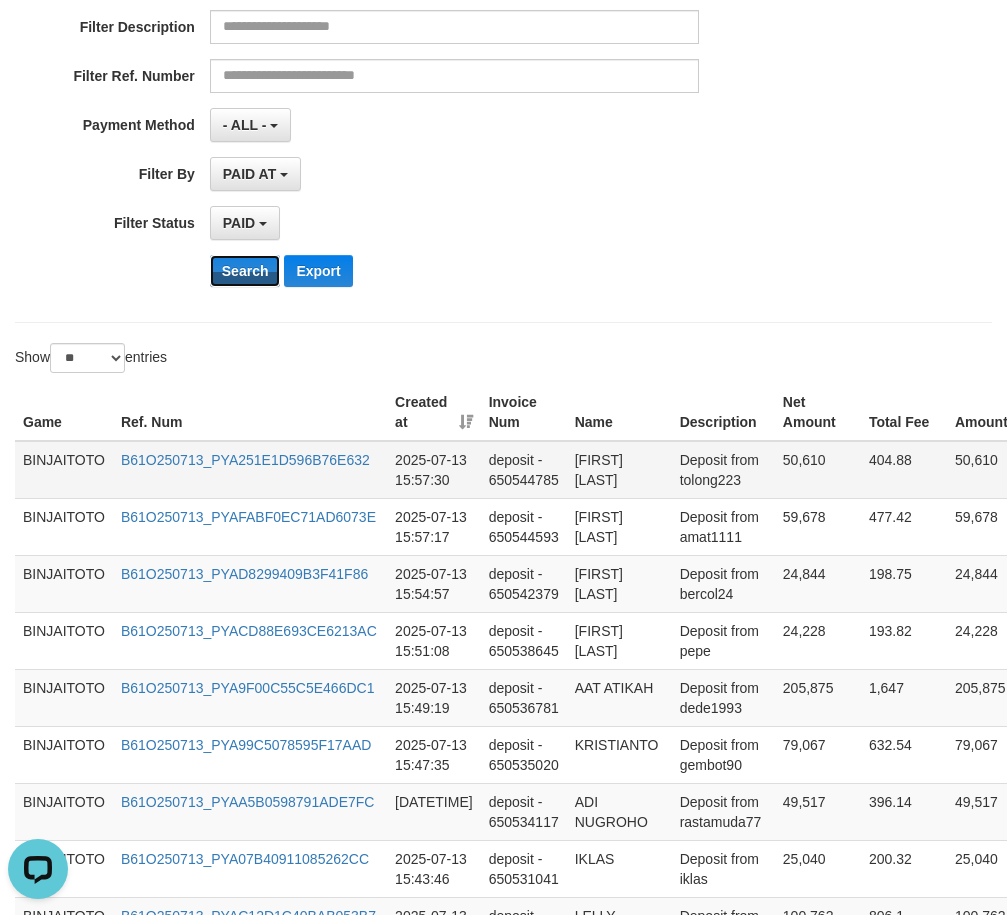 scroll, scrollTop: 400, scrollLeft: 0, axis: vertical 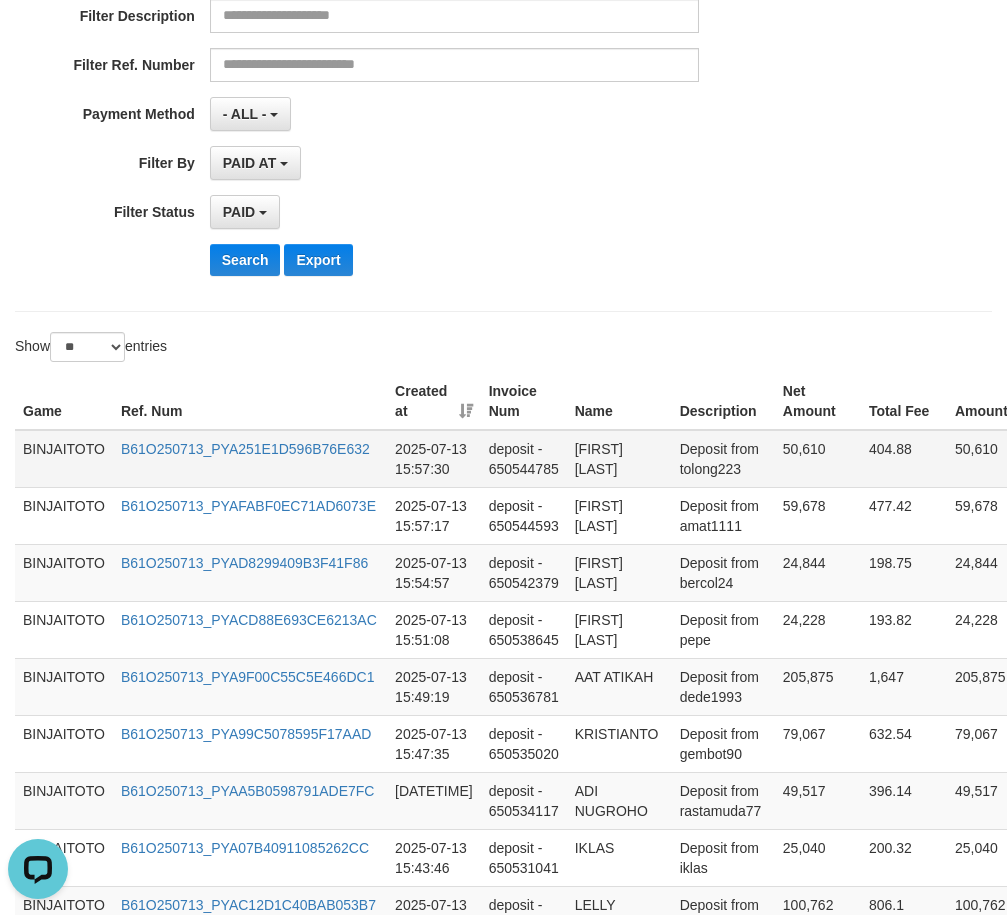 click on "[FIRST] [LAST]" at bounding box center [619, 459] 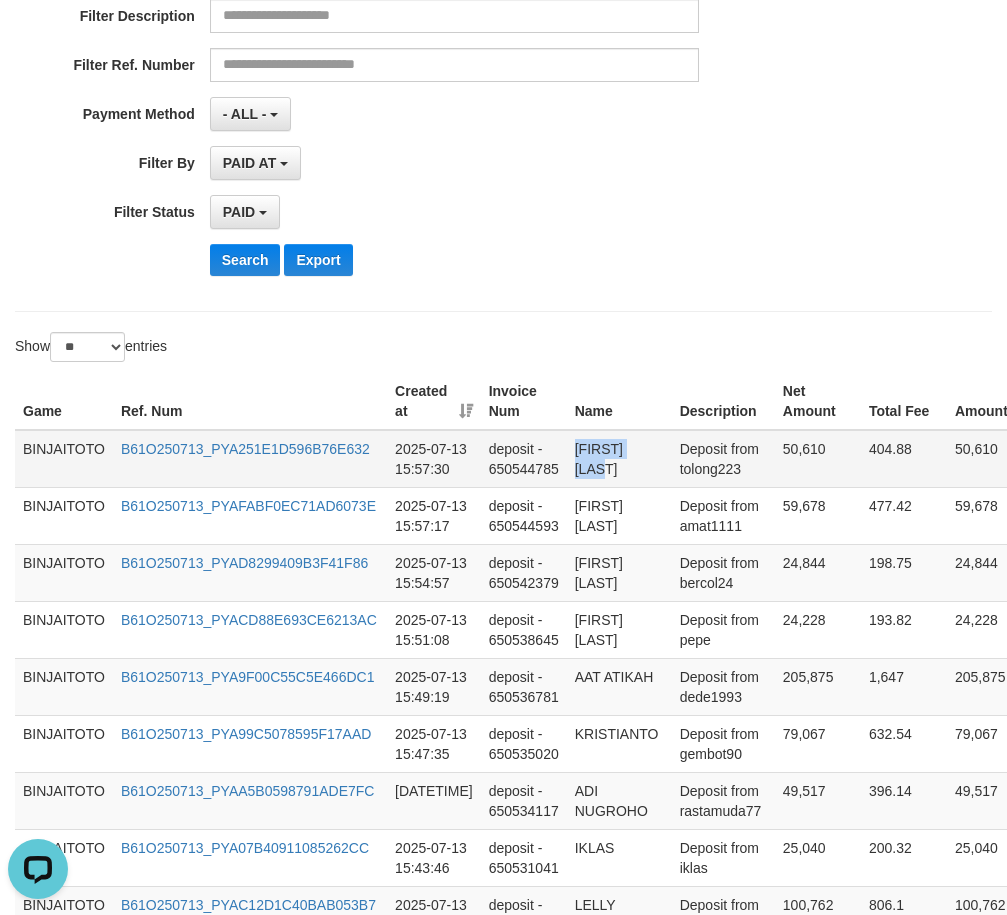 drag, startPoint x: 592, startPoint y: 451, endPoint x: 608, endPoint y: 469, distance: 24.083189 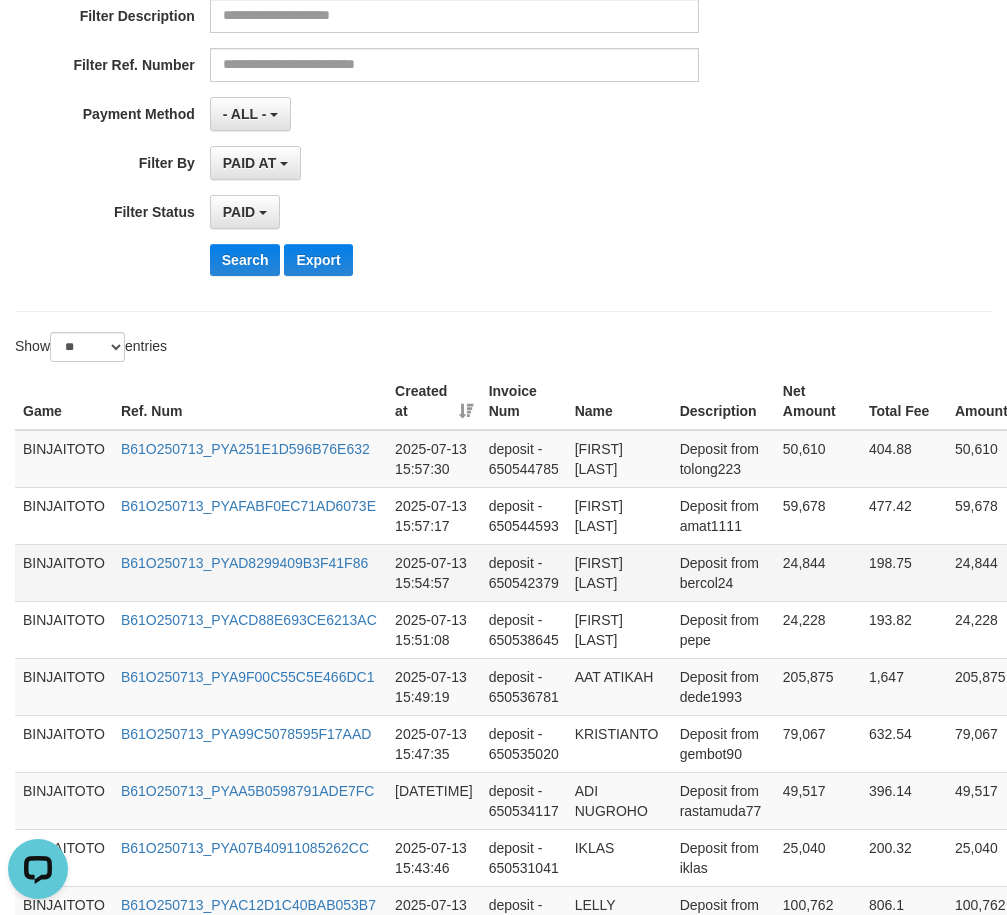 click on "[FIRST] [LAST]" at bounding box center [619, 572] 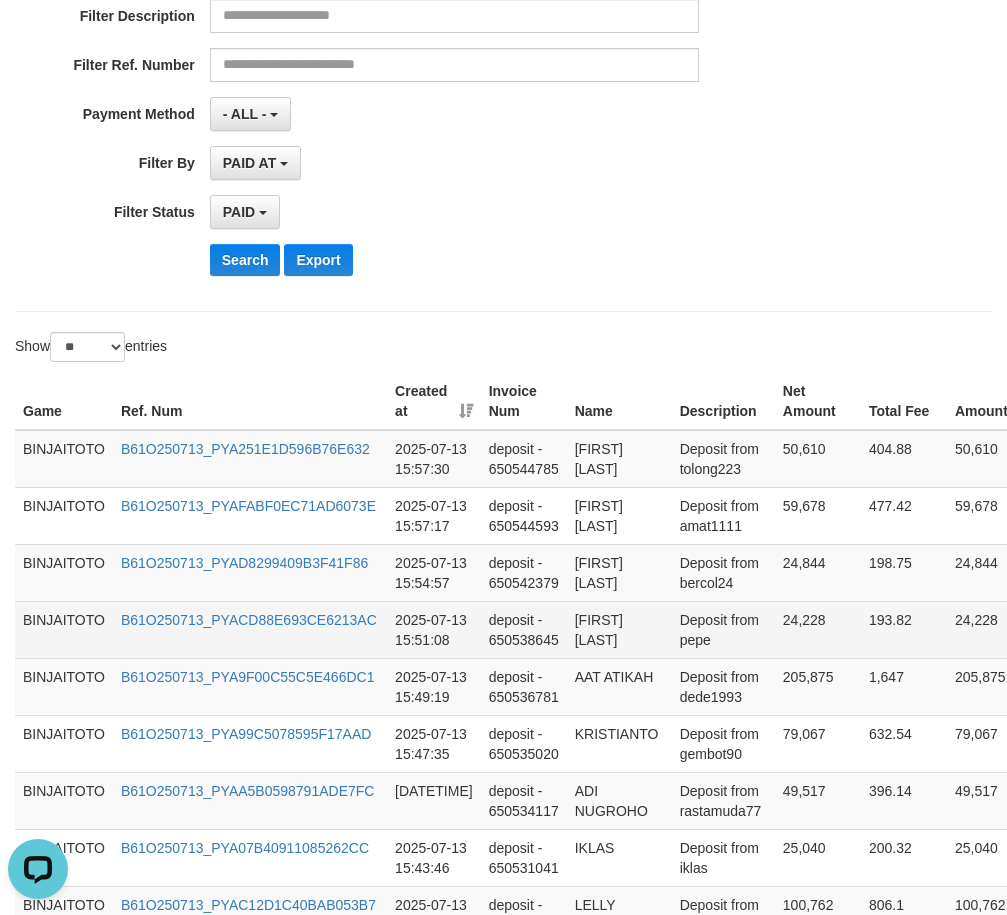 click on "[FIRST] [LAST]" at bounding box center (619, 629) 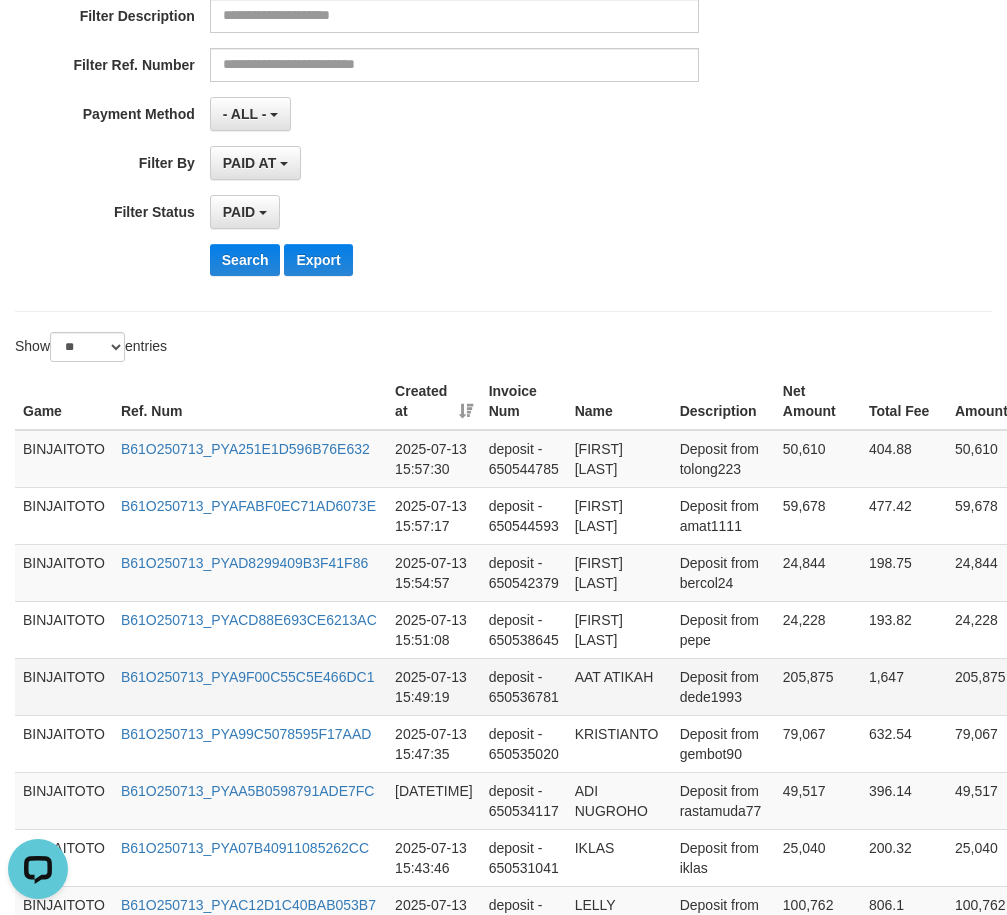 click on "AAT ATIKAH" at bounding box center (619, 686) 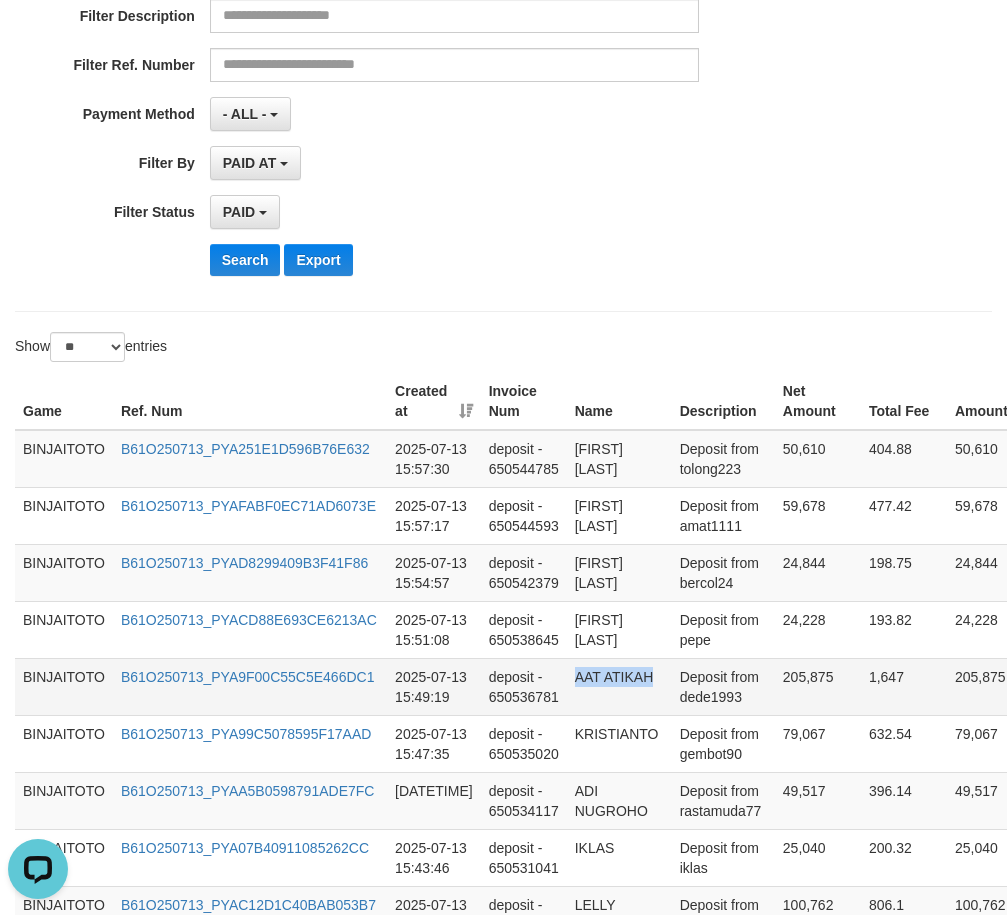 drag, startPoint x: 576, startPoint y: 702, endPoint x: 609, endPoint y: 702, distance: 33 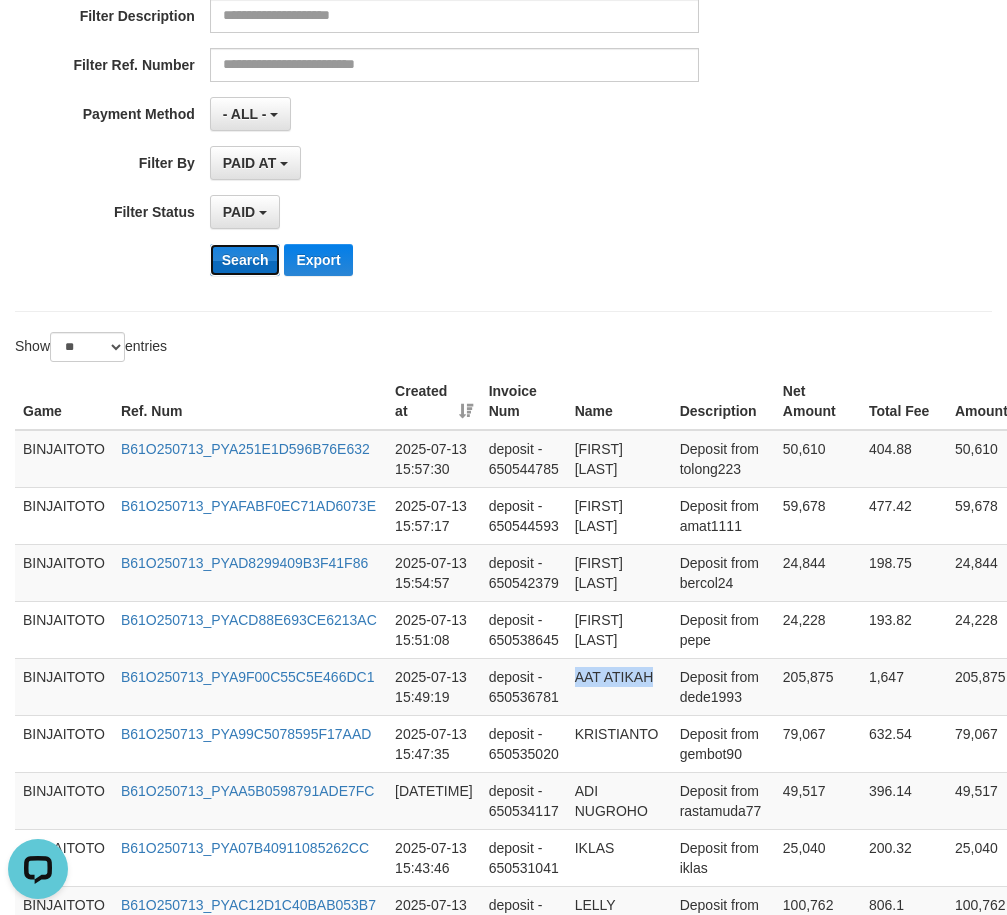 click on "Search" at bounding box center (245, 260) 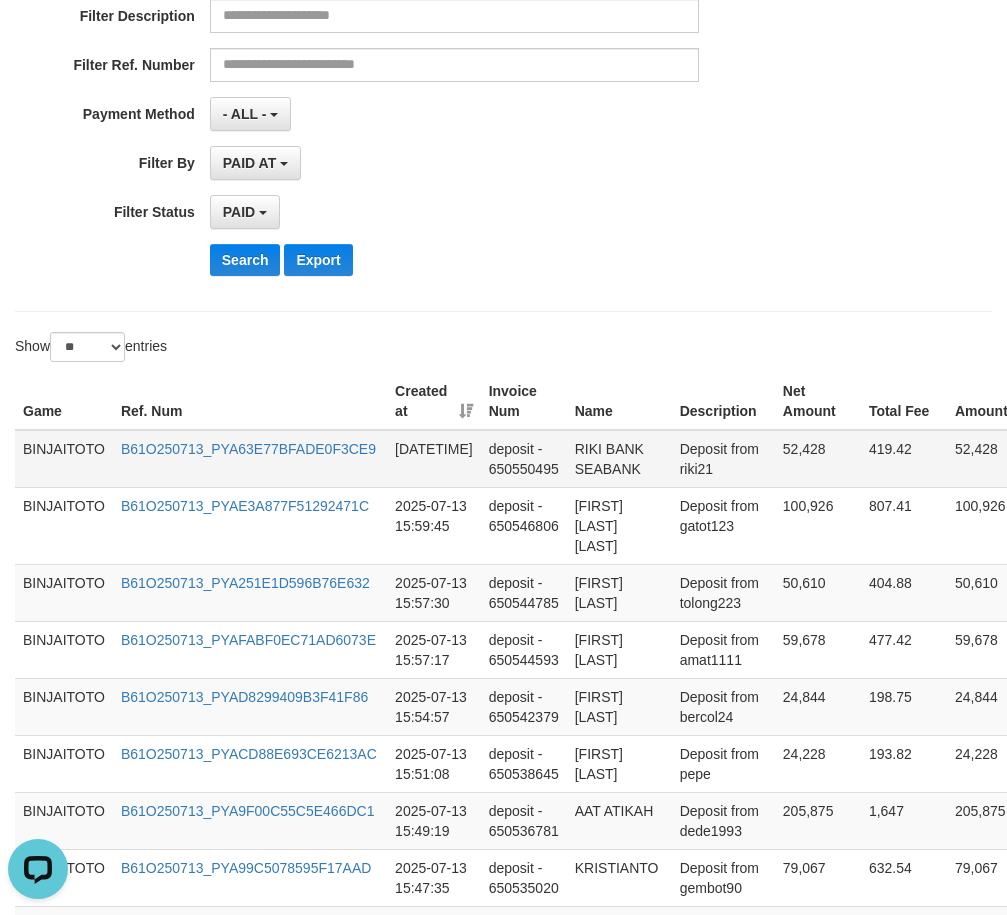 click on "RIKI BANK SEABANK" at bounding box center [619, 459] 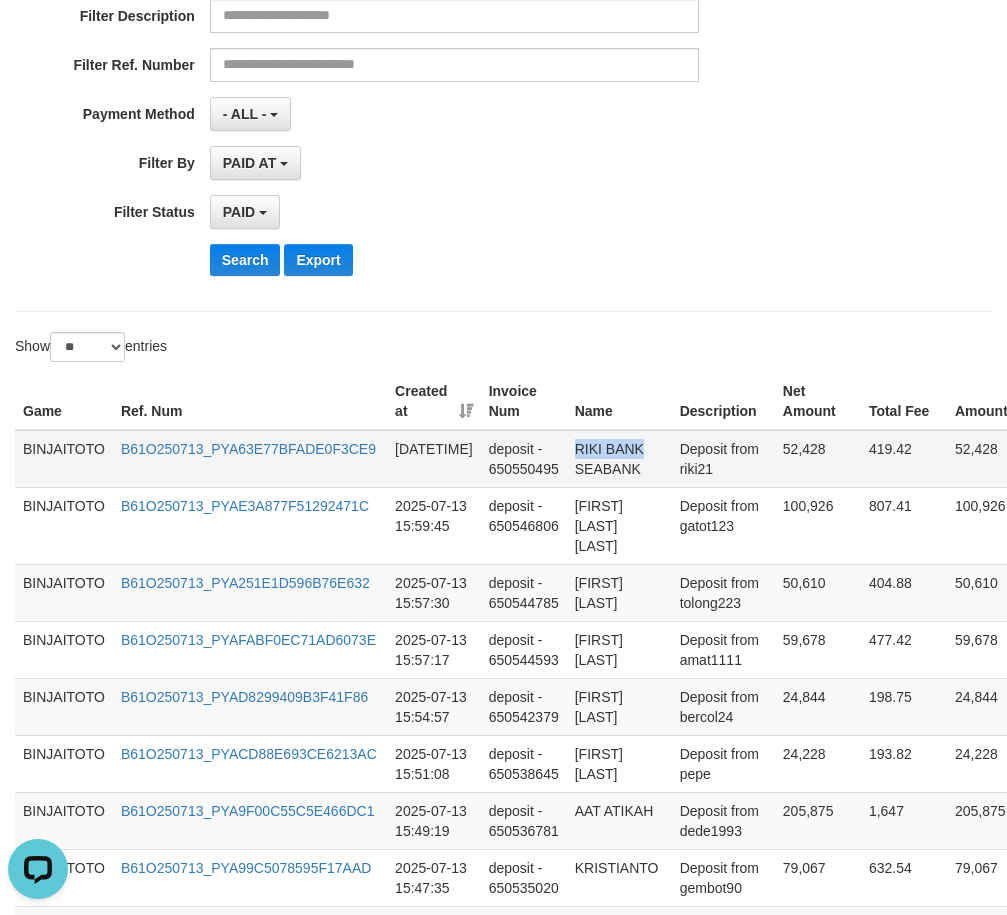 drag, startPoint x: 596, startPoint y: 447, endPoint x: 604, endPoint y: 454, distance: 10.630146 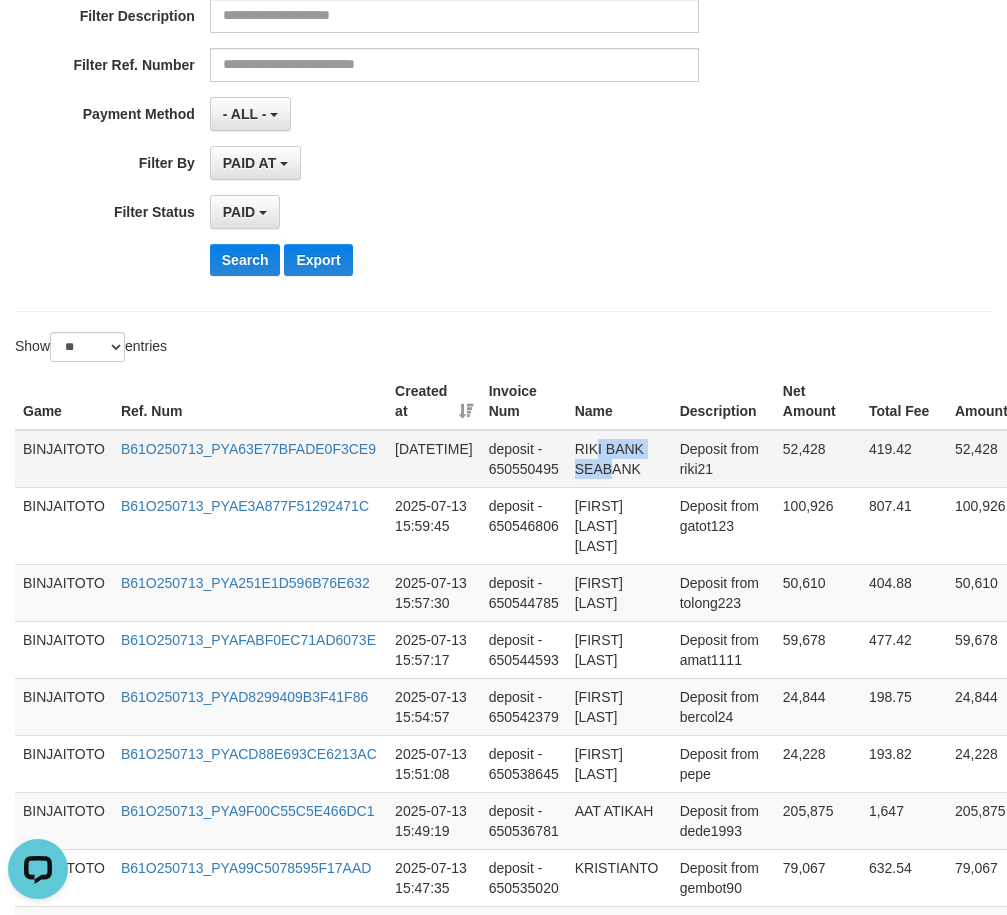 click on "RIKI BANK SEABANK" at bounding box center [619, 459] 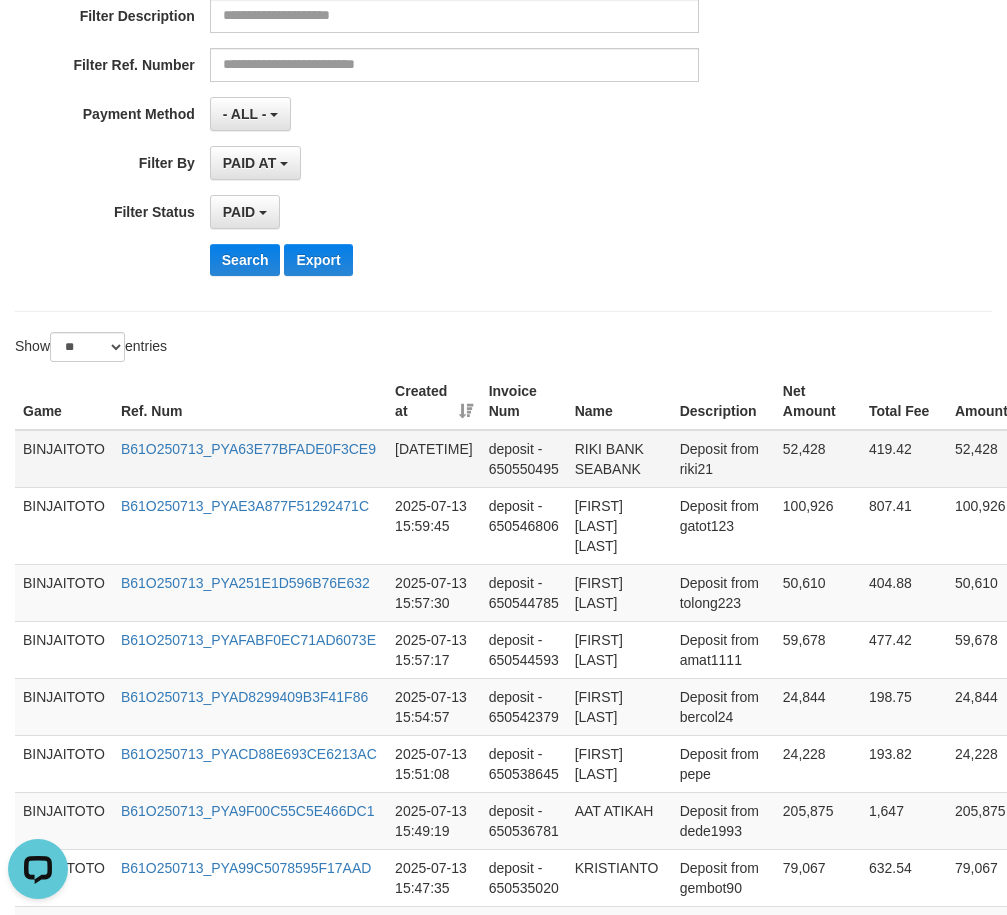 click on "RIKI BANK SEABANK" at bounding box center (619, 459) 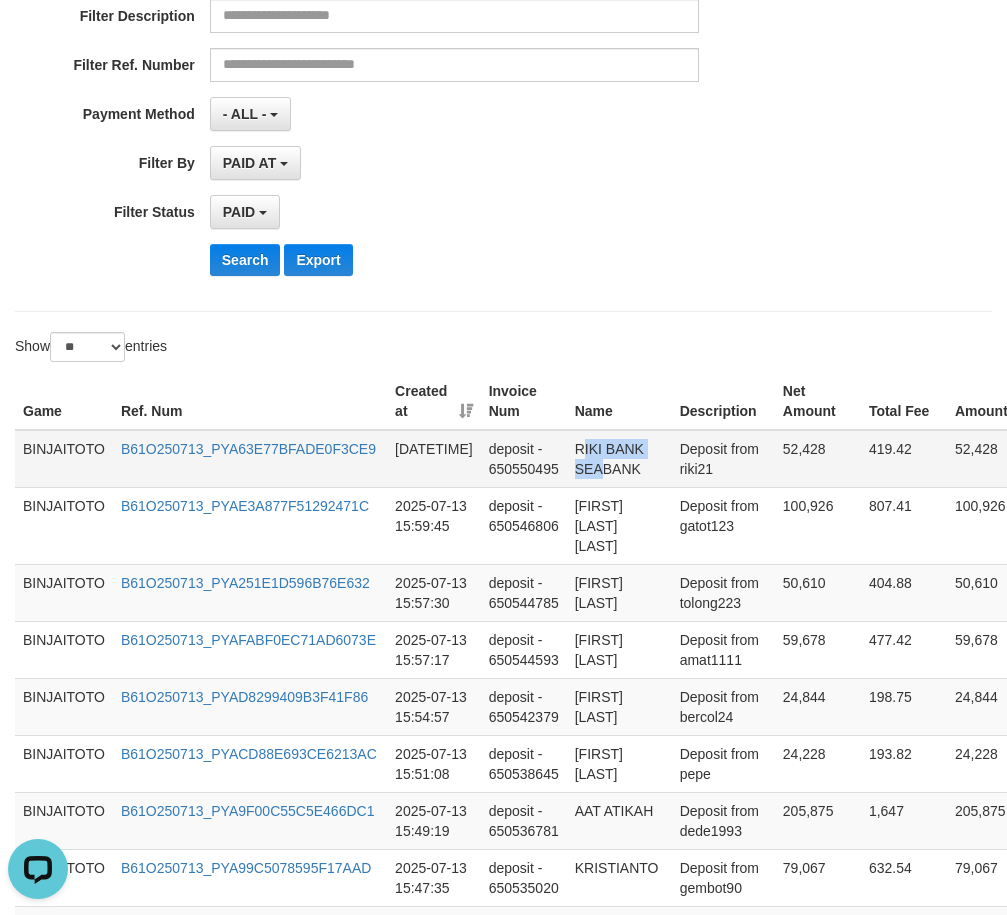 click on "RIKI BANK SEABANK" at bounding box center [619, 459] 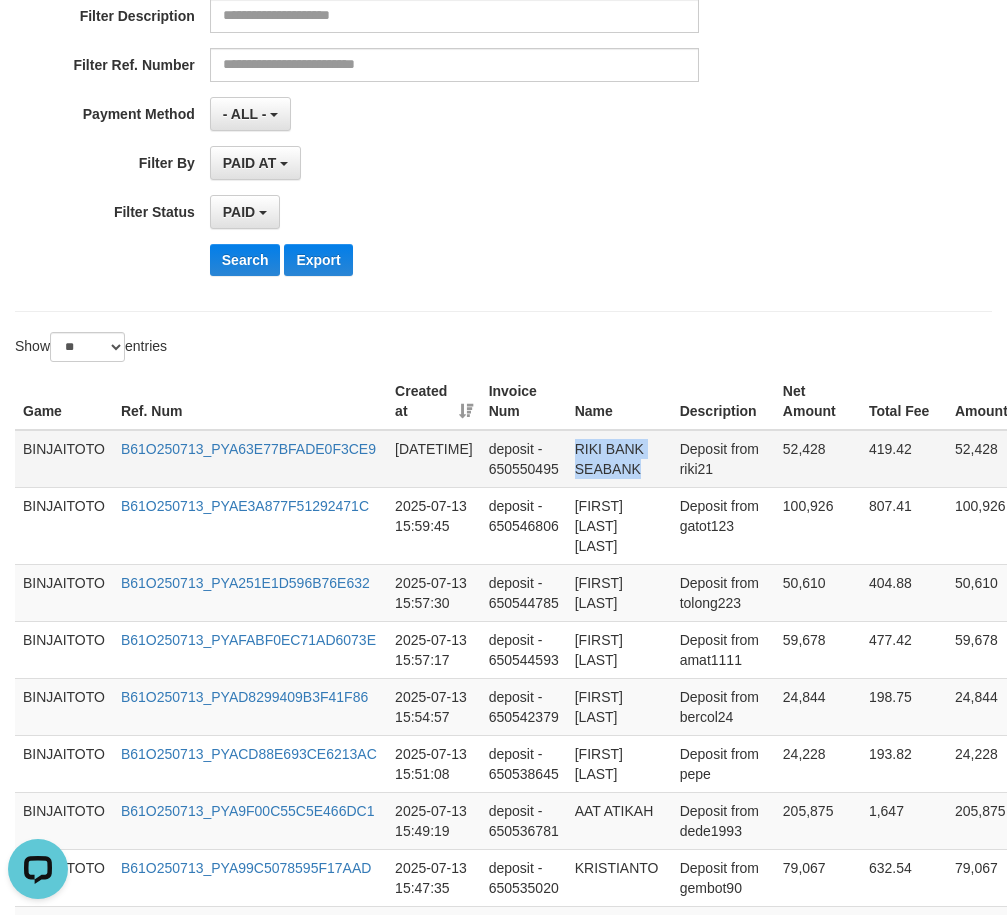 drag, startPoint x: 586, startPoint y: 453, endPoint x: 611, endPoint y: 471, distance: 30.805843 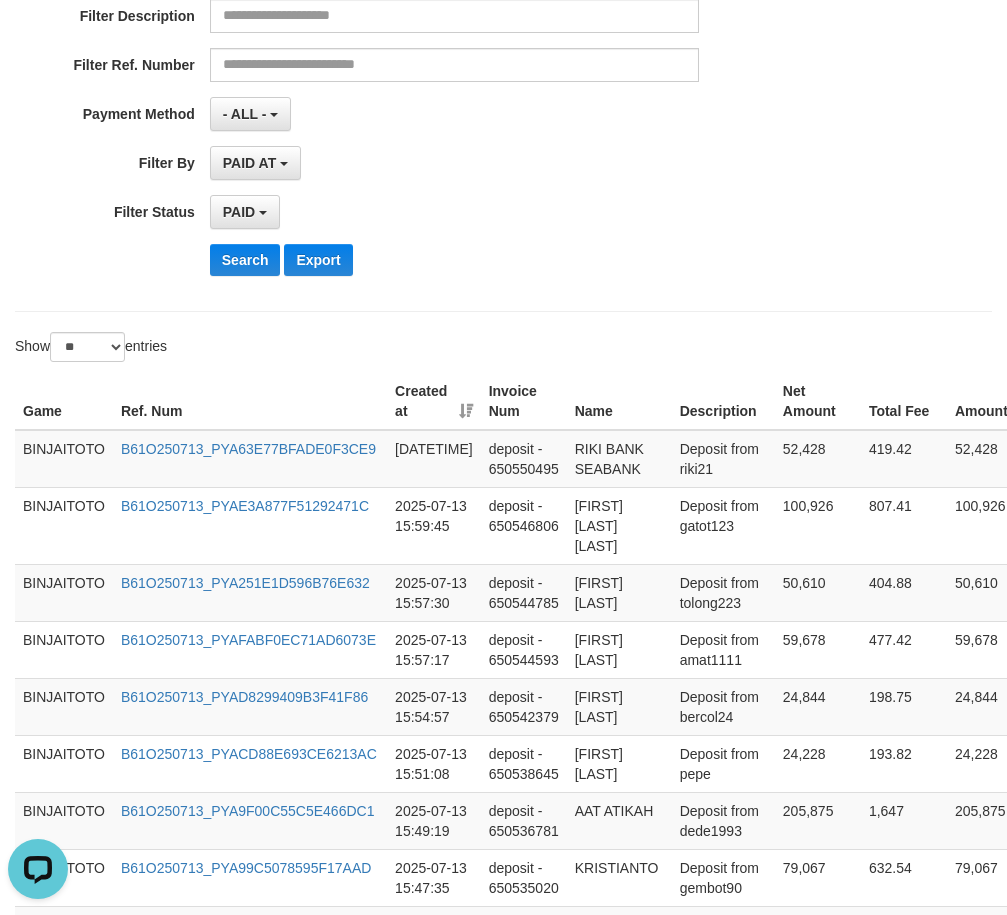 click on "Name" at bounding box center (619, 401) 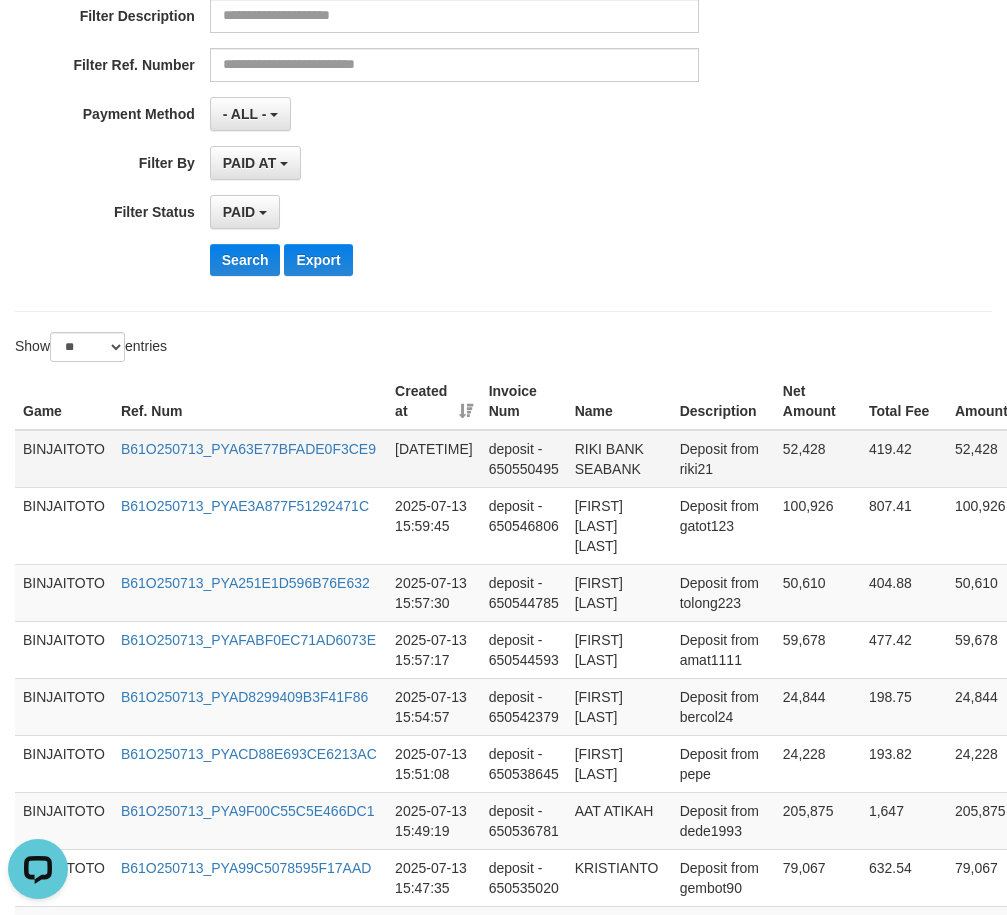 click on "RIKI BANK SEABANK" at bounding box center [619, 459] 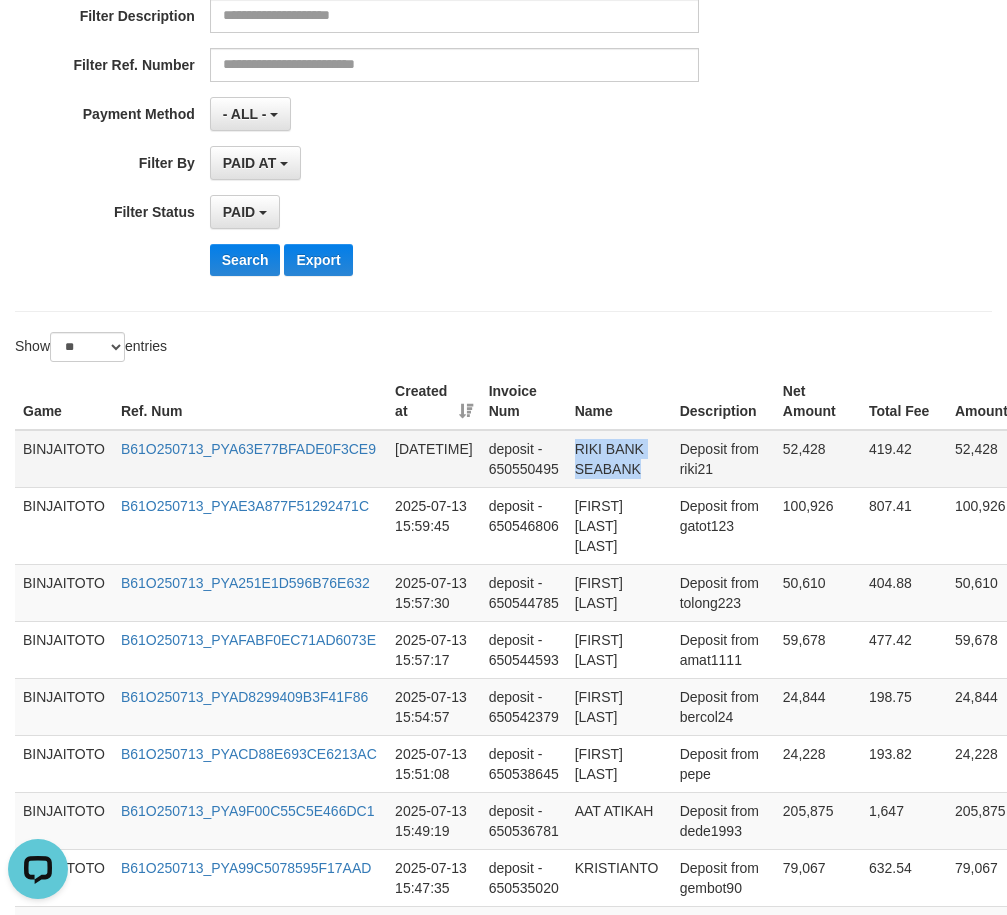drag, startPoint x: 587, startPoint y: 448, endPoint x: 618, endPoint y: 469, distance: 37.44329 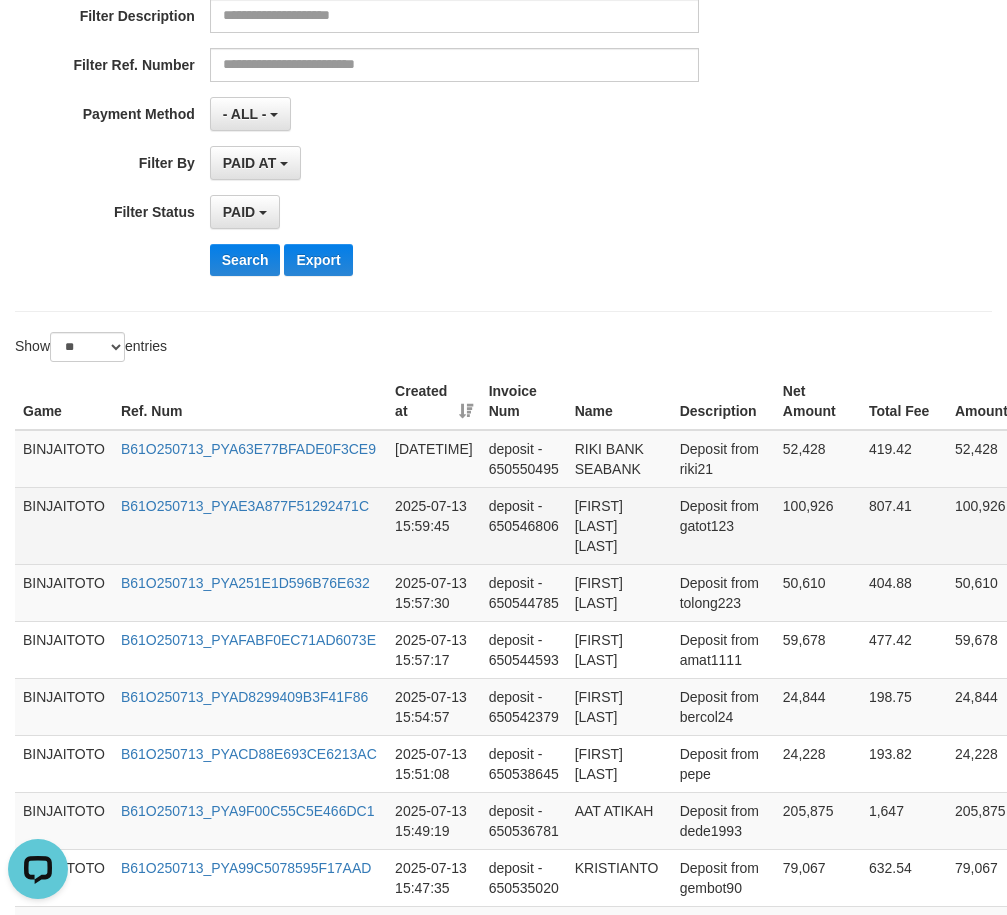 click on "[FIRST] [LAST] [LAST]" at bounding box center (619, 525) 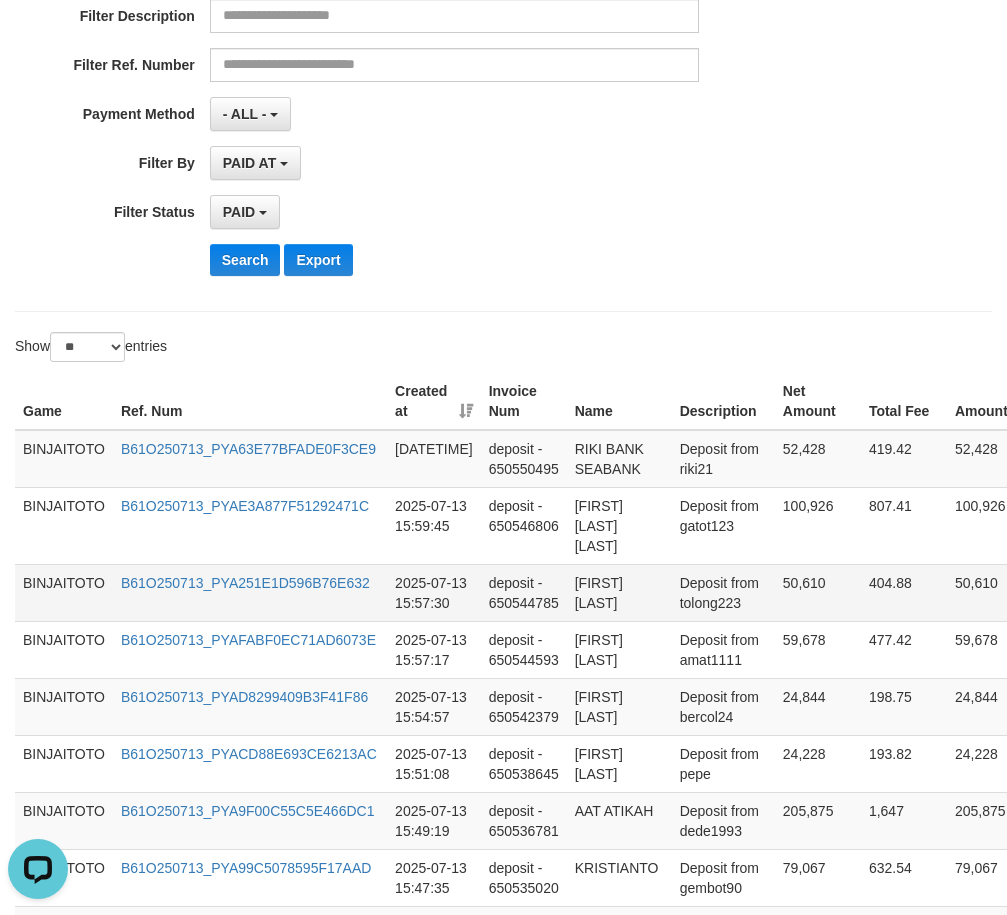 click on "[FIRST] [LAST]" at bounding box center [619, 592] 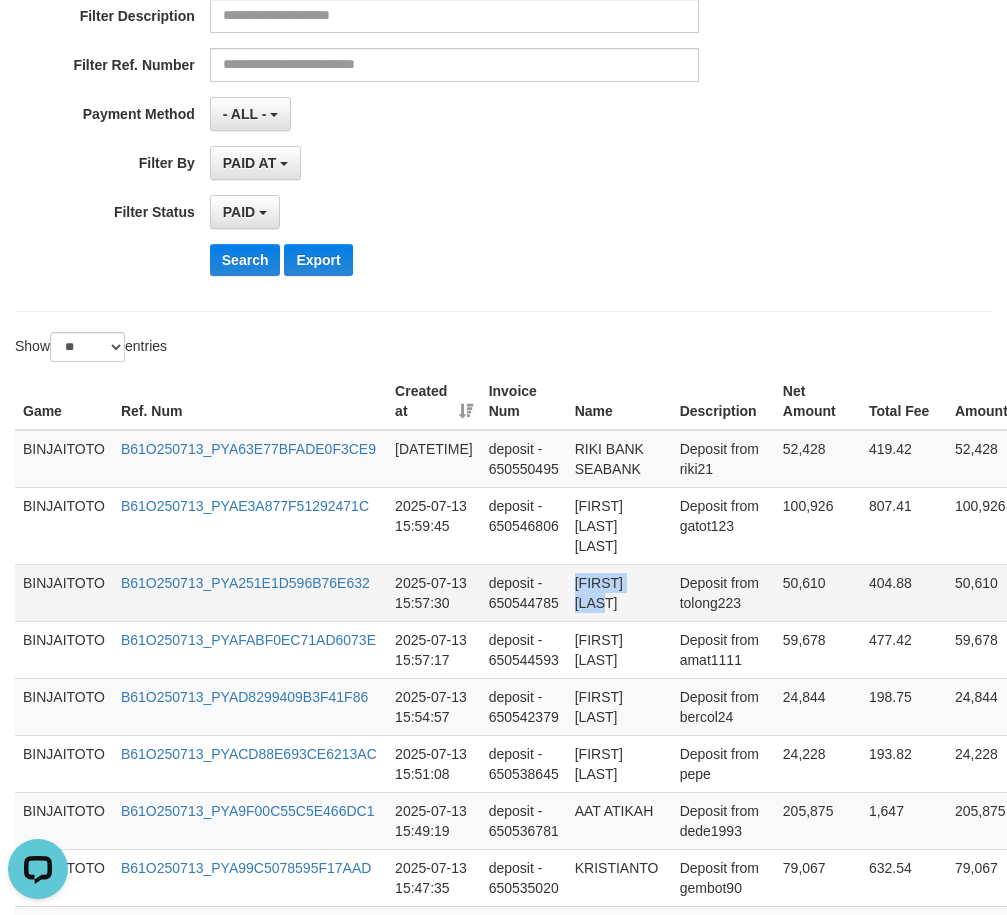 drag, startPoint x: 587, startPoint y: 582, endPoint x: 609, endPoint y: 601, distance: 29.068884 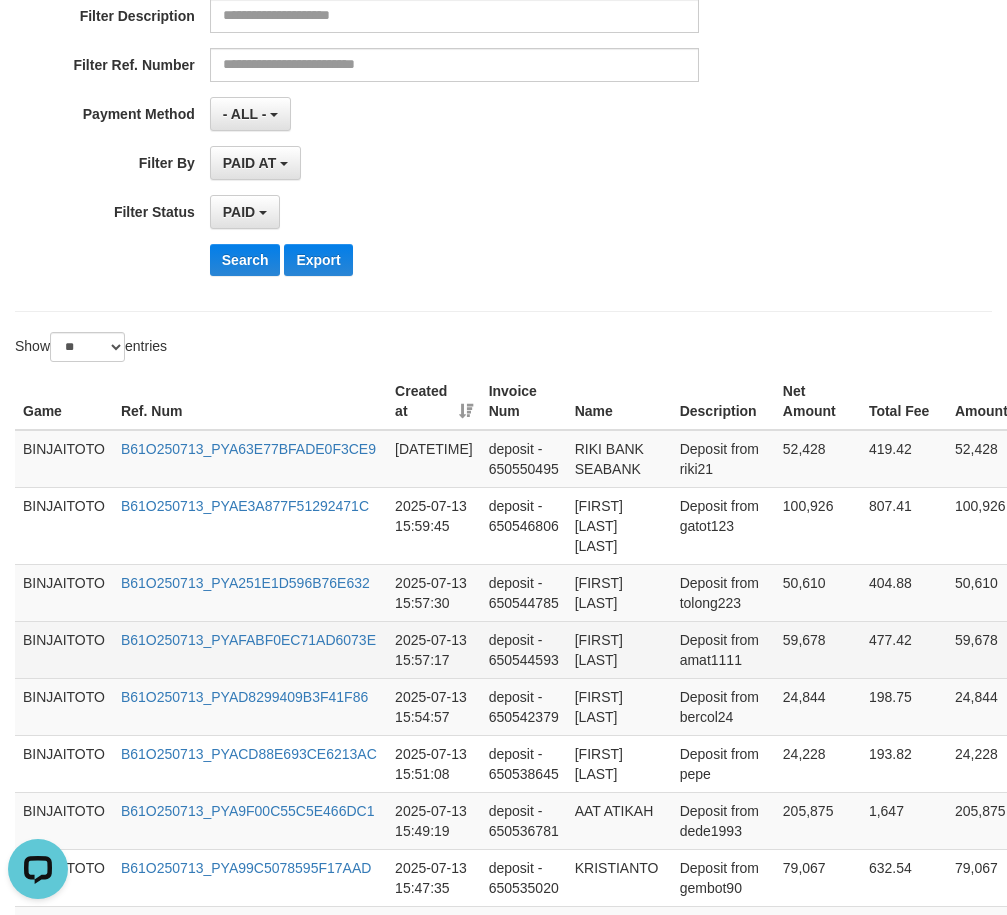 click on "[FIRST] [LAST]" at bounding box center [619, 649] 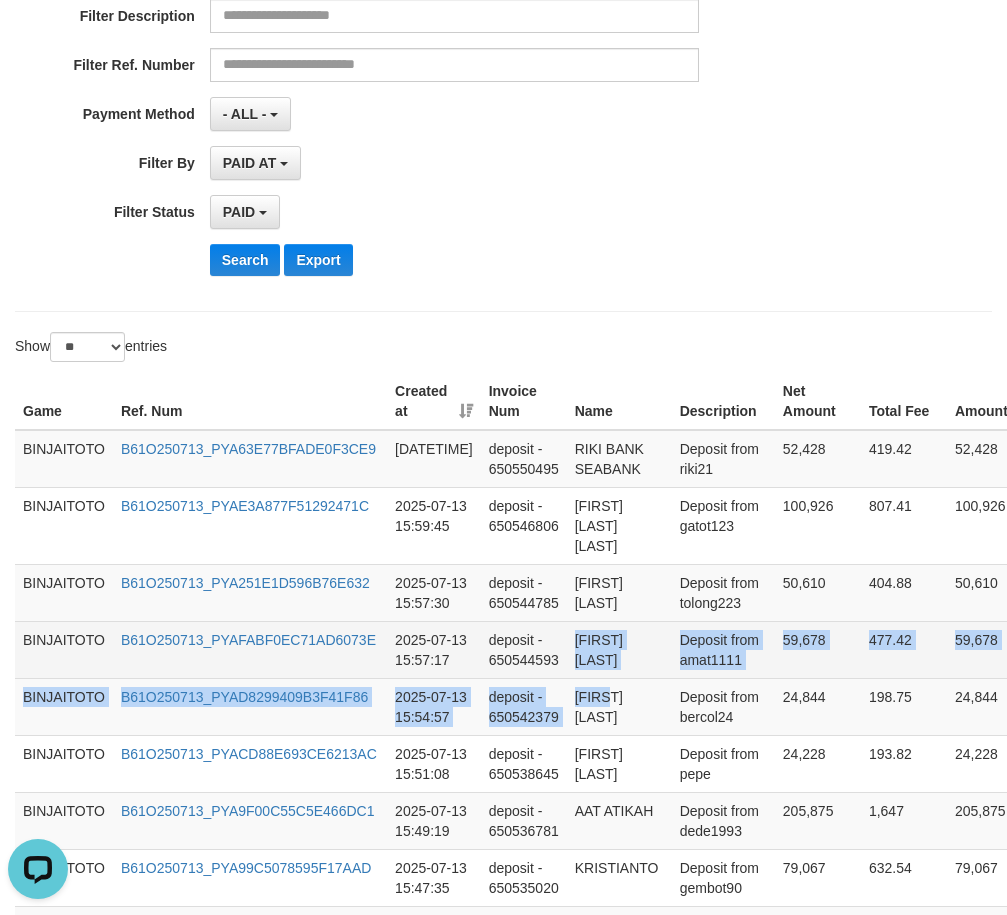 drag, startPoint x: 598, startPoint y: 641, endPoint x: 603, endPoint y: 659, distance: 18.681541 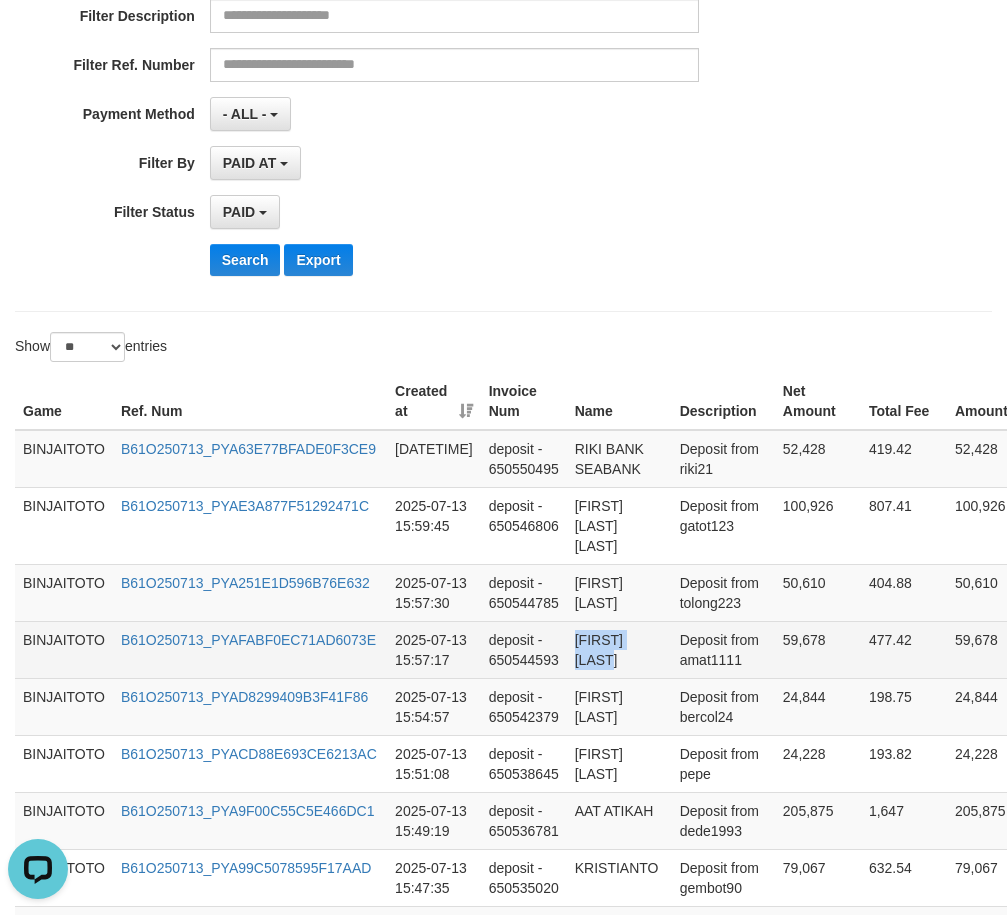 drag, startPoint x: 590, startPoint y: 637, endPoint x: 602, endPoint y: 653, distance: 20 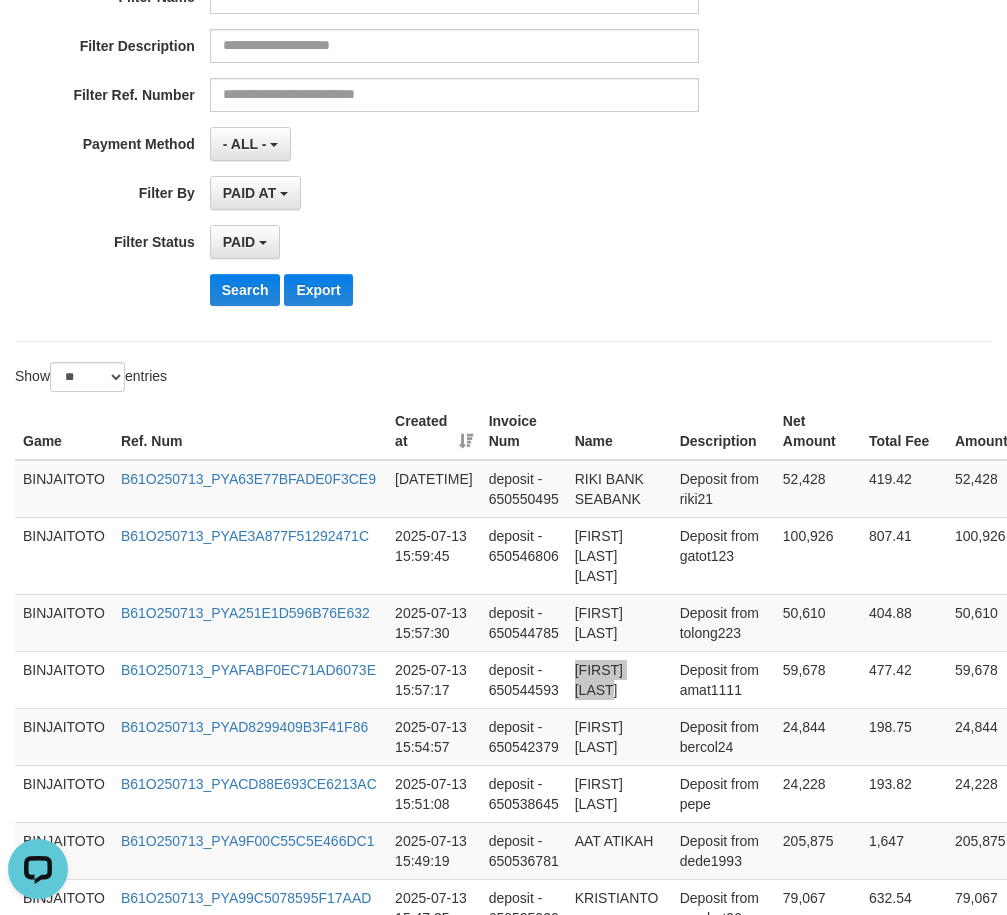 scroll, scrollTop: 200, scrollLeft: 0, axis: vertical 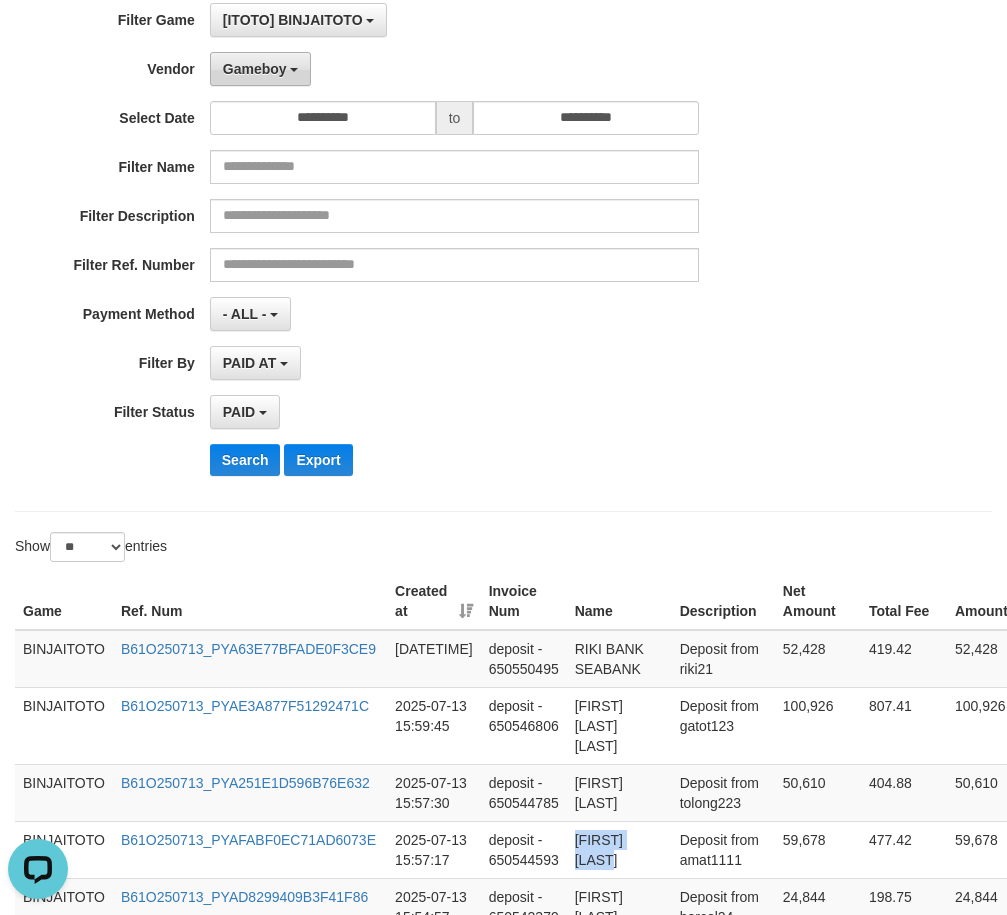 click on "Gameboy" at bounding box center [255, 69] 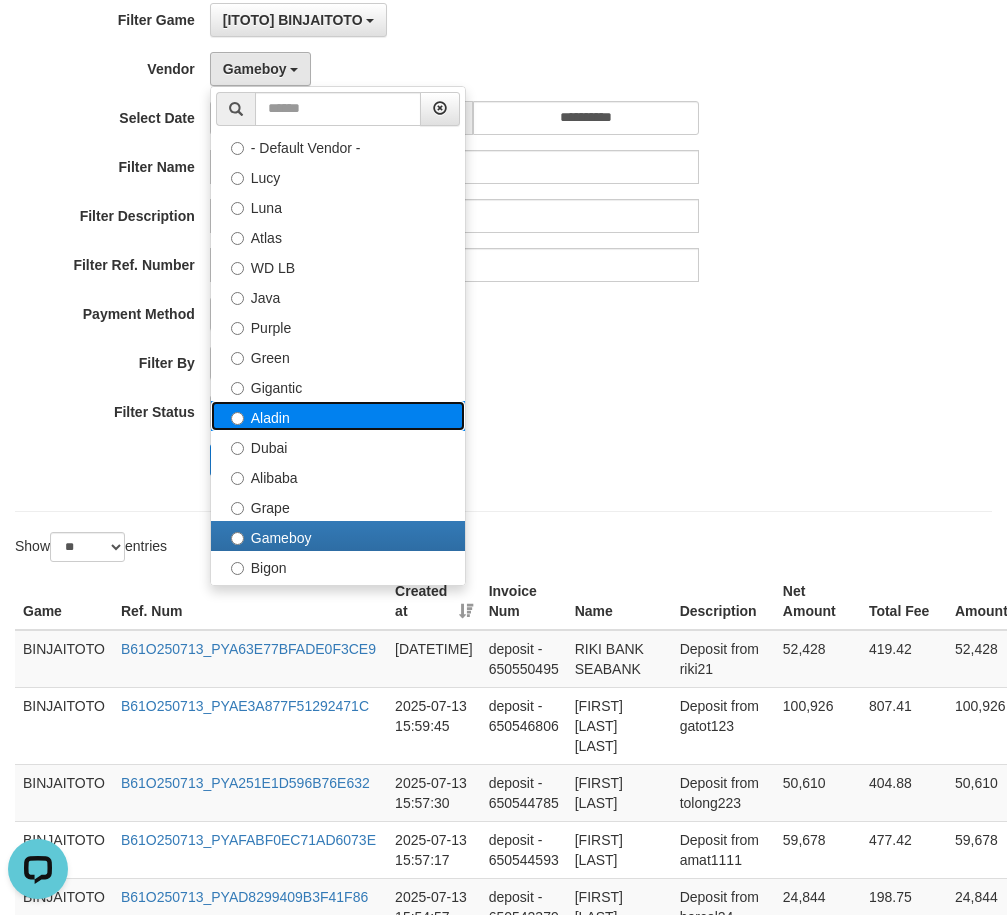 click on "Aladin" at bounding box center [338, 416] 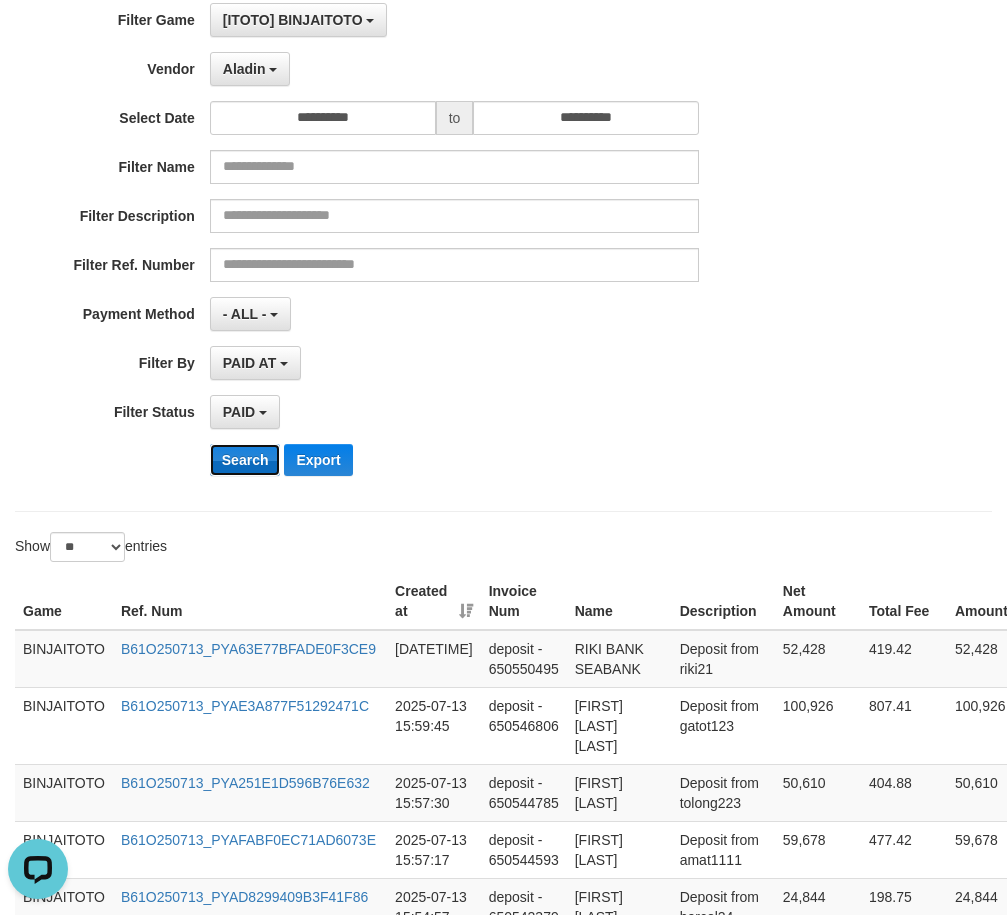 click on "Search" at bounding box center [245, 460] 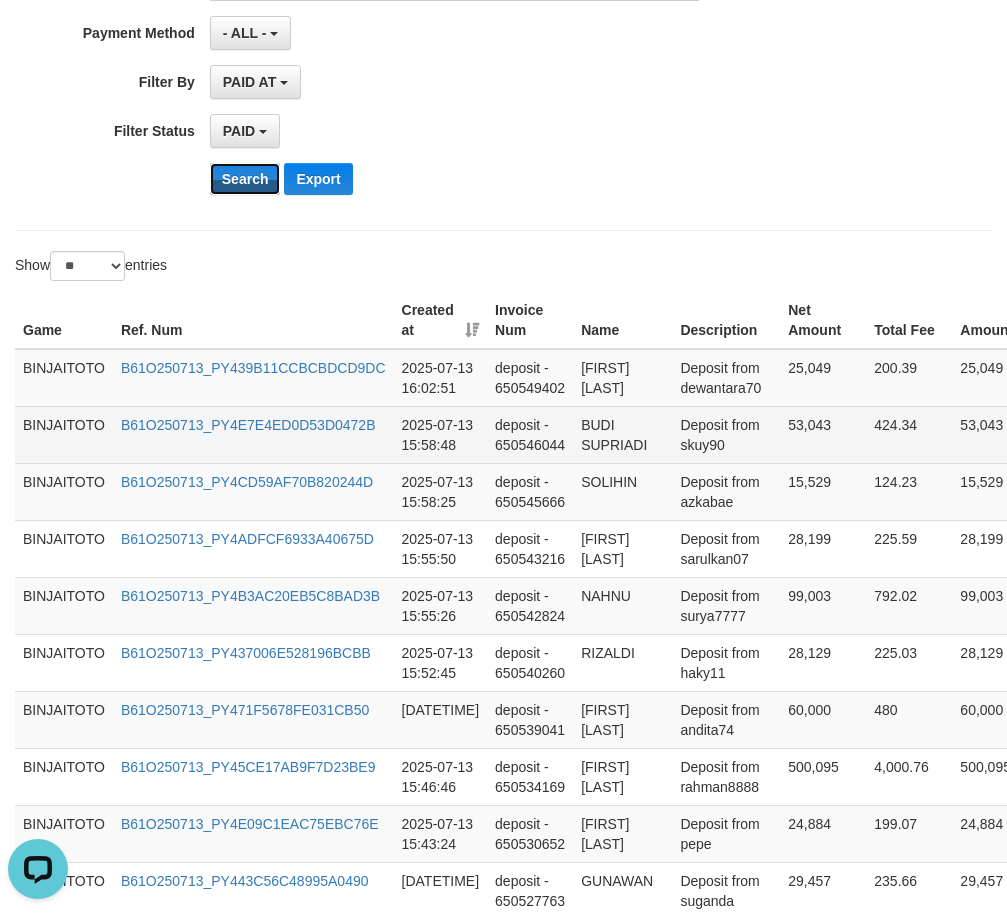 scroll, scrollTop: 500, scrollLeft: 0, axis: vertical 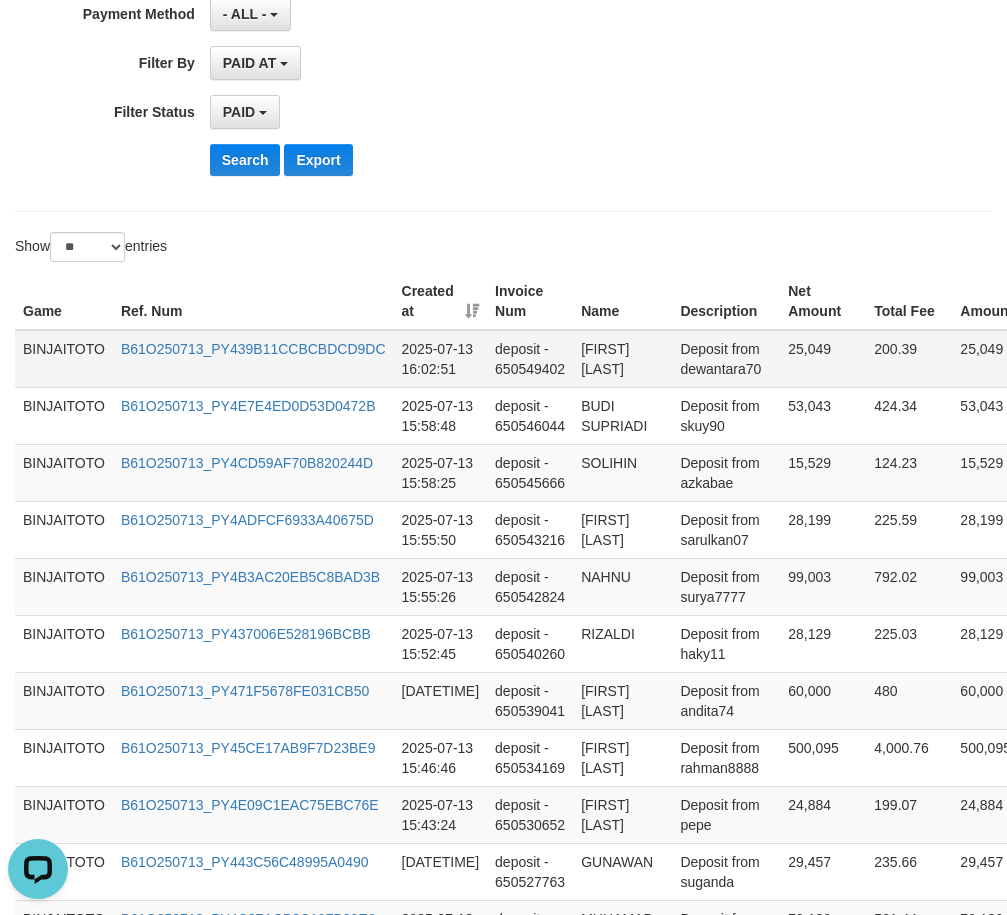 click on "[FIRST] [LAST]" at bounding box center [622, 359] 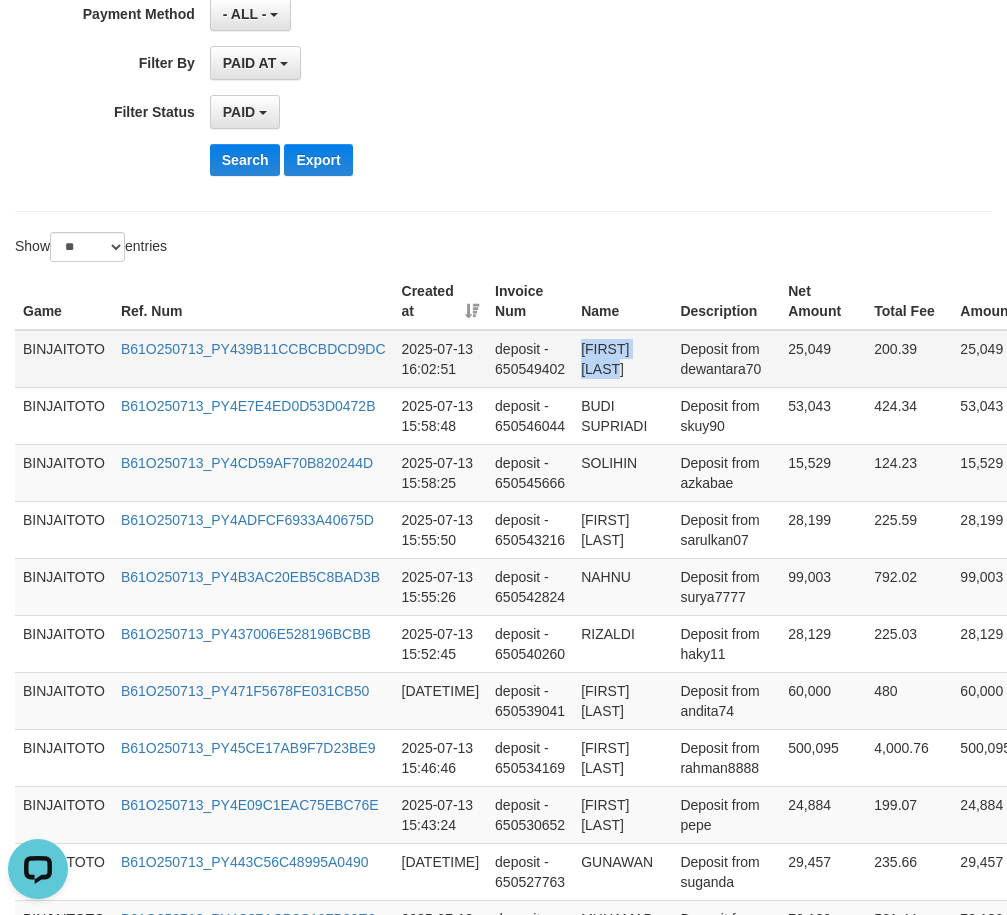 drag, startPoint x: 608, startPoint y: 356, endPoint x: 622, endPoint y: 361, distance: 14.866069 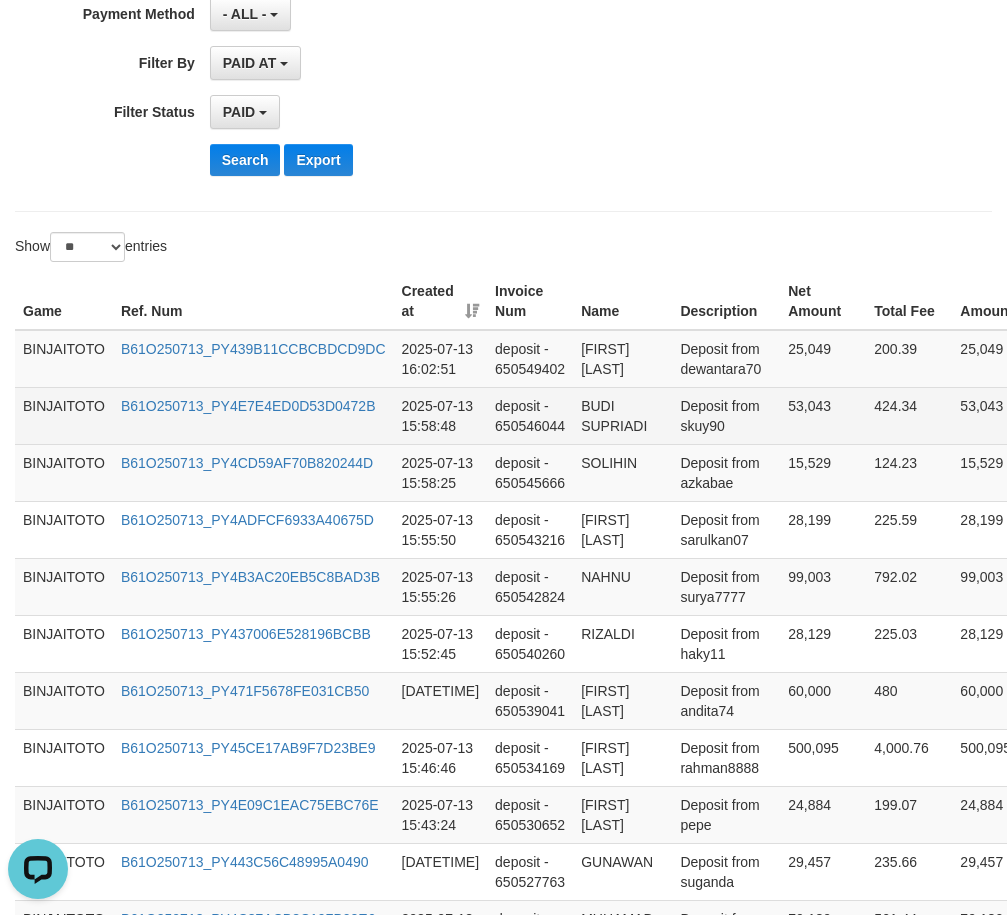 click on "BUDI SUPRIADI" at bounding box center (622, 415) 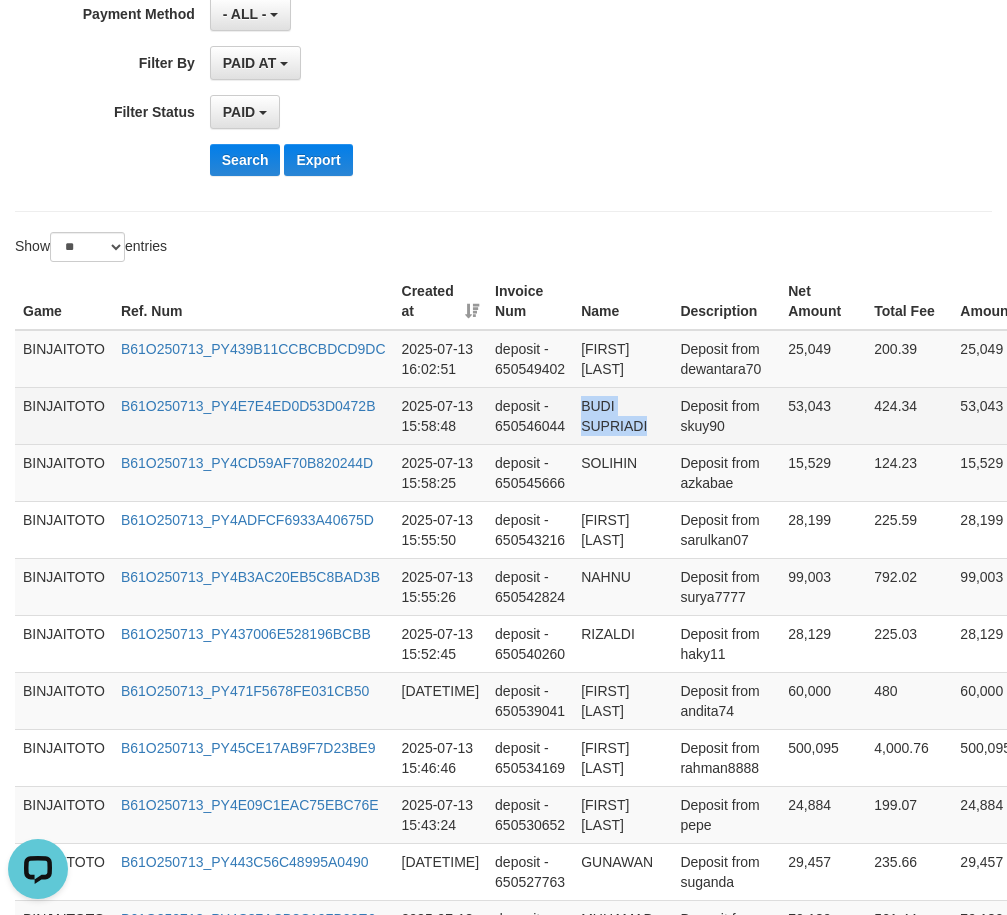 drag, startPoint x: 603, startPoint y: 421, endPoint x: 613, endPoint y: 430, distance: 13.453624 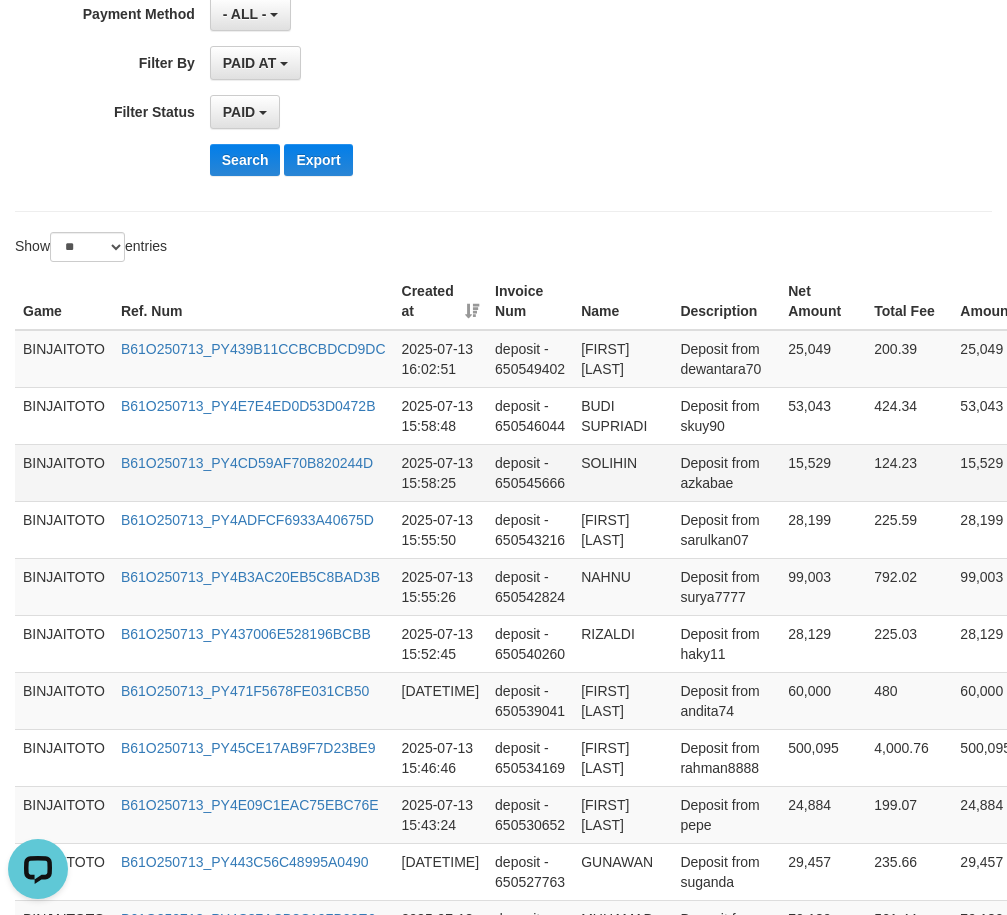 click on "SOLIHIN" at bounding box center (622, 472) 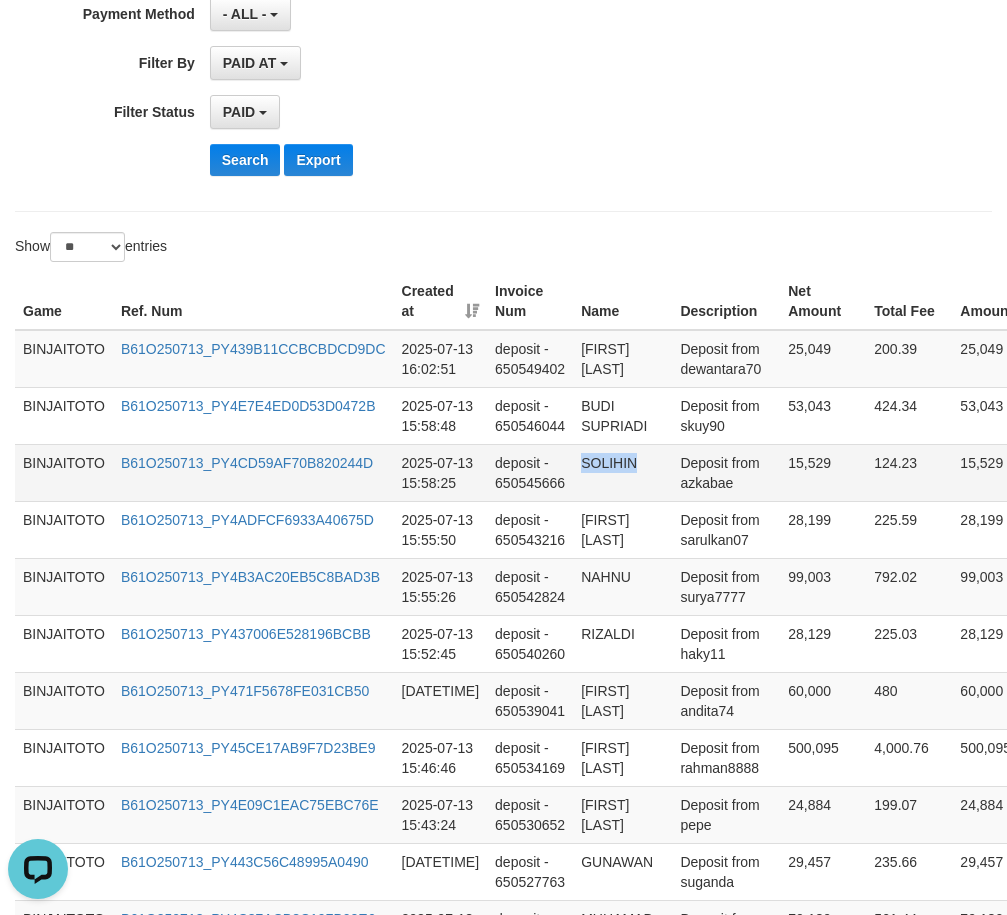click on "SOLIHIN" at bounding box center (622, 472) 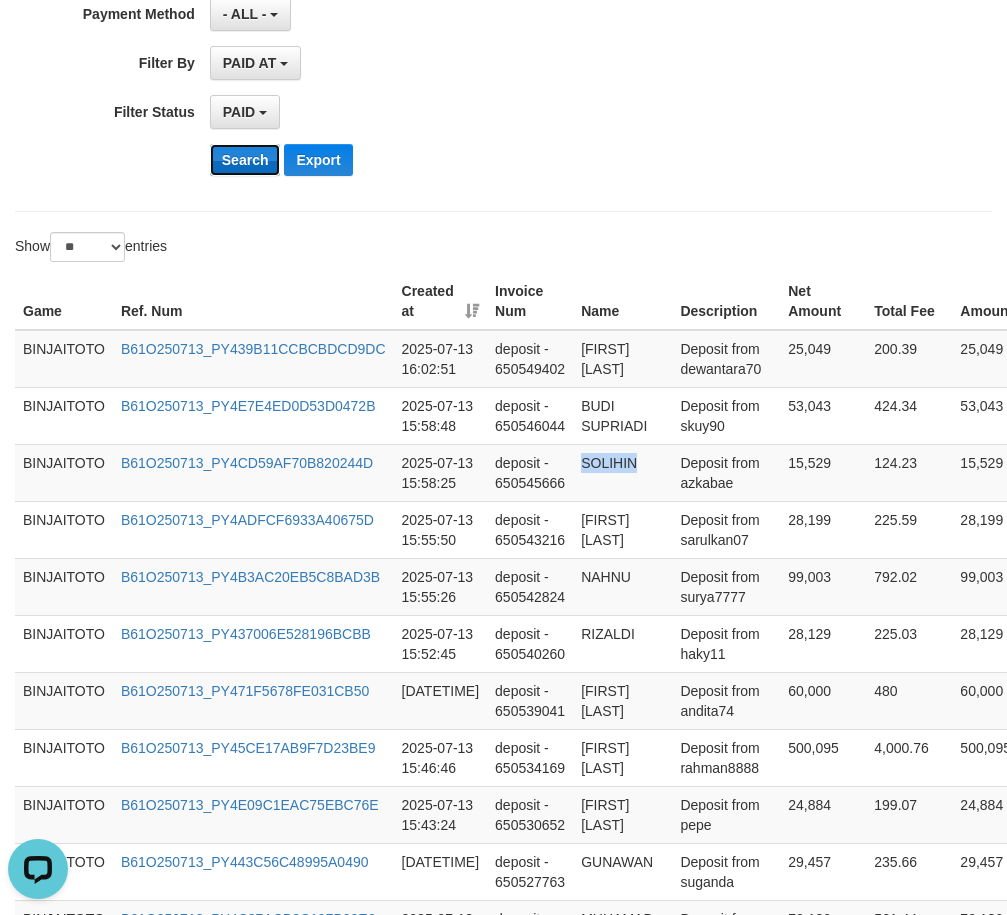 click on "Search" at bounding box center (245, 160) 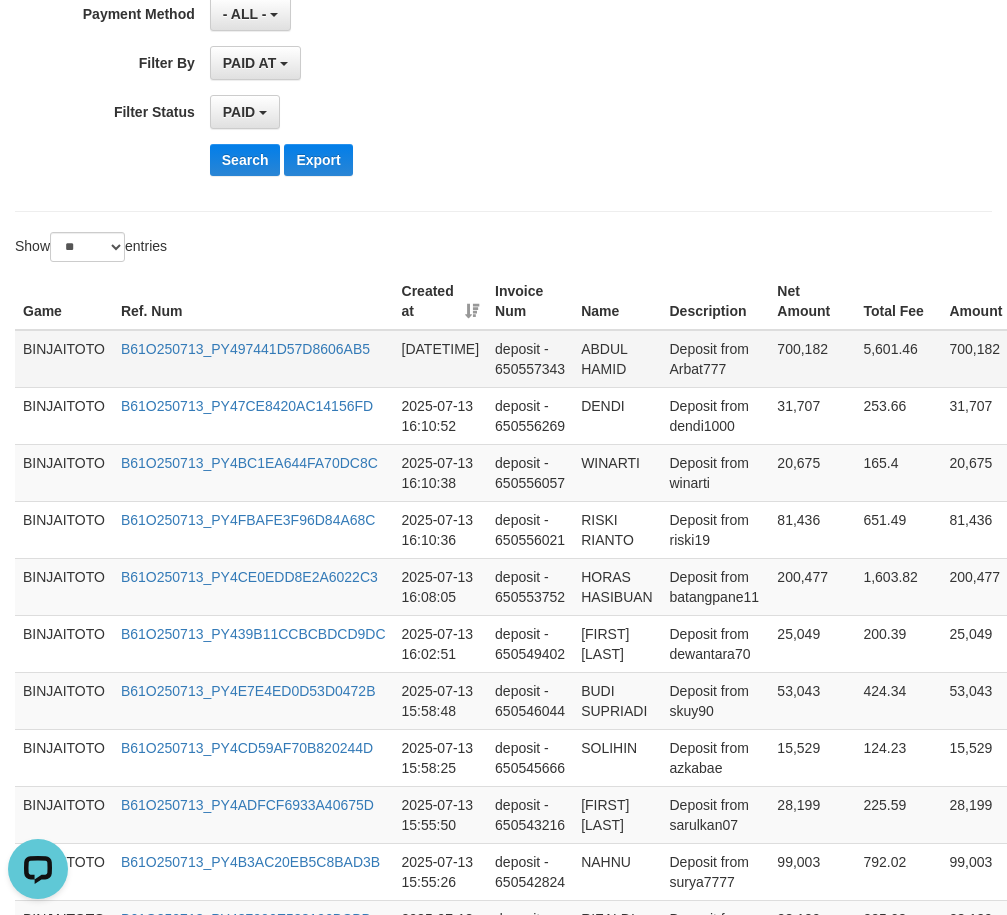 click on "ABDUL HAMID" at bounding box center [617, 359] 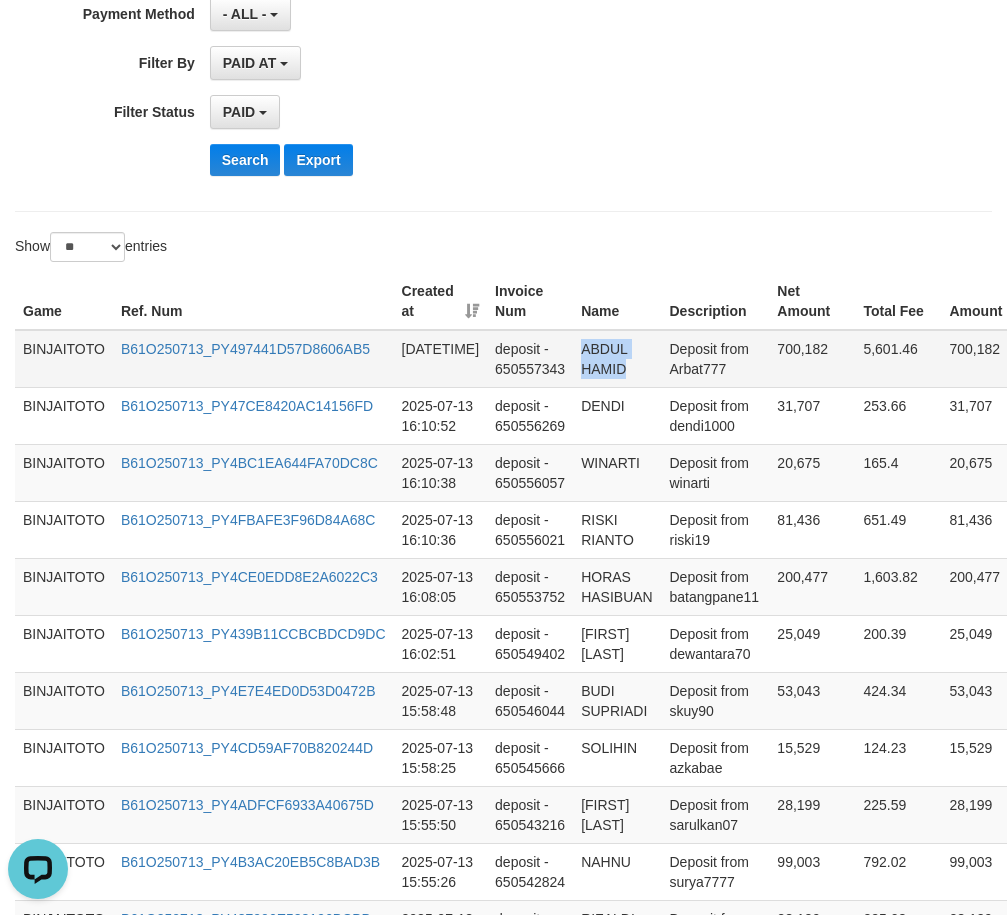 drag, startPoint x: 600, startPoint y: 352, endPoint x: 610, endPoint y: 366, distance: 17.20465 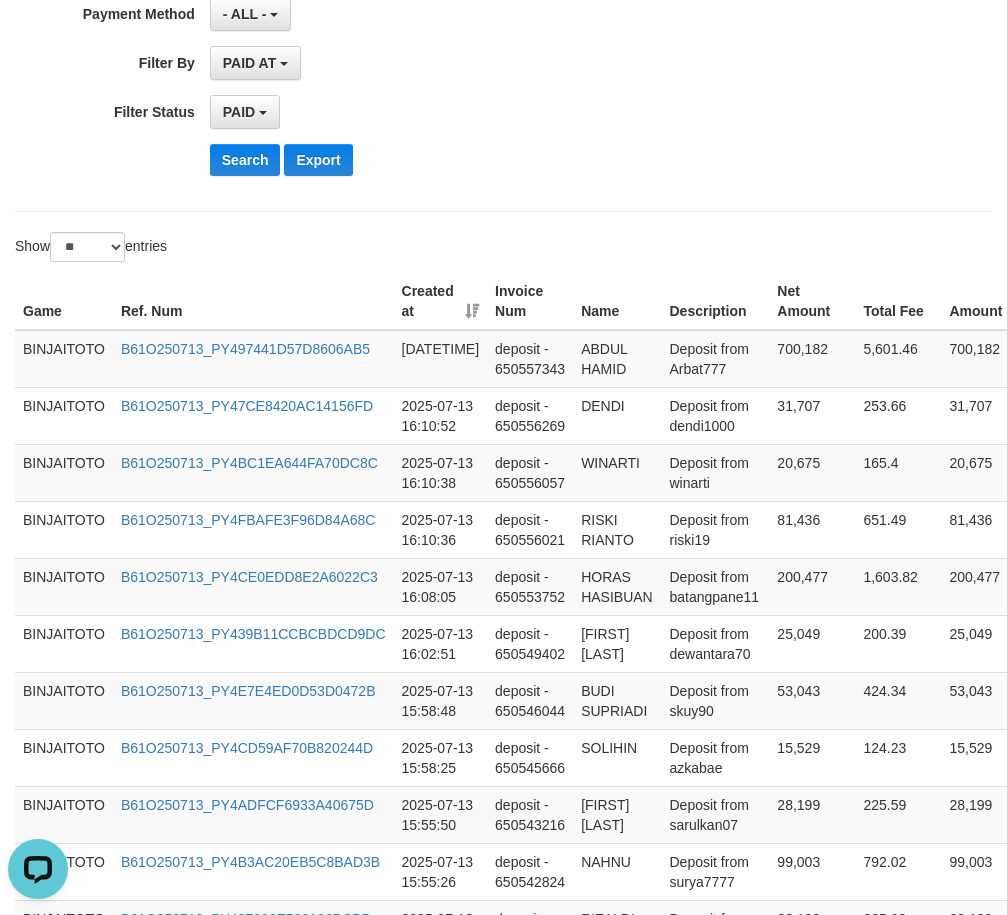 click on "**********" at bounding box center (503, -53) 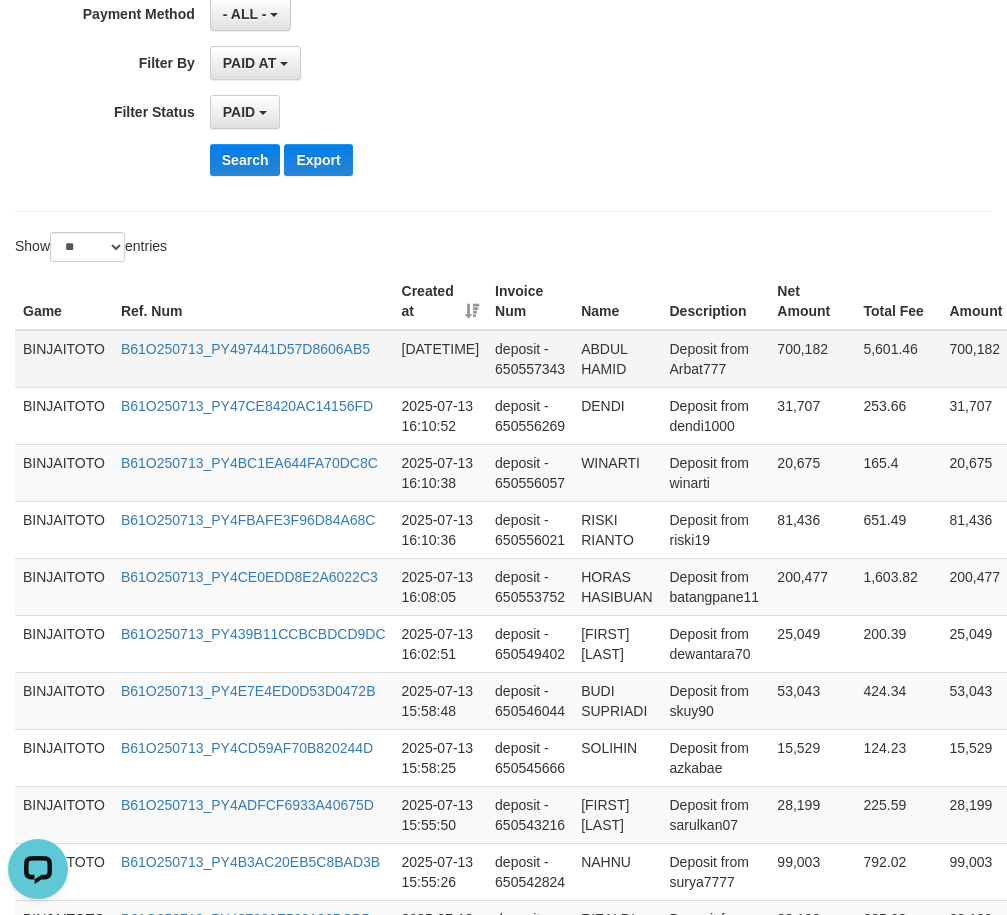click on "ABDUL HAMID" at bounding box center [617, 359] 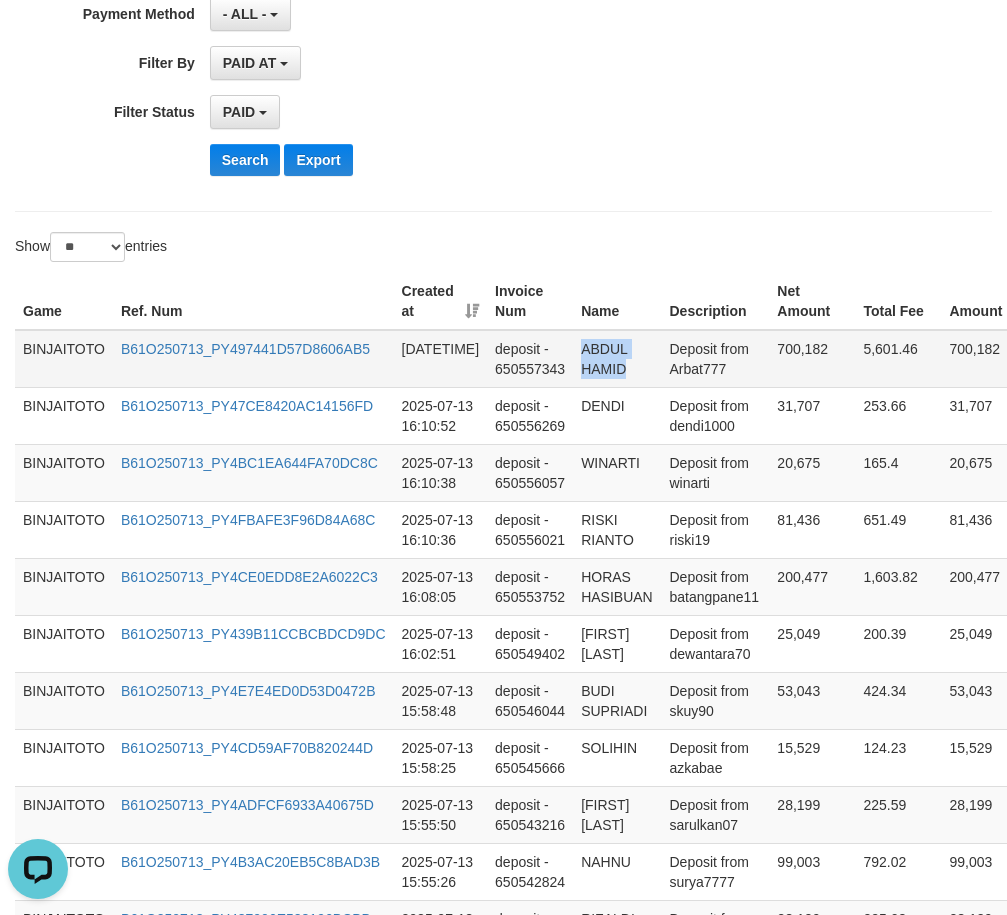drag, startPoint x: 592, startPoint y: 353, endPoint x: 603, endPoint y: 369, distance: 19.416489 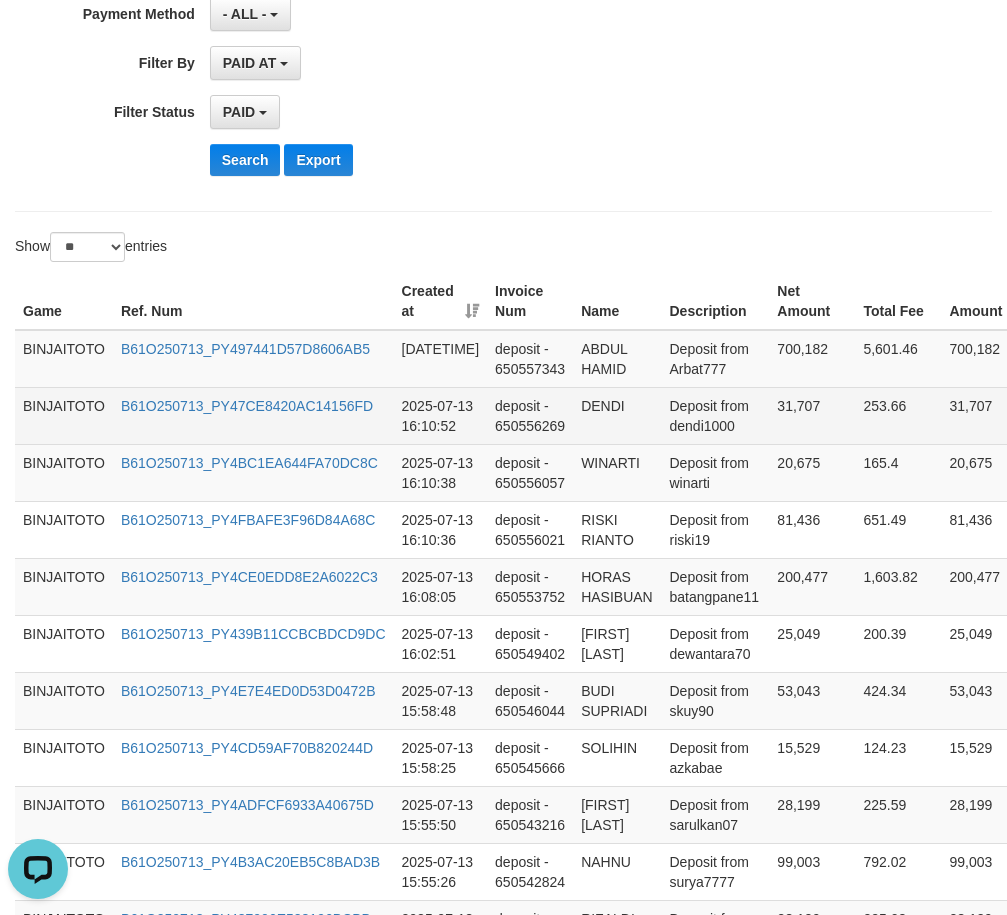 click on "DENDI" at bounding box center [617, 415] 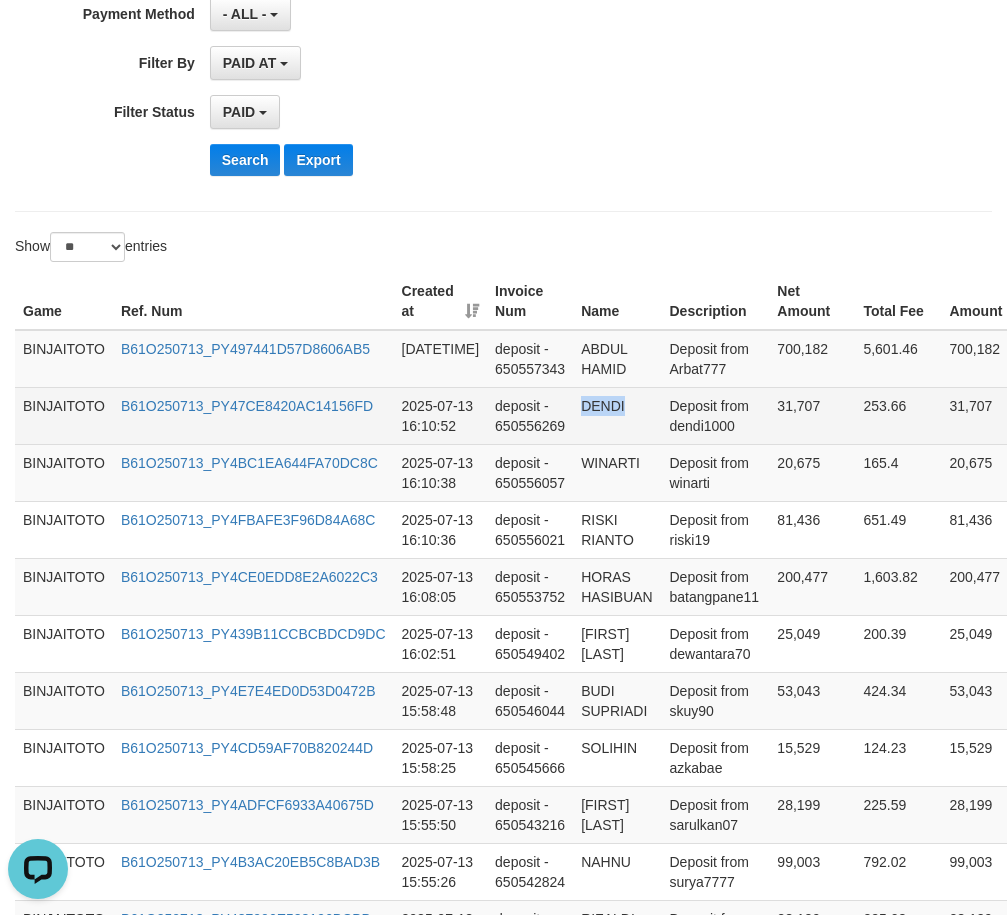 click on "DENDI" at bounding box center (617, 415) 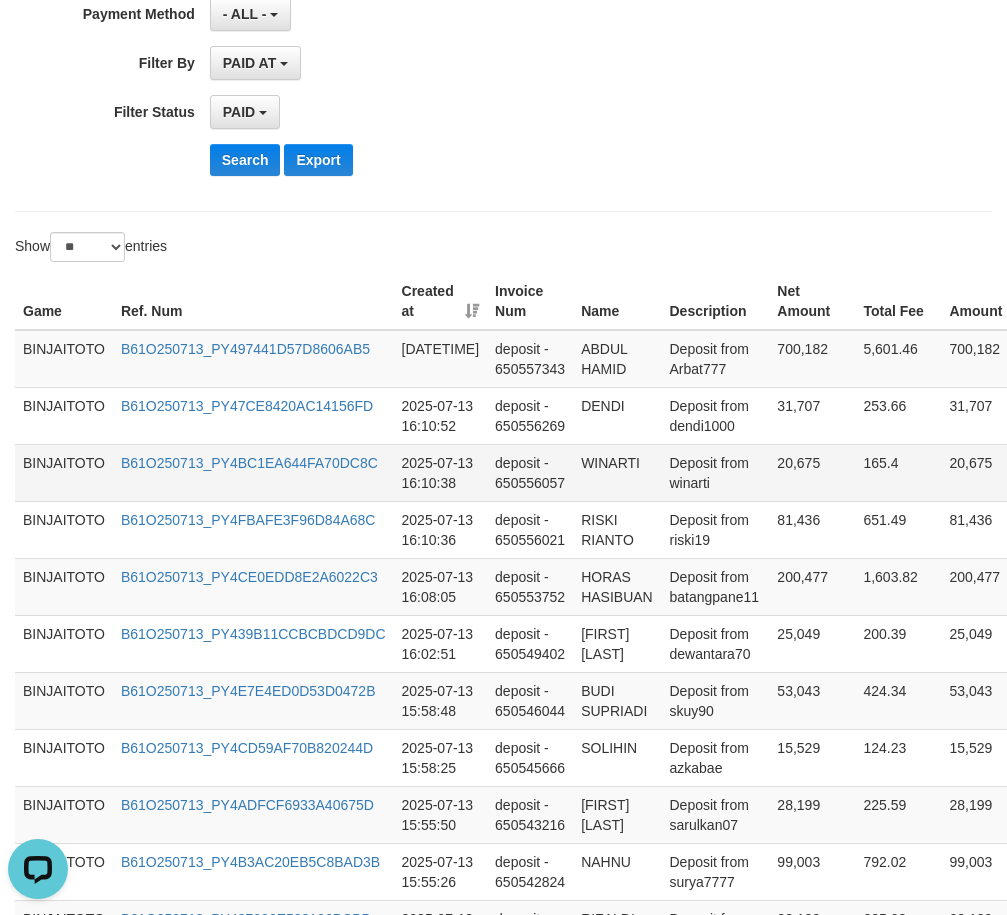 click on "WINARTI" at bounding box center (617, 472) 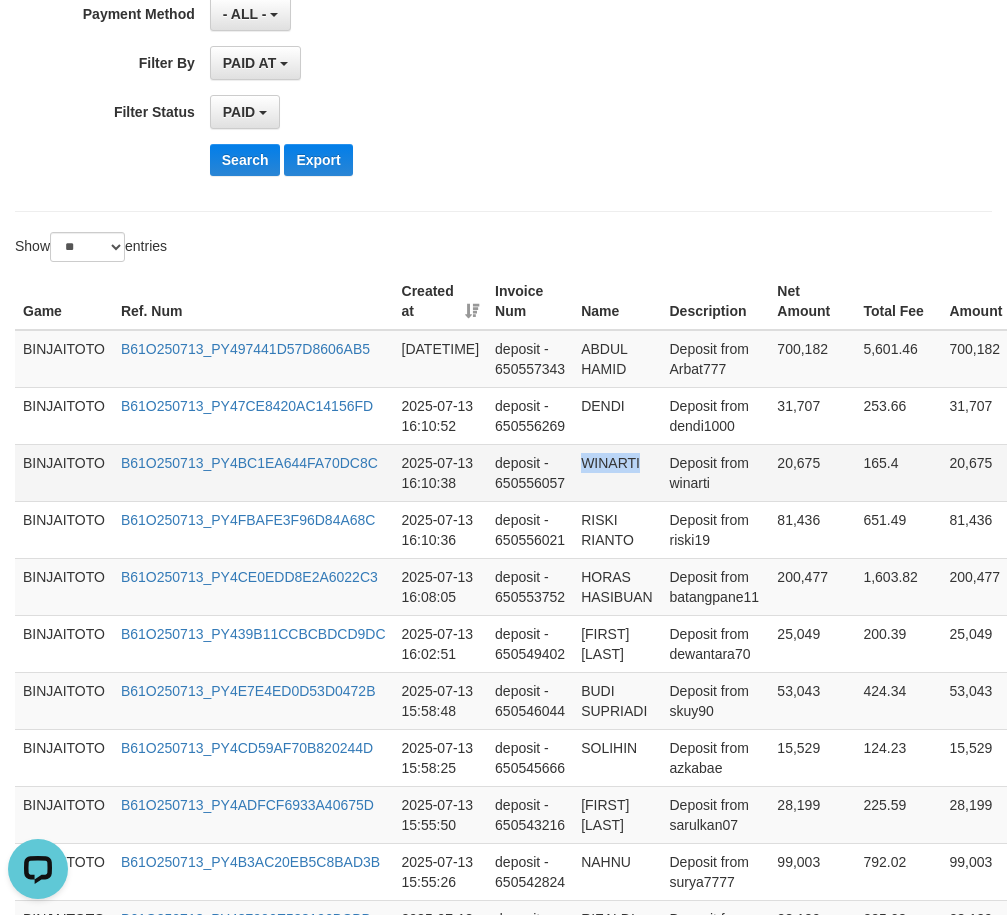 click on "WINARTI" at bounding box center (617, 472) 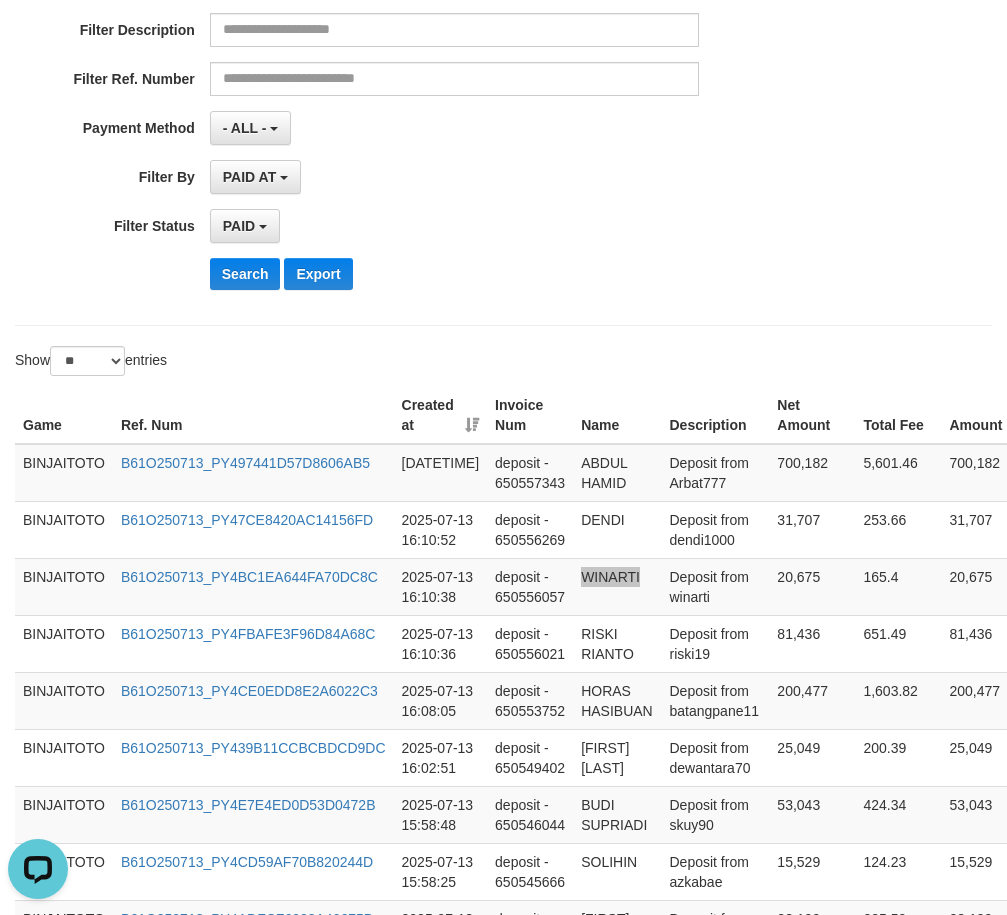 scroll, scrollTop: 200, scrollLeft: 0, axis: vertical 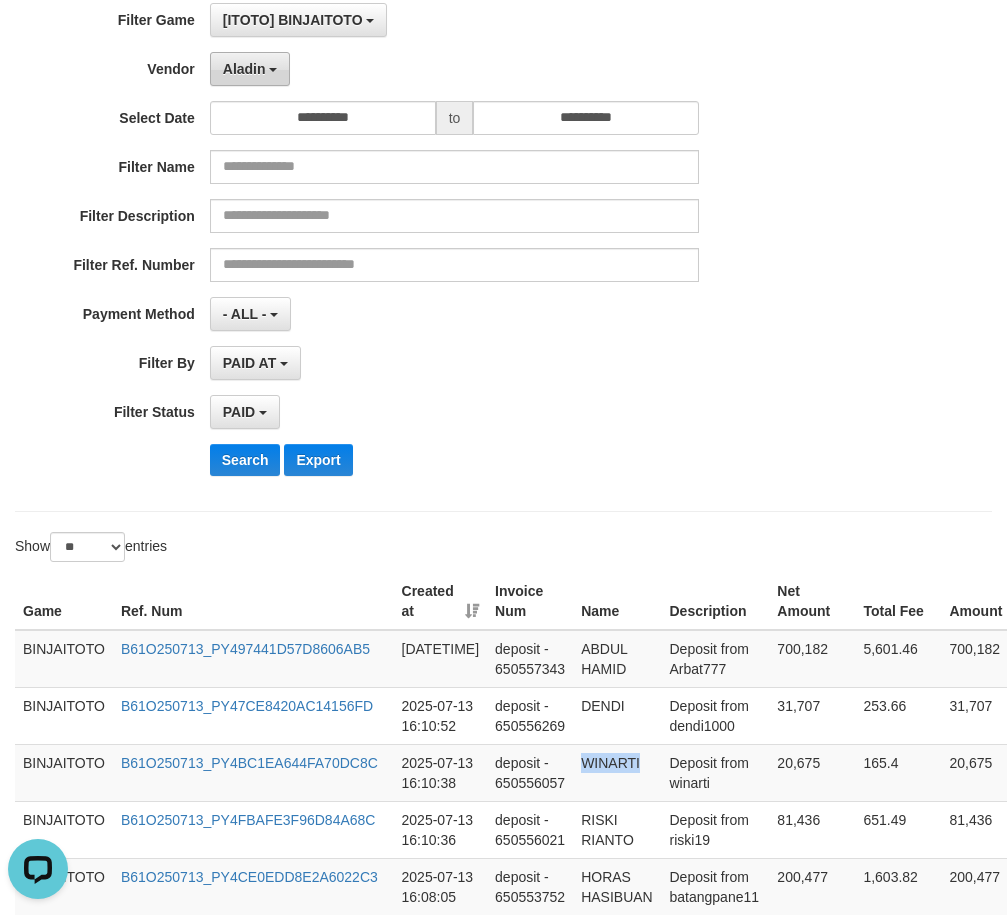 click on "Aladin" at bounding box center (250, 69) 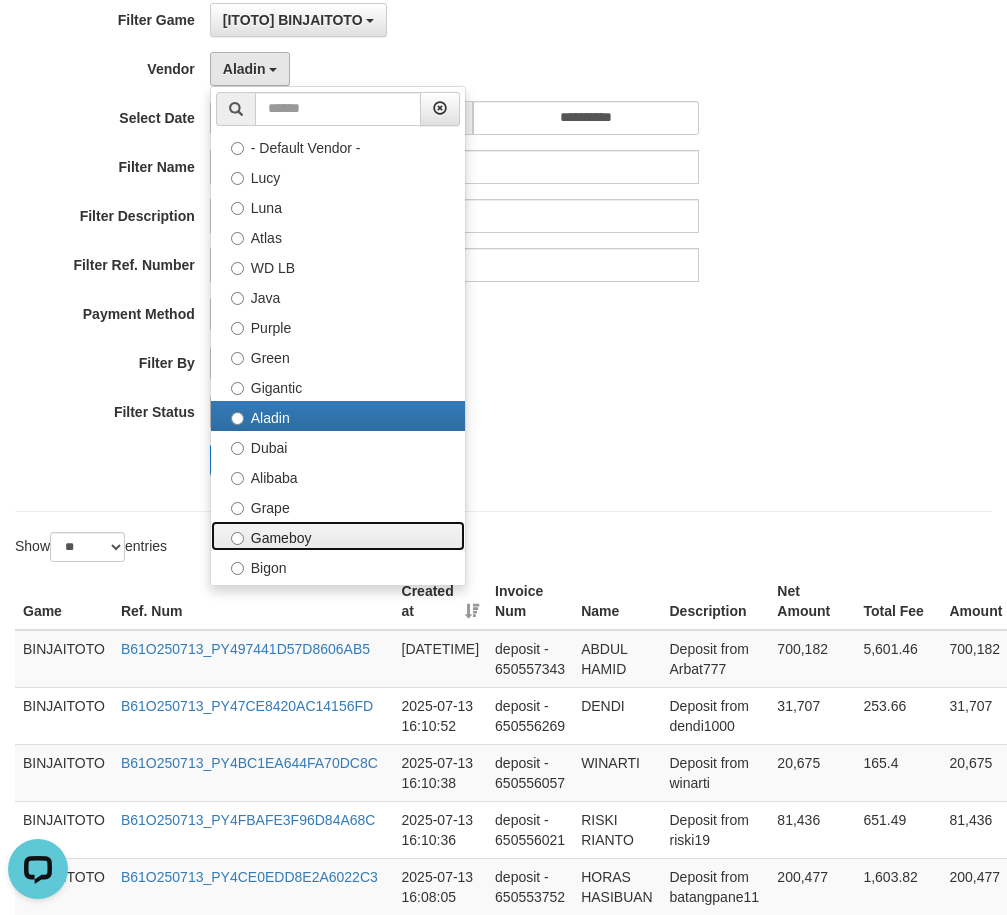 drag, startPoint x: 280, startPoint y: 531, endPoint x: 265, endPoint y: 524, distance: 16.552946 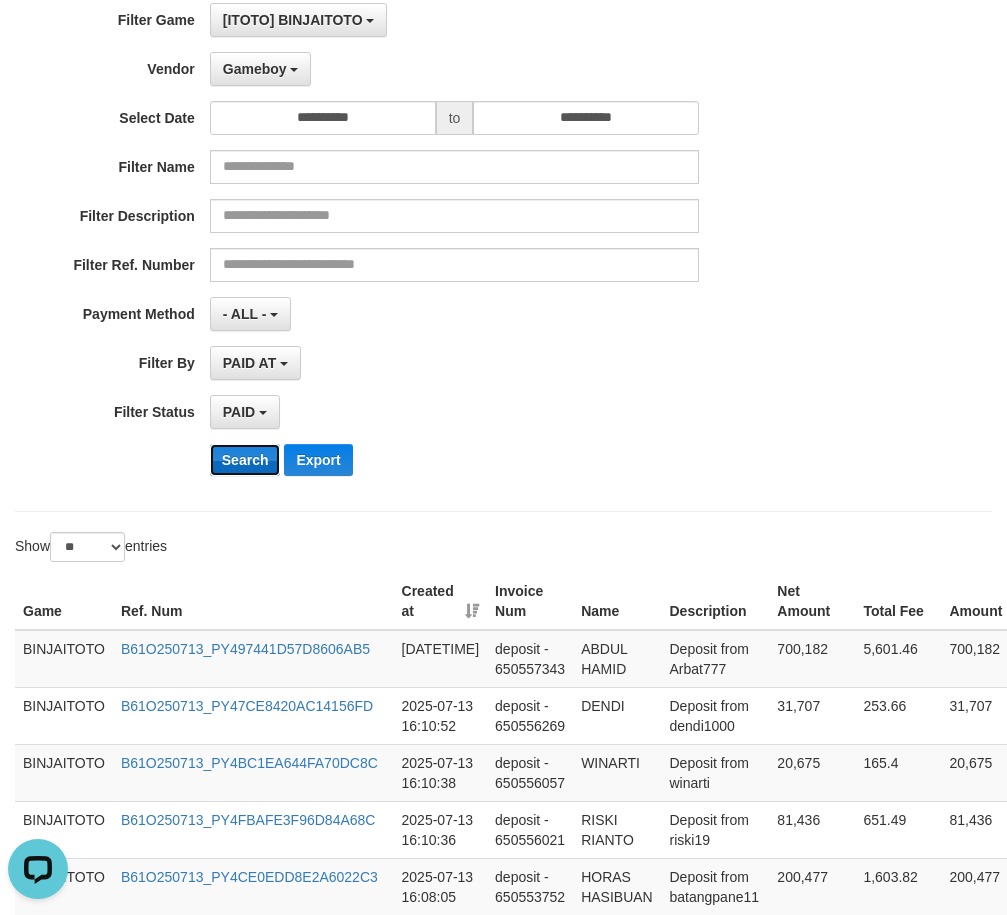click on "Search" at bounding box center (245, 460) 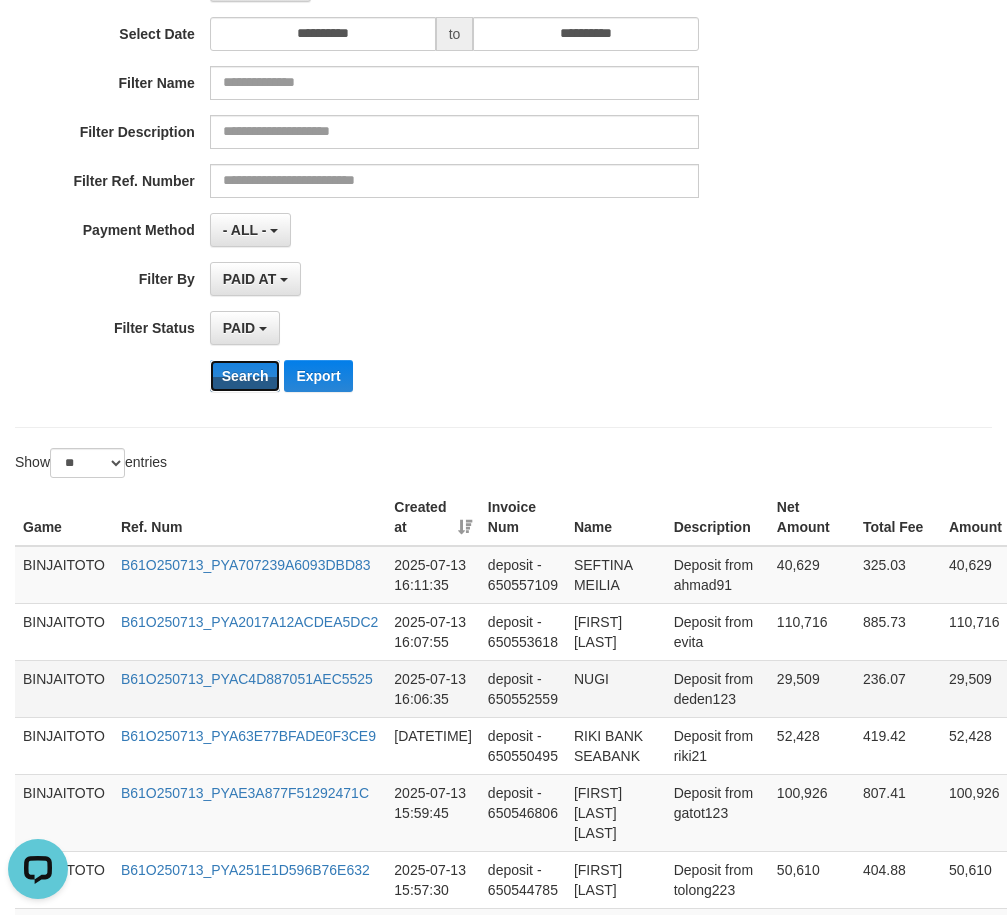 scroll, scrollTop: 400, scrollLeft: 0, axis: vertical 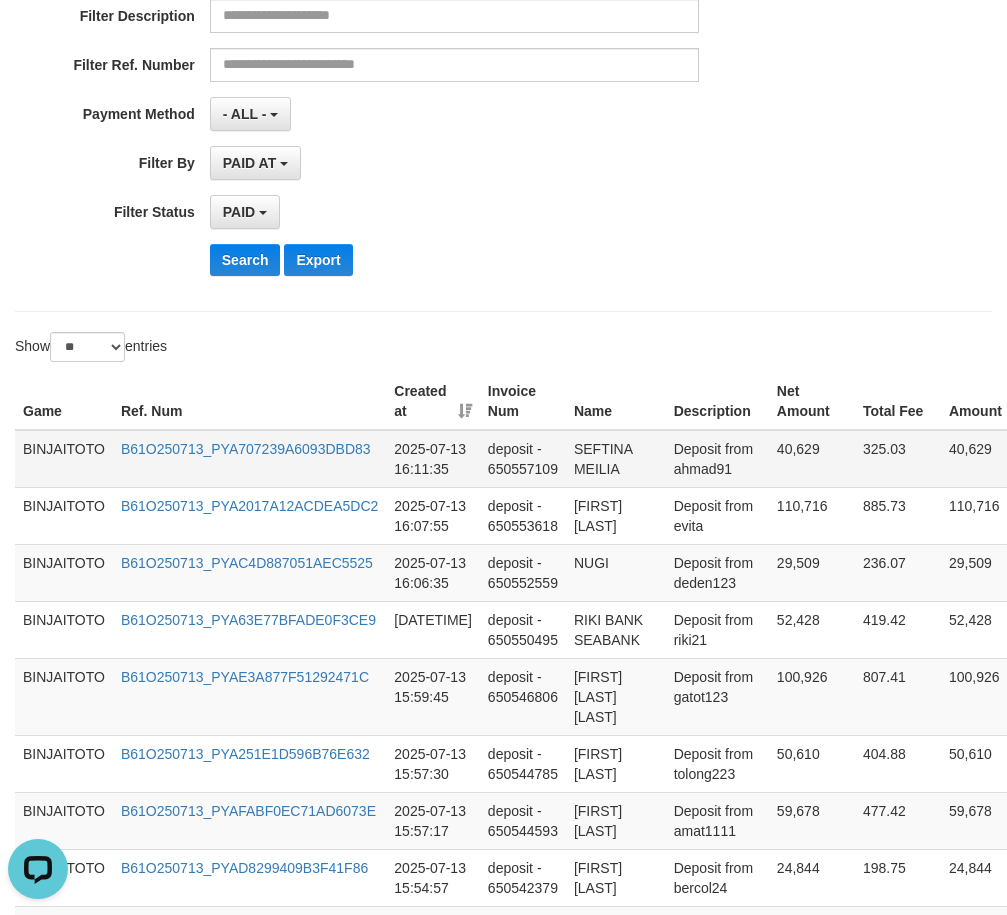 click on "SEFTINA MEILIA" at bounding box center (616, 459) 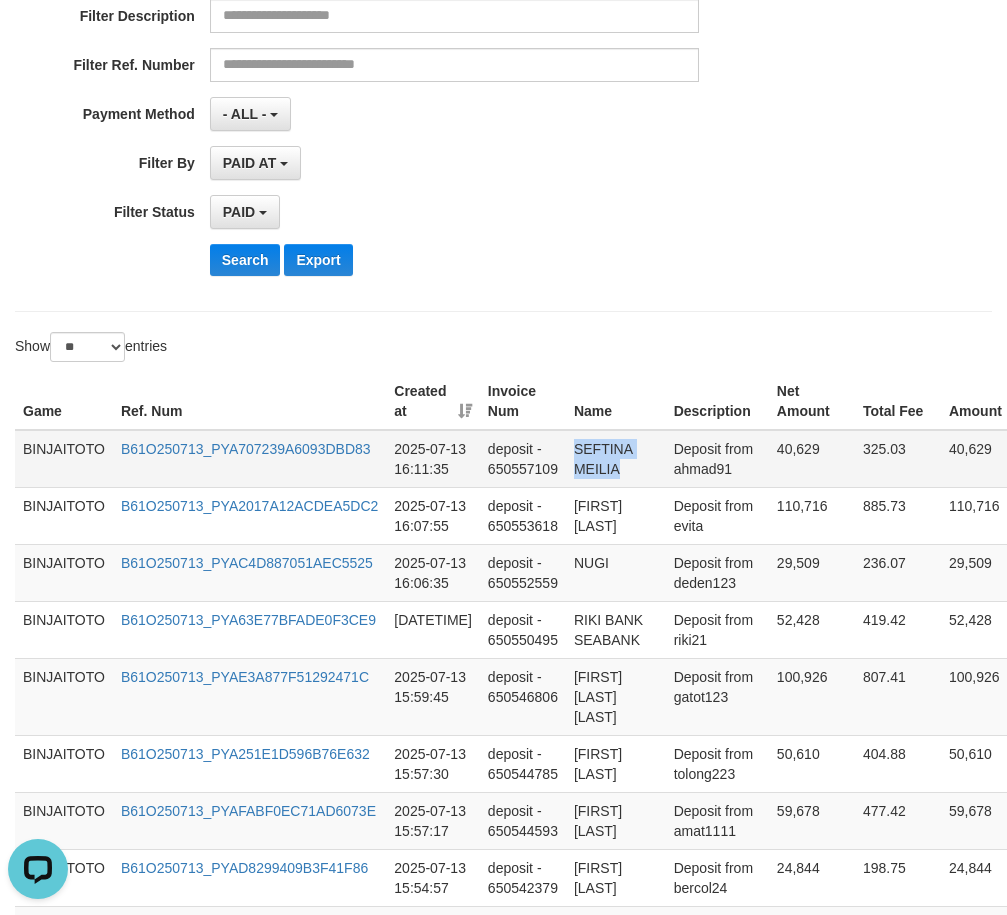 drag, startPoint x: 592, startPoint y: 452, endPoint x: 600, endPoint y: 475, distance: 24.351591 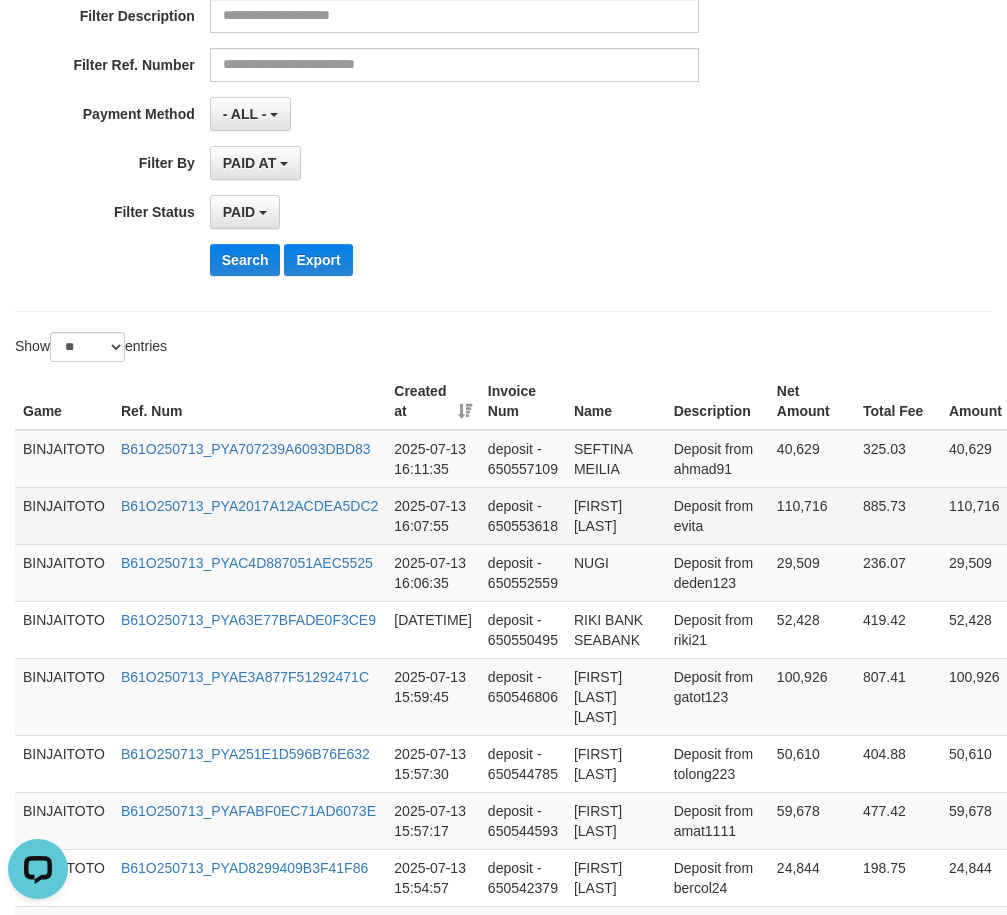 click on "[FIRST] [LAST]" at bounding box center (616, 515) 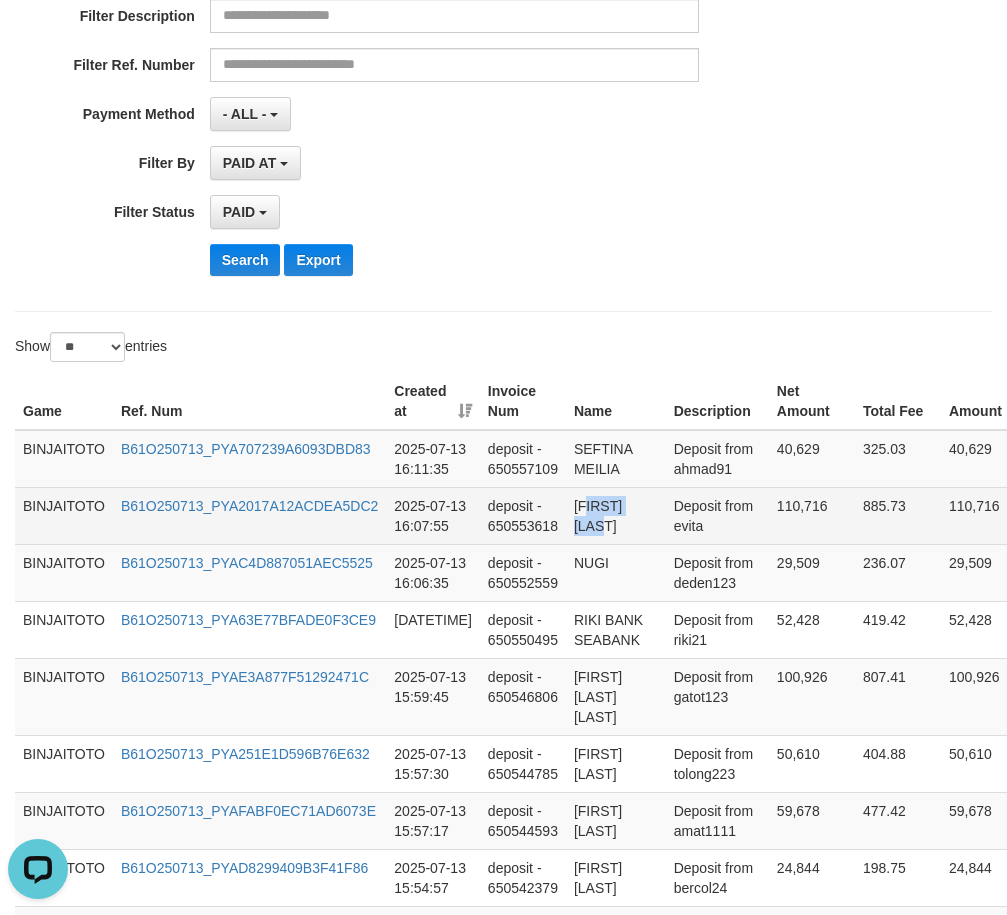 drag, startPoint x: 594, startPoint y: 511, endPoint x: 617, endPoint y: 530, distance: 29.832869 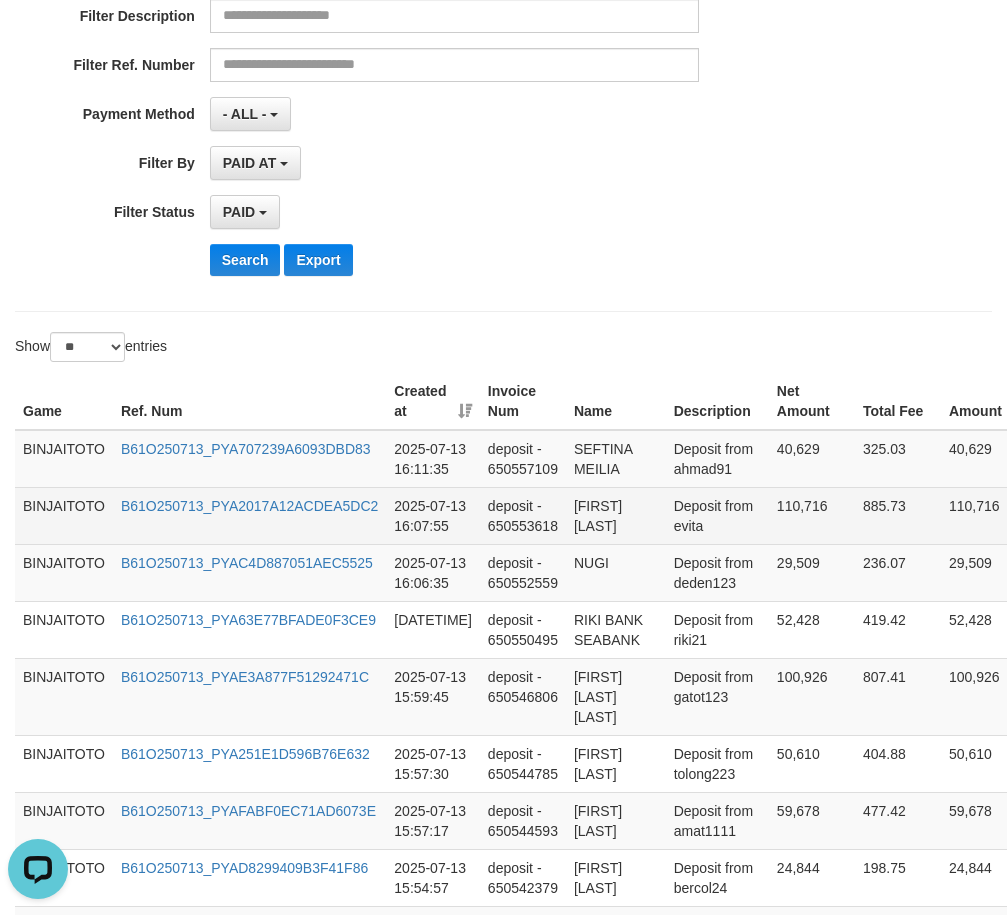 click on "[FIRST] [LAST]" at bounding box center (616, 515) 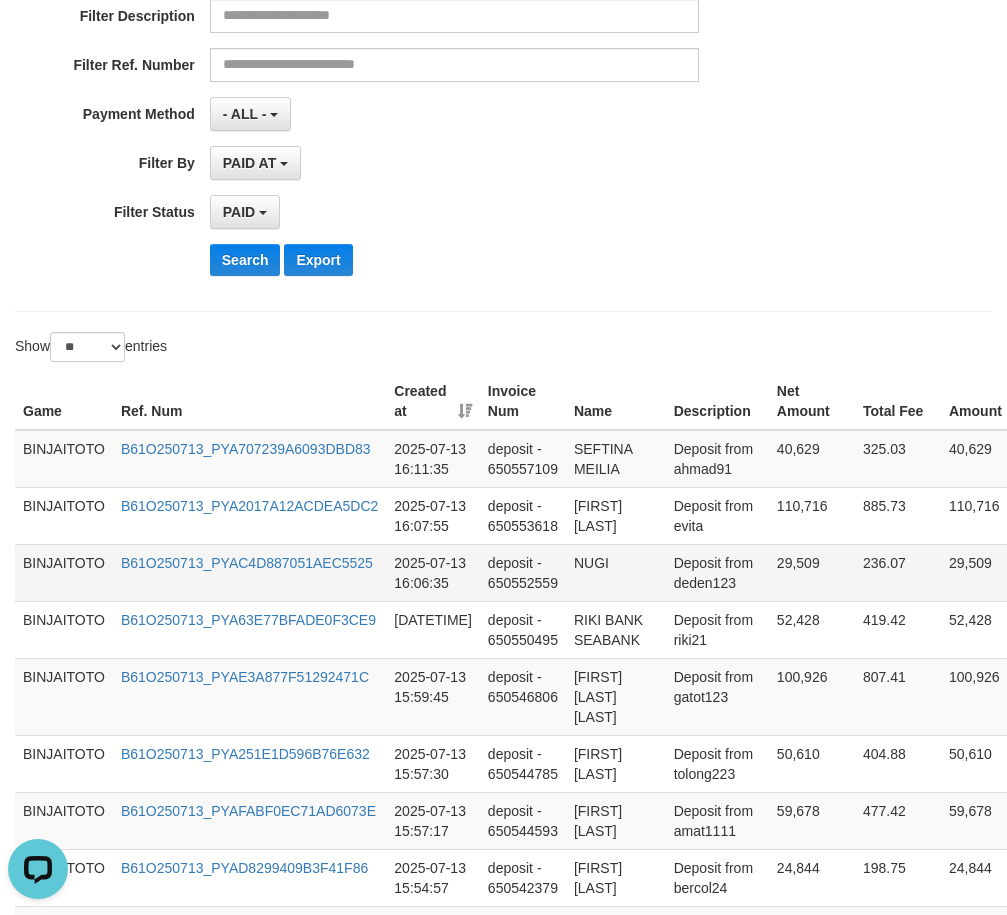 click on "NUGI" at bounding box center (616, 572) 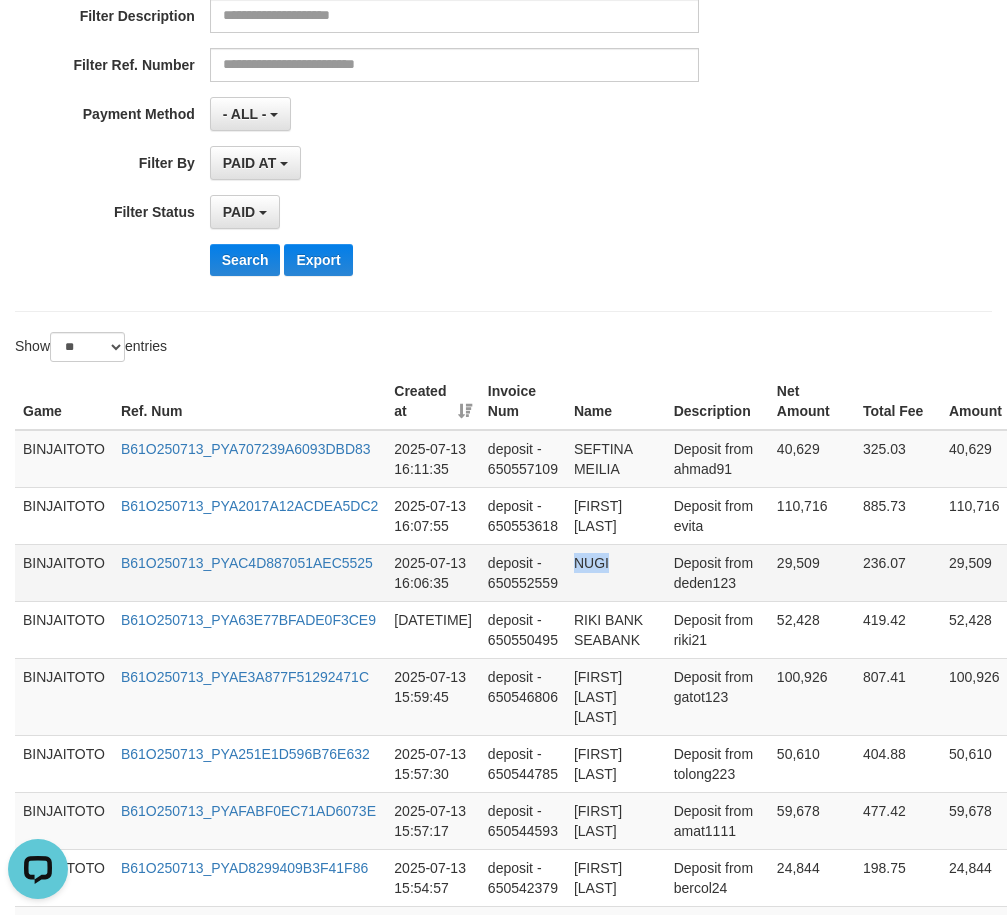 click on "NUGI" at bounding box center (616, 572) 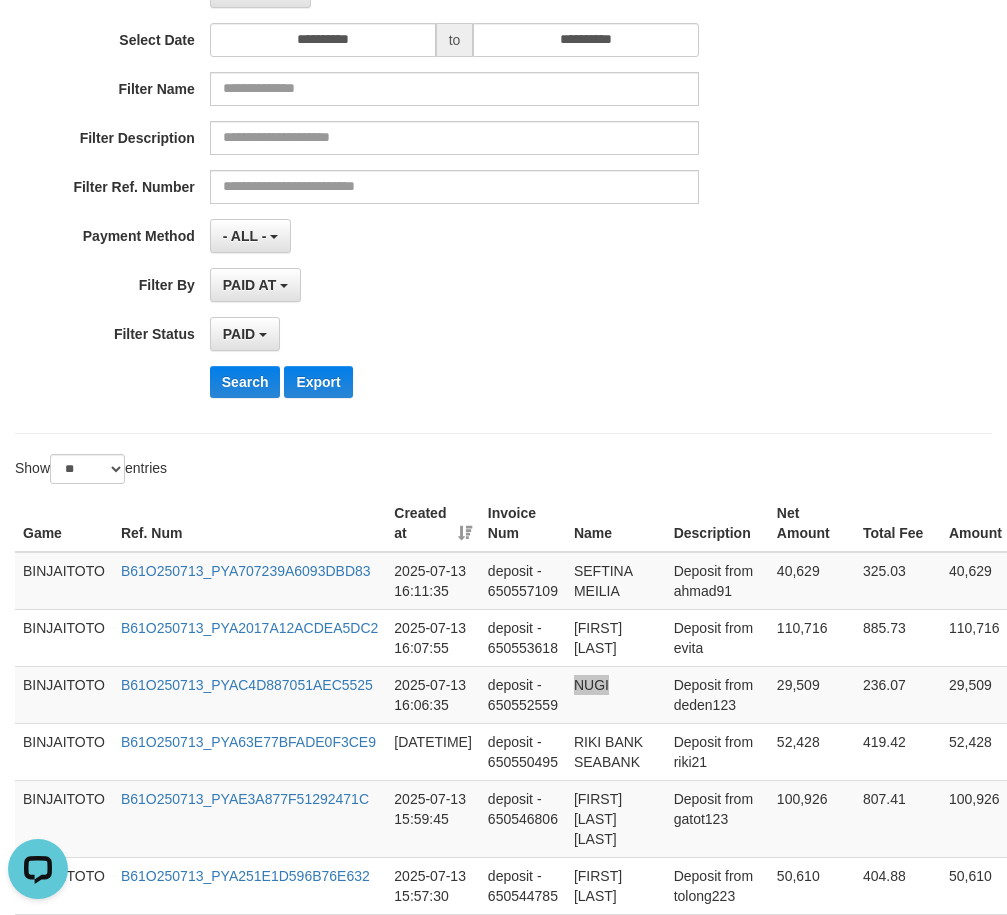 scroll, scrollTop: 200, scrollLeft: 0, axis: vertical 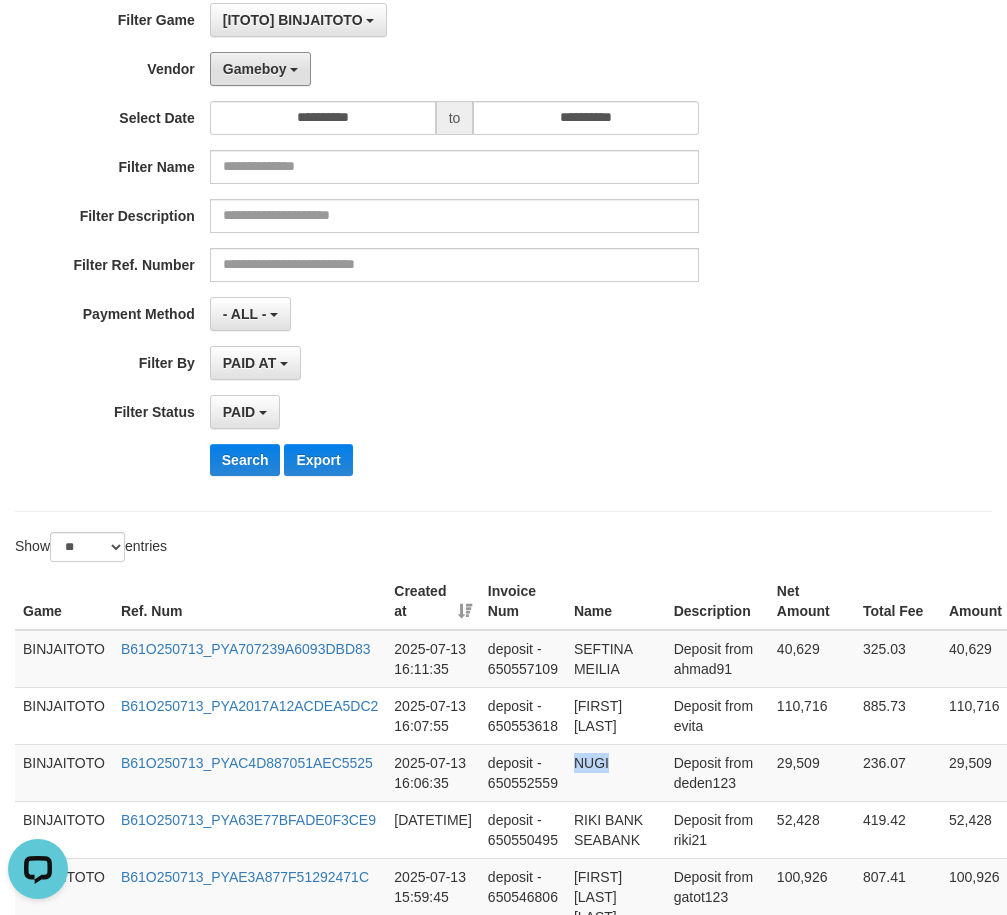 drag, startPoint x: 272, startPoint y: 68, endPoint x: 281, endPoint y: 100, distance: 33.24154 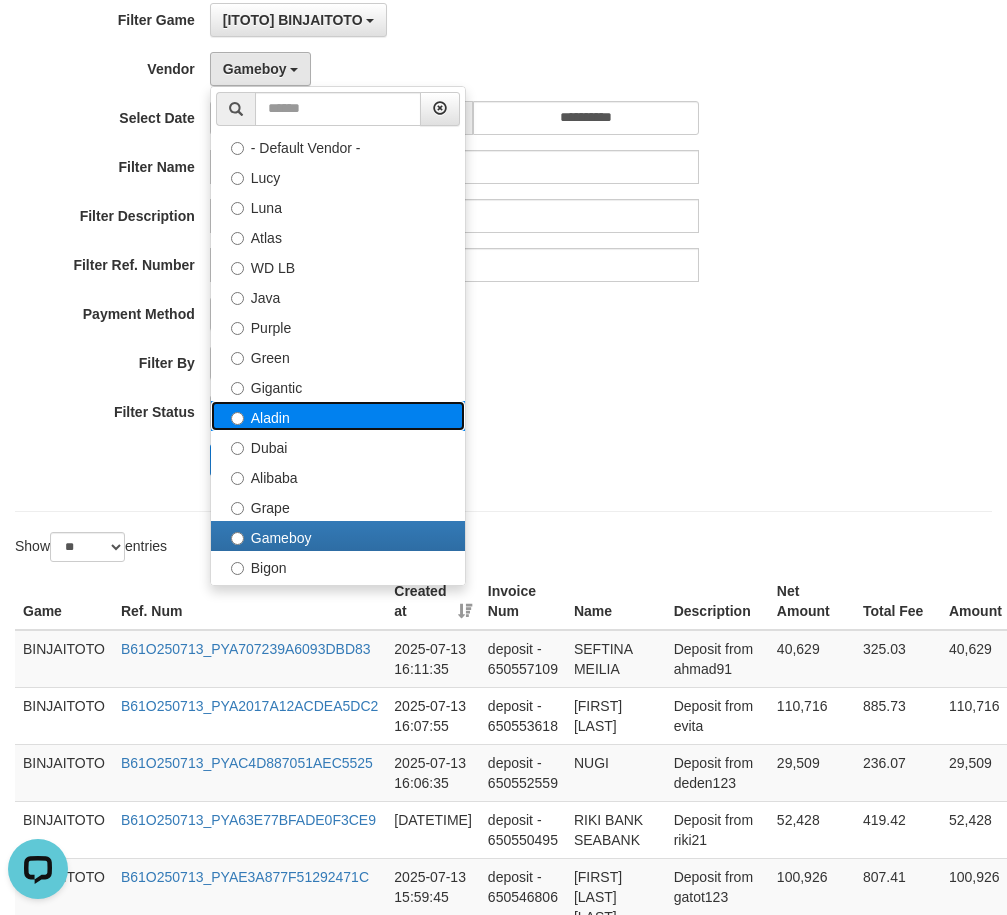 click on "Aladin" at bounding box center [338, 416] 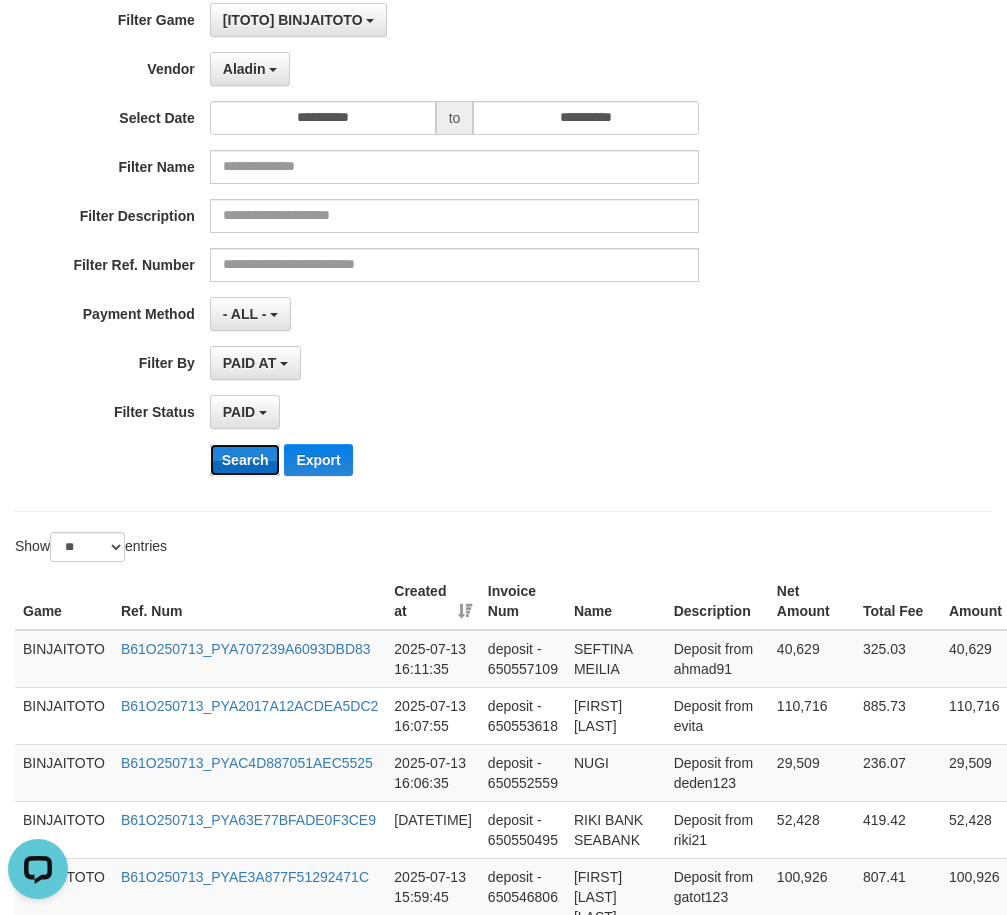 click on "Search" at bounding box center [245, 460] 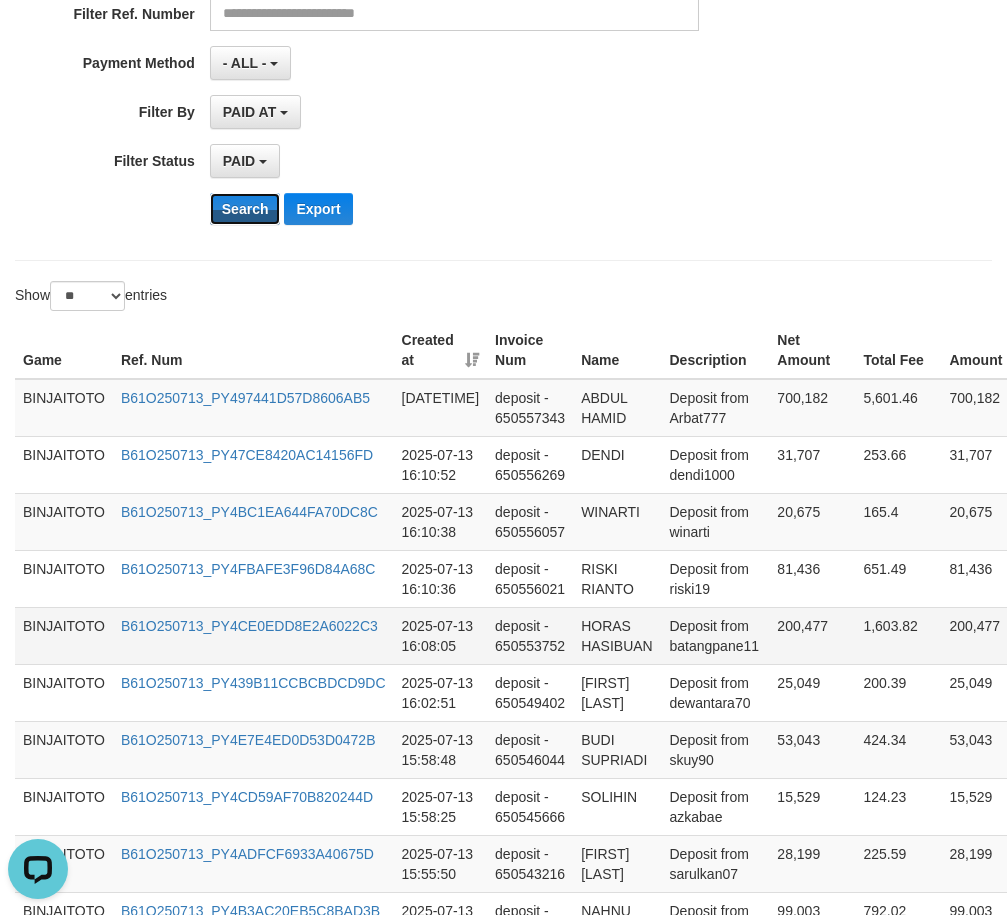 scroll, scrollTop: 500, scrollLeft: 0, axis: vertical 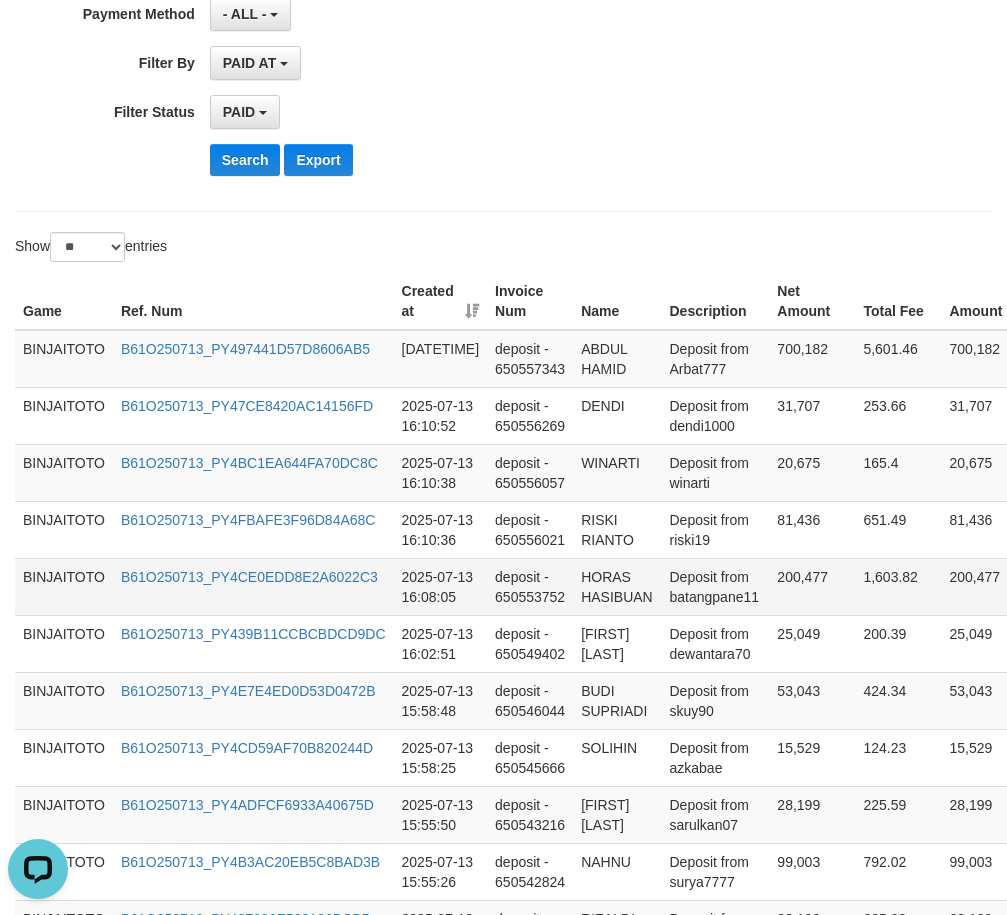 click on "HORAS HASIBUAN" at bounding box center (617, 586) 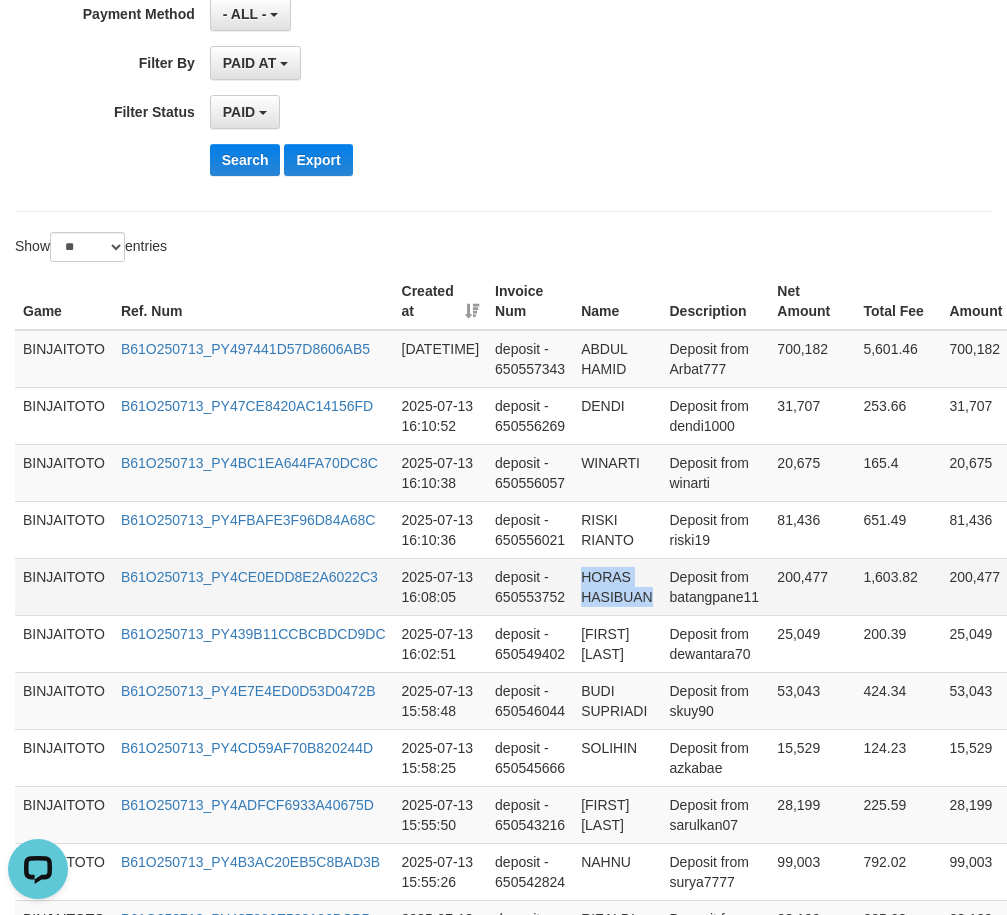 drag, startPoint x: 593, startPoint y: 577, endPoint x: 612, endPoint y: 587, distance: 21.470911 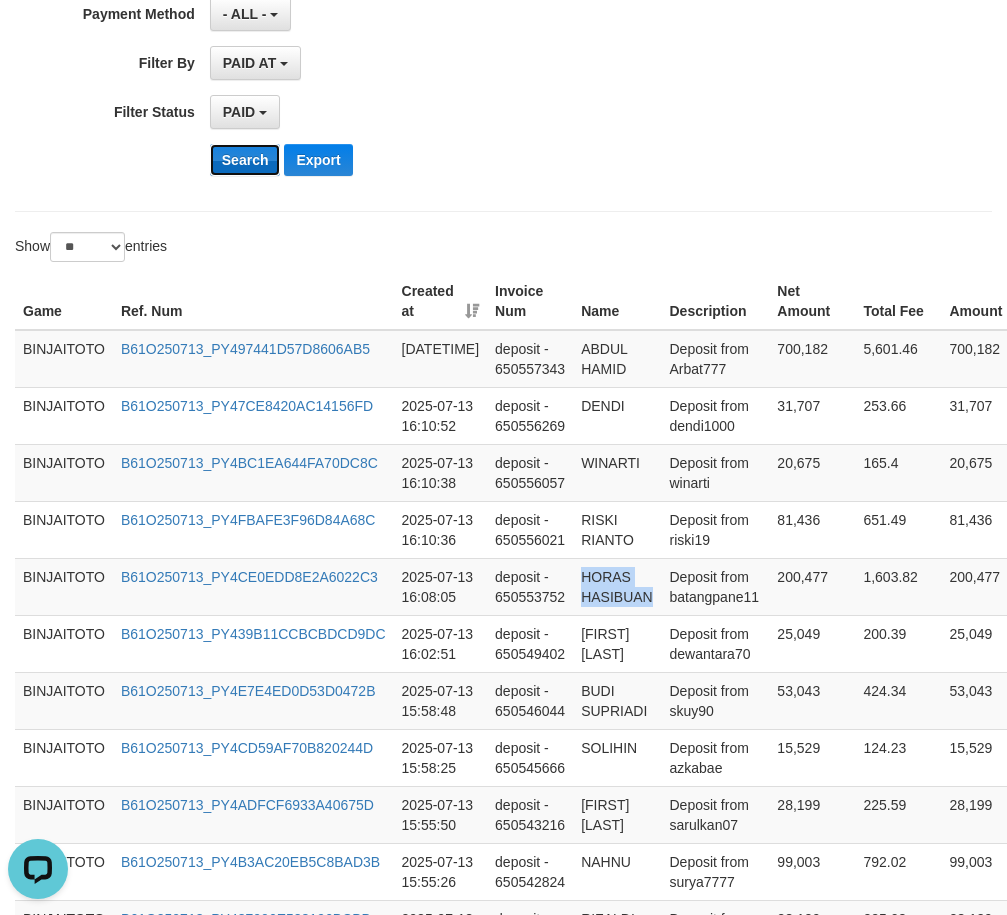 click on "Search" at bounding box center [245, 160] 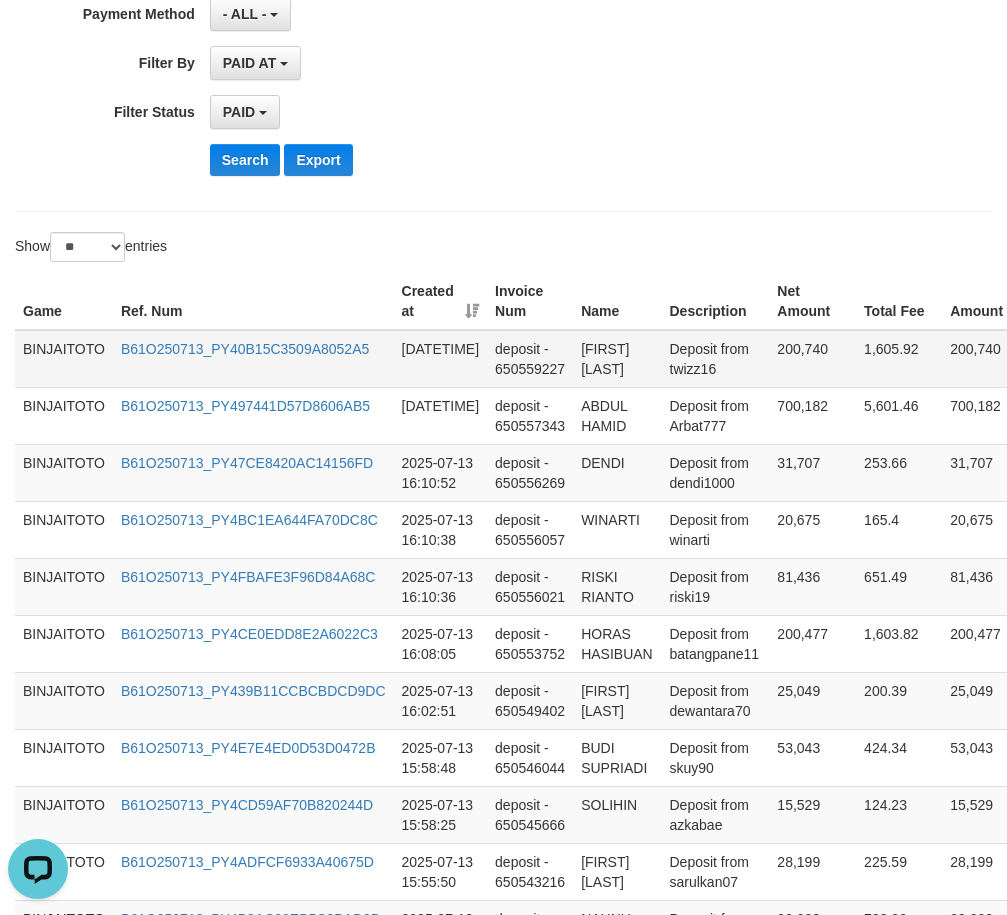 click on "[FIRST] [LAST]" at bounding box center [617, 359] 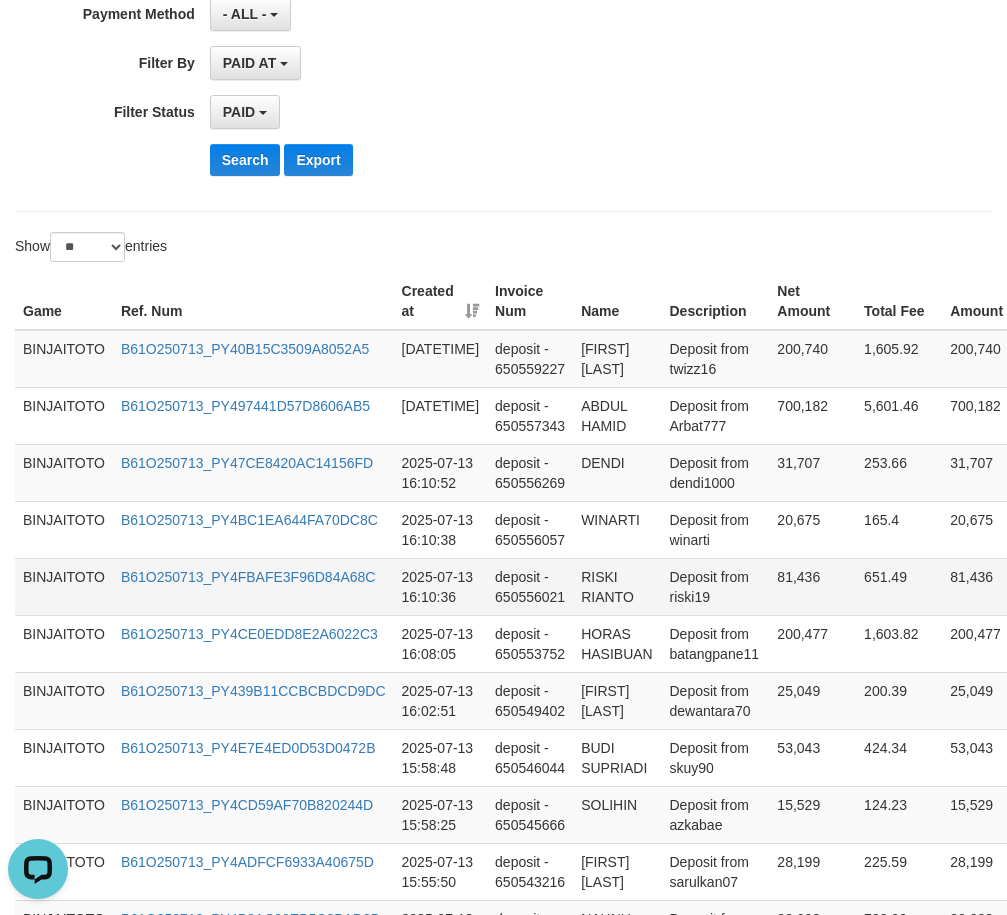 click on "RISKI RIANTO" at bounding box center [617, 586] 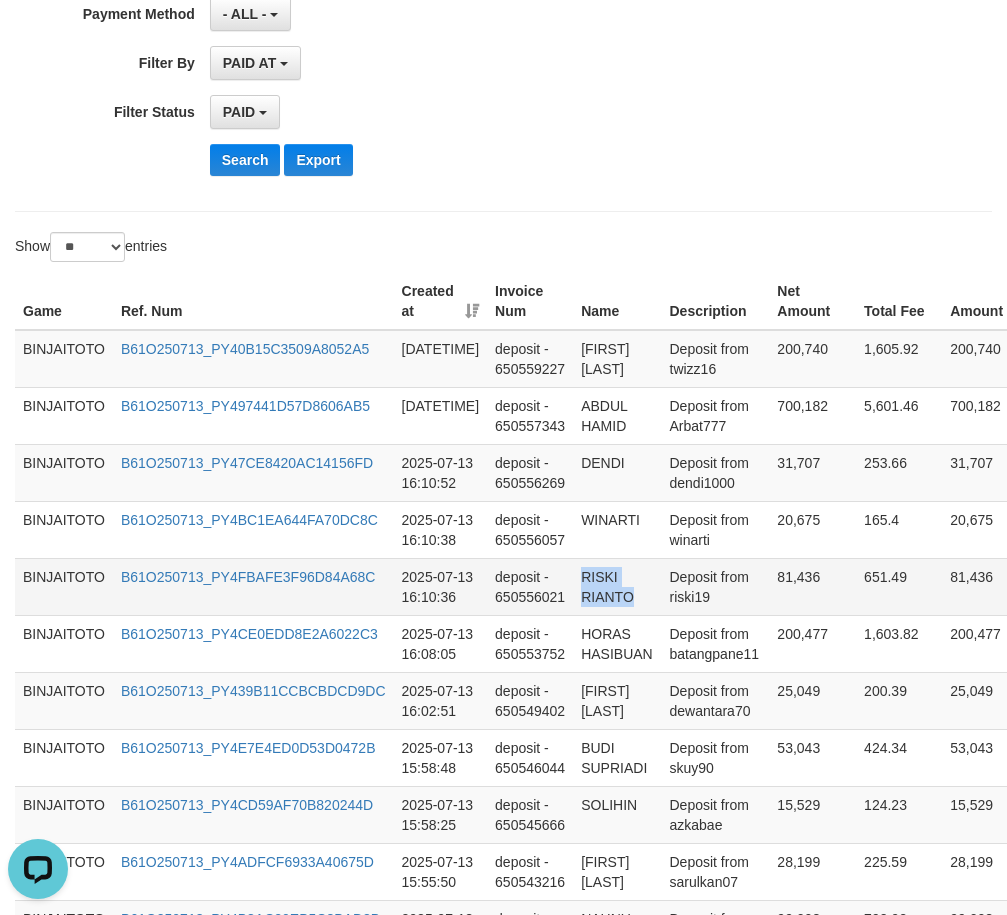 drag, startPoint x: 597, startPoint y: 602, endPoint x: 586, endPoint y: 616, distance: 17.804493 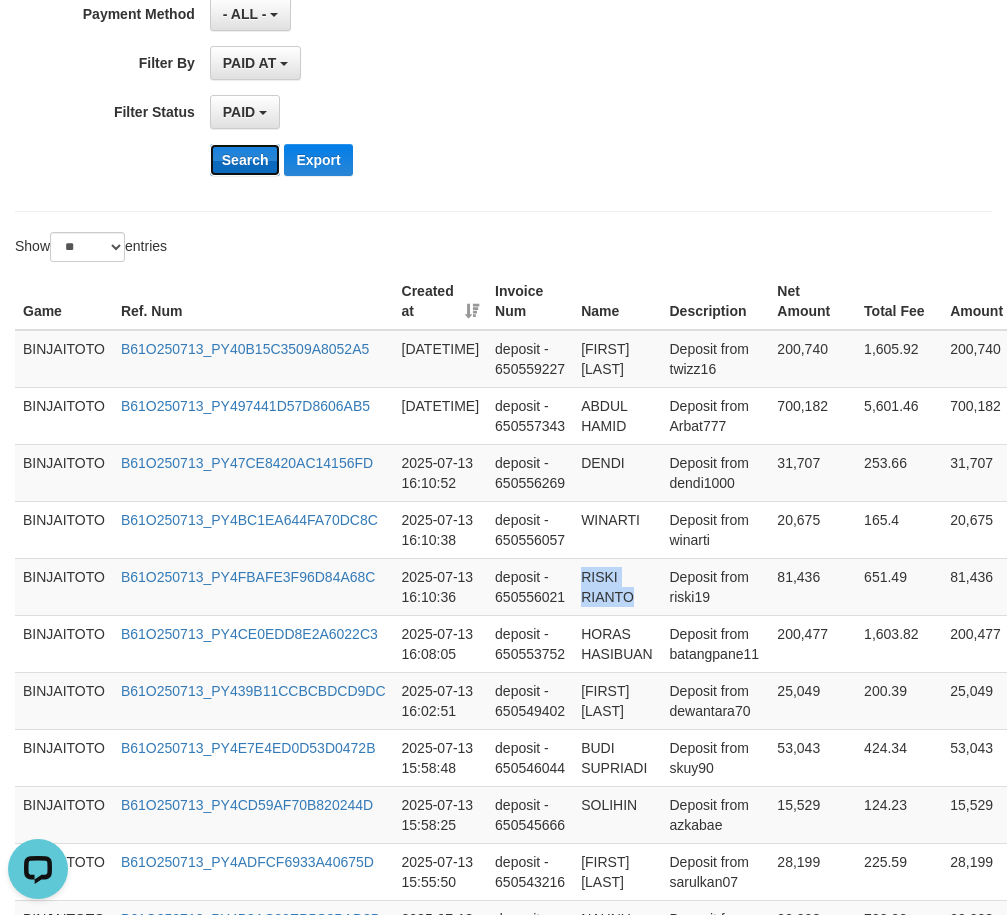 click on "Search" at bounding box center [245, 160] 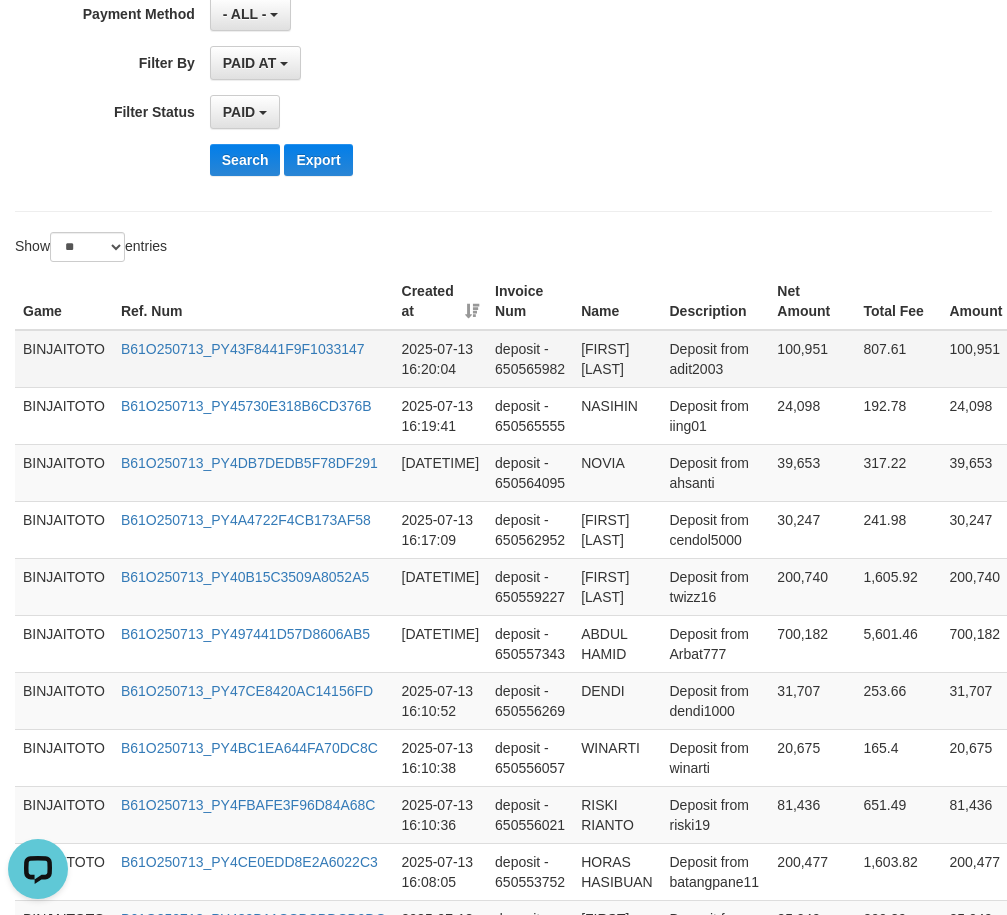 click on "[FIRST] [LAST]" at bounding box center [617, 359] 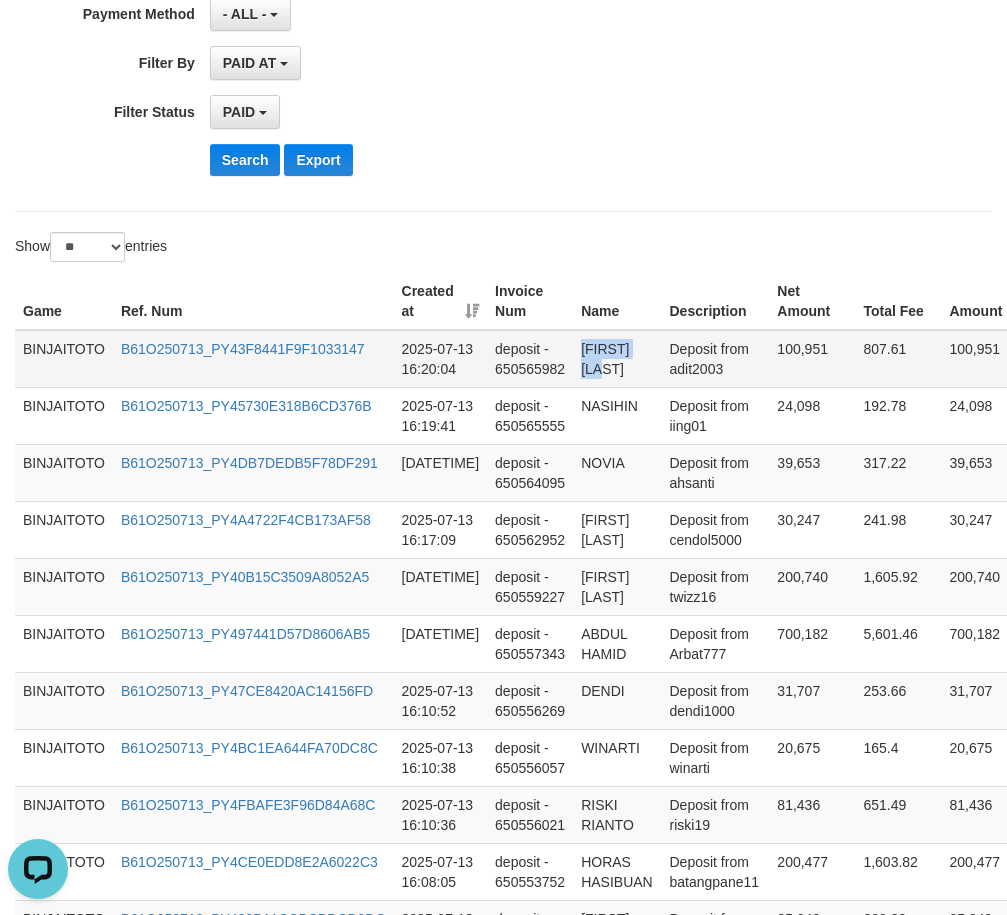 drag, startPoint x: 595, startPoint y: 346, endPoint x: 615, endPoint y: 374, distance: 34.4093 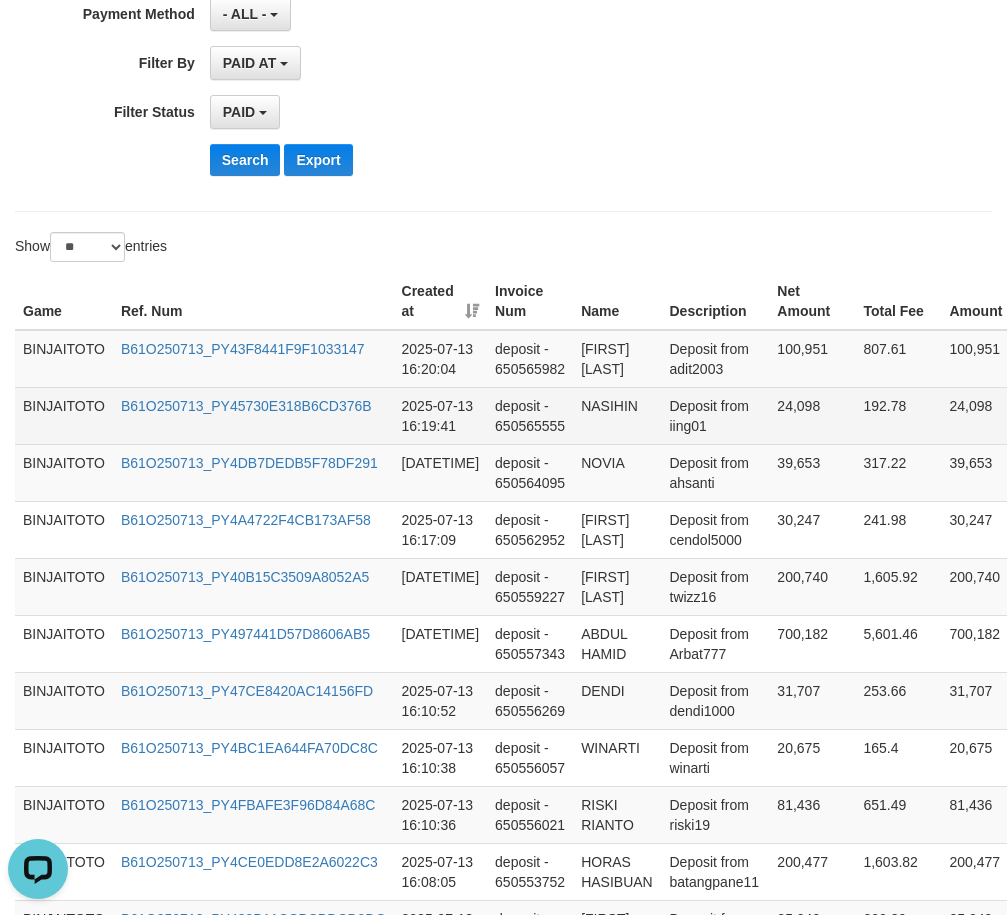 click on "NASIHIN" at bounding box center [617, 415] 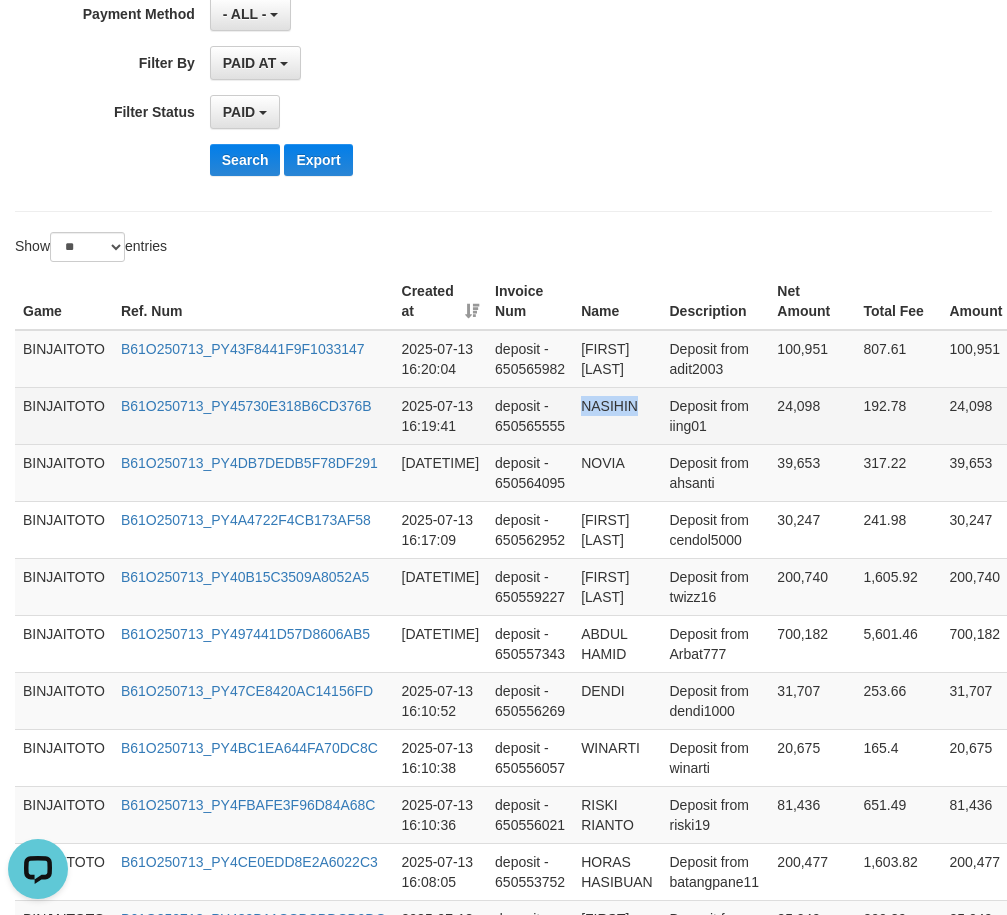 click on "NASIHIN" at bounding box center [617, 415] 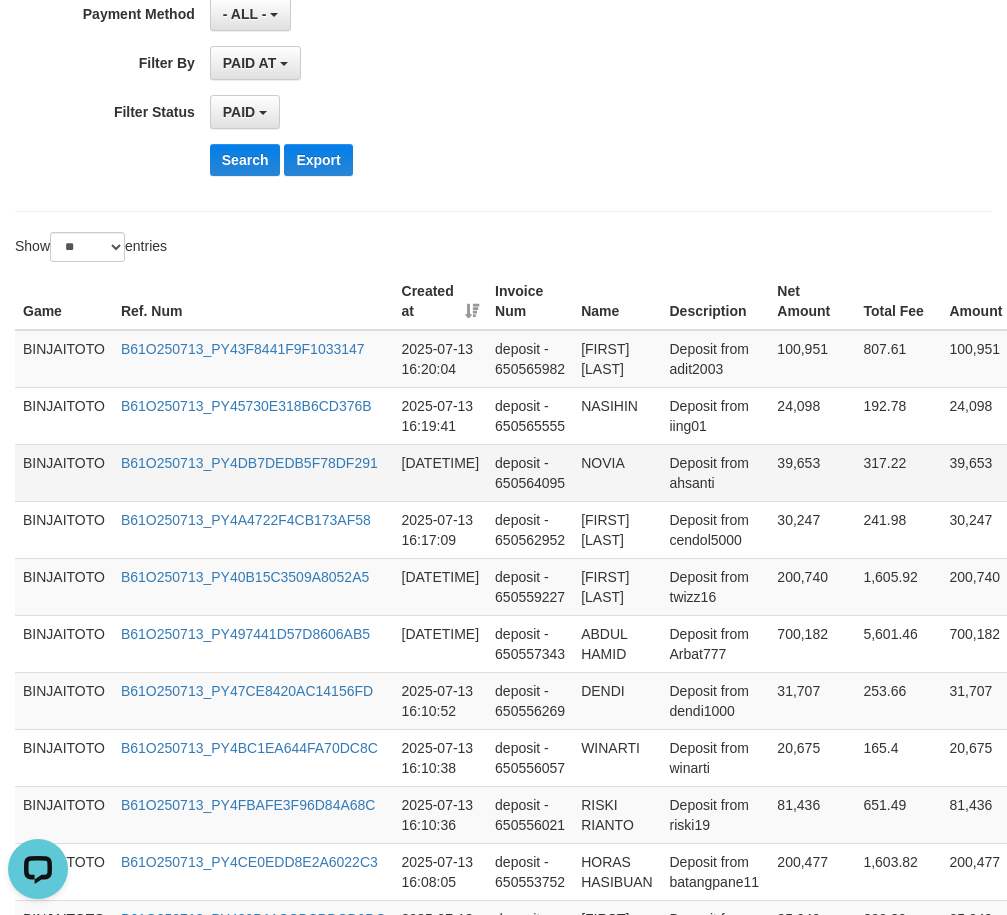 click on "NOVIA" at bounding box center [617, 472] 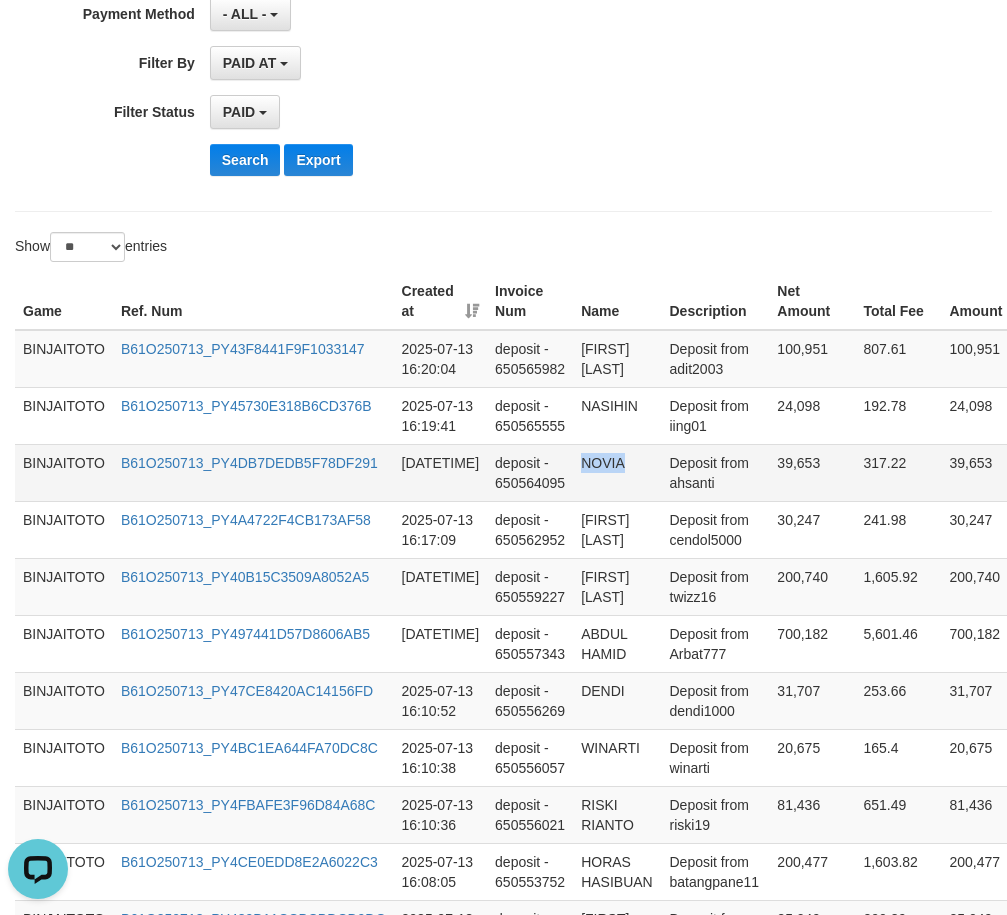 click on "NOVIA" at bounding box center (617, 472) 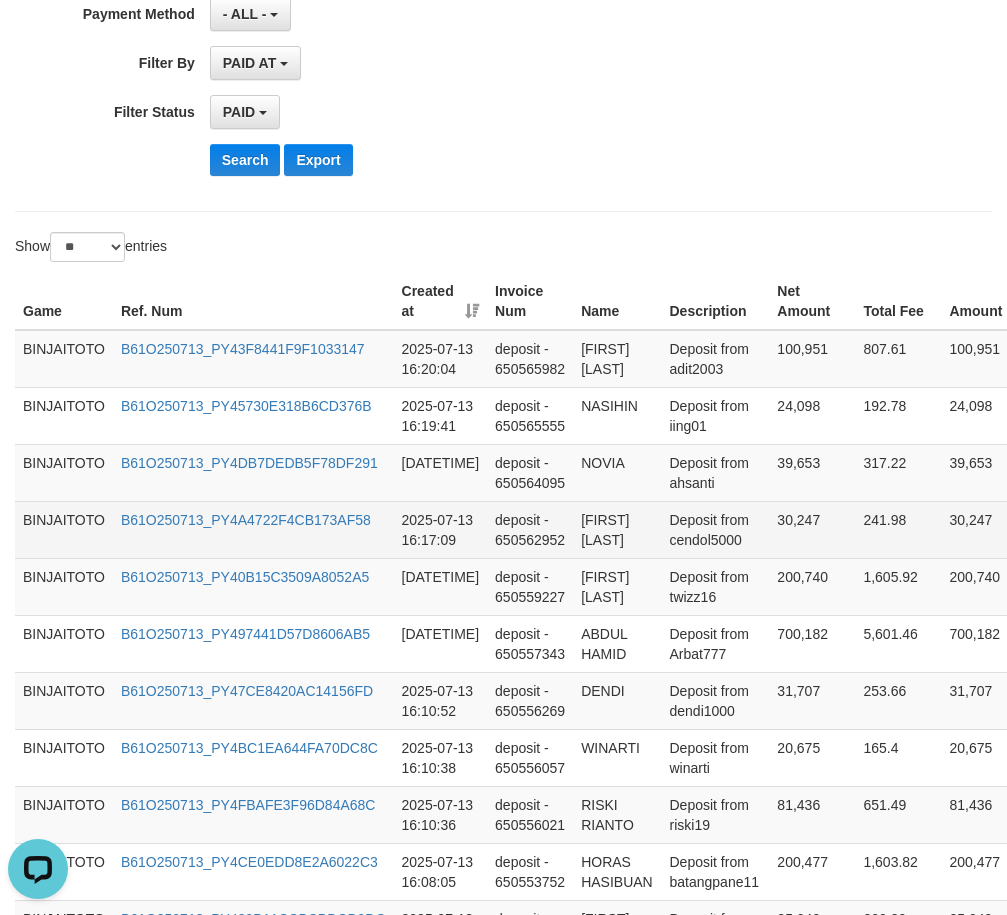 click on "[FIRST] [LAST]" at bounding box center [617, 529] 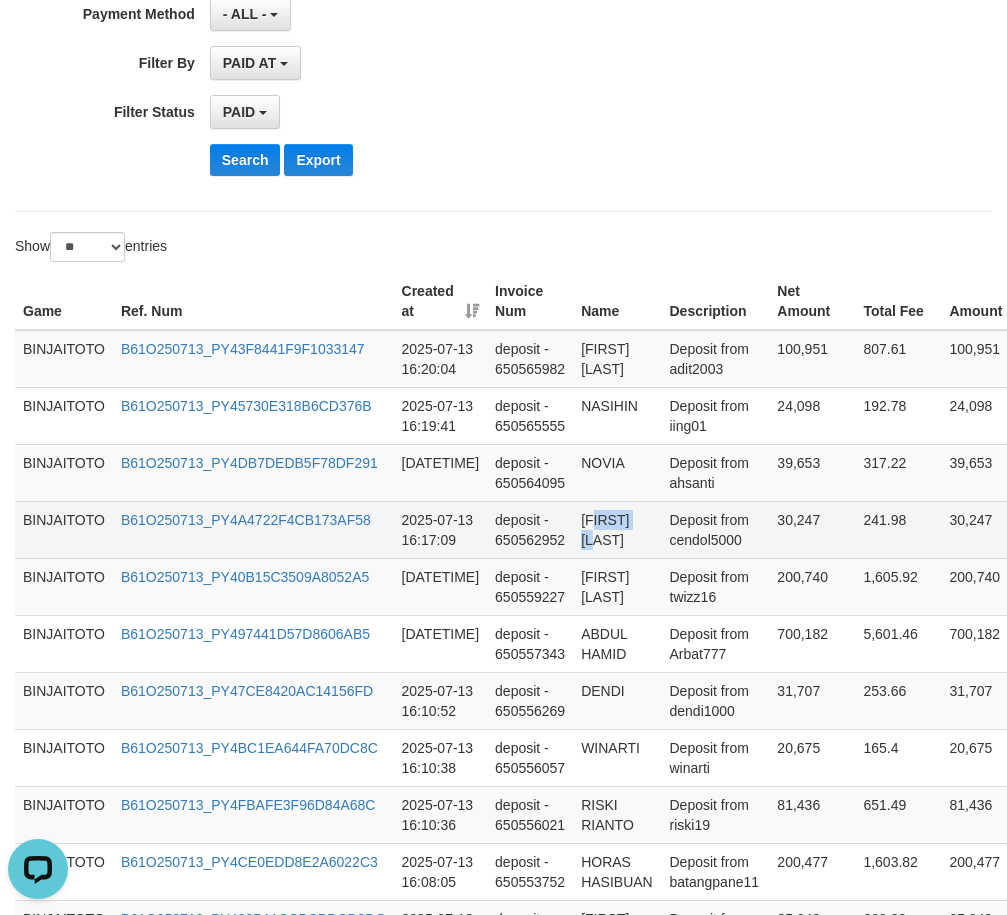 drag, startPoint x: 601, startPoint y: 522, endPoint x: 612, endPoint y: 531, distance: 14.21267 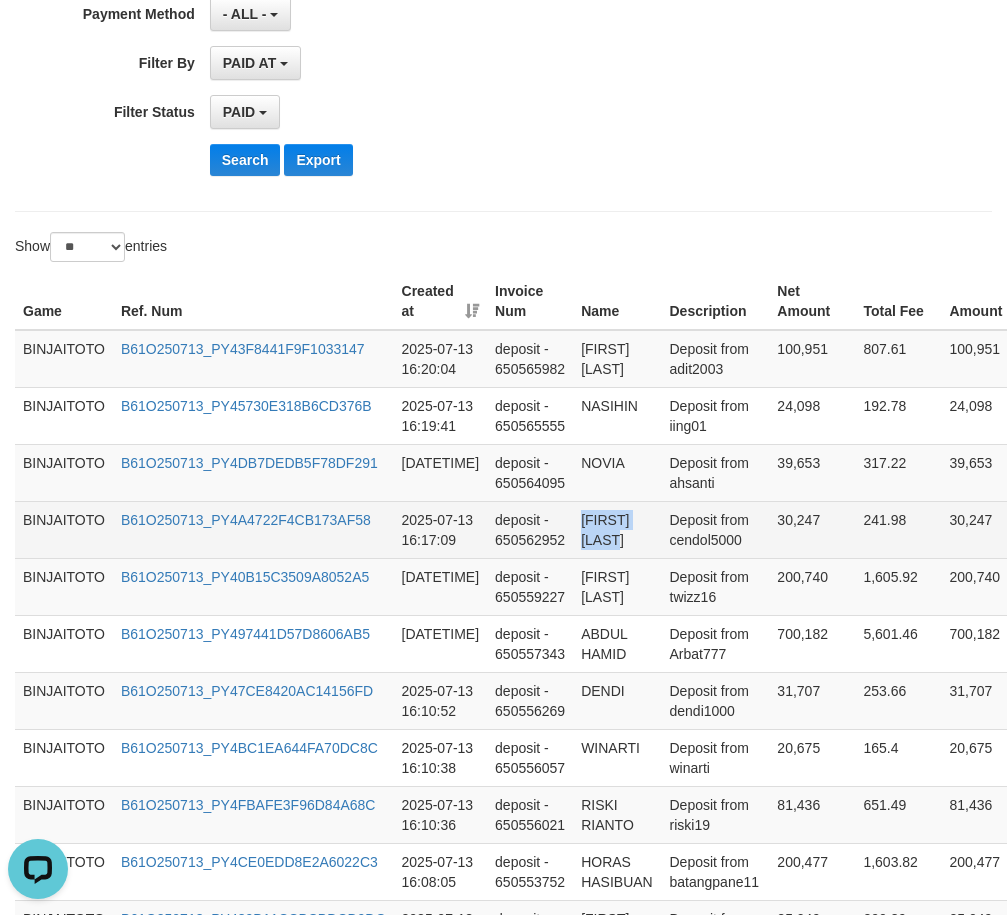 drag, startPoint x: 602, startPoint y: 520, endPoint x: 628, endPoint y: 530, distance: 27.856777 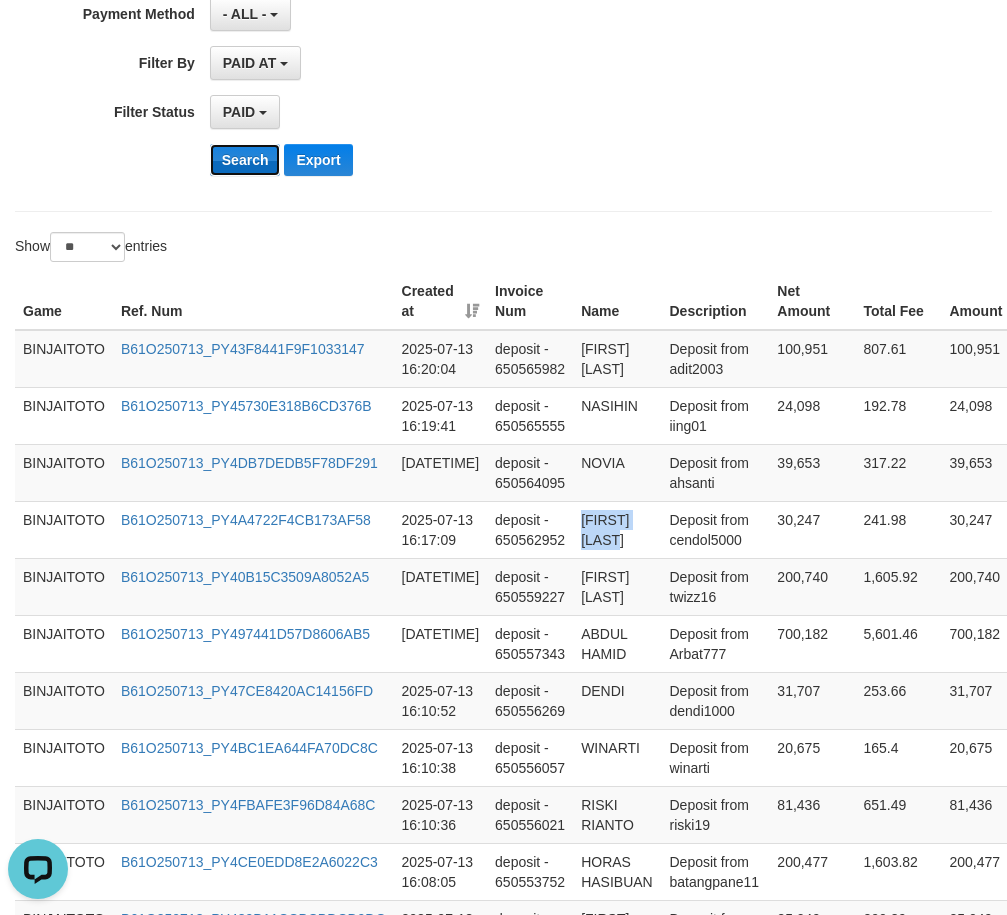 click on "Search" at bounding box center [245, 160] 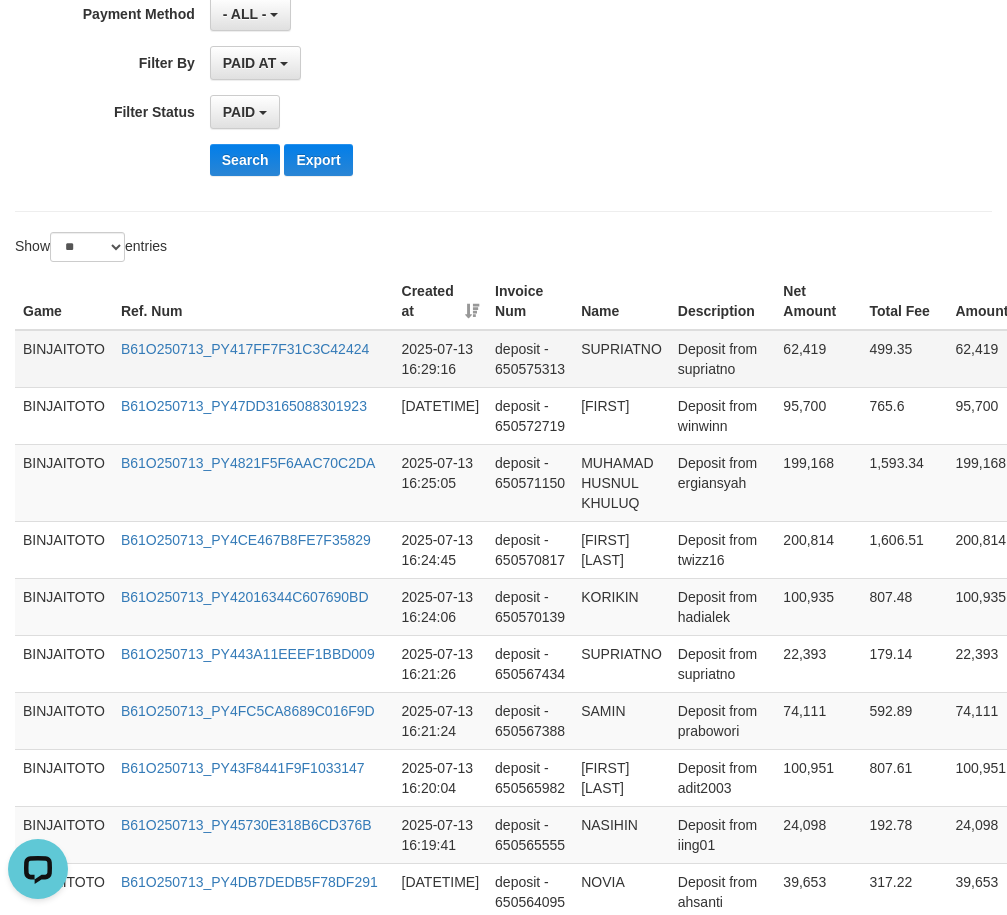 click on "SUPRIATNO" at bounding box center (621, 359) 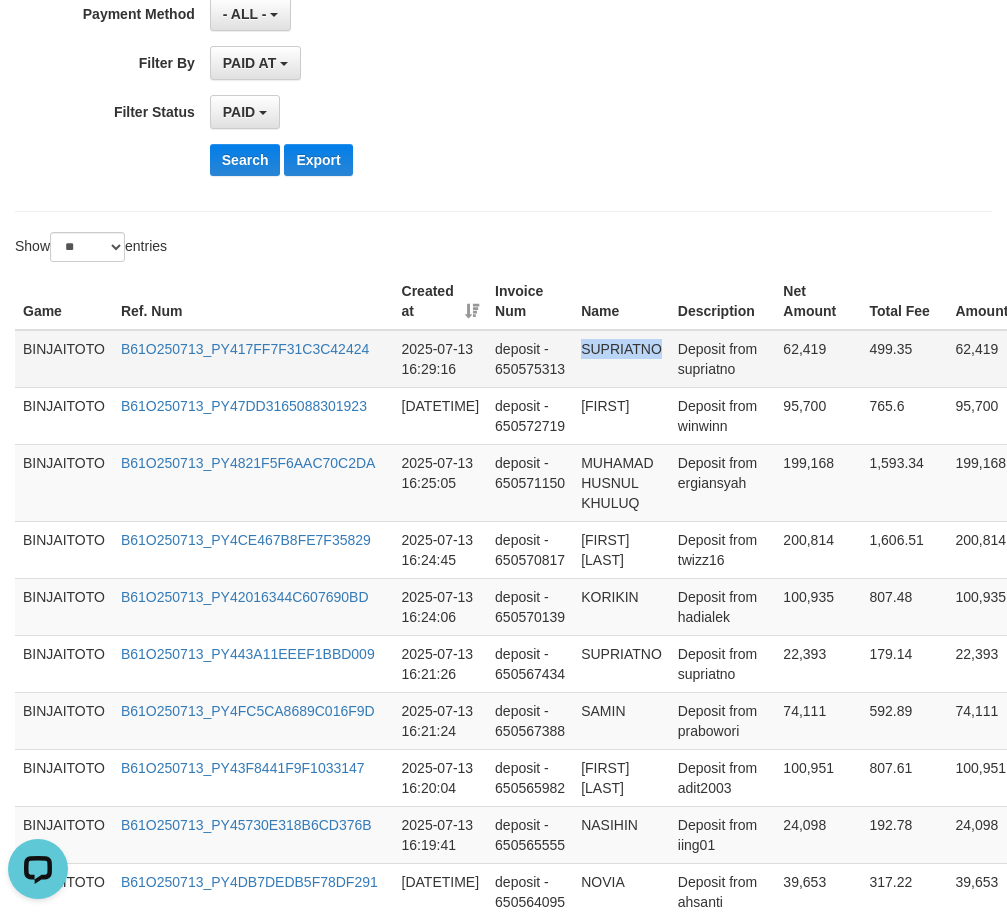 click on "SUPRIATNO" at bounding box center (621, 359) 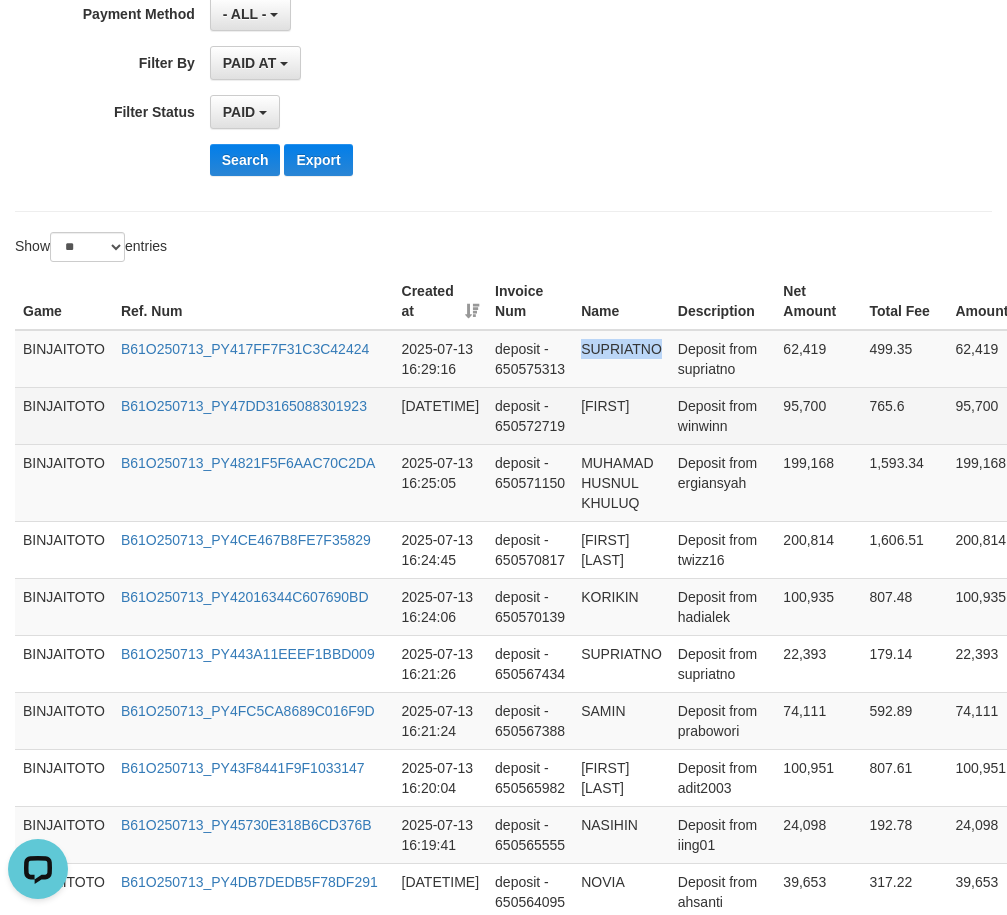click on "[FIRST]" at bounding box center (621, 415) 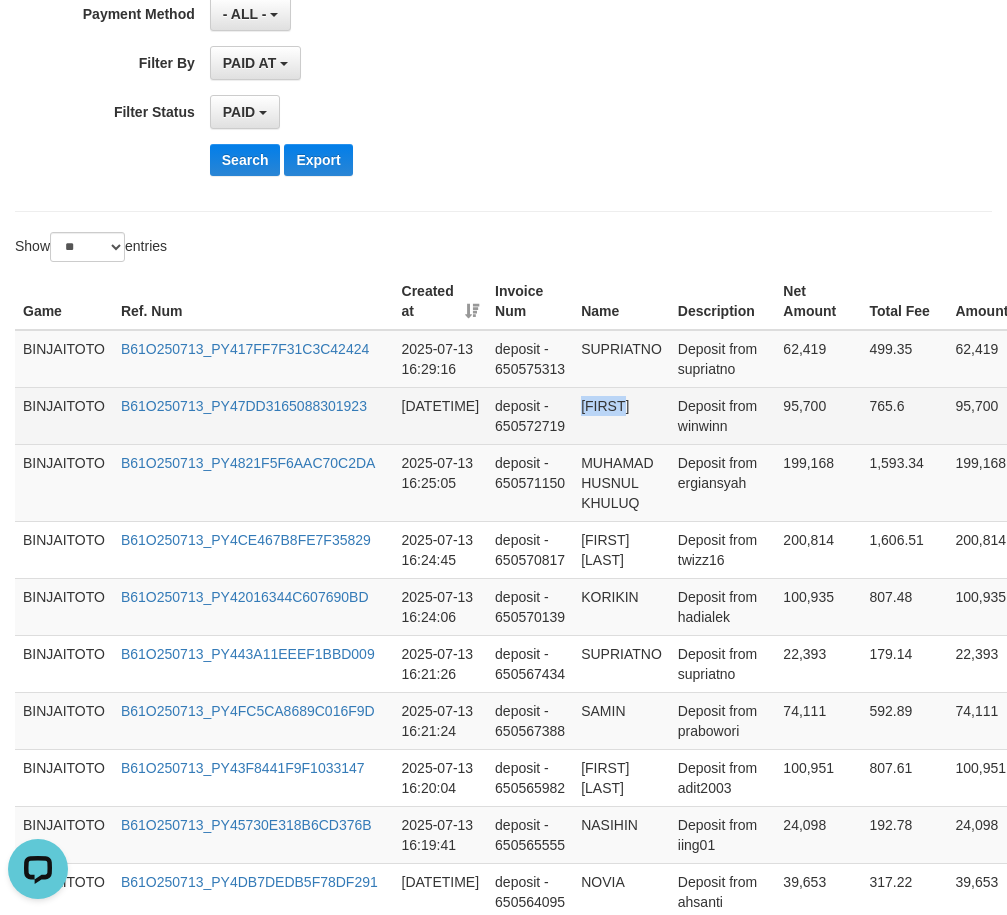 click on "[FIRST]" at bounding box center (621, 415) 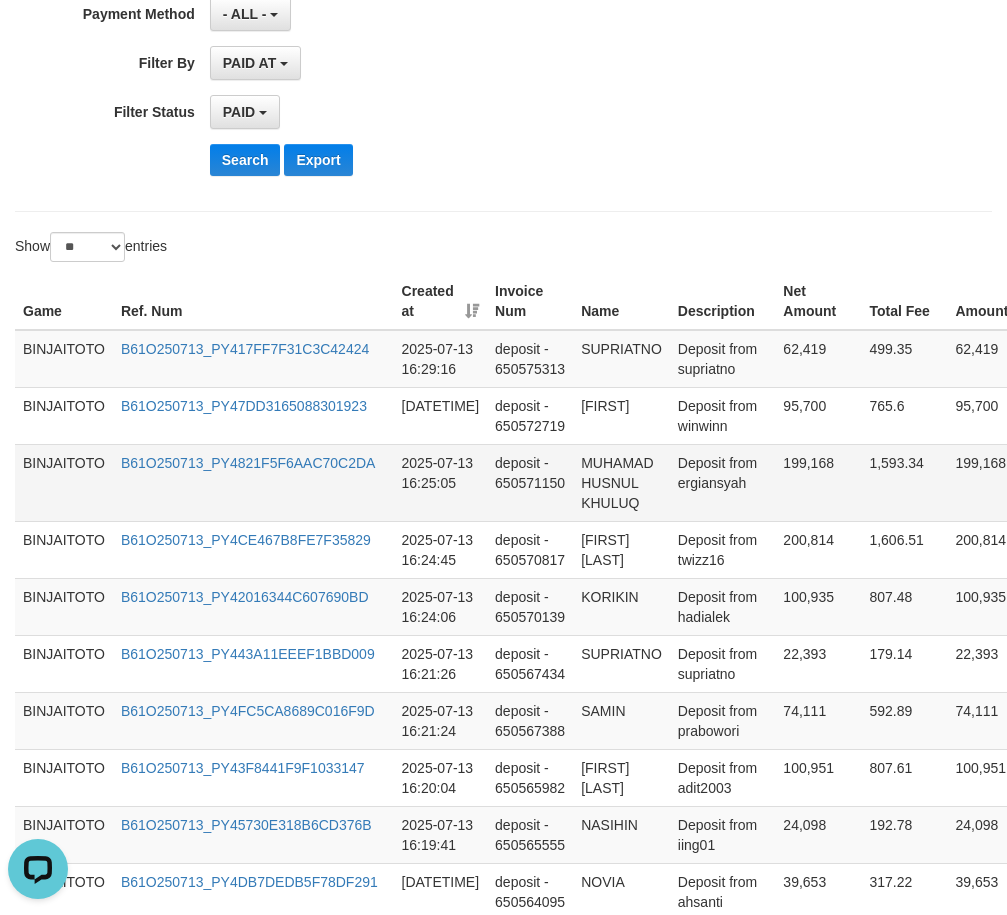 click on "MUHAMAD HUSNUL KHULUQ" at bounding box center (621, 482) 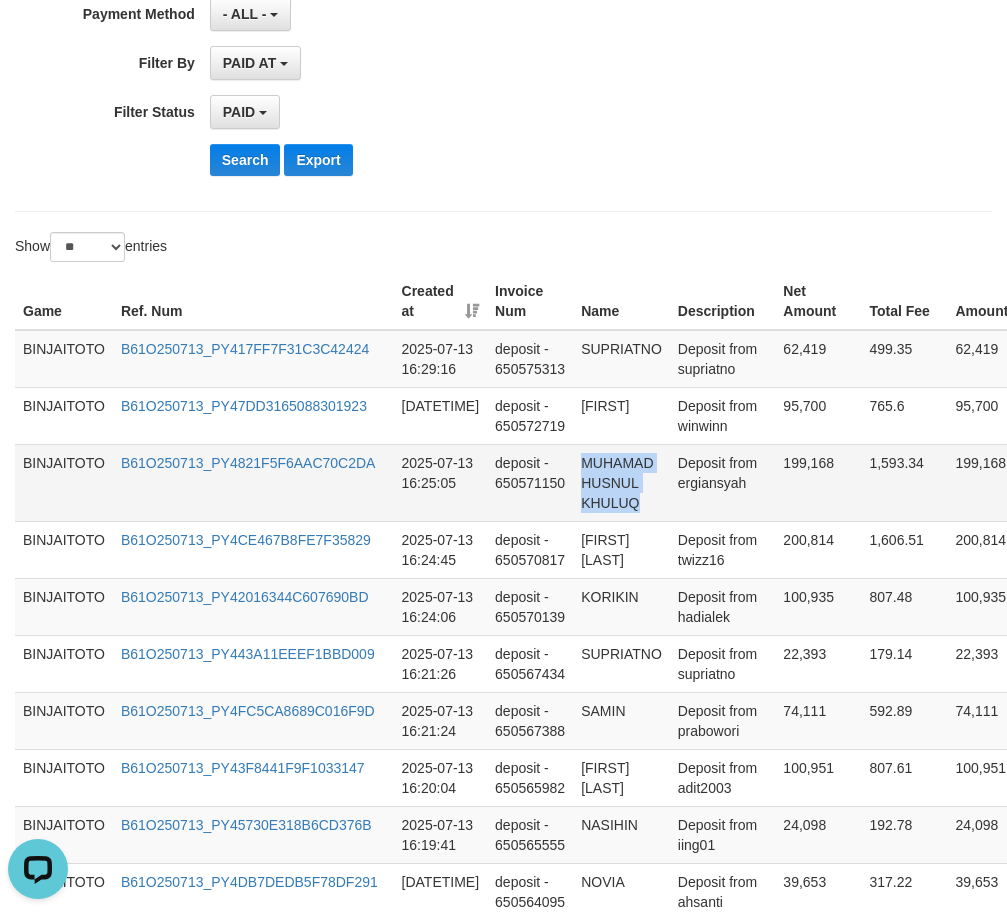drag, startPoint x: 599, startPoint y: 467, endPoint x: 613, endPoint y: 498, distance: 34.0147 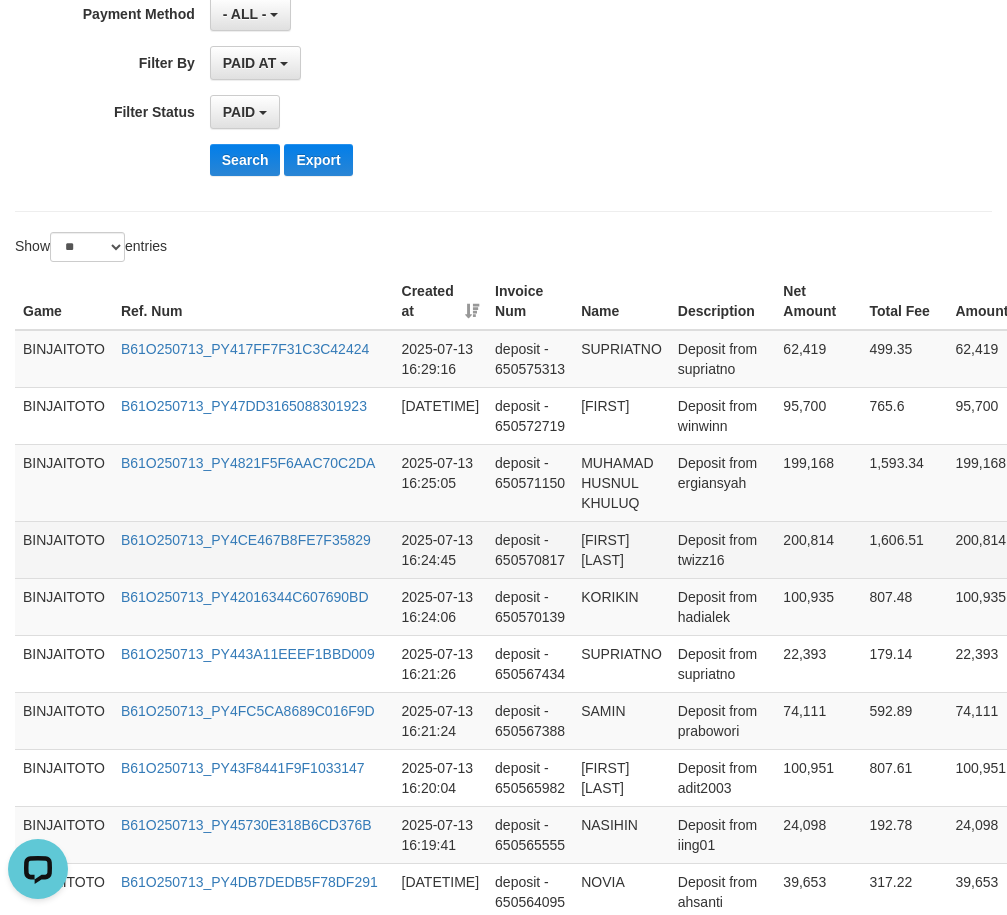 click on "[FIRST] [LAST]" at bounding box center (621, 549) 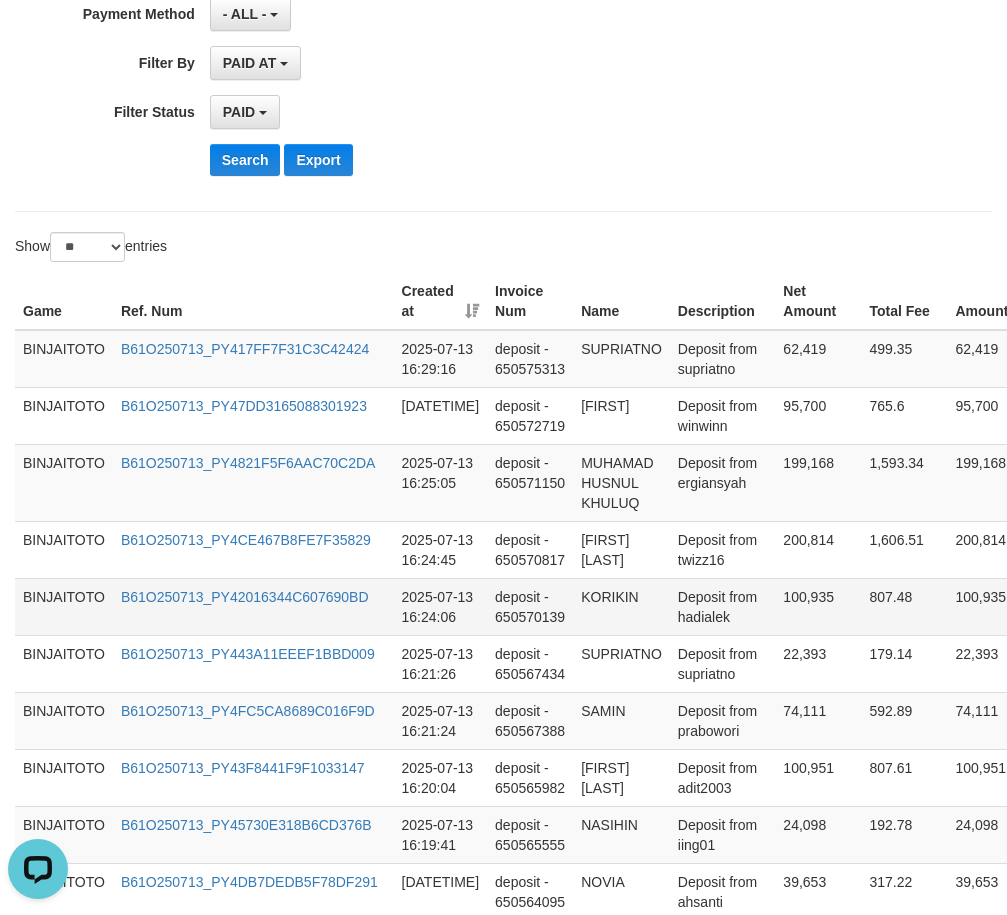 click on "KORIKIN" at bounding box center (621, 606) 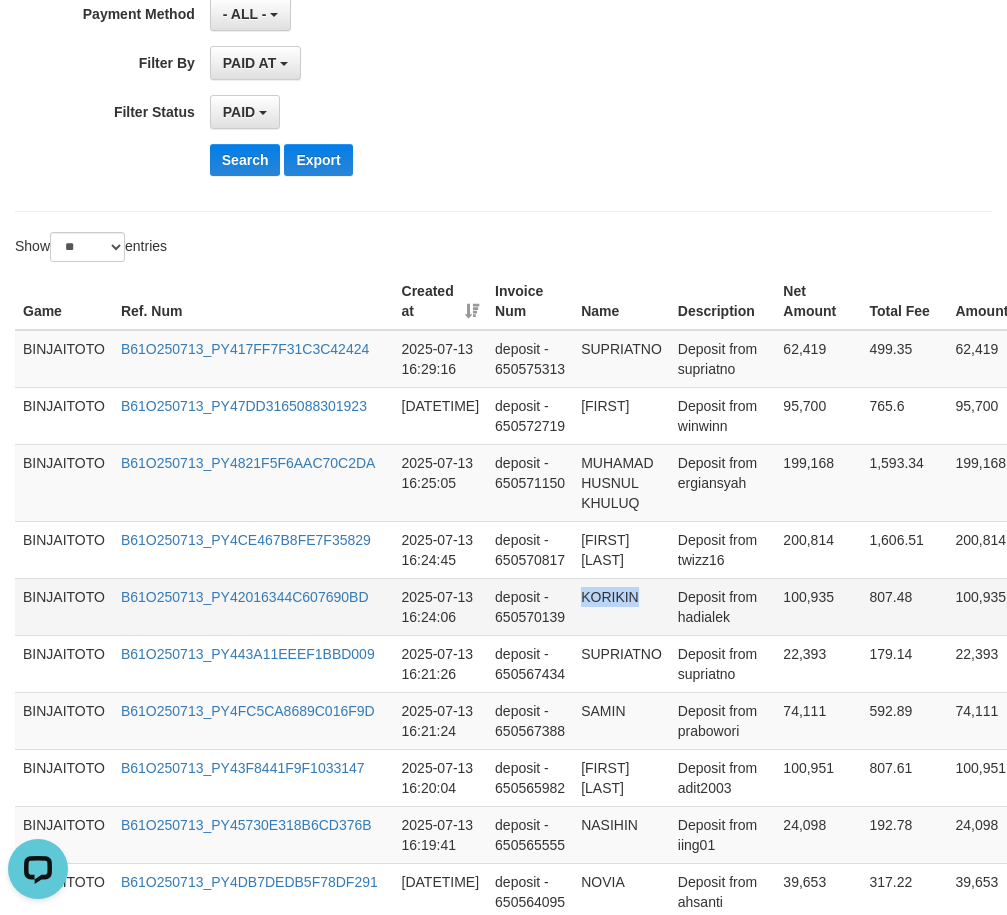 click on "KORIKIN" at bounding box center (621, 606) 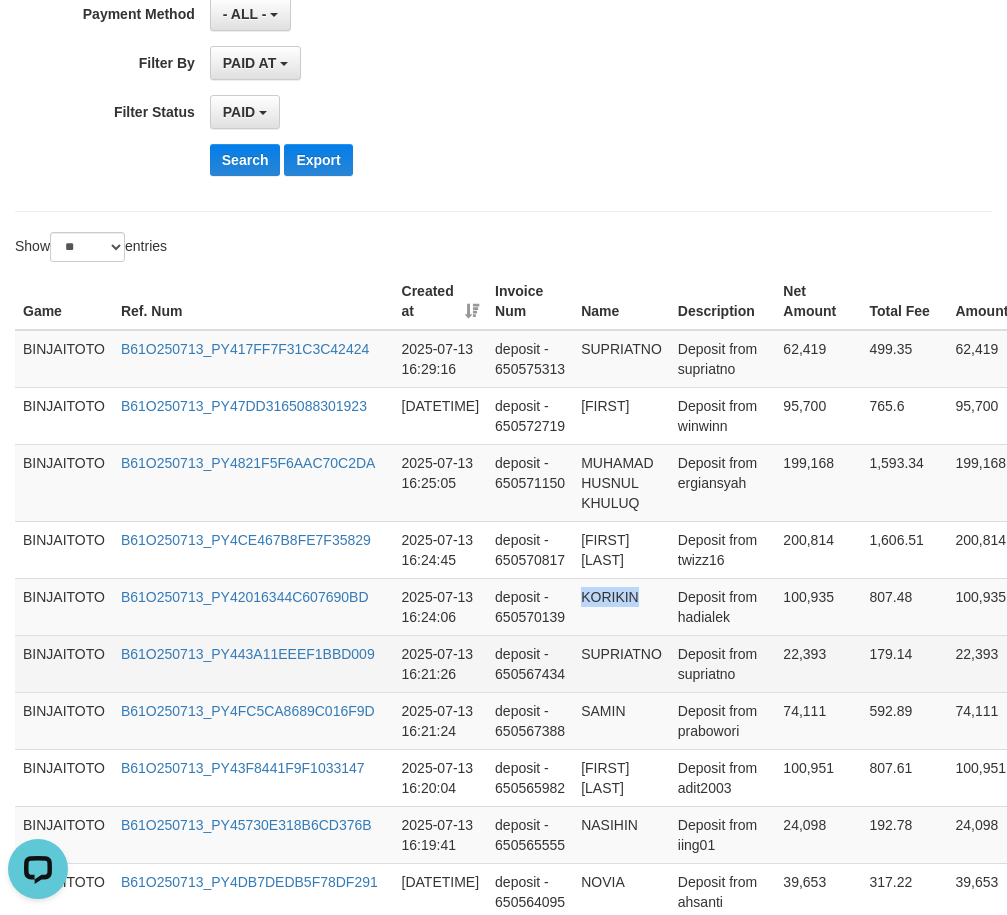 click on "SUPRIATNO" at bounding box center (621, 663) 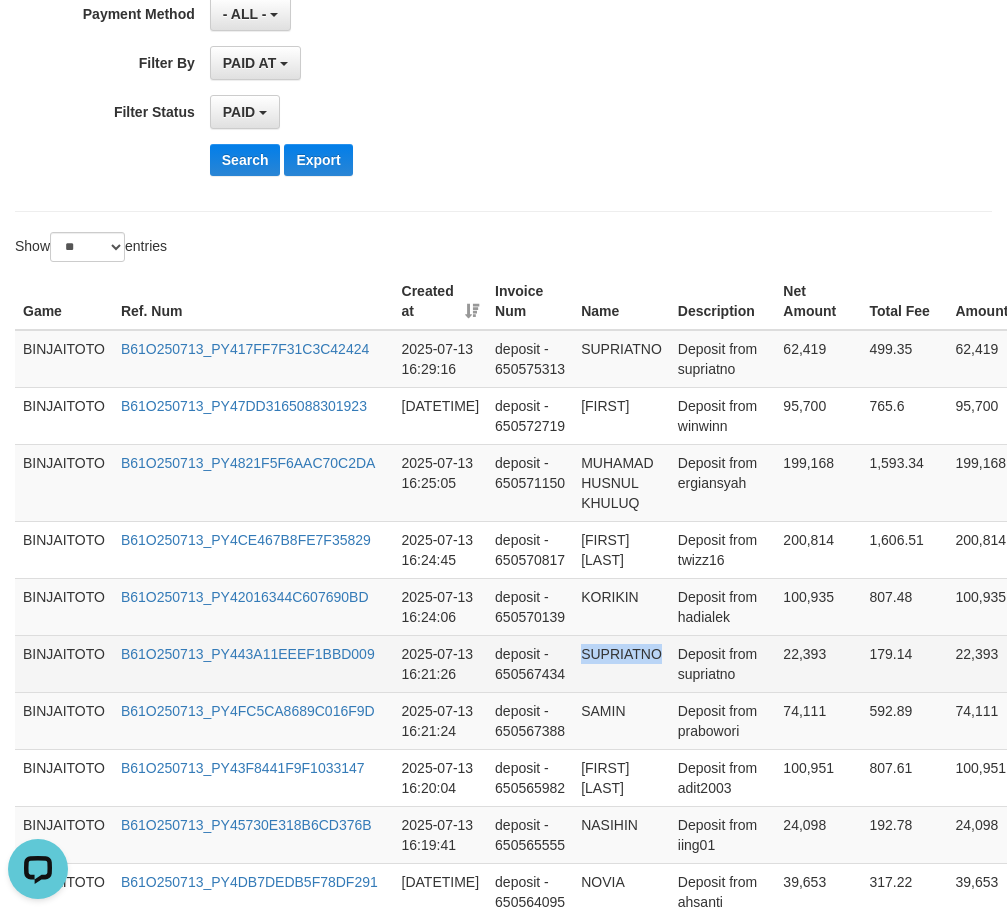 click on "SUPRIATNO" at bounding box center (621, 663) 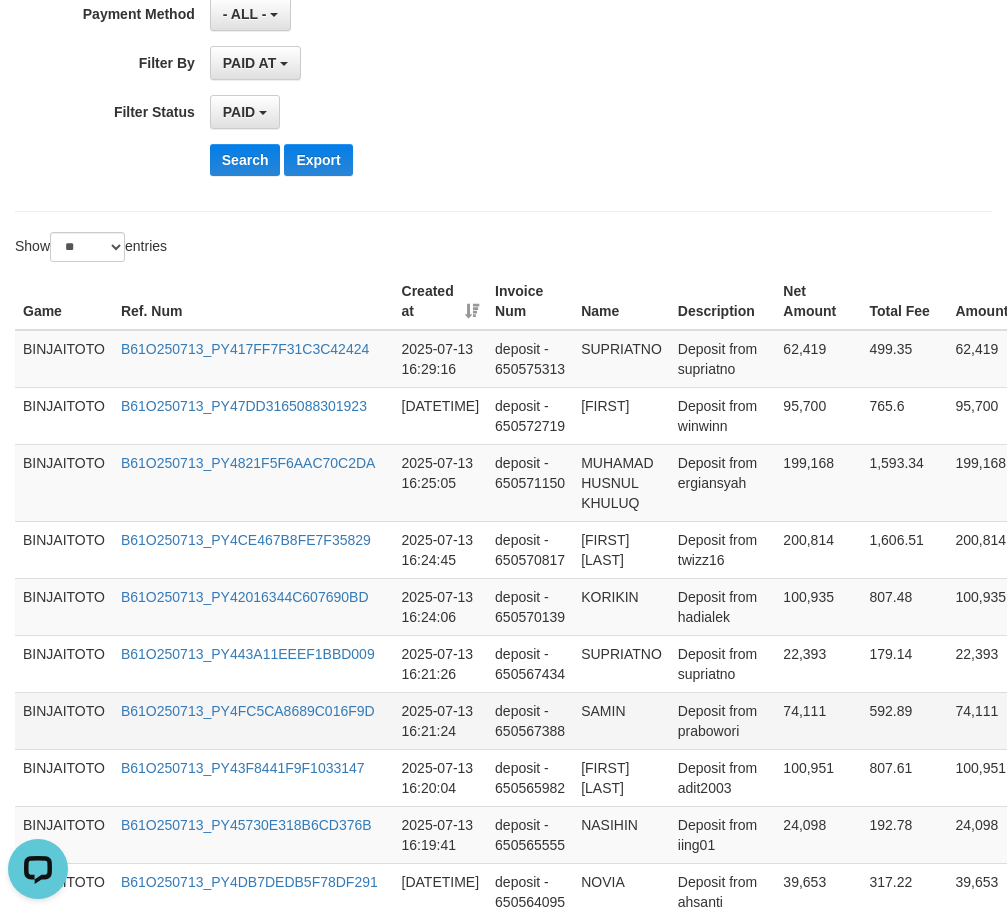 click on "SAMIN" at bounding box center [621, 720] 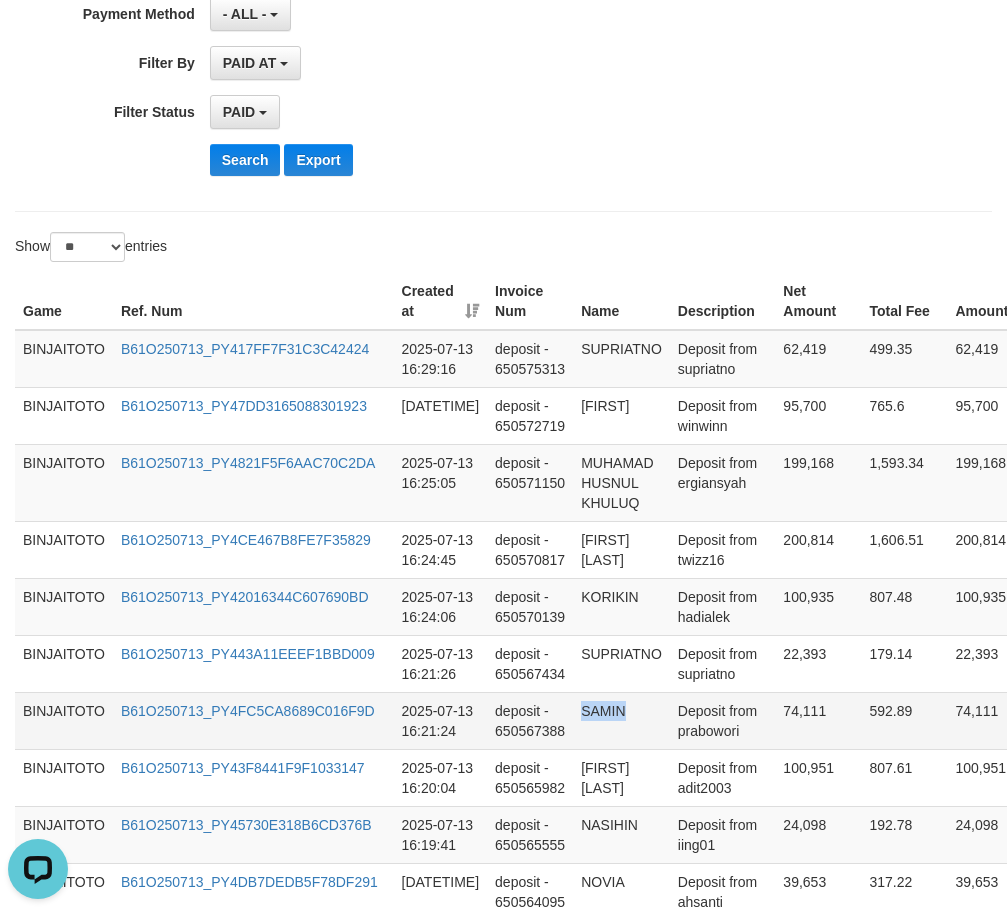 click on "SAMIN" at bounding box center [621, 720] 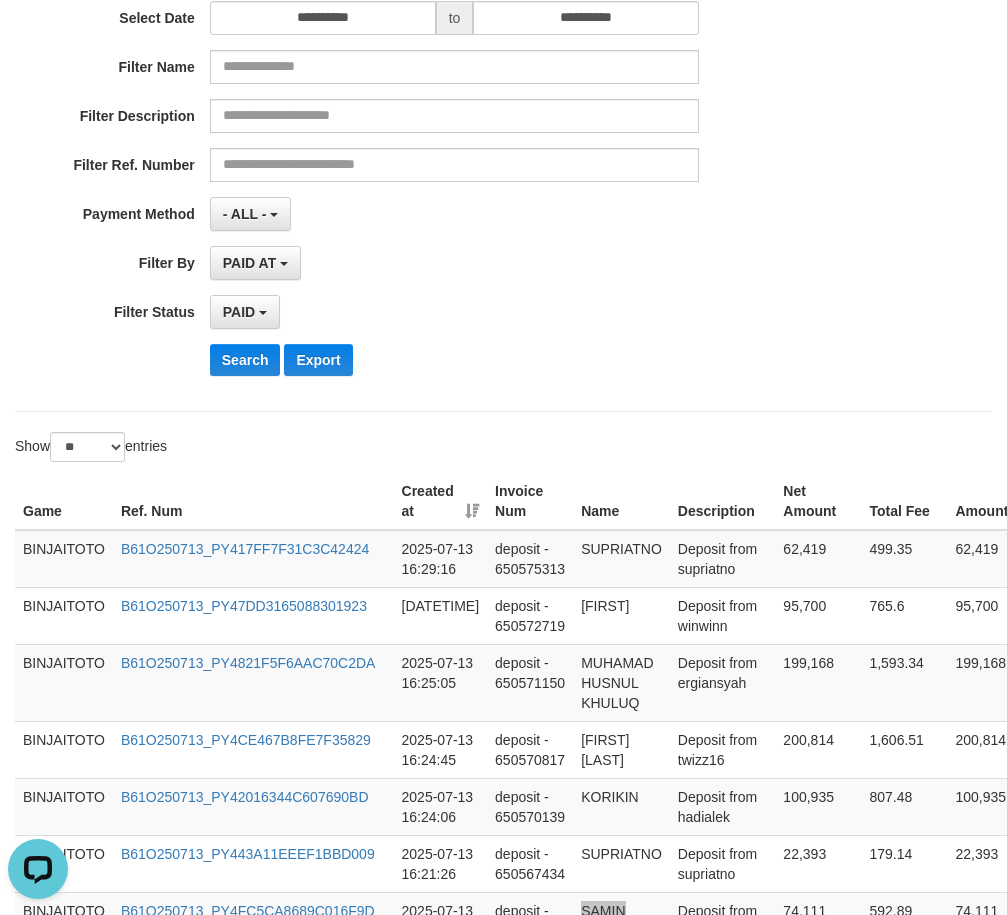 scroll, scrollTop: 0, scrollLeft: 0, axis: both 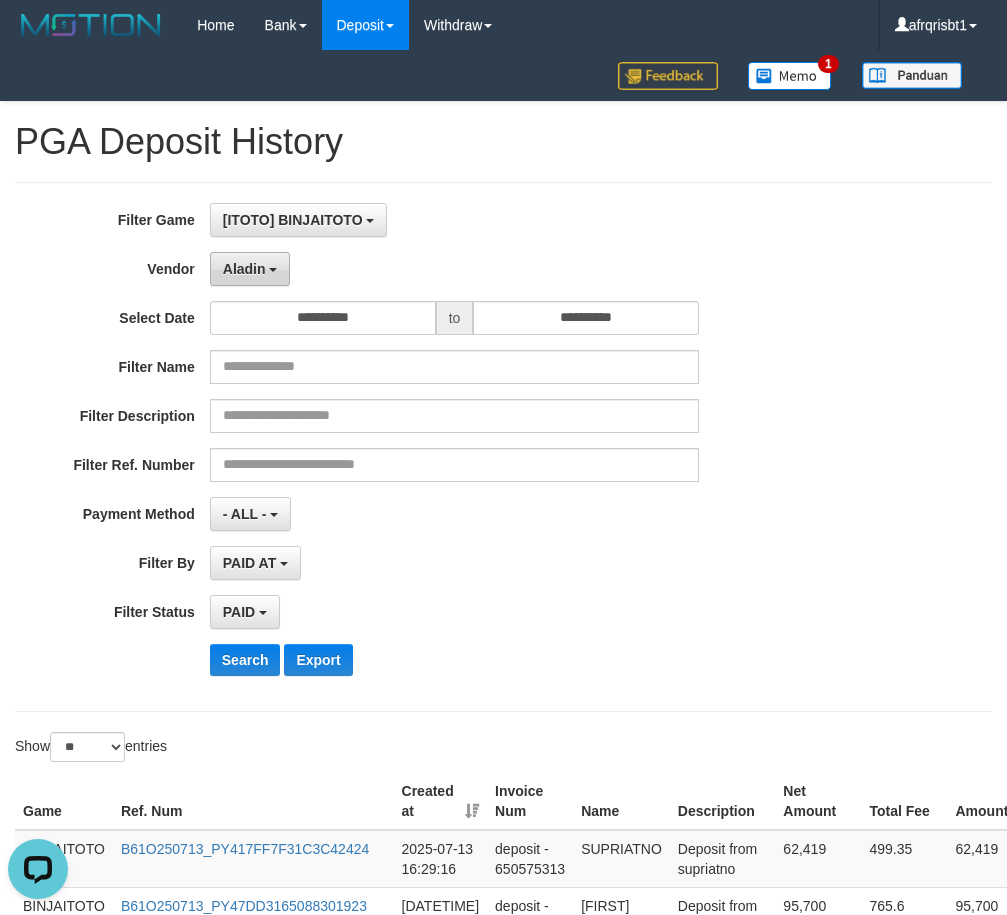 click on "Aladin" at bounding box center (250, 269) 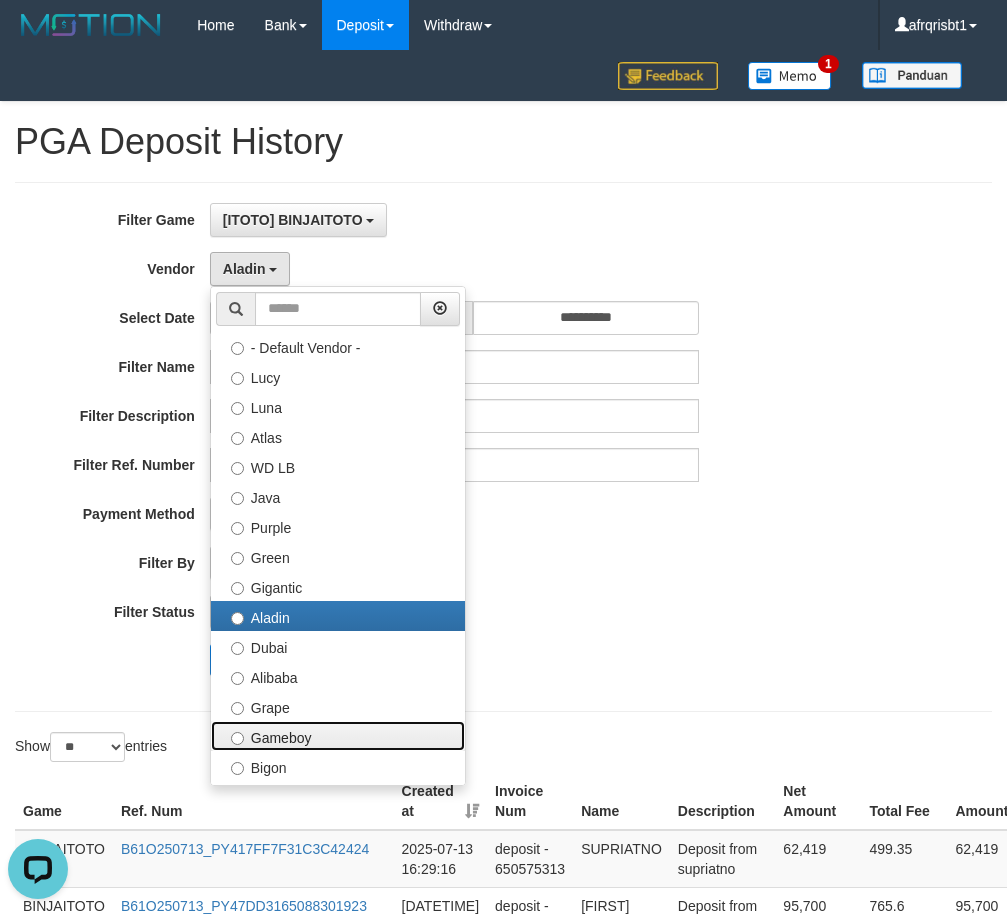 drag, startPoint x: 313, startPoint y: 731, endPoint x: 292, endPoint y: 640, distance: 93.39165 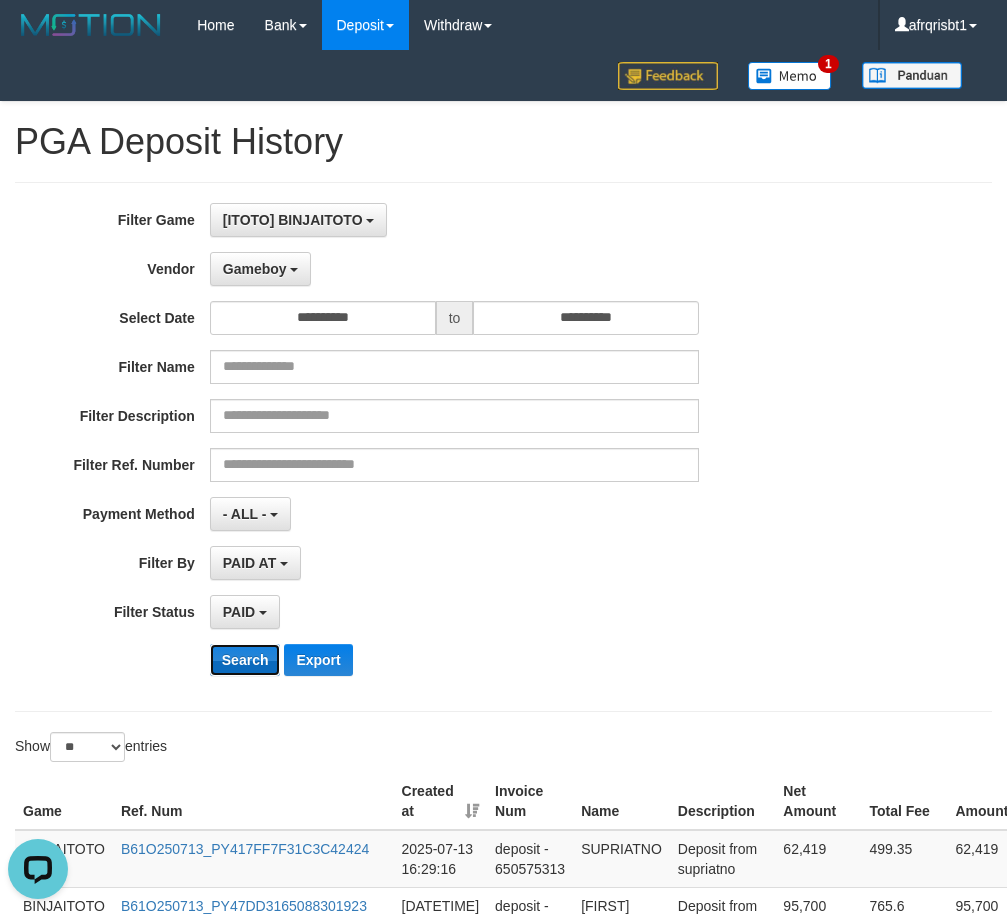 click on "Search" at bounding box center [245, 660] 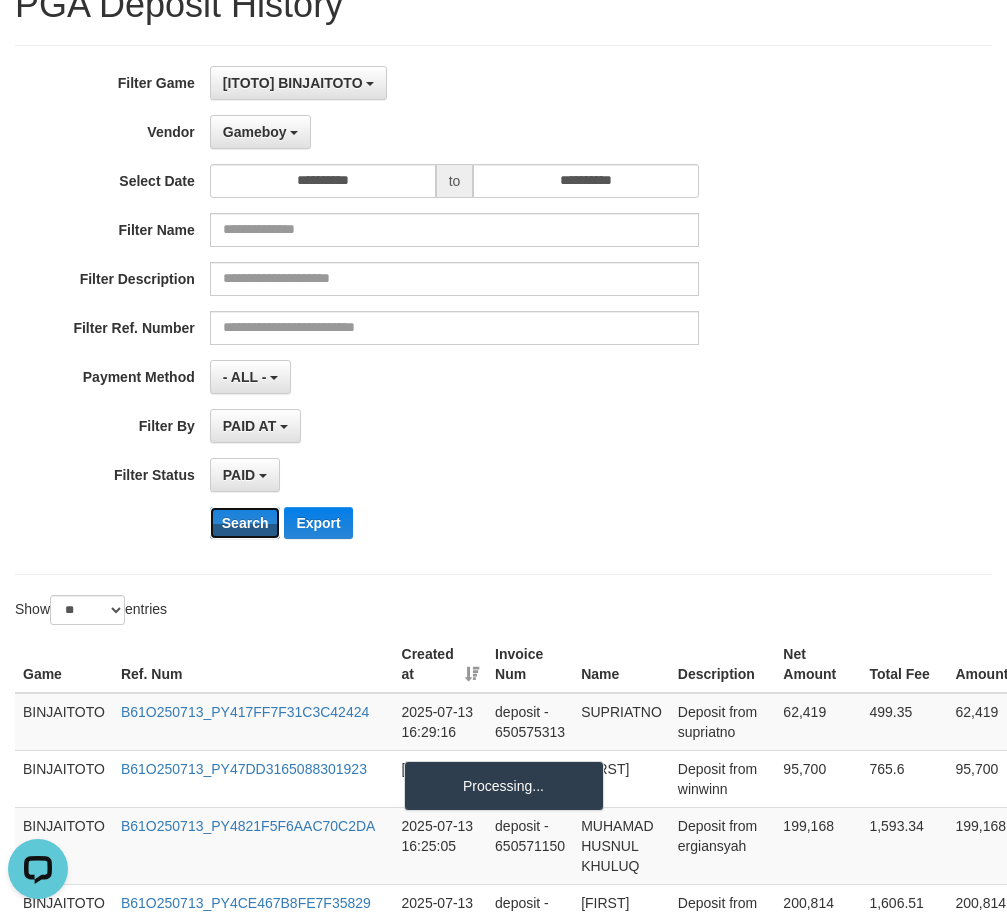 scroll, scrollTop: 400, scrollLeft: 0, axis: vertical 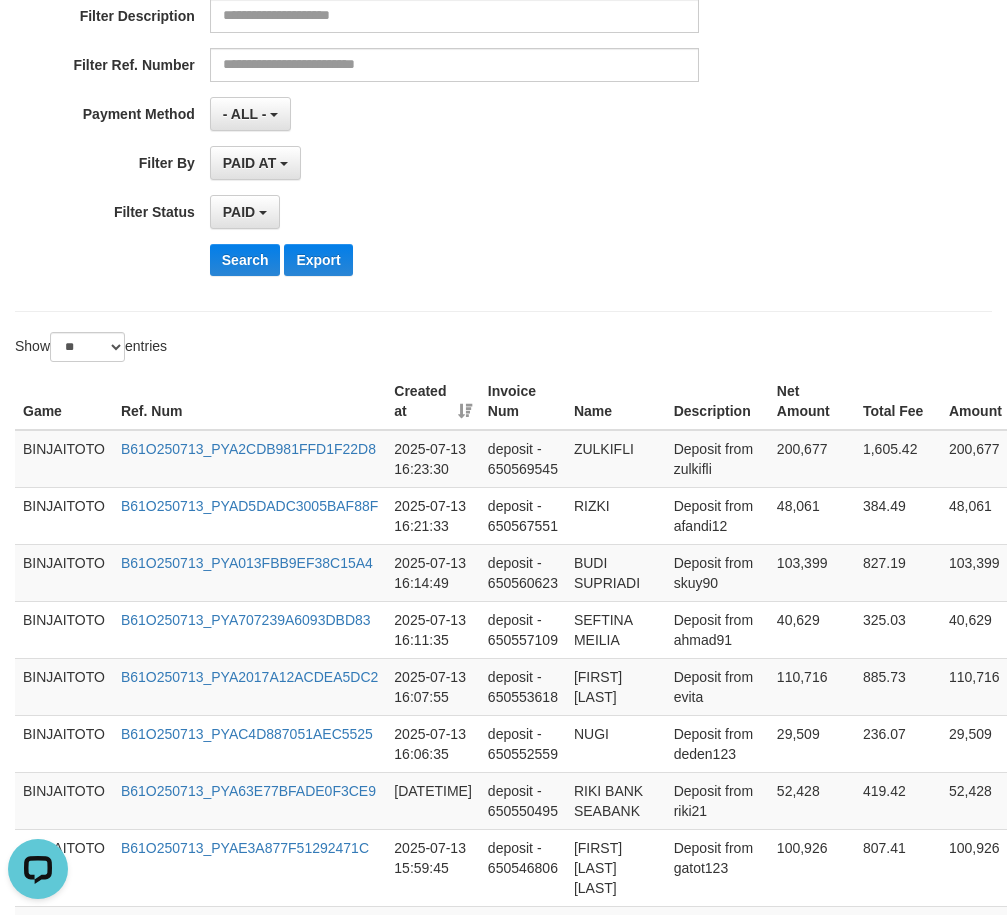 click on "ZULKIFLI" at bounding box center [616, 459] 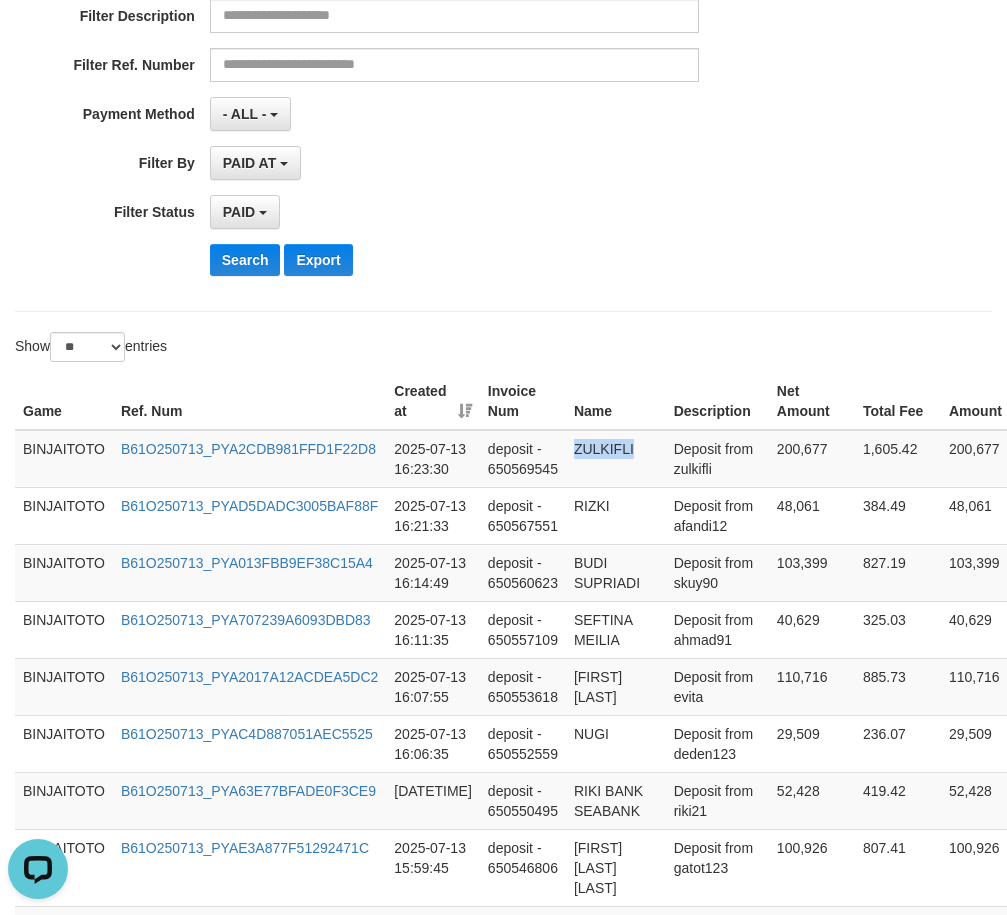 click on "ZULKIFLI" at bounding box center (616, 459) 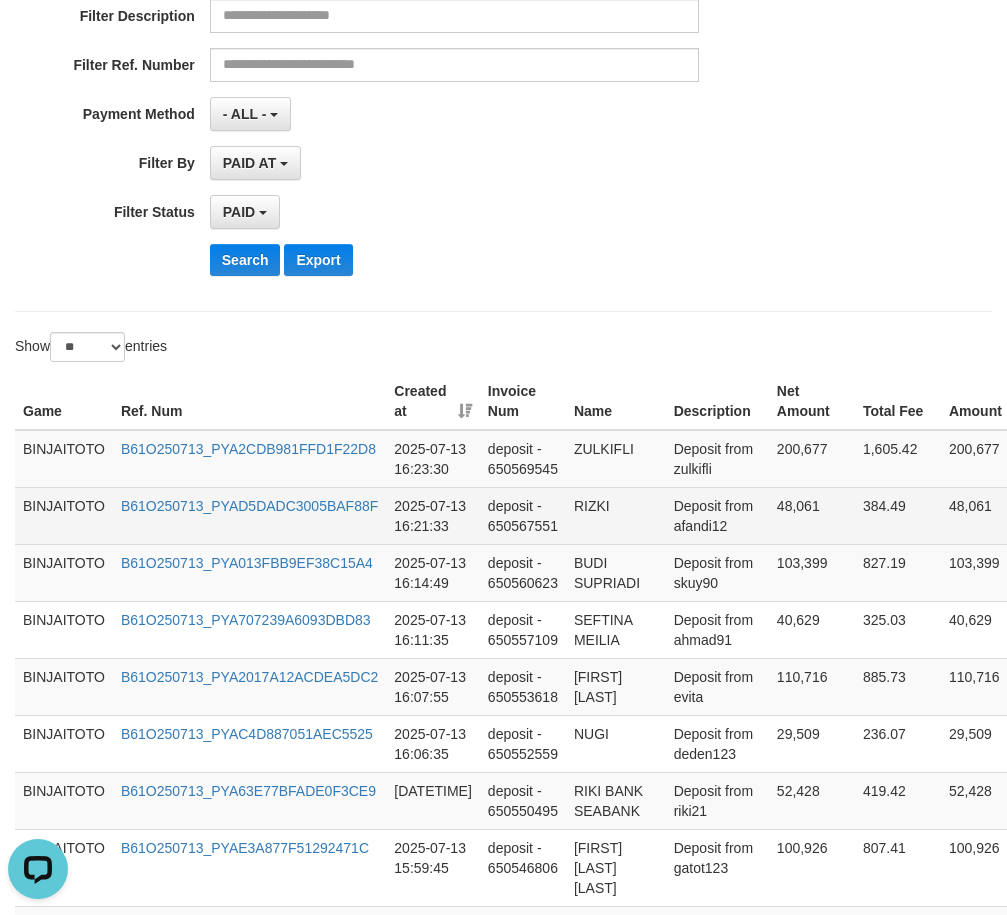 click on "RIZKI" at bounding box center [616, 515] 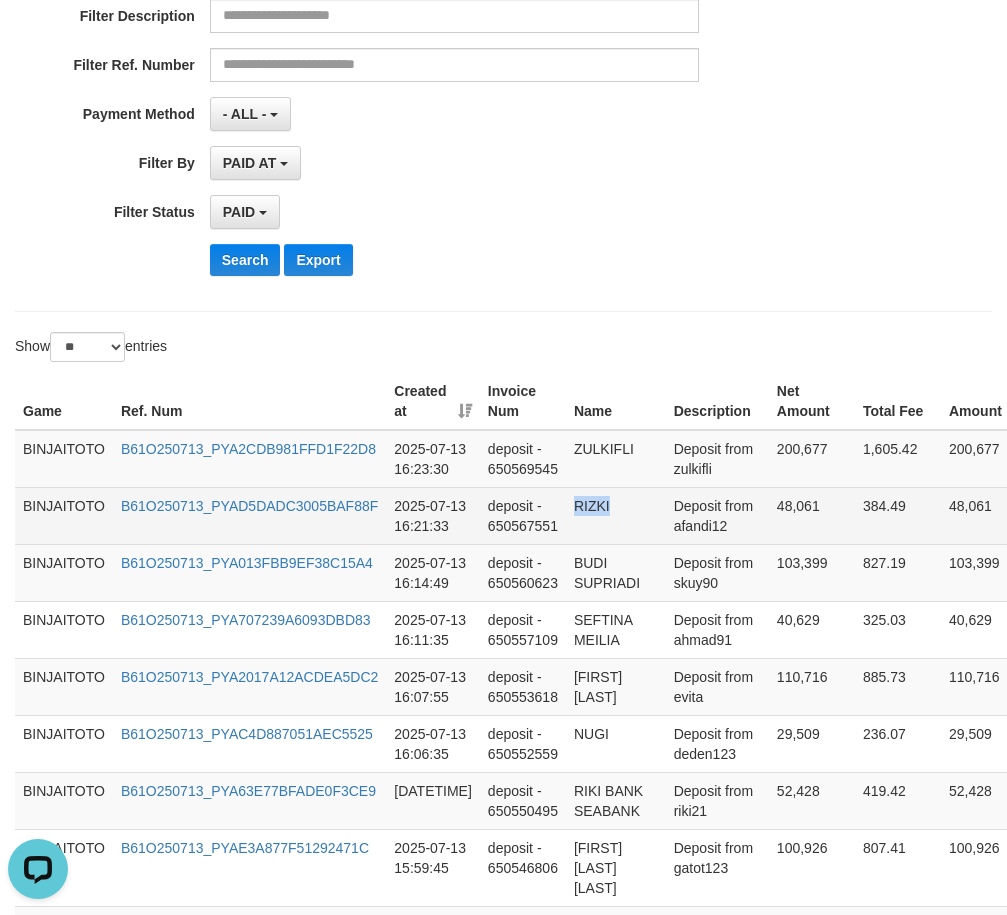click on "RIZKI" at bounding box center (616, 515) 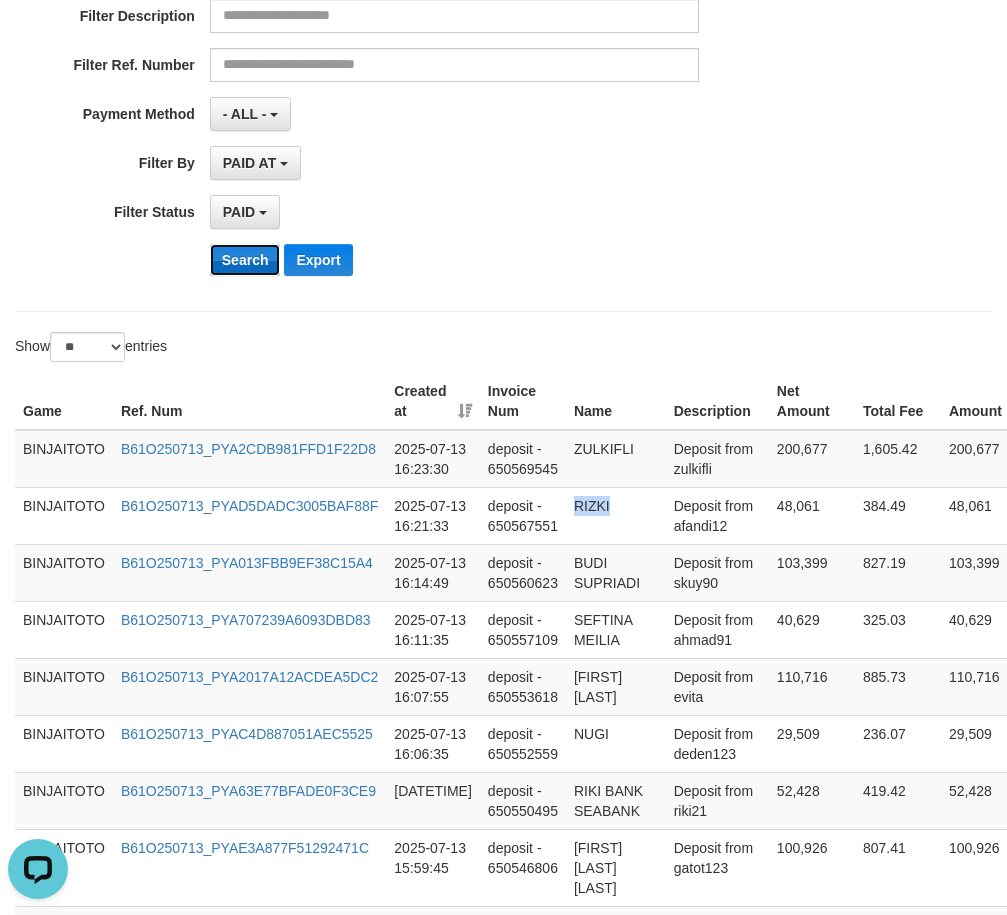 click on "Search" at bounding box center (245, 260) 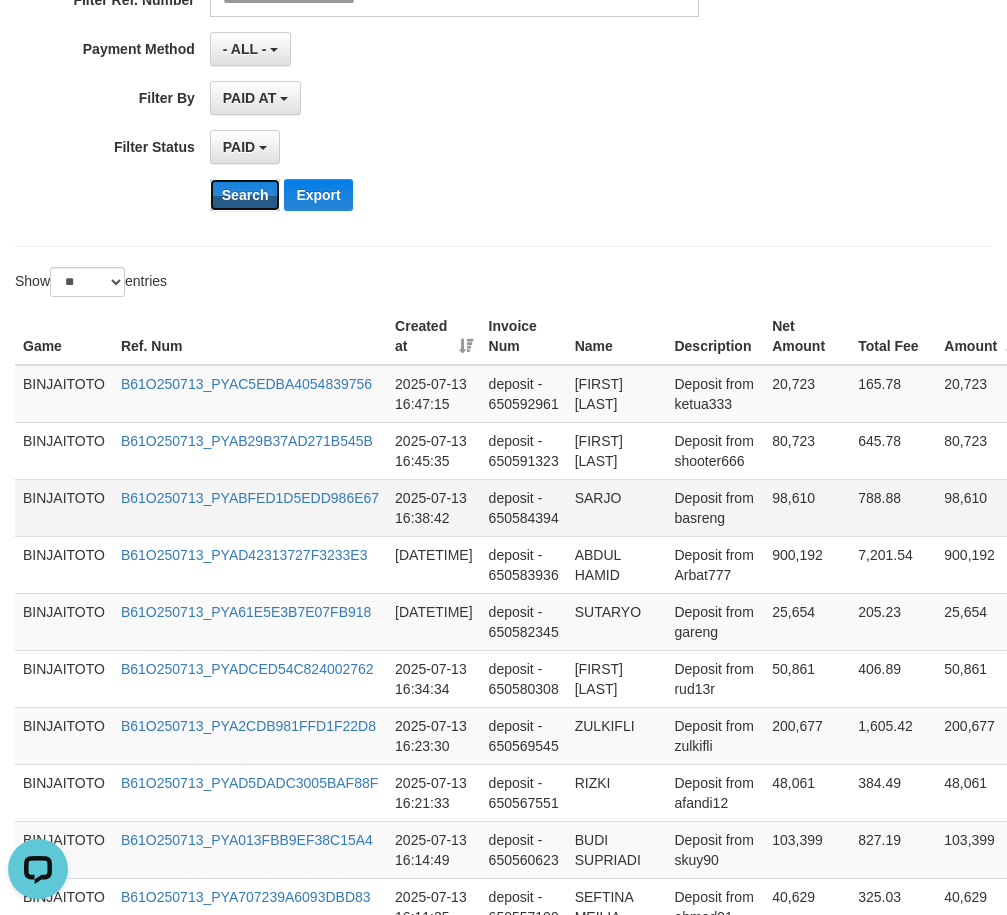 scroll, scrollTop: 500, scrollLeft: 0, axis: vertical 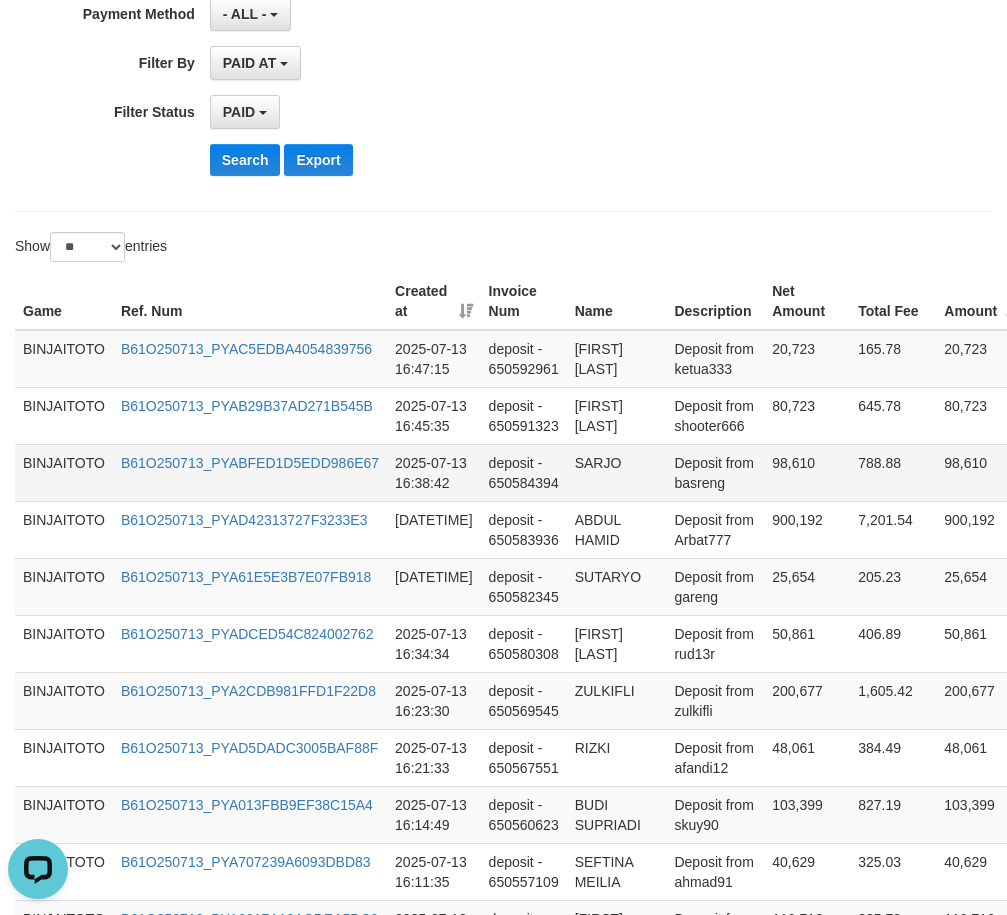 click on "SARJO" at bounding box center [617, 472] 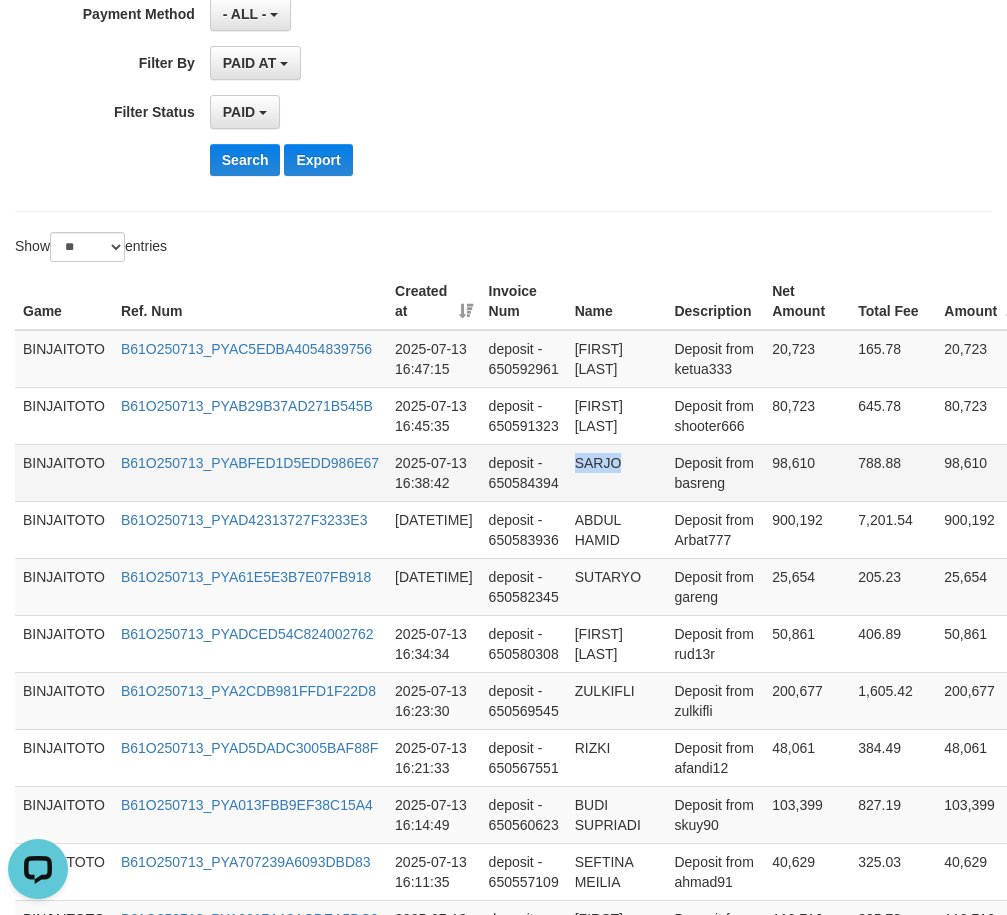 click on "SARJO" at bounding box center [617, 472] 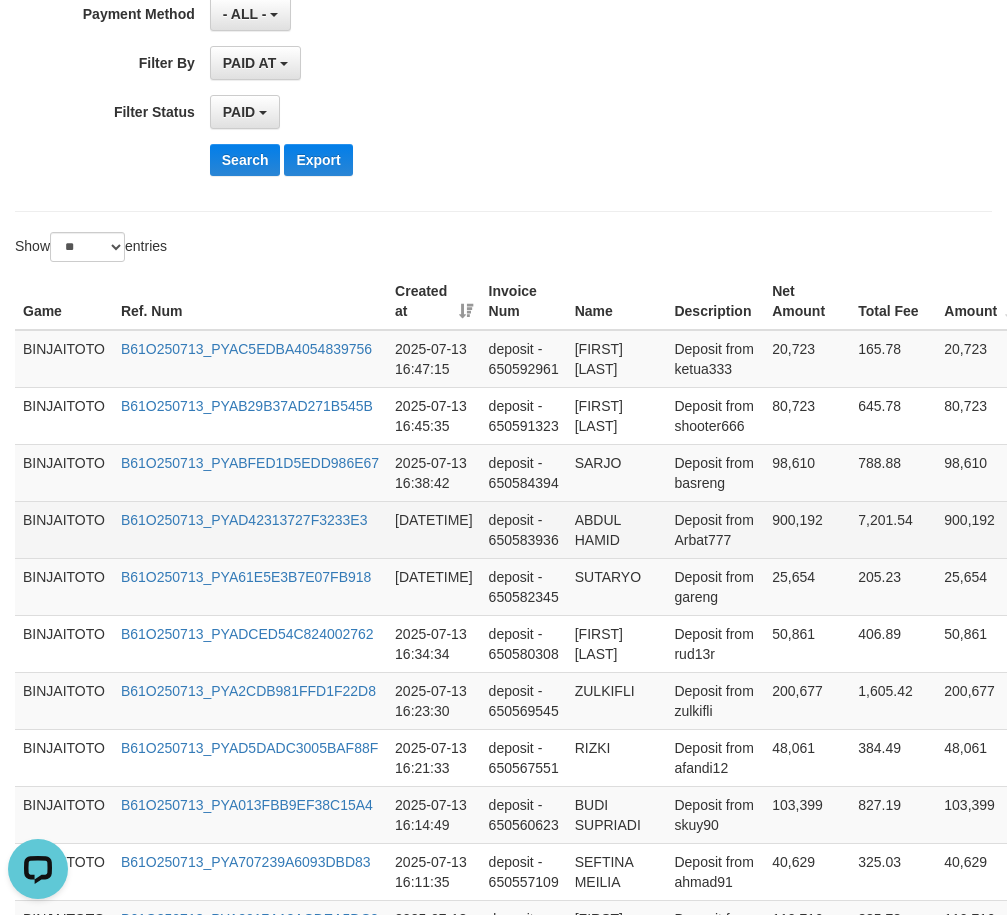 click on "ABDUL HAMID" at bounding box center (617, 529) 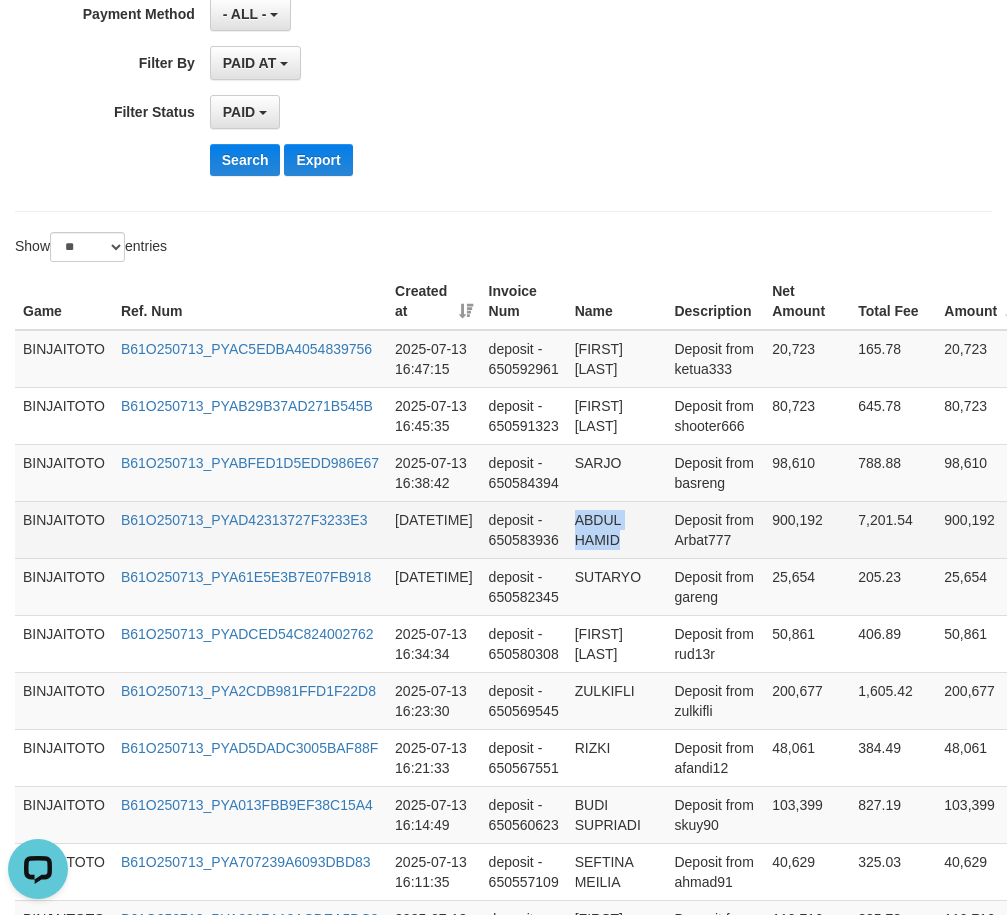 drag, startPoint x: 594, startPoint y: 522, endPoint x: 598, endPoint y: 535, distance: 13.601471 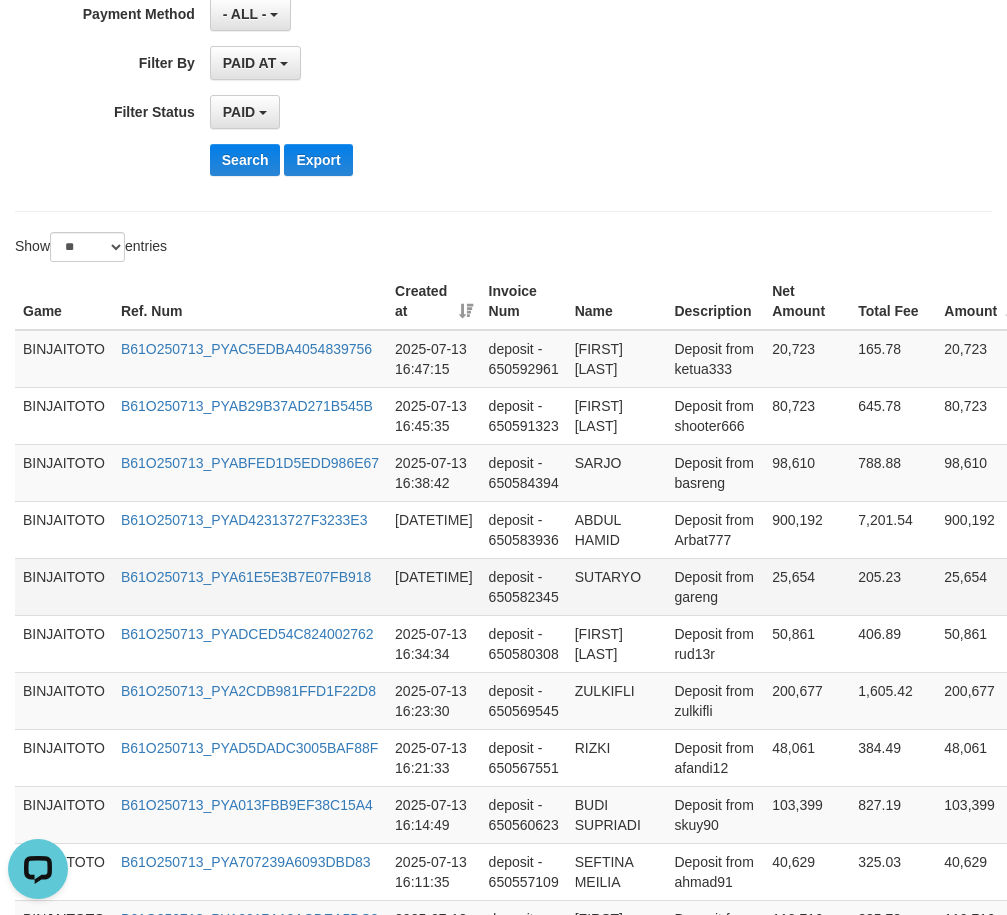 click on "SUTARYO" at bounding box center [617, 586] 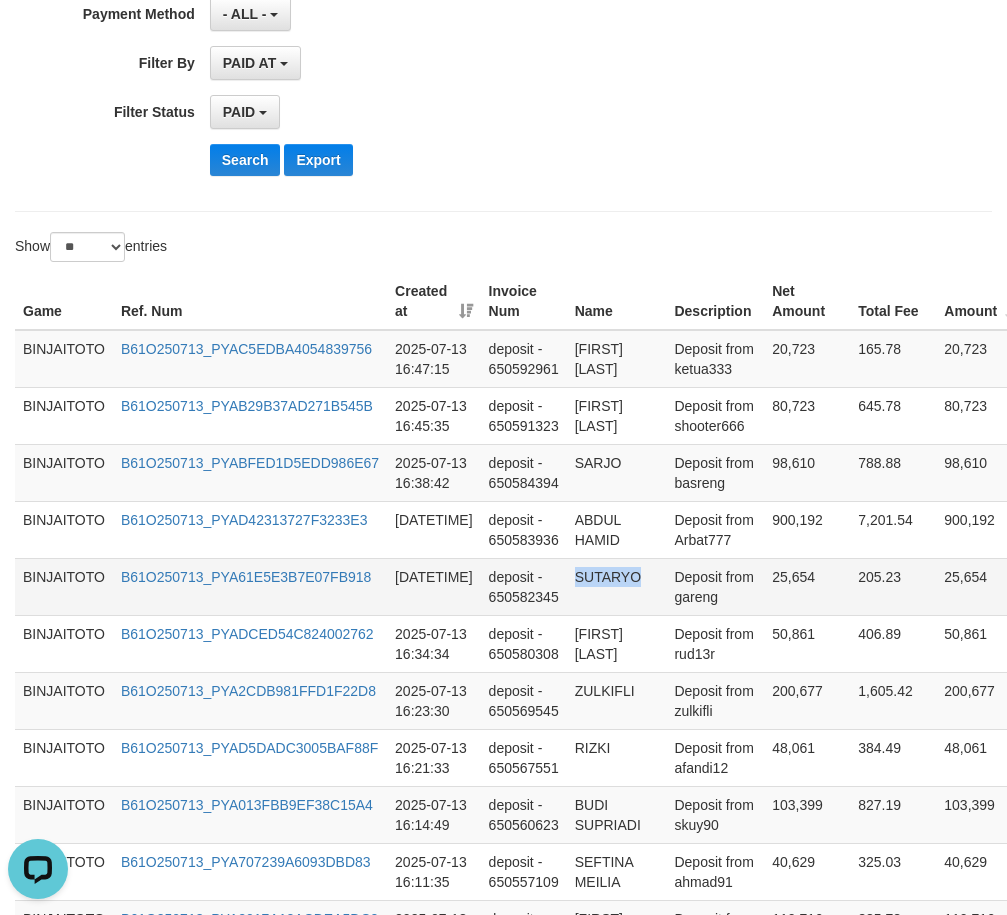 click on "SUTARYO" at bounding box center (617, 586) 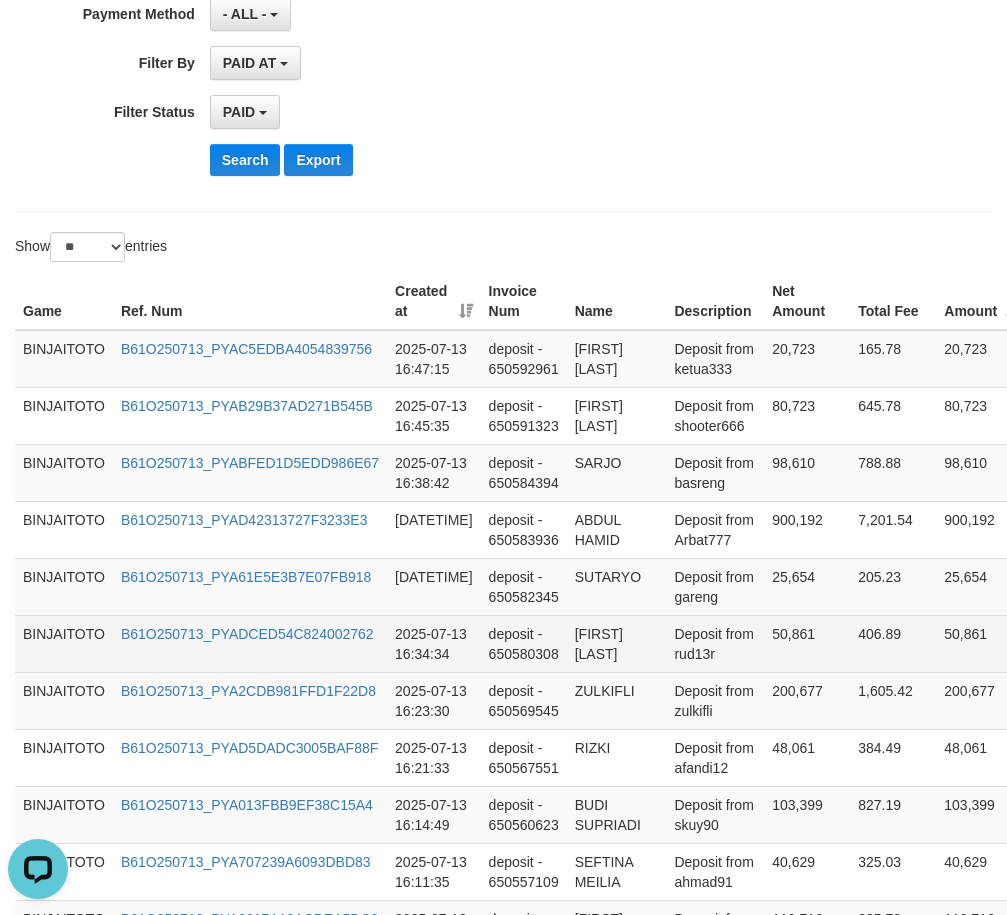 click on "[FIRST] [LAST]" at bounding box center [617, 643] 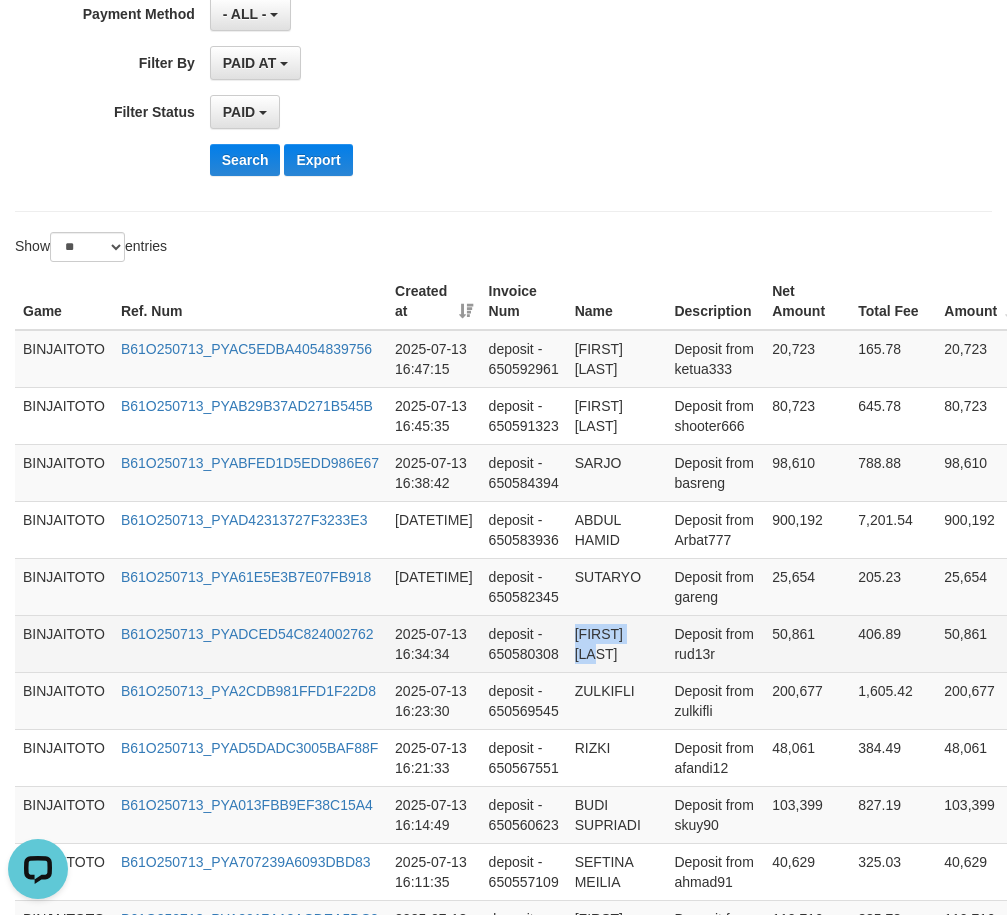 drag, startPoint x: 594, startPoint y: 635, endPoint x: 601, endPoint y: 649, distance: 15.652476 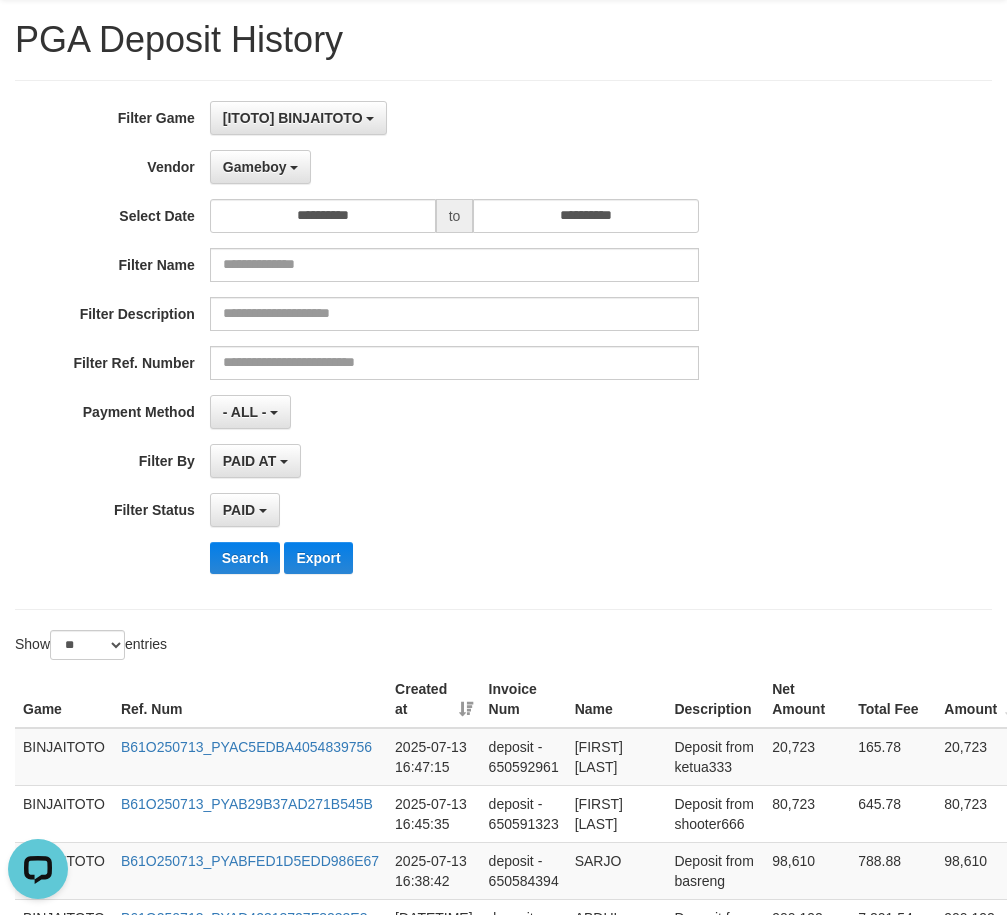 scroll, scrollTop: 100, scrollLeft: 0, axis: vertical 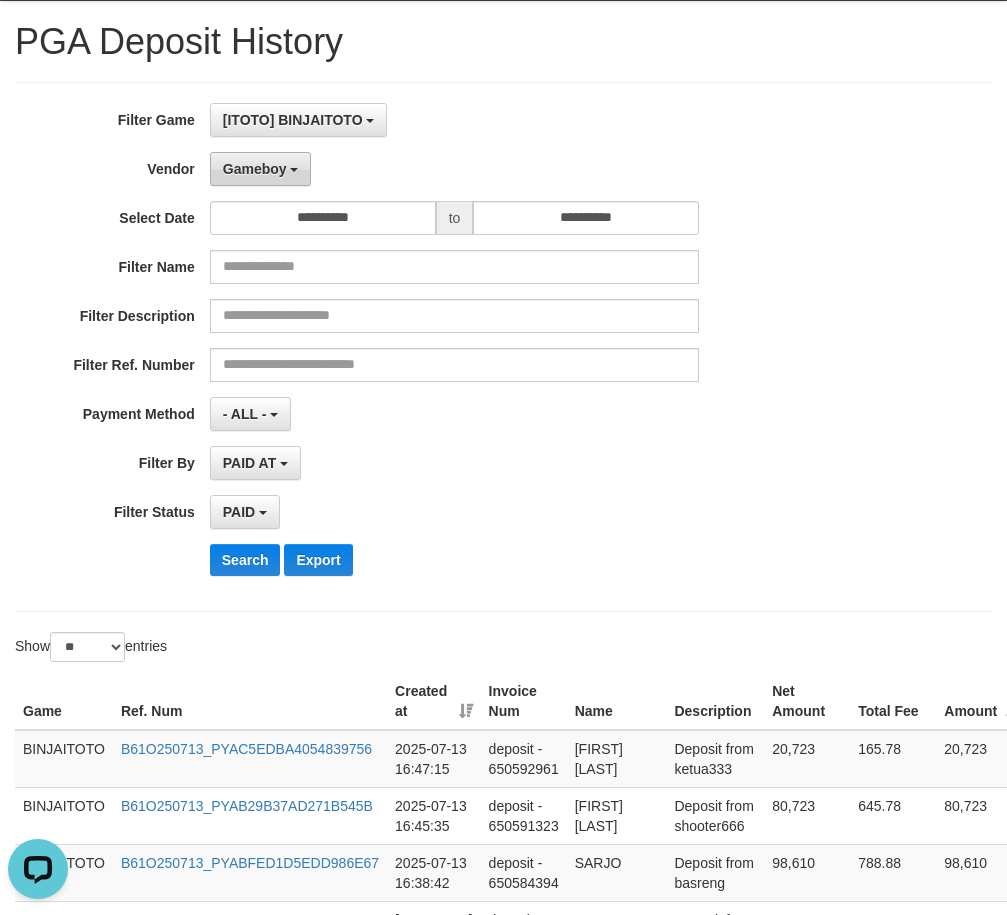 click on "Gameboy" at bounding box center [255, 169] 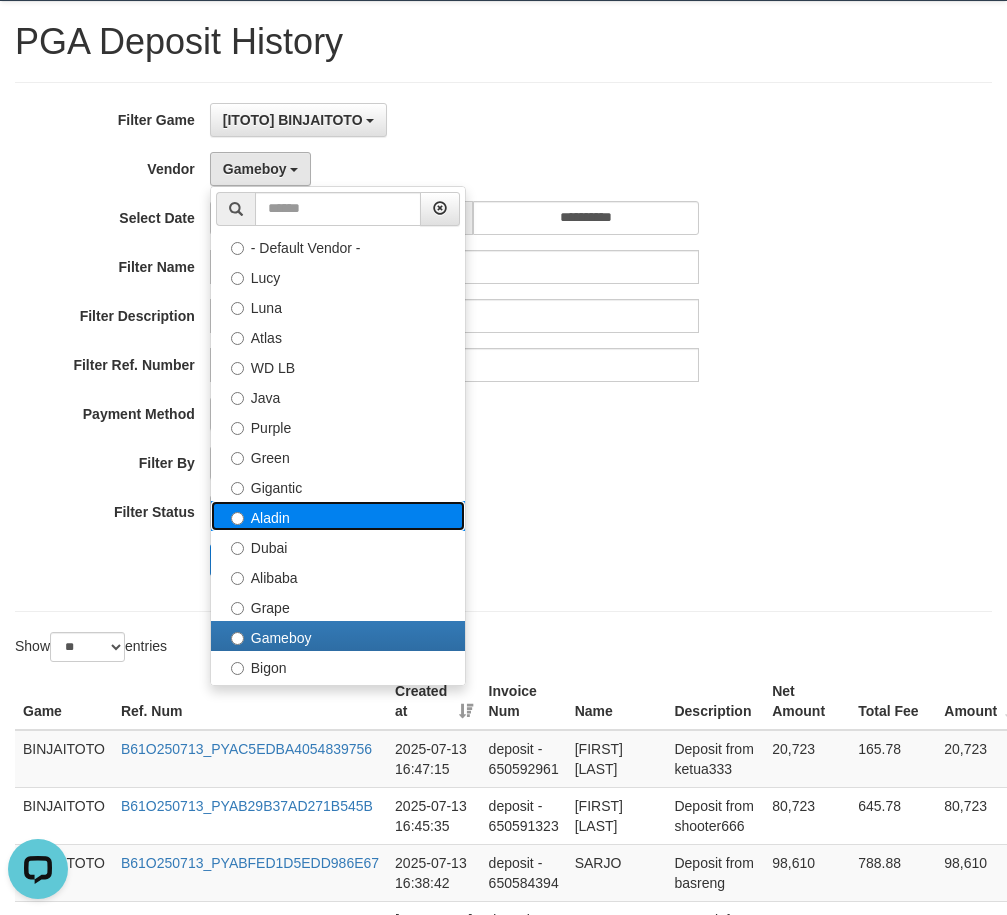 click on "Aladin" at bounding box center [338, 516] 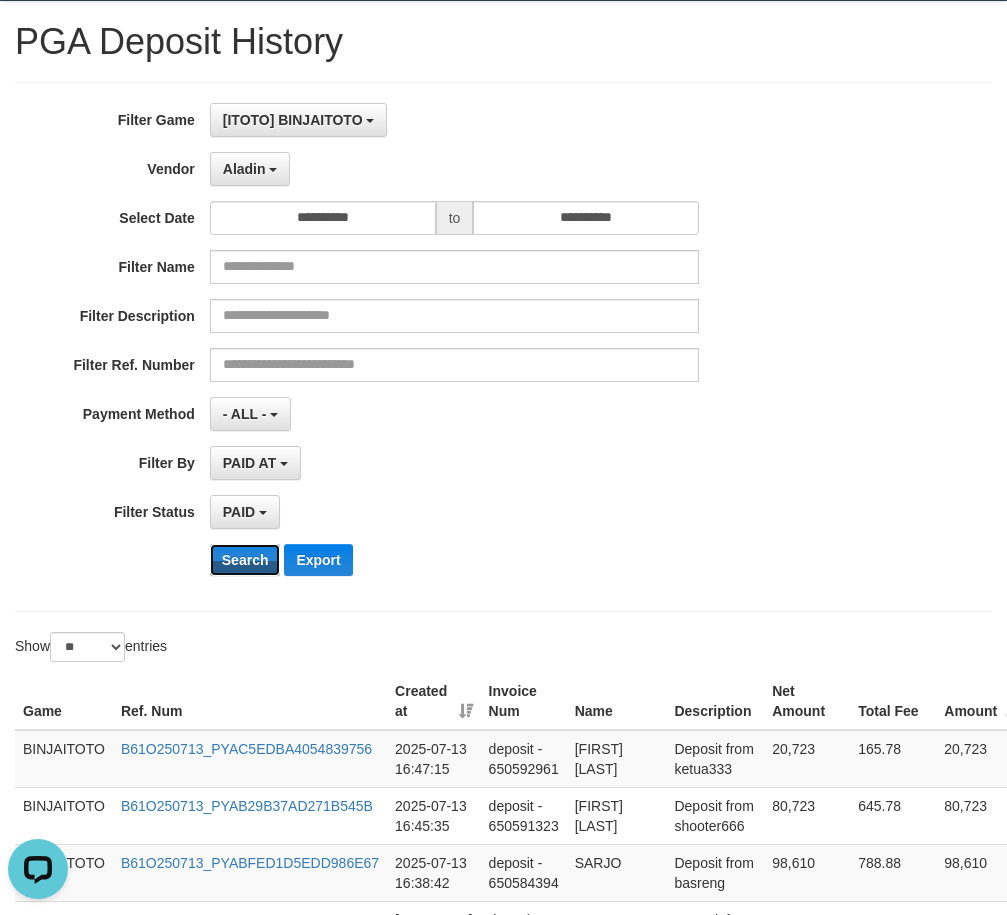 drag, startPoint x: 252, startPoint y: 552, endPoint x: 574, endPoint y: 593, distance: 324.59976 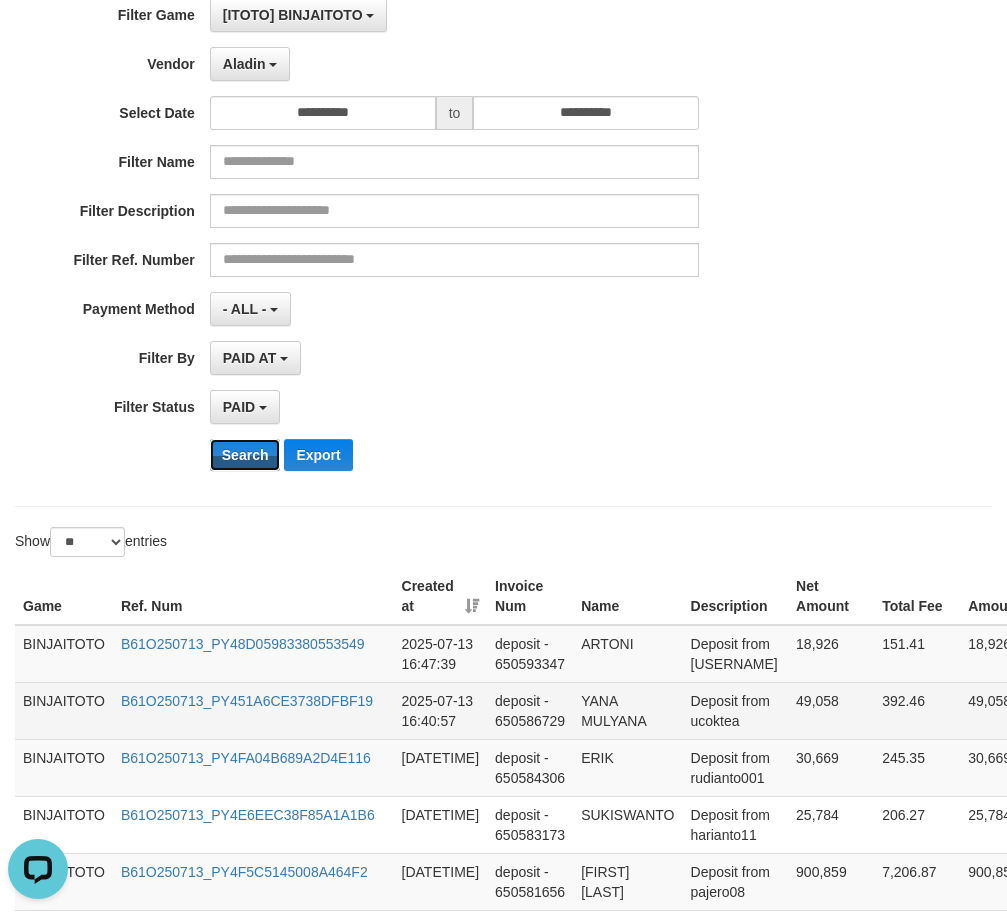 scroll, scrollTop: 400, scrollLeft: 0, axis: vertical 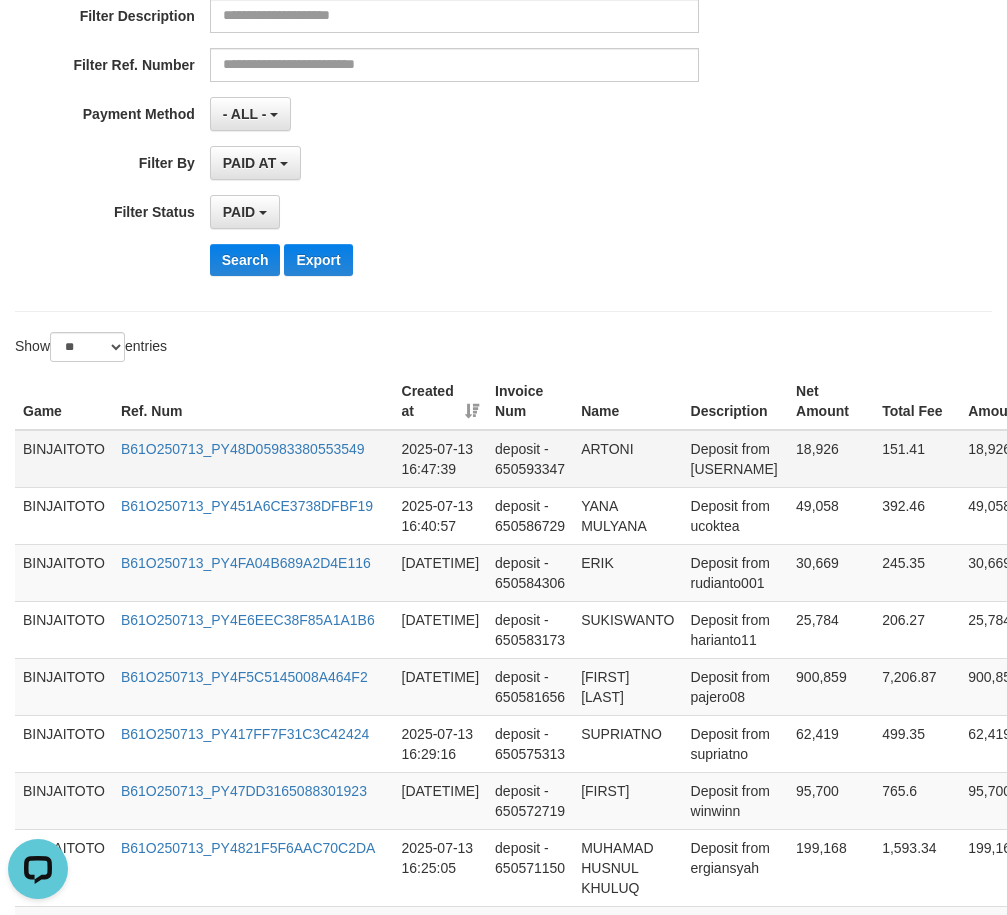 click on "ARTONI" at bounding box center [627, 459] 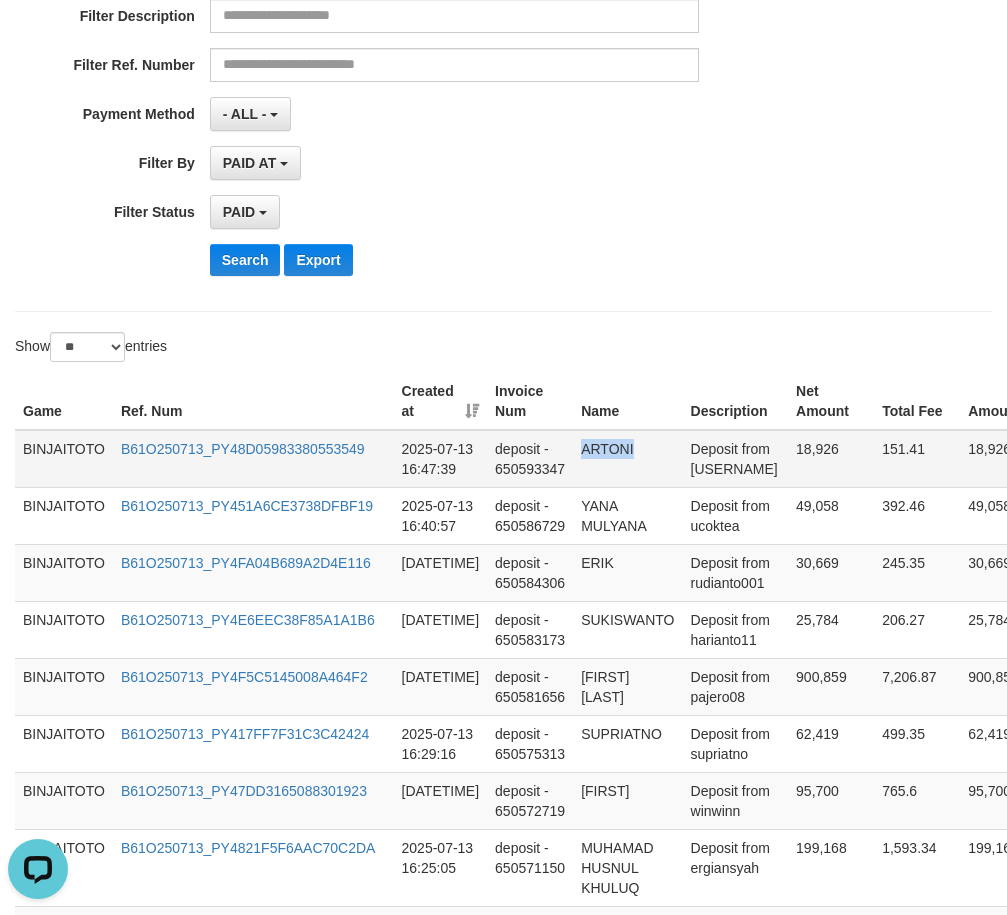 click on "ARTONI" at bounding box center [627, 459] 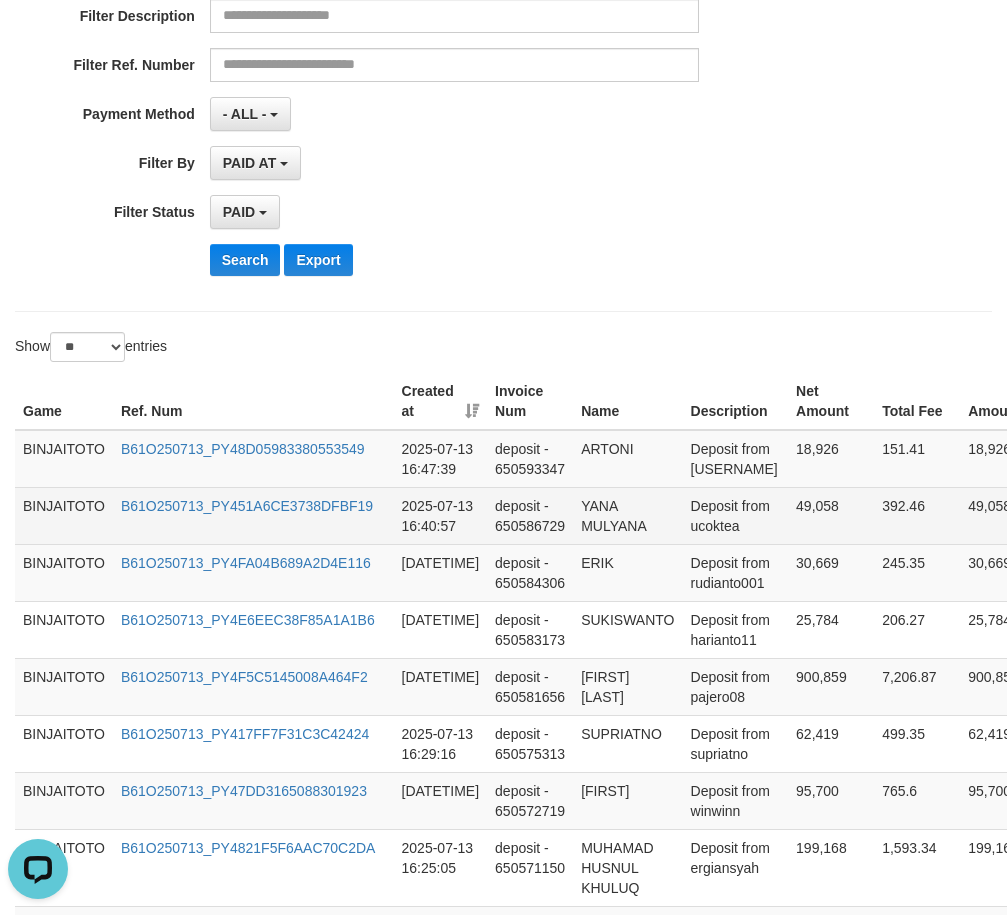 click on "YANA MULYANA" at bounding box center [627, 515] 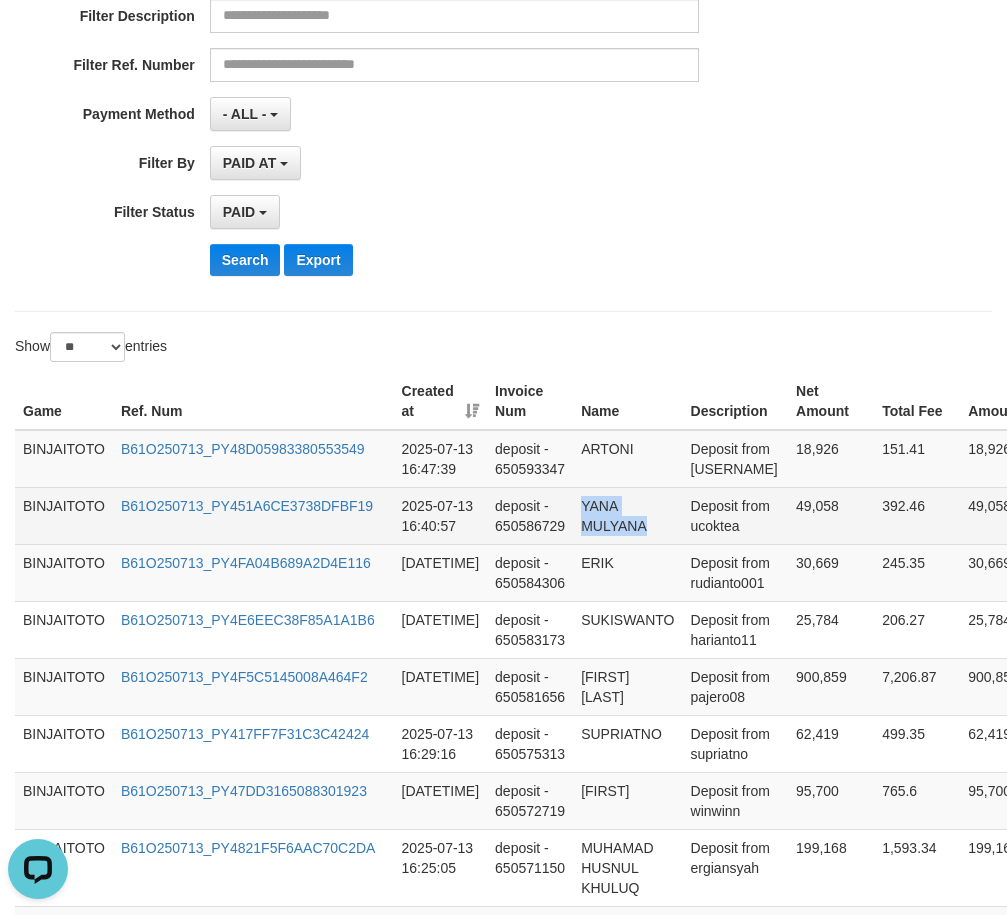 drag, startPoint x: 594, startPoint y: 513, endPoint x: 604, endPoint y: 518, distance: 11.18034 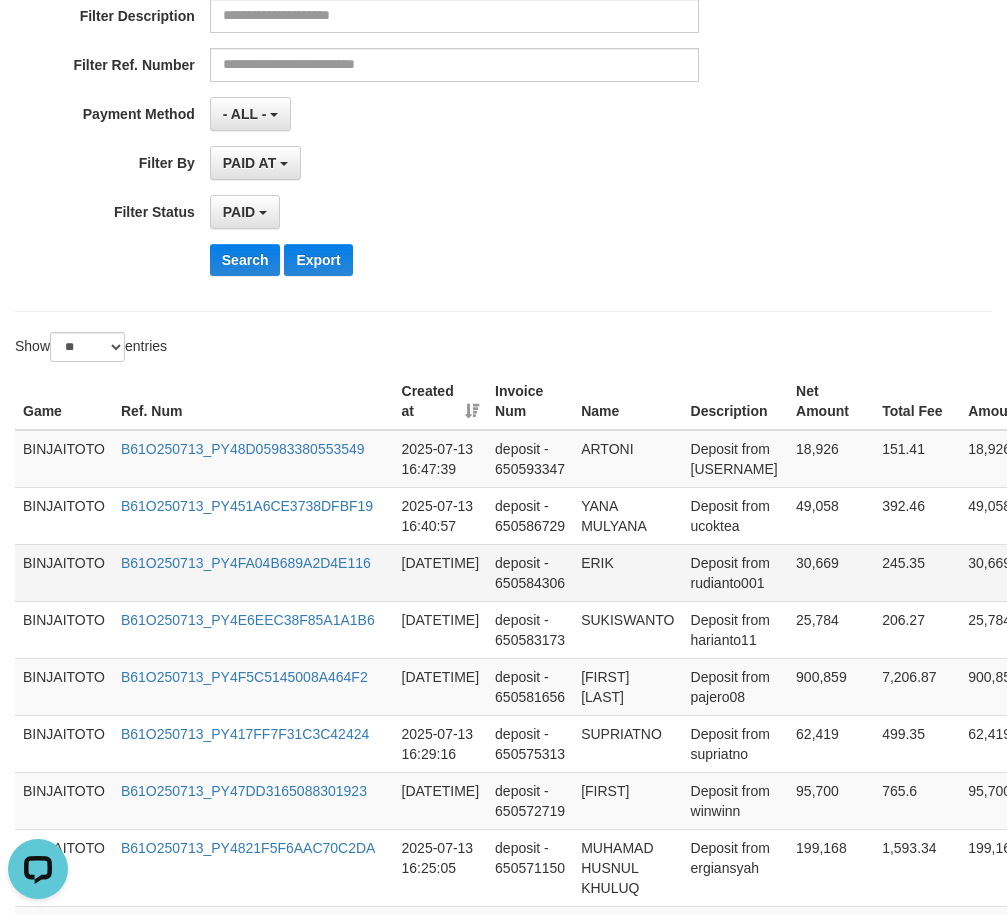 click on "ERIK" at bounding box center [627, 572] 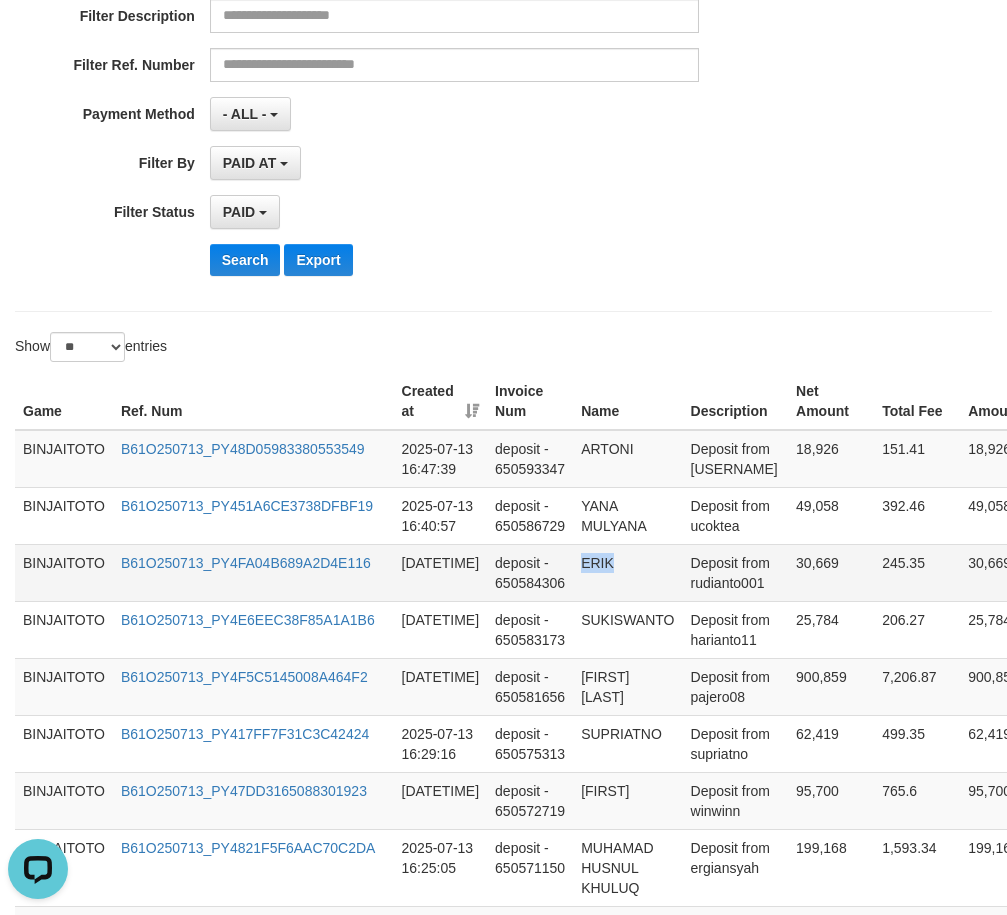 click on "ERIK" at bounding box center [627, 572] 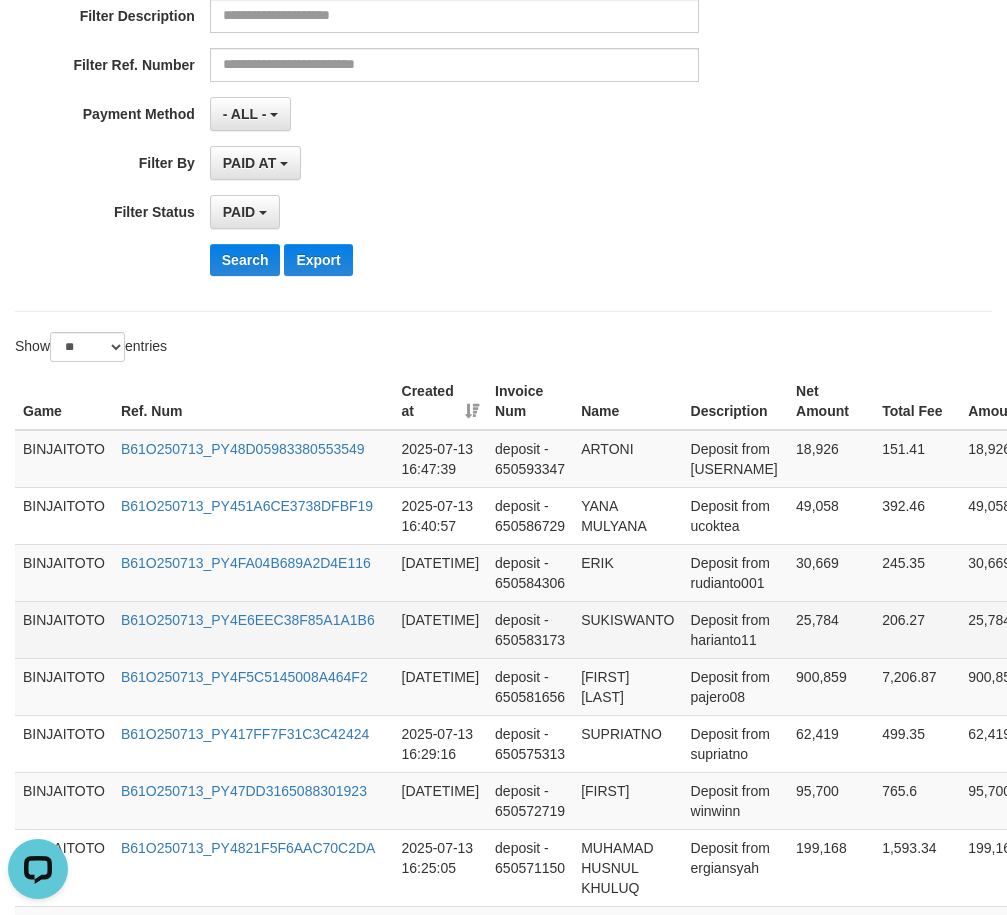 click on "SUKISWANTO" at bounding box center (627, 629) 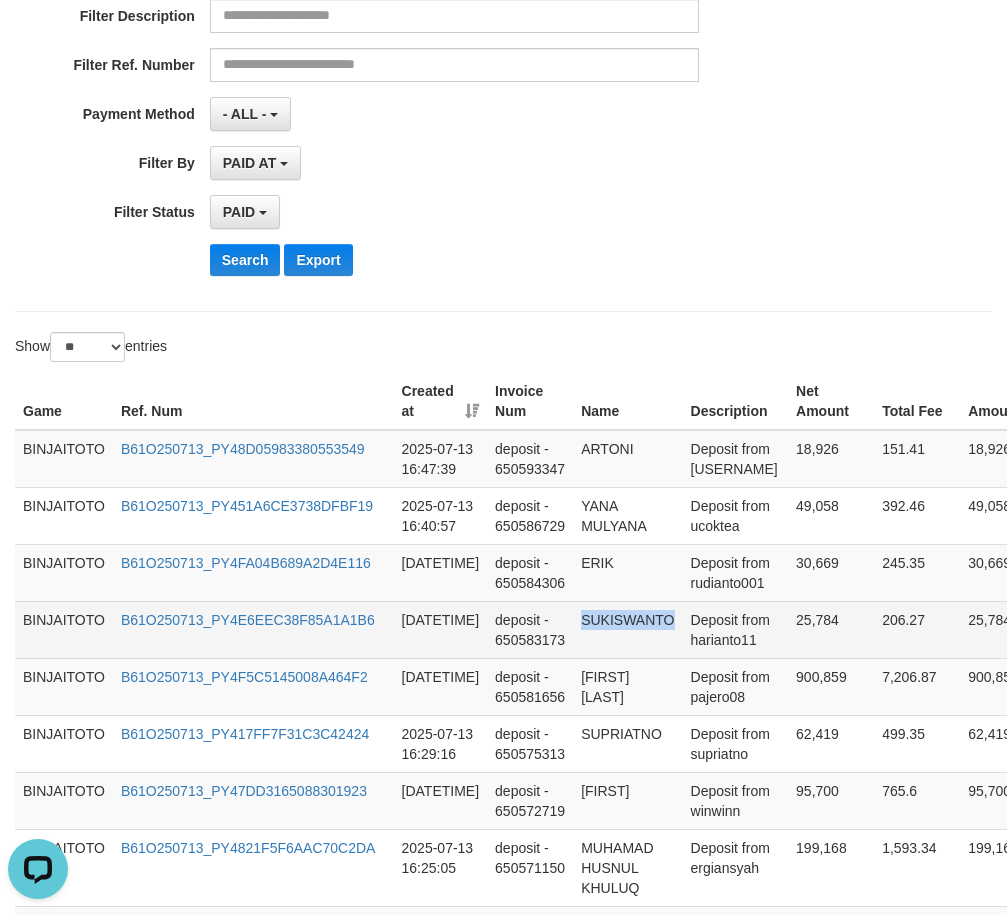 click on "SUKISWANTO" at bounding box center [627, 629] 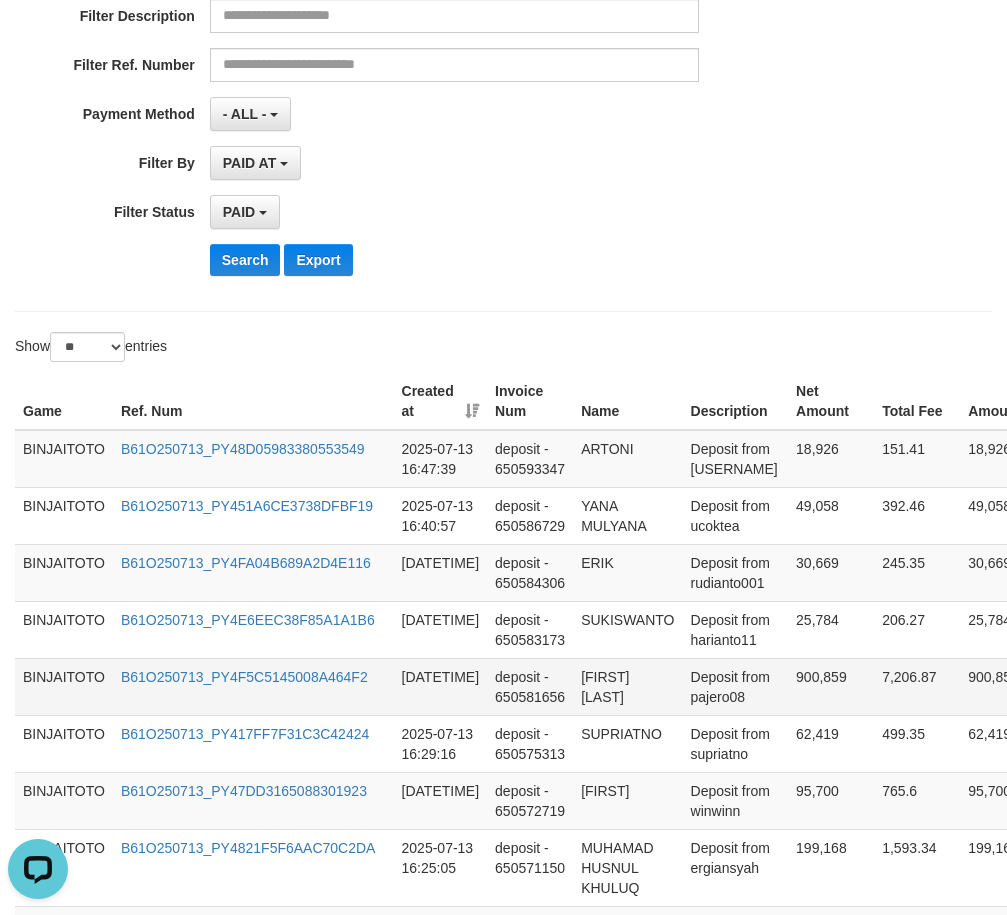 click on "[FIRST] [LAST]" at bounding box center (627, 686) 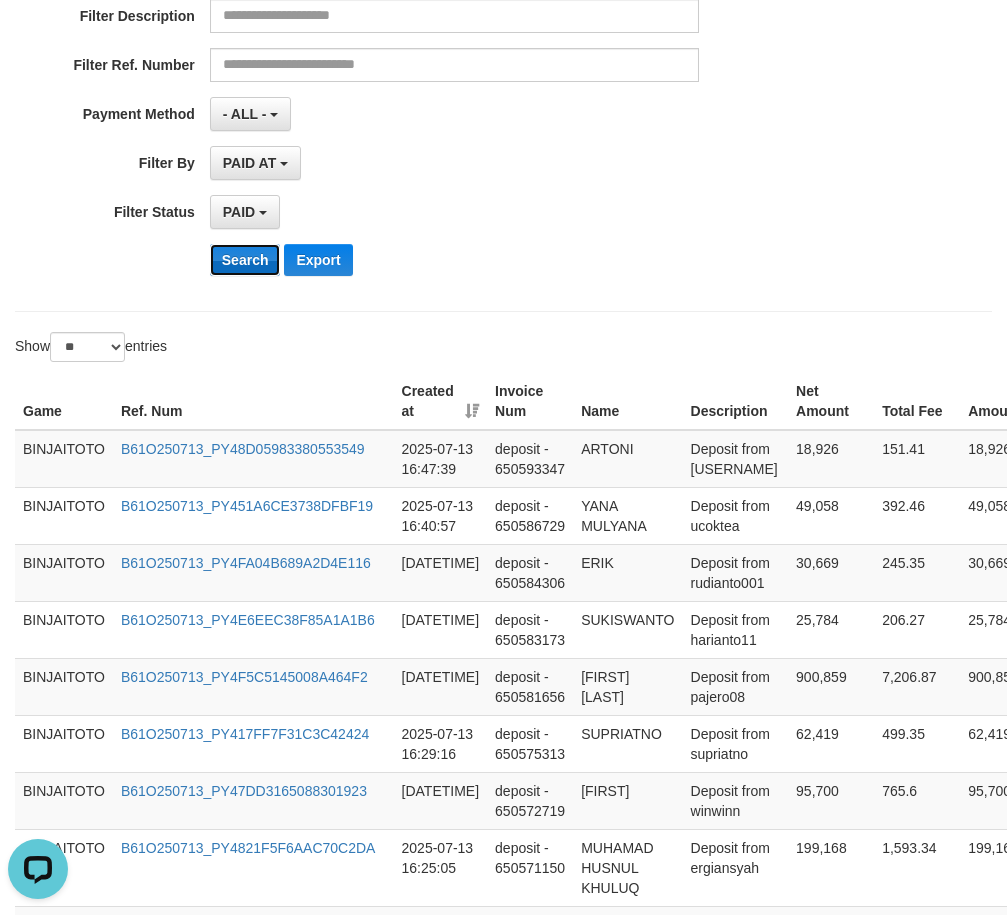 click on "Search" at bounding box center [245, 260] 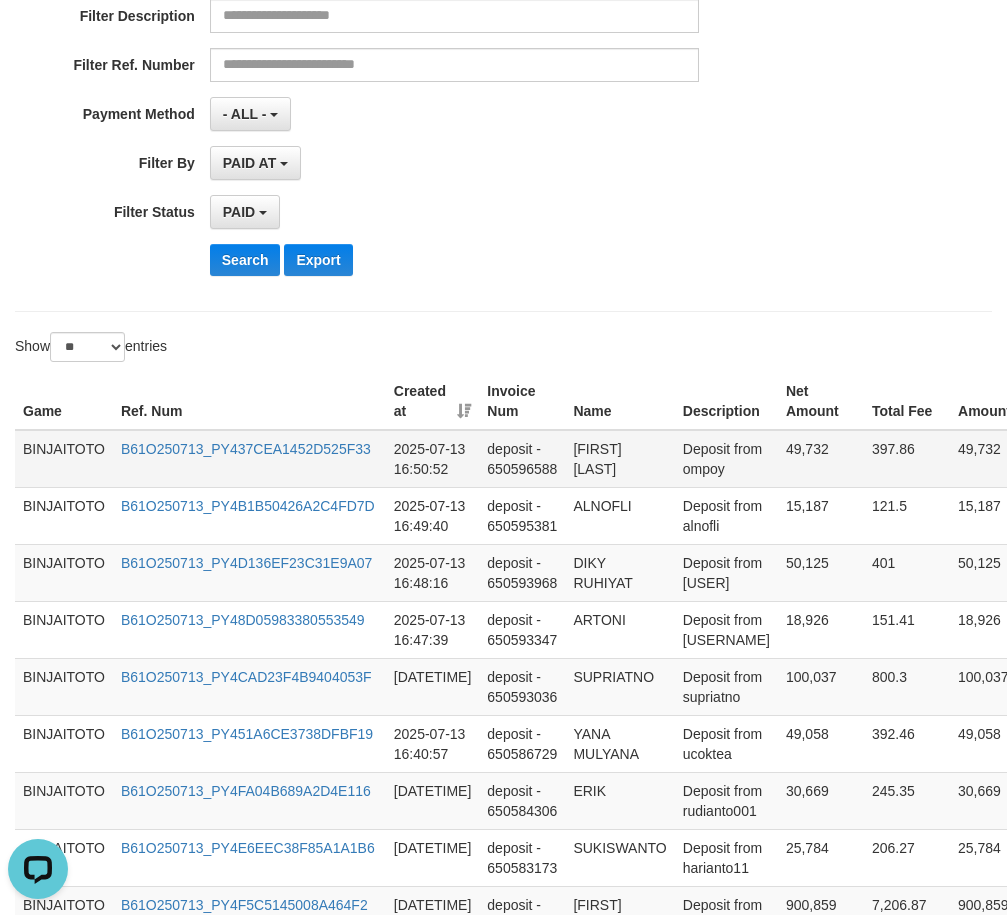 click on "[FIRST] [LAST]" at bounding box center [619, 459] 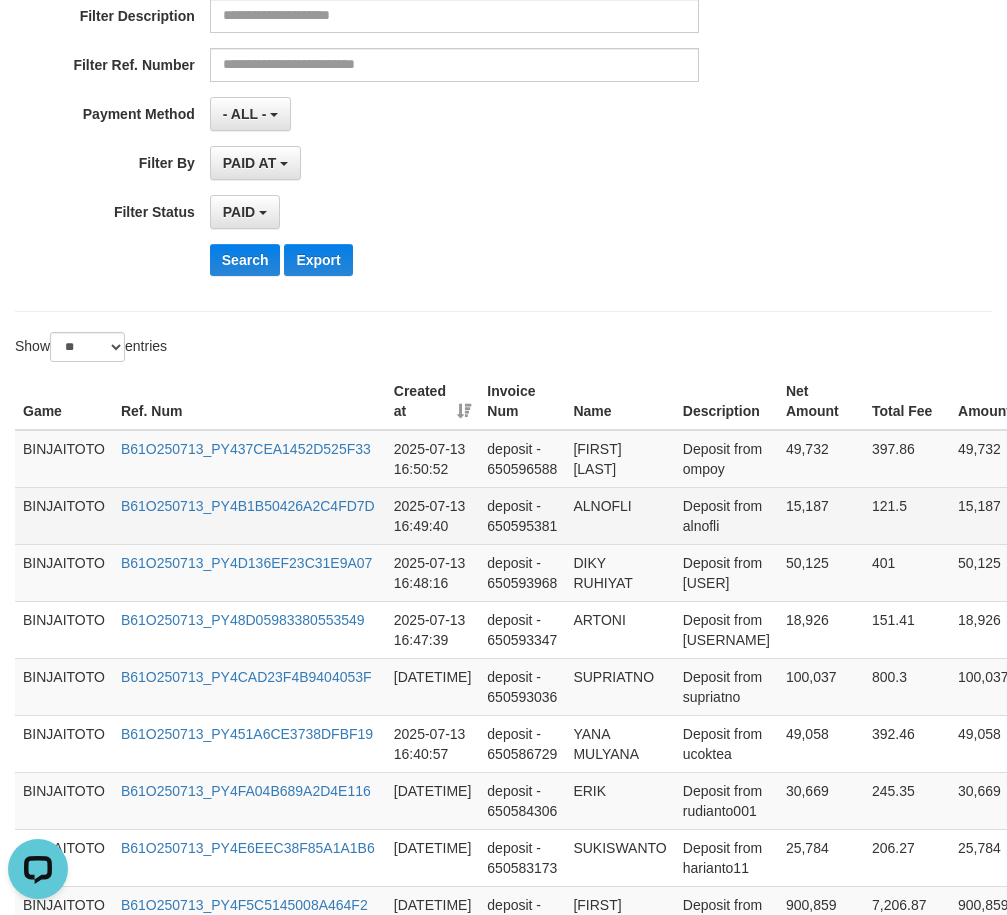 click on "ALNOFLI" at bounding box center [619, 515] 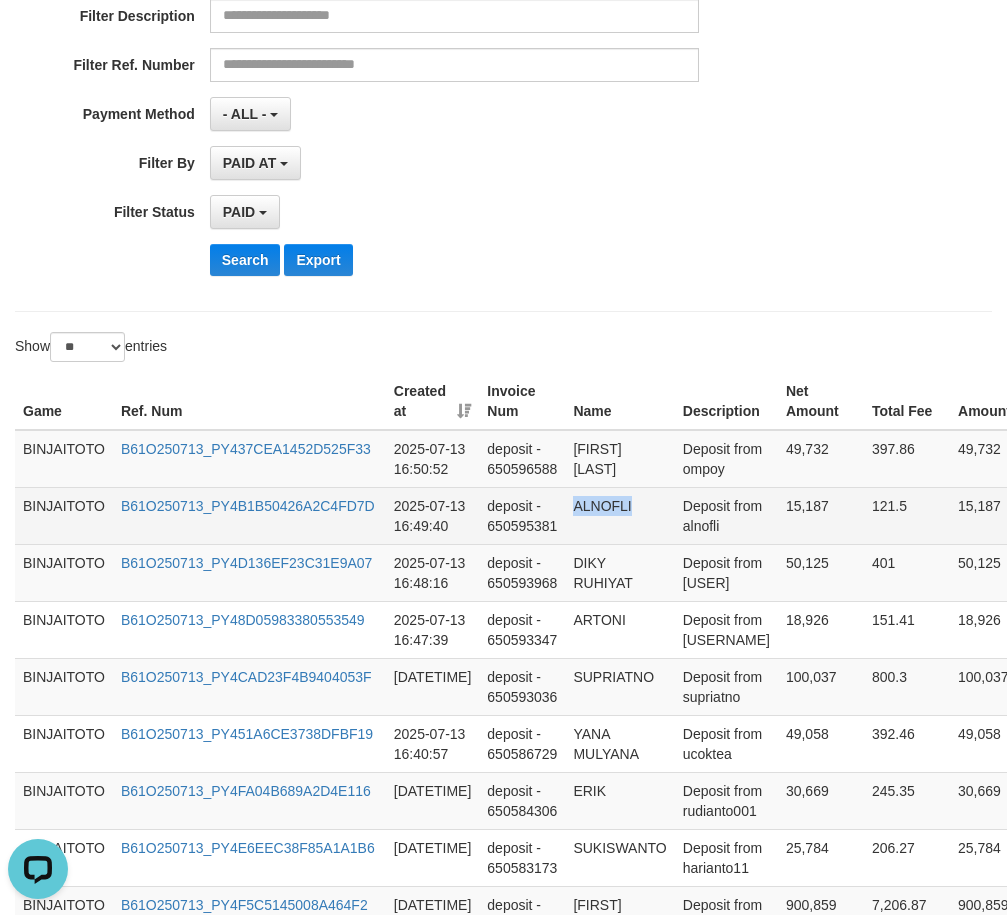 click on "ALNOFLI" at bounding box center (619, 515) 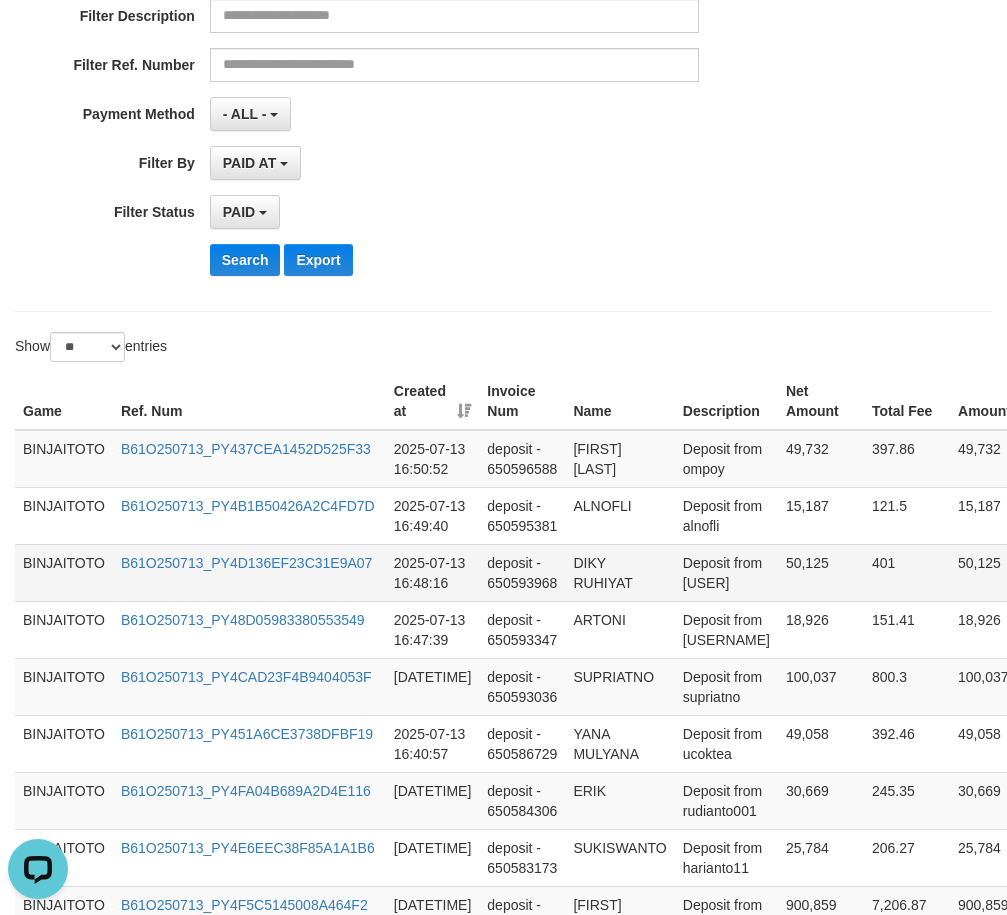 click on "DIKY RUHIYAT" at bounding box center (619, 572) 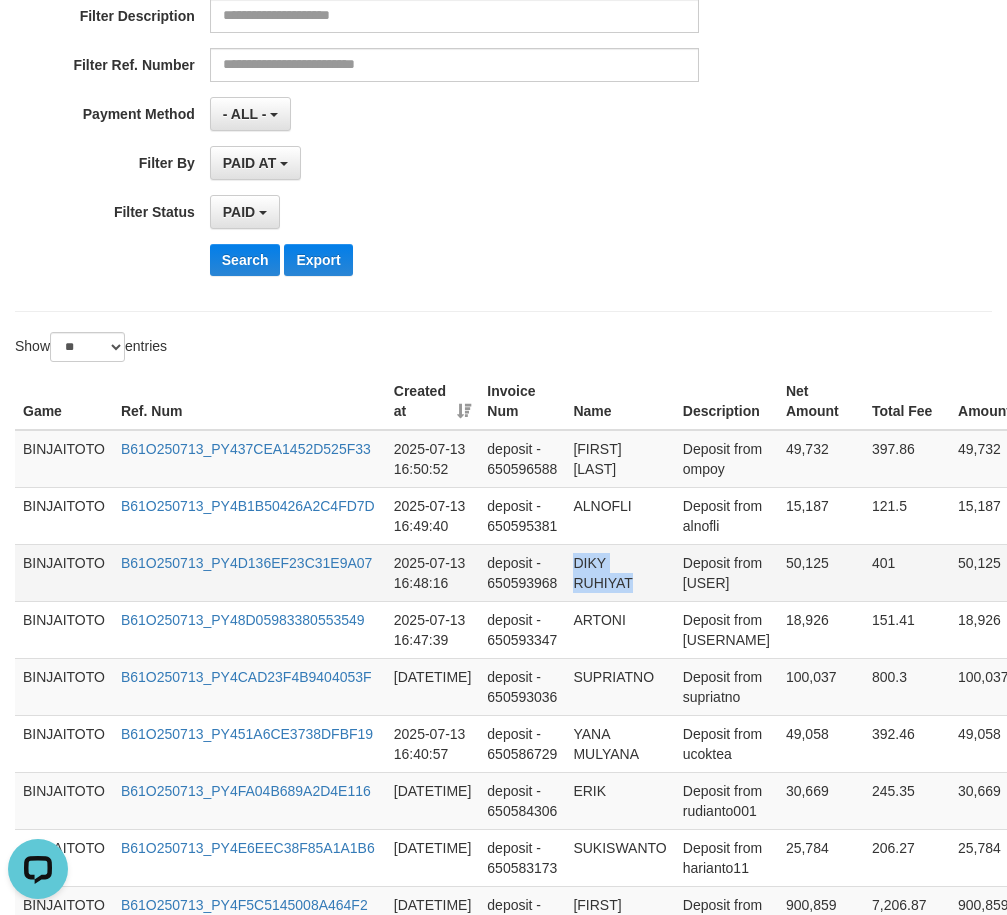 drag, startPoint x: 591, startPoint y: 593, endPoint x: 606, endPoint y: 607, distance: 20.518284 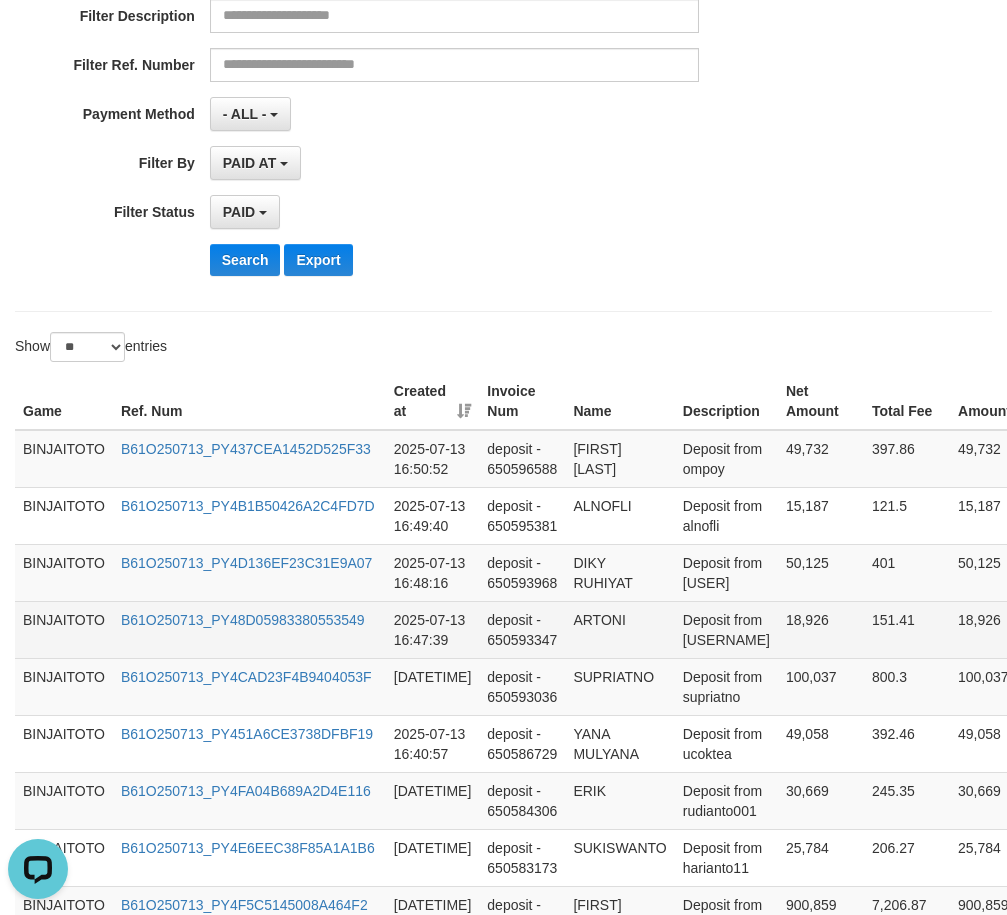click on "ARTONI" at bounding box center [619, 629] 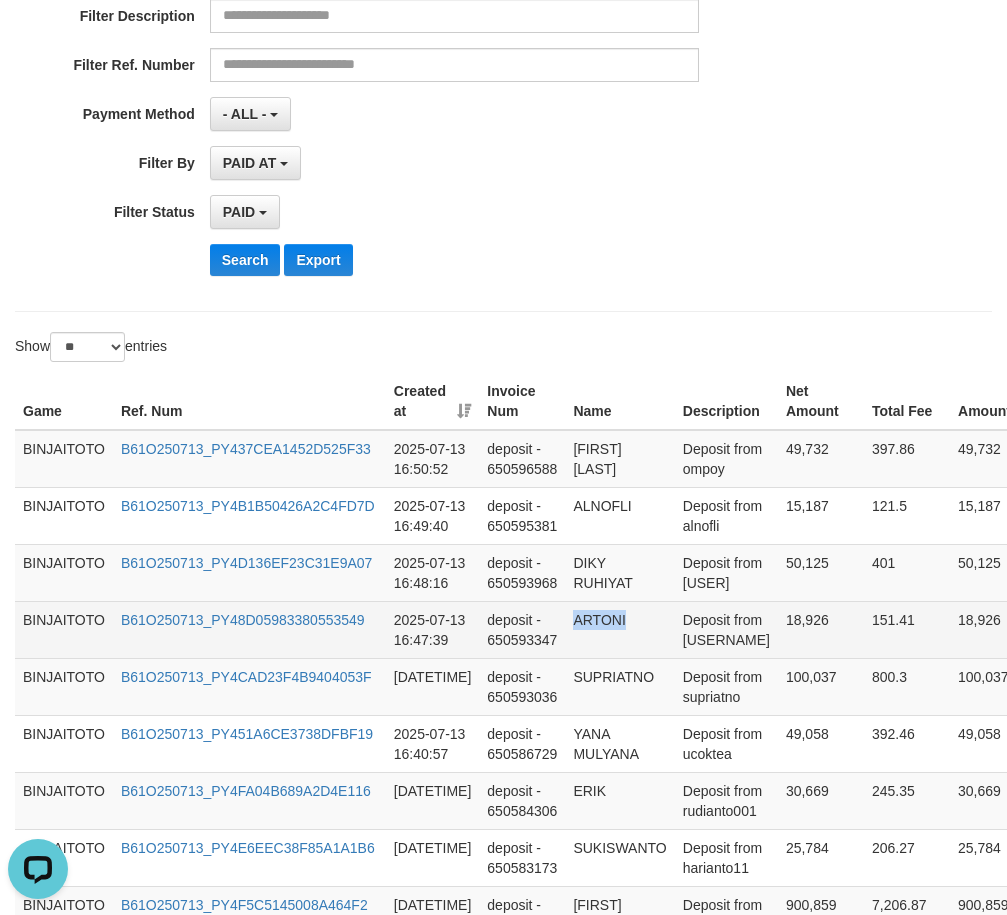 click on "ARTONI" at bounding box center (619, 629) 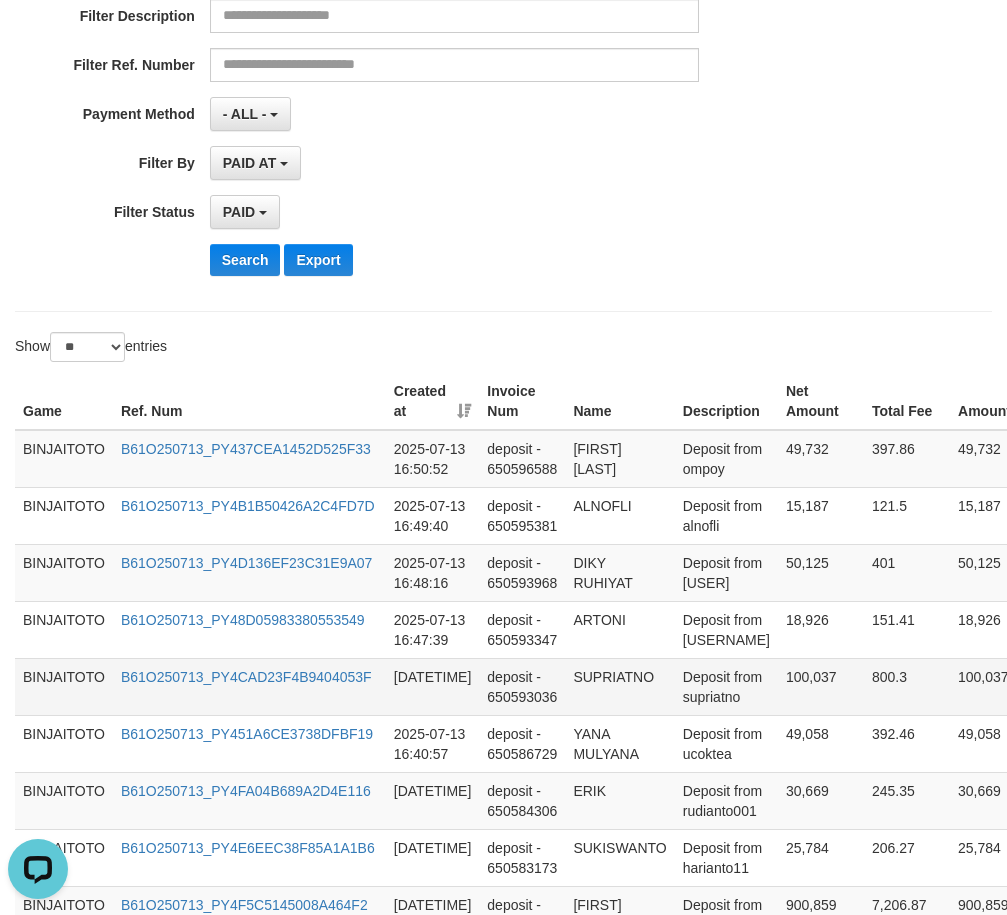 click on "SUPRIATNO" at bounding box center (619, 686) 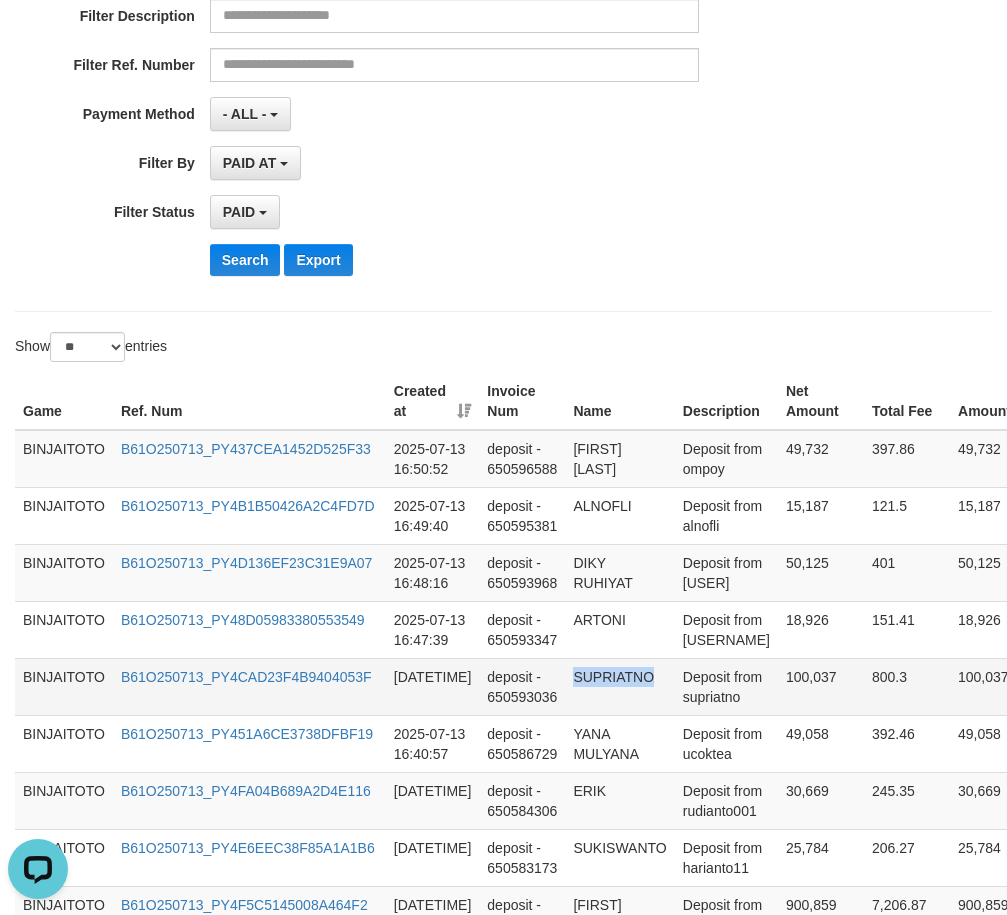 click on "SUPRIATNO" at bounding box center [619, 686] 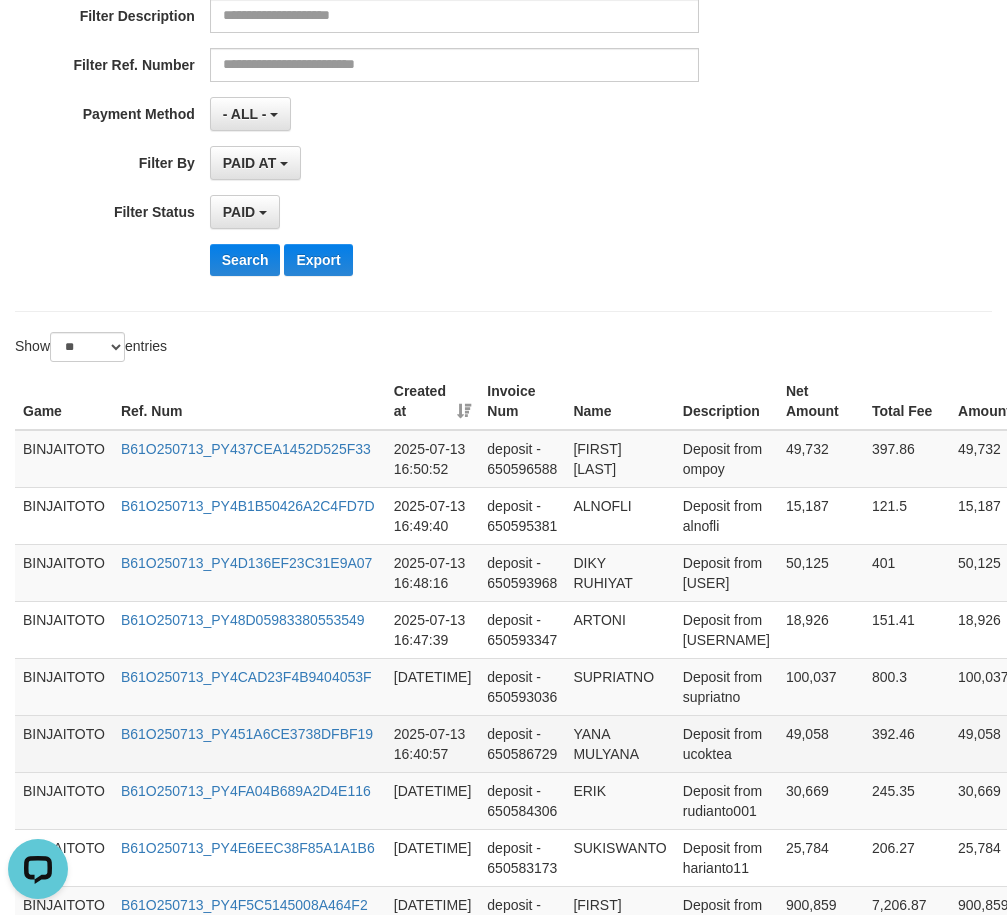 click on "YANA MULYANA" at bounding box center [619, 743] 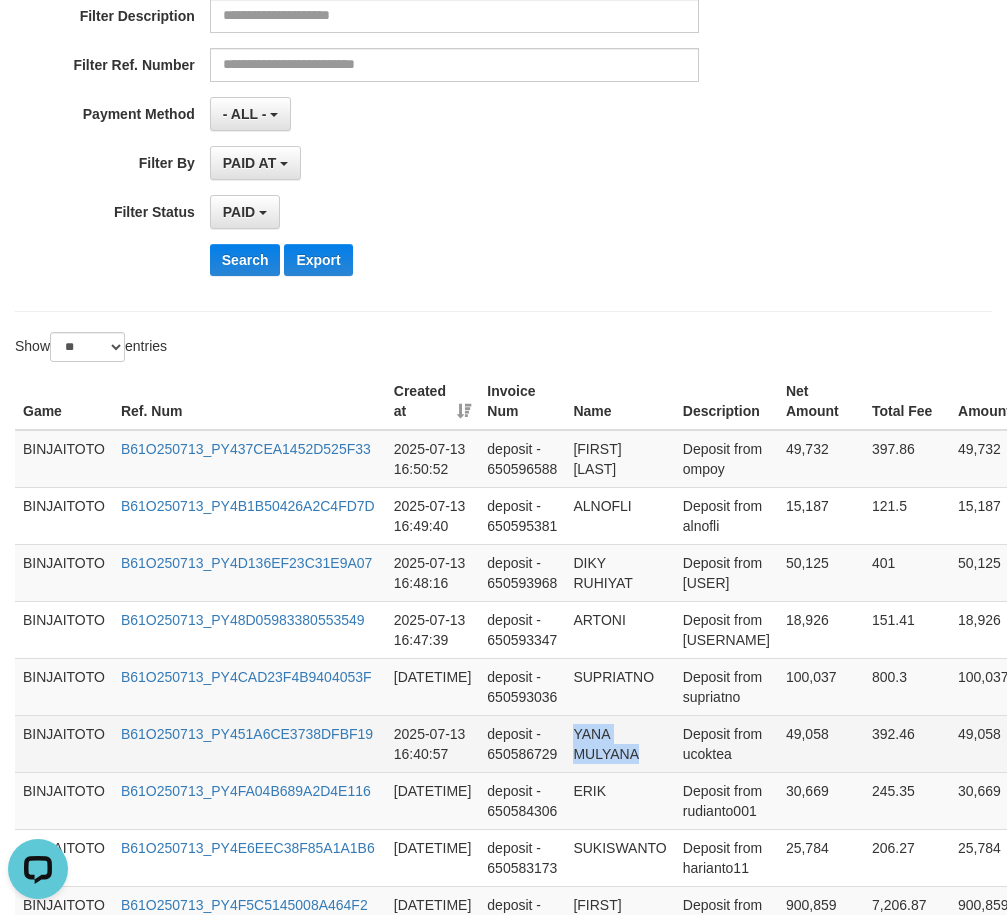 drag, startPoint x: 576, startPoint y: 807, endPoint x: 637, endPoint y: 828, distance: 64.513565 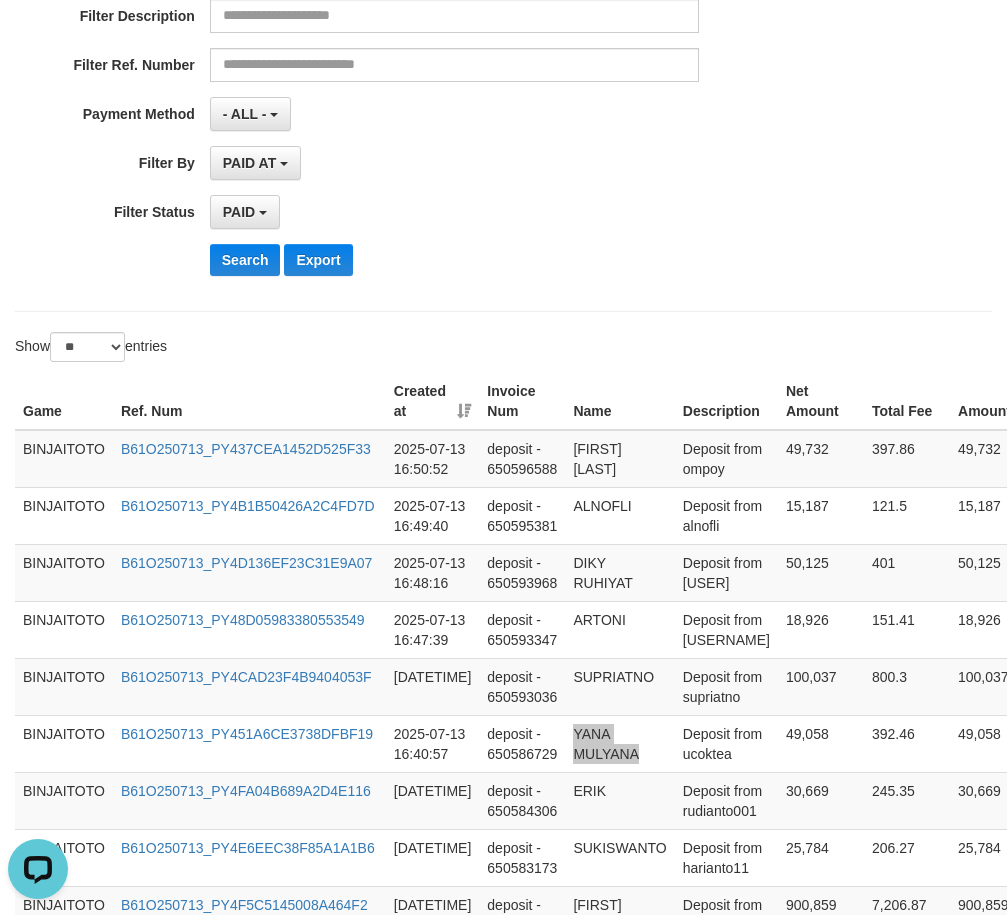 scroll, scrollTop: 100, scrollLeft: 0, axis: vertical 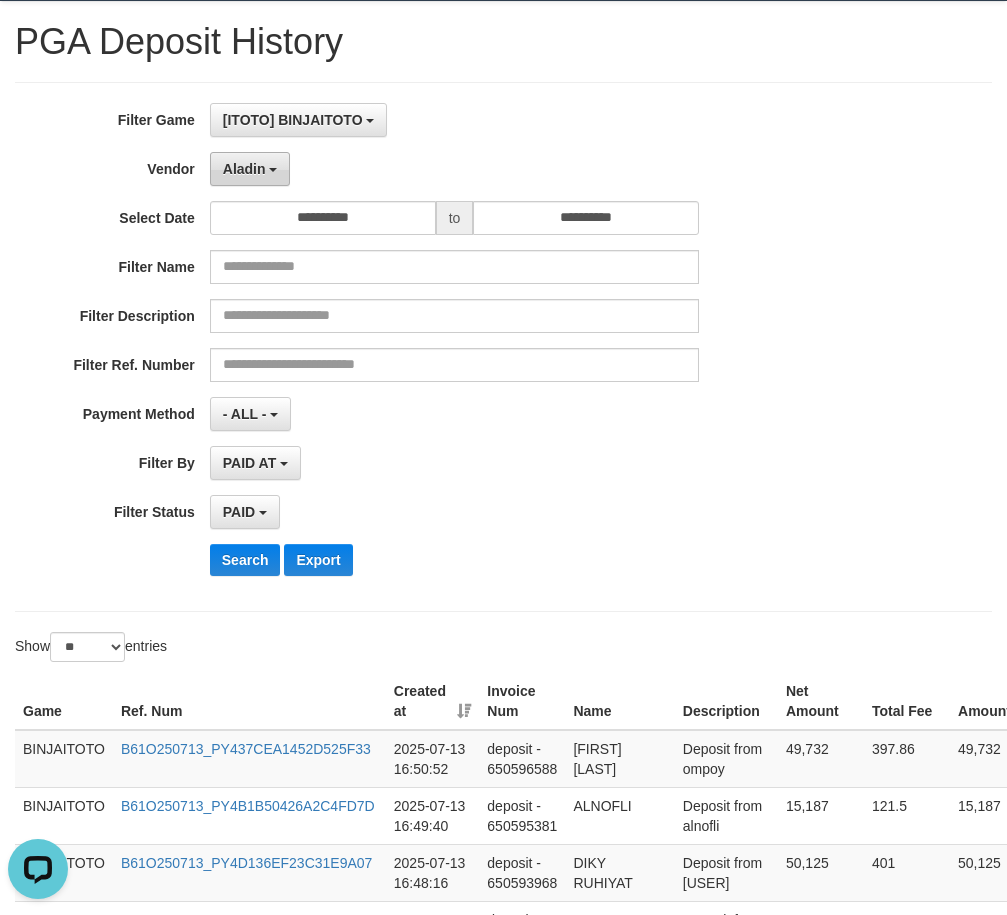 click on "Aladin" at bounding box center (250, 169) 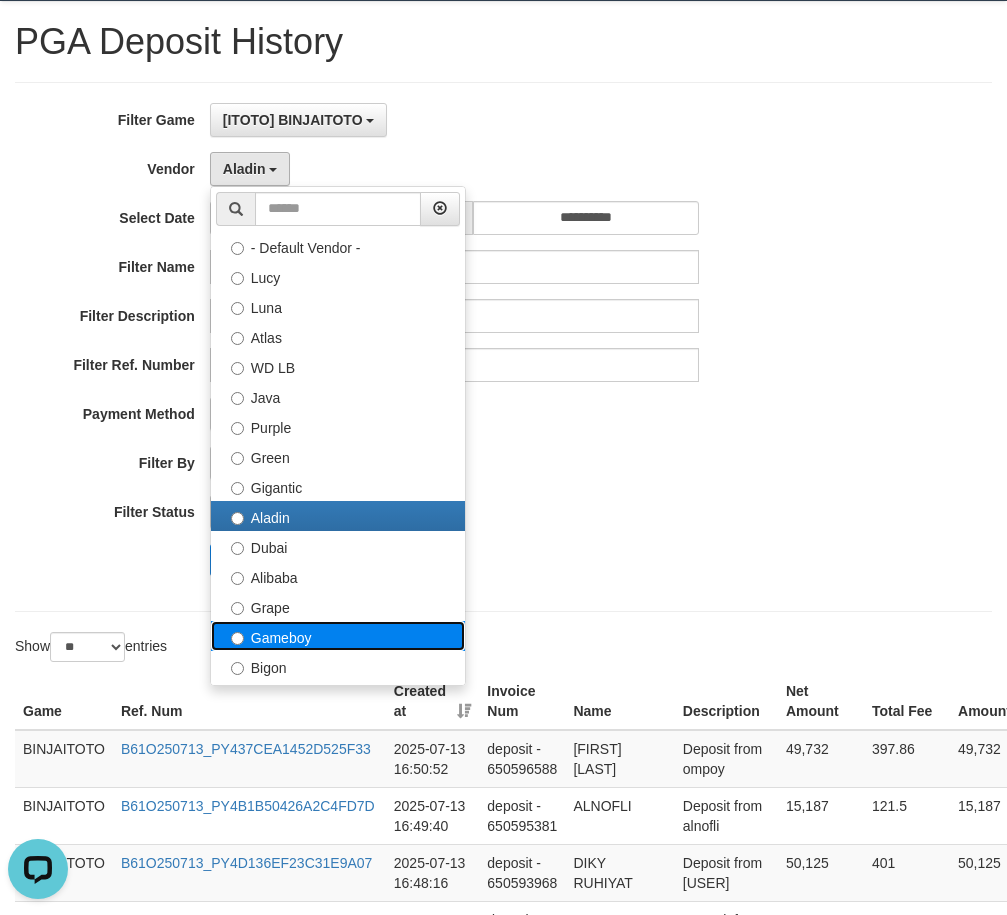 click on "Gameboy" at bounding box center [338, 636] 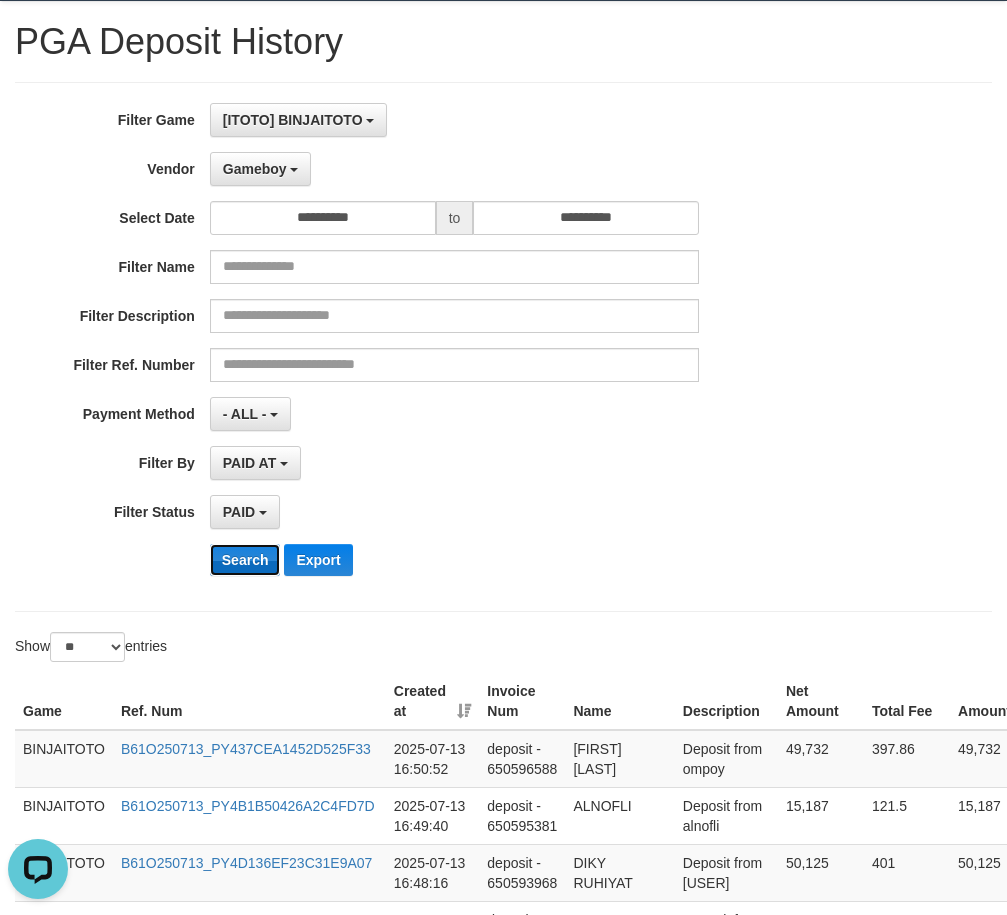 click on "Search" at bounding box center [245, 560] 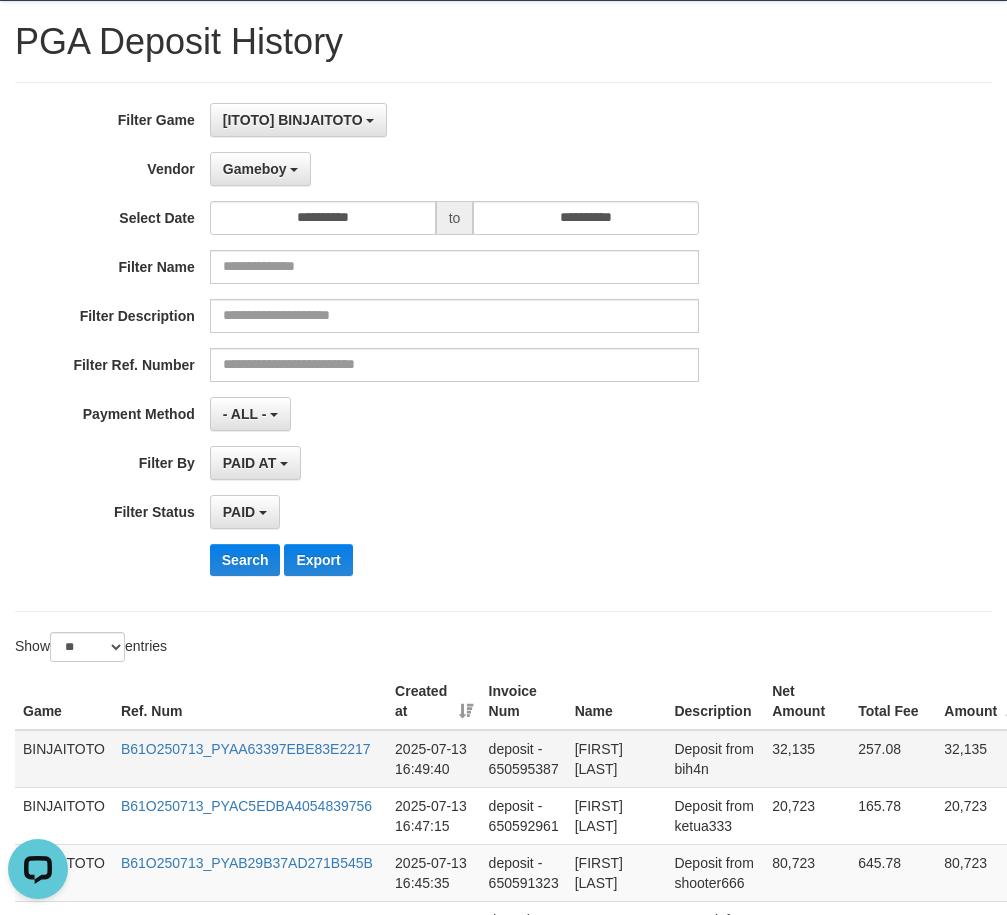 click on "[FIRST] [LAST]" at bounding box center (617, 759) 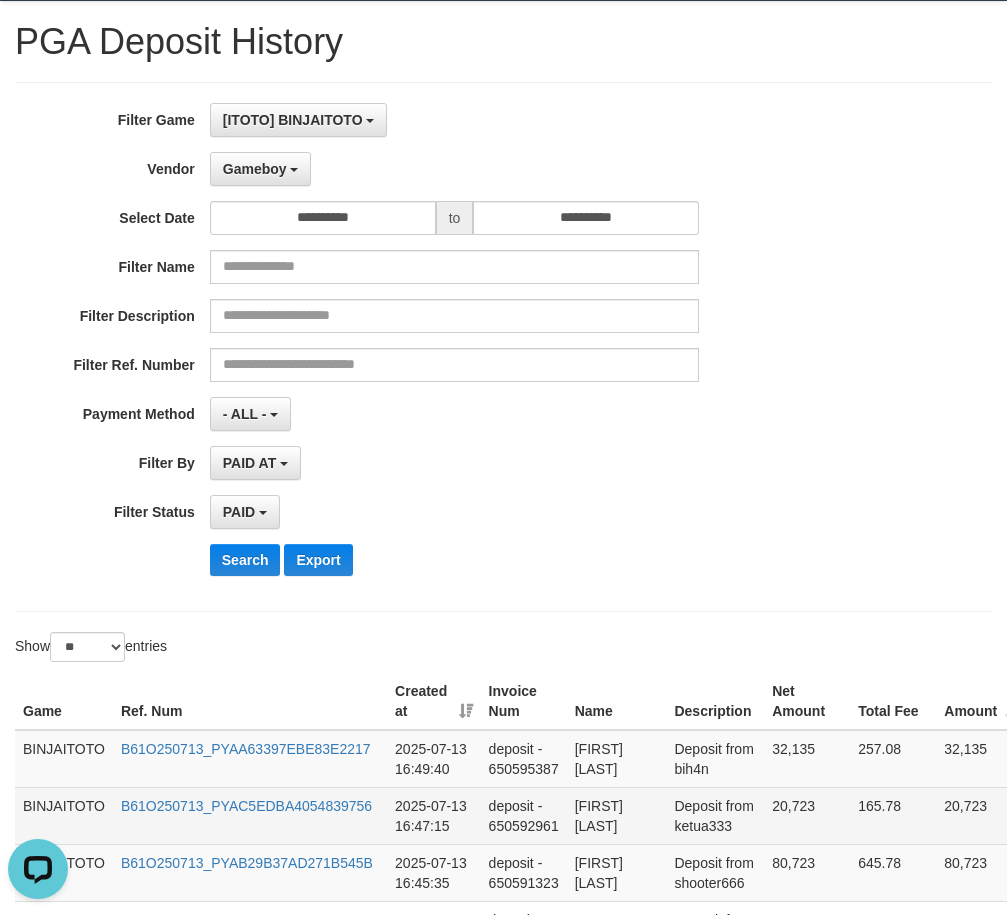 click on "[FIRST] [LAST]" at bounding box center [617, 815] 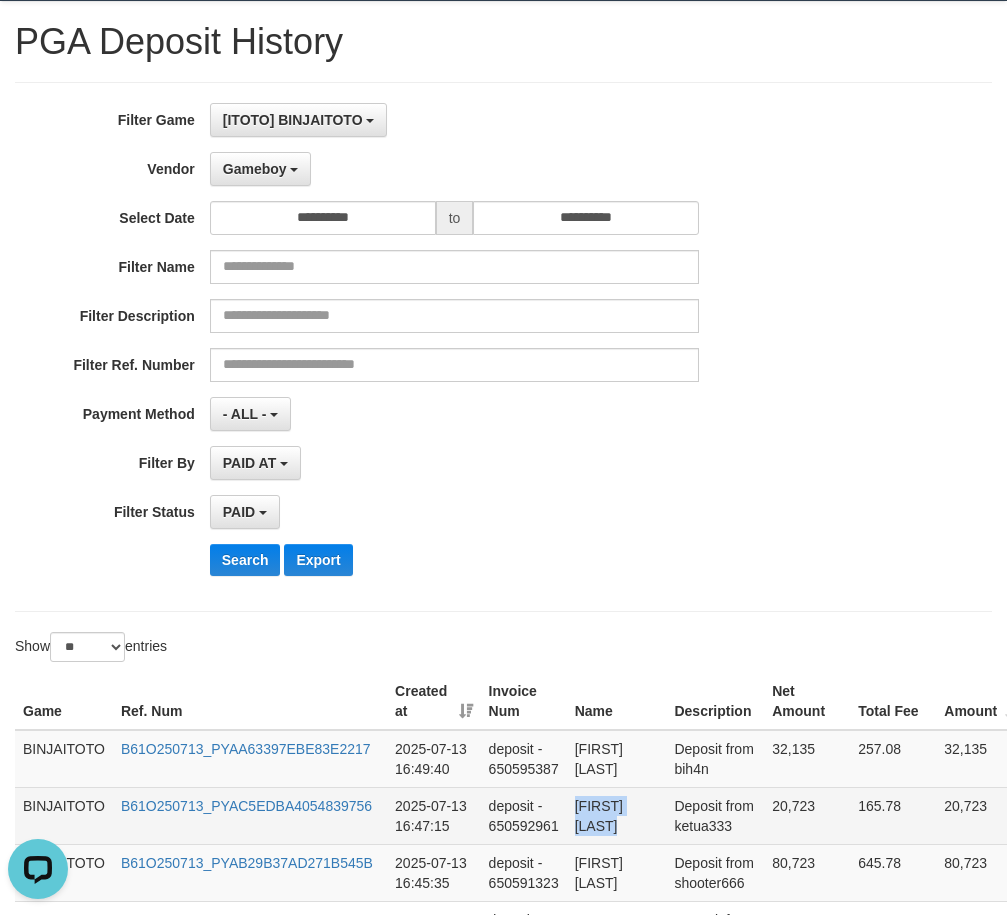 drag, startPoint x: 593, startPoint y: 801, endPoint x: 617, endPoint y: 820, distance: 30.610456 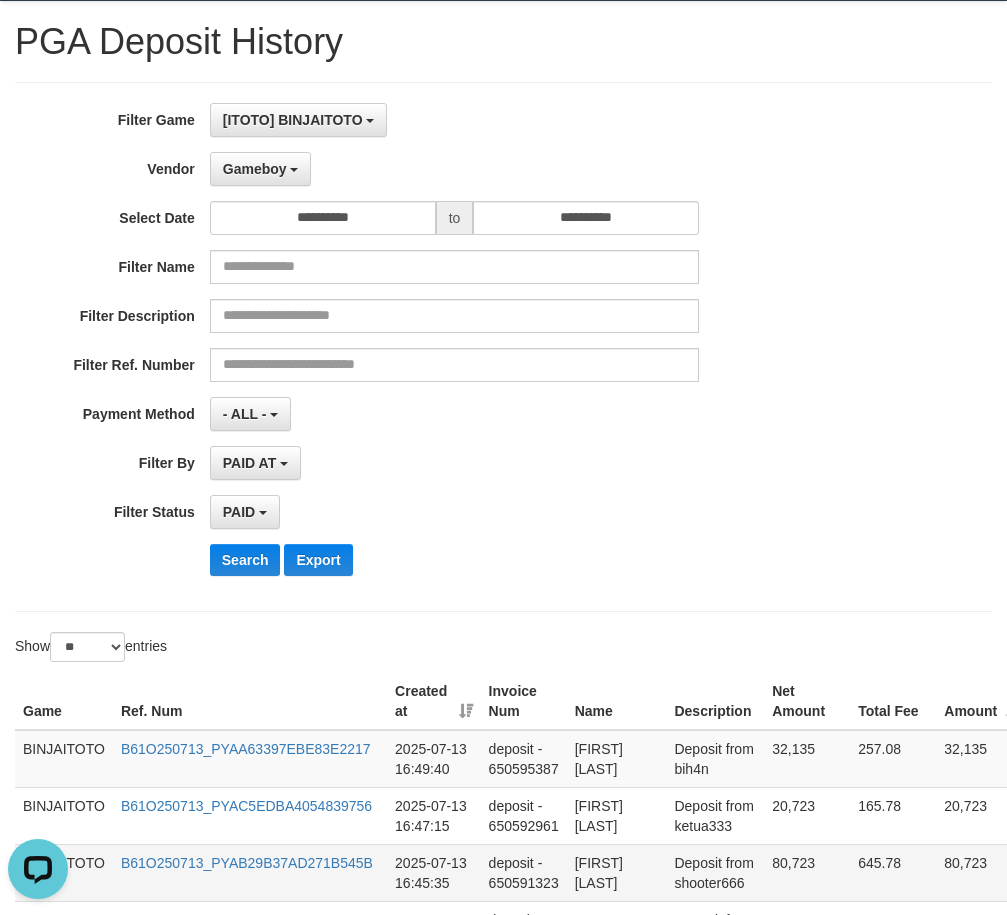 click on "[FIRST] [LAST]" at bounding box center (617, 872) 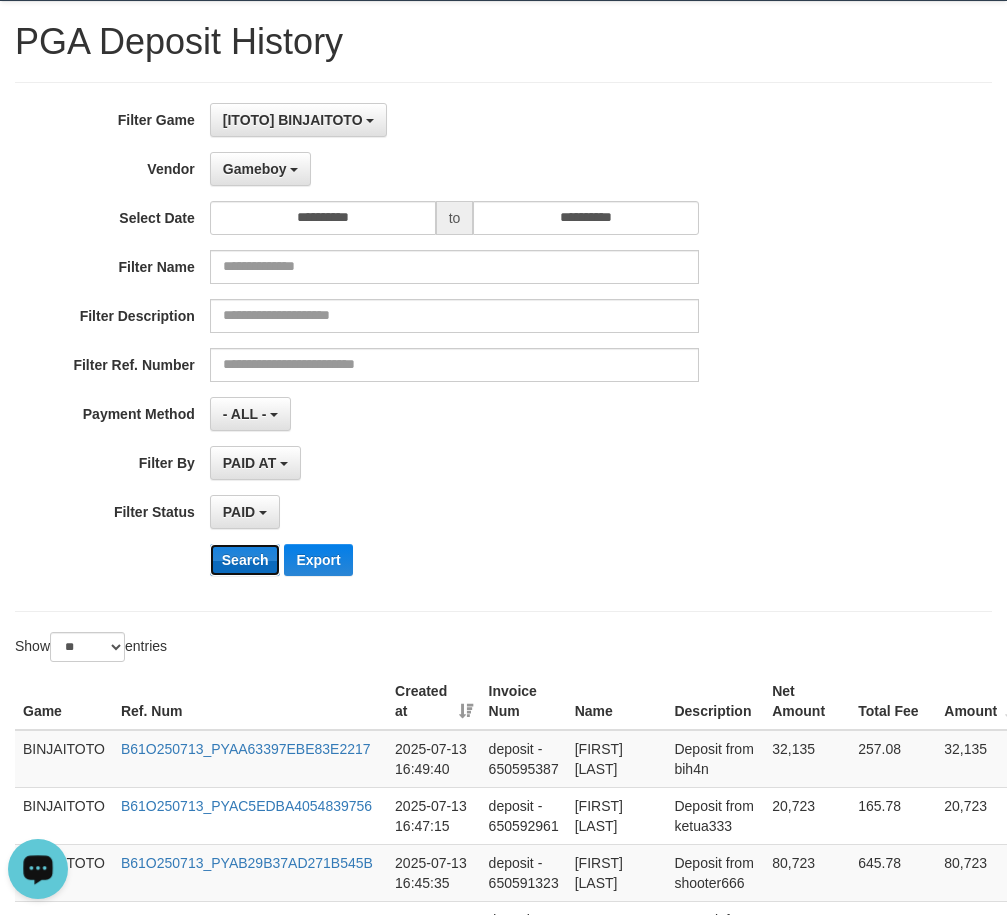 click on "Search" at bounding box center (245, 560) 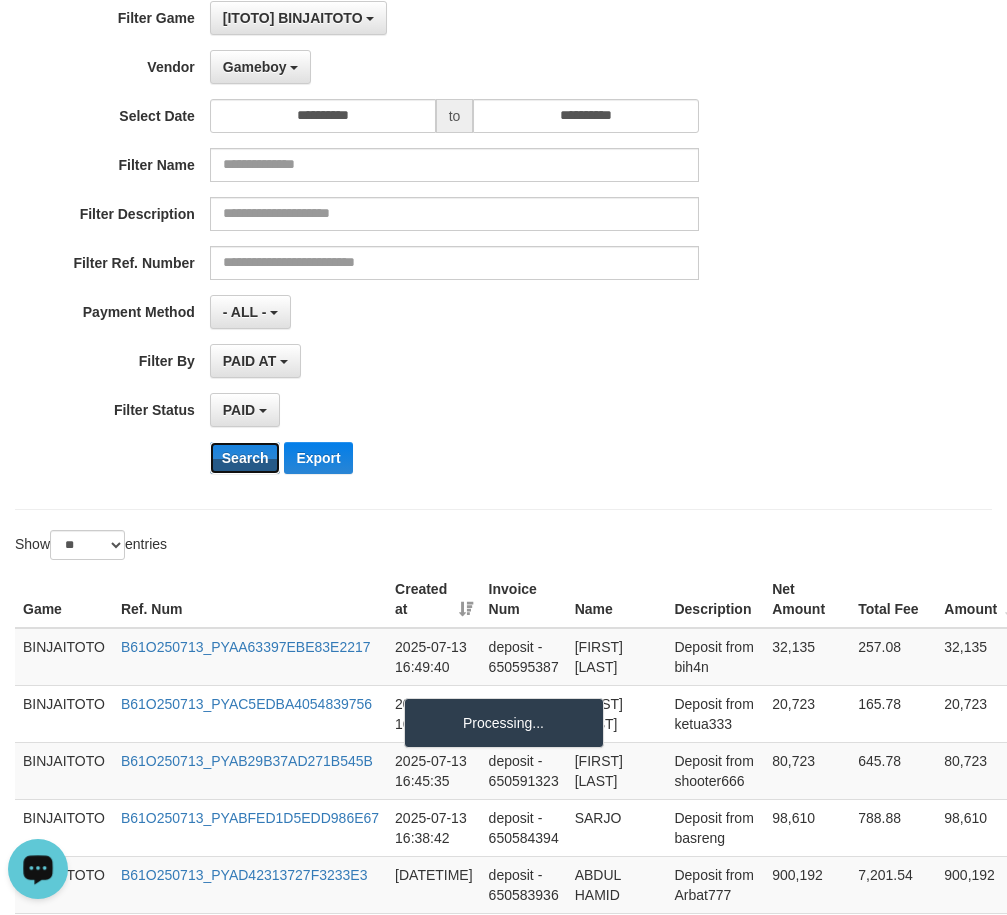 scroll, scrollTop: 300, scrollLeft: 0, axis: vertical 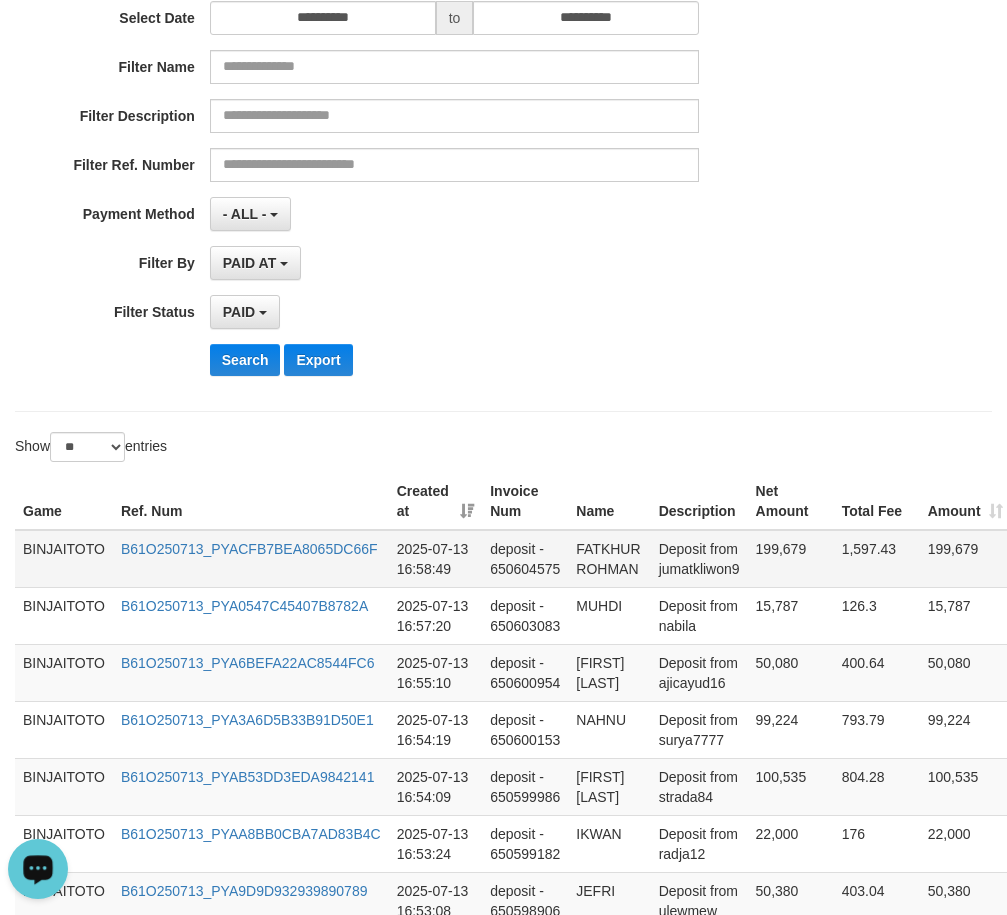 click on "FATKHUR ROHMAN" at bounding box center [609, 559] 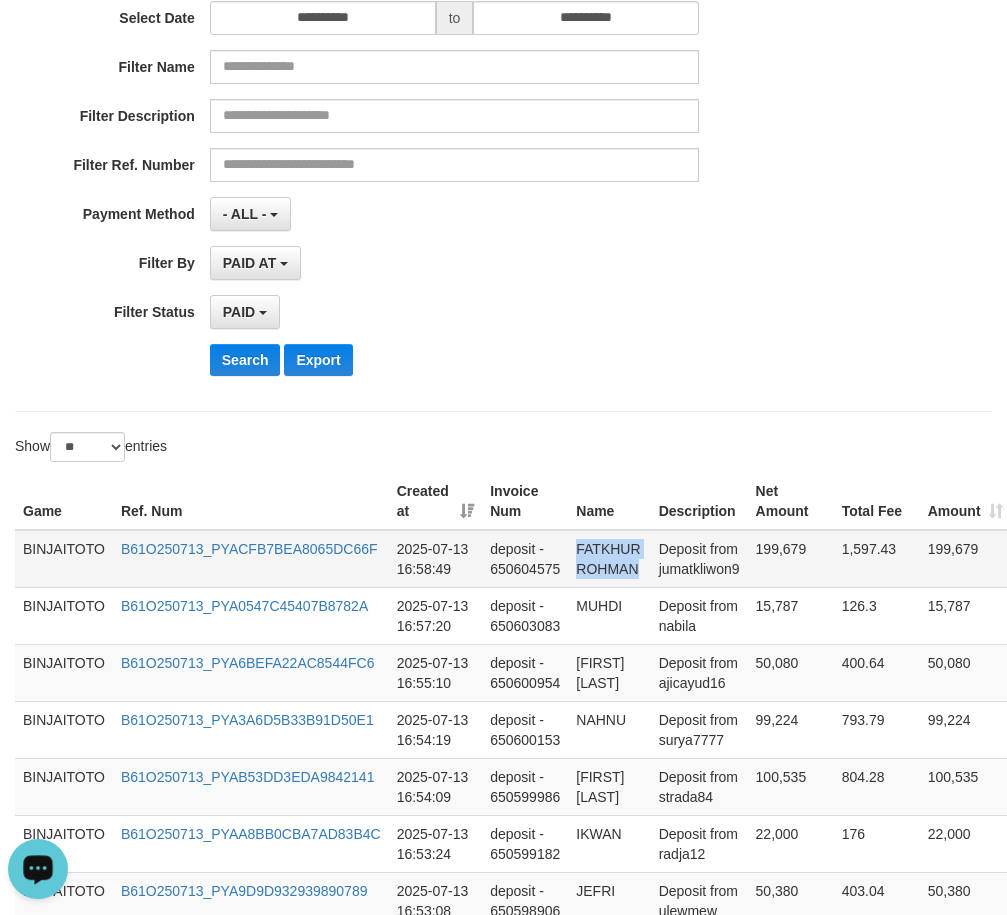 click on "FATKHUR ROHMAN" at bounding box center [609, 559] 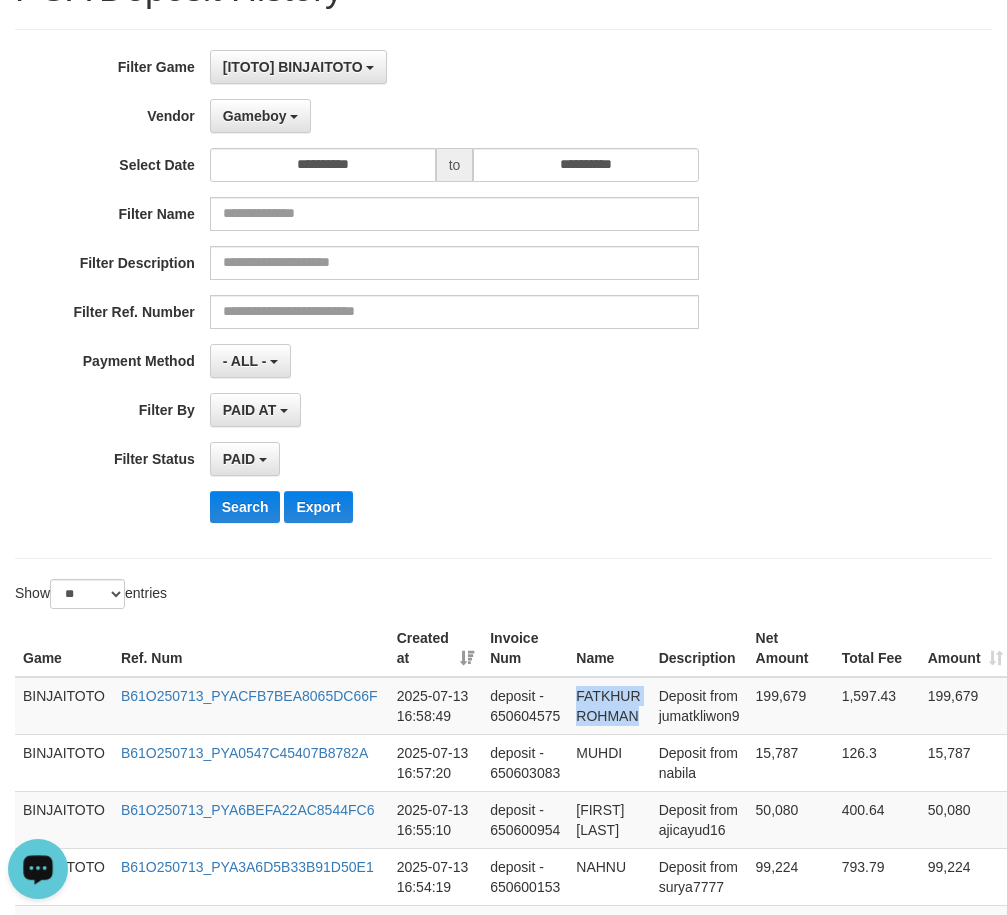 scroll, scrollTop: 0, scrollLeft: 0, axis: both 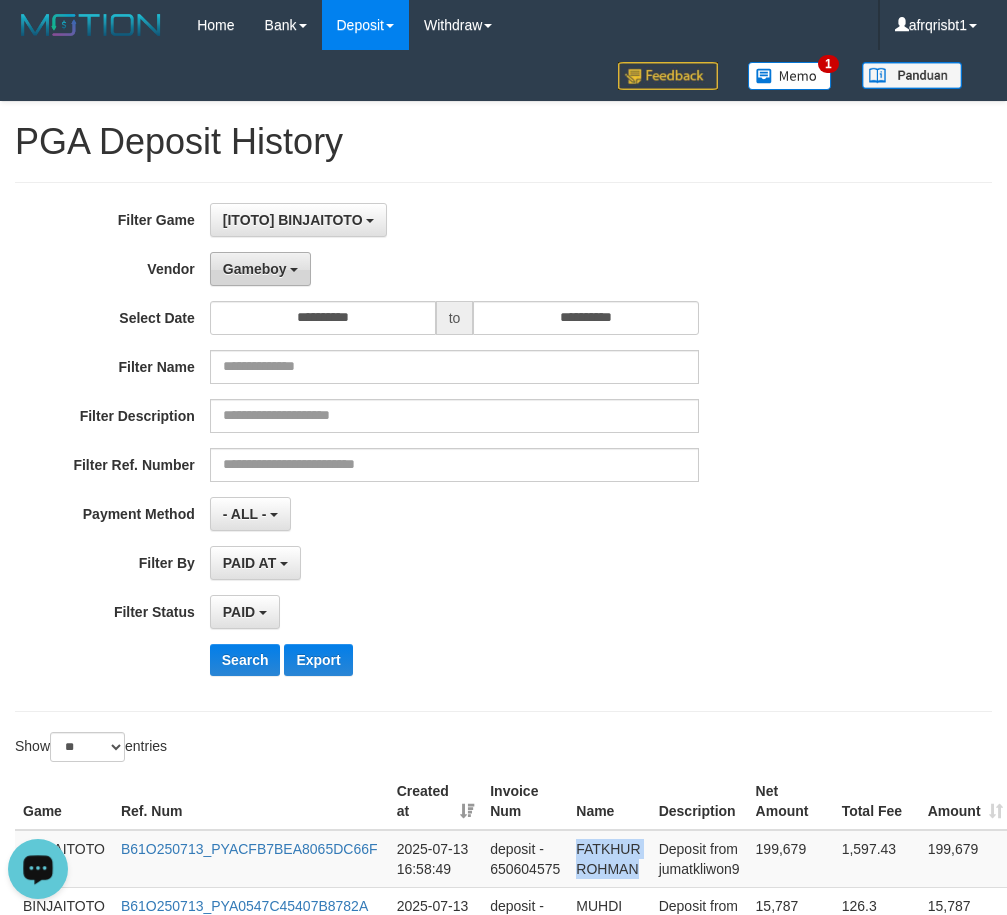click on "Gameboy" at bounding box center (261, 269) 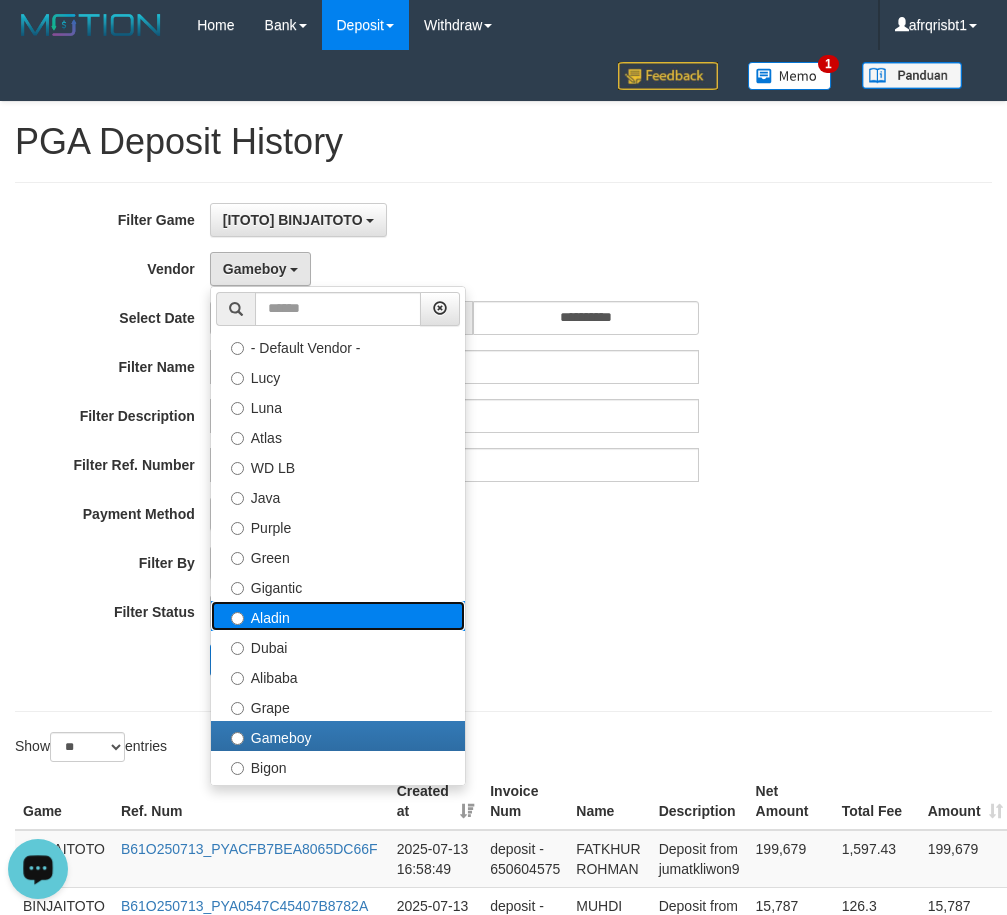 click on "Aladin" at bounding box center [338, 616] 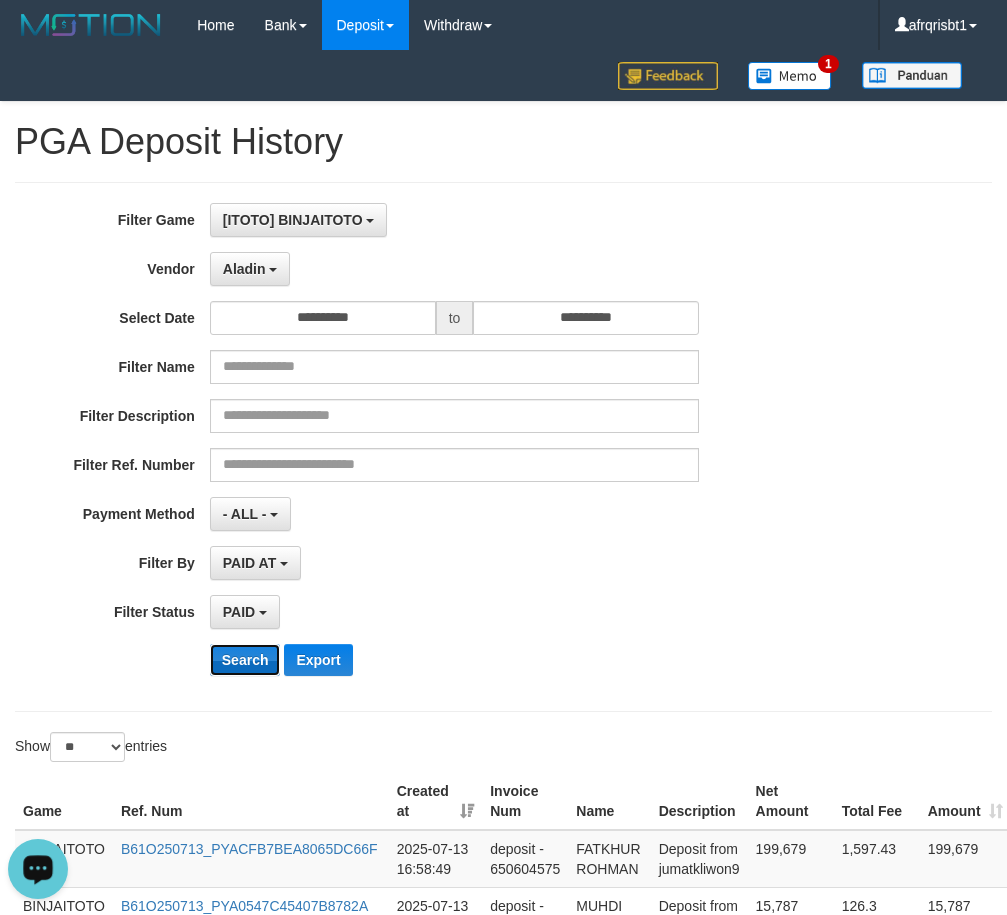 click on "Search" at bounding box center [245, 660] 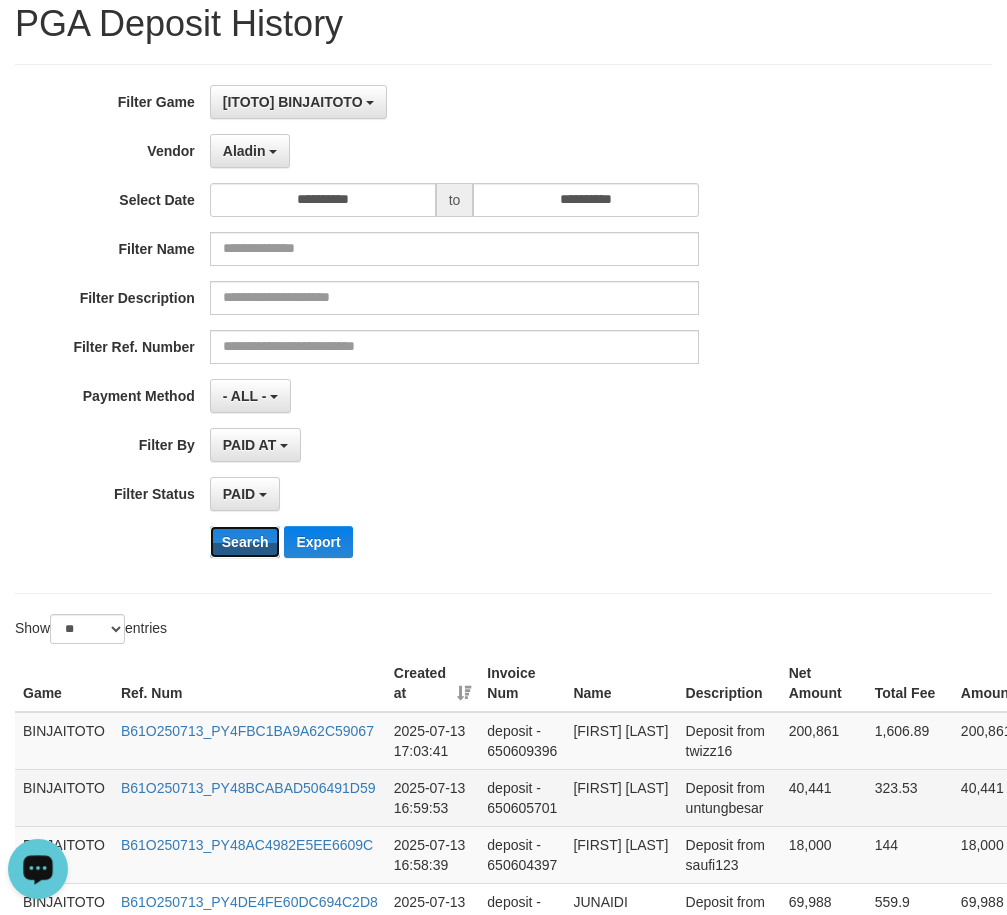 scroll, scrollTop: 400, scrollLeft: 0, axis: vertical 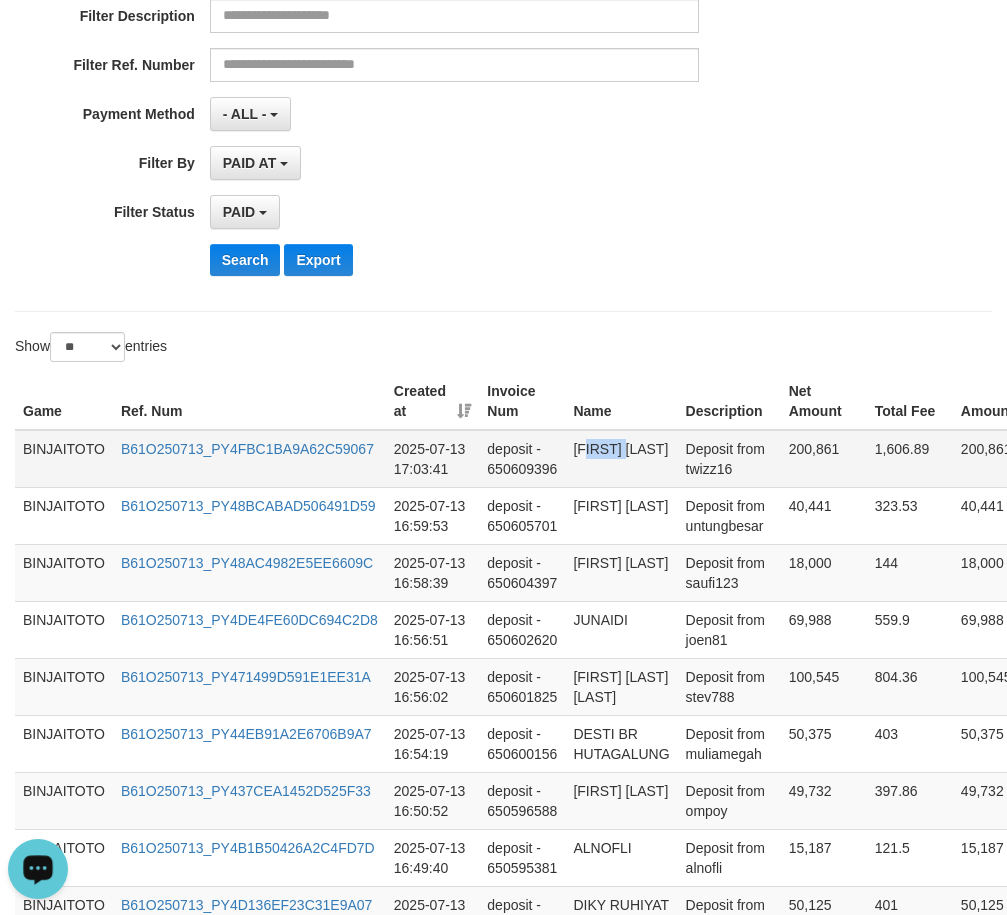 drag, startPoint x: 582, startPoint y: 448, endPoint x: 588, endPoint y: 470, distance: 22.803509 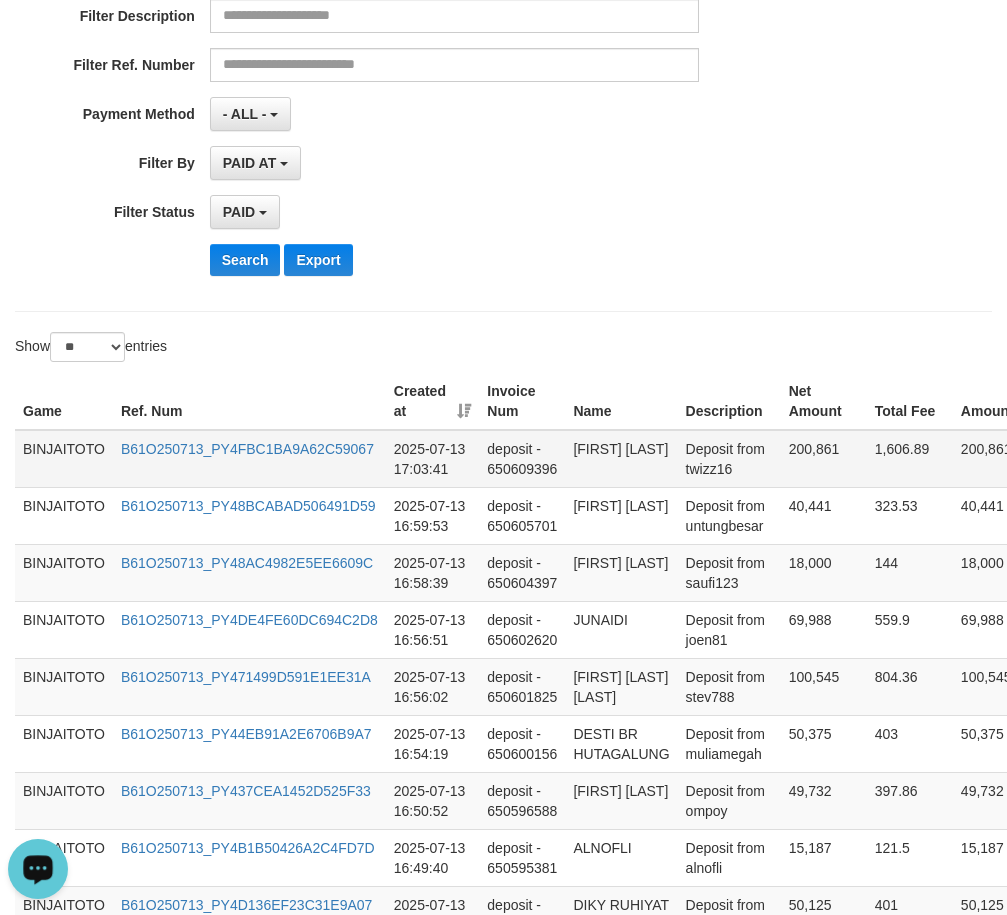 drag, startPoint x: 587, startPoint y: 453, endPoint x: 614, endPoint y: 488, distance: 44.20407 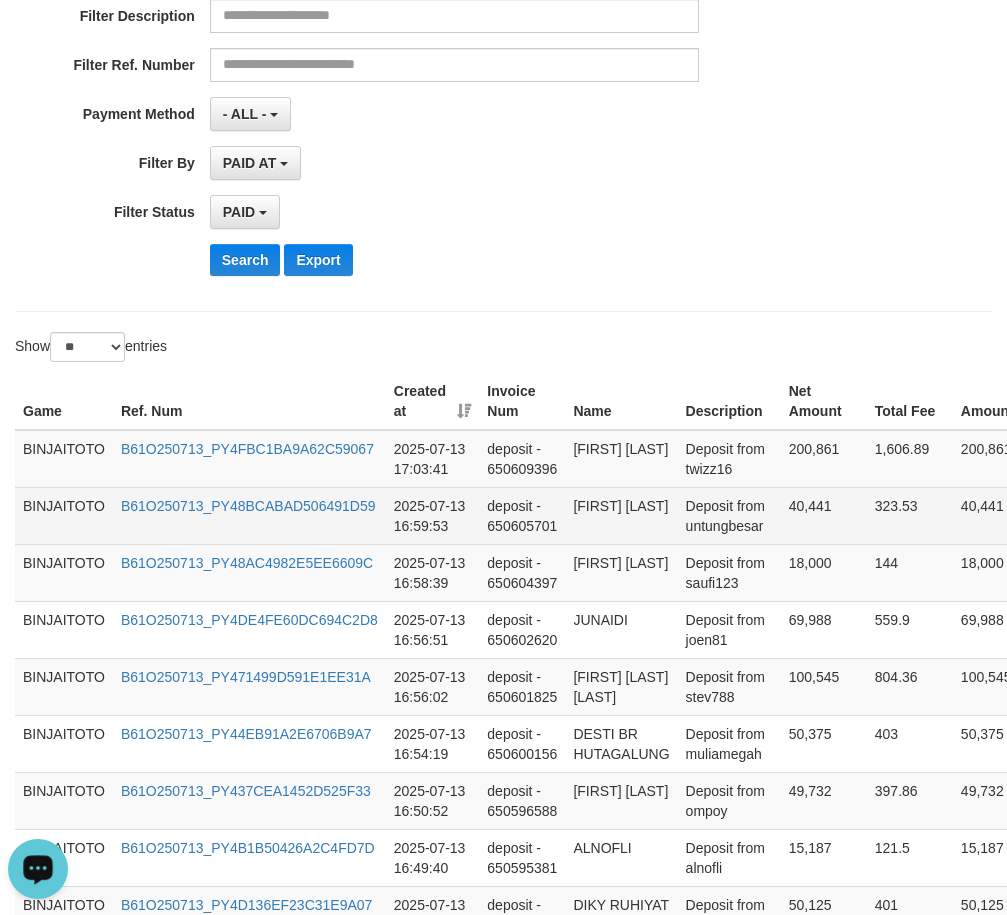 click on "[FIRST] [LAST]" at bounding box center (621, 515) 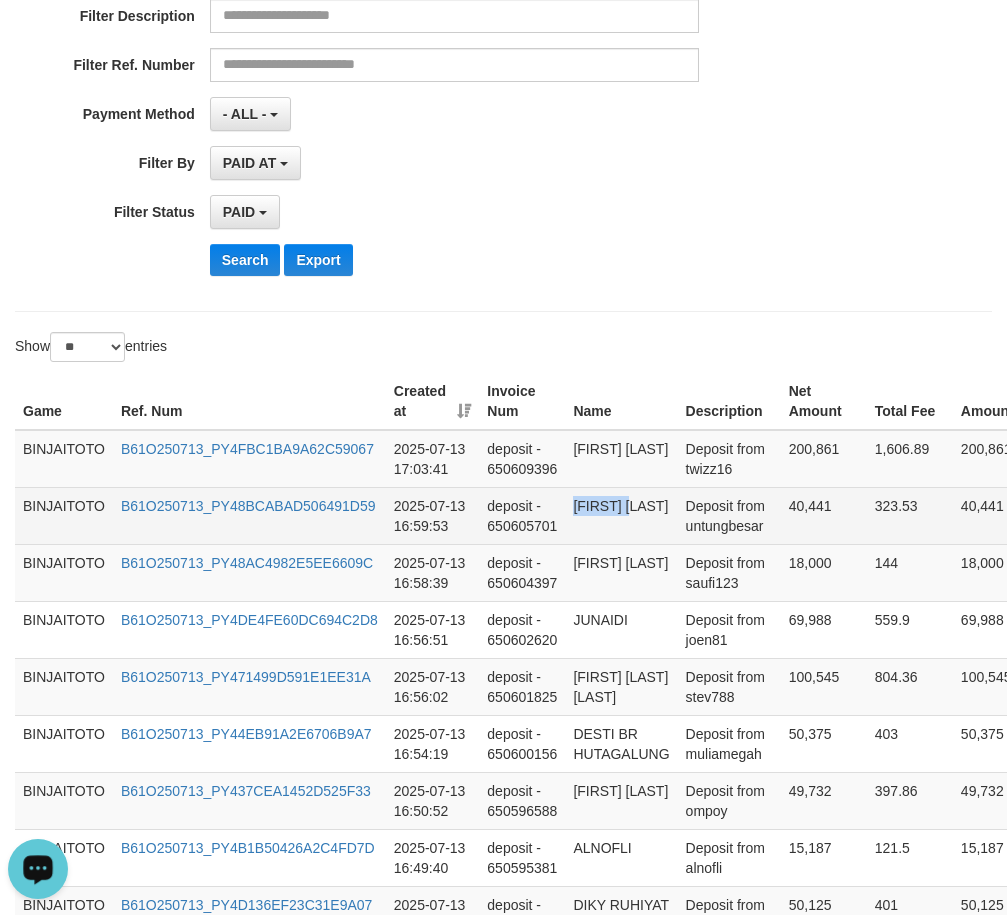 drag, startPoint x: 577, startPoint y: 527, endPoint x: 607, endPoint y: 527, distance: 30 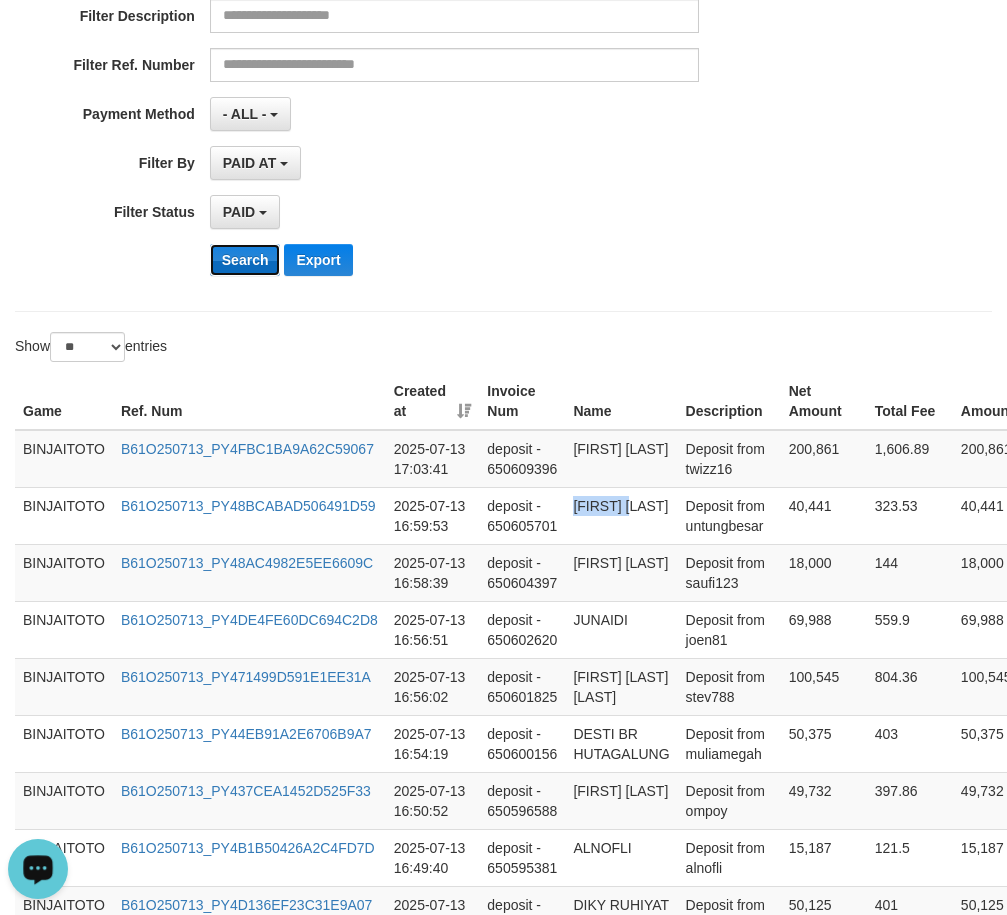 click on "Search" at bounding box center (245, 260) 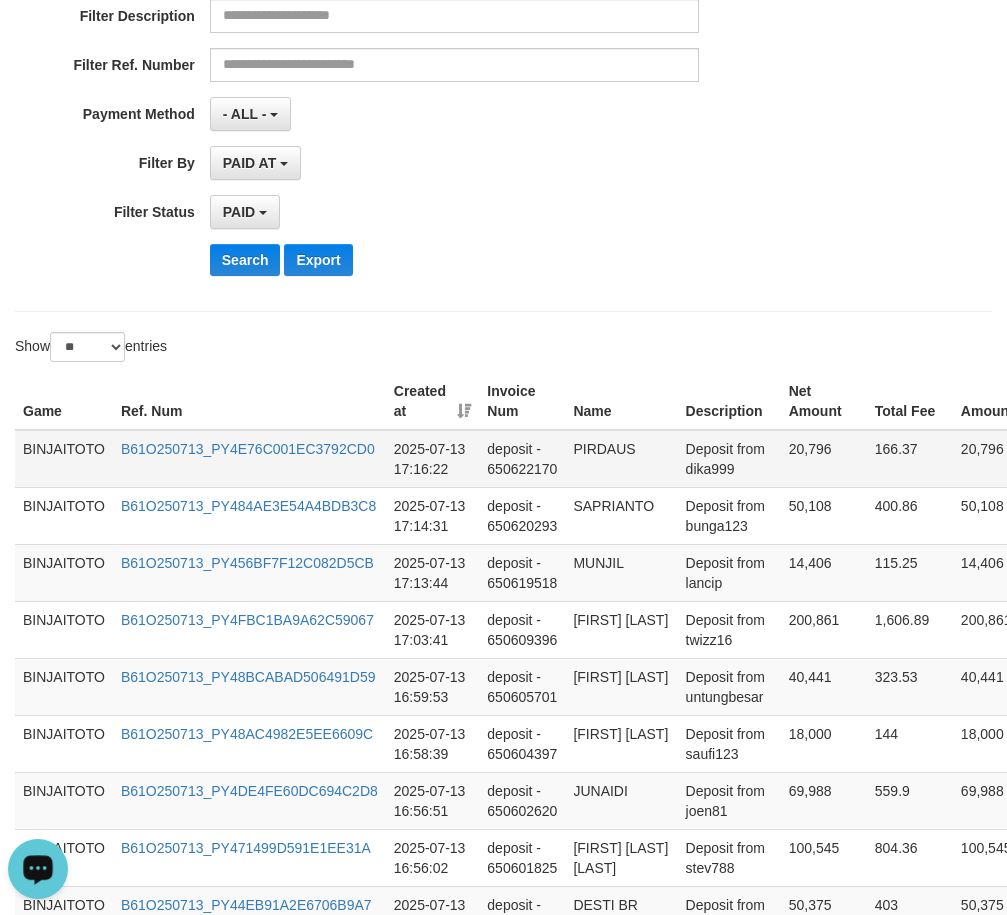 click on "PIRDAUS" at bounding box center (621, 459) 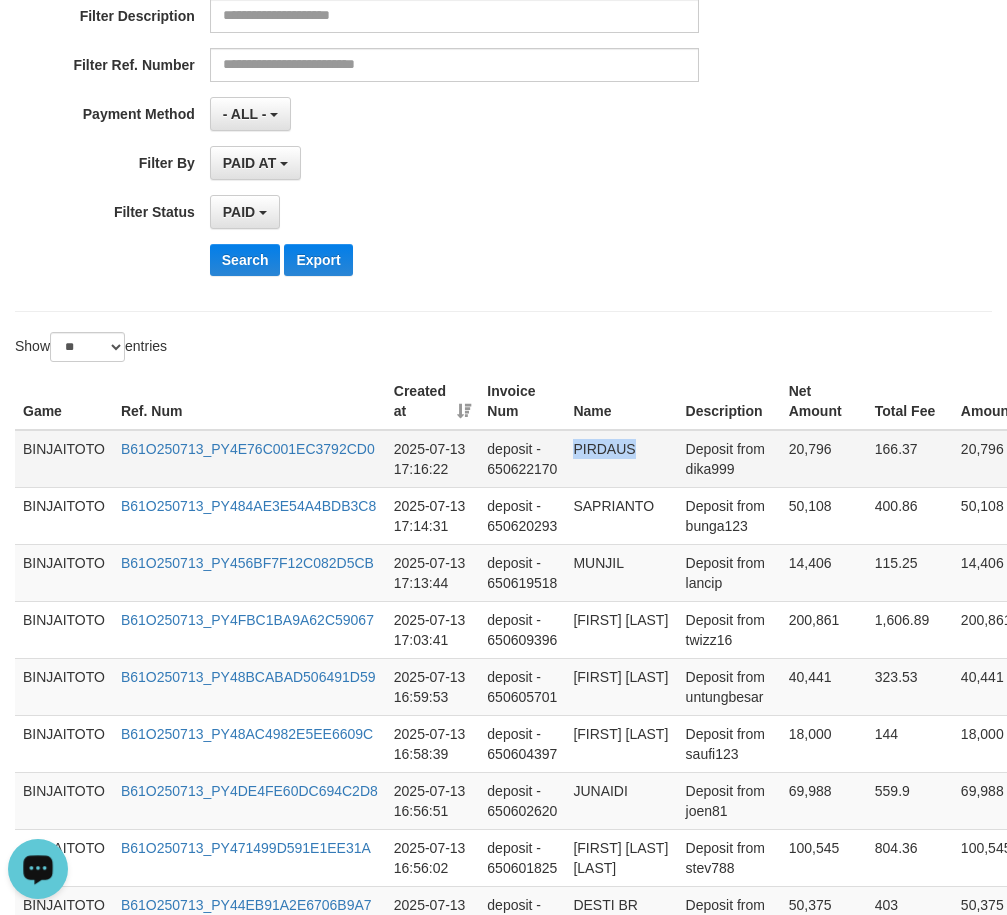 click on "PIRDAUS" at bounding box center [621, 459] 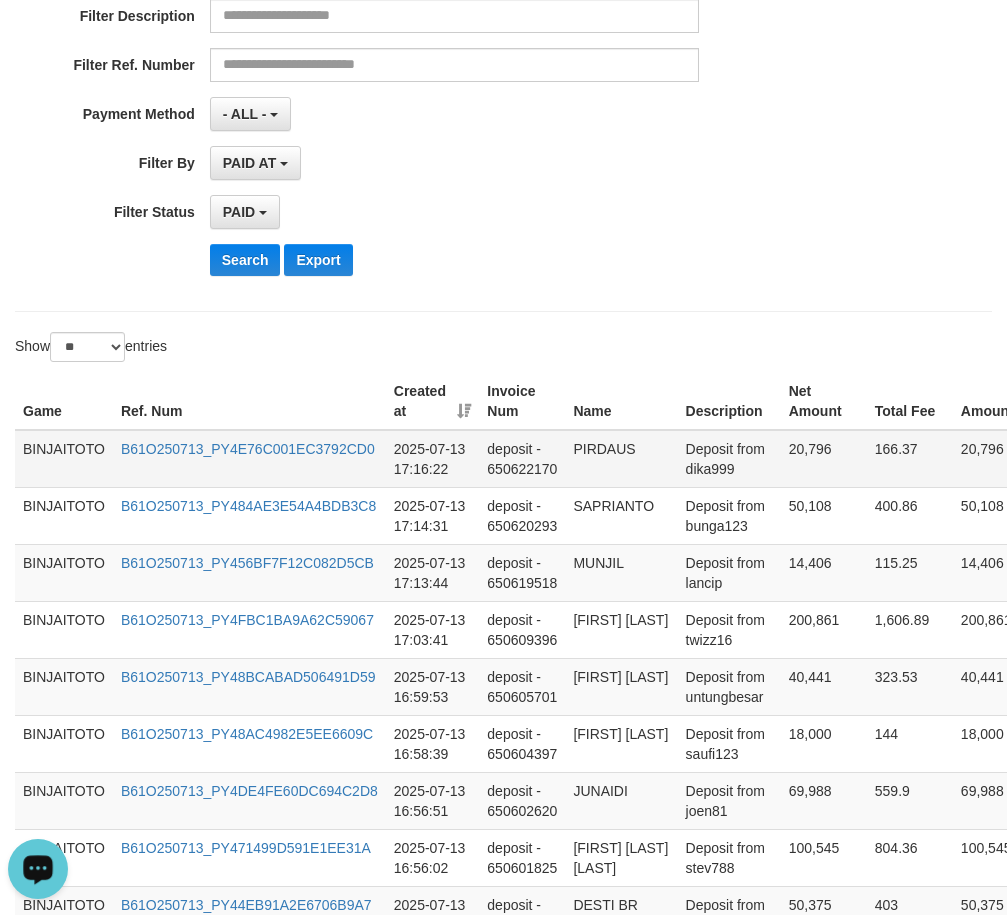 click on "PIRDAUS" at bounding box center [621, 459] 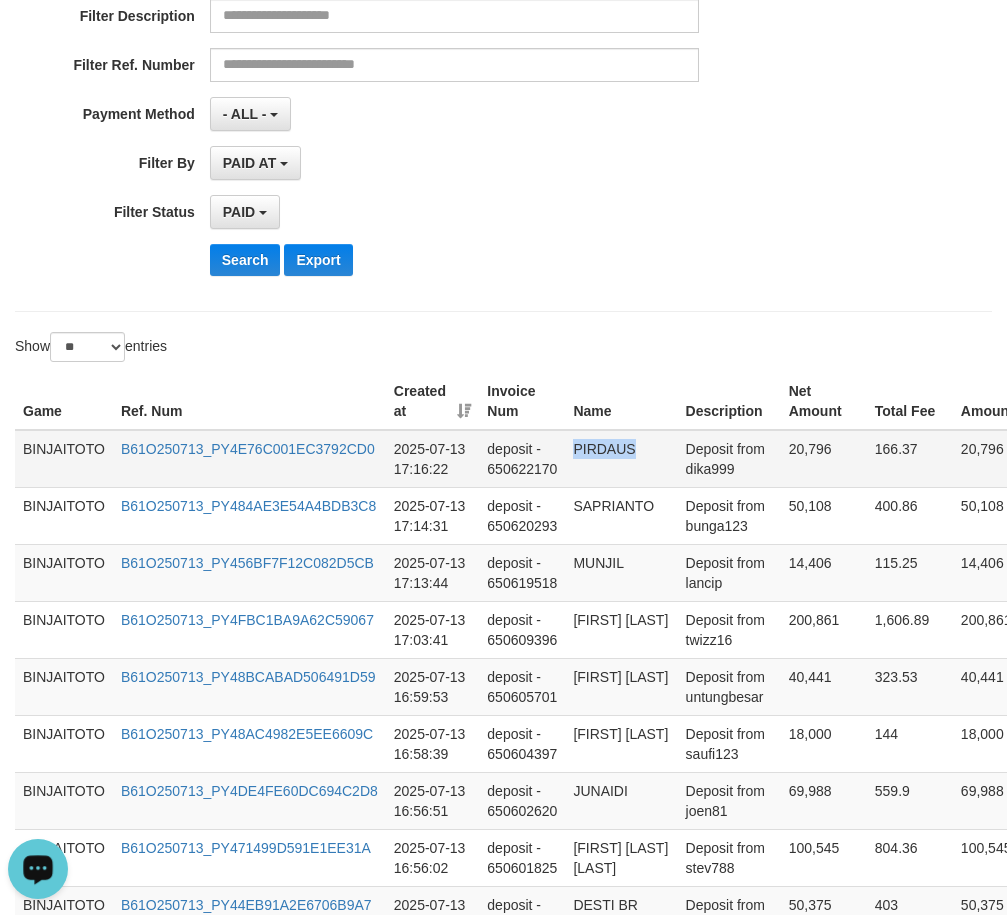 click on "PIRDAUS" at bounding box center (621, 459) 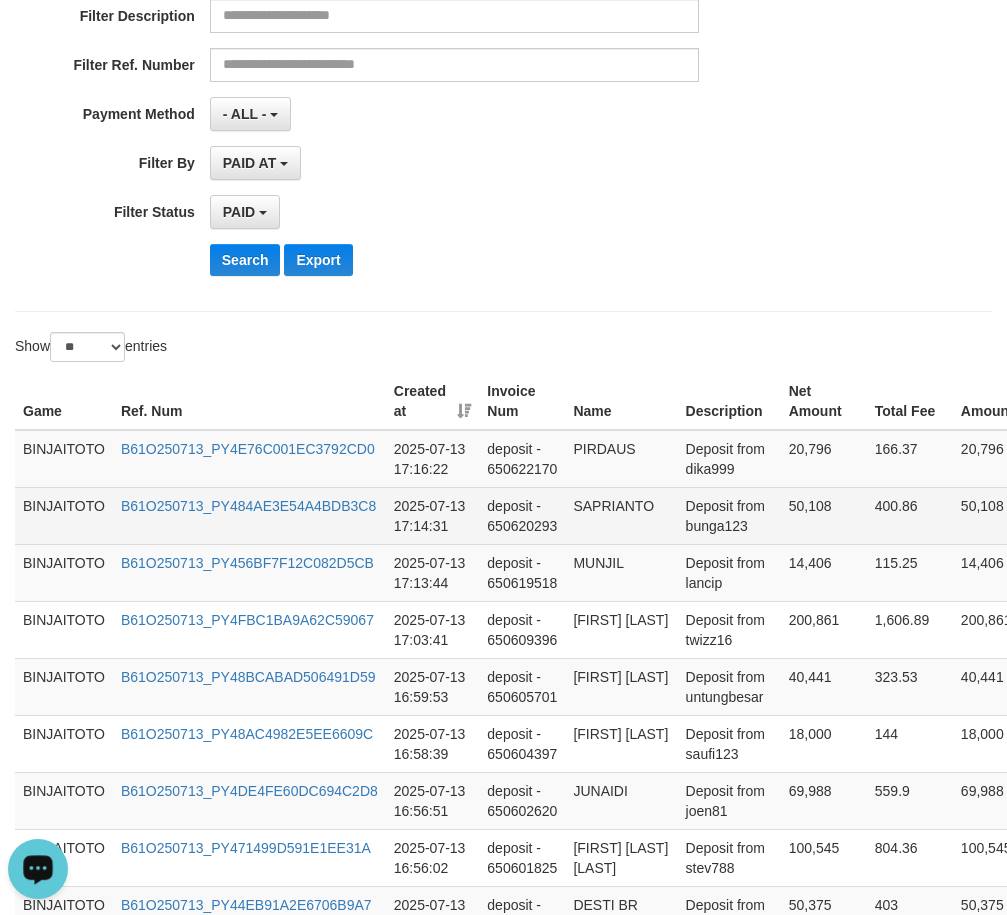 click on "SAPRIANTO" at bounding box center (621, 515) 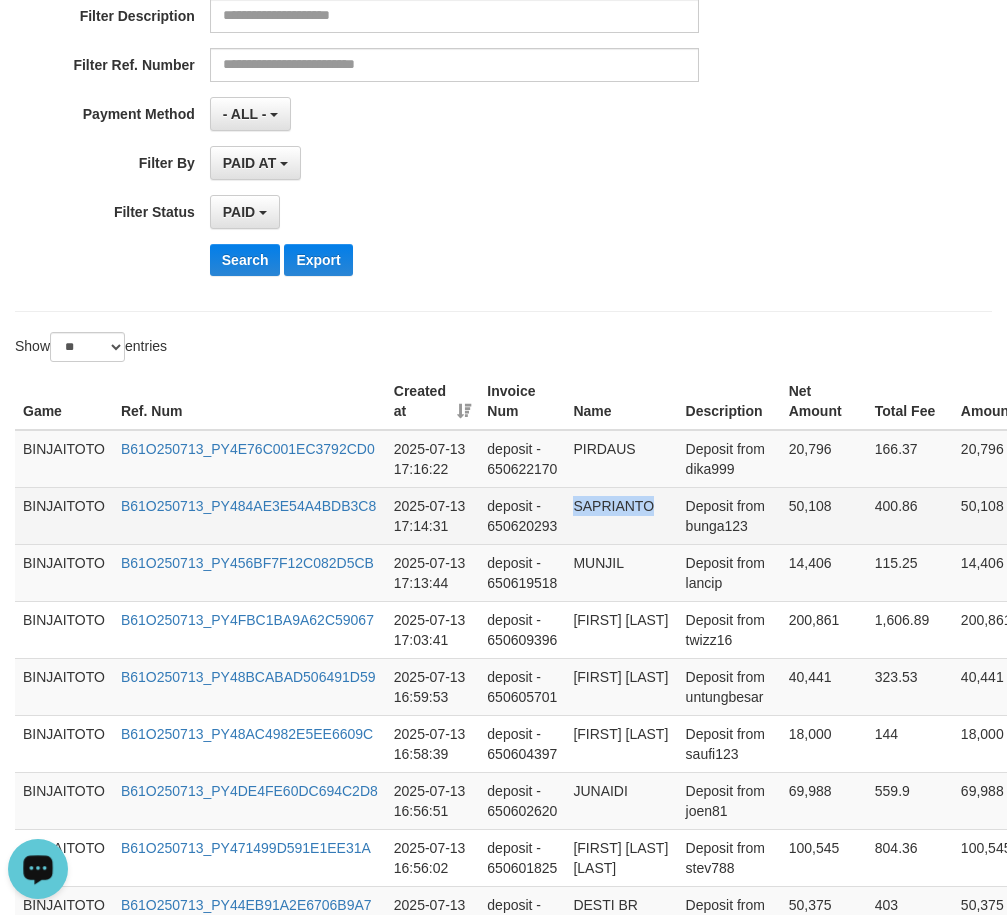 click on "SAPRIANTO" at bounding box center (621, 515) 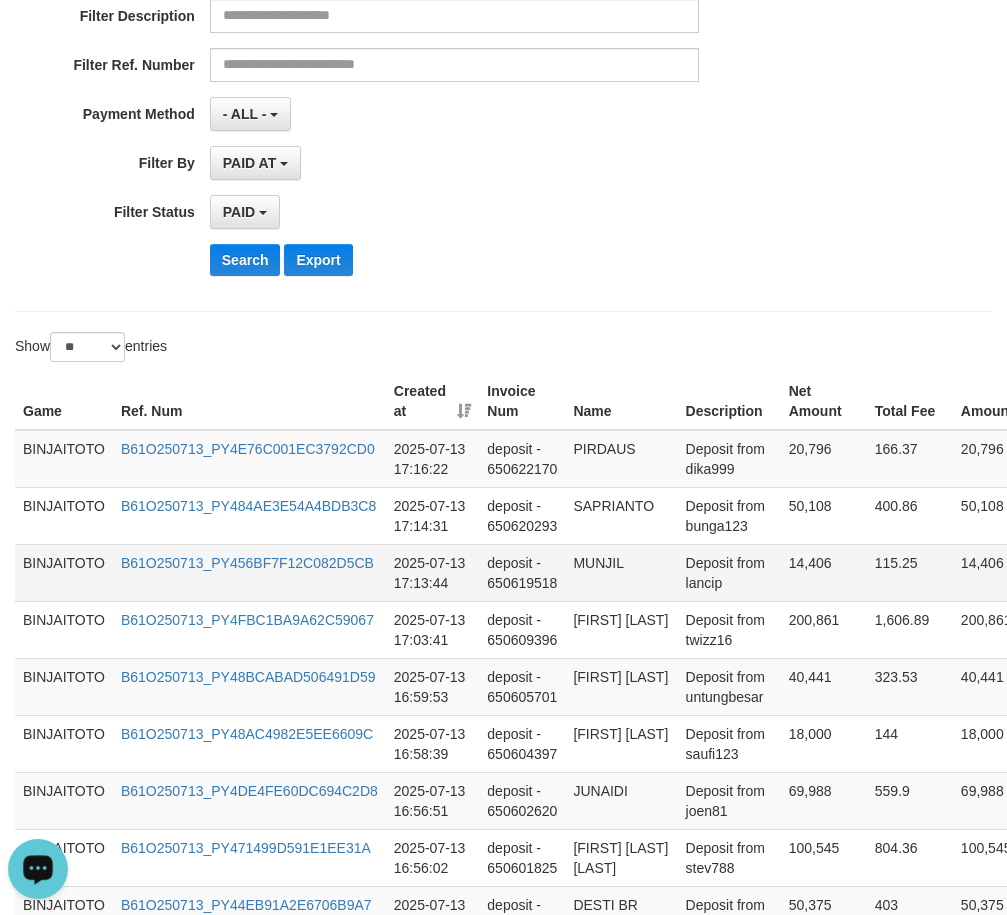 click on "MUNJIL" at bounding box center (621, 572) 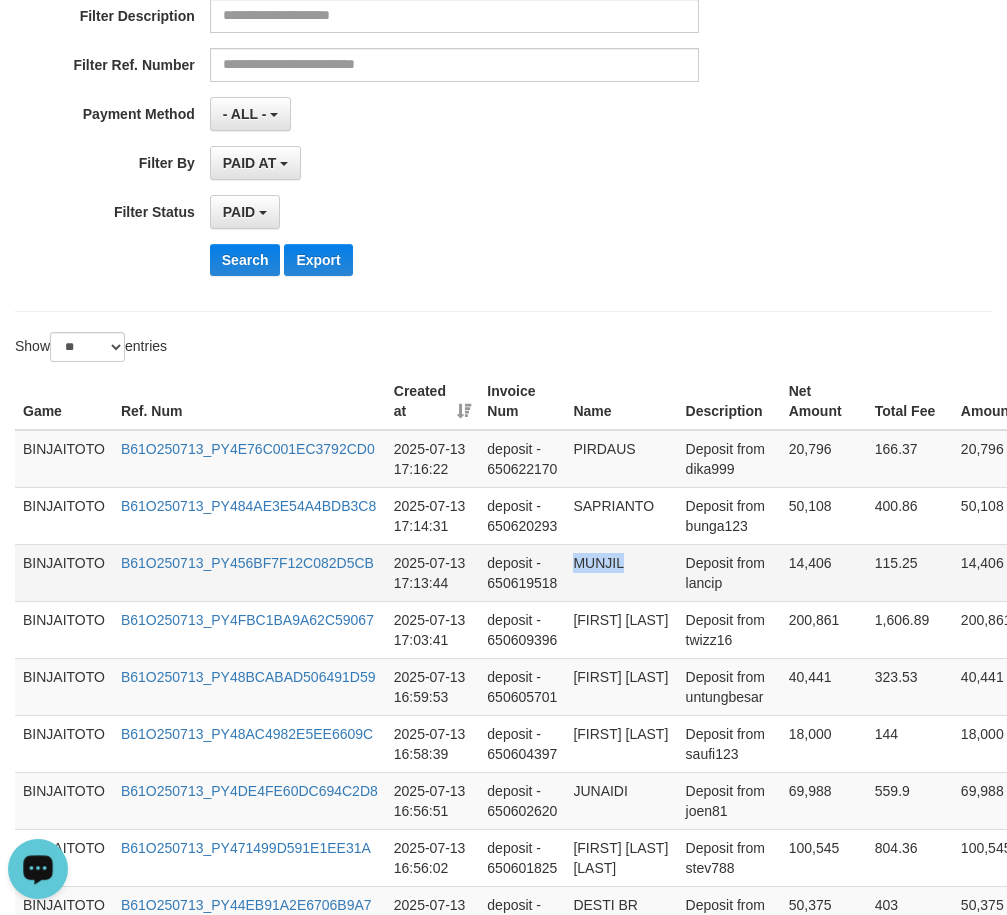 click on "MUNJIL" at bounding box center (621, 572) 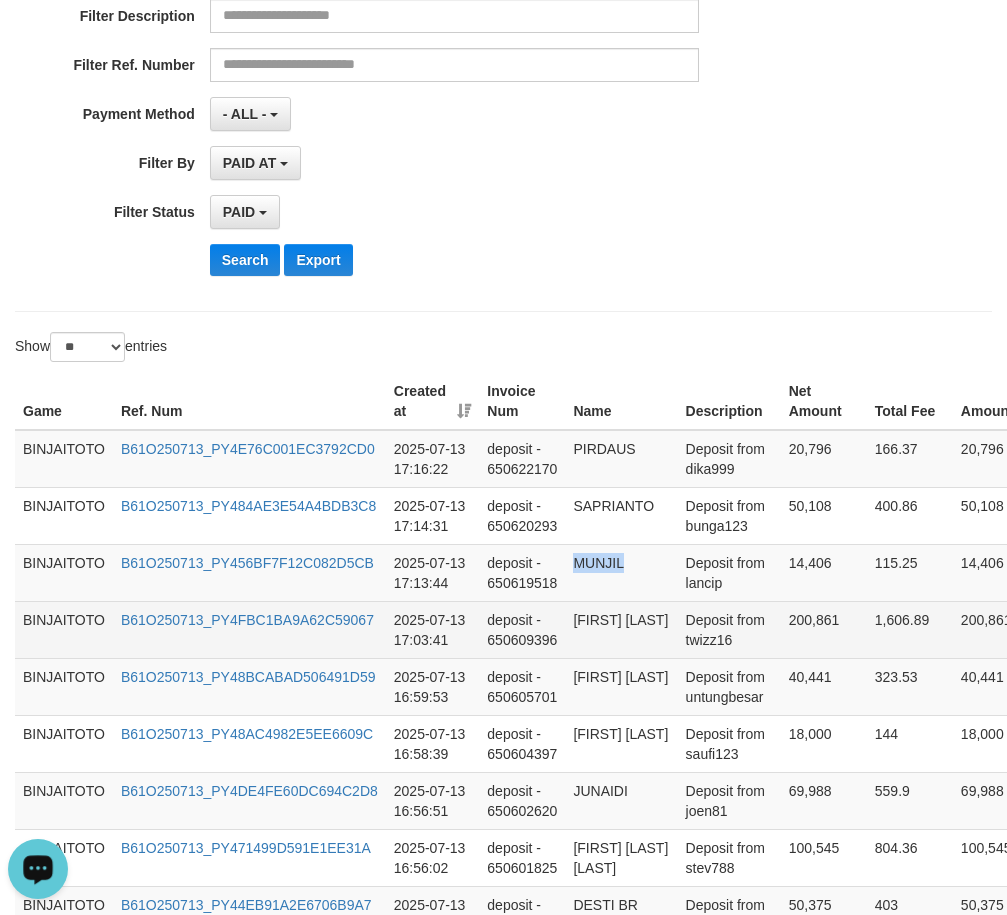 click on "[FIRST] [LAST]" at bounding box center (621, 629) 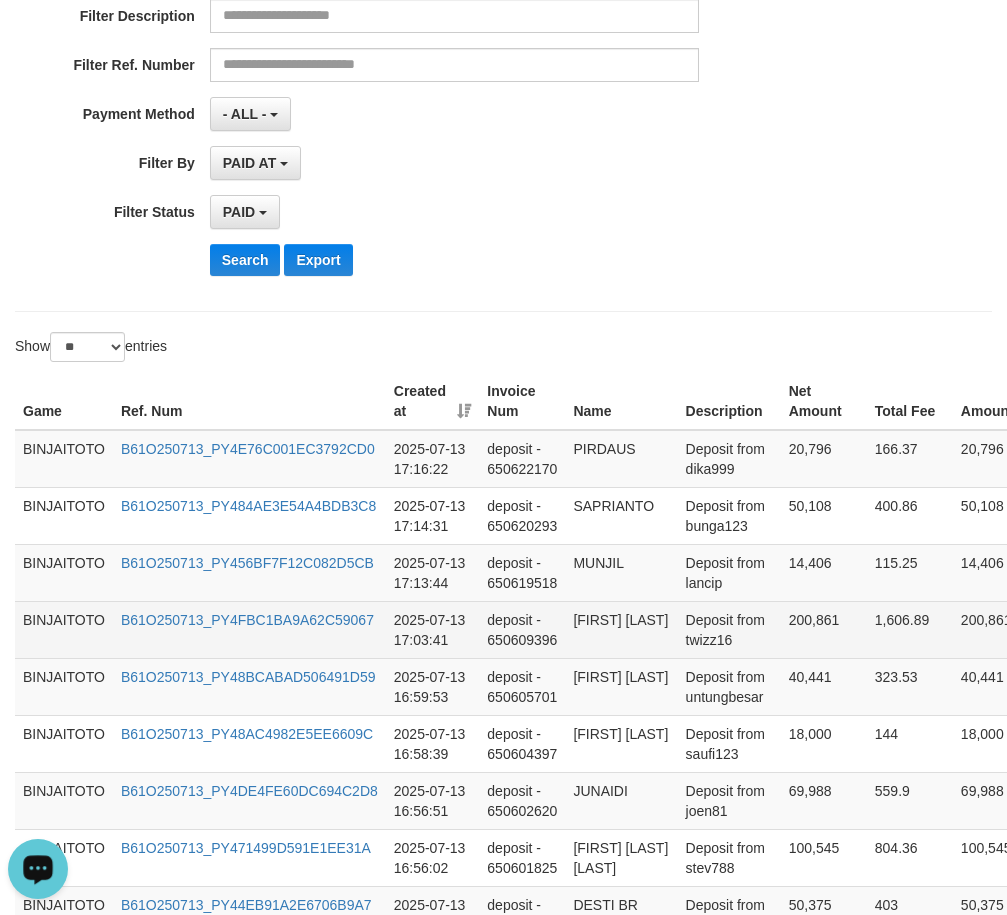 drag, startPoint x: 597, startPoint y: 680, endPoint x: 609, endPoint y: 695, distance: 19.209373 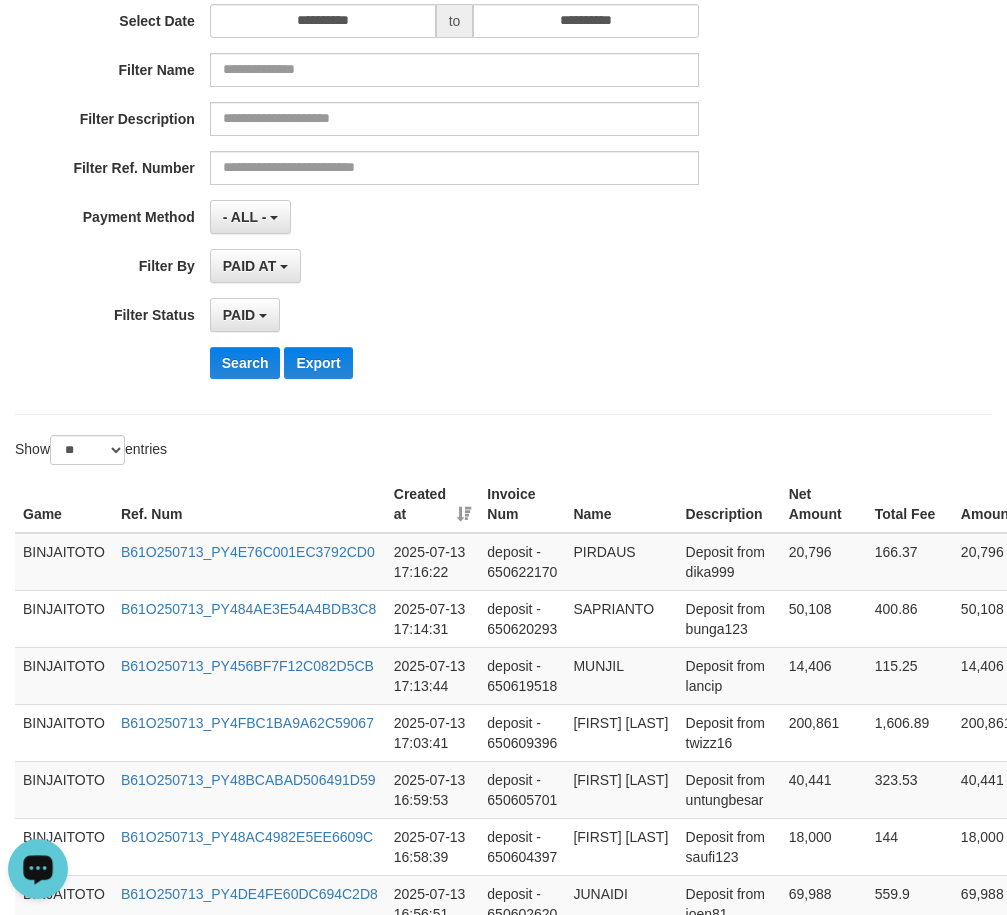 scroll, scrollTop: 200, scrollLeft: 0, axis: vertical 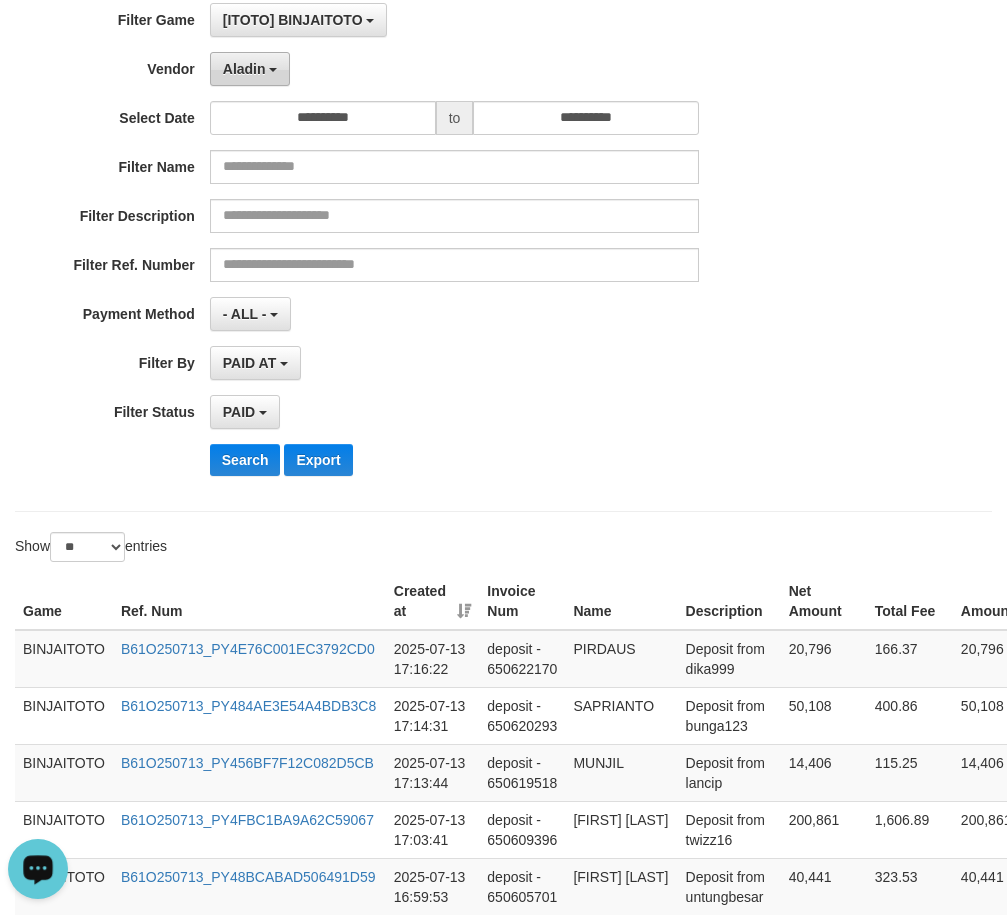 click on "Aladin" at bounding box center [250, 69] 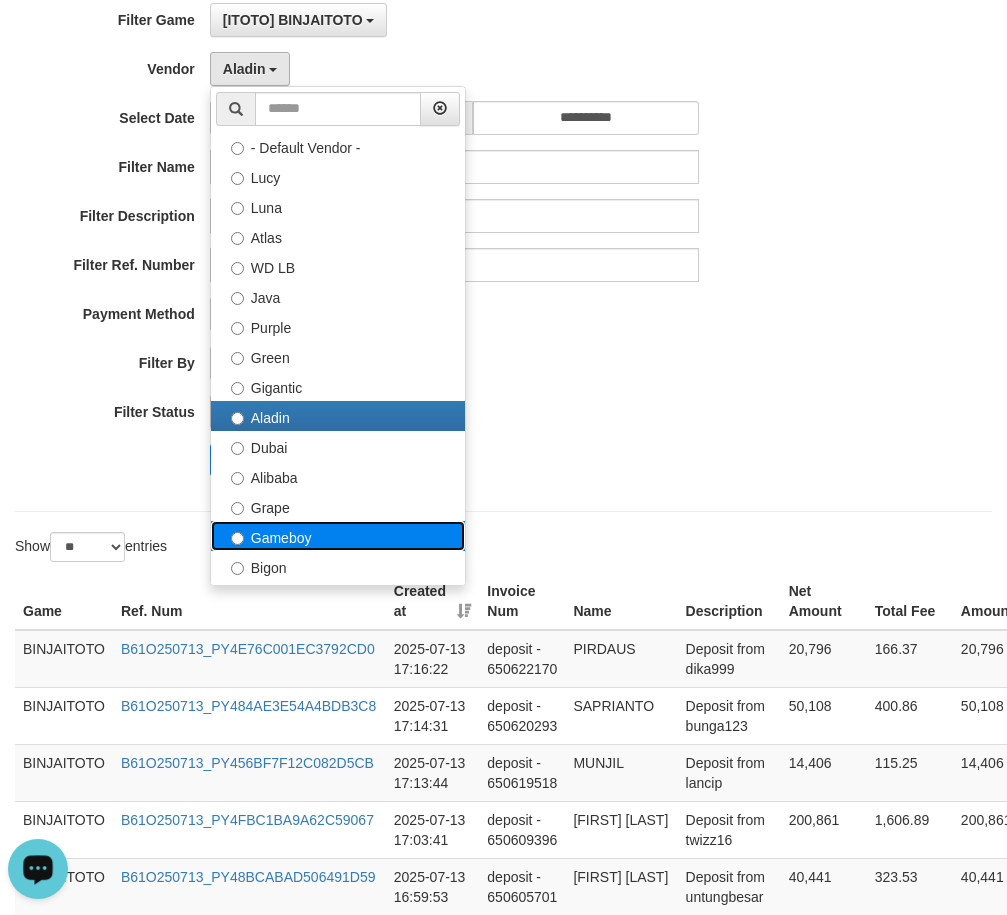 click on "Gameboy" at bounding box center (338, 536) 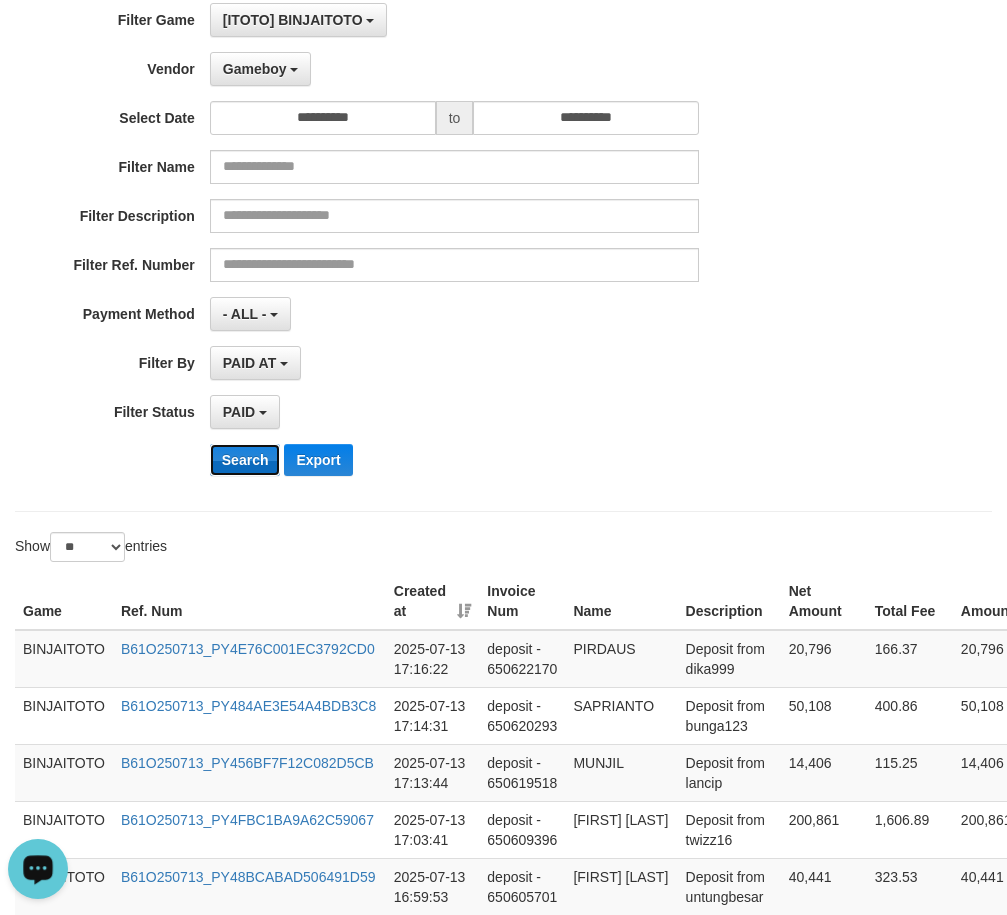 click on "Search" at bounding box center [245, 460] 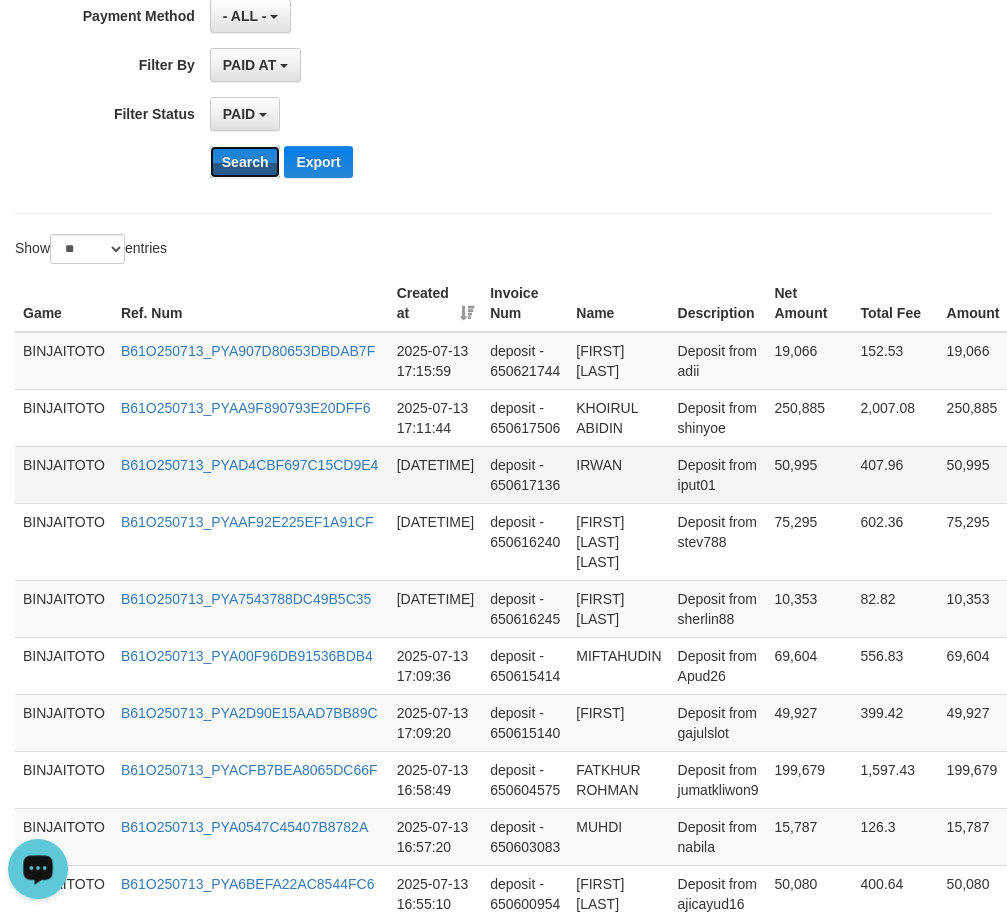 scroll, scrollTop: 500, scrollLeft: 0, axis: vertical 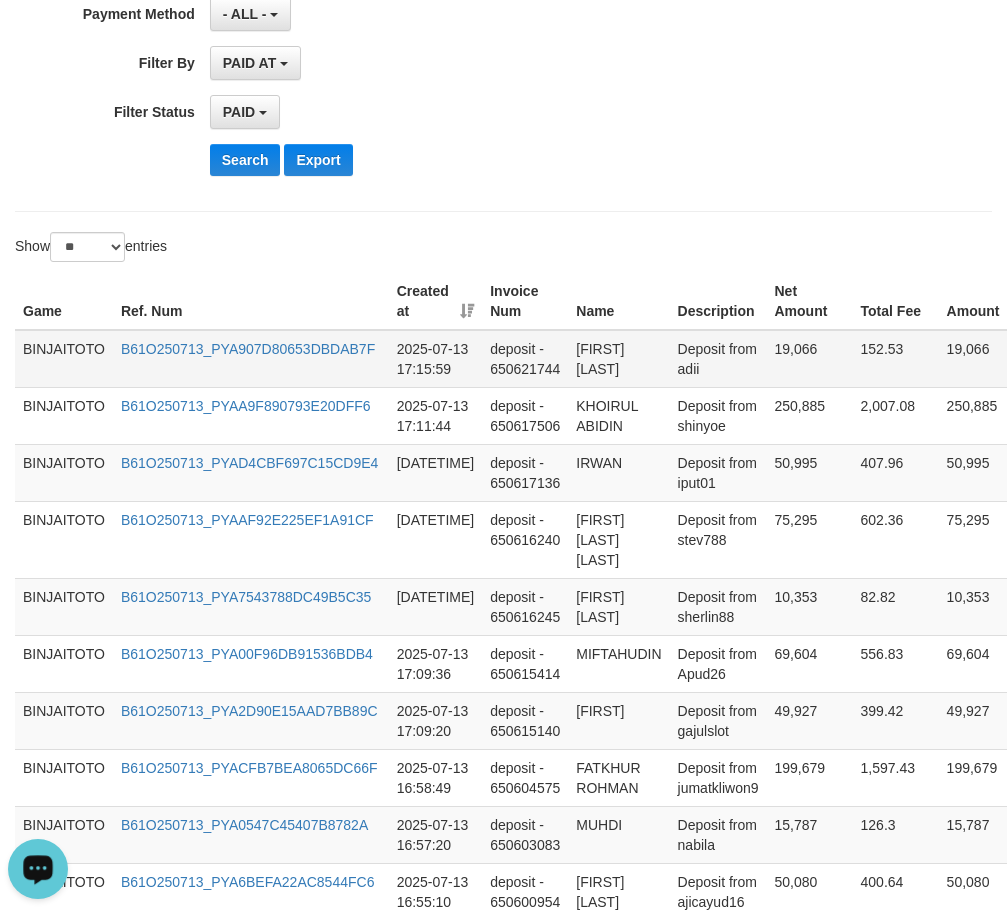 click on "[FIRST] [LAST]" at bounding box center (618, 359) 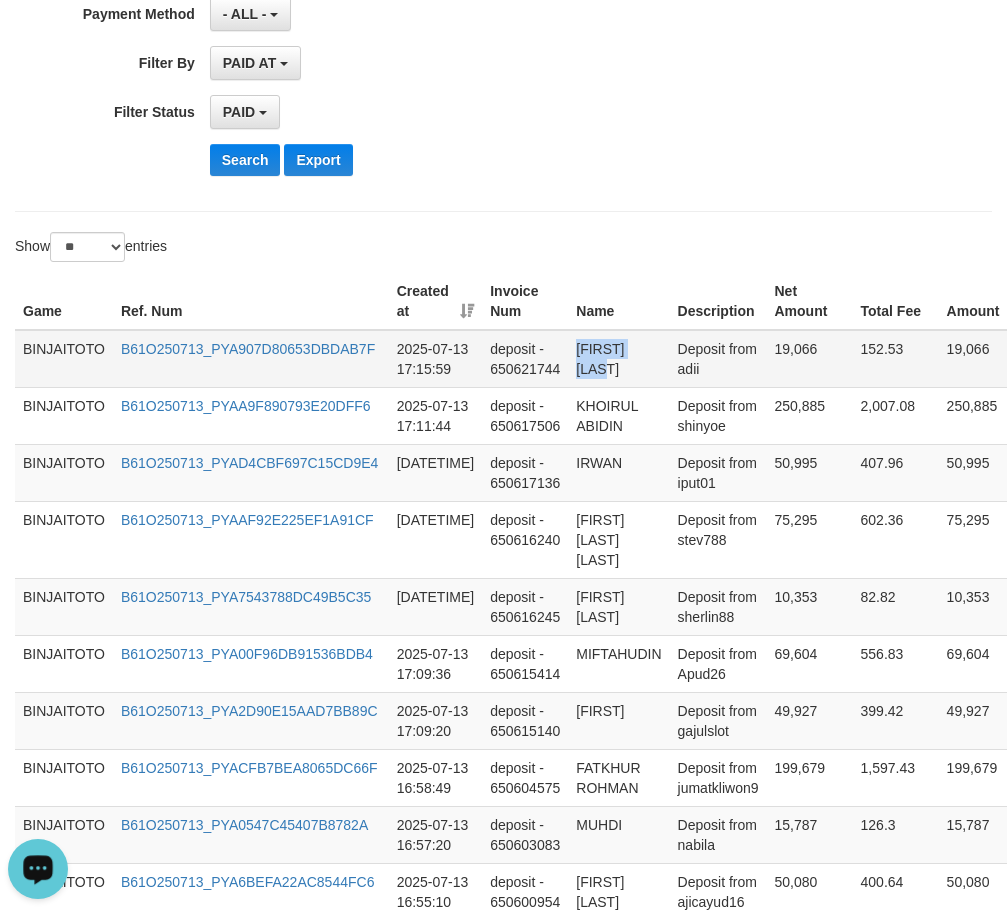 click on "[FIRST] [LAST]" at bounding box center [618, 359] 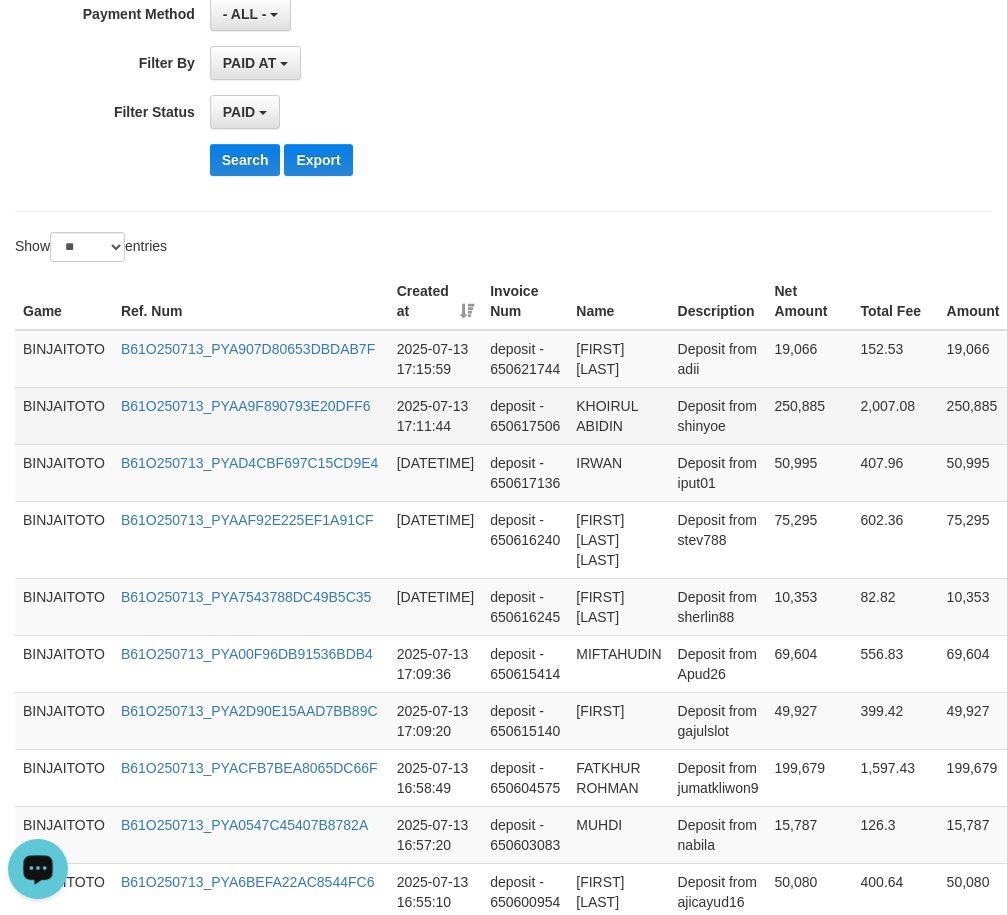 click on "KHOIRUL ABIDIN" at bounding box center [618, 415] 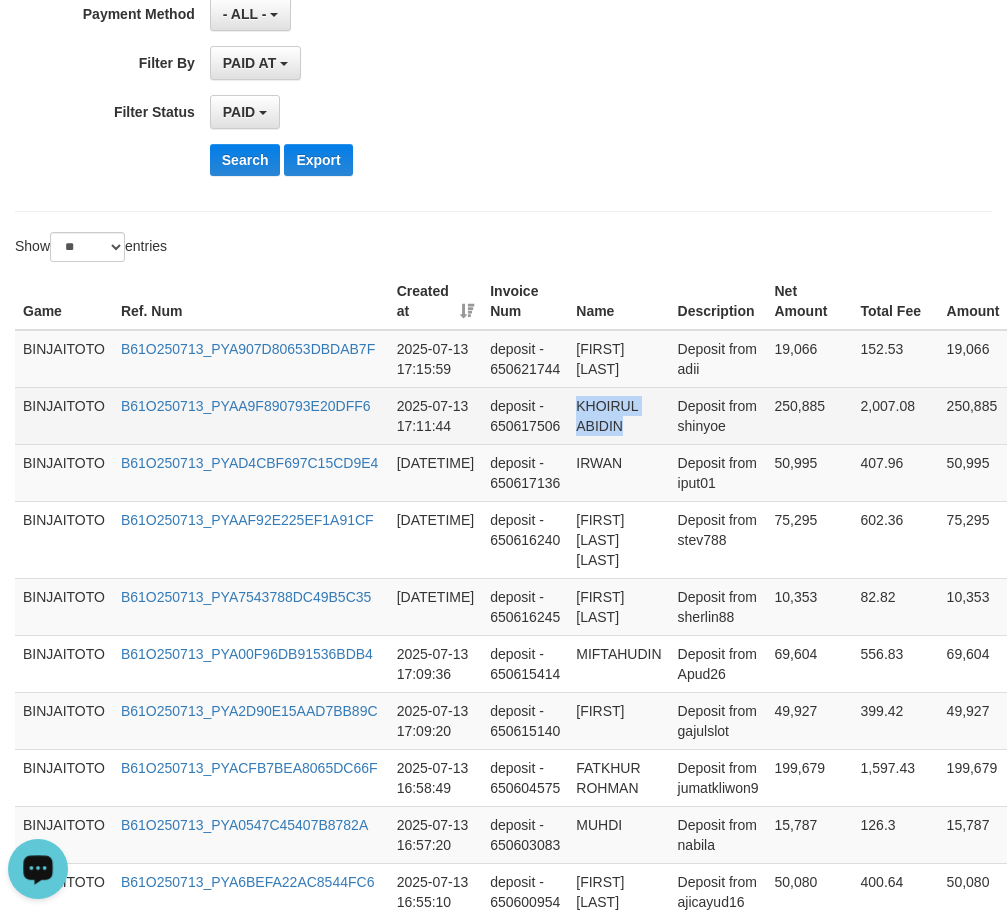 drag, startPoint x: 594, startPoint y: 418, endPoint x: 598, endPoint y: 428, distance: 10.770329 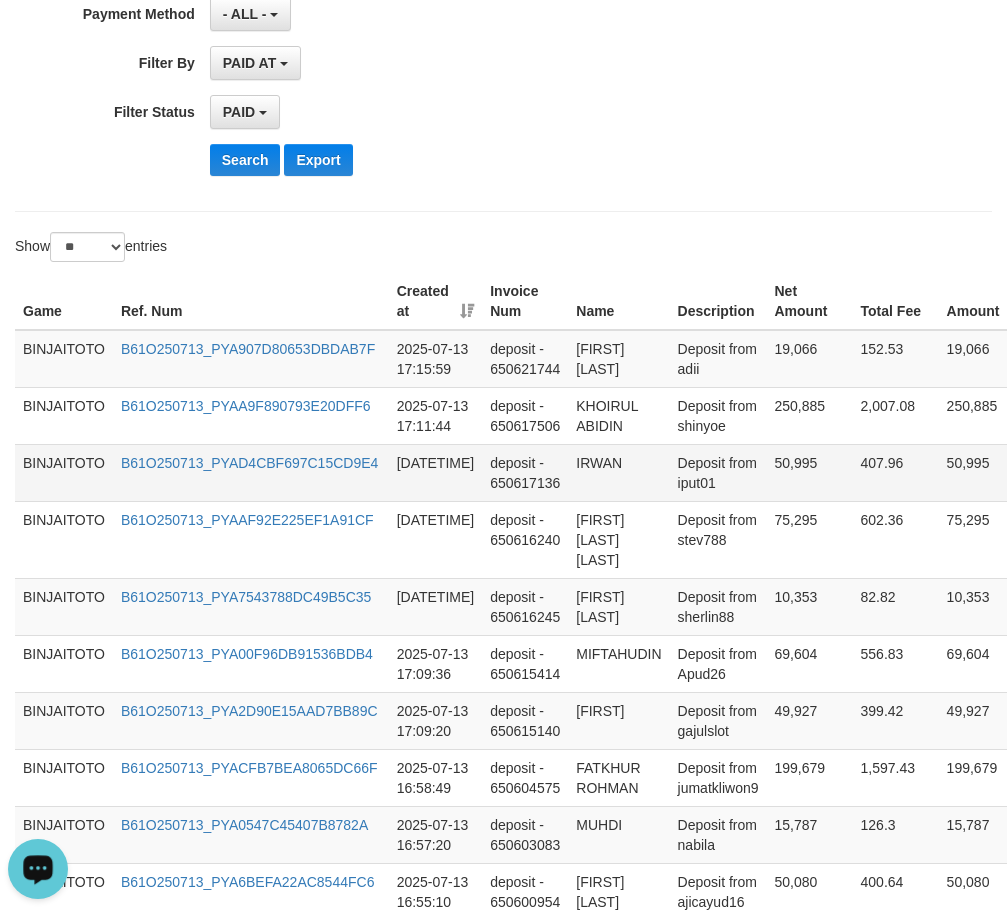 click on "IRWAN" at bounding box center [618, 472] 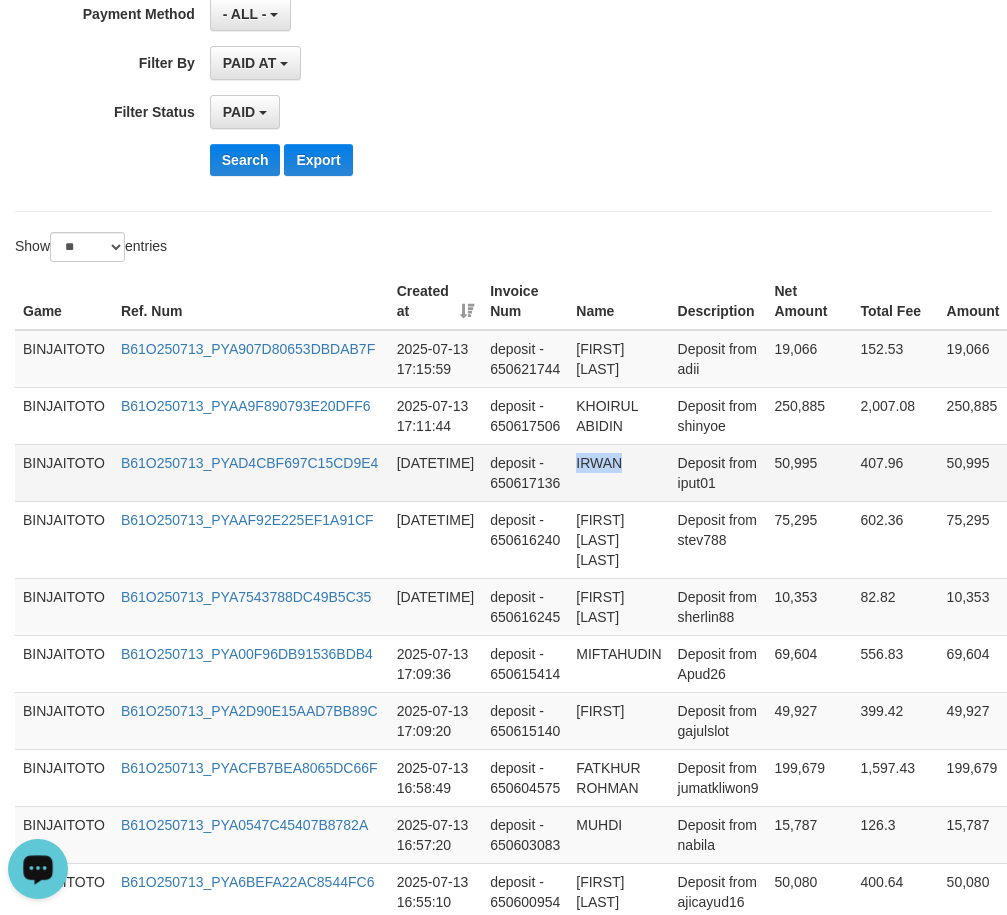 click on "IRWAN" at bounding box center (618, 472) 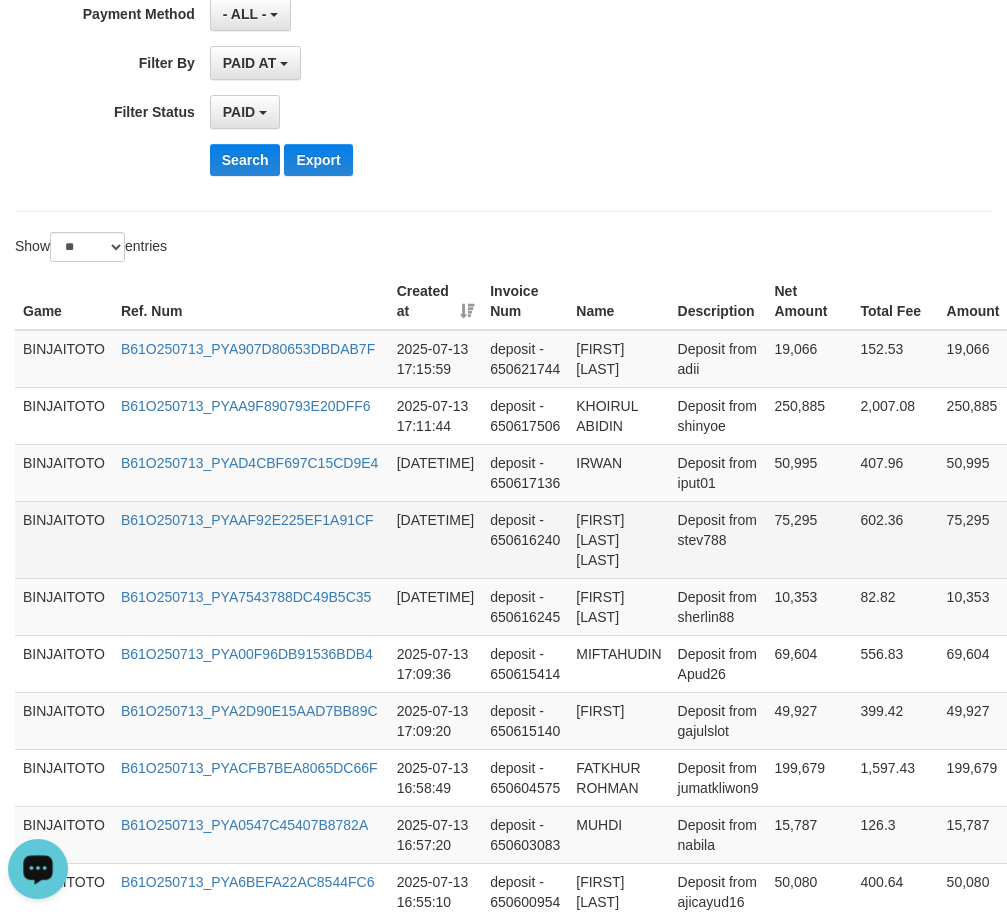 click on "[FIRST] [LAST] [LAST]" at bounding box center (618, 539) 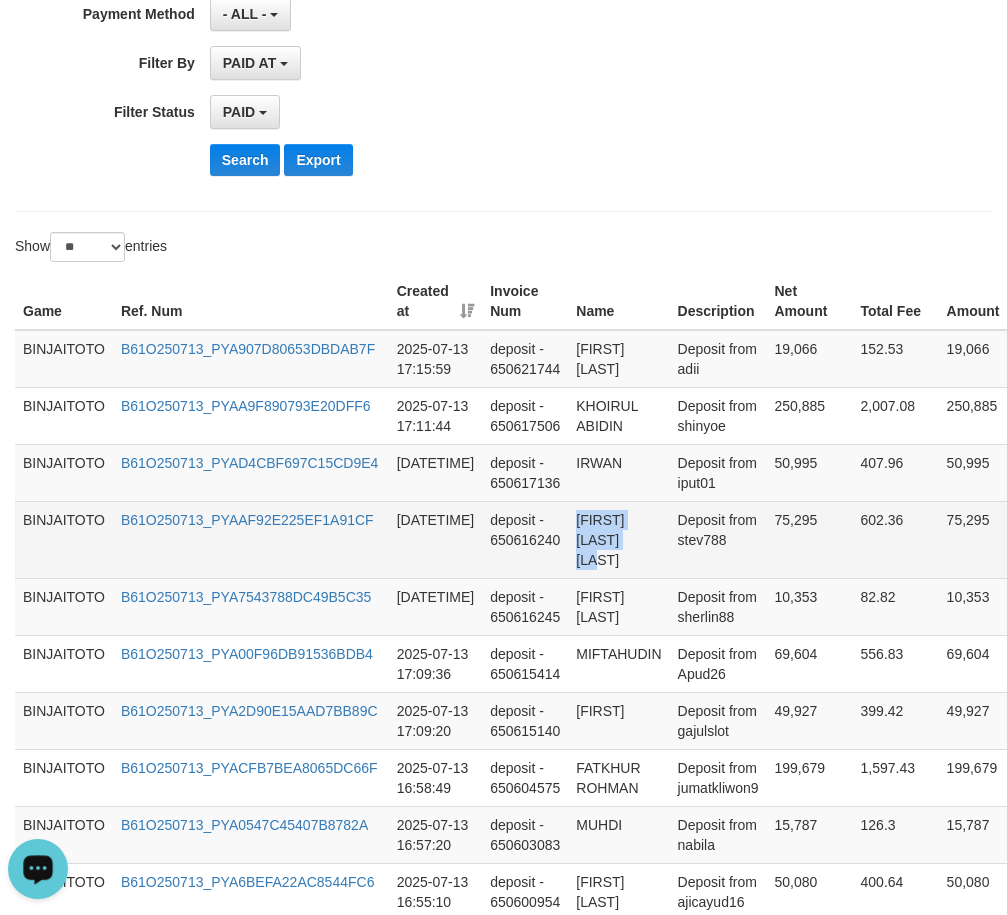 drag, startPoint x: 588, startPoint y: 525, endPoint x: 595, endPoint y: 561, distance: 36.67424 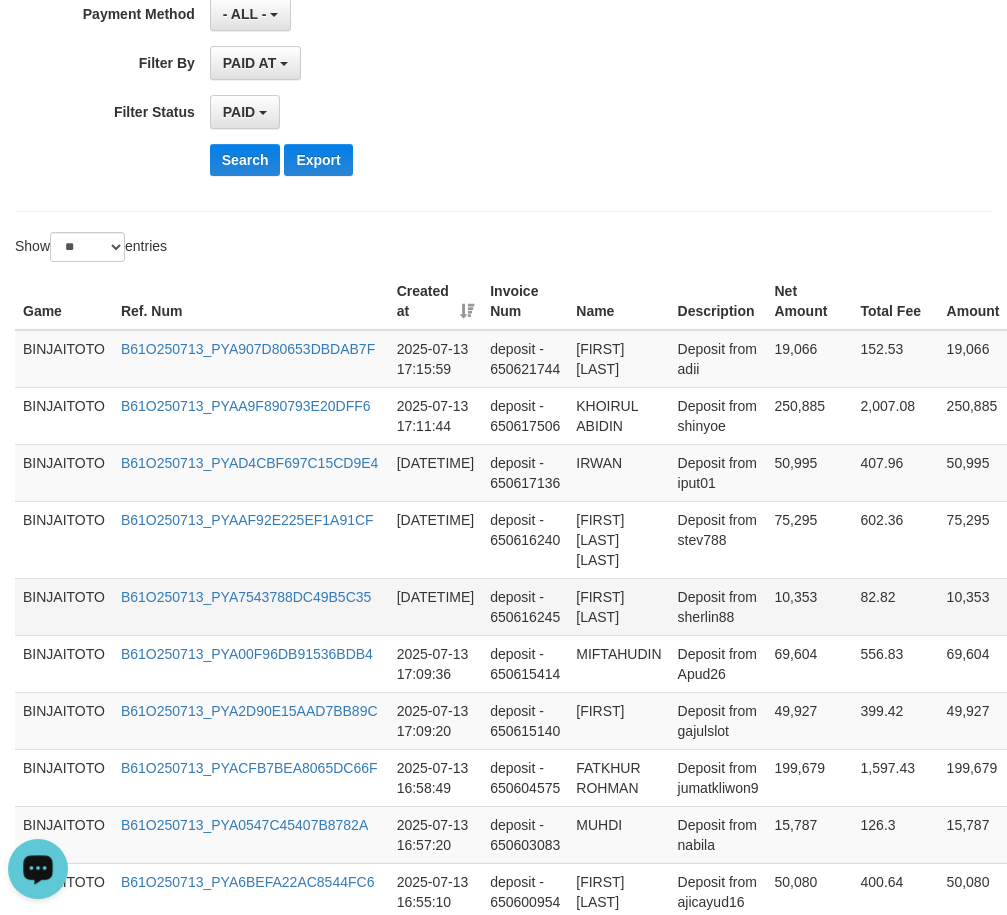 click on "[FIRST] [LAST]" at bounding box center (618, 606) 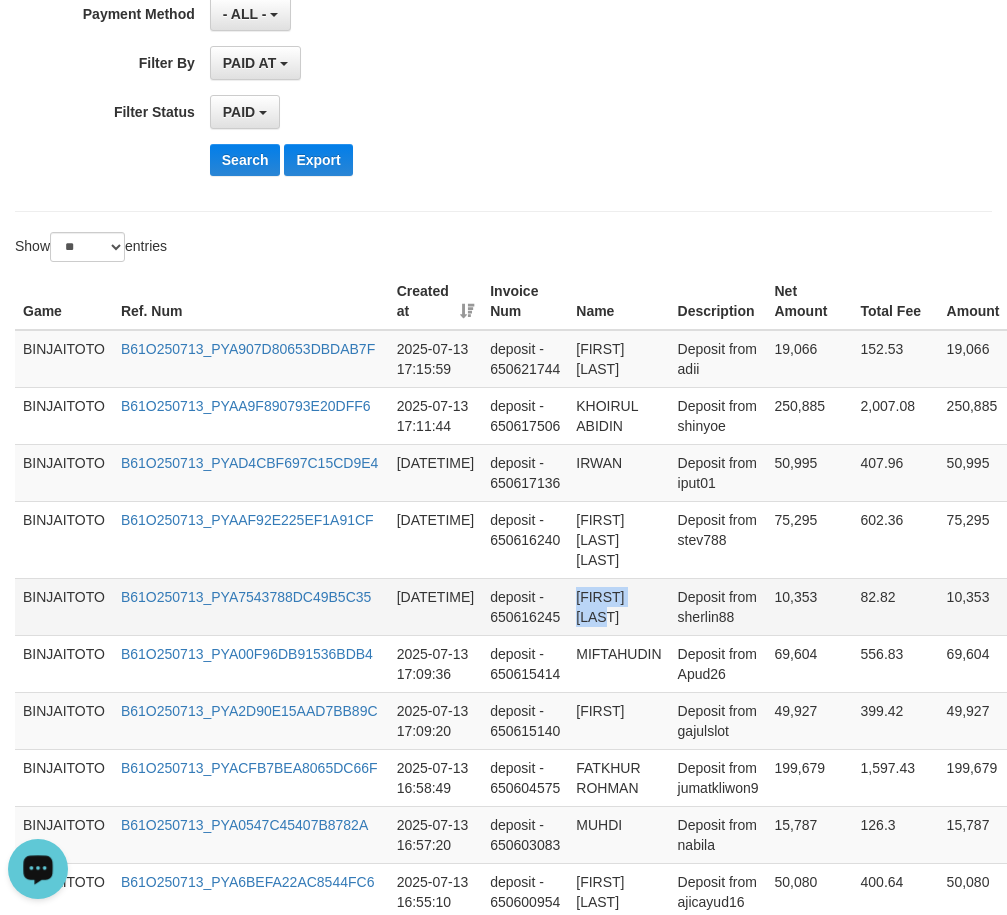 drag, startPoint x: 589, startPoint y: 599, endPoint x: 610, endPoint y: 615, distance: 26.400757 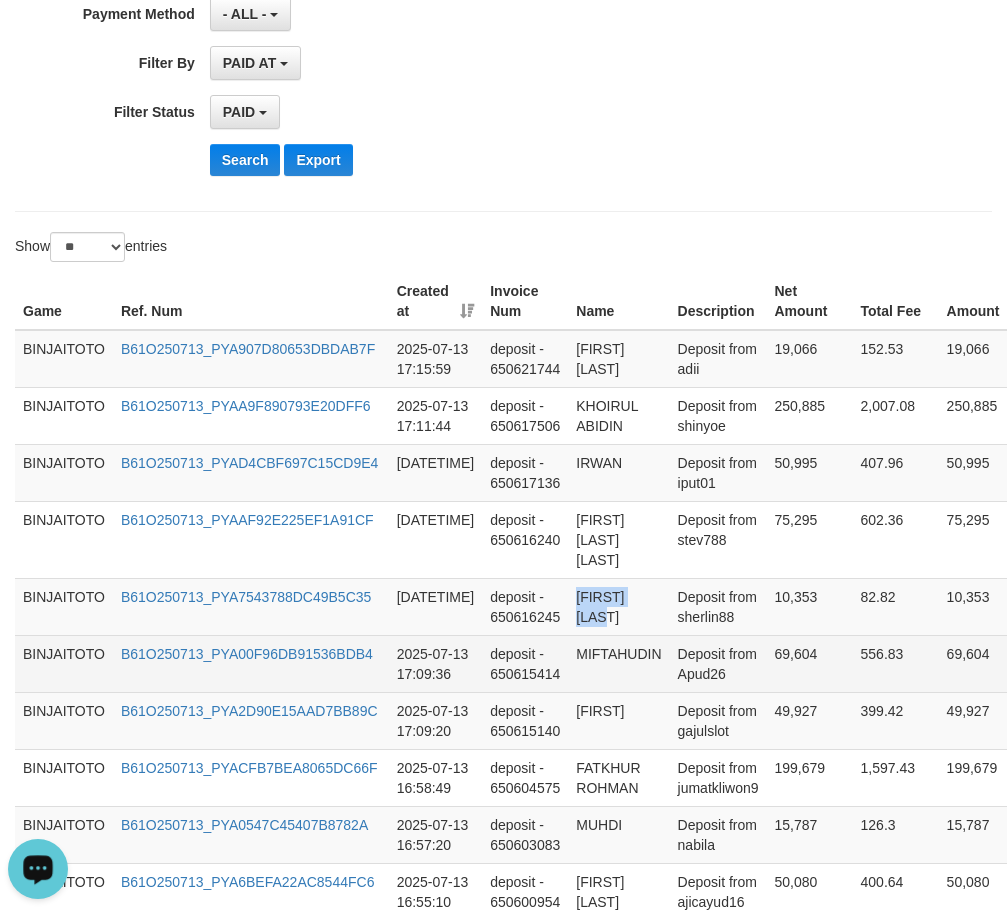 click on "MIFTAHUDIN" at bounding box center [618, 663] 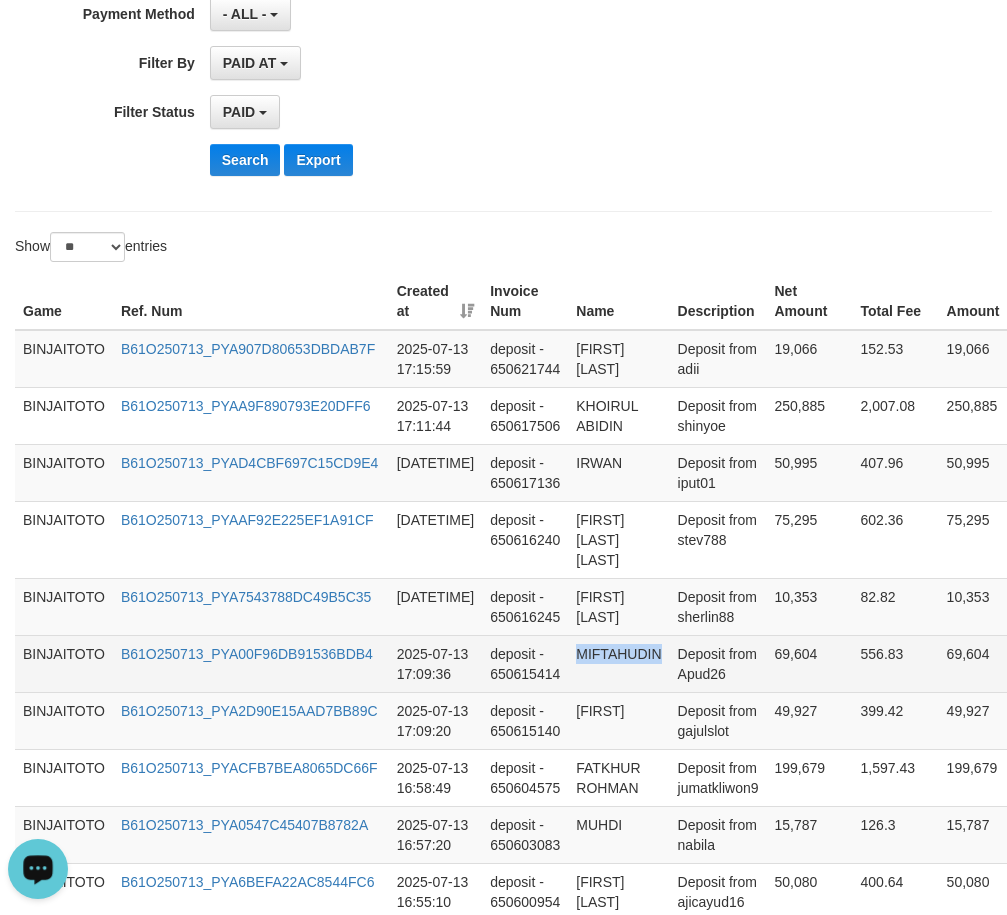 click on "MIFTAHUDIN" at bounding box center [618, 663] 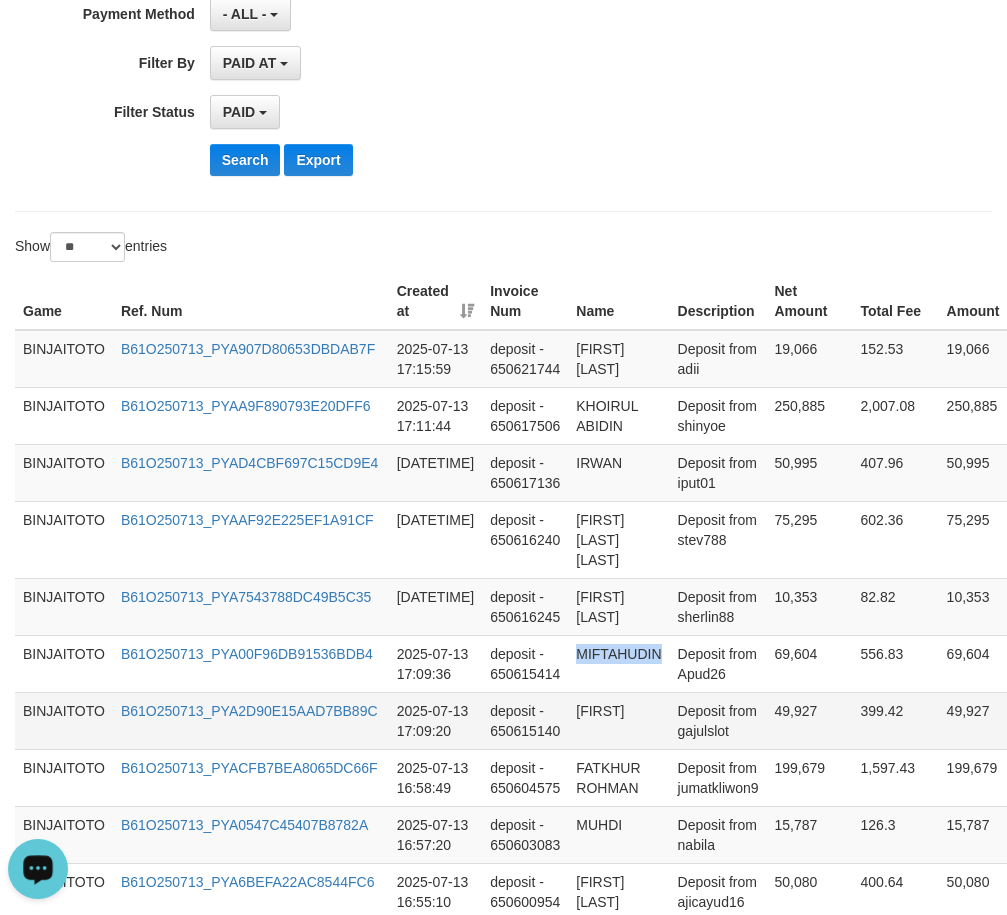 click on "[FIRST]" at bounding box center [618, 720] 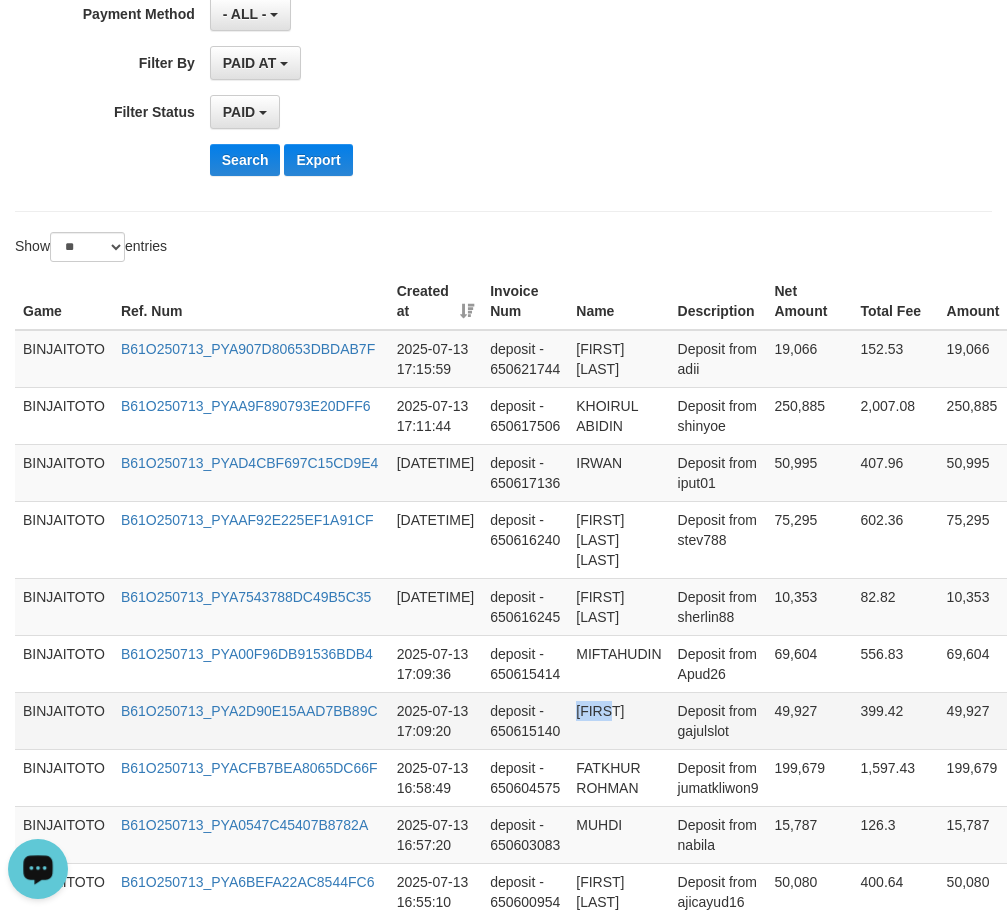 click on "[FIRST]" at bounding box center (618, 720) 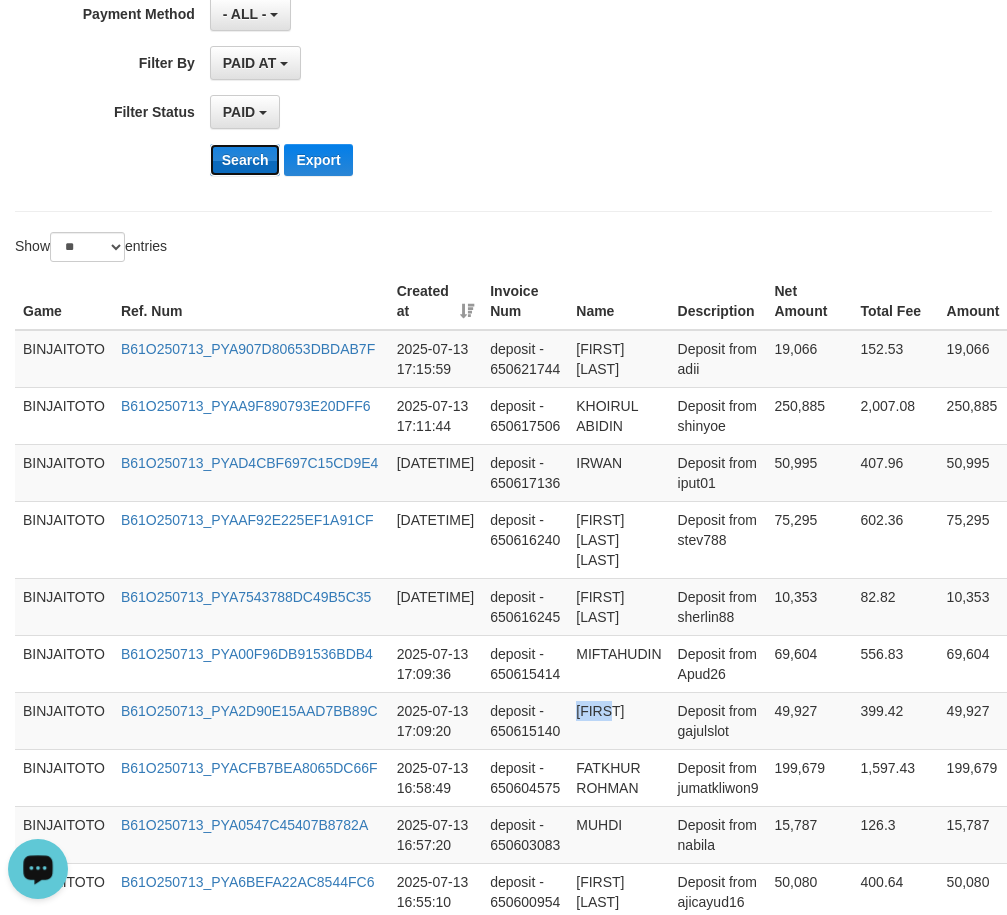 click on "Search" at bounding box center (245, 160) 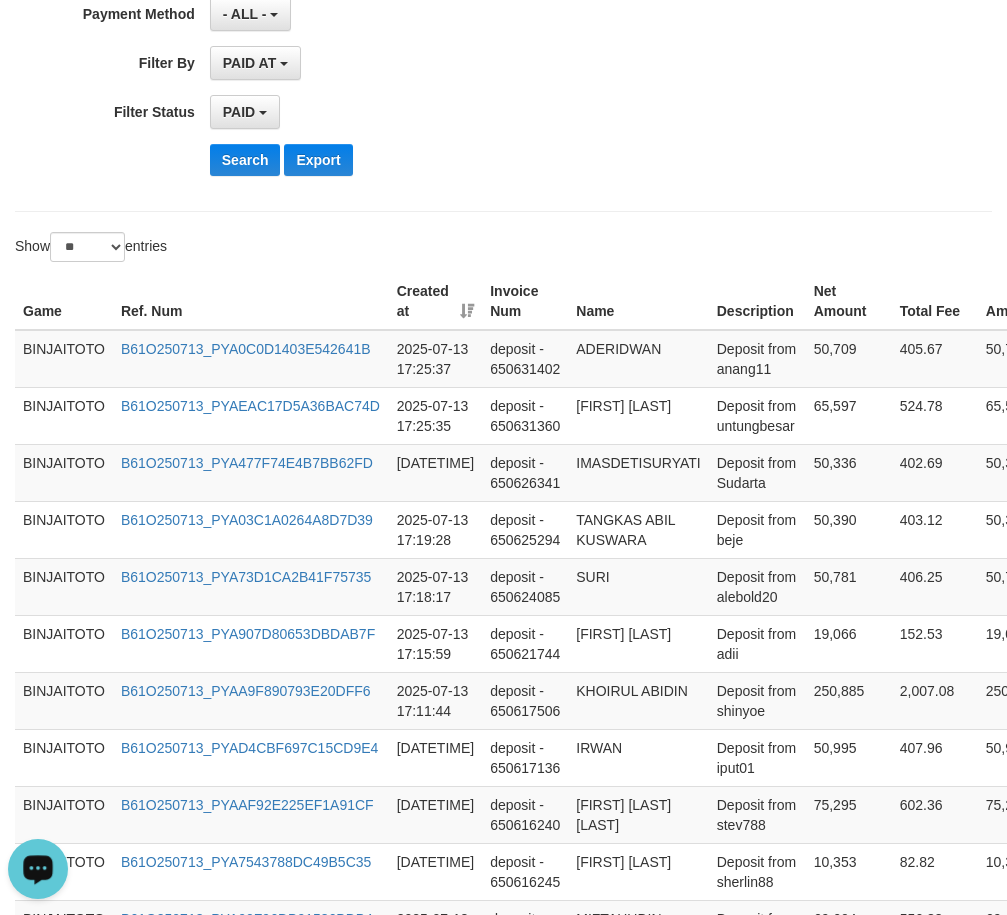 click on "ADERIDWAN" at bounding box center (638, 359) 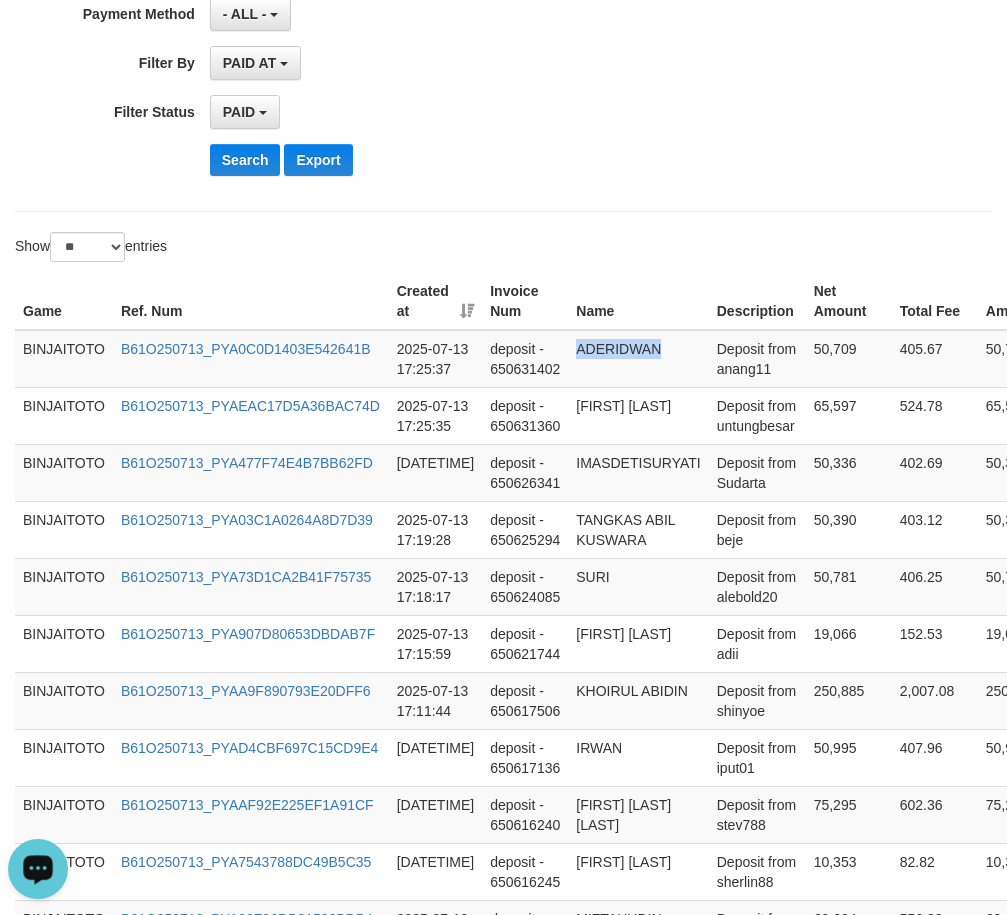 click on "ADERIDWAN" at bounding box center [638, 359] 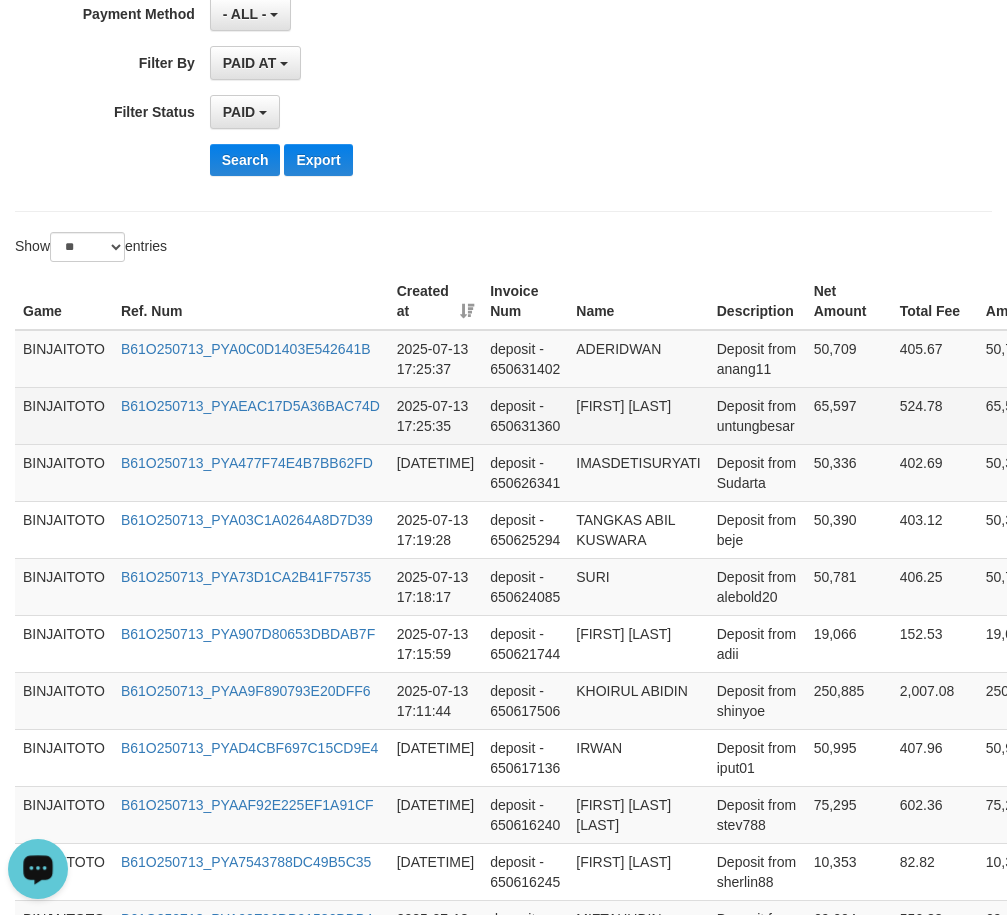 click on "[FIRST] [LAST]" at bounding box center [638, 415] 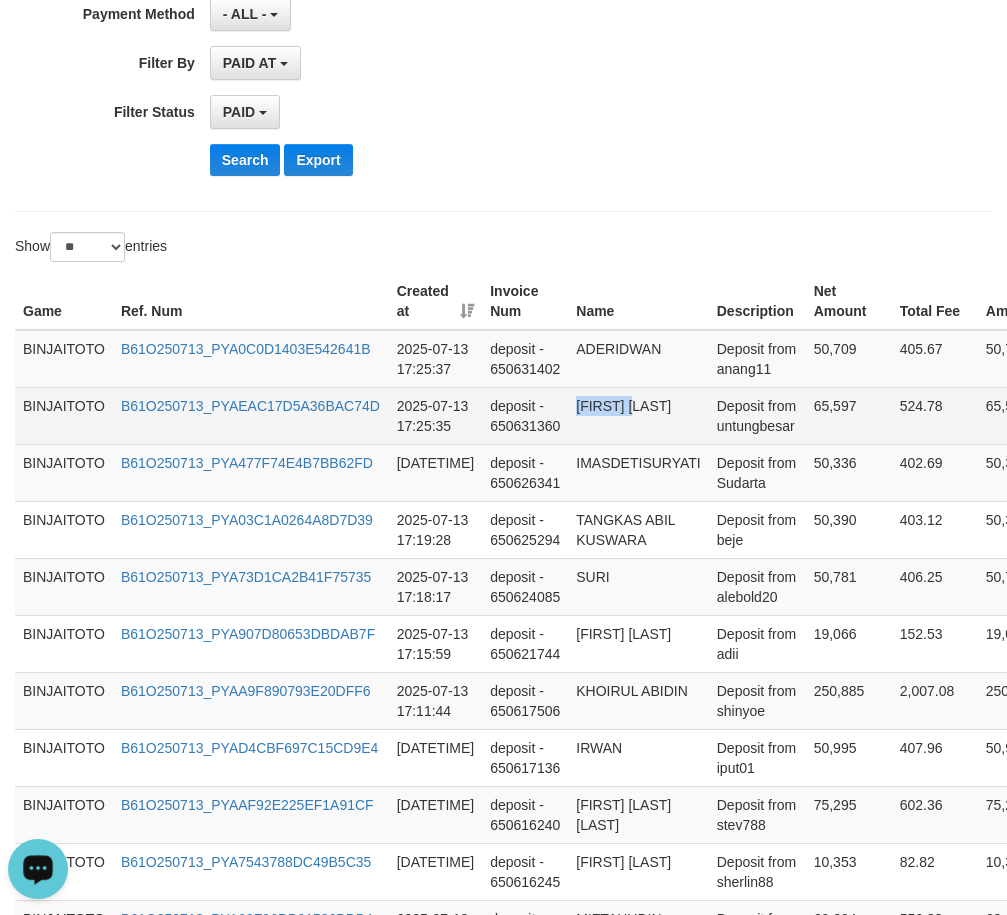 drag, startPoint x: 585, startPoint y: 406, endPoint x: 633, endPoint y: 403, distance: 48.09366 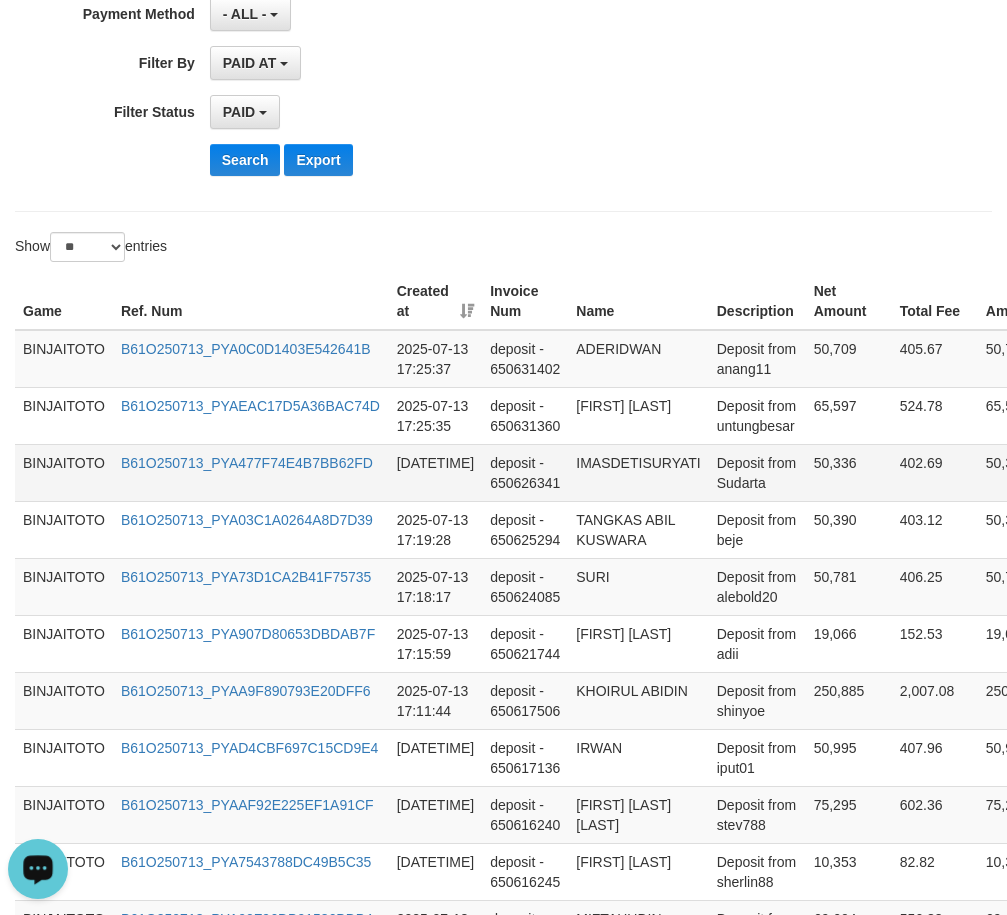 click on "IMASDETISURYATI" at bounding box center [638, 472] 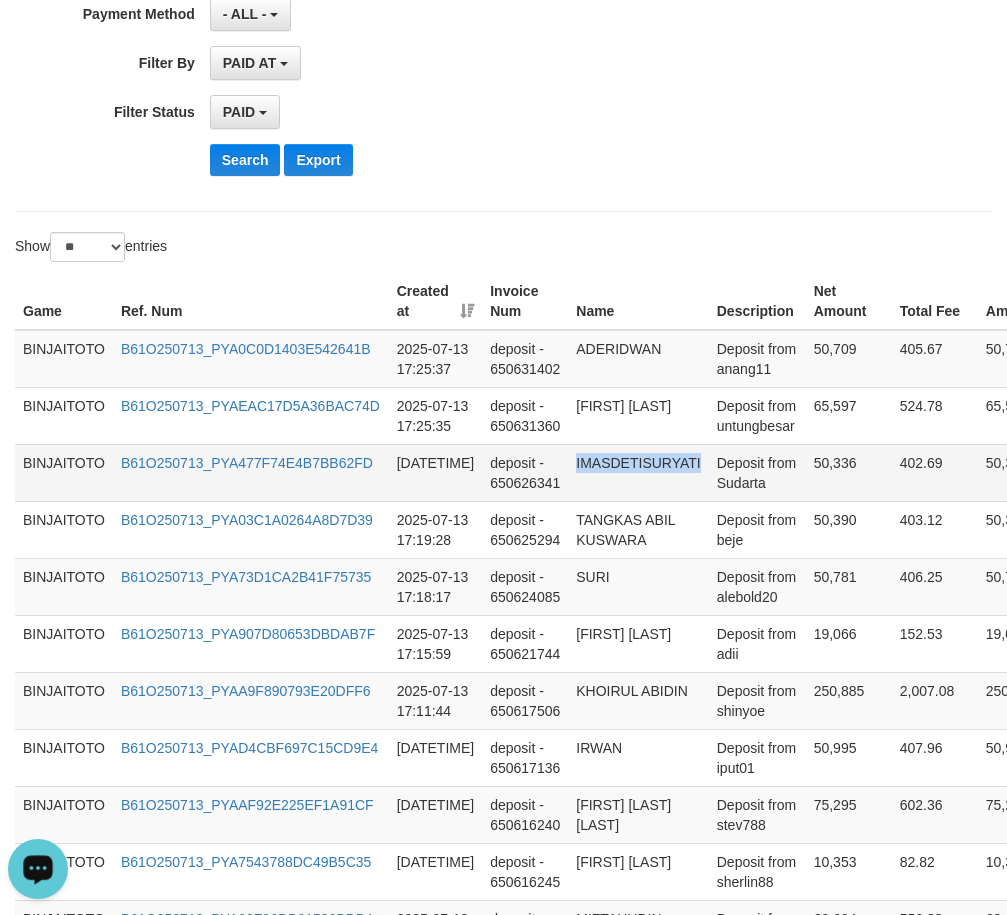 click on "IMASDETISURYATI" at bounding box center (638, 472) 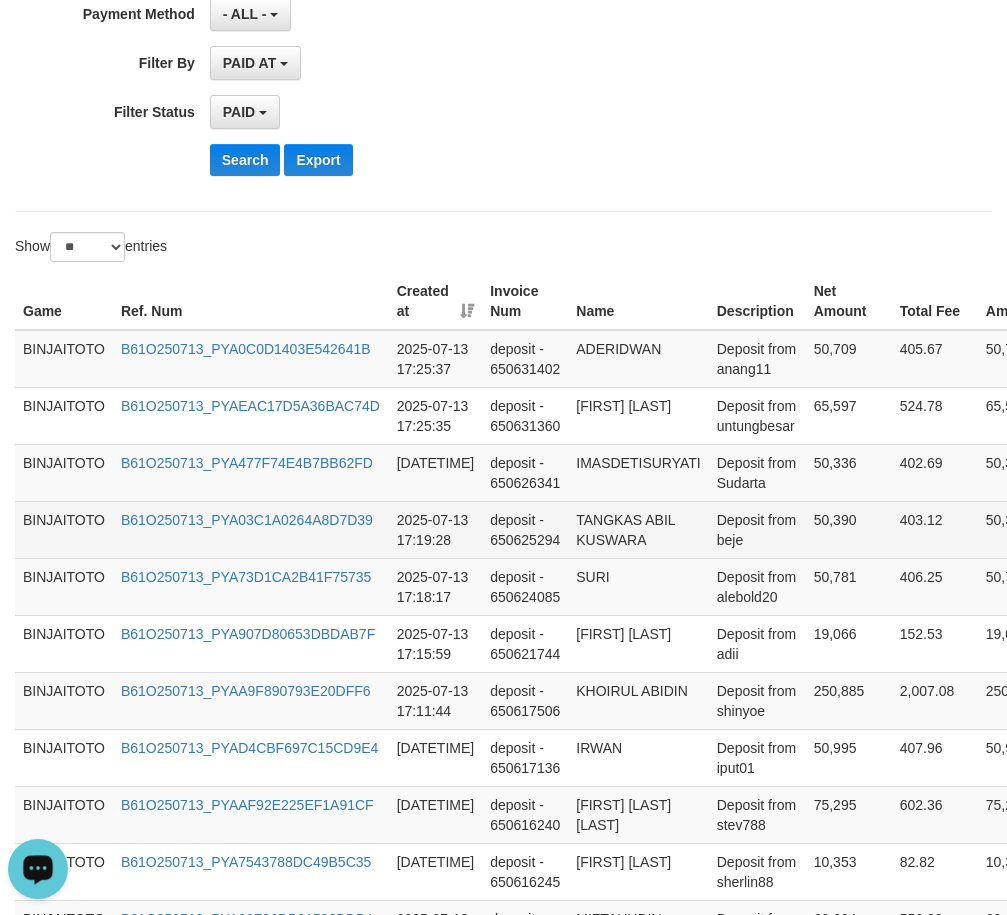 click on "TANGKAS ABIL KUSWARA" at bounding box center (638, 529) 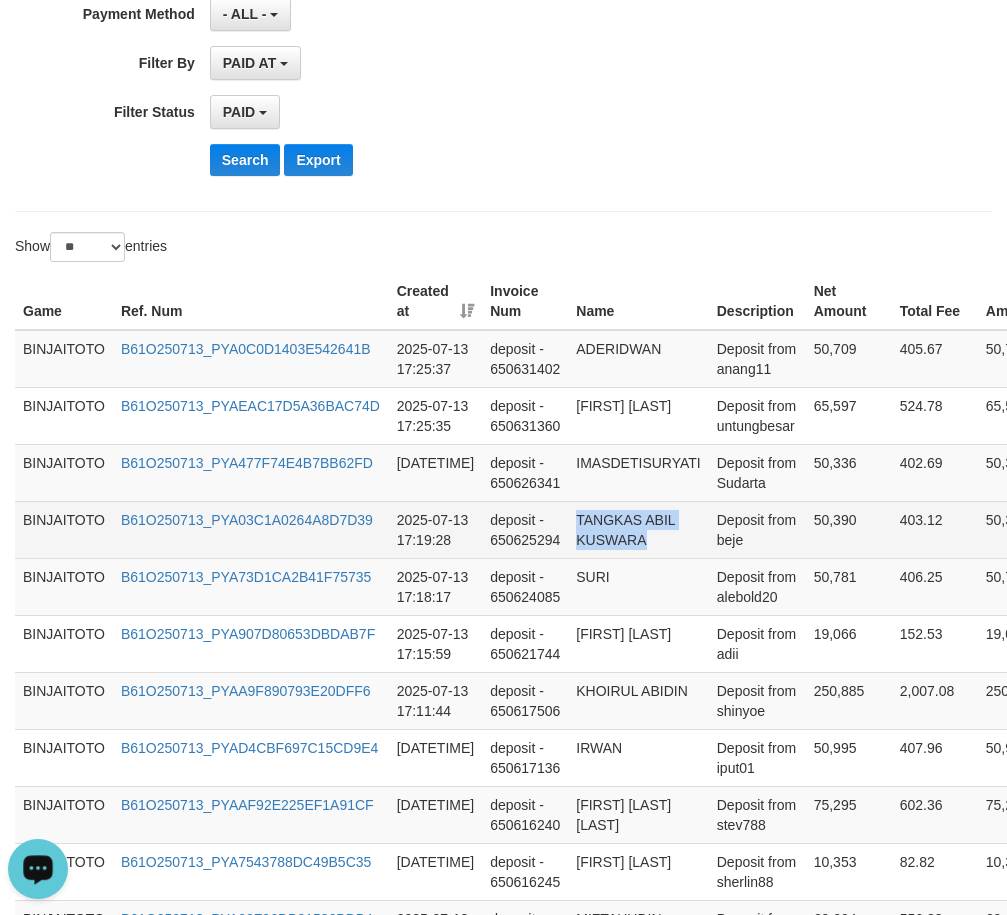 drag, startPoint x: 598, startPoint y: 521, endPoint x: 612, endPoint y: 533, distance: 18.439089 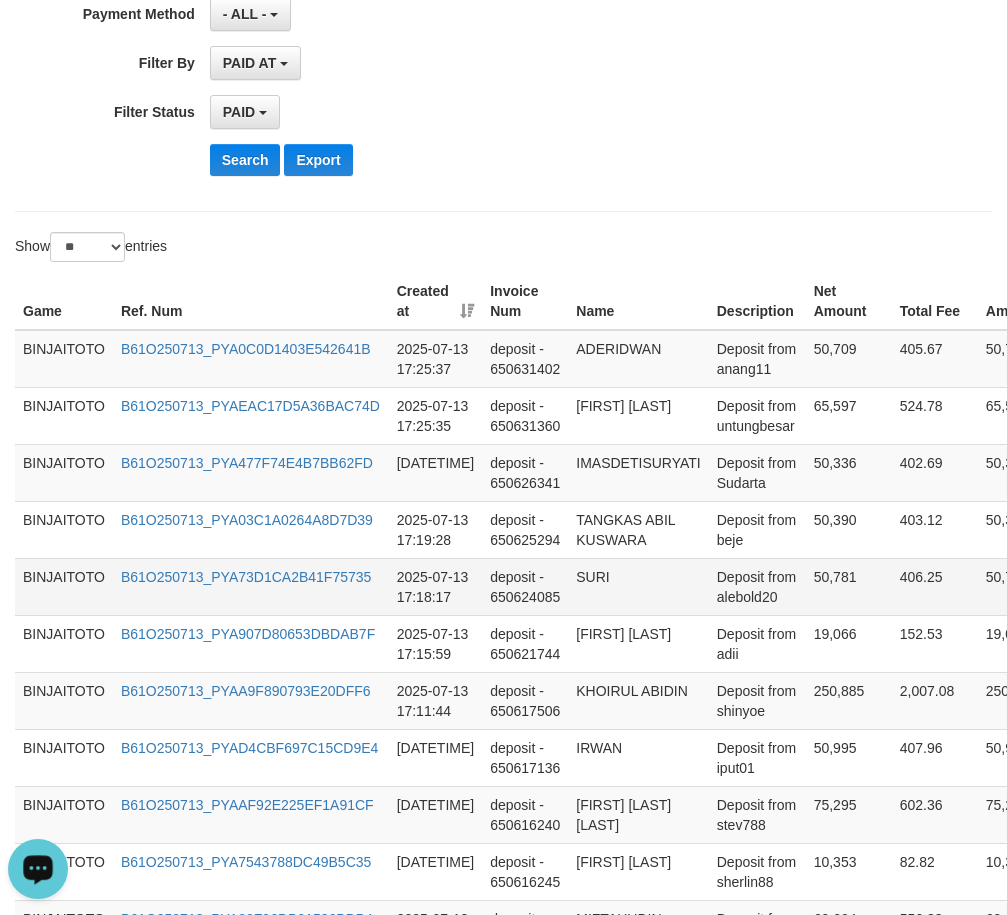 click on "SURI" at bounding box center (638, 586) 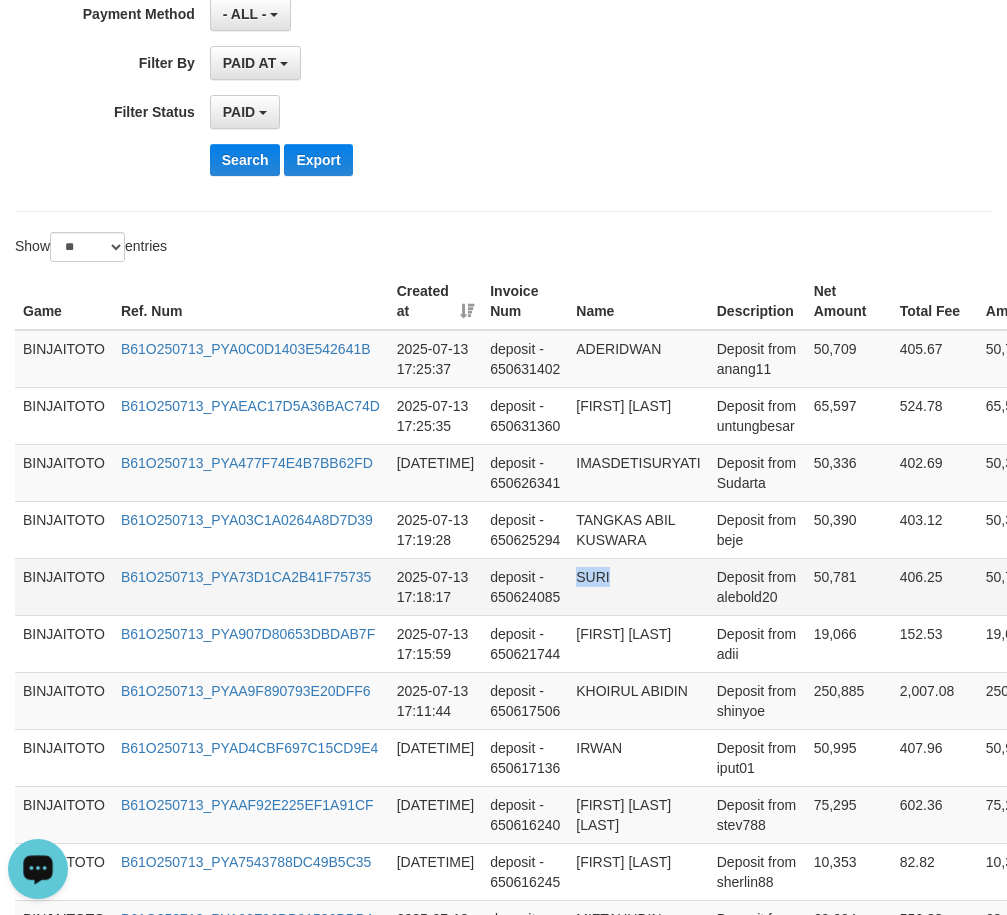 click on "SURI" at bounding box center (638, 586) 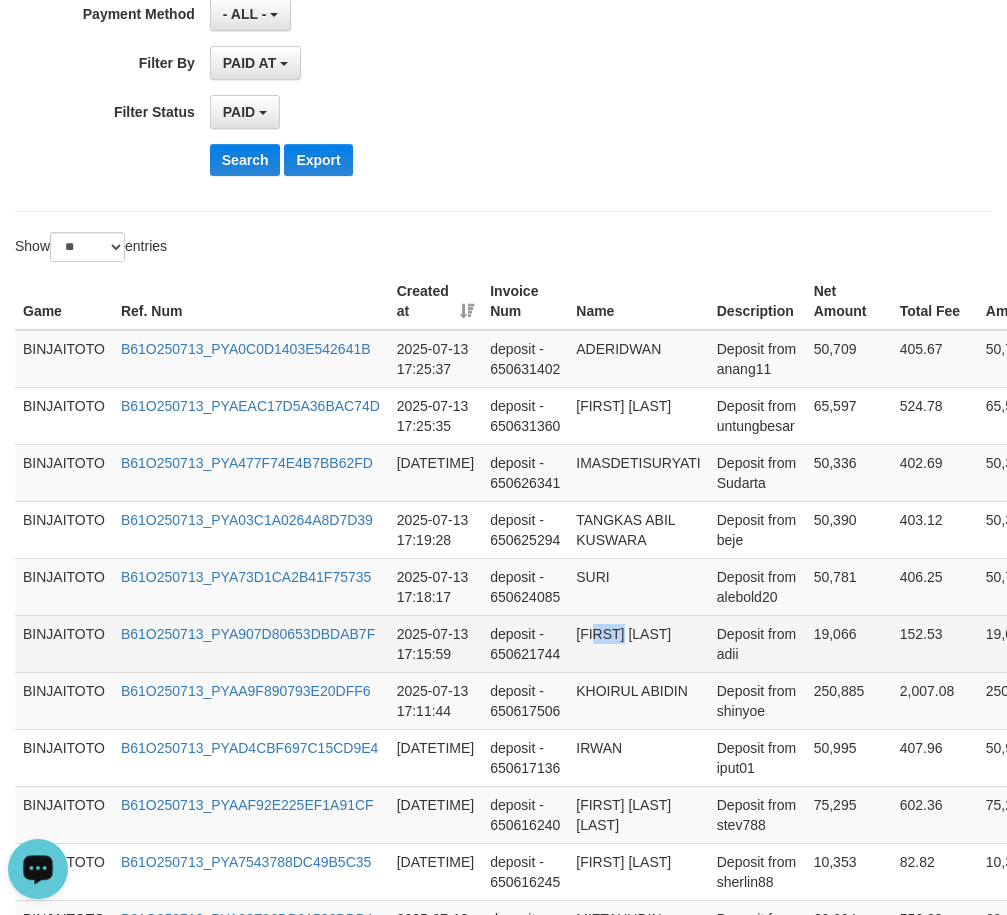 drag, startPoint x: 599, startPoint y: 631, endPoint x: 639, endPoint y: 631, distance: 40 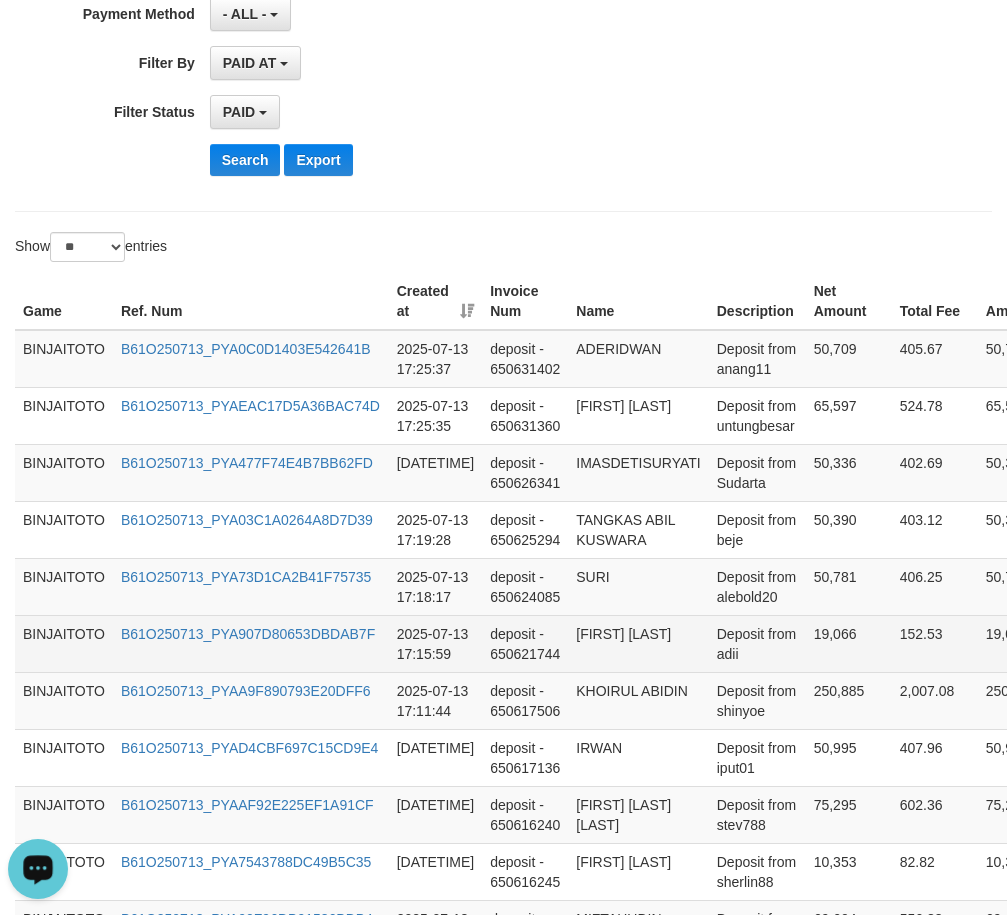 click on "[FIRST] [LAST]" at bounding box center [638, 643] 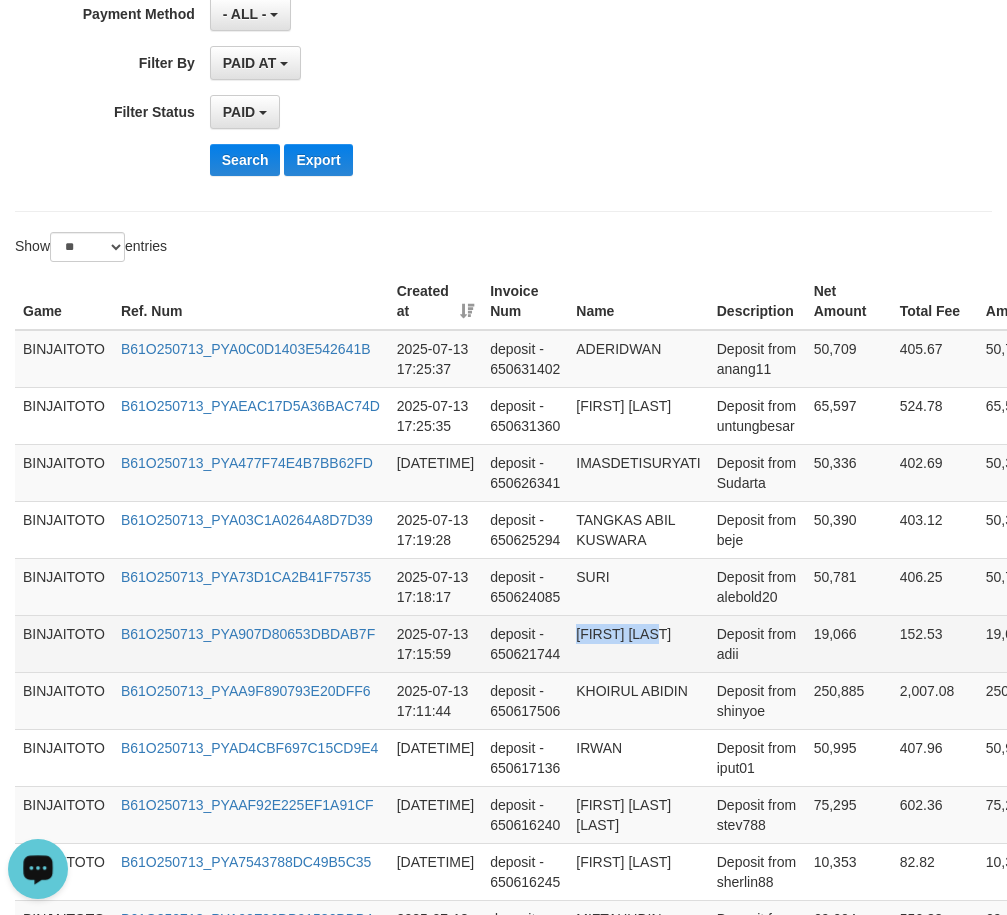 drag, startPoint x: 585, startPoint y: 635, endPoint x: 647, endPoint y: 633, distance: 62.03225 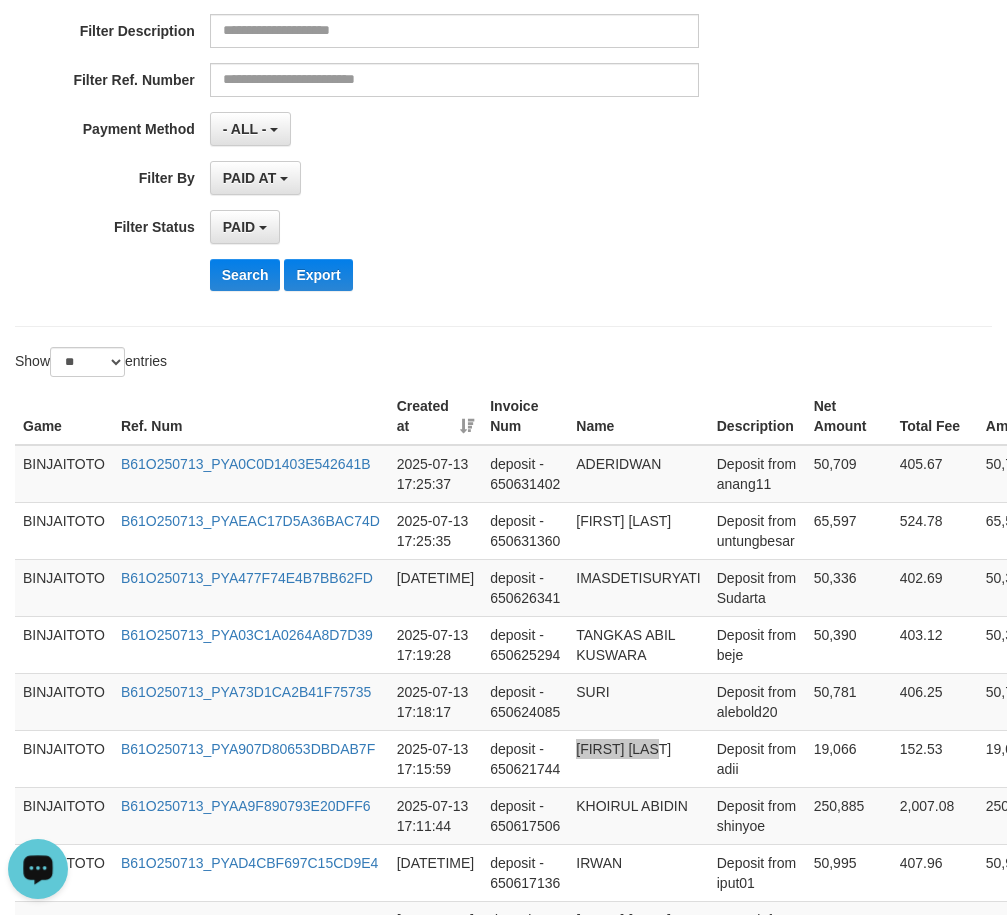 scroll, scrollTop: 200, scrollLeft: 0, axis: vertical 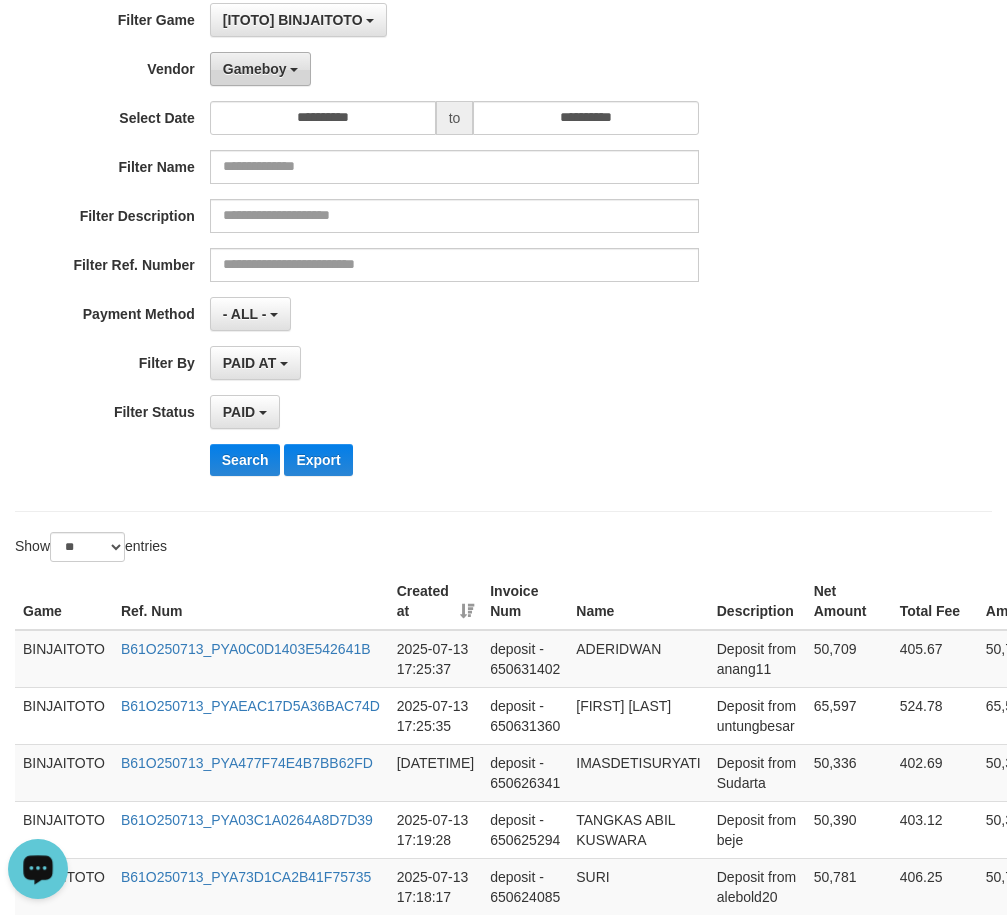 click on "Gameboy" at bounding box center [261, 69] 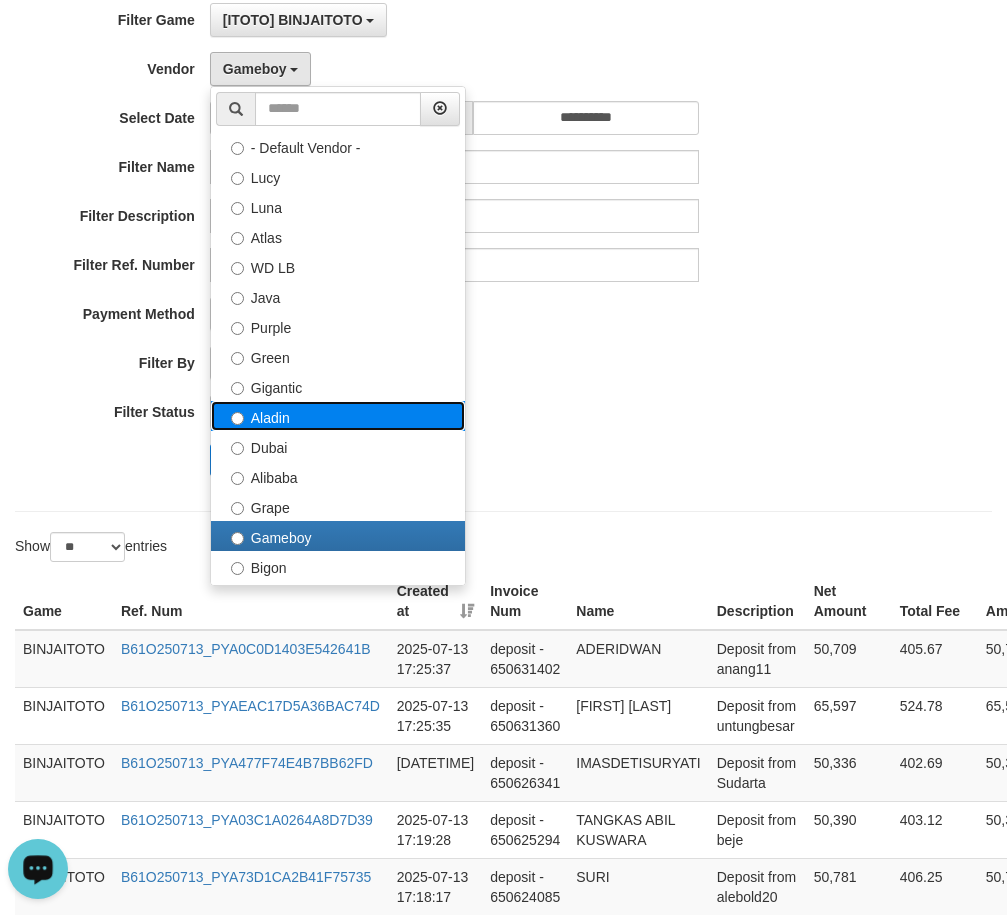 click on "Aladin" at bounding box center (338, 416) 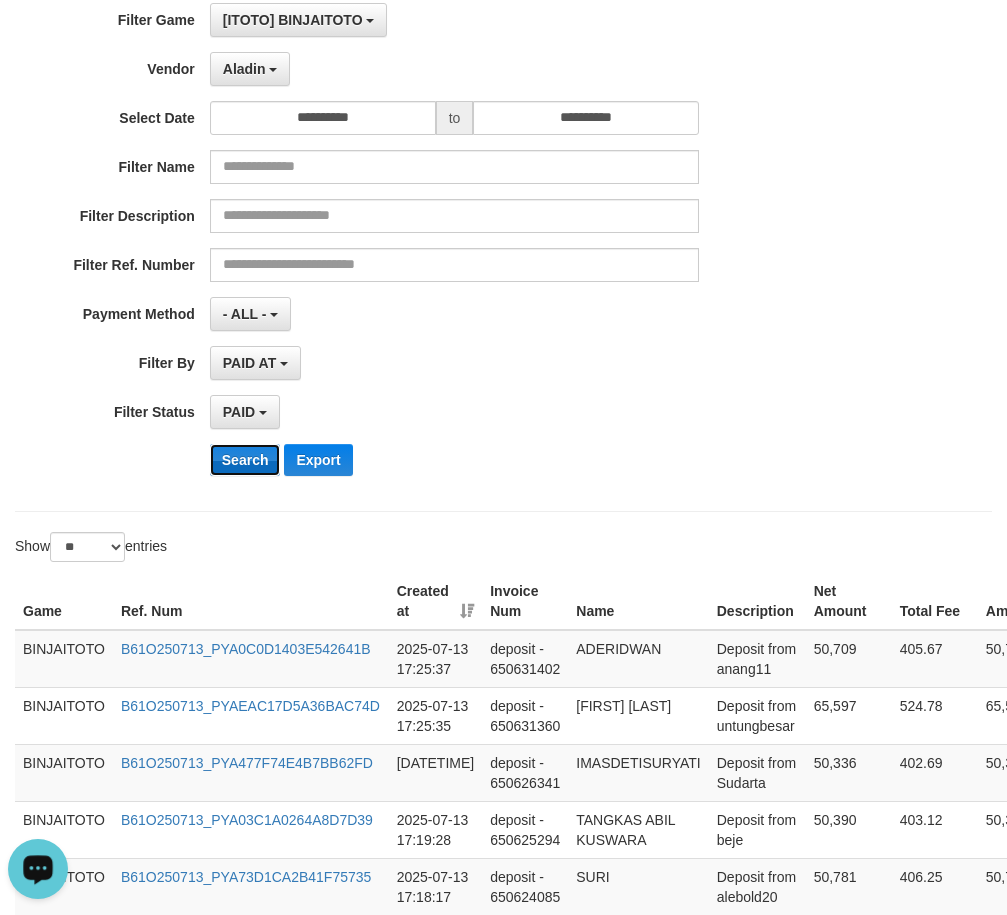 click on "Search" at bounding box center (245, 460) 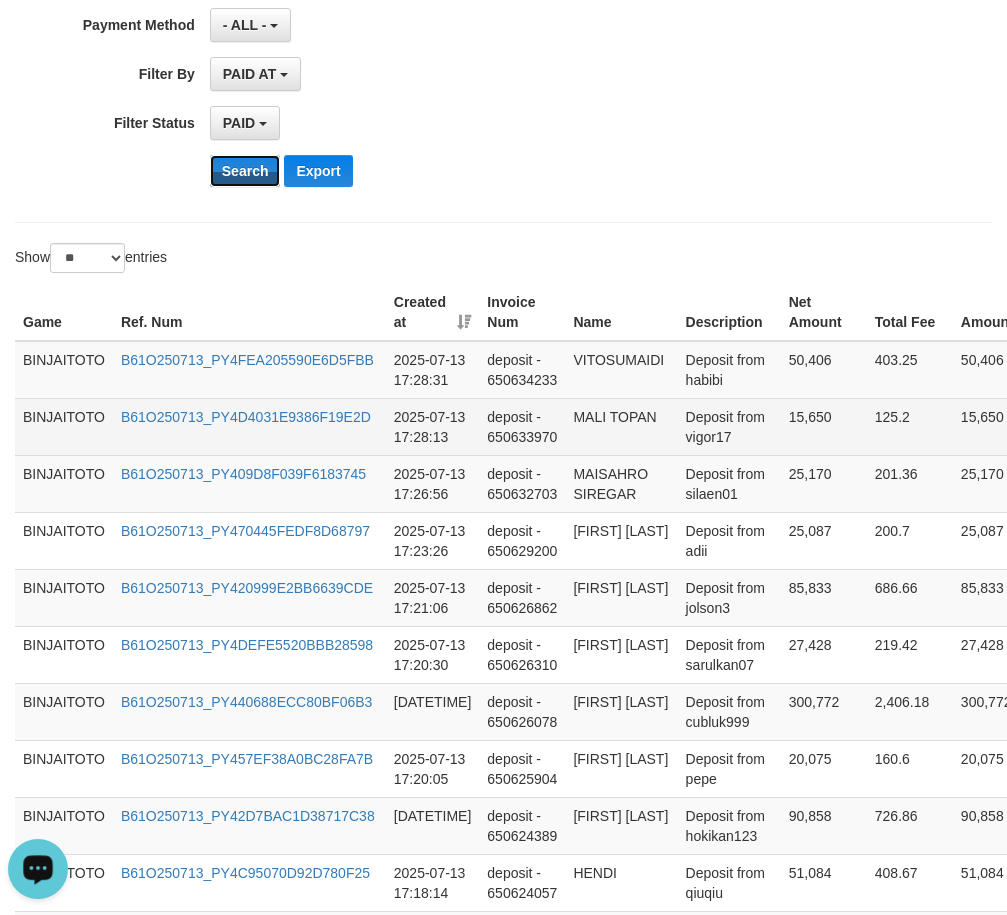 scroll, scrollTop: 500, scrollLeft: 0, axis: vertical 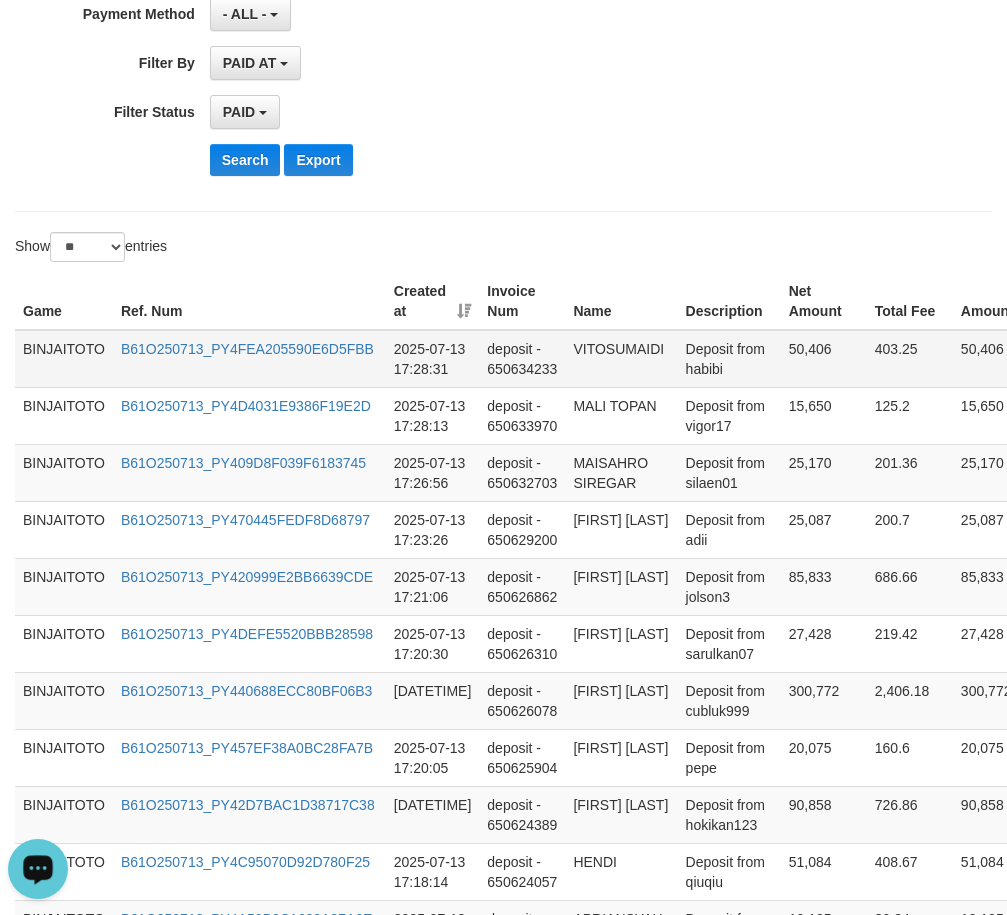 click on "VITOSUMAIDI" at bounding box center (621, 359) 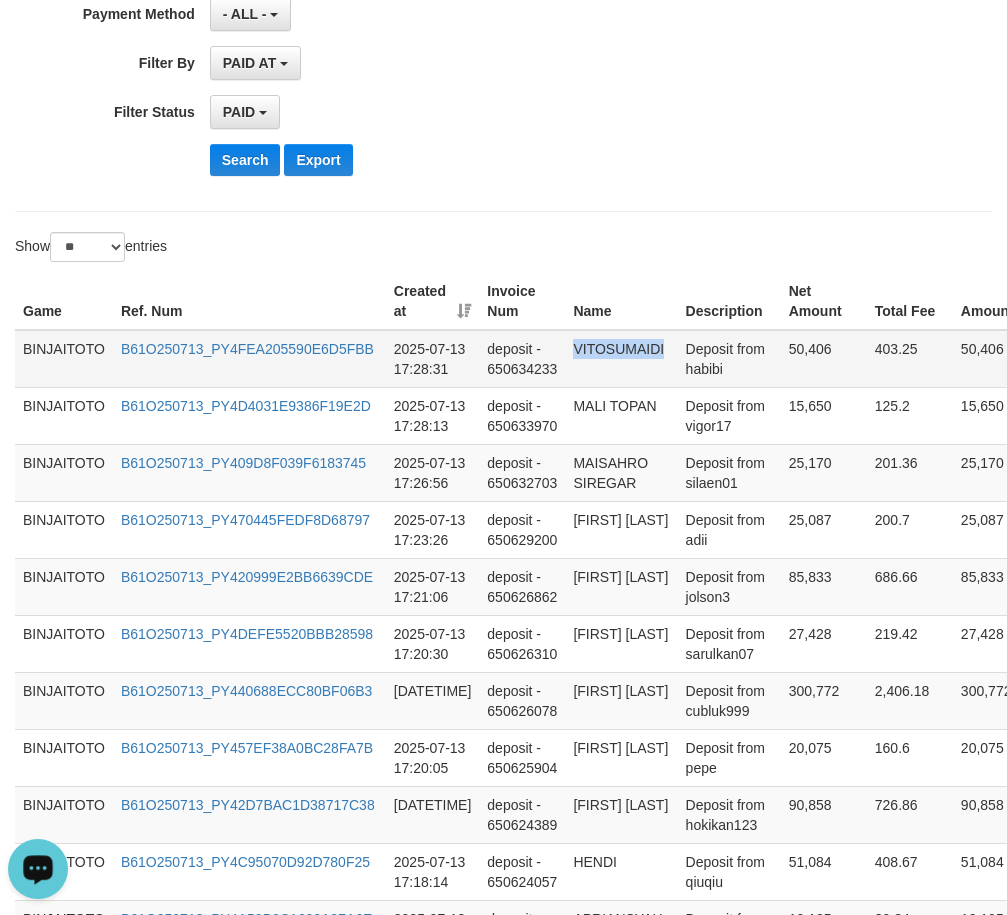click on "VITOSUMAIDI" at bounding box center [621, 359] 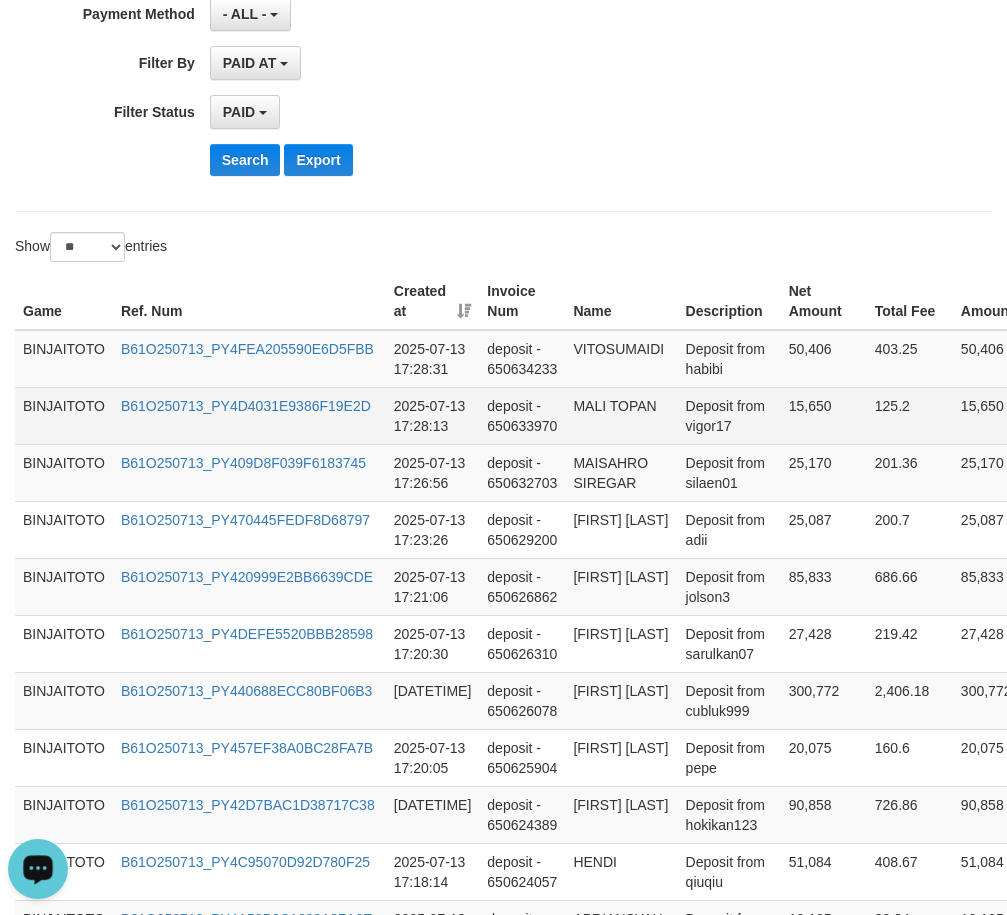 click on "MALI TOPAN" at bounding box center [621, 415] 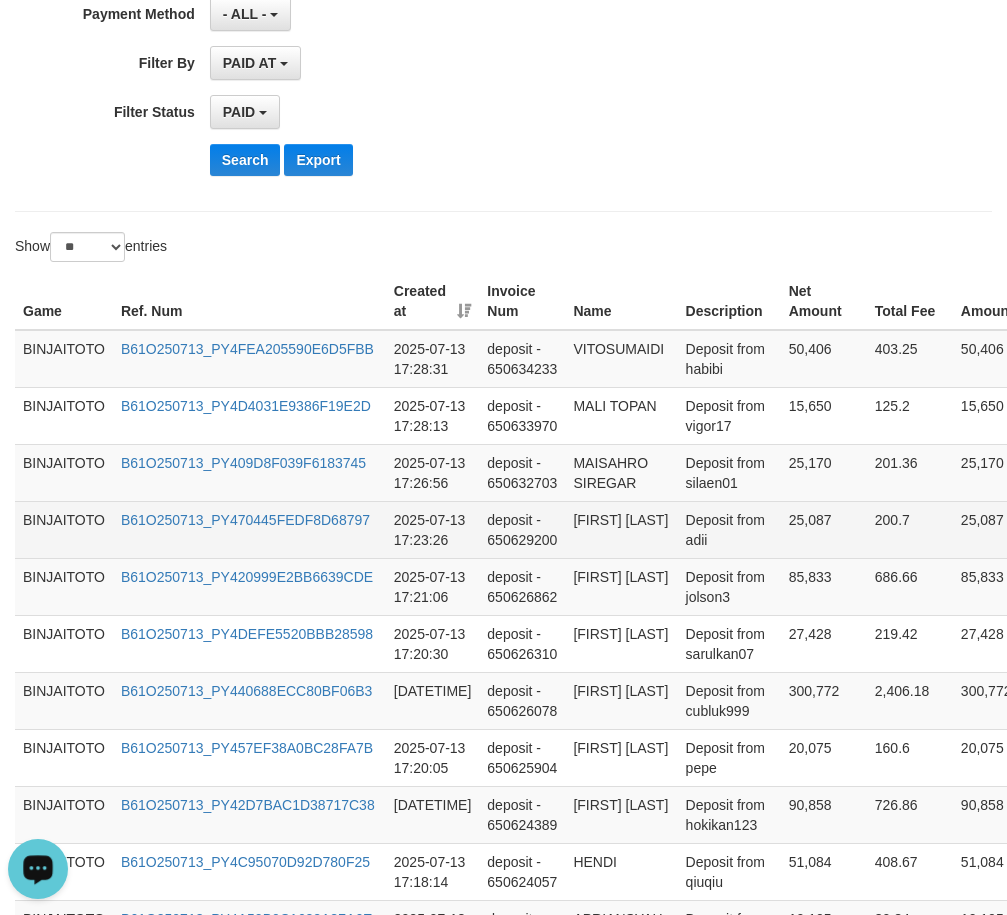 click on "[FIRST] [LAST]" at bounding box center (621, 529) 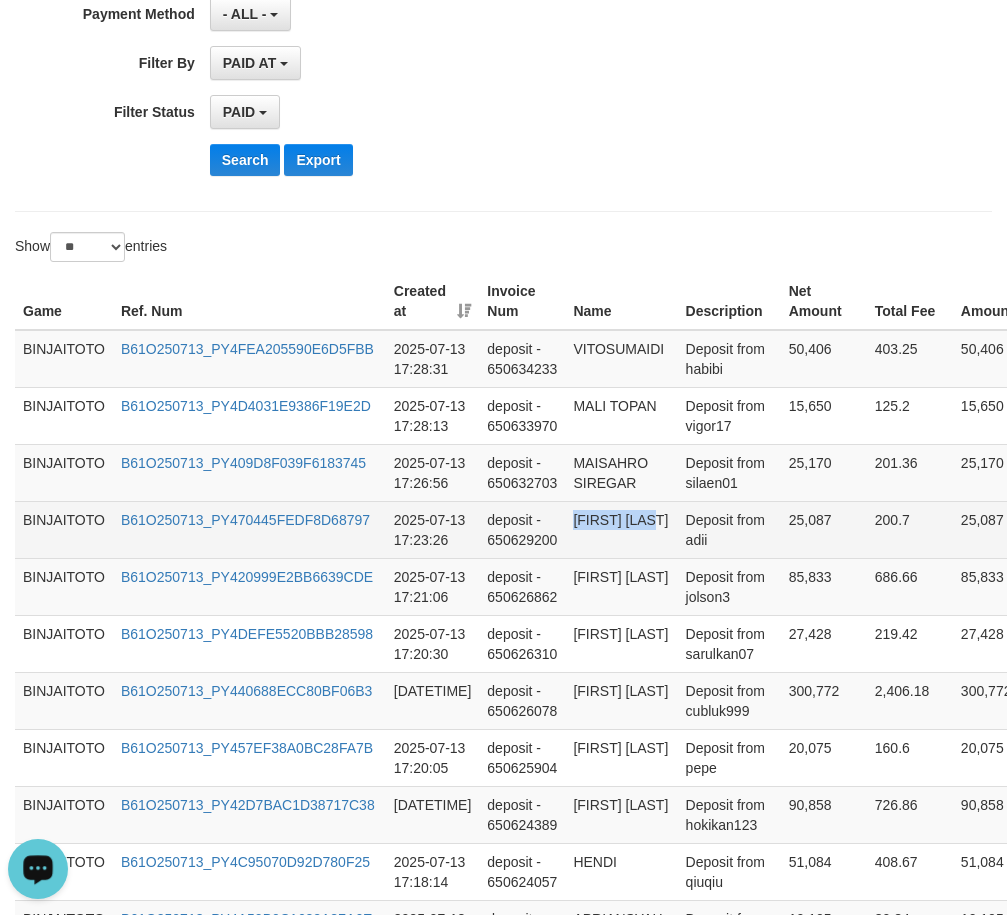 drag, startPoint x: 584, startPoint y: 542, endPoint x: 595, endPoint y: 555, distance: 17.029387 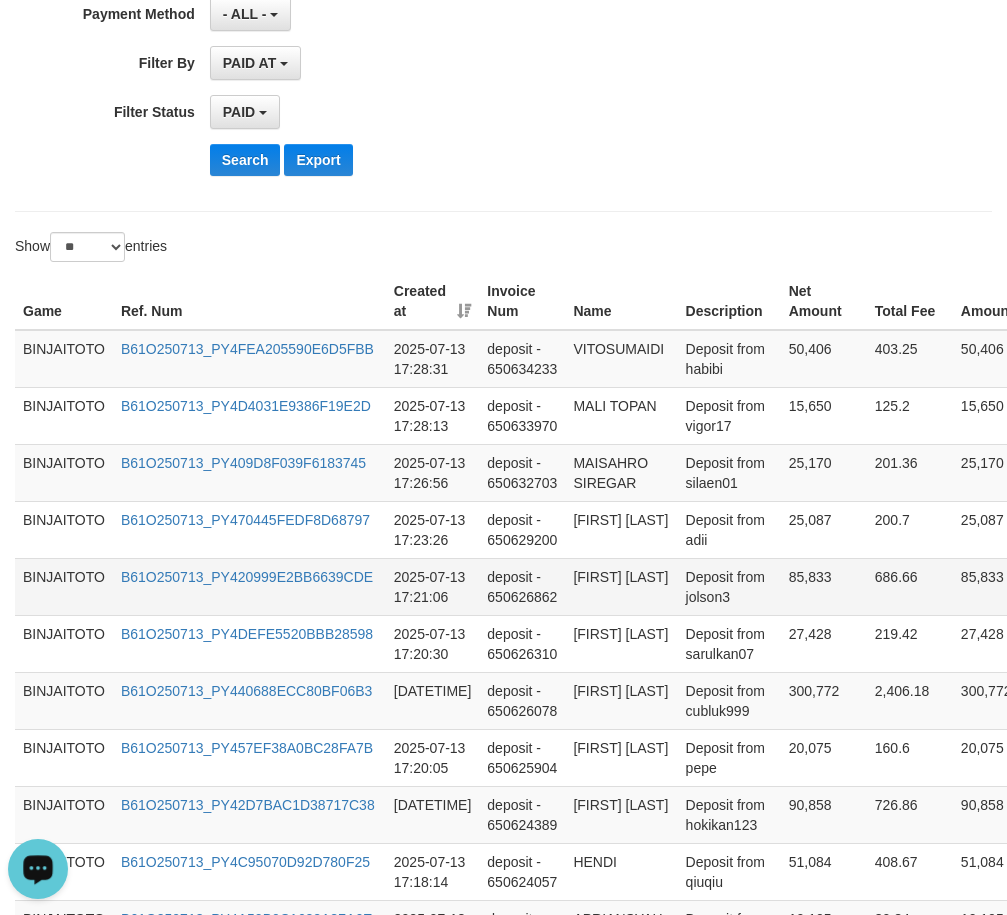 click on "[FIRST] [LAST]" at bounding box center [621, 586] 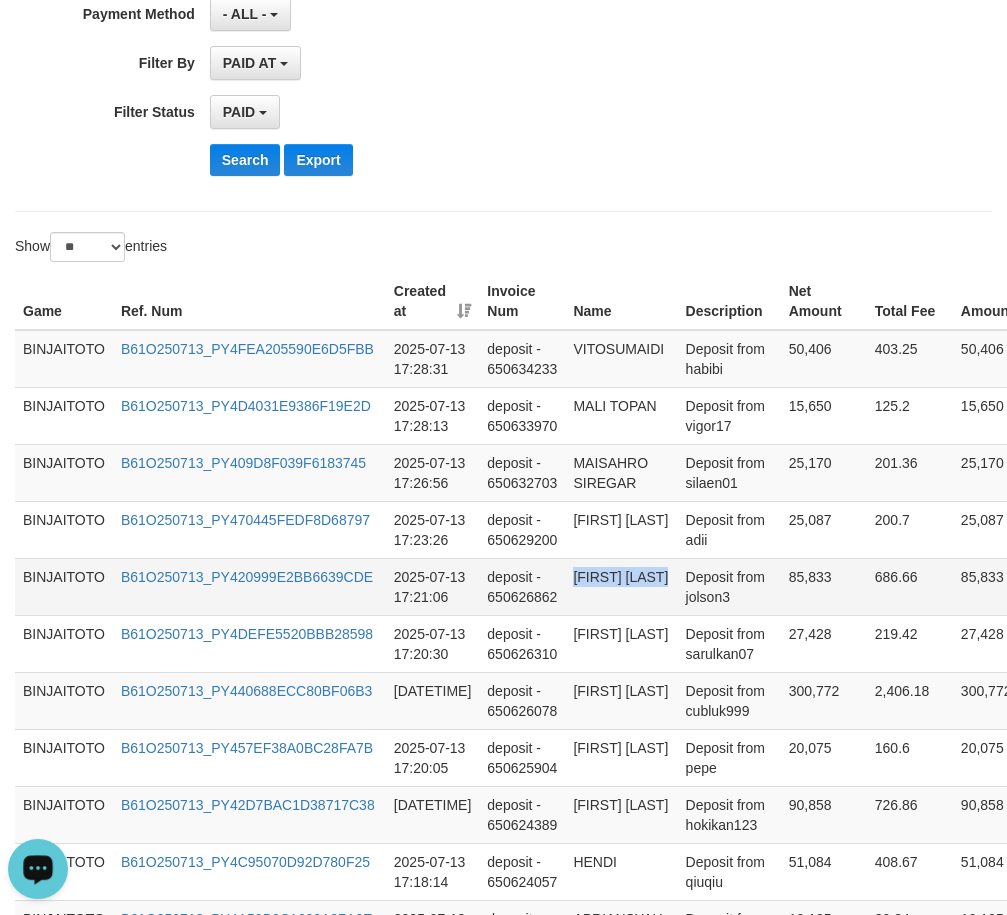 drag, startPoint x: 586, startPoint y: 597, endPoint x: 608, endPoint y: 615, distance: 28.42534 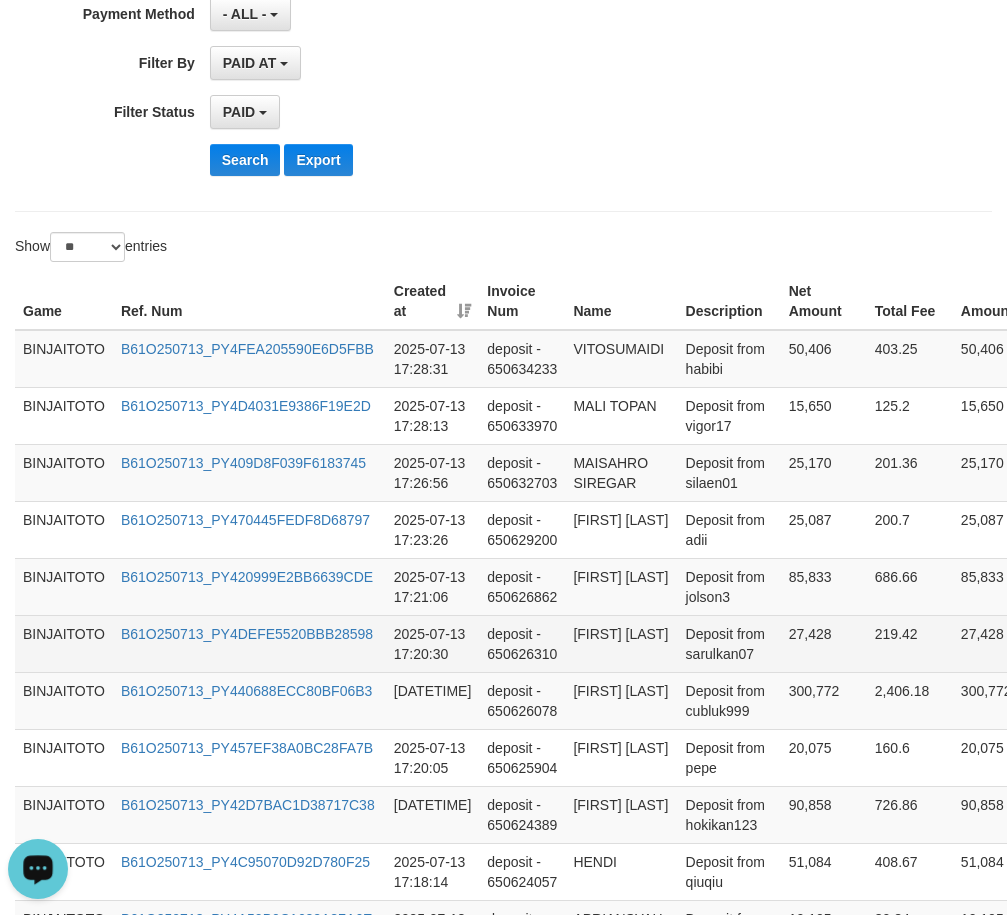 click on "[FIRST] [LAST]" at bounding box center (621, 643) 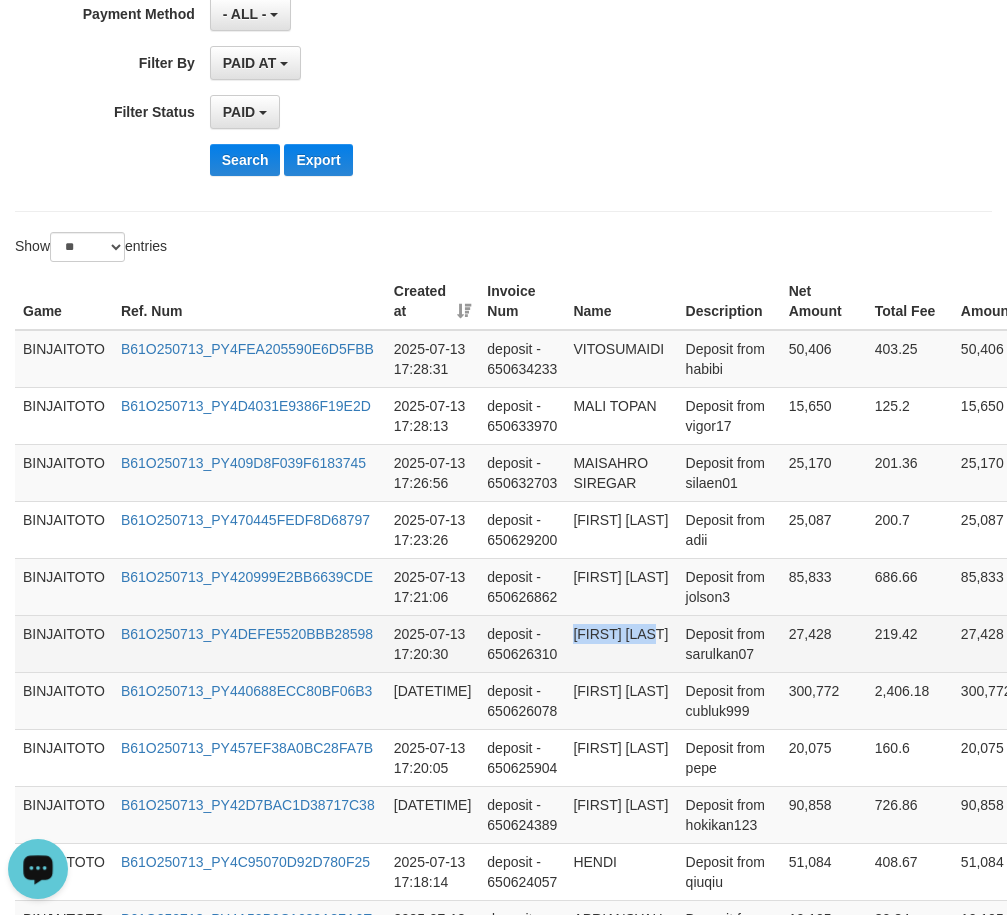 drag, startPoint x: 579, startPoint y: 660, endPoint x: 605, endPoint y: 677, distance: 31.06445 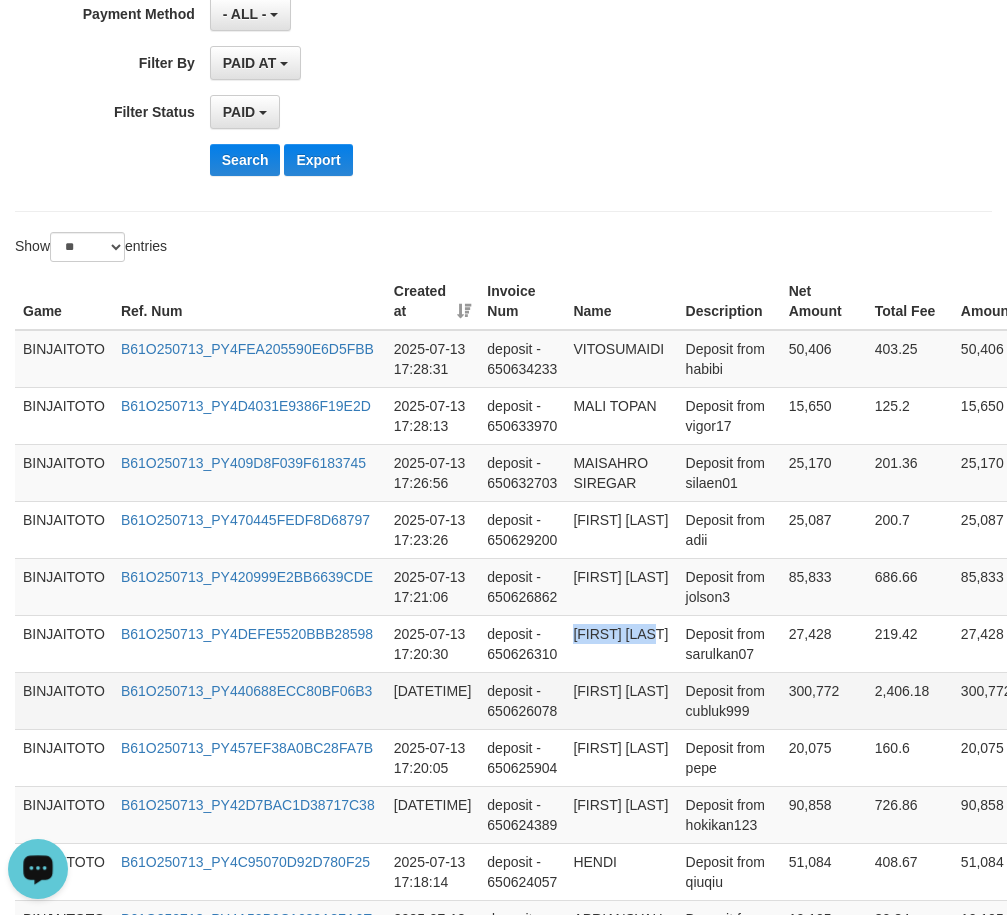 click on "[FIRST] [LAST]" at bounding box center (621, 700) 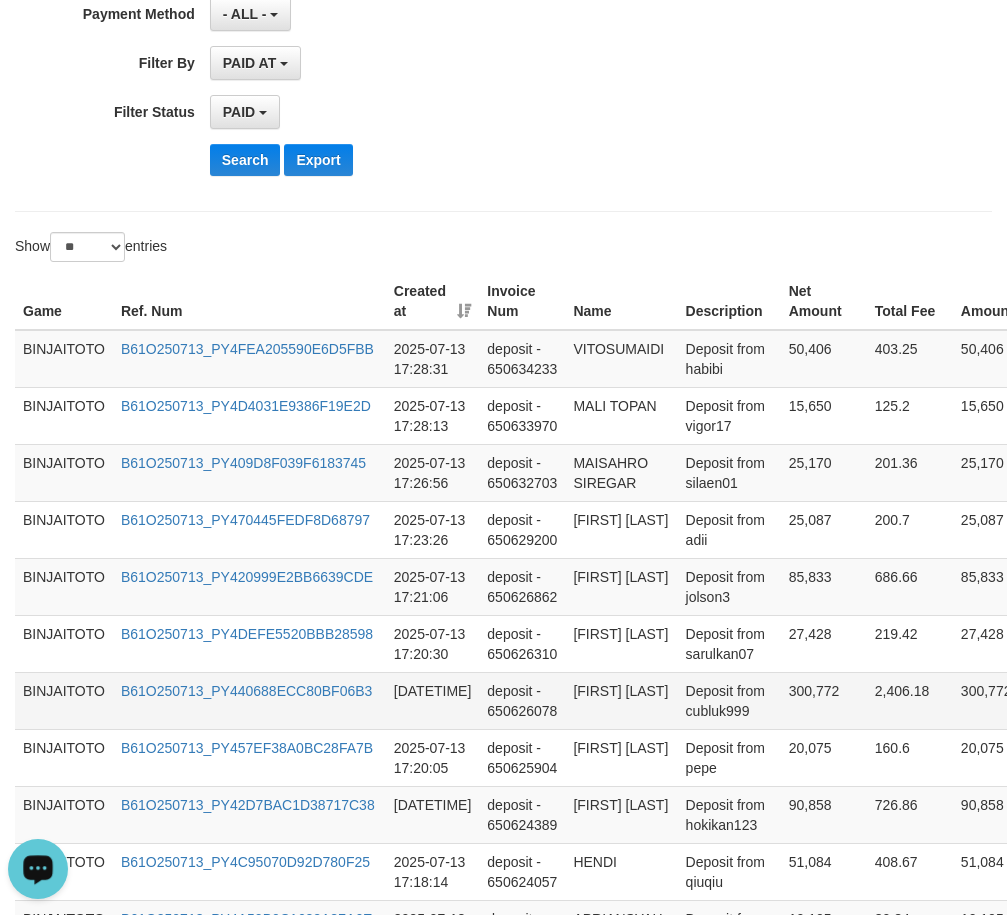 click on "[FIRST] [LAST]" at bounding box center (621, 700) 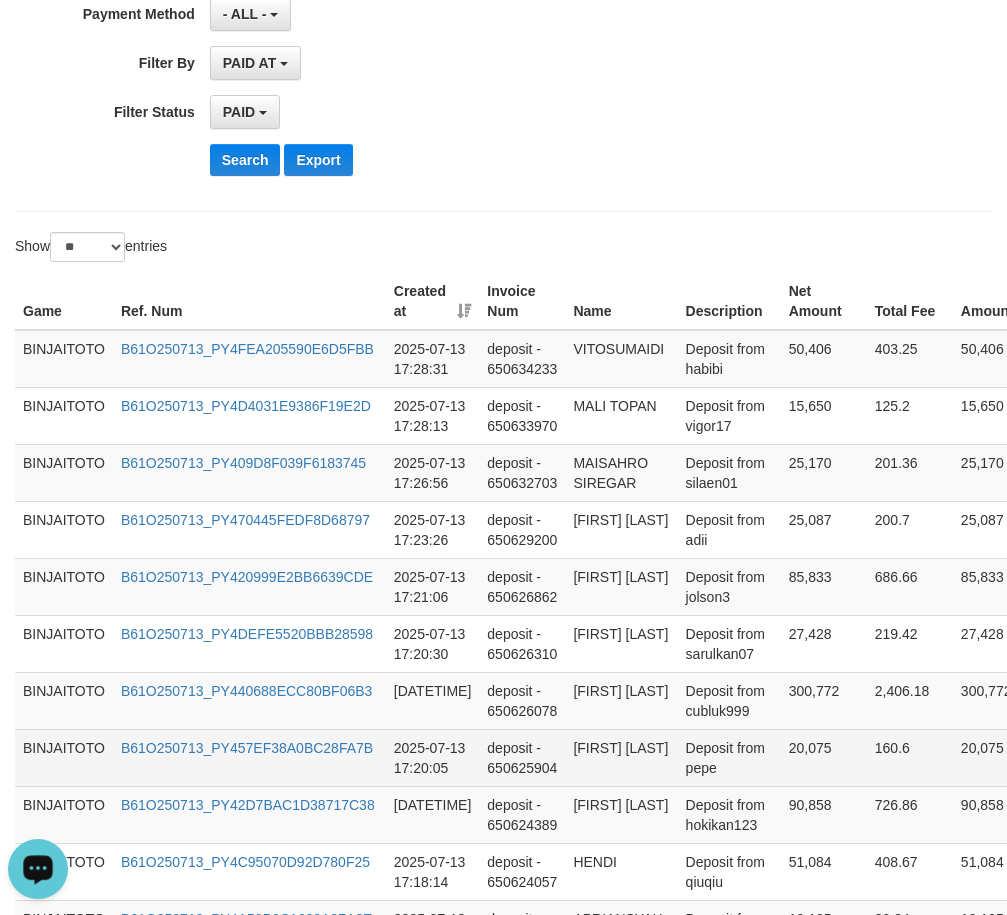 click on "[FIRST] [LAST]" at bounding box center (621, 757) 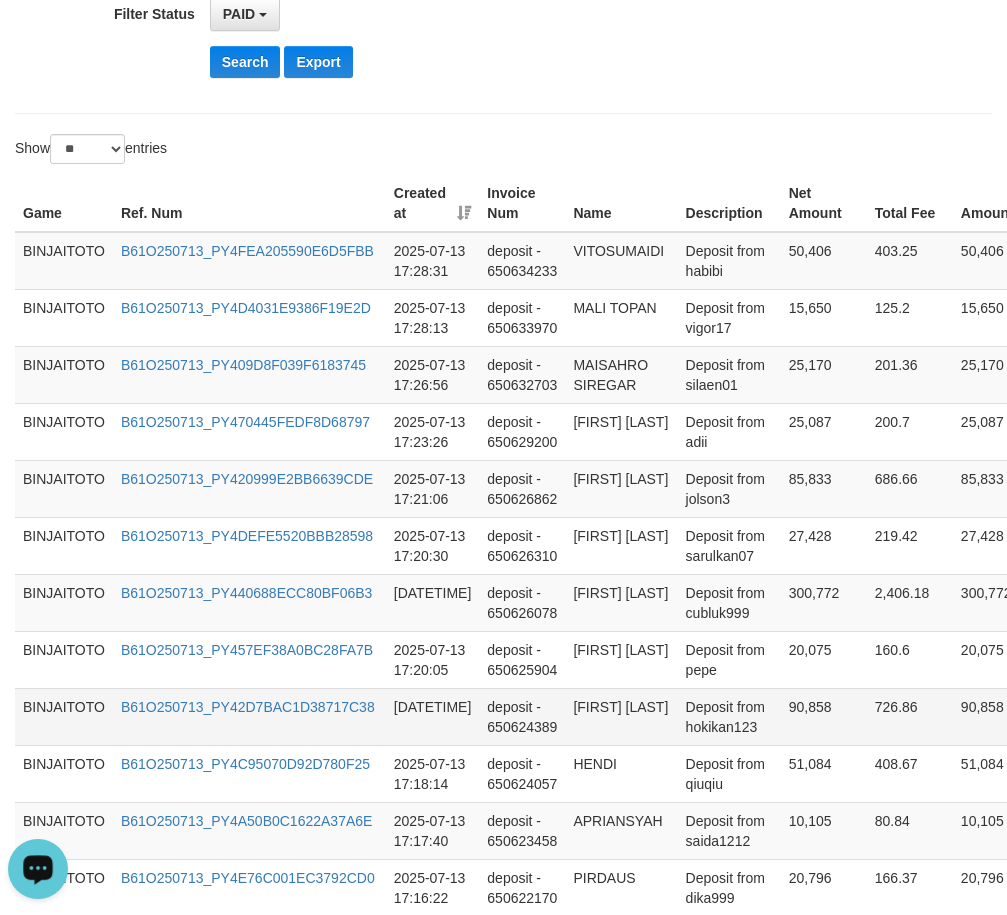 scroll, scrollTop: 700, scrollLeft: 0, axis: vertical 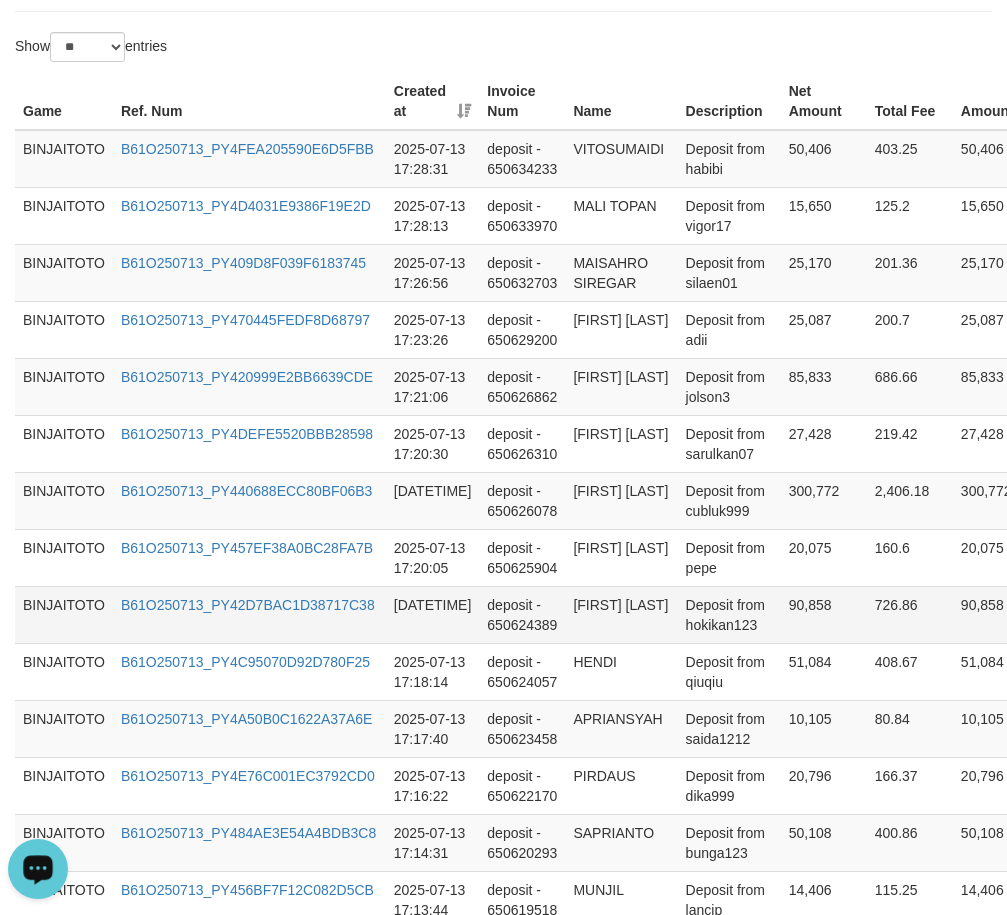 click on "[FIRST] [LAST]" at bounding box center (621, 614) 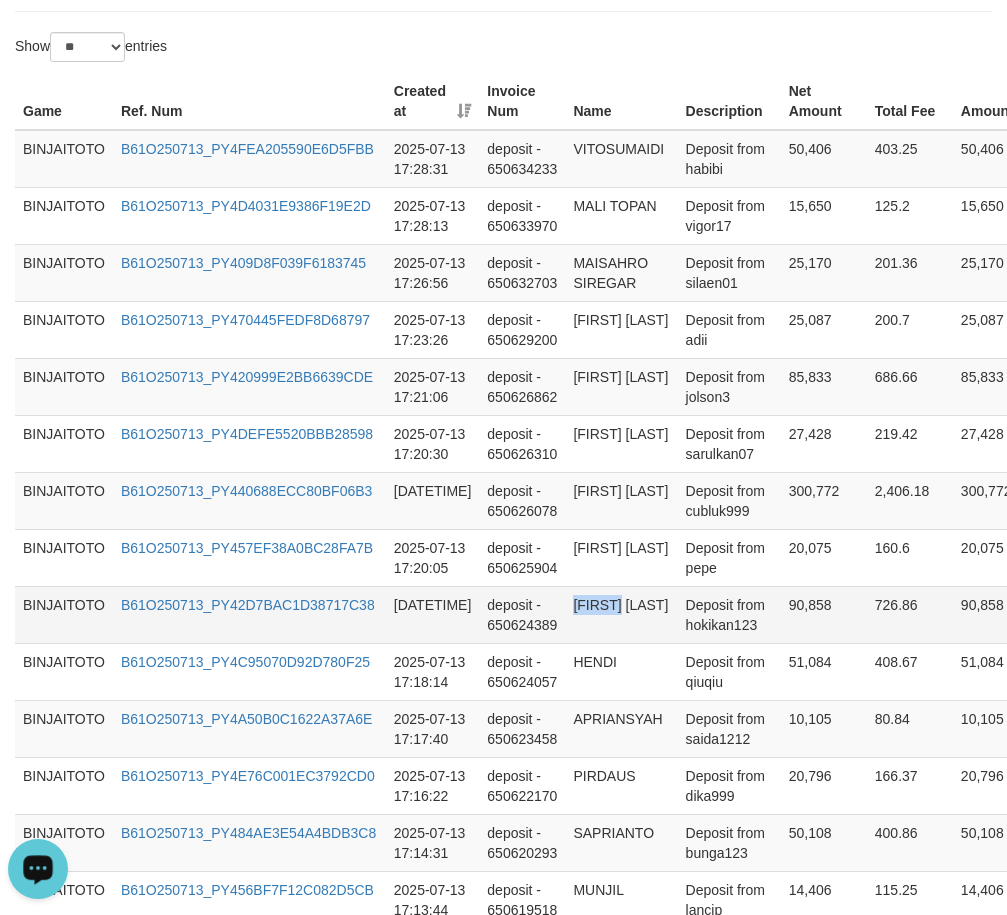 drag, startPoint x: 575, startPoint y: 669, endPoint x: 609, endPoint y: 669, distance: 34 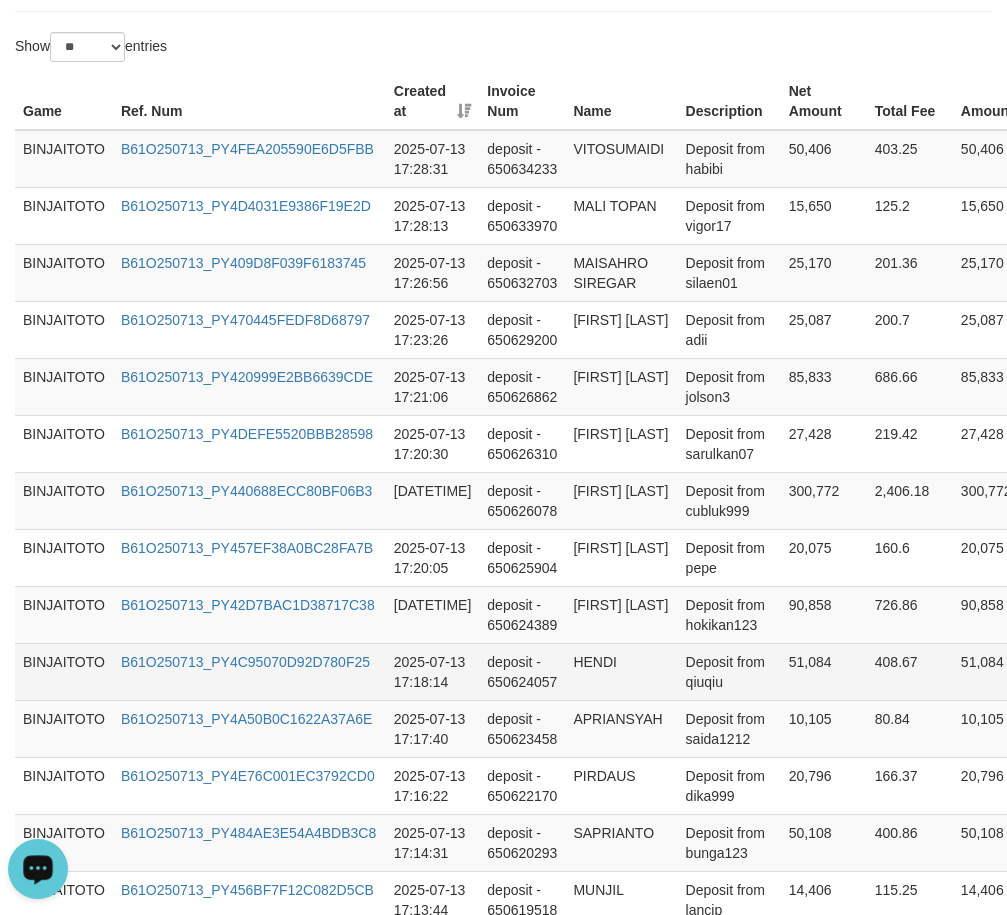 click on "HENDI" at bounding box center (621, 671) 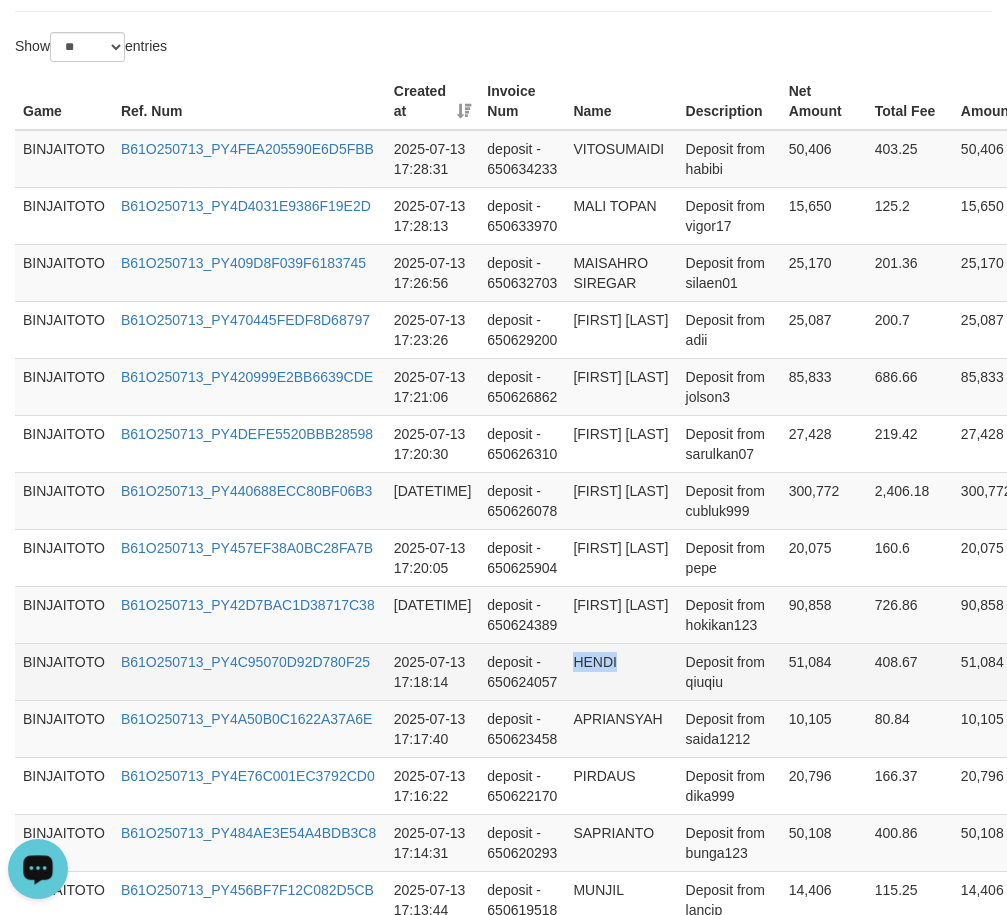 click on "HENDI" at bounding box center [621, 671] 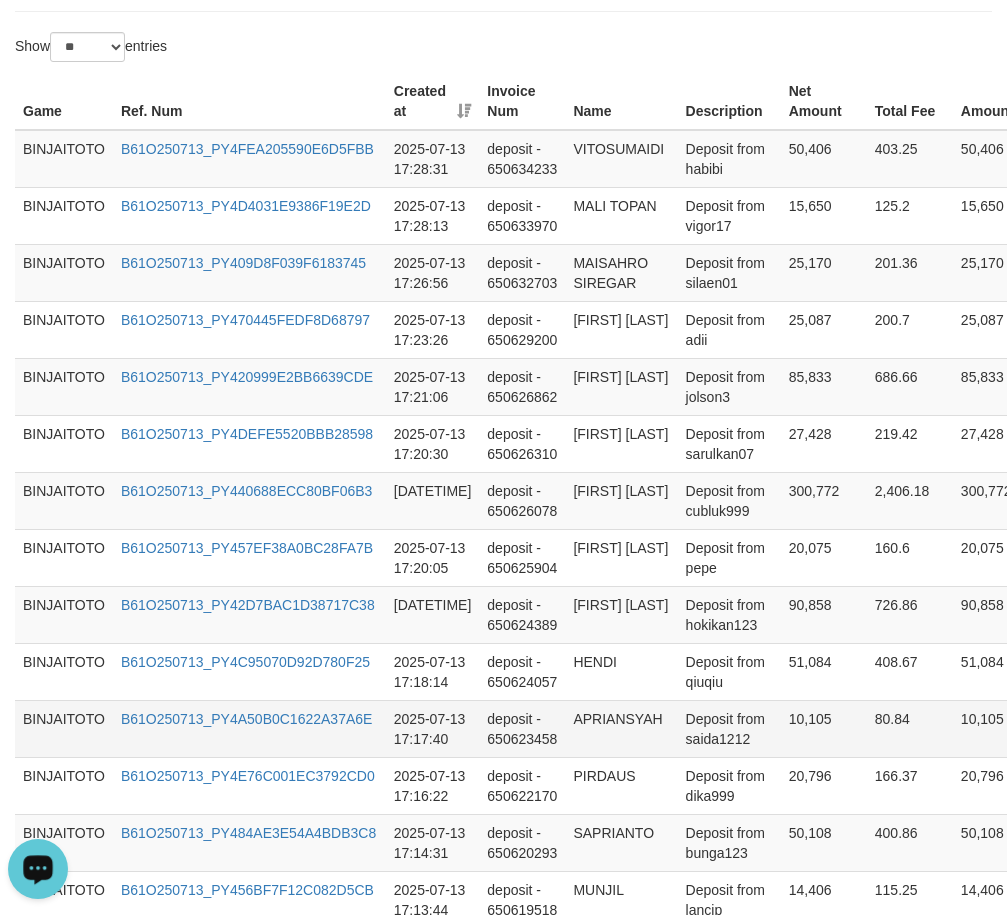 click on "APRIANSYAH" at bounding box center [621, 728] 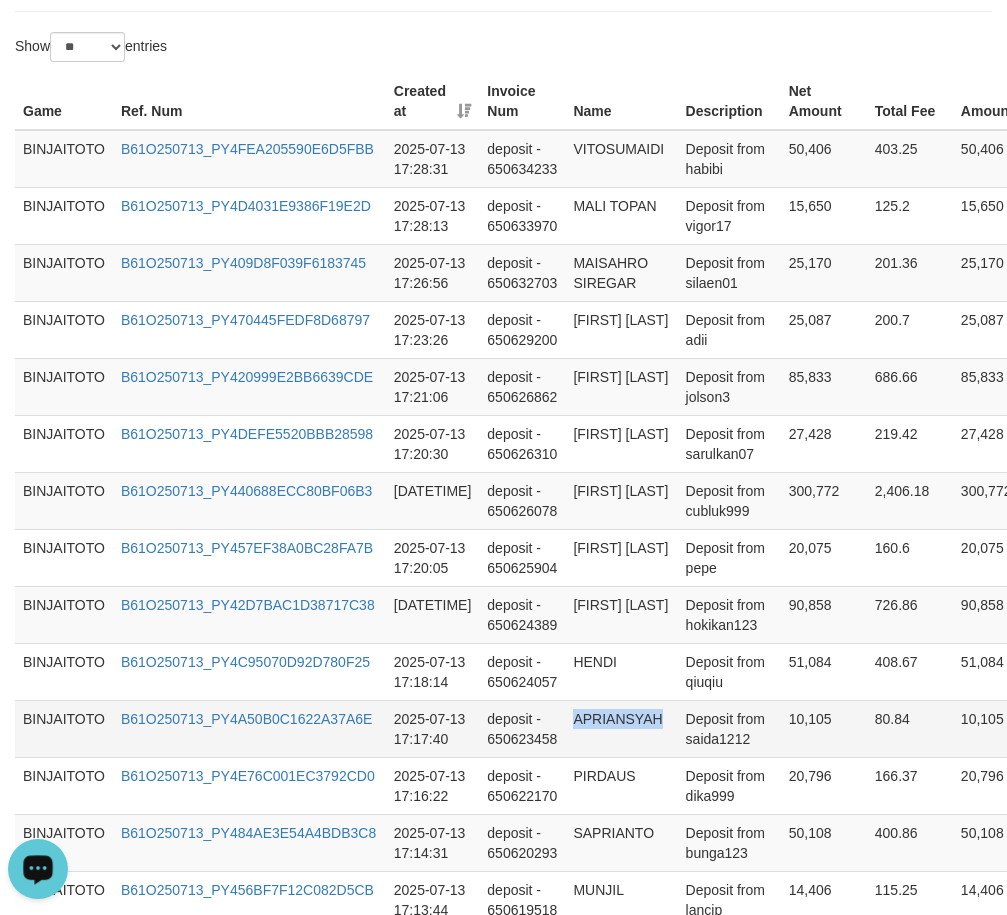 click on "APRIANSYAH" at bounding box center [621, 728] 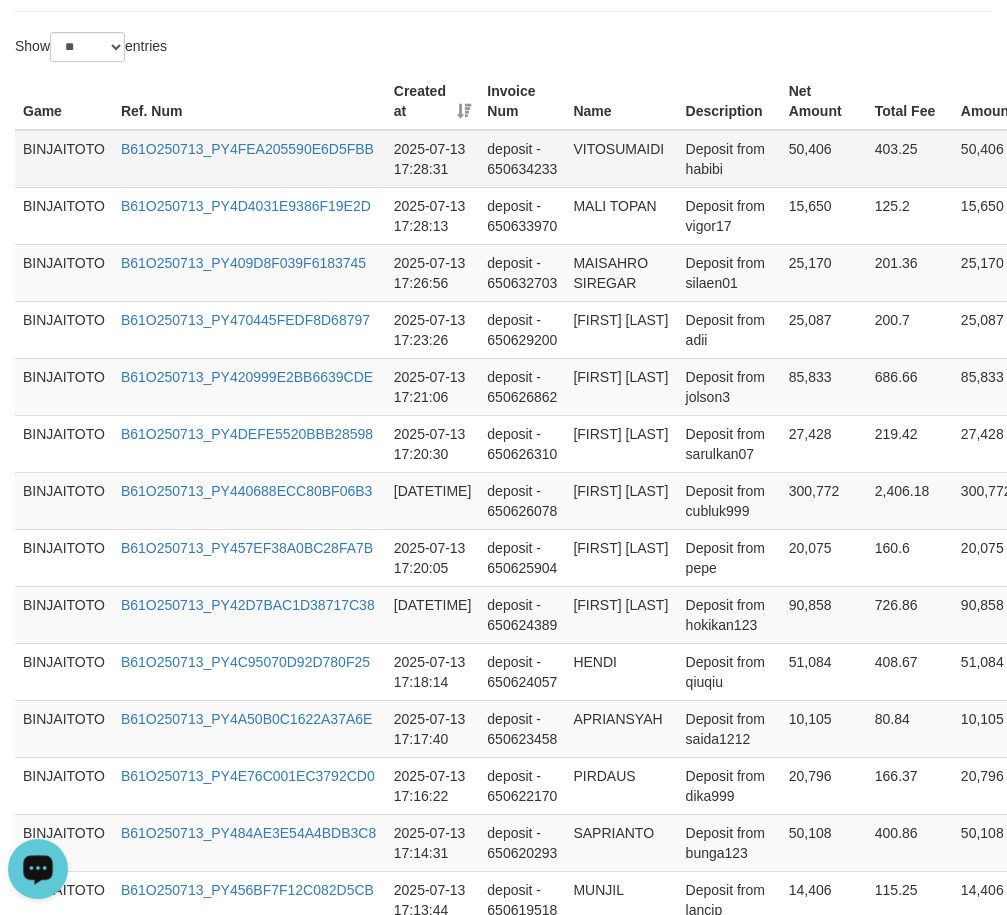 click on "VITOSUMAIDI" at bounding box center (621, 159) 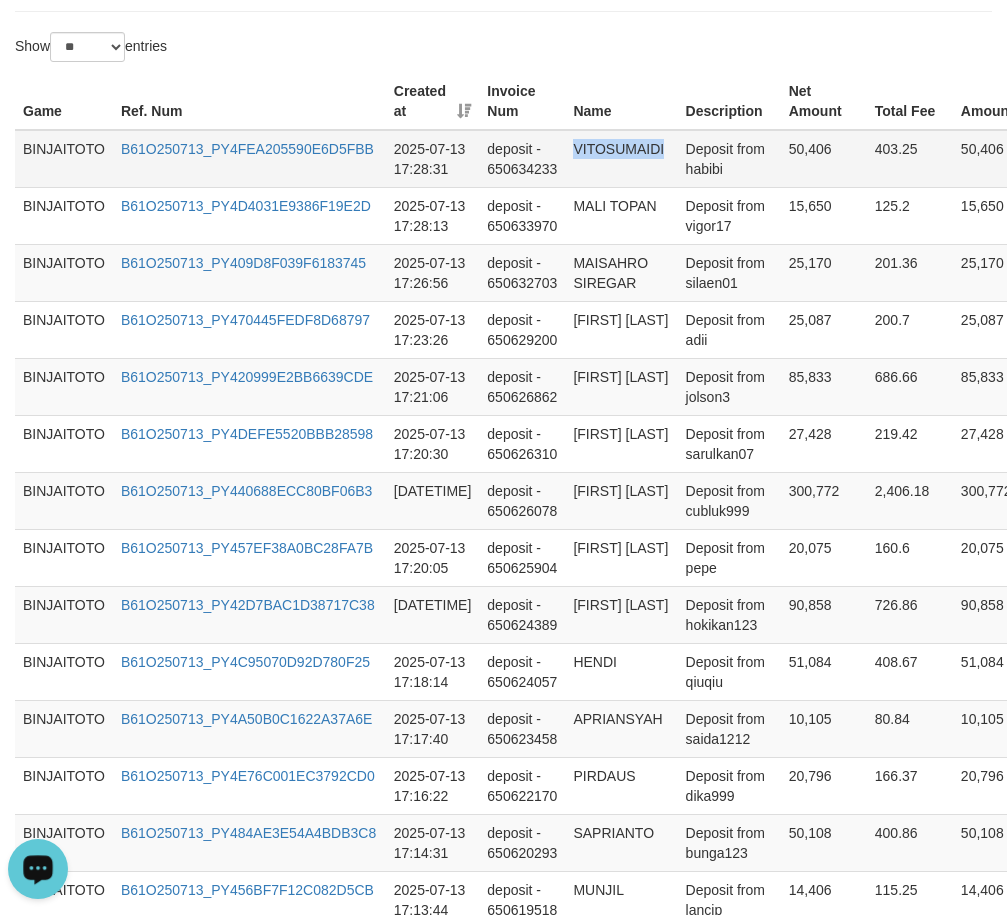 click on "VITOSUMAIDI" at bounding box center (621, 159) 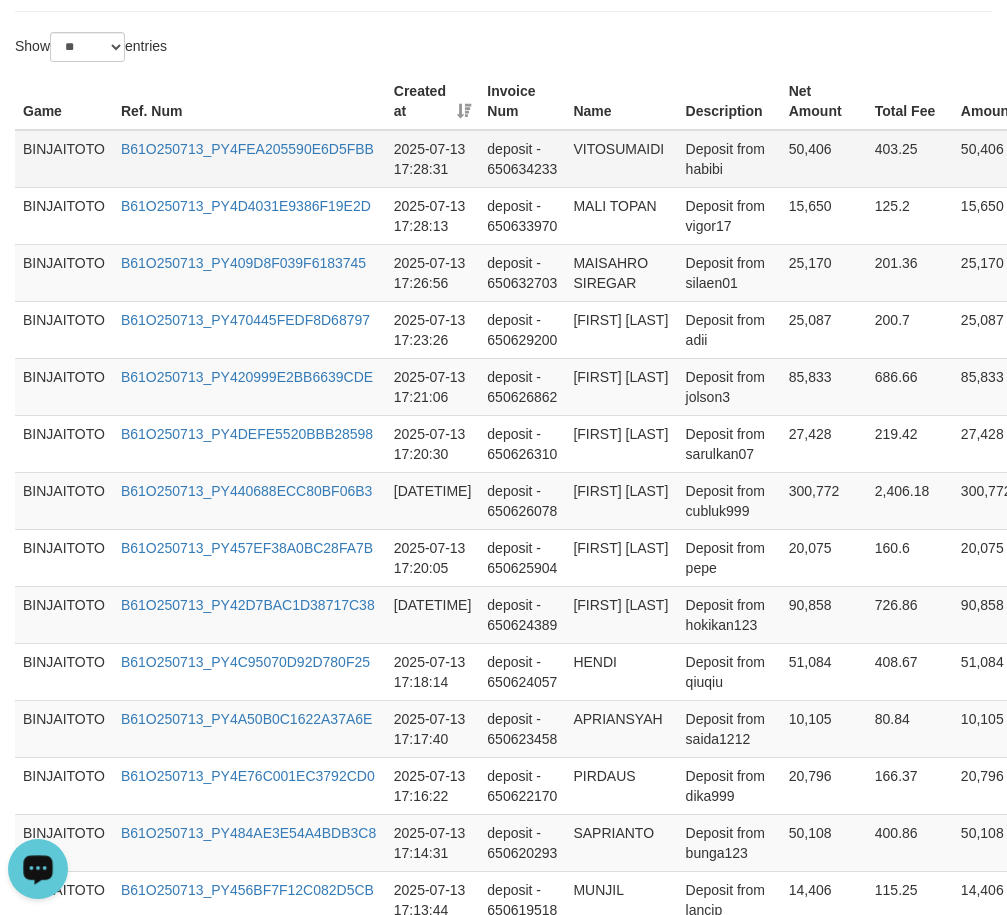click on "Deposit from habibi" at bounding box center [729, 159] 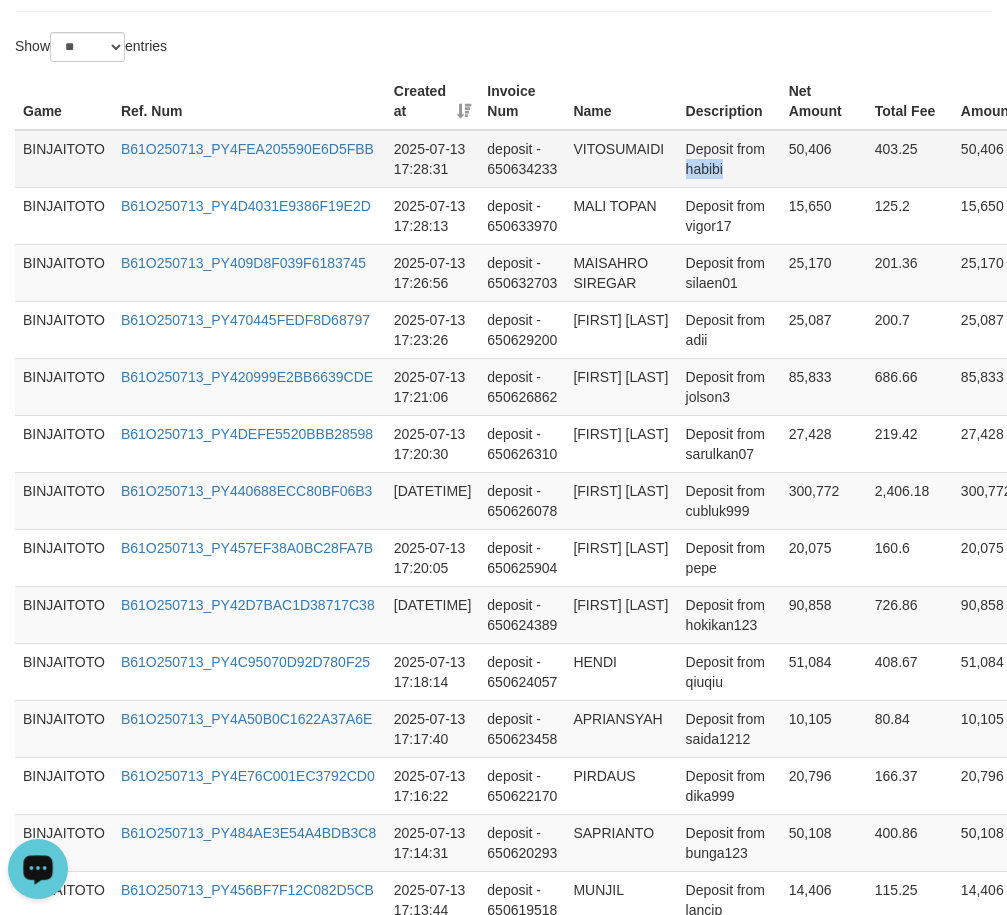 click on "Deposit from habibi" at bounding box center (729, 159) 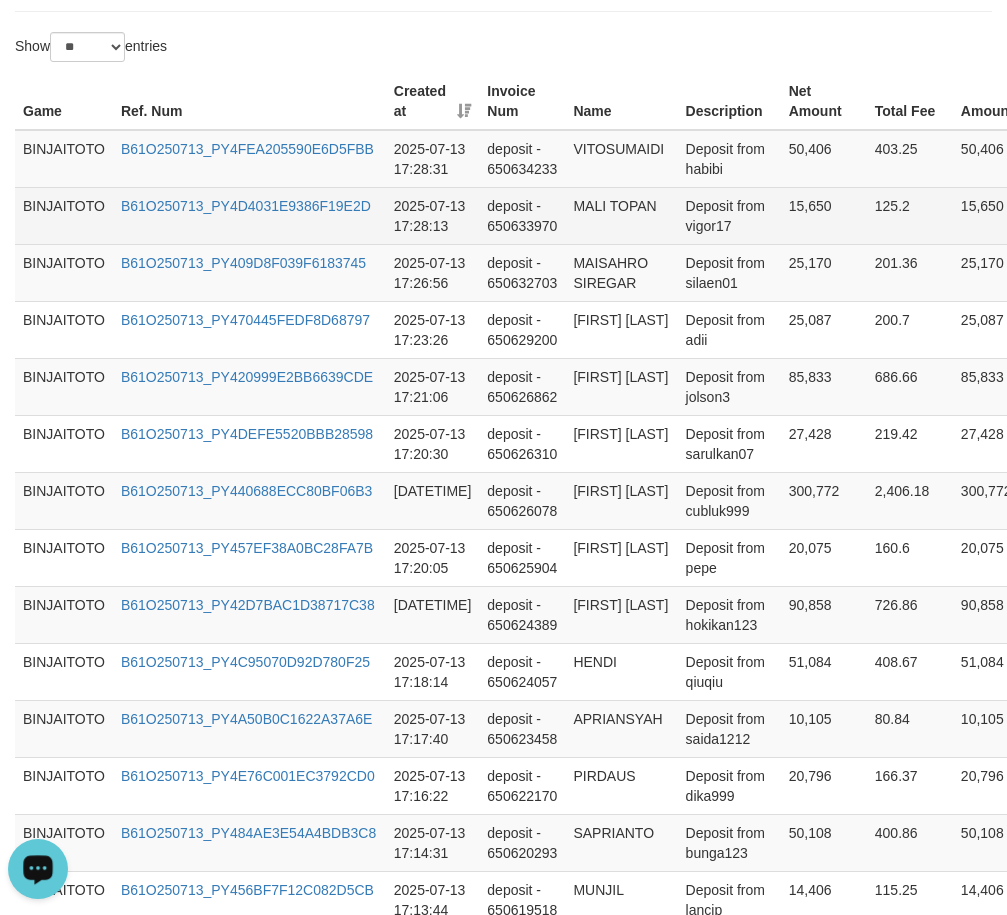 click on "MALI TOPAN" at bounding box center (621, 215) 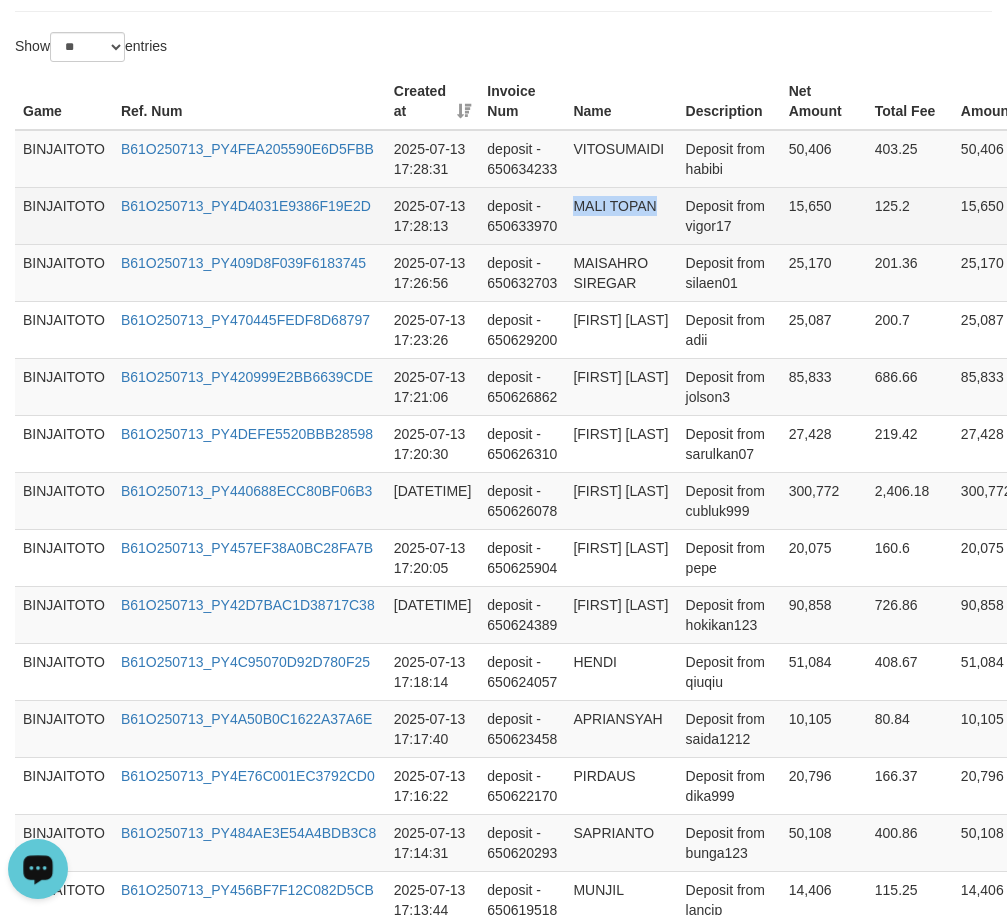 drag, startPoint x: 591, startPoint y: 204, endPoint x: 615, endPoint y: 202, distance: 24.083189 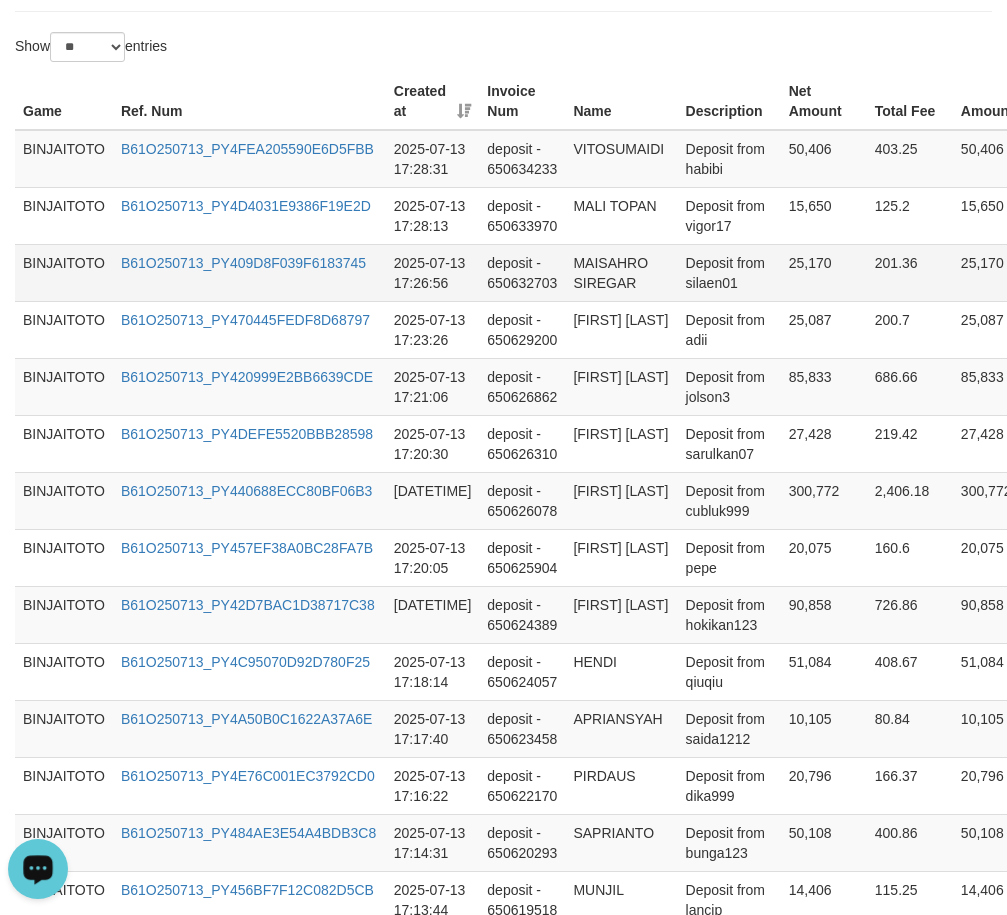 click on "MAISAHRO SIREGAR" at bounding box center [621, 272] 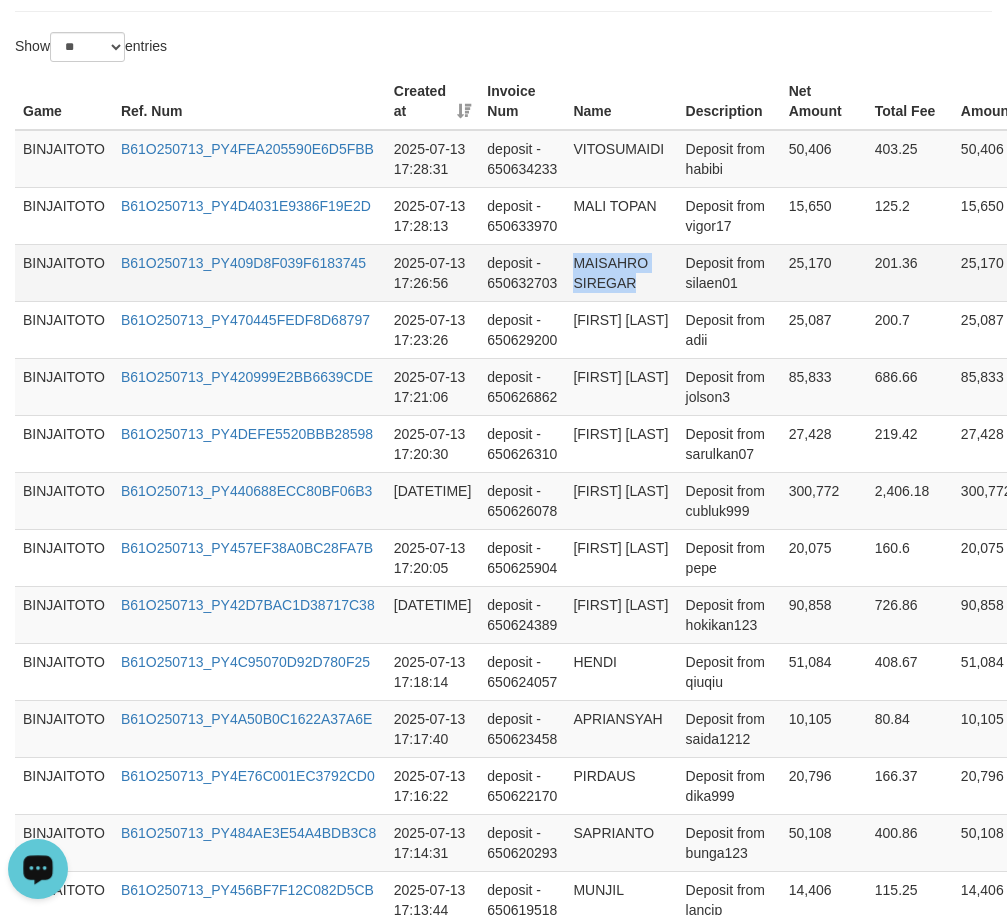 drag, startPoint x: 588, startPoint y: 263, endPoint x: 601, endPoint y: 276, distance: 18.384777 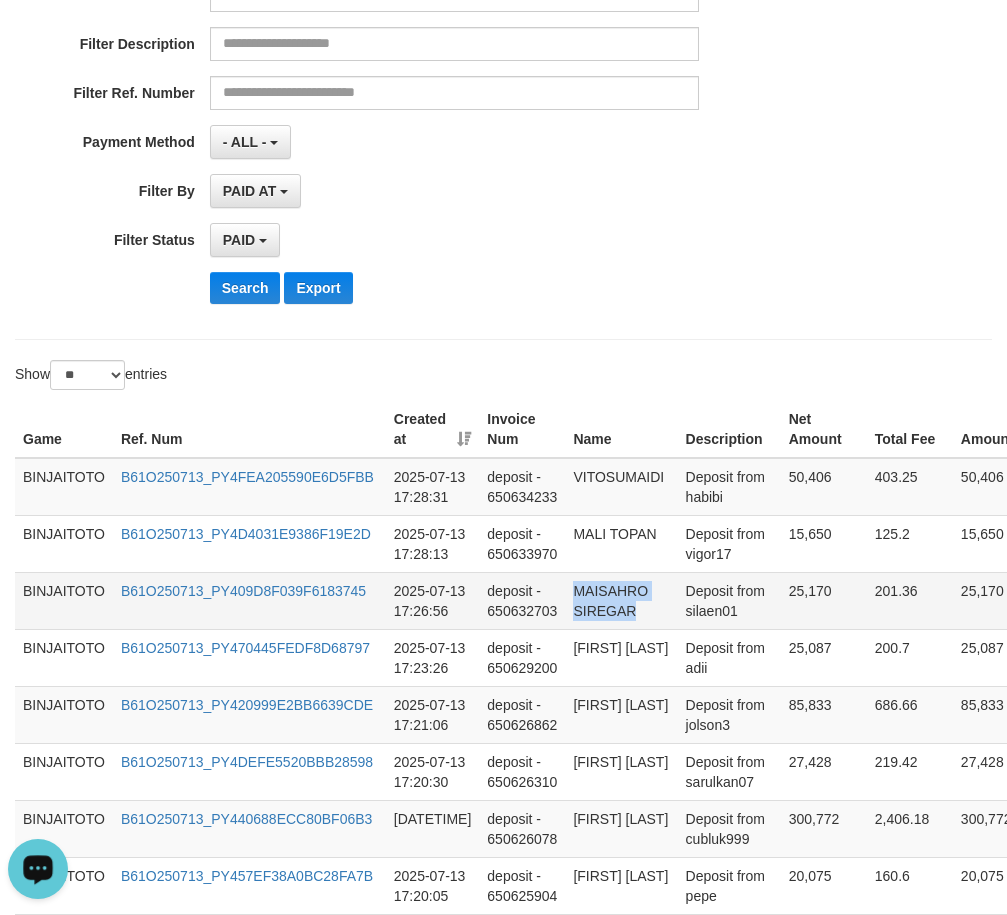 scroll, scrollTop: 300, scrollLeft: 0, axis: vertical 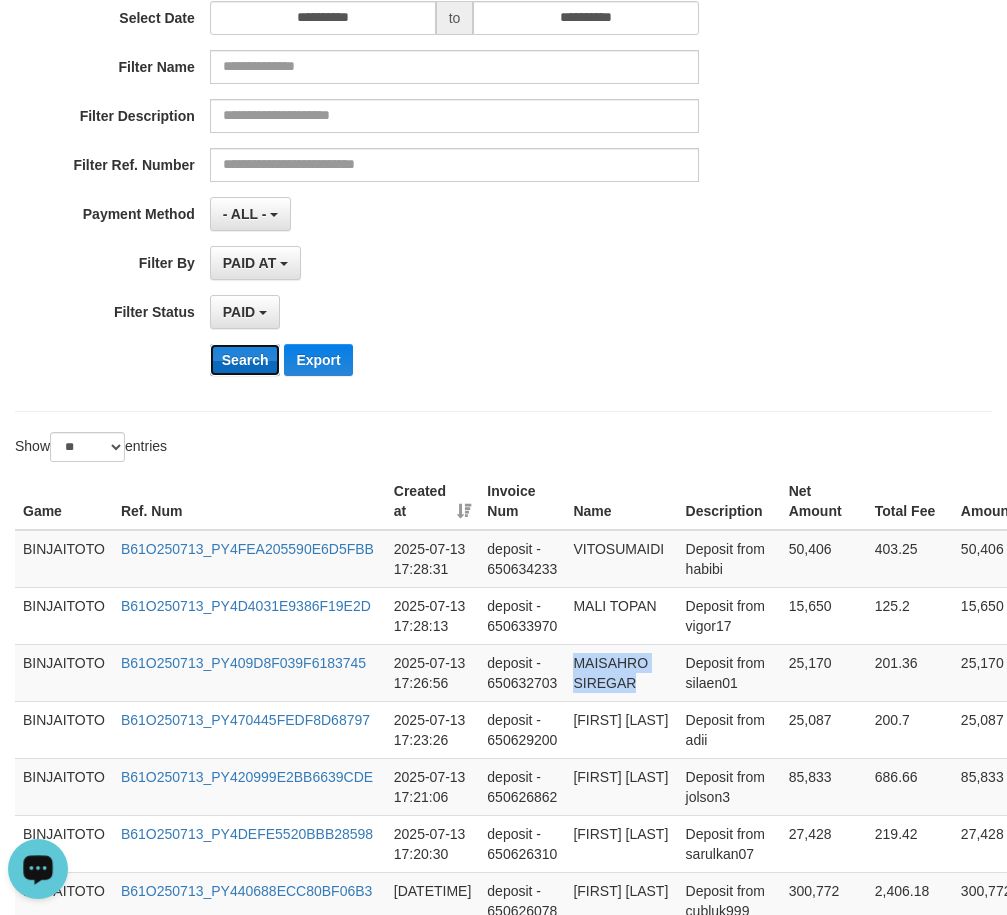 click on "Search" at bounding box center (245, 360) 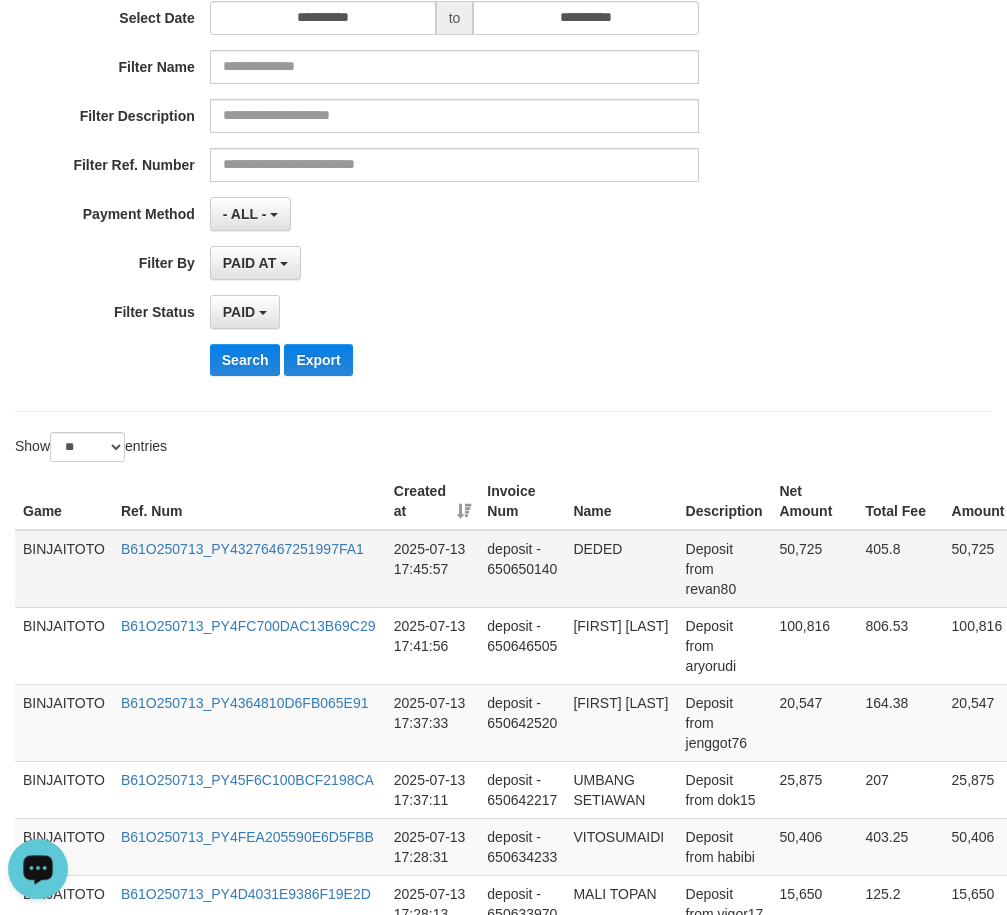 click on "DEDED" at bounding box center [621, 569] 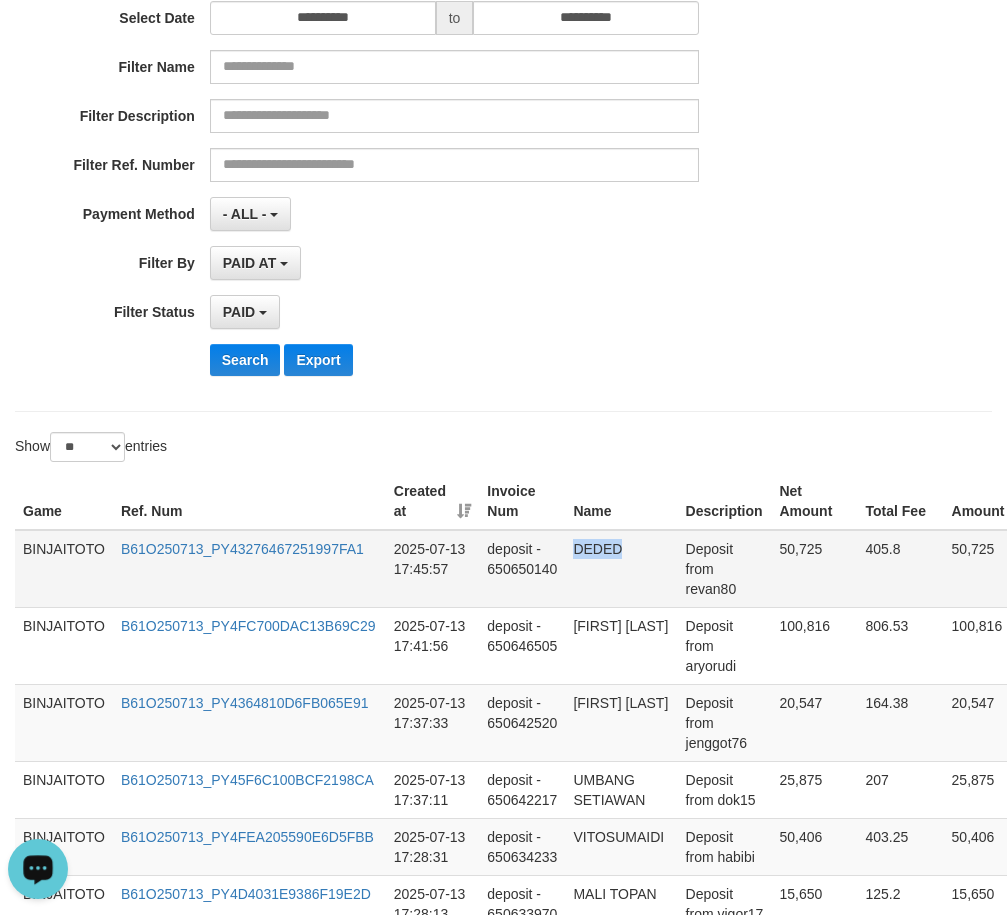 click on "DEDED" at bounding box center [621, 569] 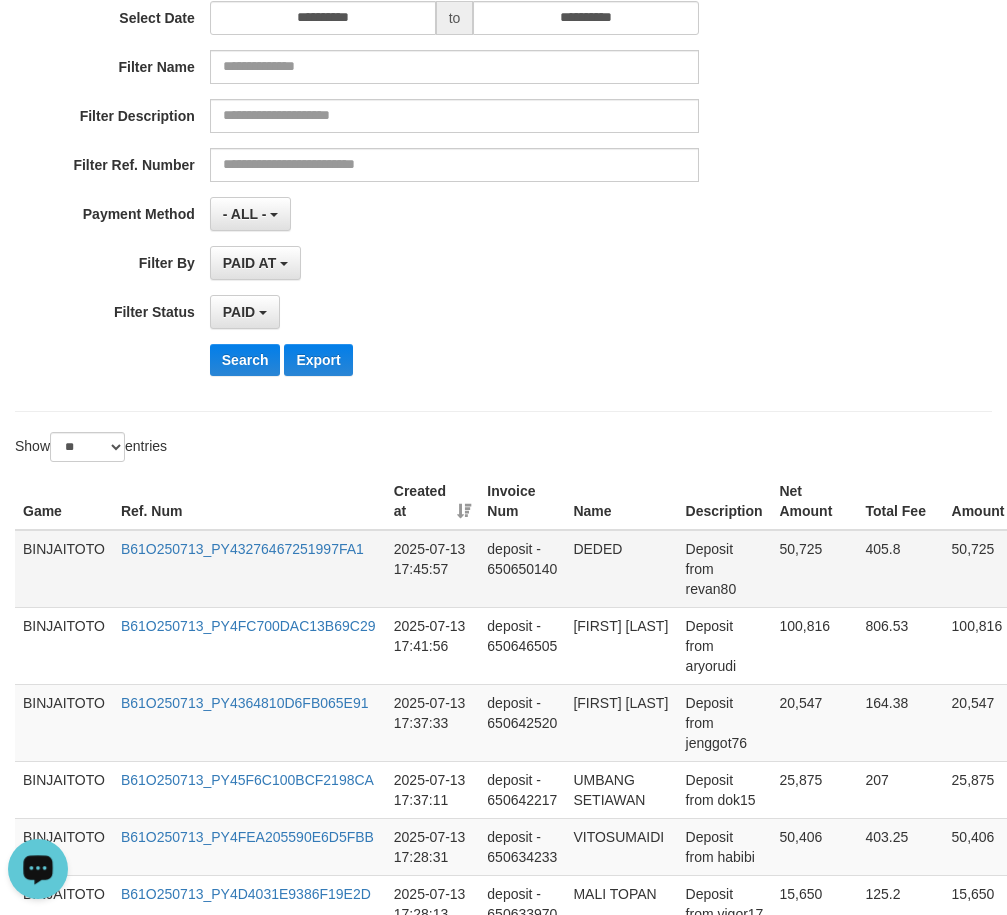 click on "DEDED" at bounding box center [621, 569] 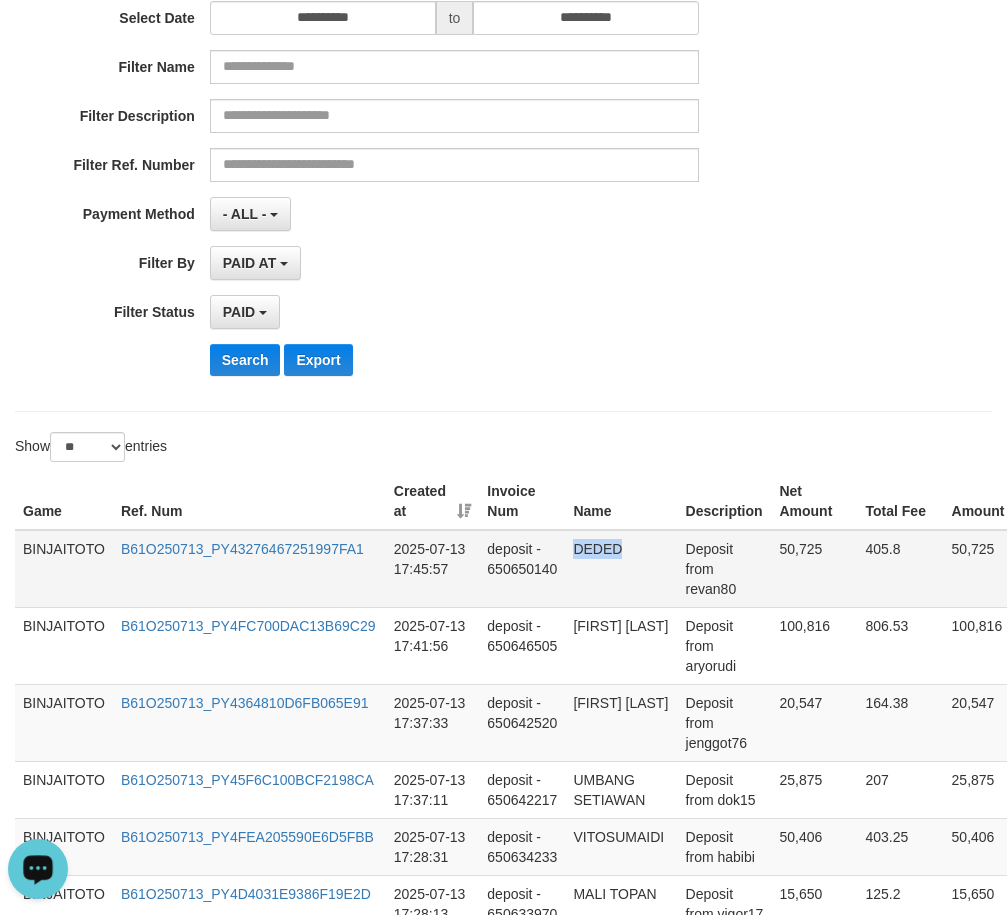 click on "DEDED" at bounding box center (621, 569) 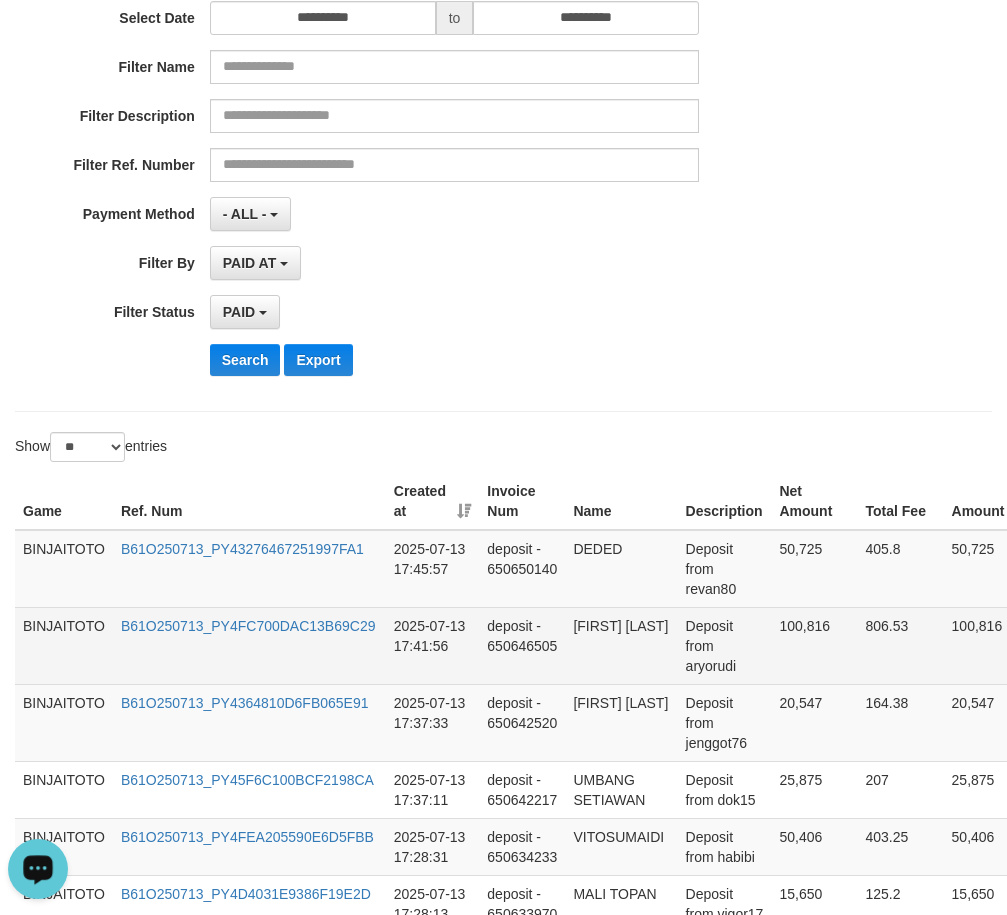 click on "[FIRST] [LAST]" at bounding box center (621, 645) 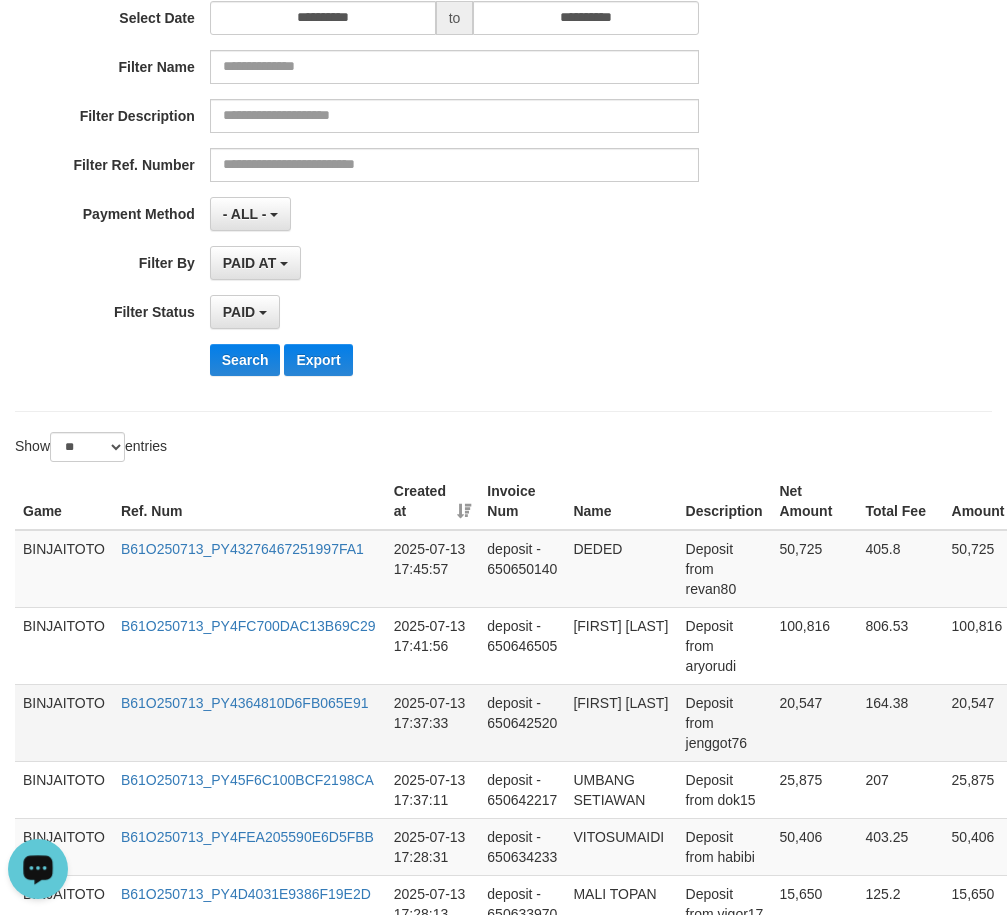 click on "[FIRST] [LAST]" at bounding box center [621, 722] 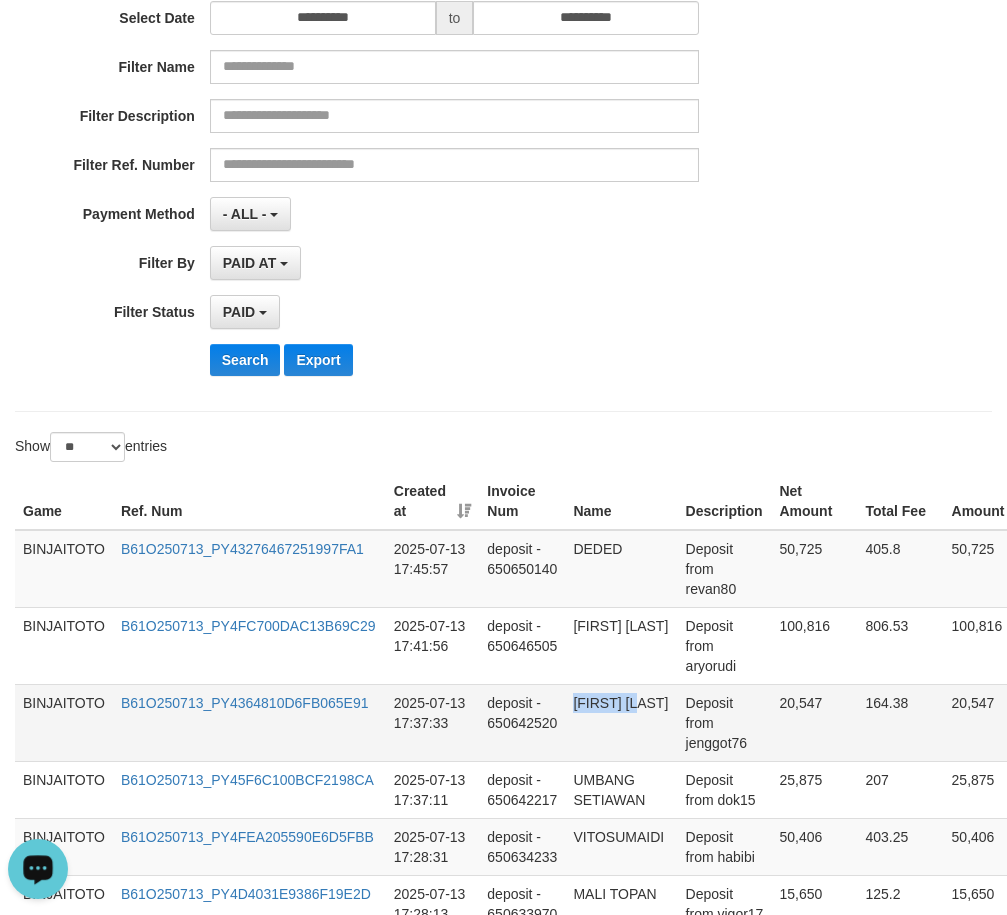 drag, startPoint x: 583, startPoint y: 704, endPoint x: 636, endPoint y: 704, distance: 53 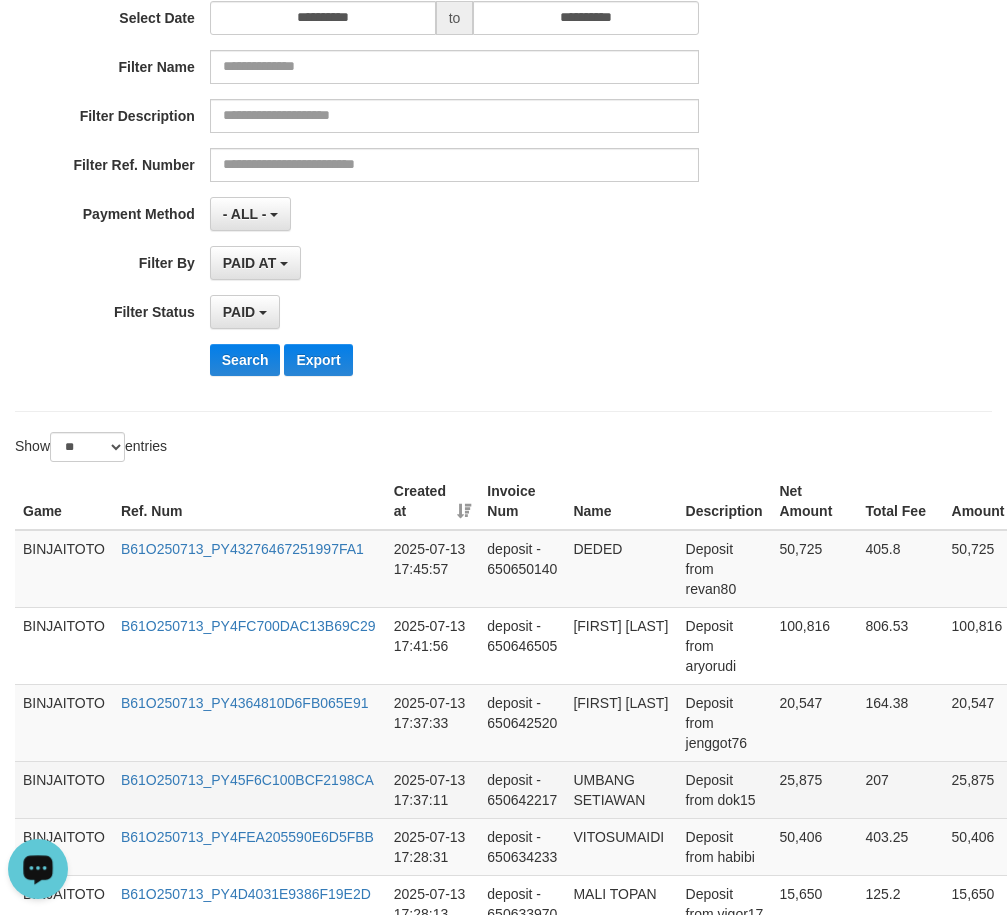 click on "UMBANG SETIAWAN" at bounding box center (621, 789) 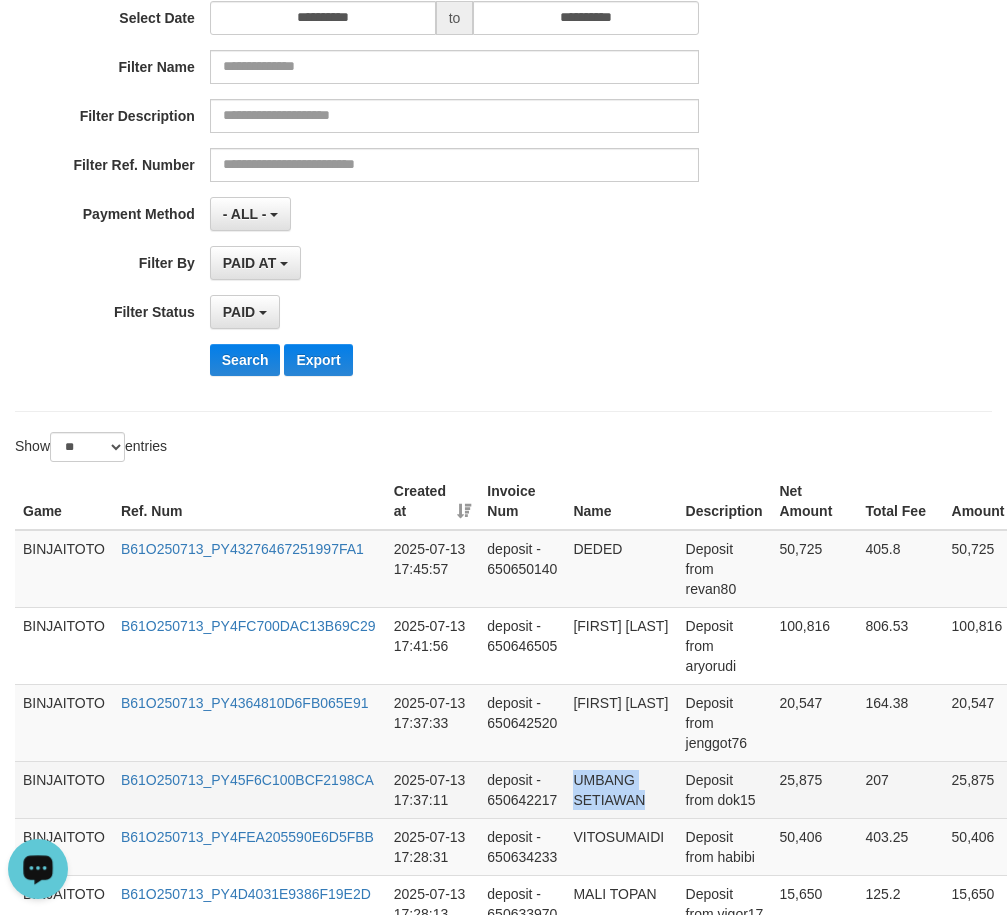 drag, startPoint x: 594, startPoint y: 780, endPoint x: 606, endPoint y: 800, distance: 23.323807 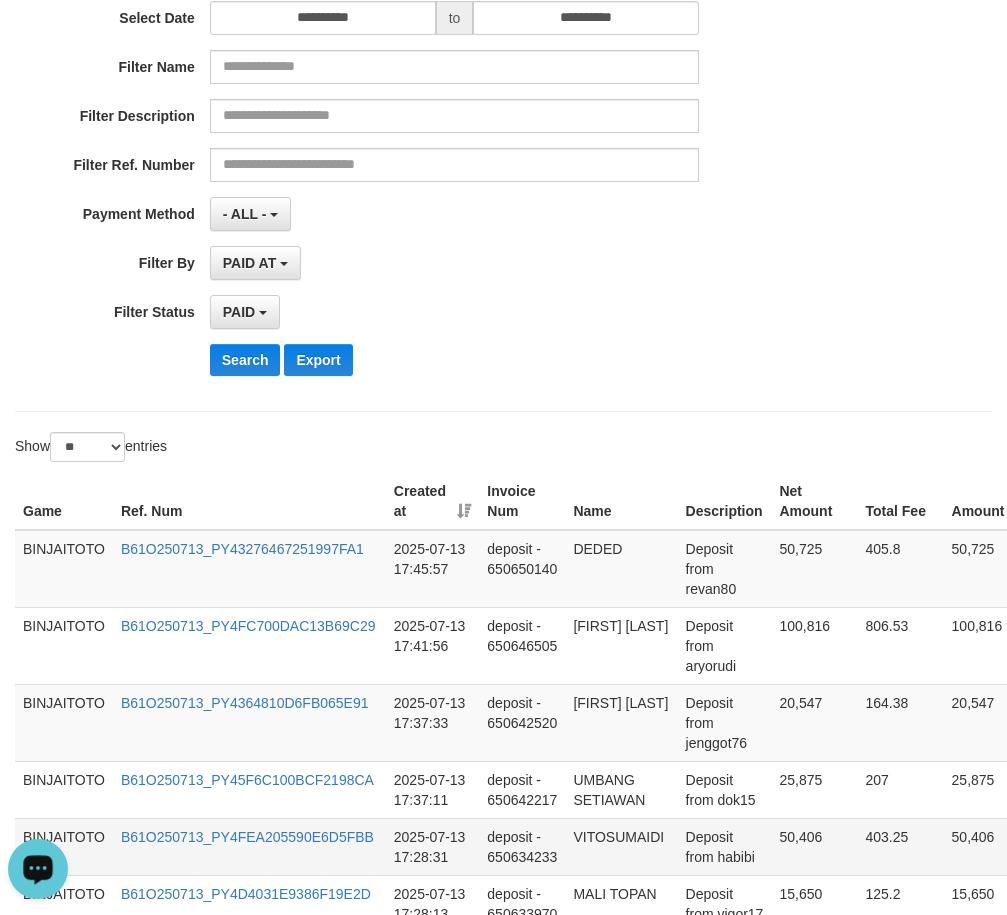 click on "VITOSUMAIDI" at bounding box center (621, 846) 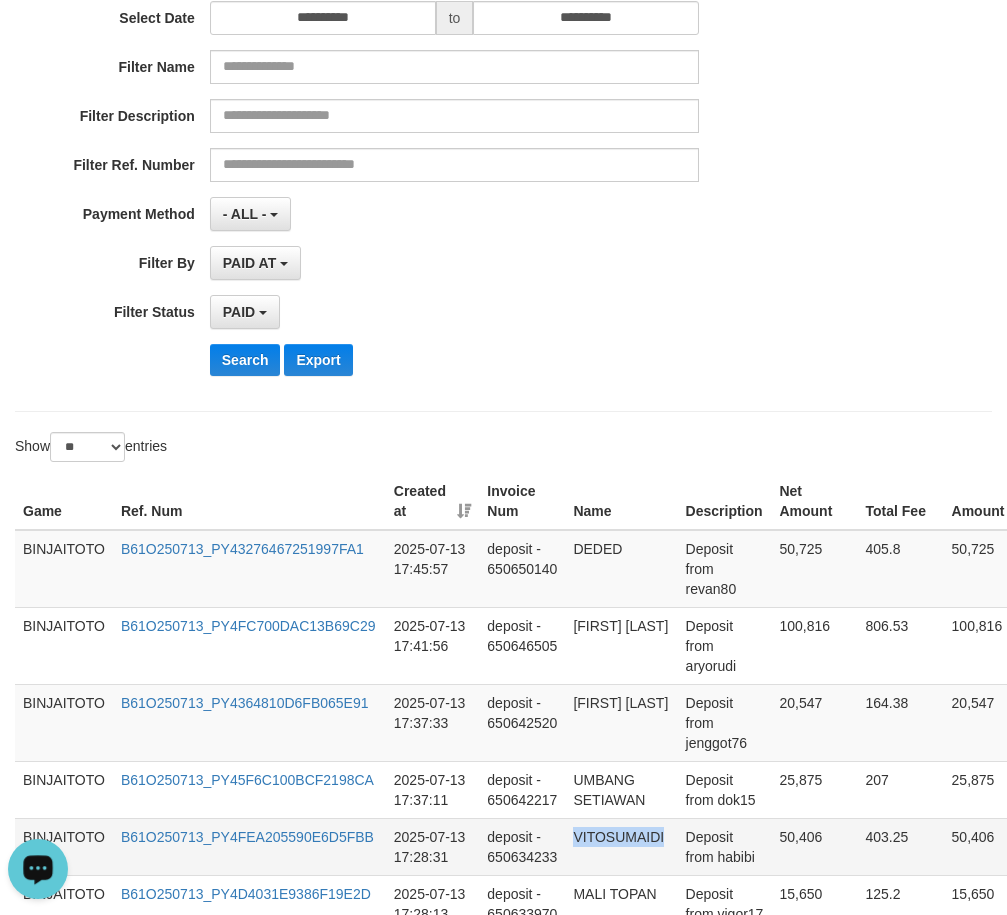 click on "VITOSUMAIDI" at bounding box center (621, 846) 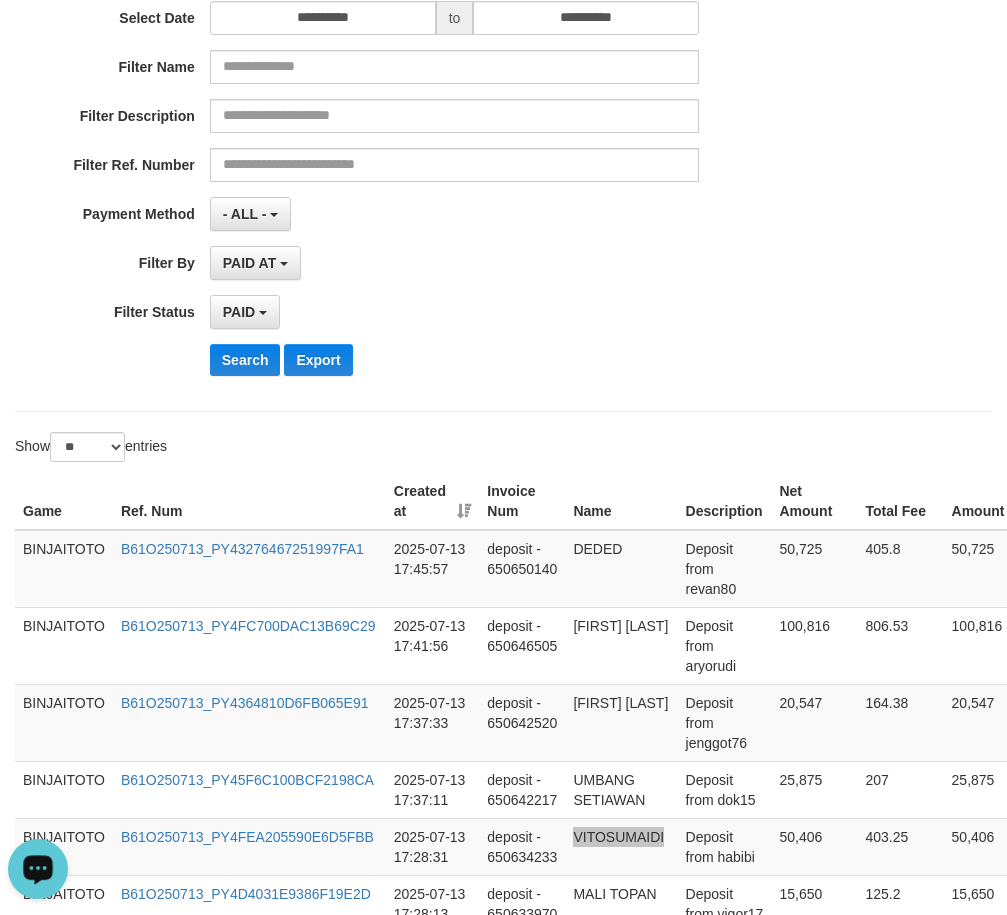 scroll, scrollTop: 0, scrollLeft: 0, axis: both 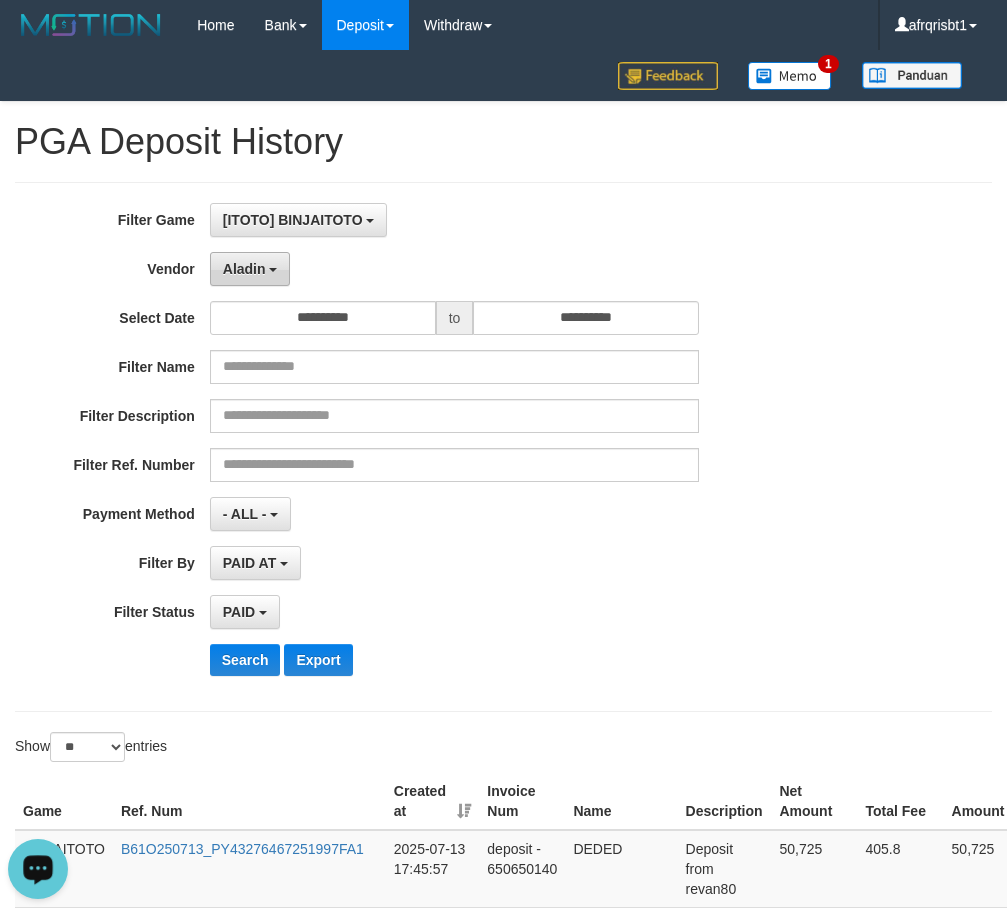 click on "Aladin" at bounding box center [250, 269] 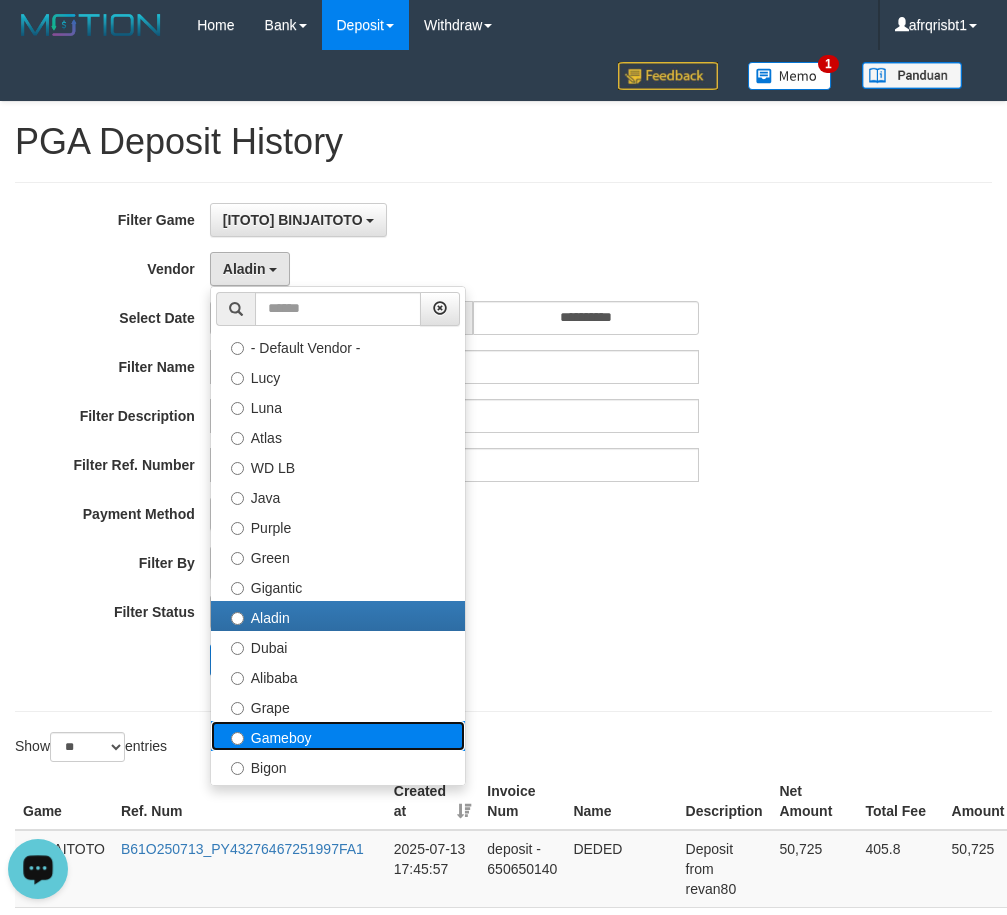 click on "Gameboy" at bounding box center [338, 736] 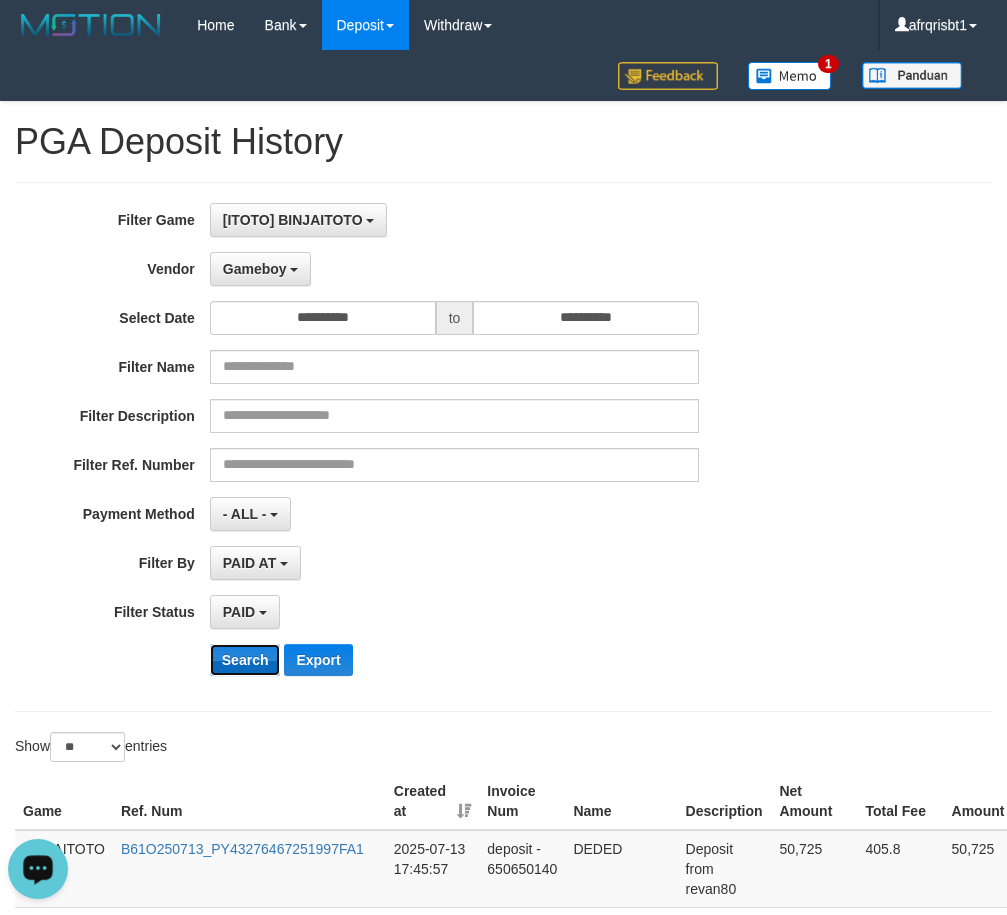 click on "Search" at bounding box center [245, 660] 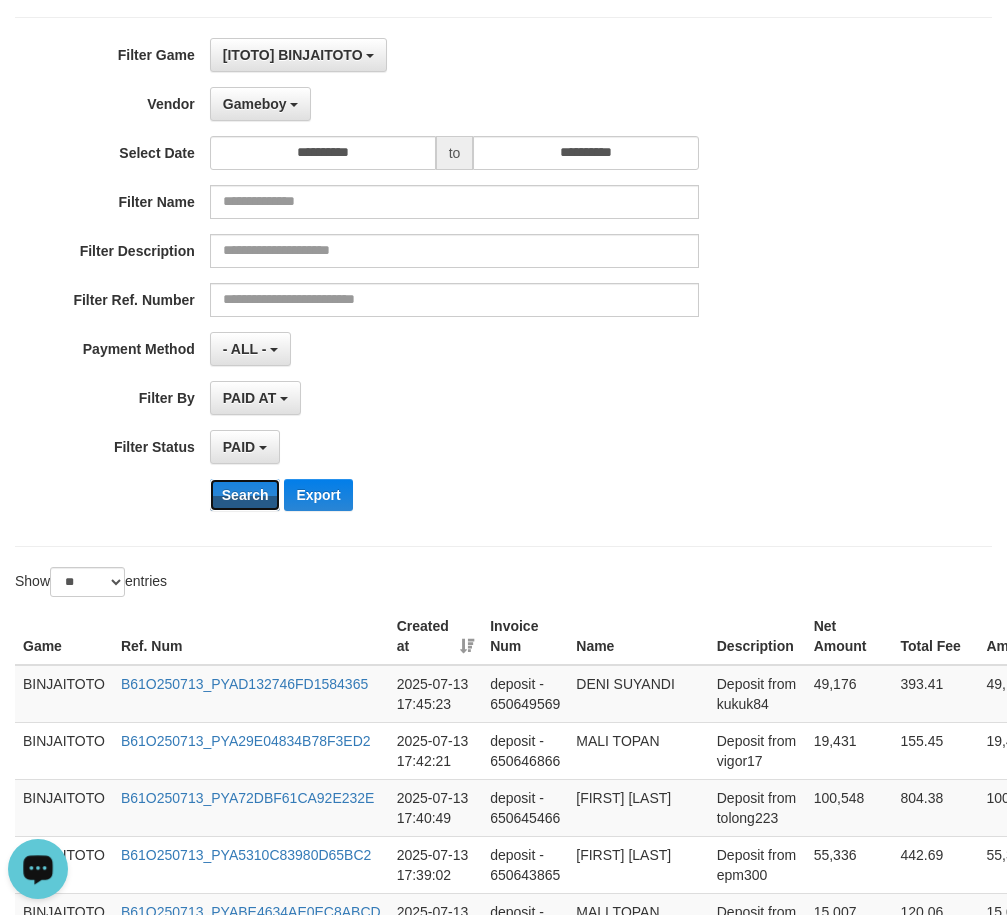 scroll, scrollTop: 500, scrollLeft: 0, axis: vertical 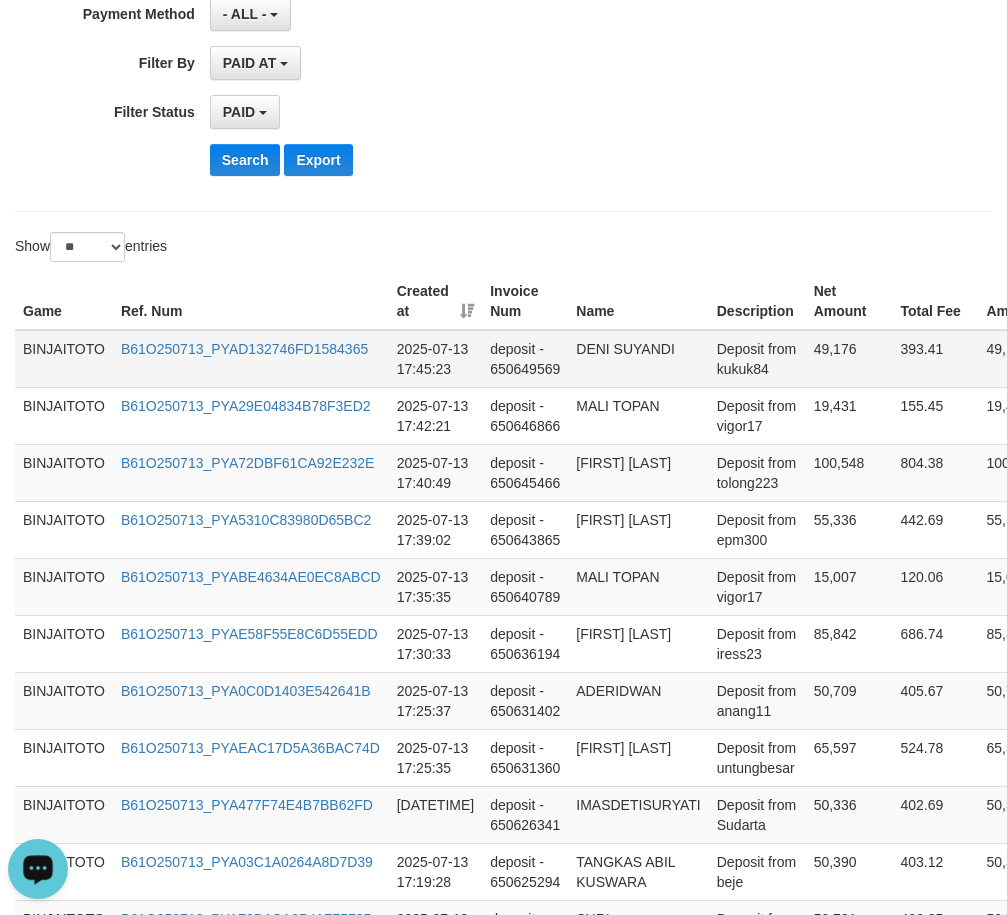 click on "DENI SUYANDI" at bounding box center [638, 359] 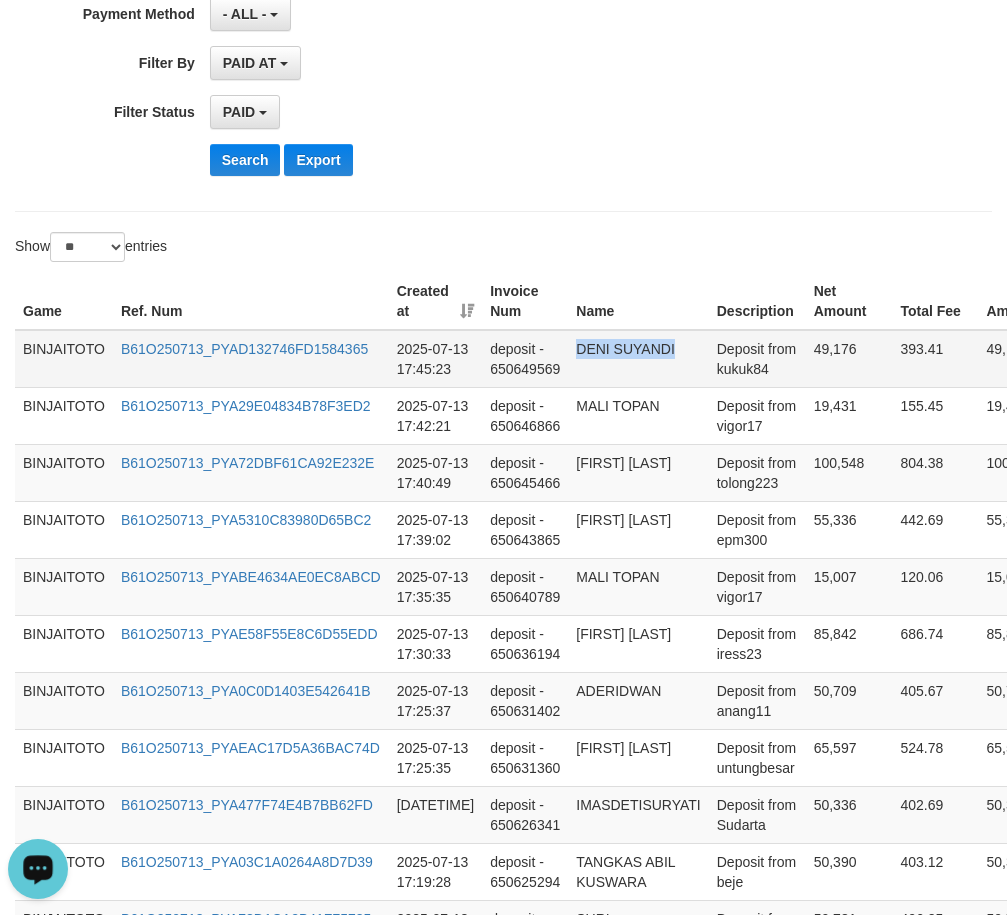 drag, startPoint x: 591, startPoint y: 352, endPoint x: 612, endPoint y: 352, distance: 21 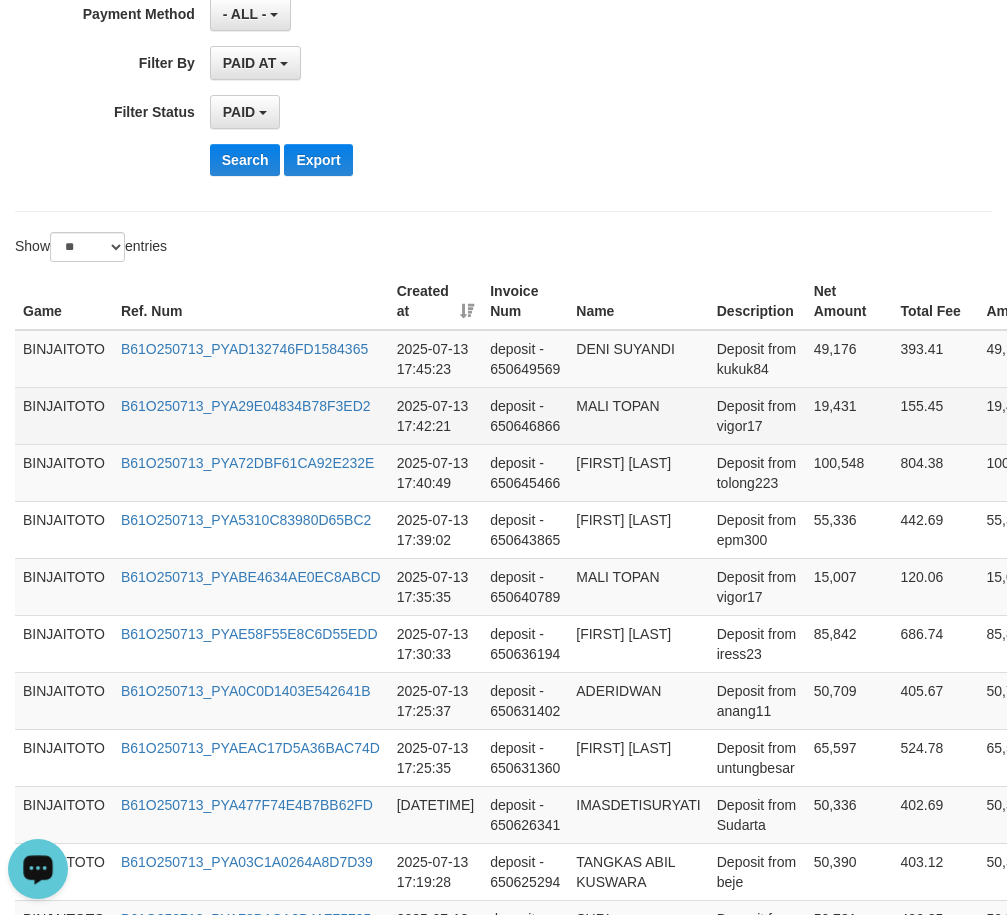 click on "MALI TOPAN" at bounding box center (638, 415) 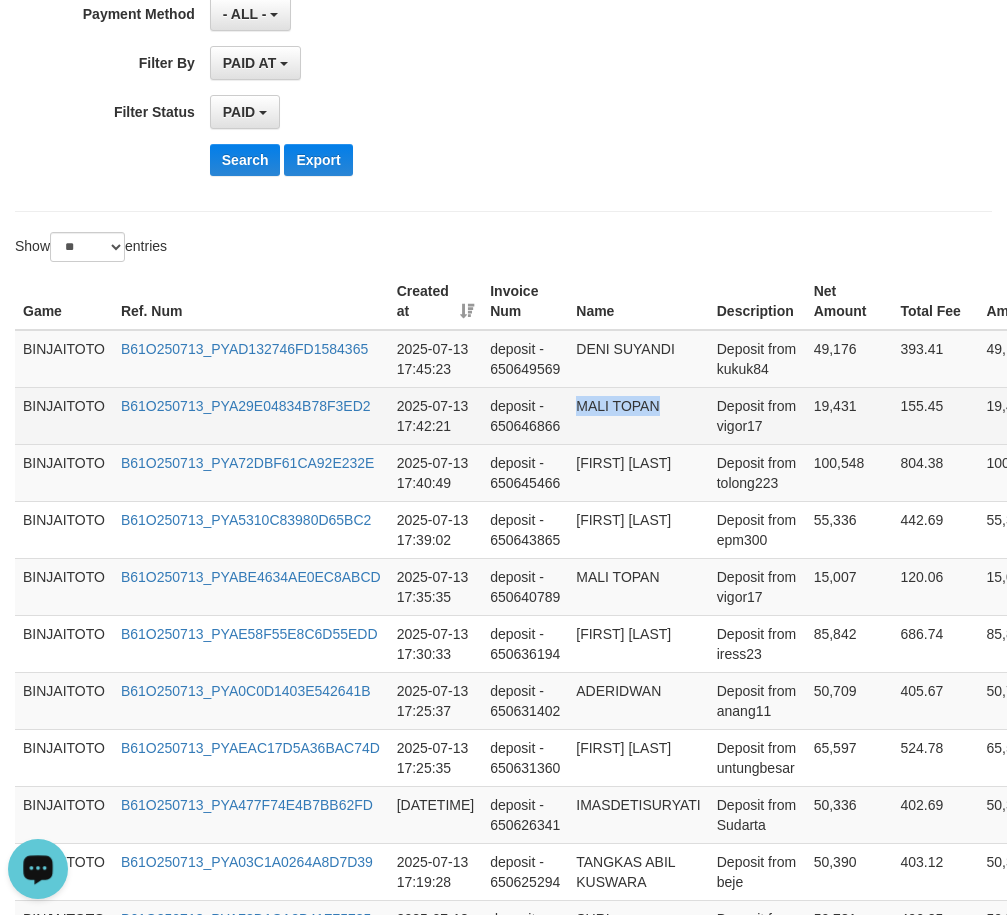 drag, startPoint x: 581, startPoint y: 406, endPoint x: 613, endPoint y: 404, distance: 32.06244 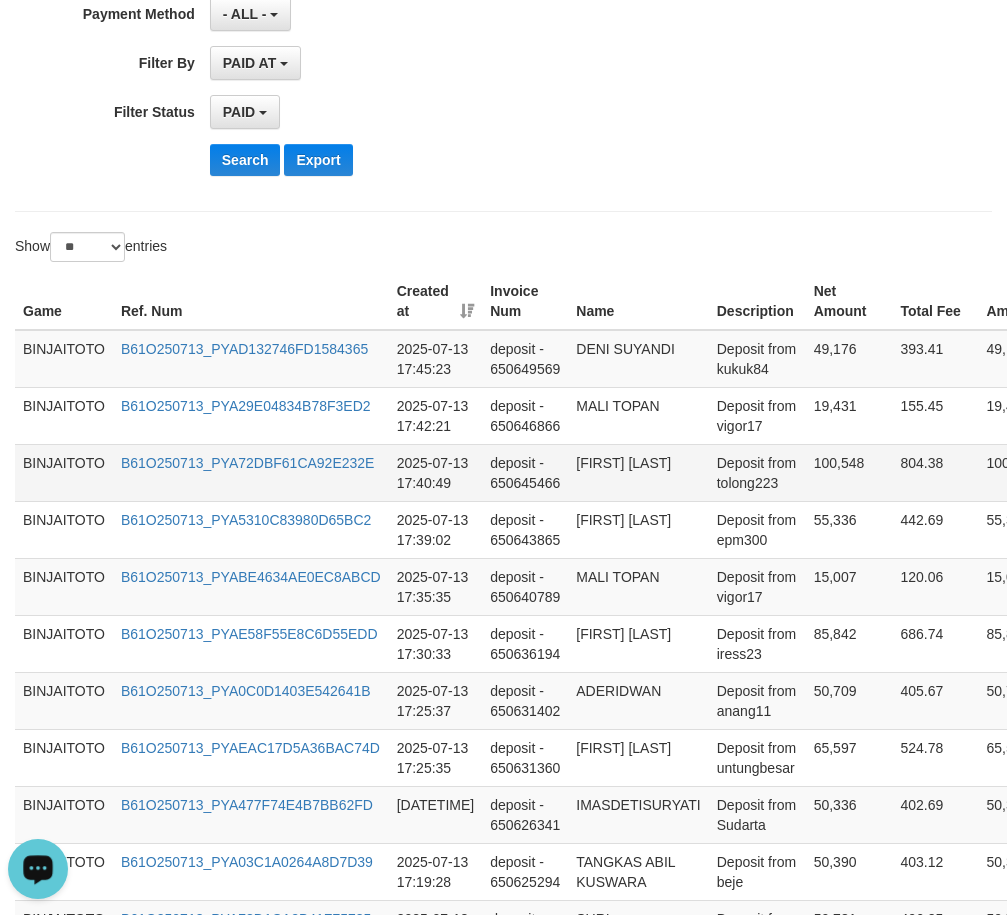 click on "[FIRST] [LAST]" at bounding box center (638, 472) 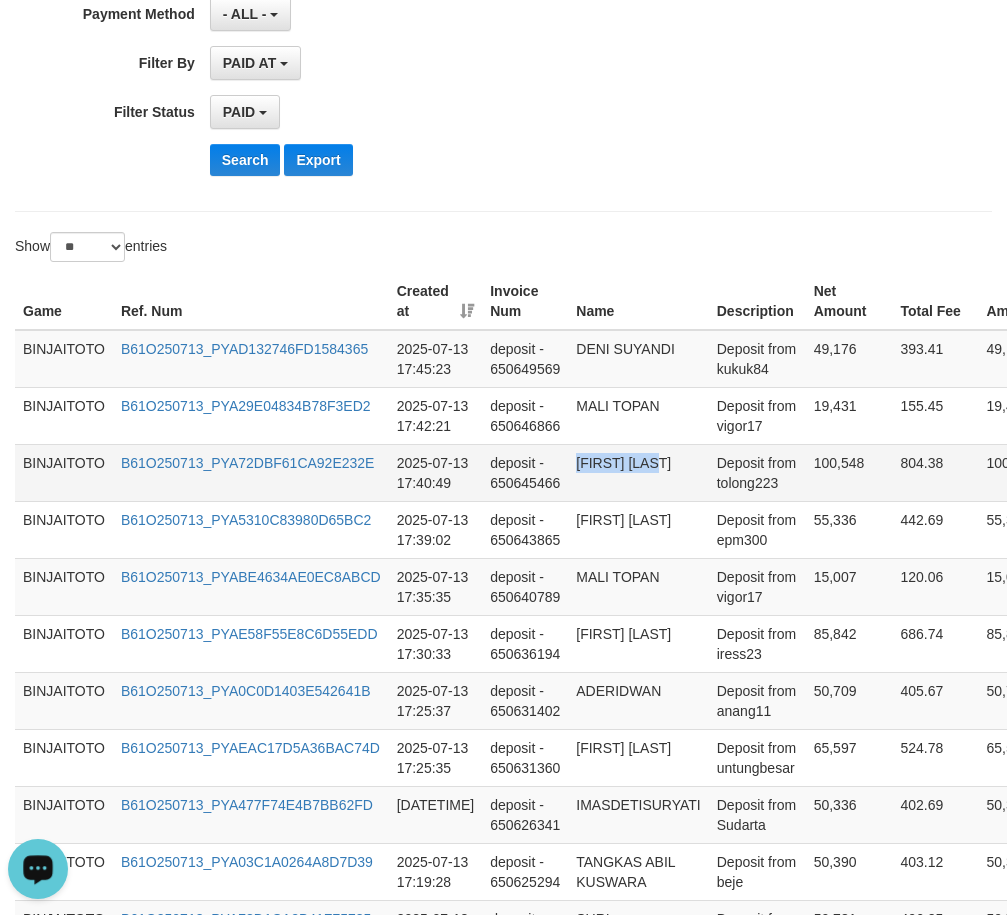 drag, startPoint x: 589, startPoint y: 462, endPoint x: 635, endPoint y: 462, distance: 46 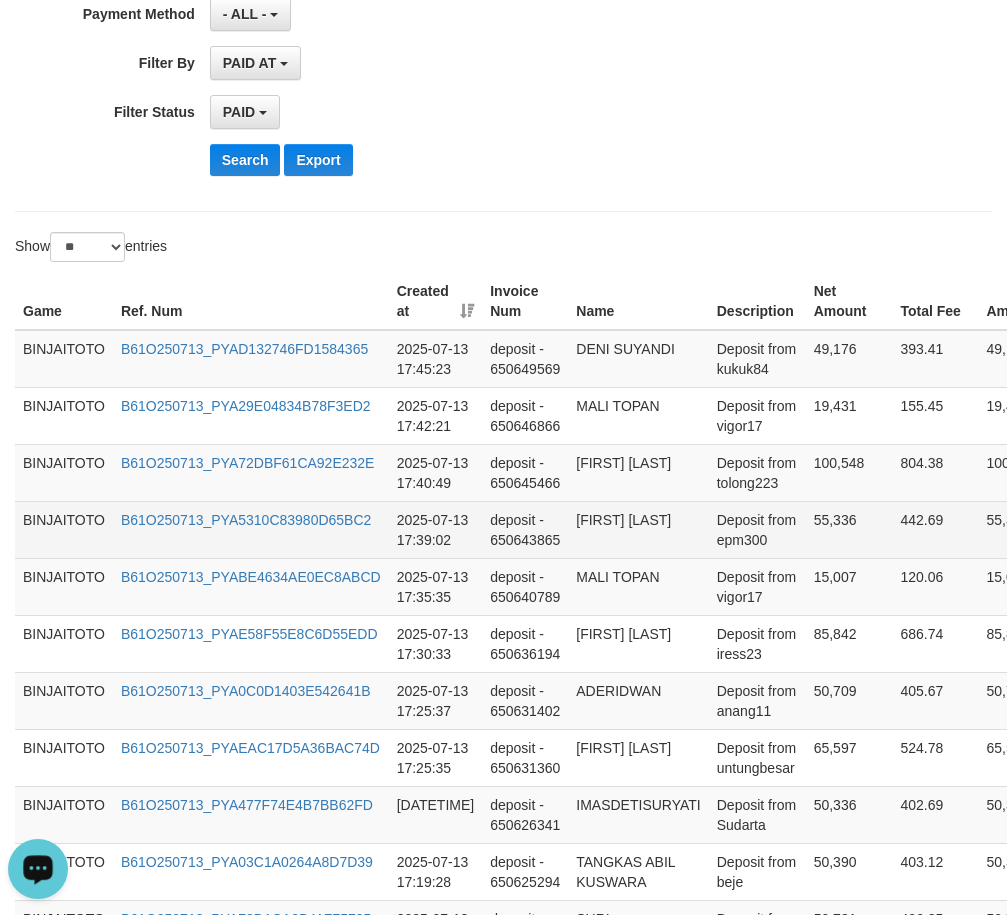click on "[FIRST] [LAST]" at bounding box center (638, 529) 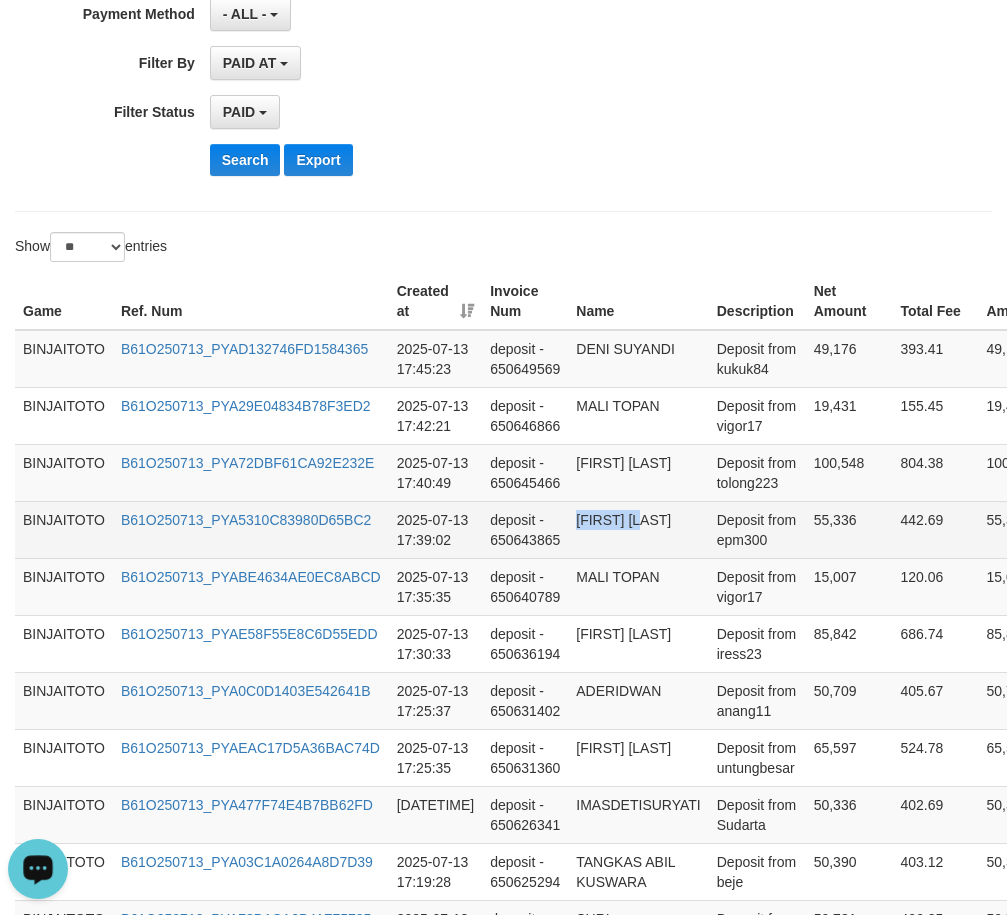 drag, startPoint x: 586, startPoint y: 518, endPoint x: 616, endPoint y: 515, distance: 30.149628 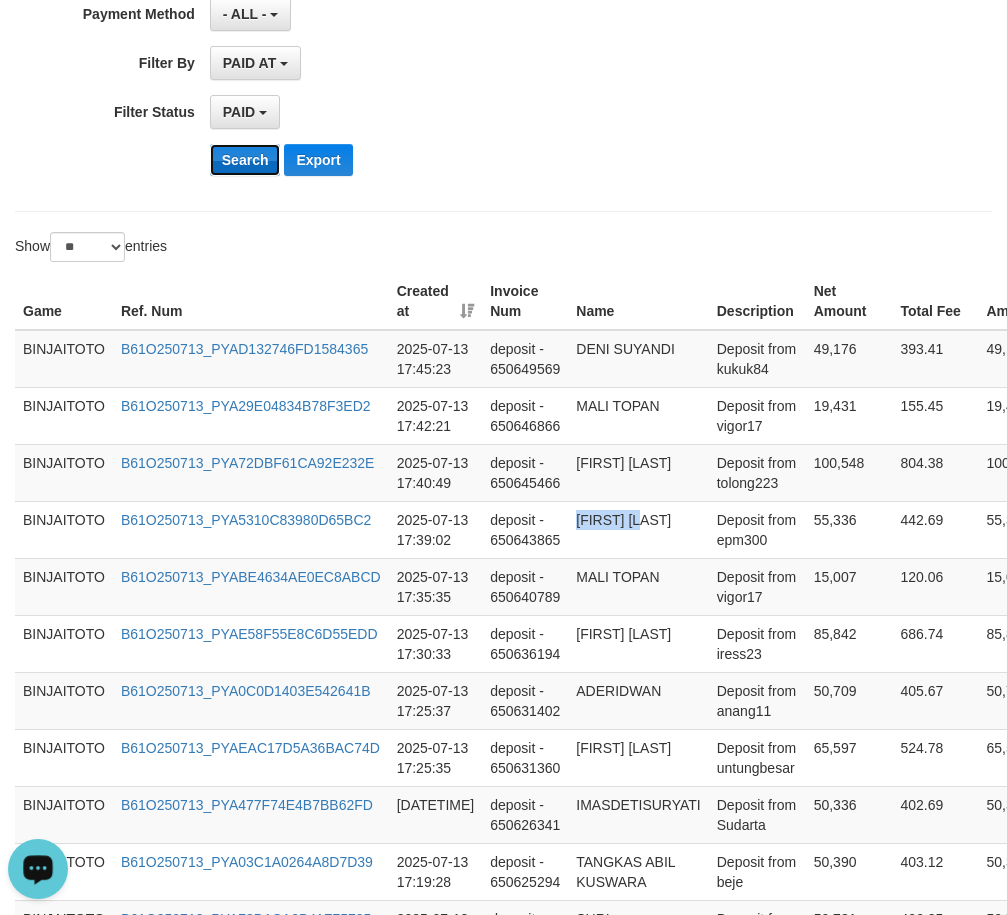 click on "Search" at bounding box center [245, 160] 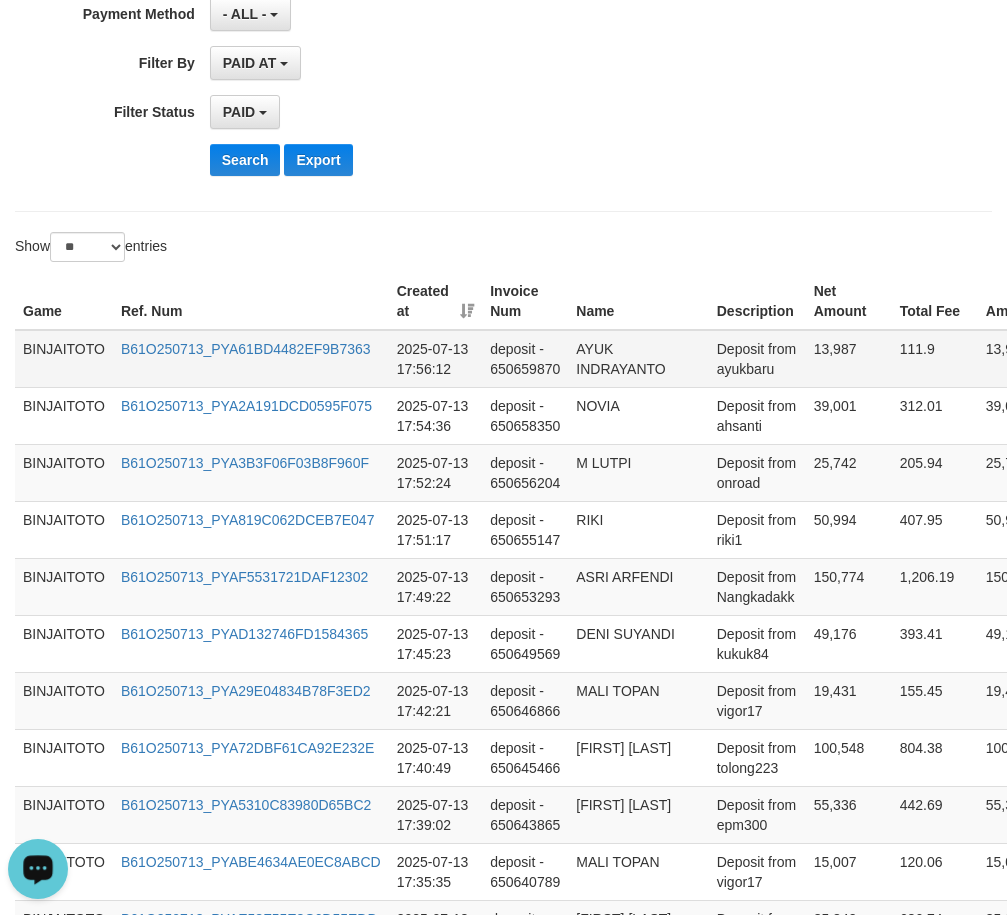 click on "AYUK INDRAYANTO" at bounding box center (638, 359) 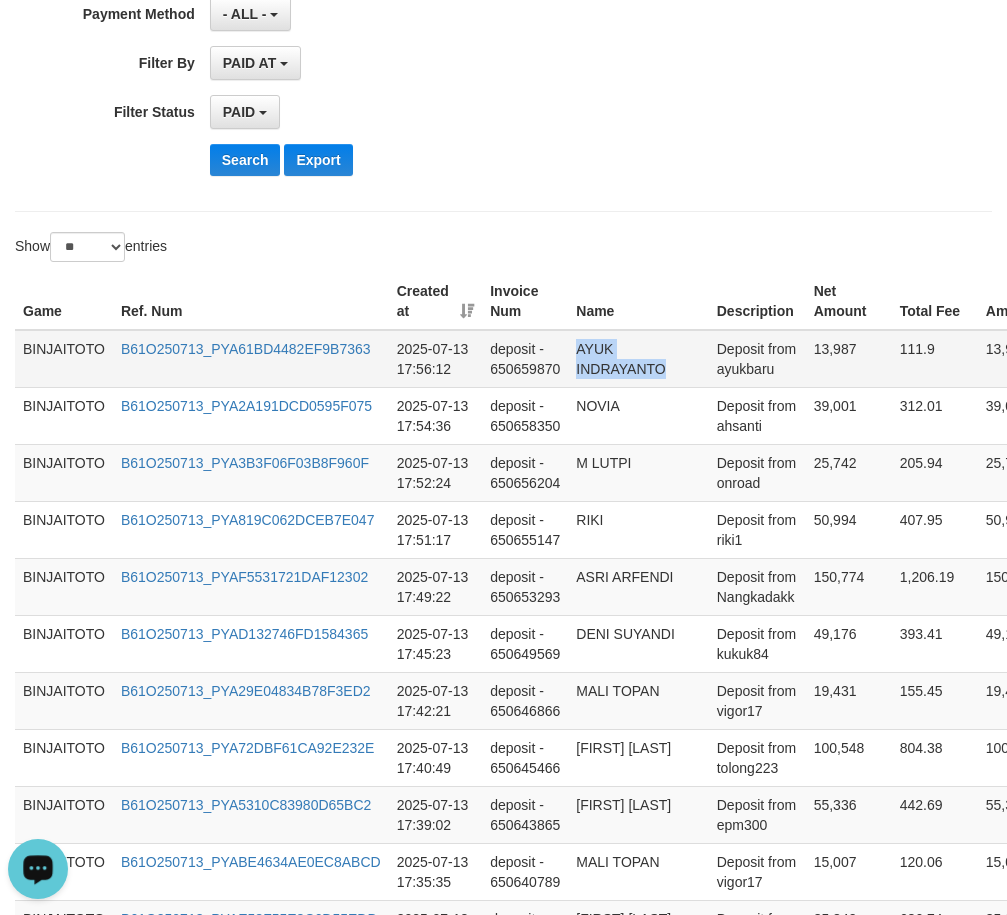 drag, startPoint x: 580, startPoint y: 352, endPoint x: 598, endPoint y: 367, distance: 23.43075 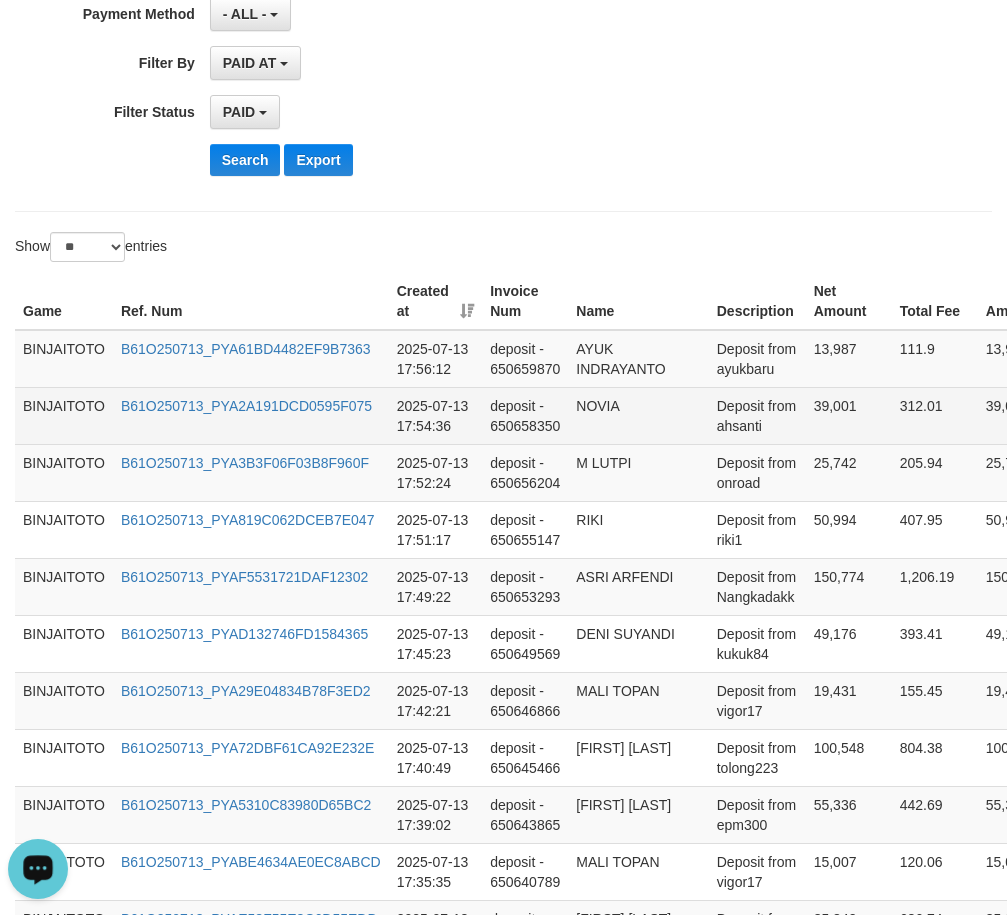 click on "NOVIA" at bounding box center [638, 415] 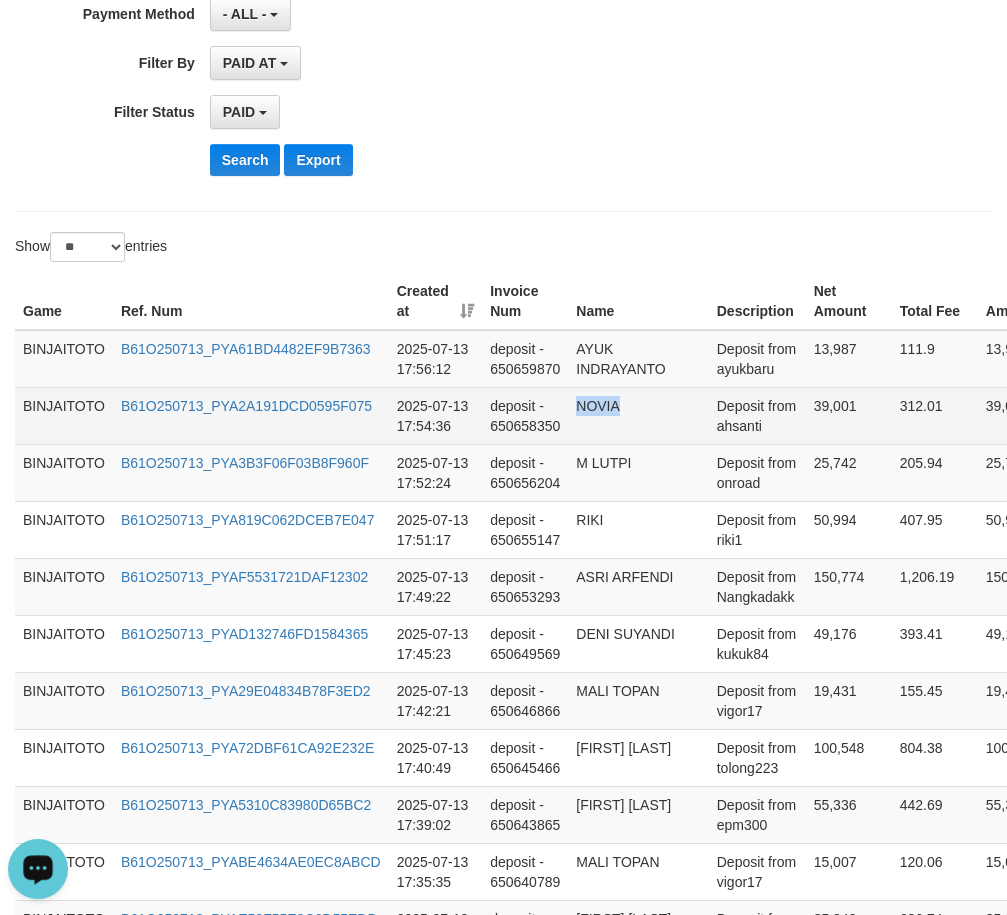click on "NOVIA" at bounding box center [638, 415] 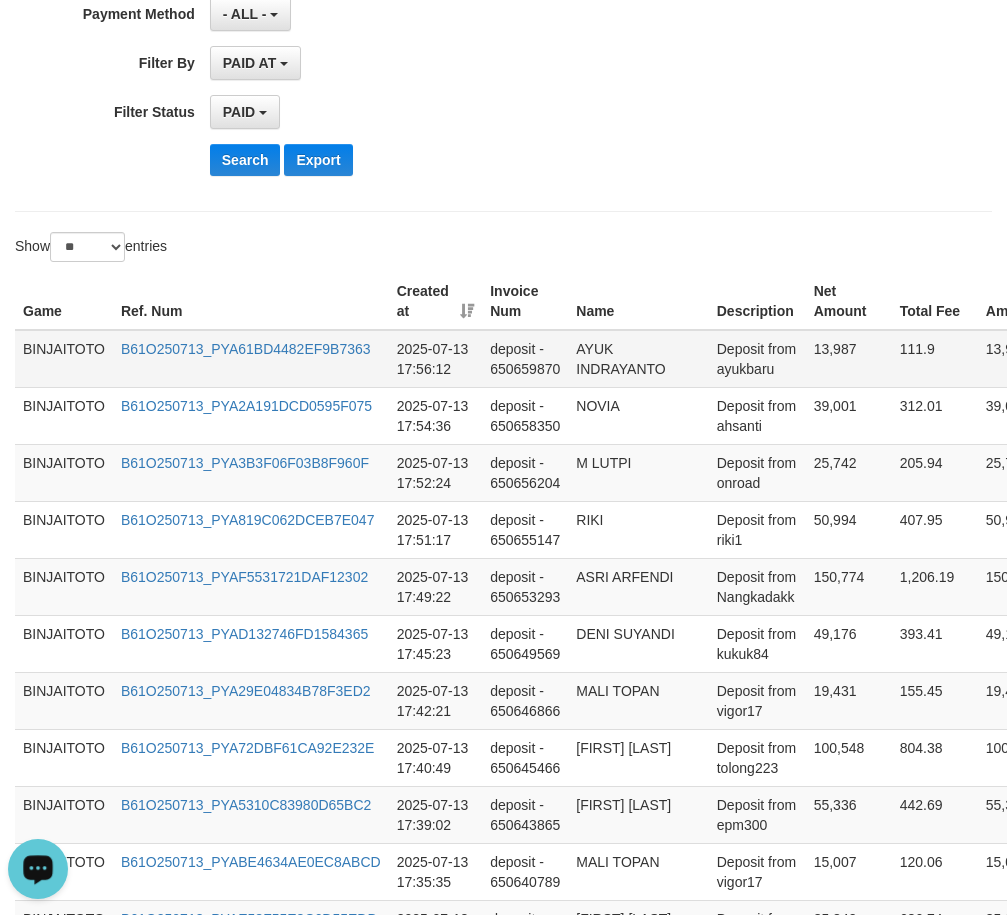 click on "AYUK INDRAYANTO" at bounding box center (638, 359) 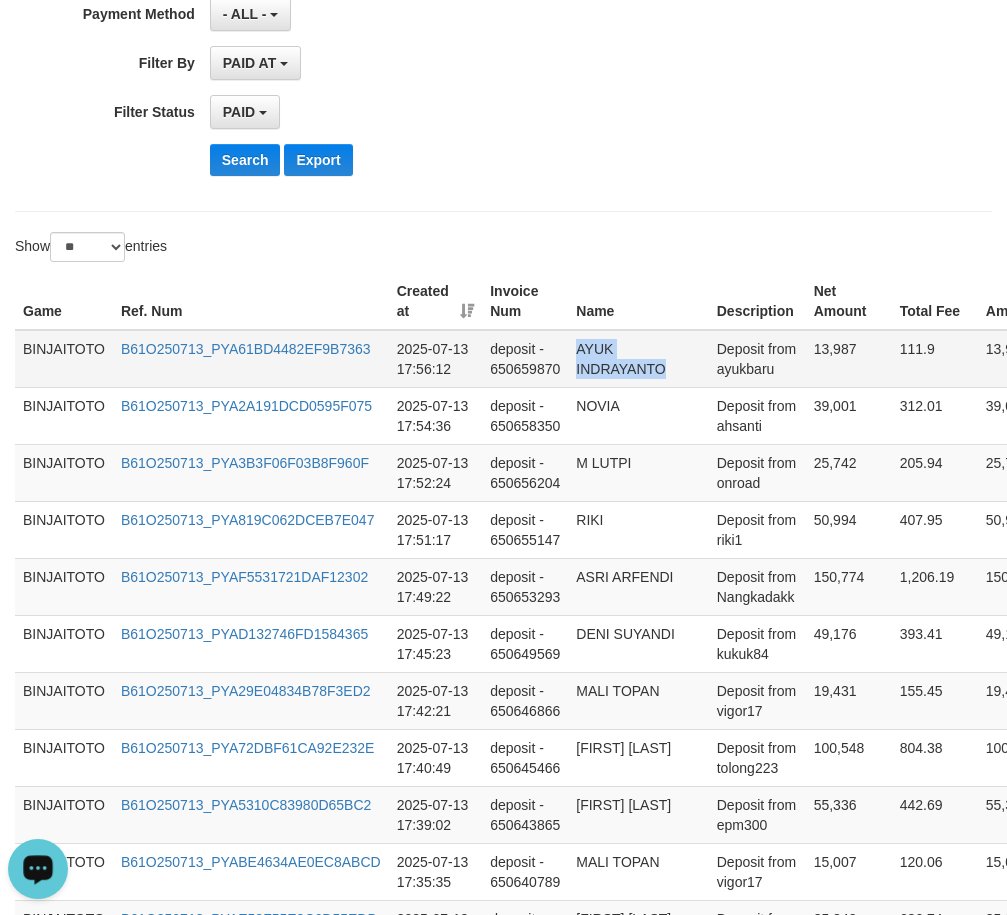 drag, startPoint x: 580, startPoint y: 349, endPoint x: 589, endPoint y: 363, distance: 16.643316 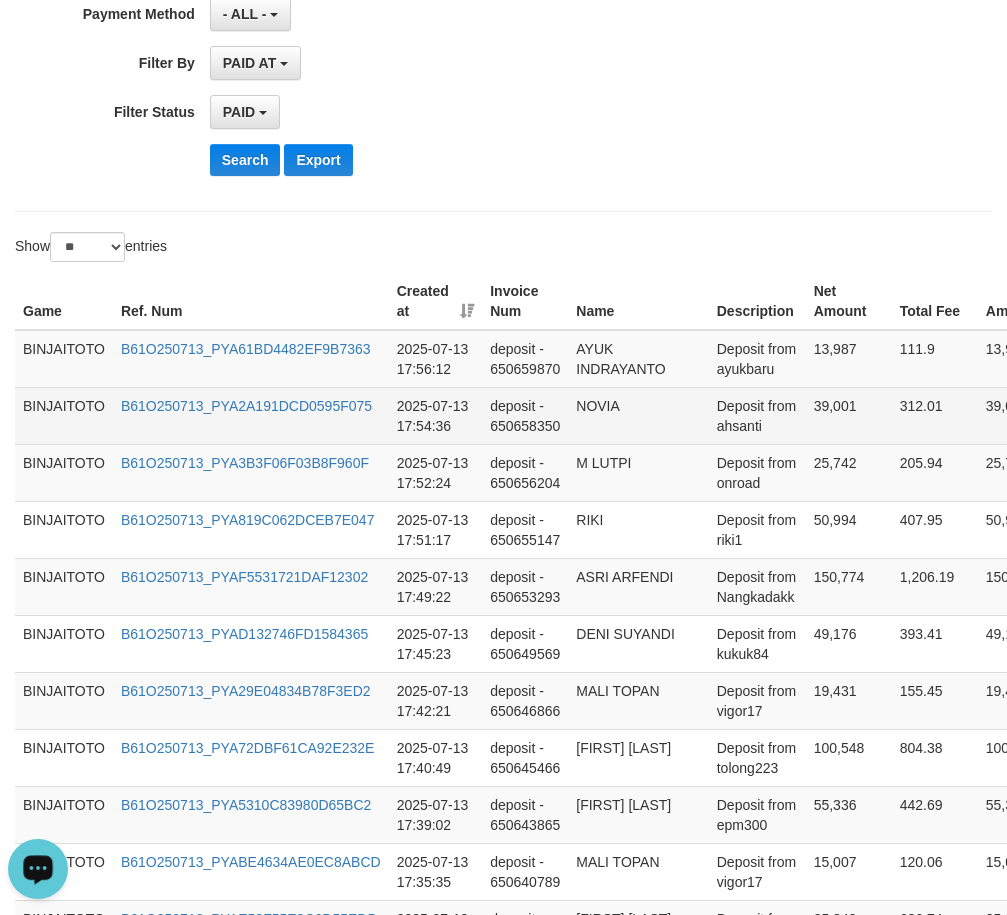 click on "NOVIA" at bounding box center [638, 415] 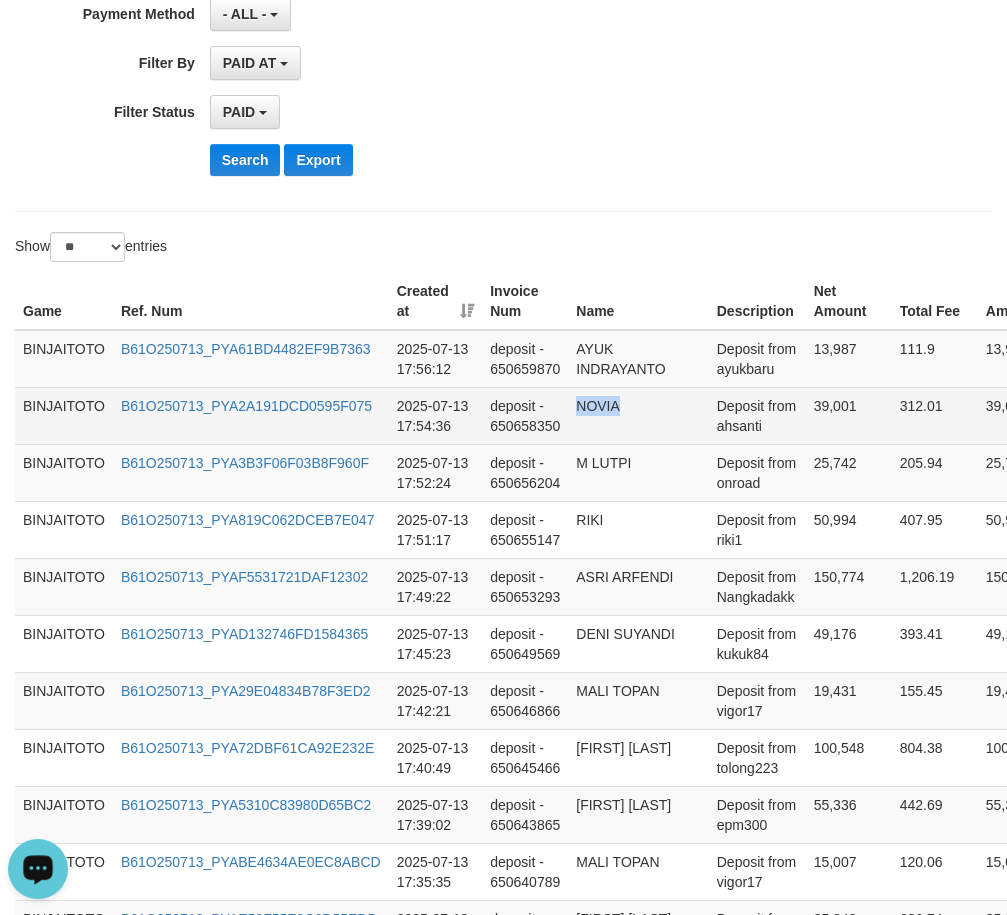 click on "NOVIA" at bounding box center [638, 415] 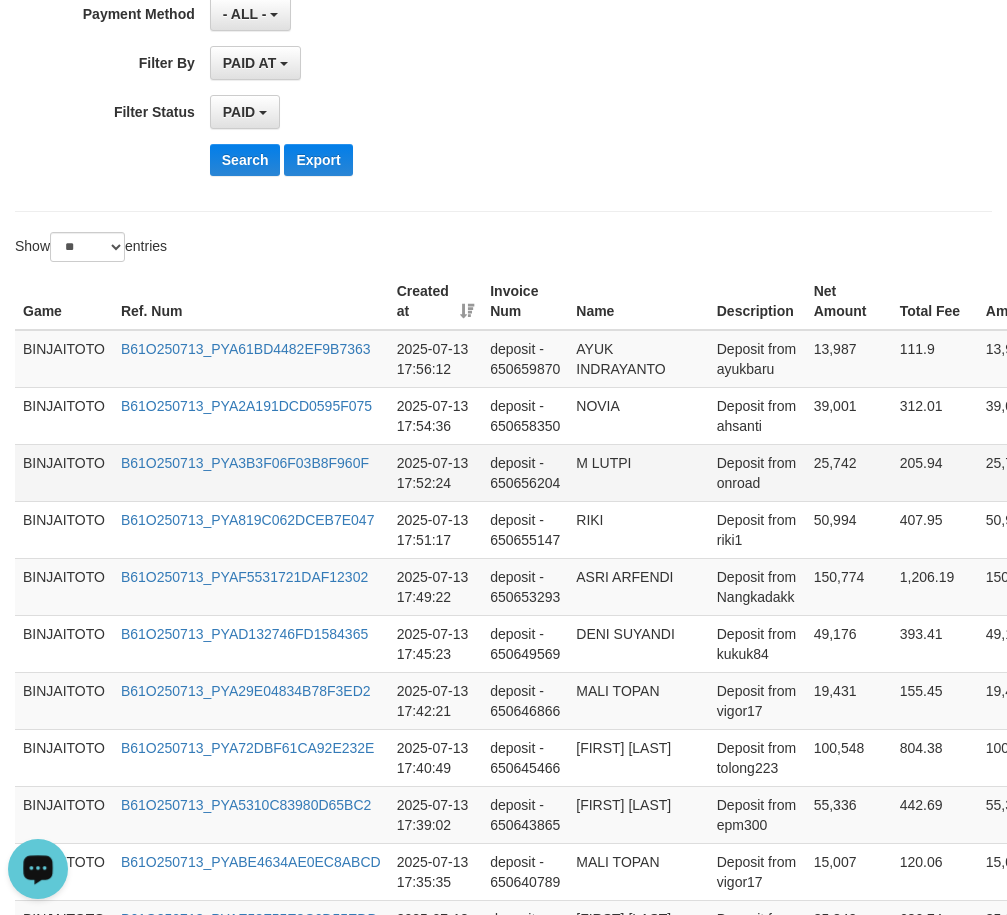 click on "M LUTPI" at bounding box center [638, 472] 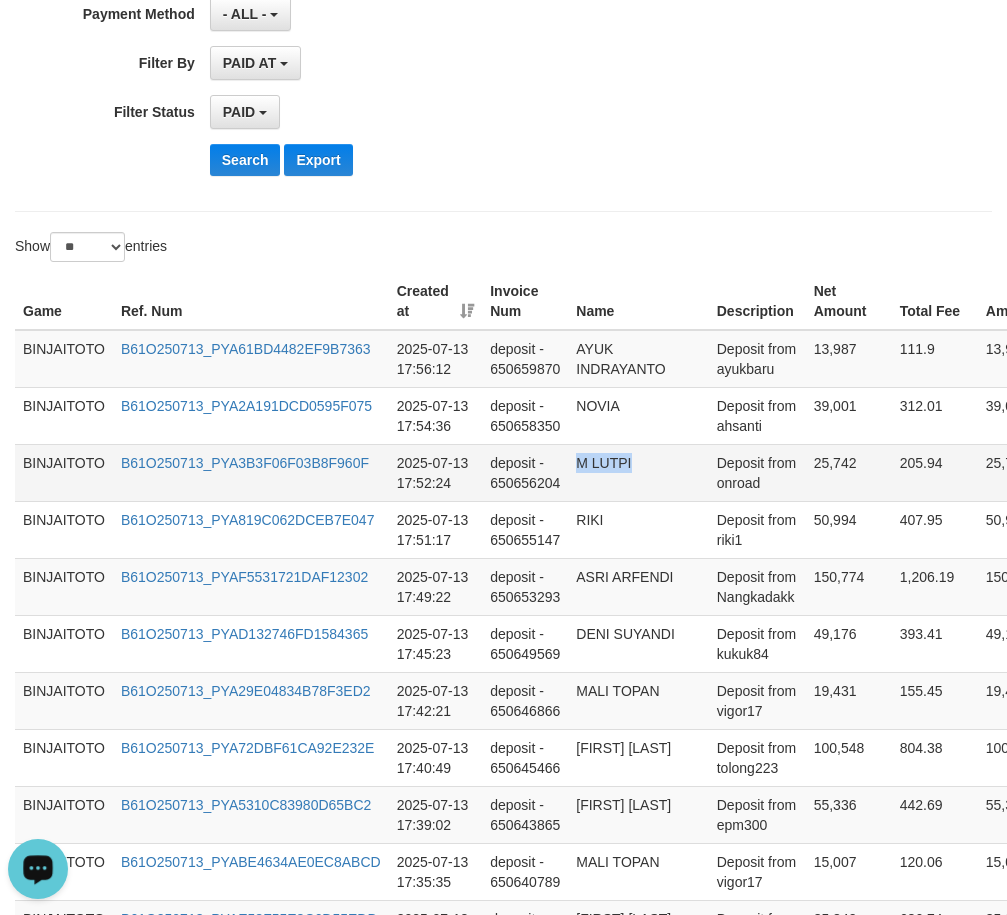 drag, startPoint x: 576, startPoint y: 461, endPoint x: 637, endPoint y: 461, distance: 61 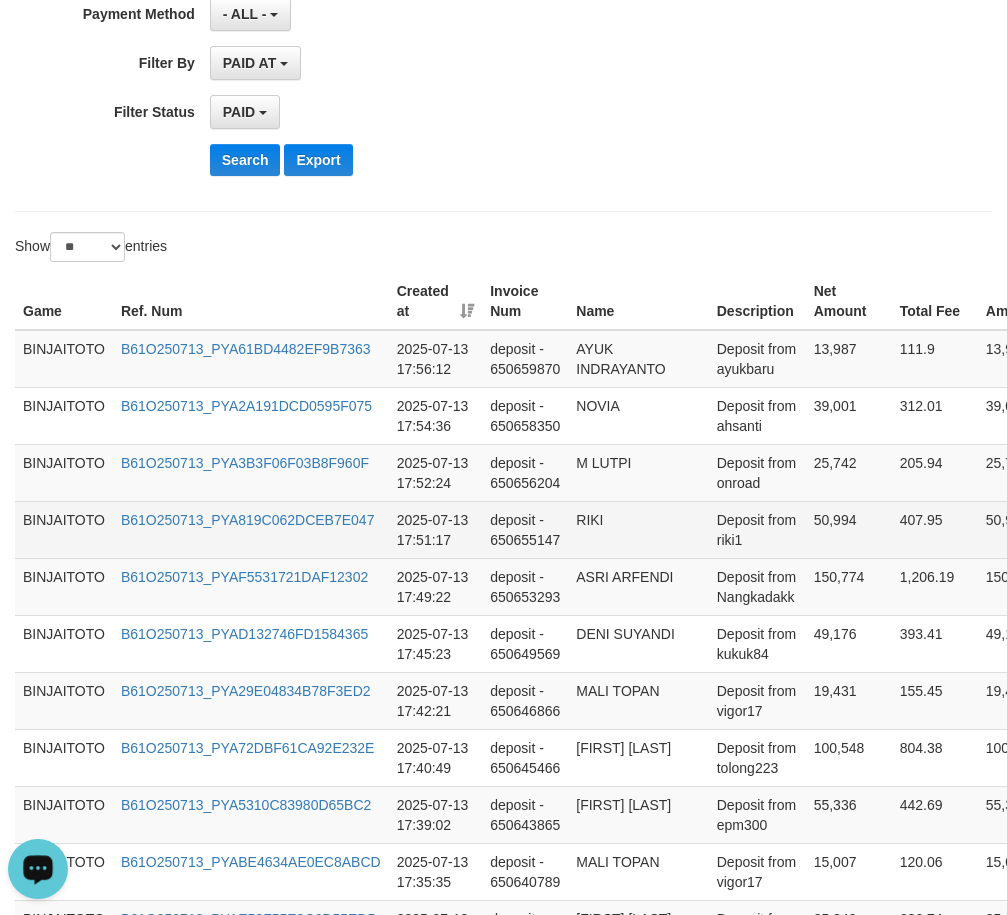 click on "RIKI" at bounding box center [638, 529] 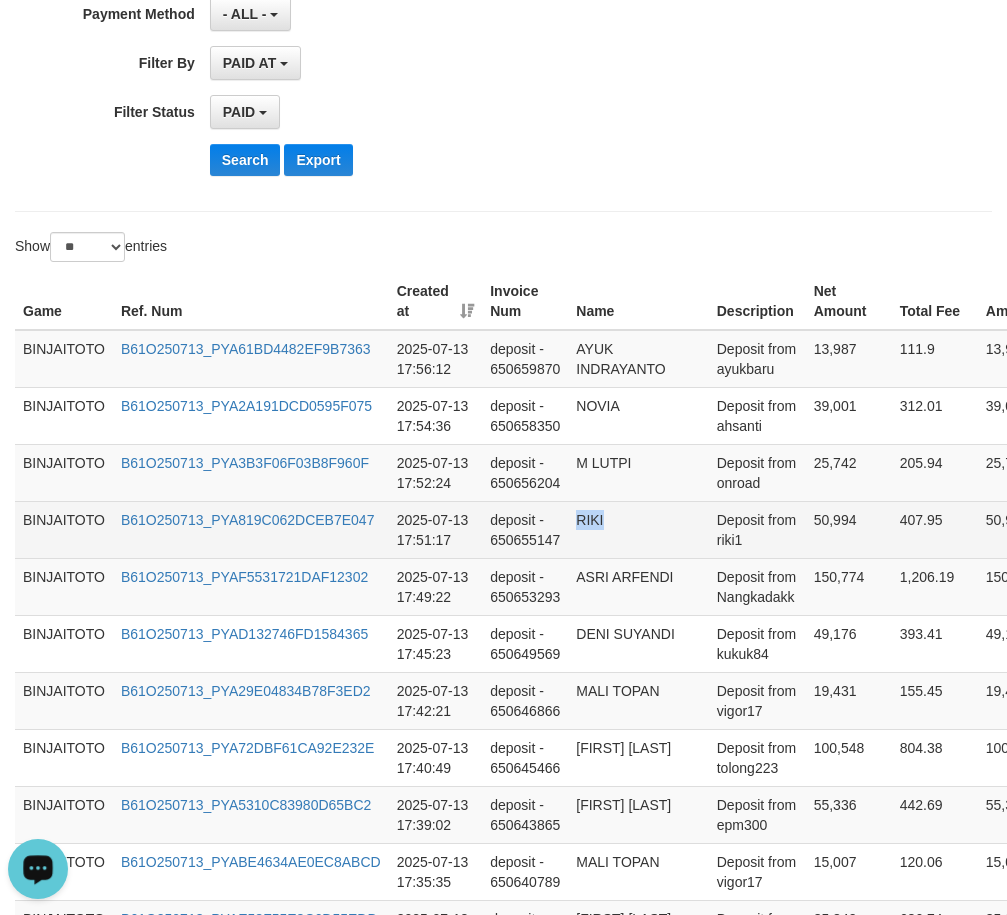 click on "RIKI" at bounding box center [638, 529] 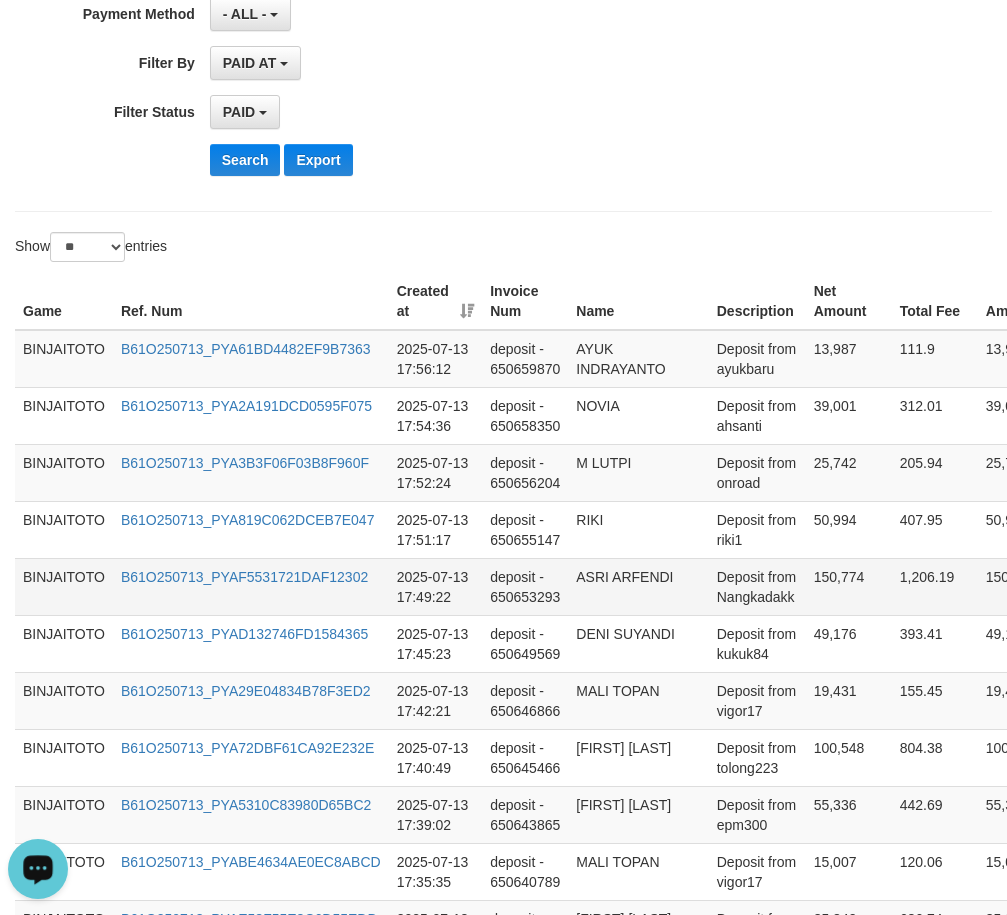 click on "ASRI ARFENDI" at bounding box center (638, 586) 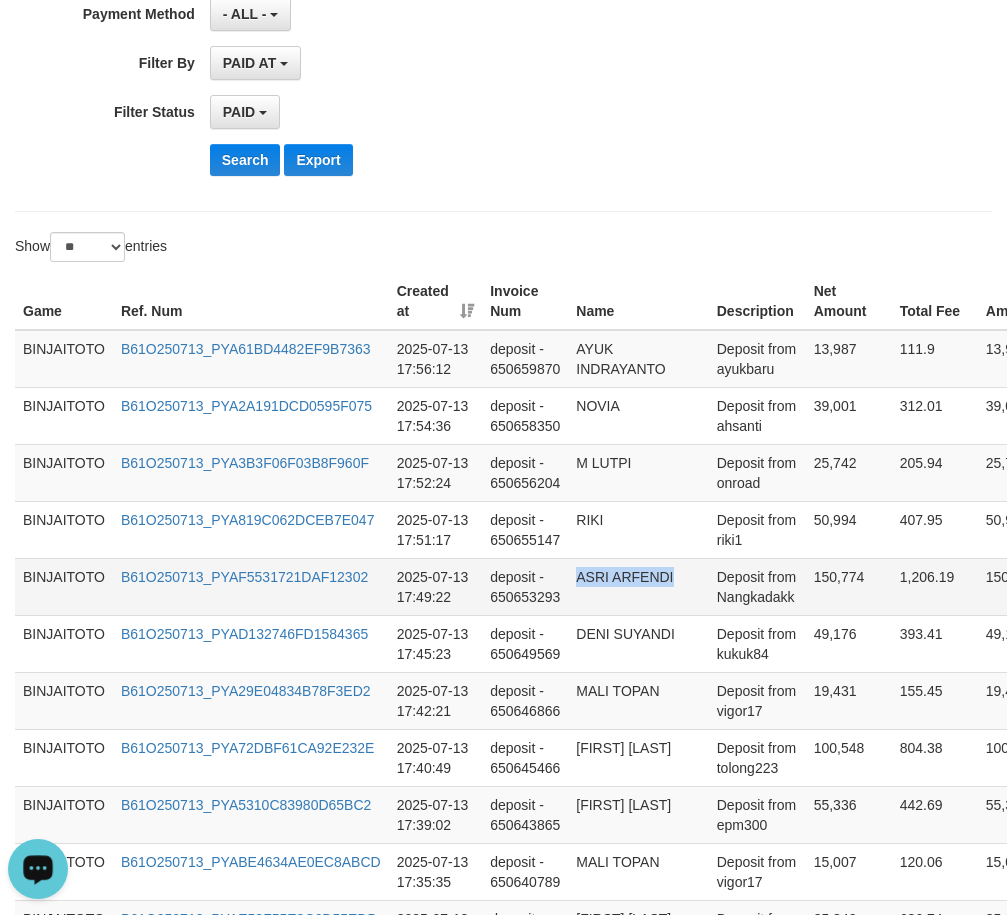 drag, startPoint x: 582, startPoint y: 576, endPoint x: 659, endPoint y: 572, distance: 77.10383 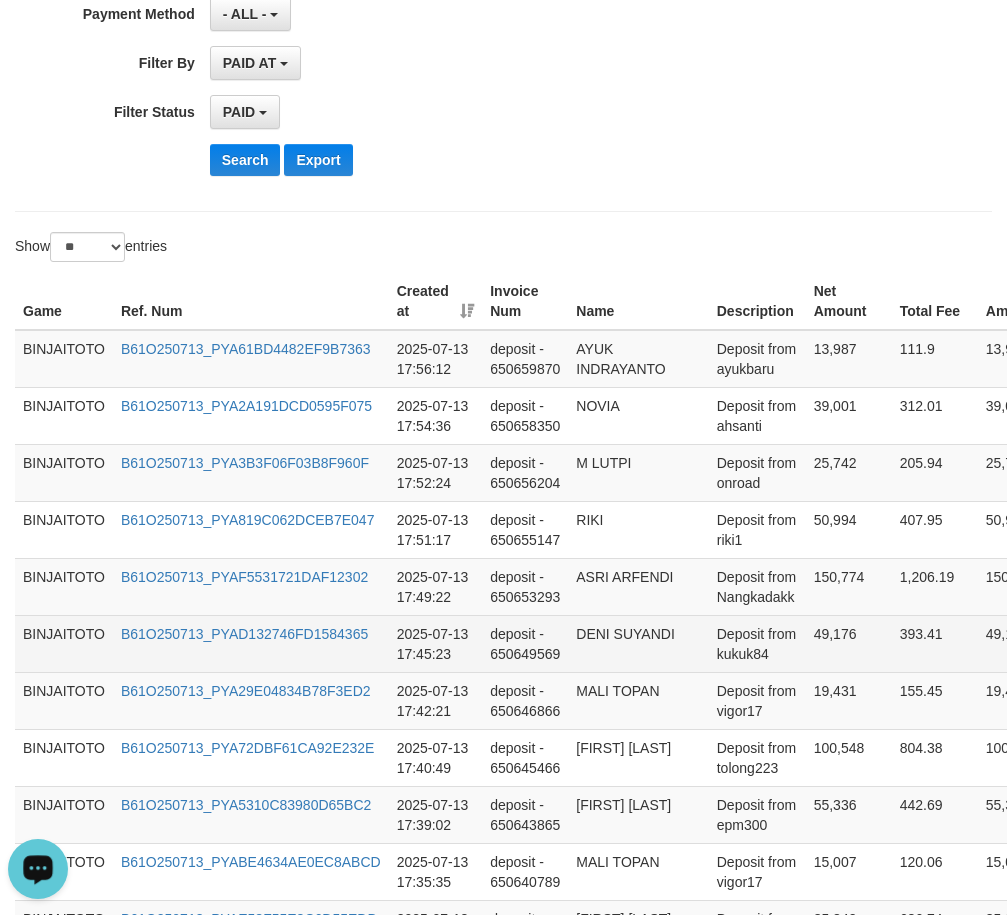 click on "DENI SUYANDI" at bounding box center (638, 643) 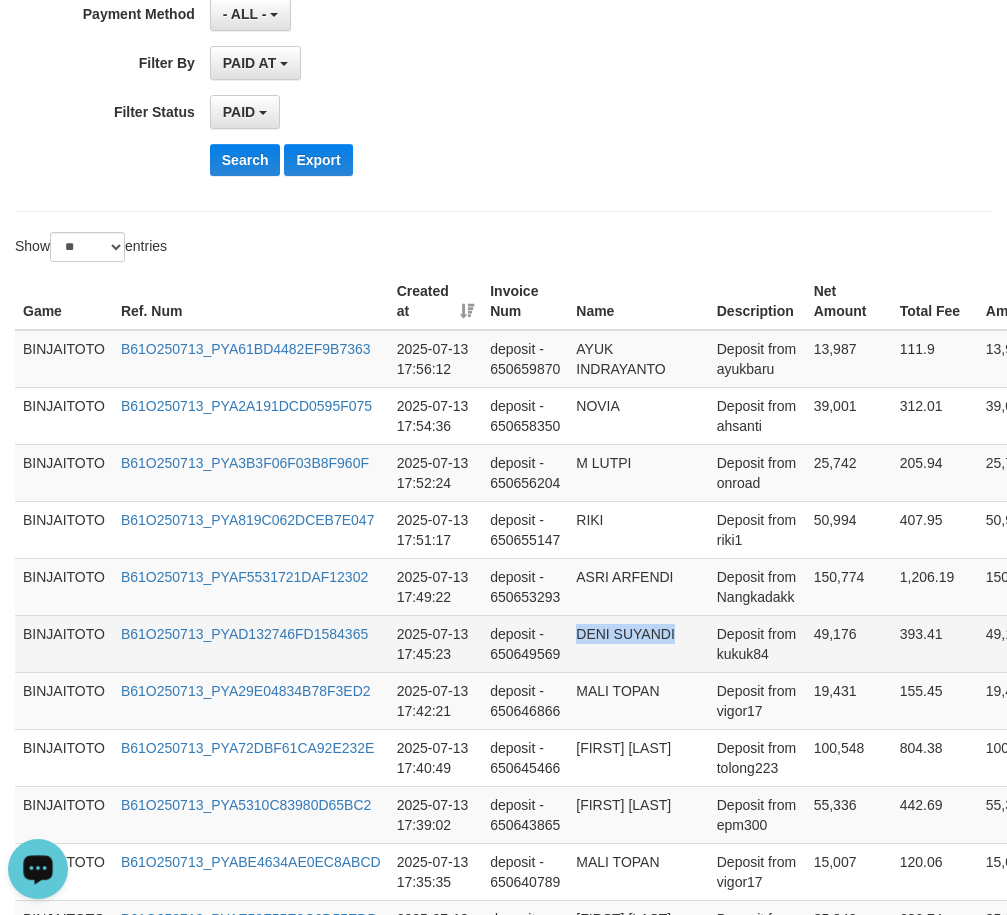 drag, startPoint x: 583, startPoint y: 632, endPoint x: 622, endPoint y: 631, distance: 39.012817 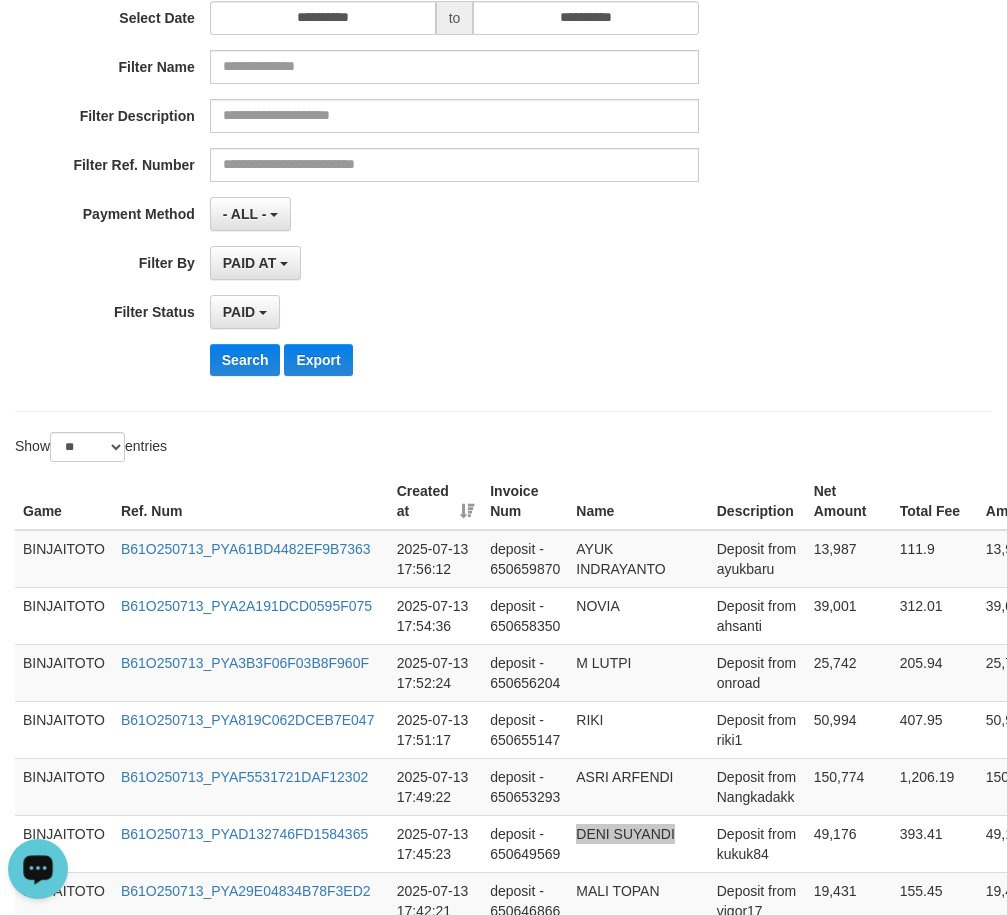scroll, scrollTop: 100, scrollLeft: 0, axis: vertical 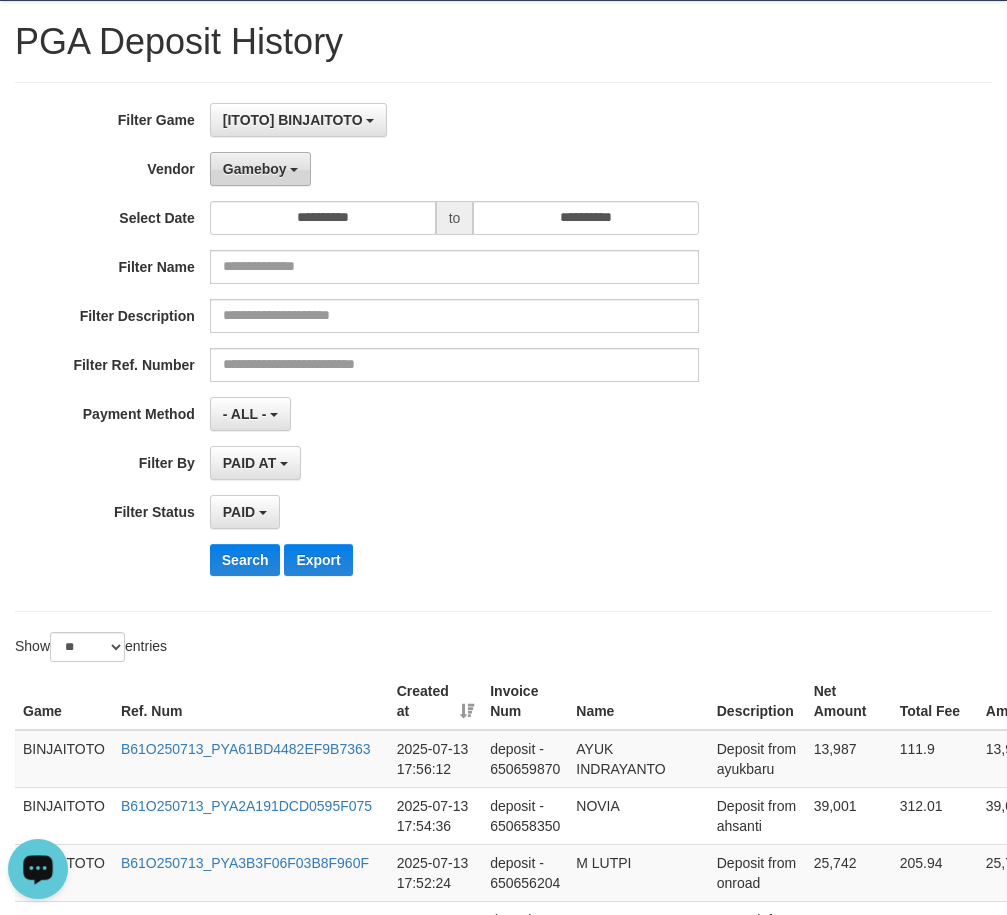 click on "Gameboy" at bounding box center (261, 169) 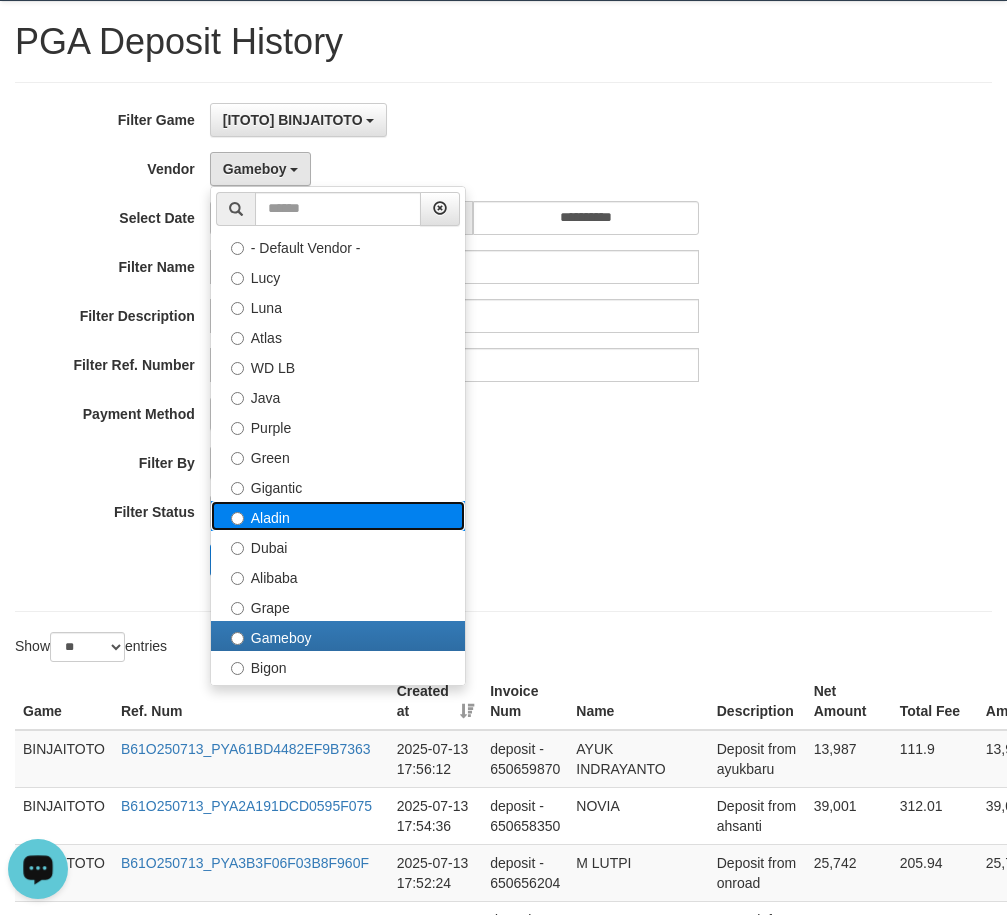 click on "Aladin" at bounding box center [338, 516] 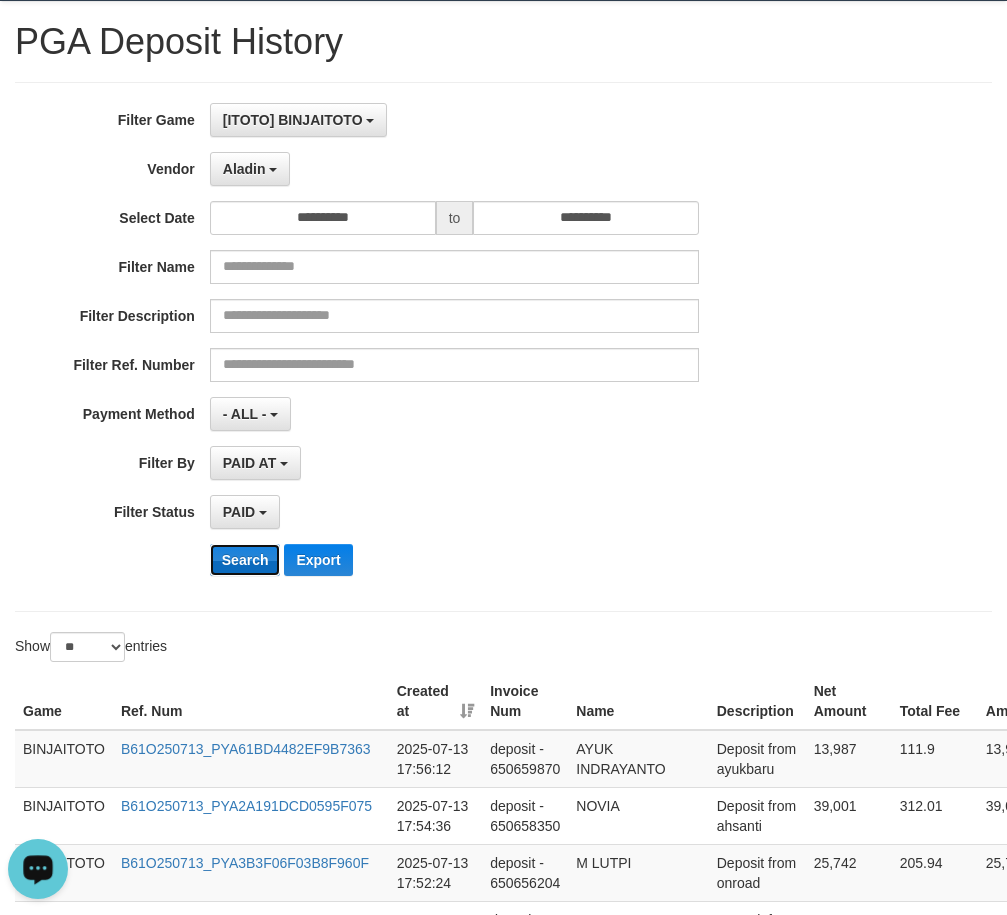 click on "Search" at bounding box center (245, 560) 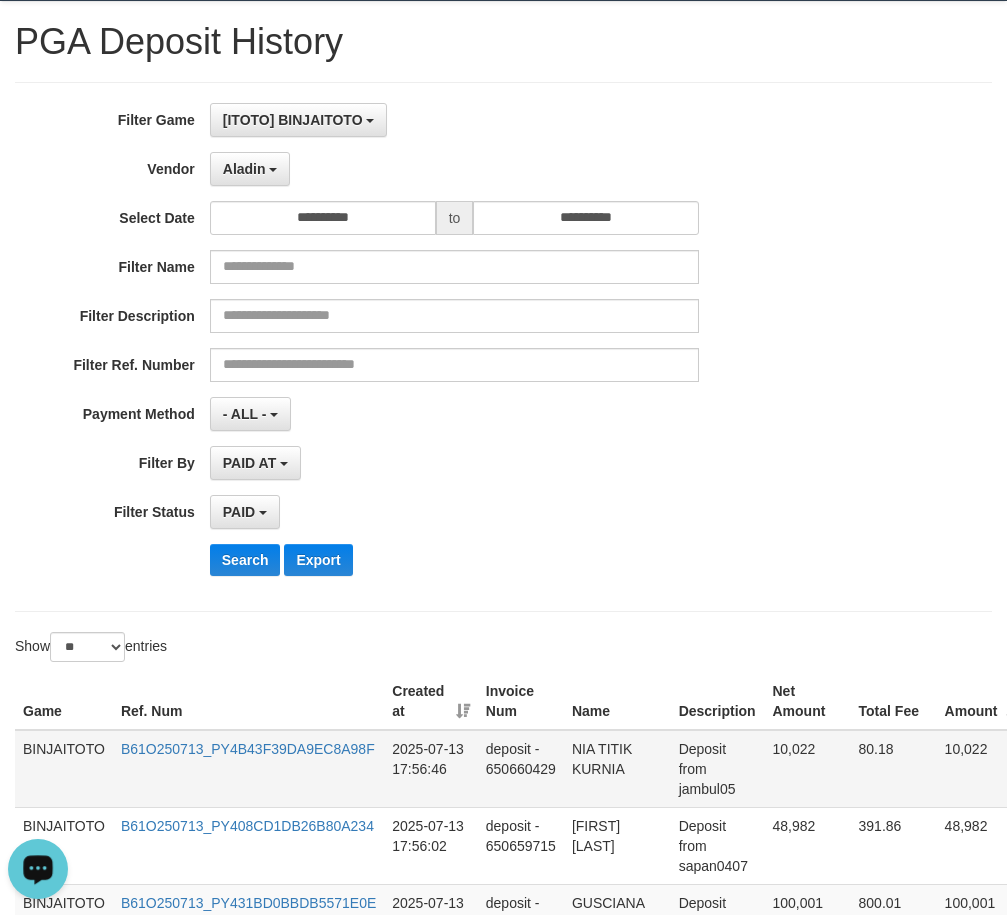 click on "NIA TITIK KURNIA" at bounding box center (617, 769) 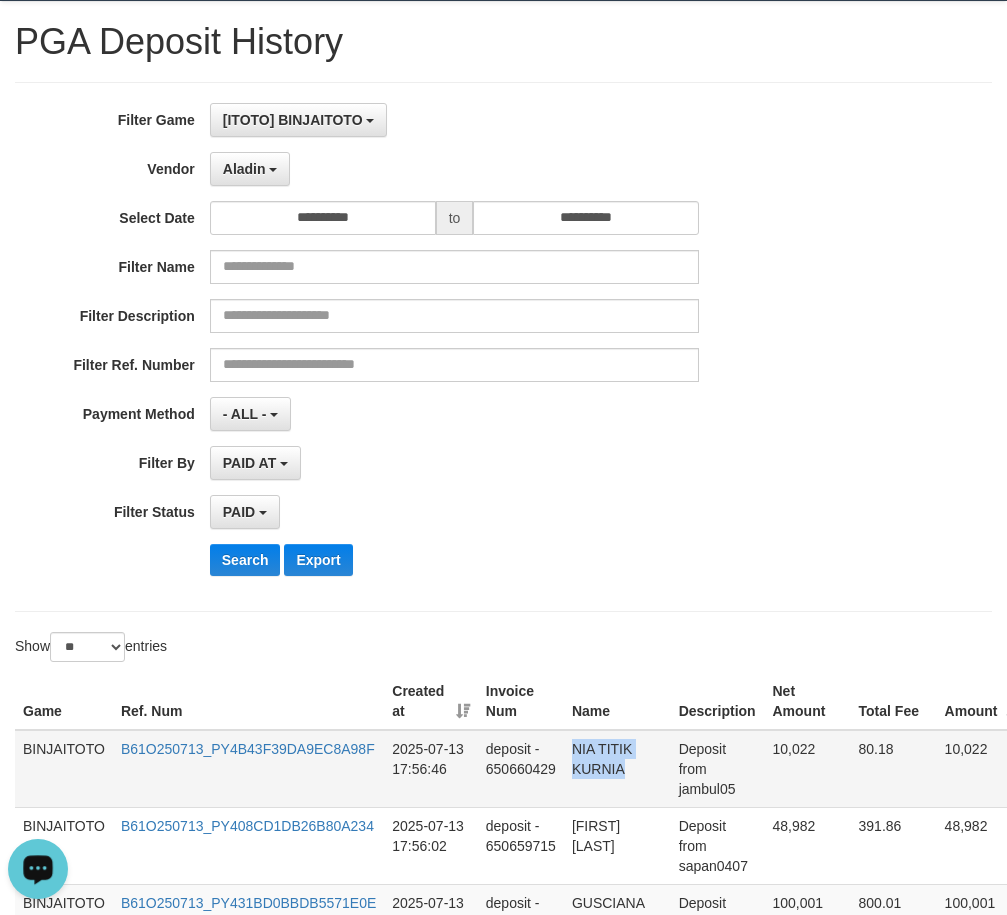 drag, startPoint x: 581, startPoint y: 751, endPoint x: 600, endPoint y: 759, distance: 20.615528 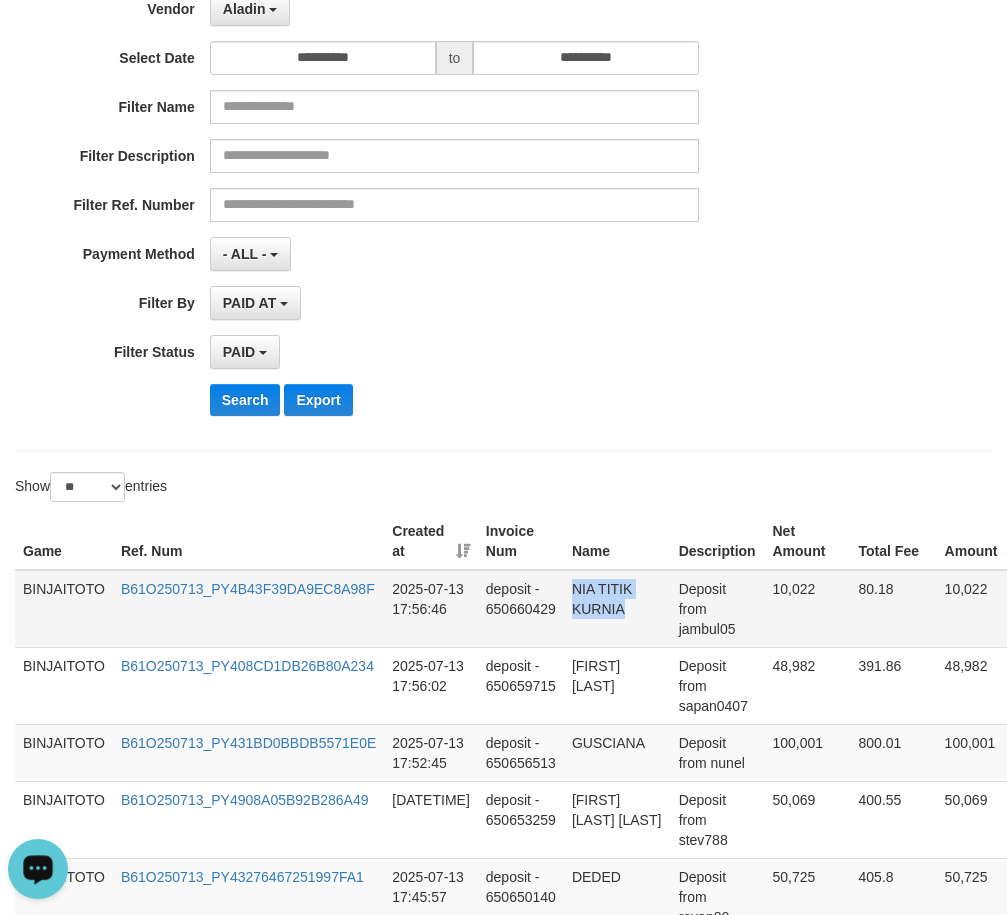 scroll, scrollTop: 200, scrollLeft: 0, axis: vertical 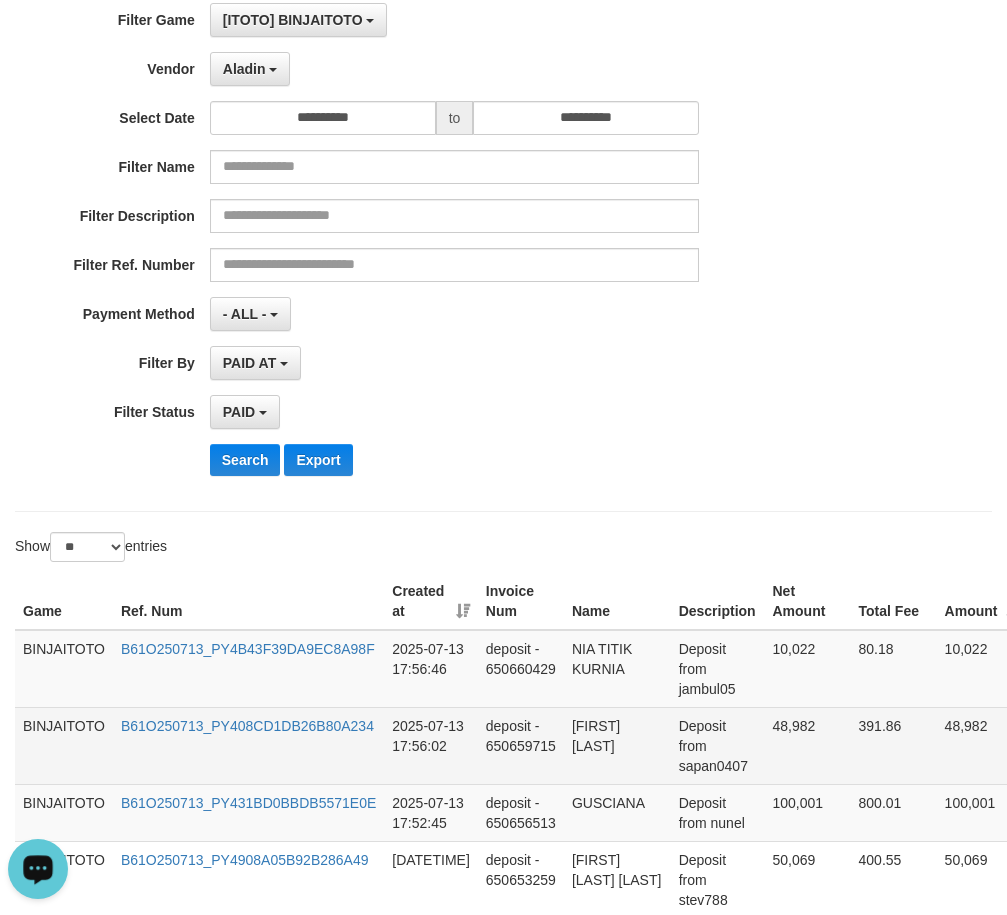 click on "[FIRST] [LAST]" at bounding box center [617, 745] 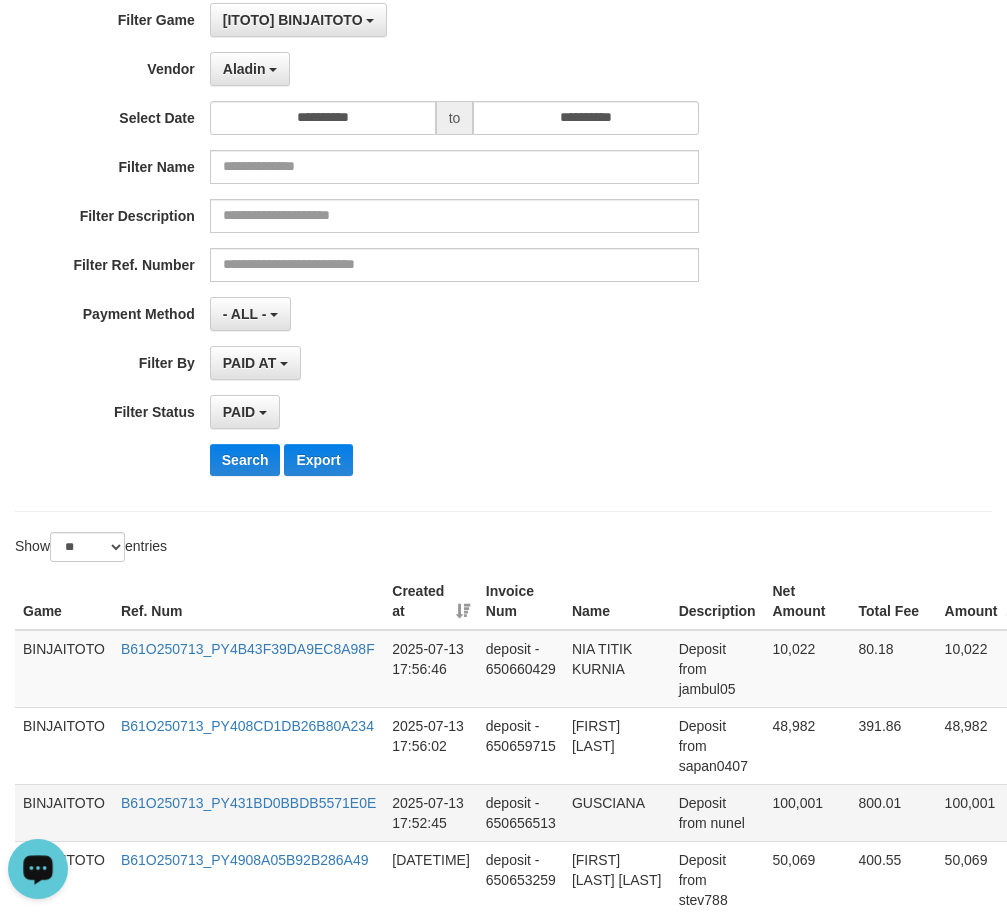 click on "GUSCIANA" at bounding box center [617, 812] 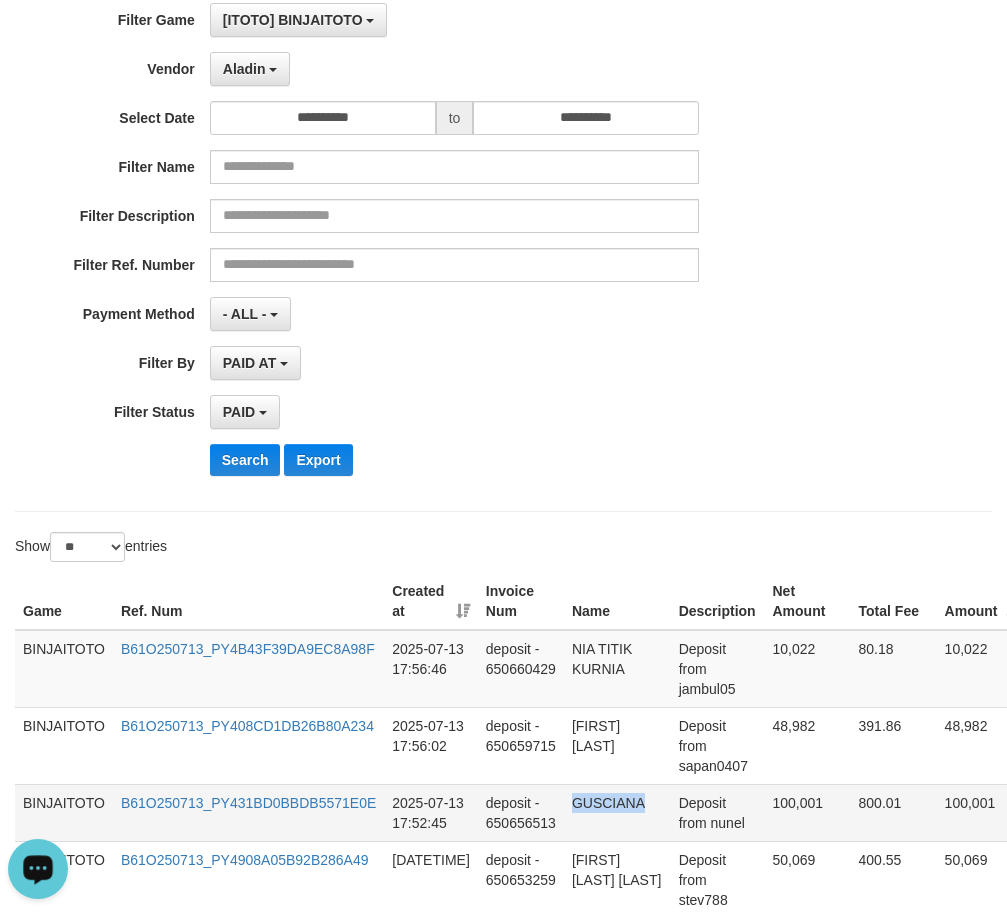 click on "GUSCIANA" at bounding box center (617, 812) 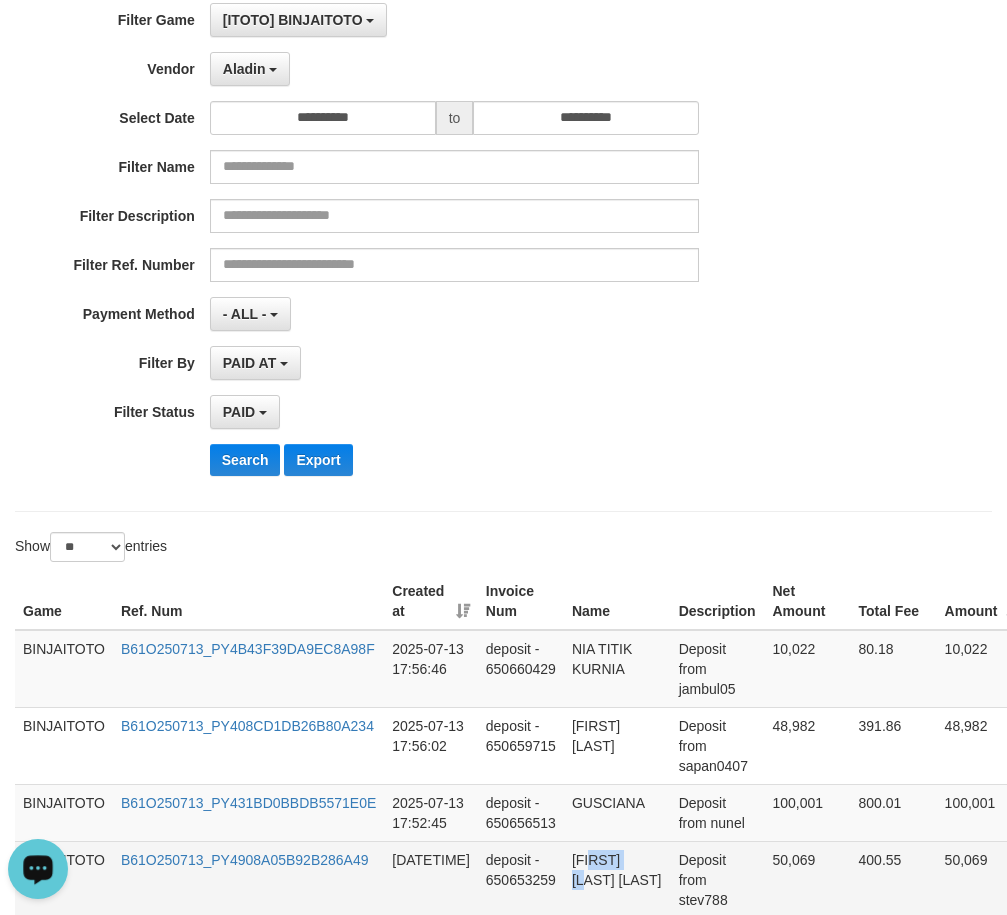 drag, startPoint x: 596, startPoint y: 857, endPoint x: 600, endPoint y: 885, distance: 28.284271 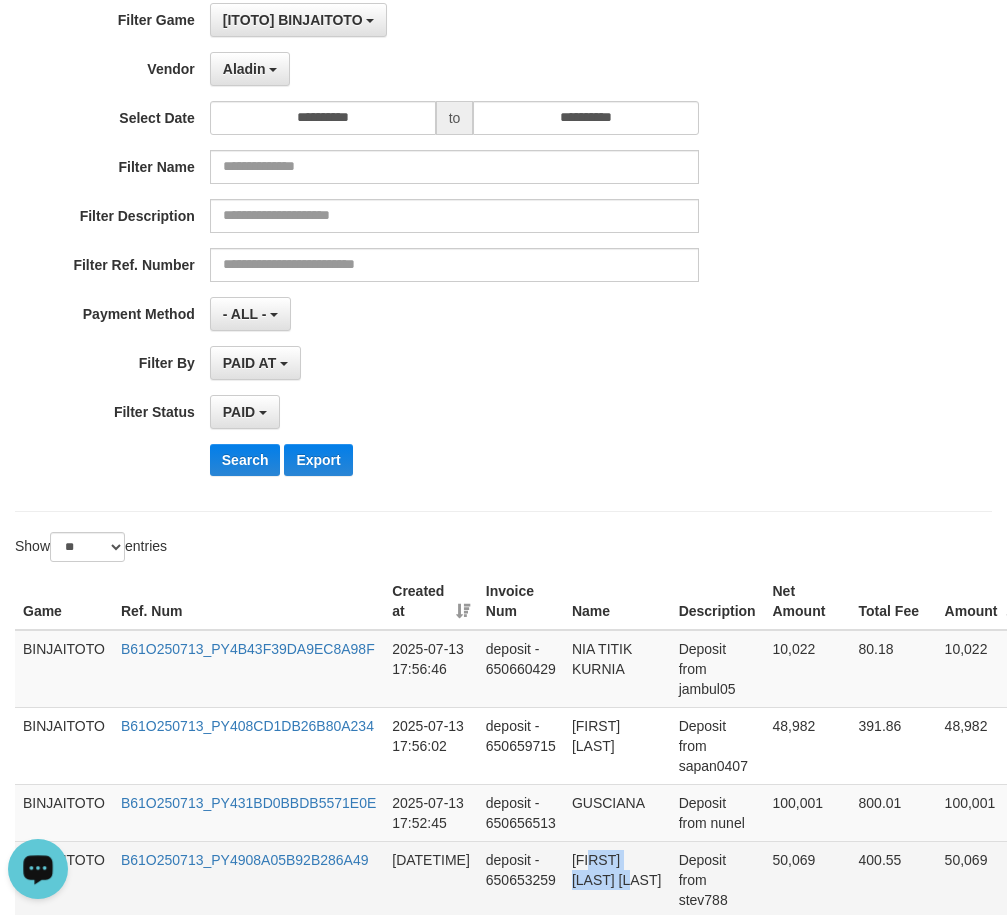 drag, startPoint x: 594, startPoint y: 860, endPoint x: 603, endPoint y: 891, distance: 32.280025 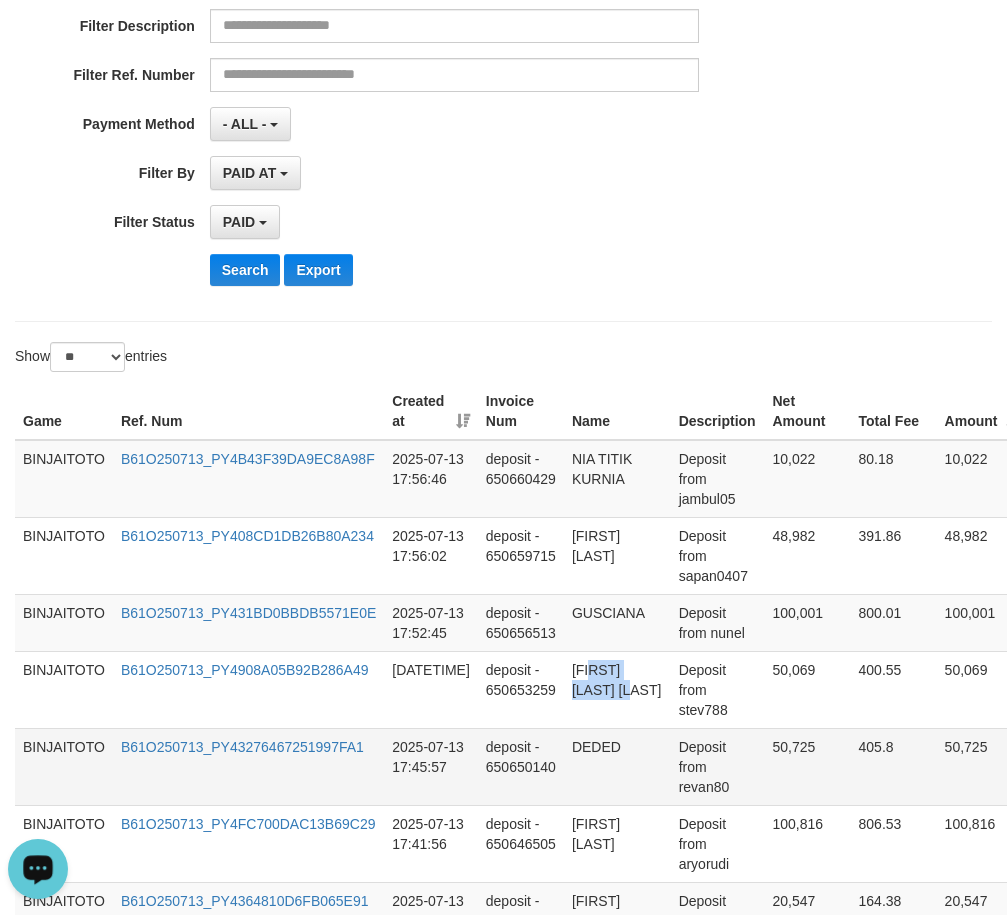 scroll, scrollTop: 400, scrollLeft: 0, axis: vertical 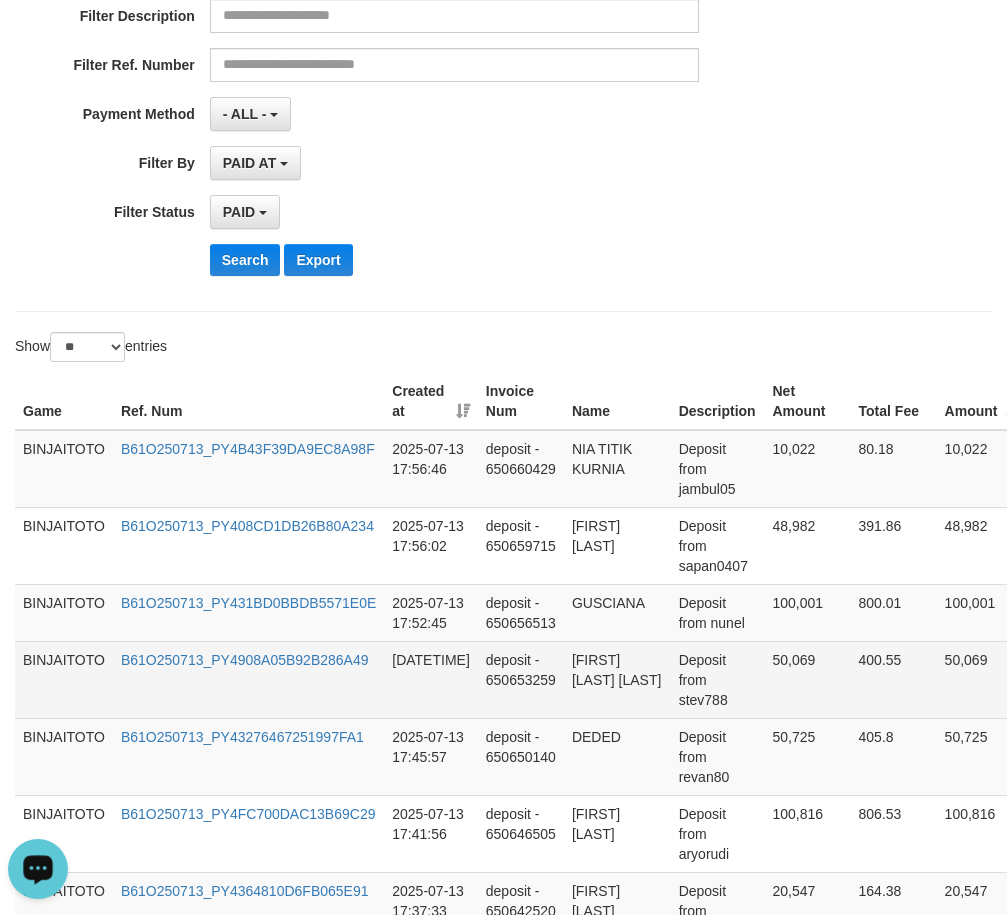 click on "[FIRST] [LAST] [LAST]" at bounding box center [617, 679] 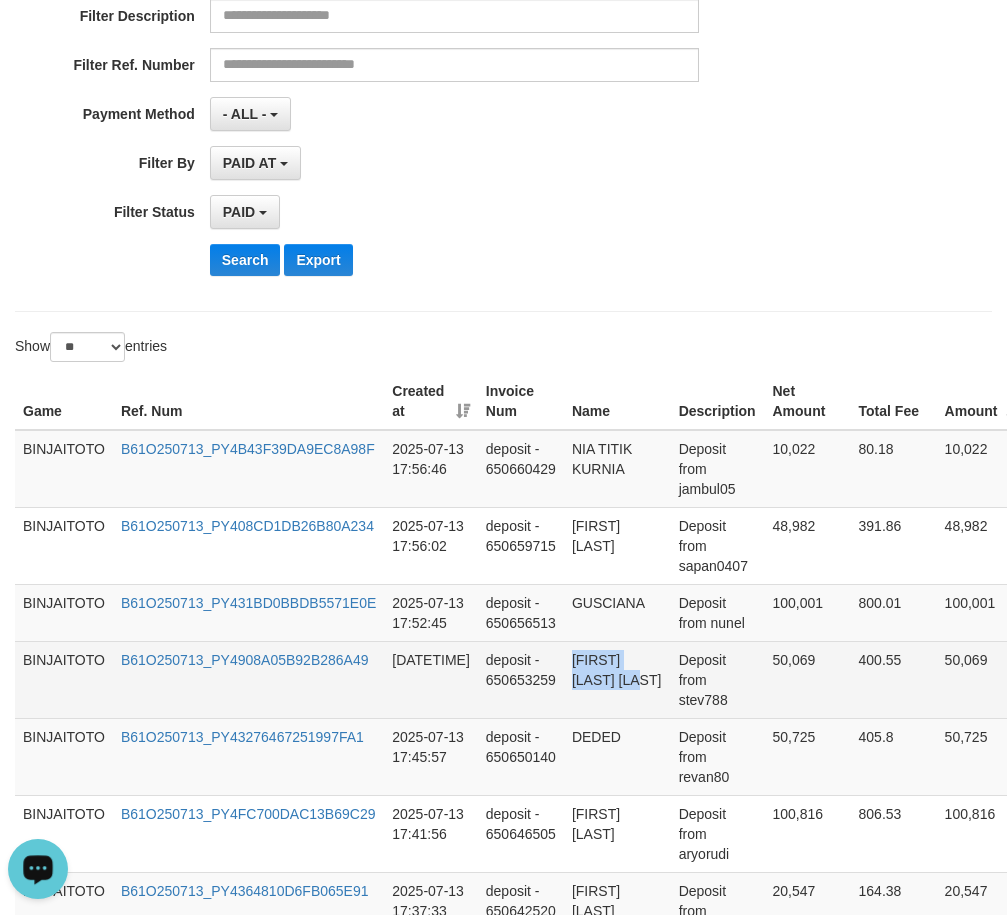 drag, startPoint x: 584, startPoint y: 668, endPoint x: 604, endPoint y: 693, distance: 32.01562 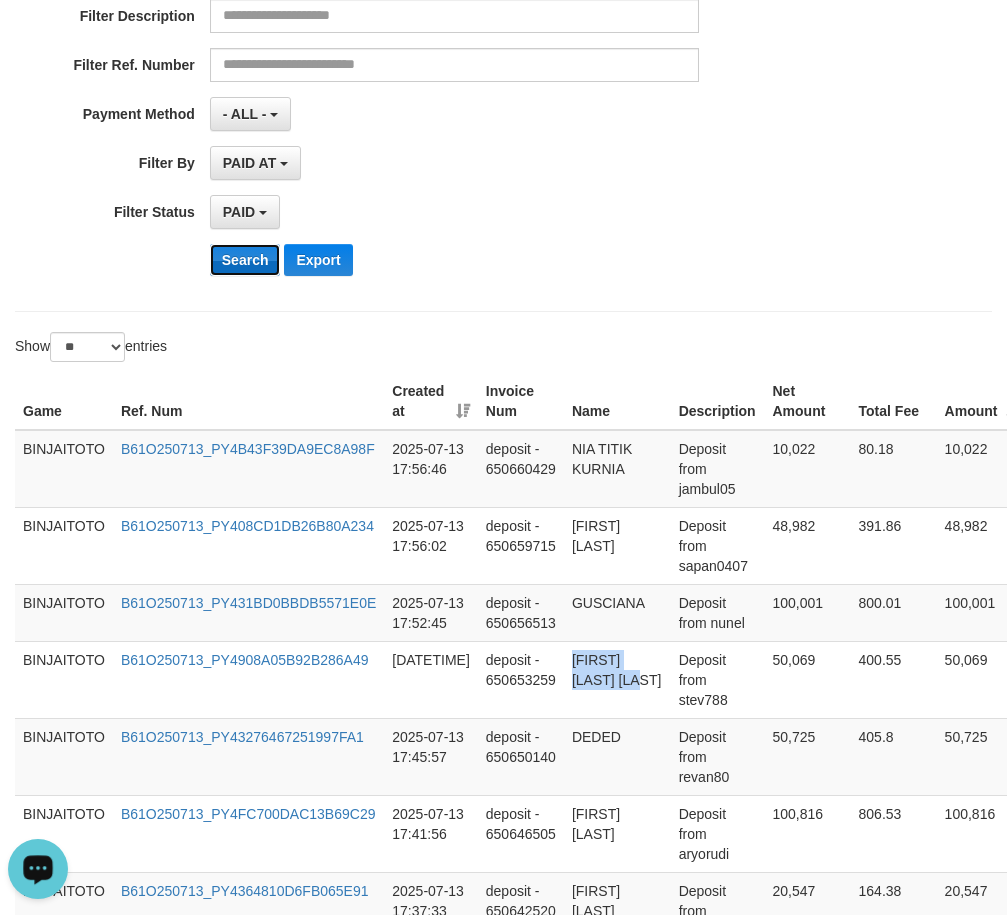 click on "Search" at bounding box center (245, 260) 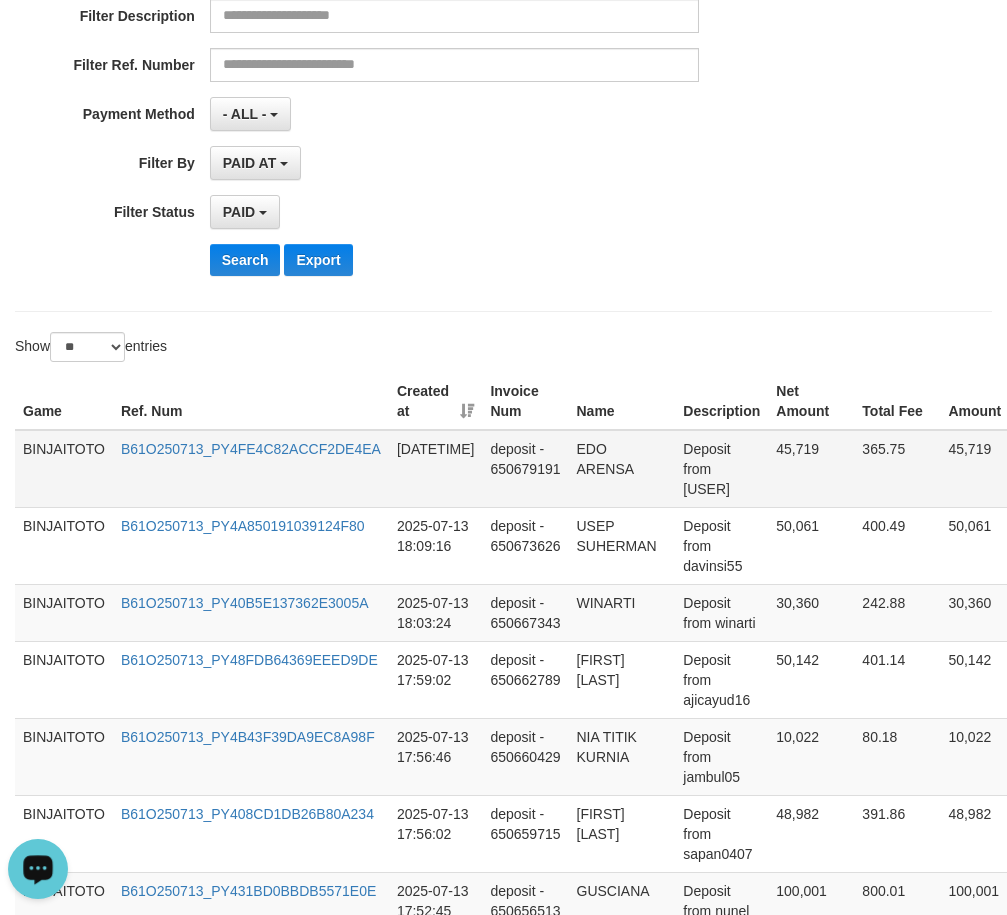 click on "EDO ARENSA" at bounding box center (622, 469) 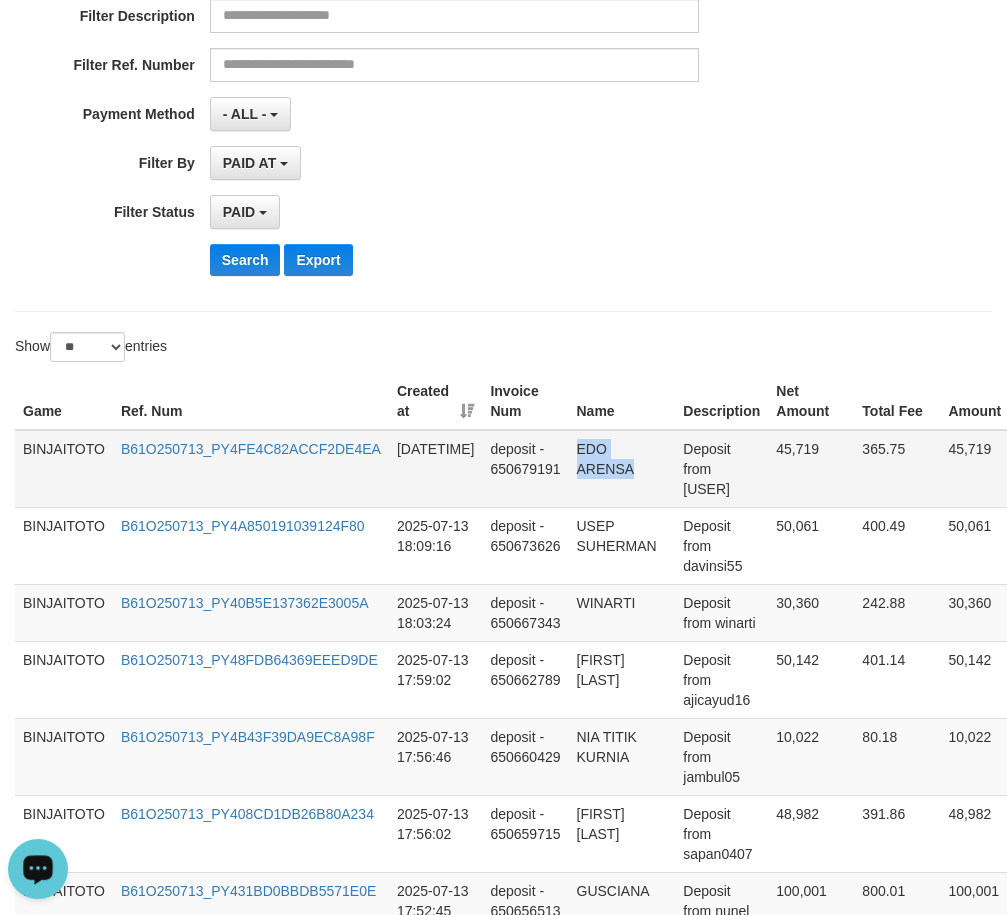 drag, startPoint x: 580, startPoint y: 450, endPoint x: 654, endPoint y: 438, distance: 74.96666 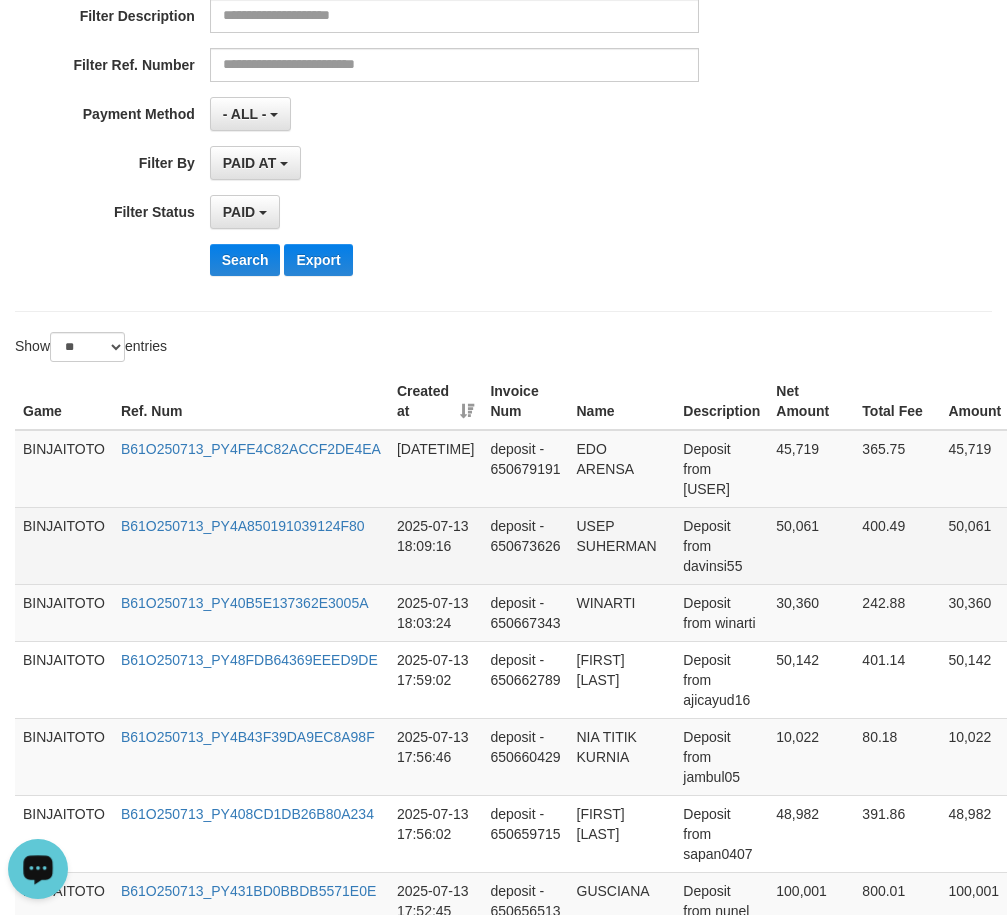 click on "USEP SUHERMAN" at bounding box center (622, 545) 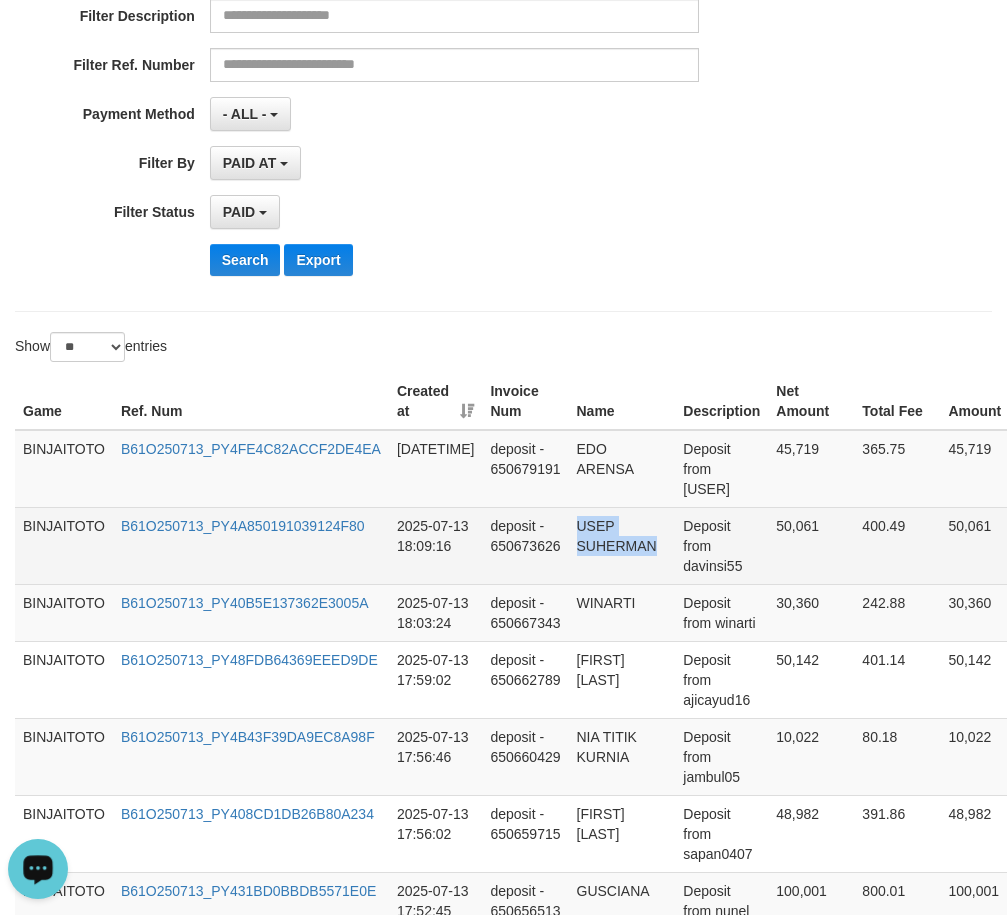 drag, startPoint x: 579, startPoint y: 507, endPoint x: 609, endPoint y: 524, distance: 34.48188 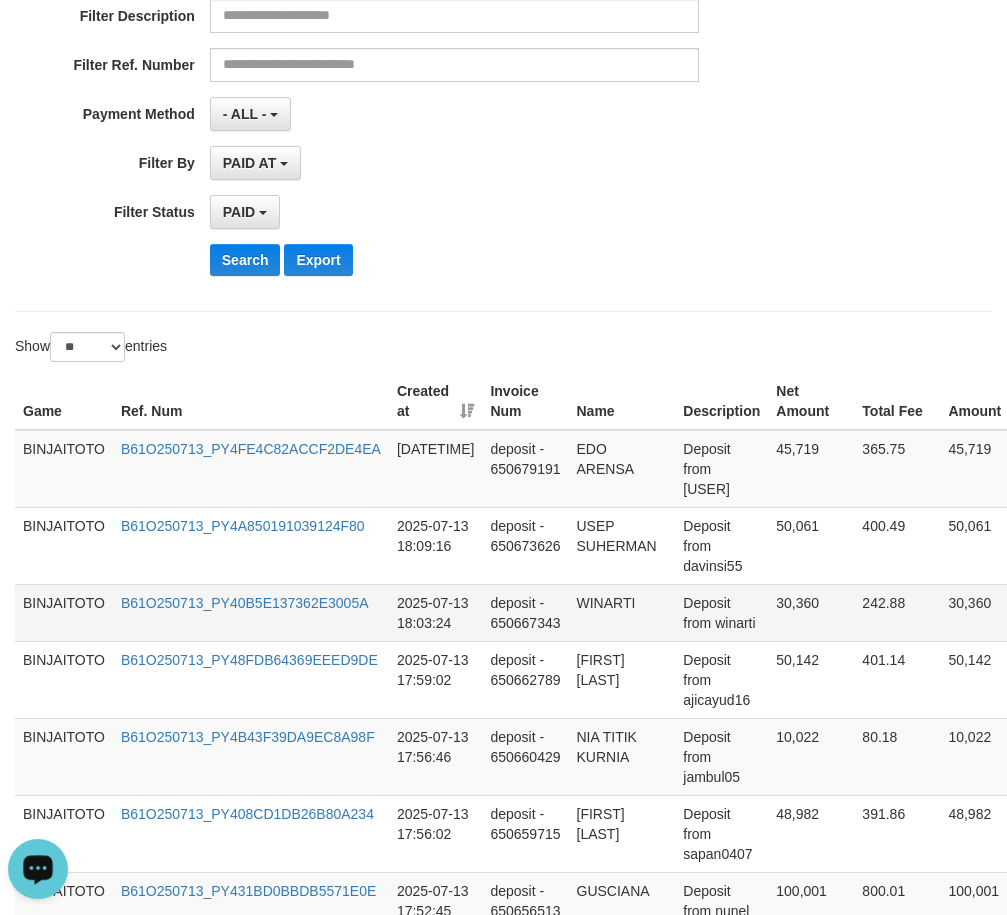 click on "WINARTI" at bounding box center [622, 612] 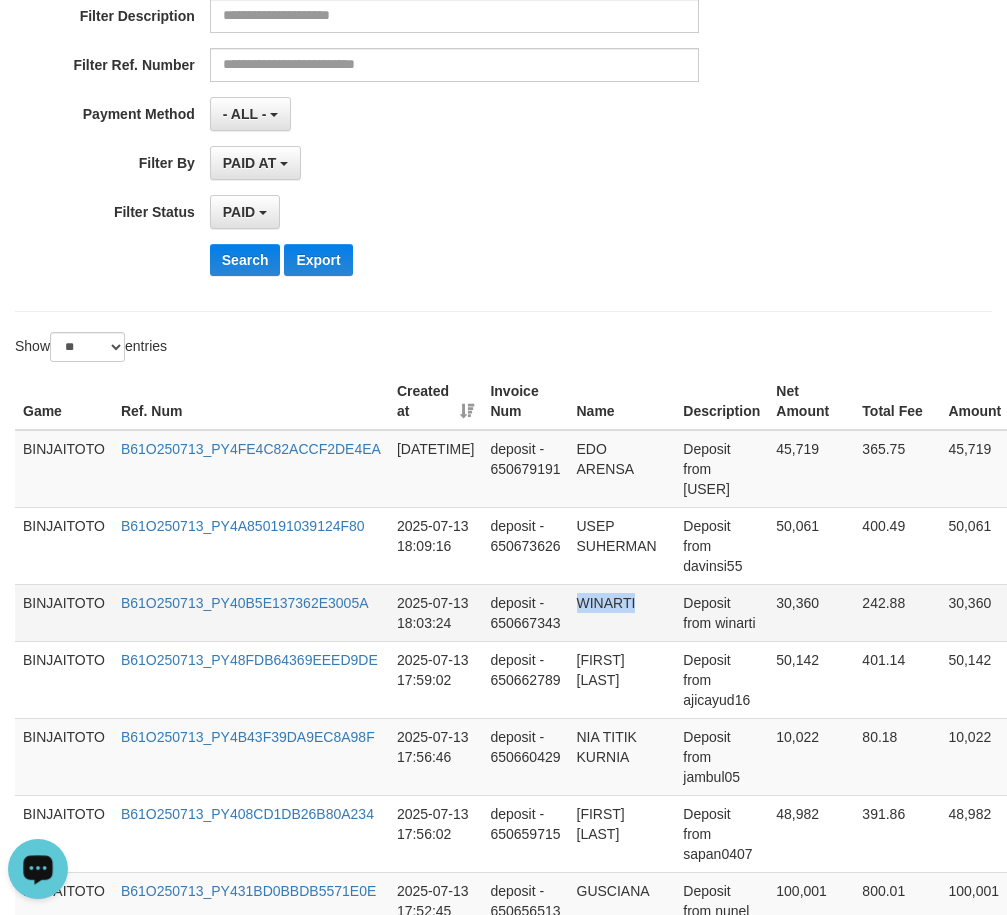 click on "WINARTI" at bounding box center [622, 612] 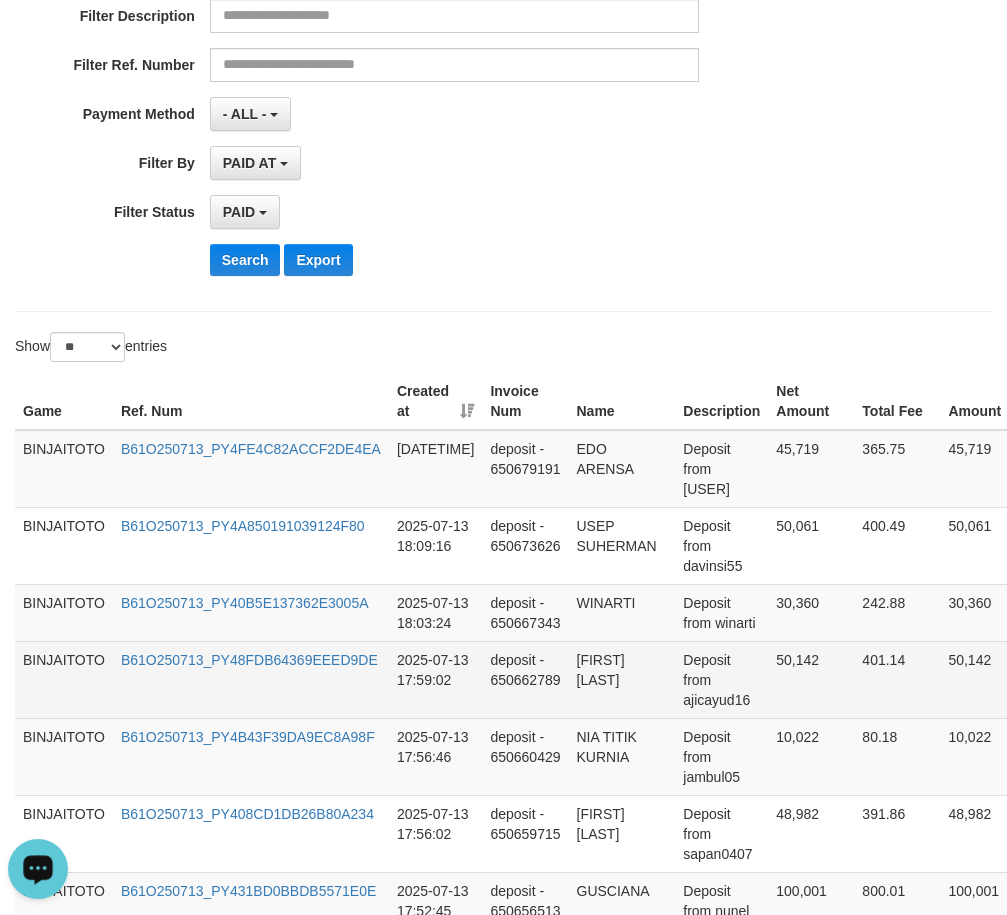 click on "[FIRST] [LAST]" at bounding box center (622, 679) 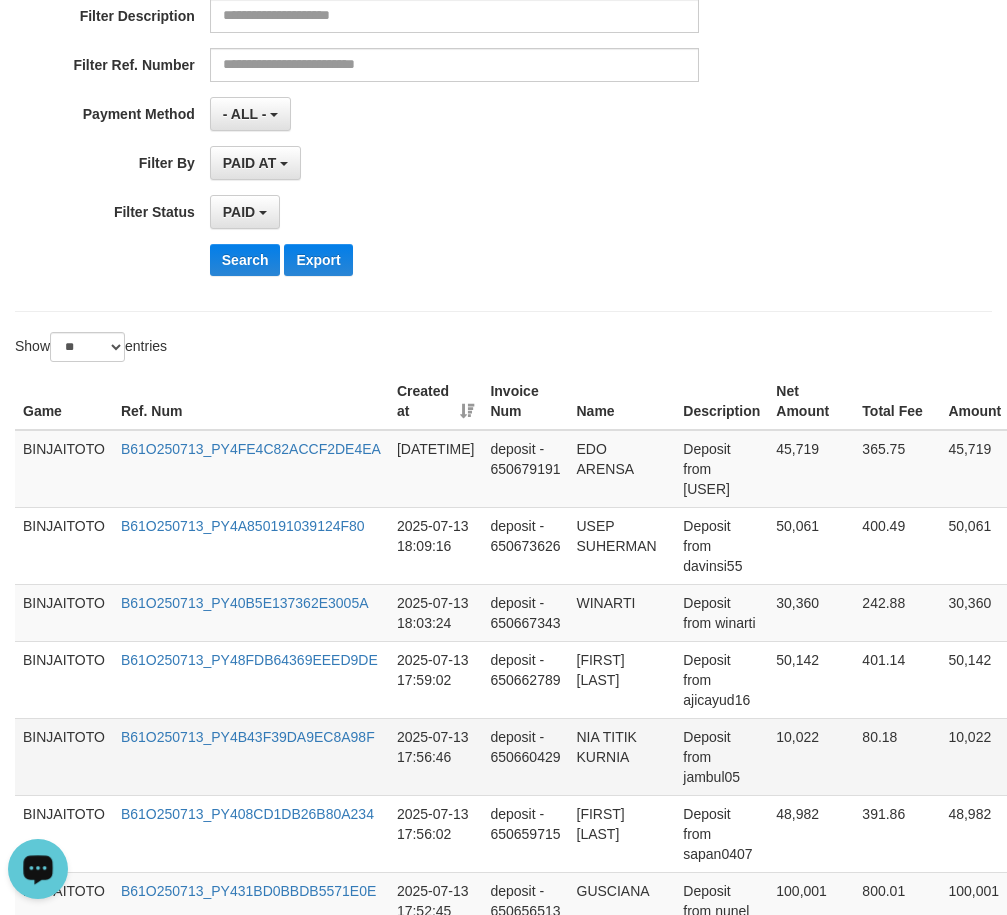 click on "NIA TITIK KURNIA" at bounding box center [622, 756] 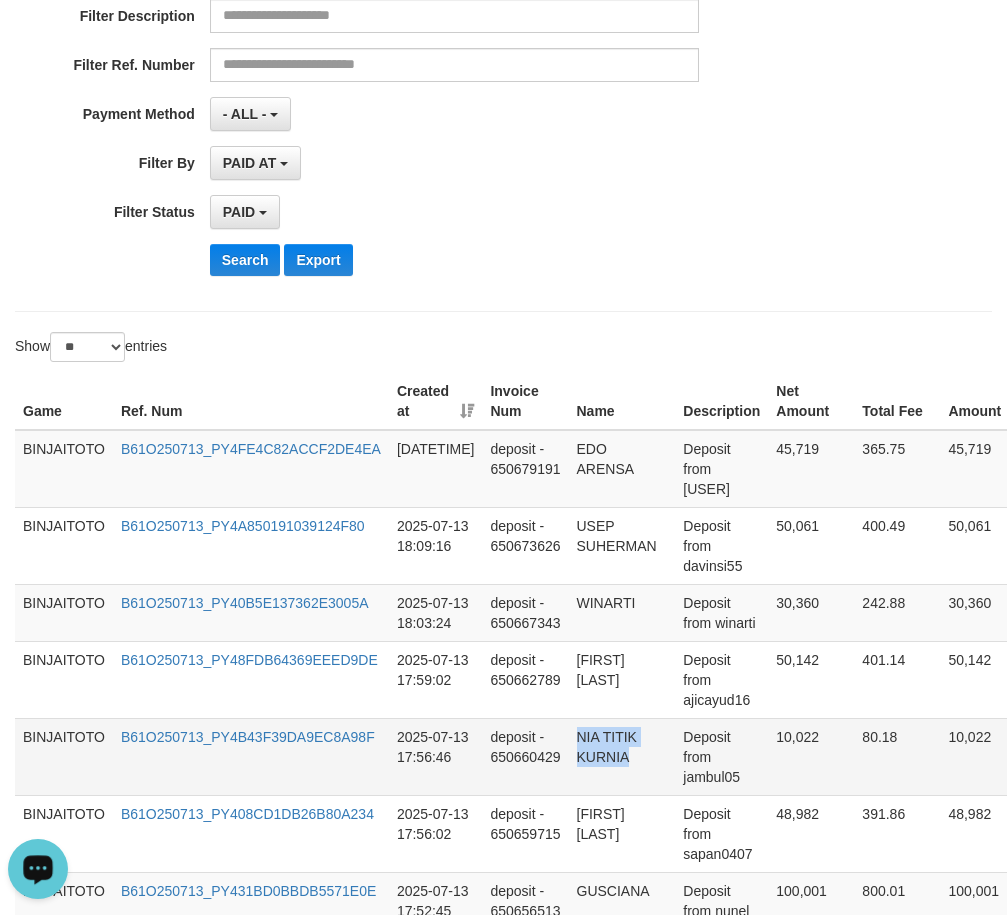 drag, startPoint x: 582, startPoint y: 714, endPoint x: 602, endPoint y: 742, distance: 34.4093 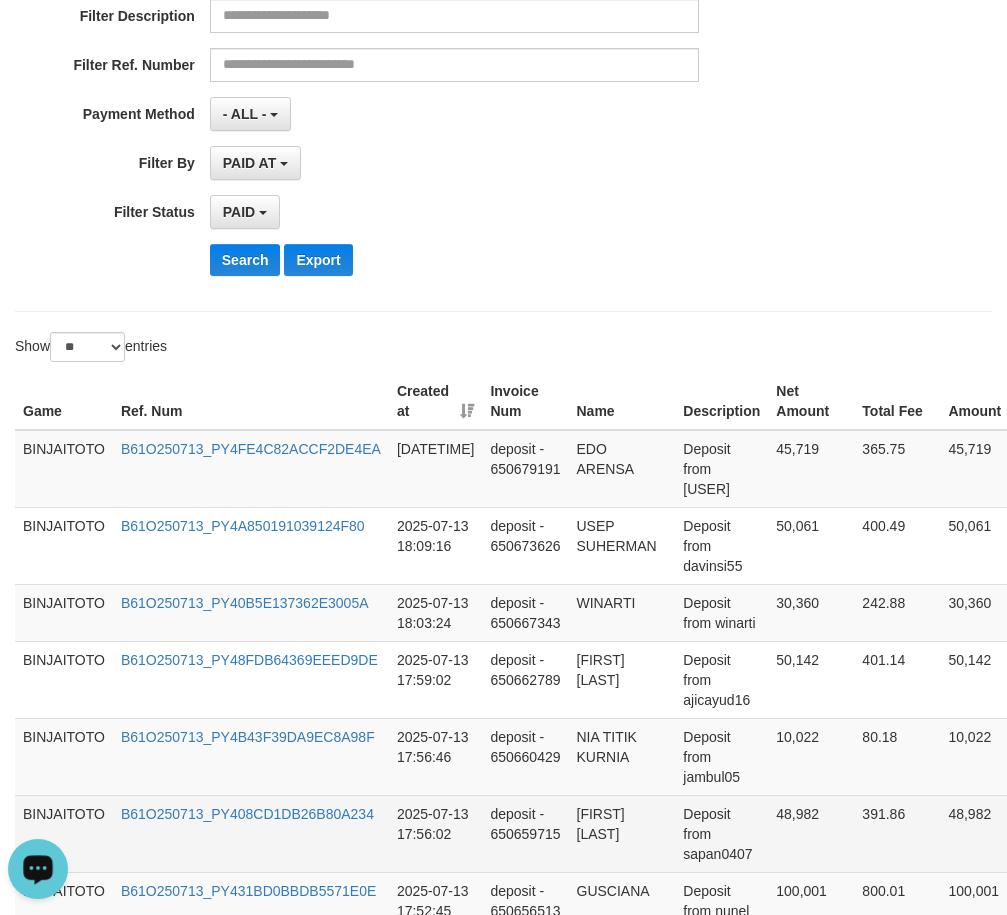 click on "[FIRST] [LAST]" at bounding box center [622, 833] 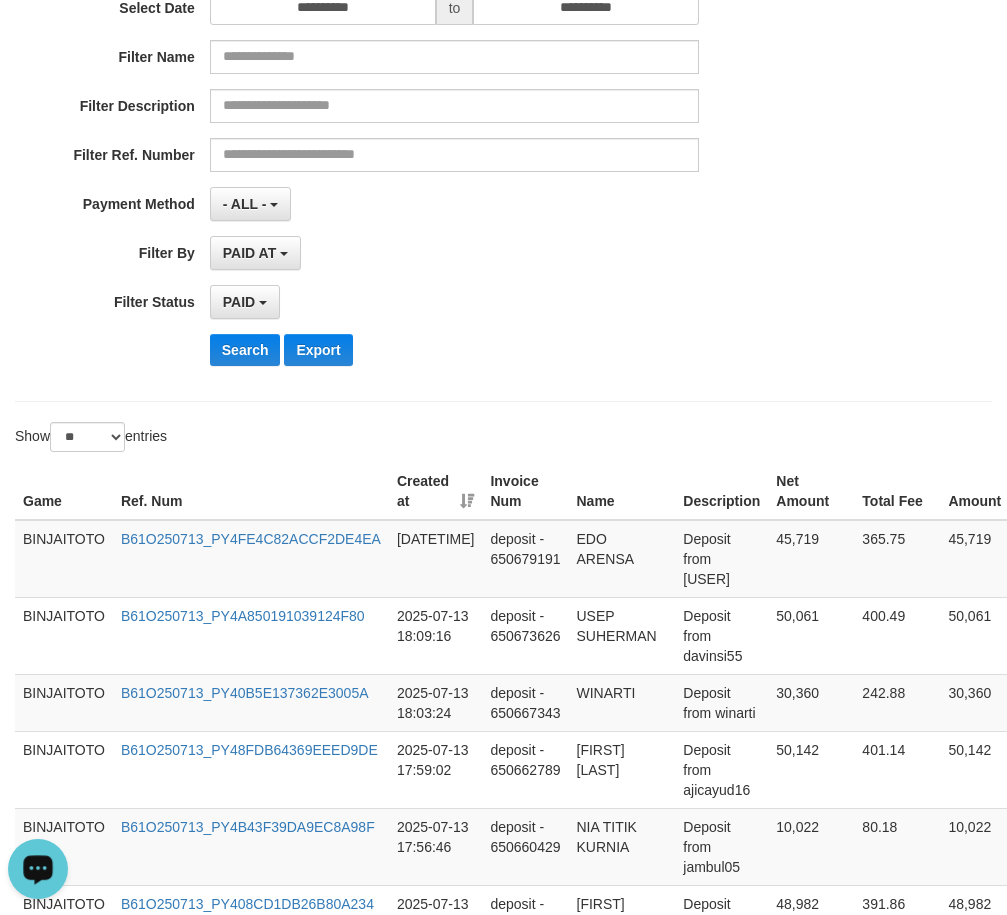 scroll, scrollTop: 200, scrollLeft: 0, axis: vertical 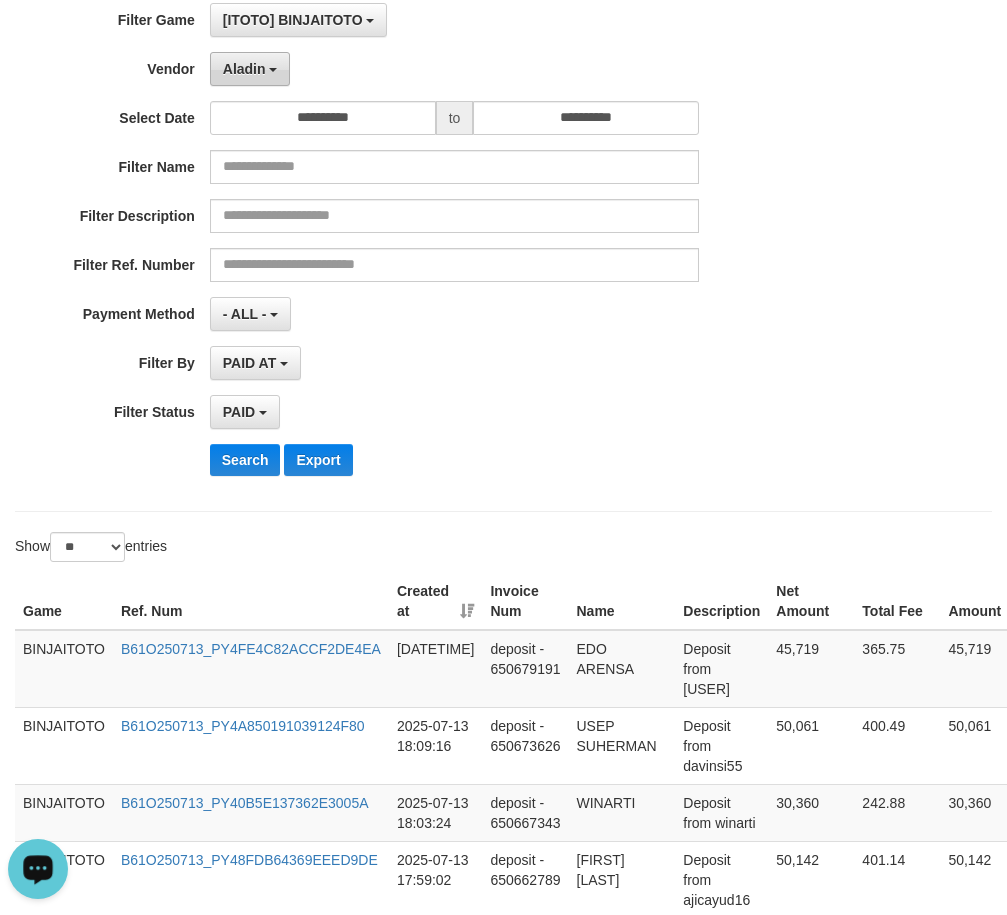 click on "Aladin" at bounding box center (250, 69) 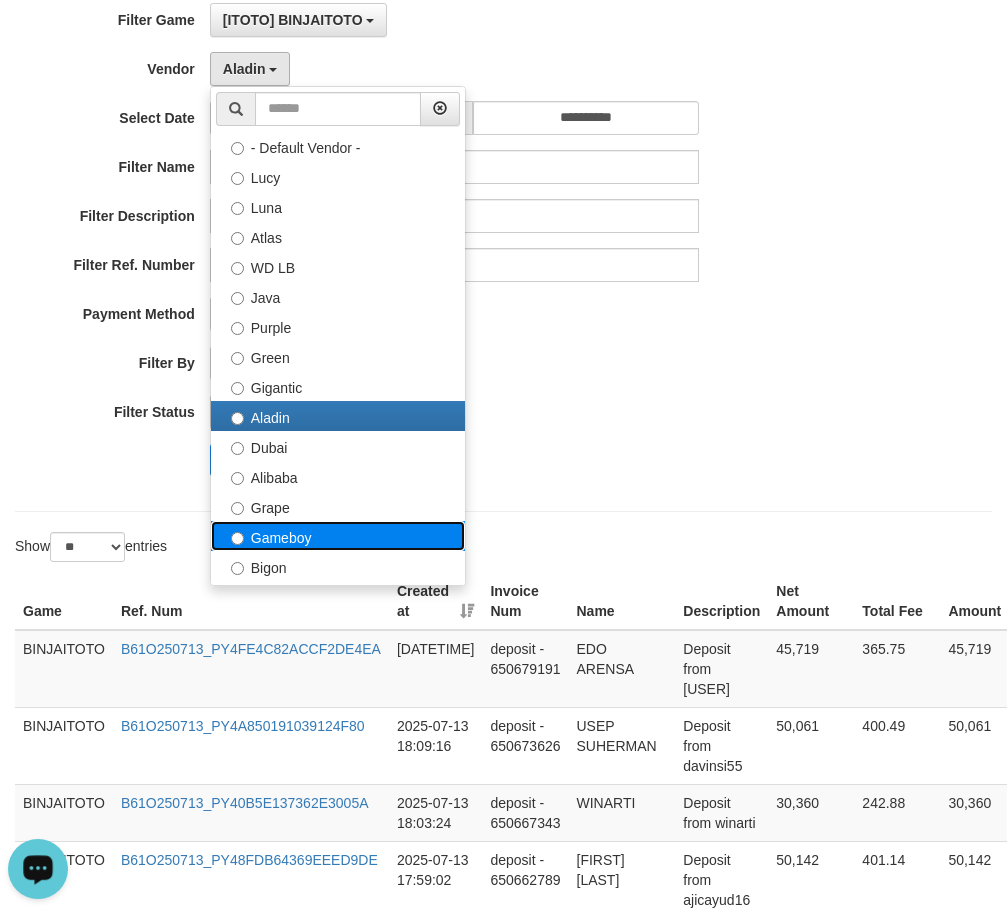 click on "Gameboy" at bounding box center (338, 536) 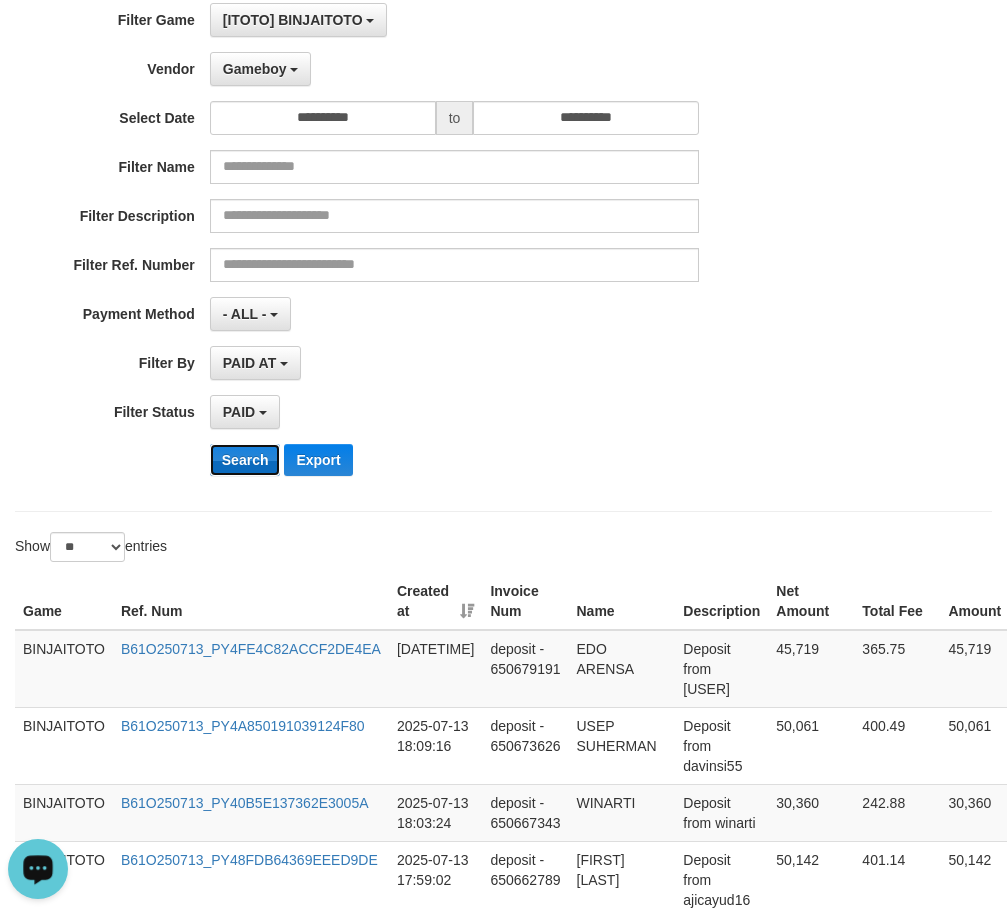 click on "Search" at bounding box center [245, 460] 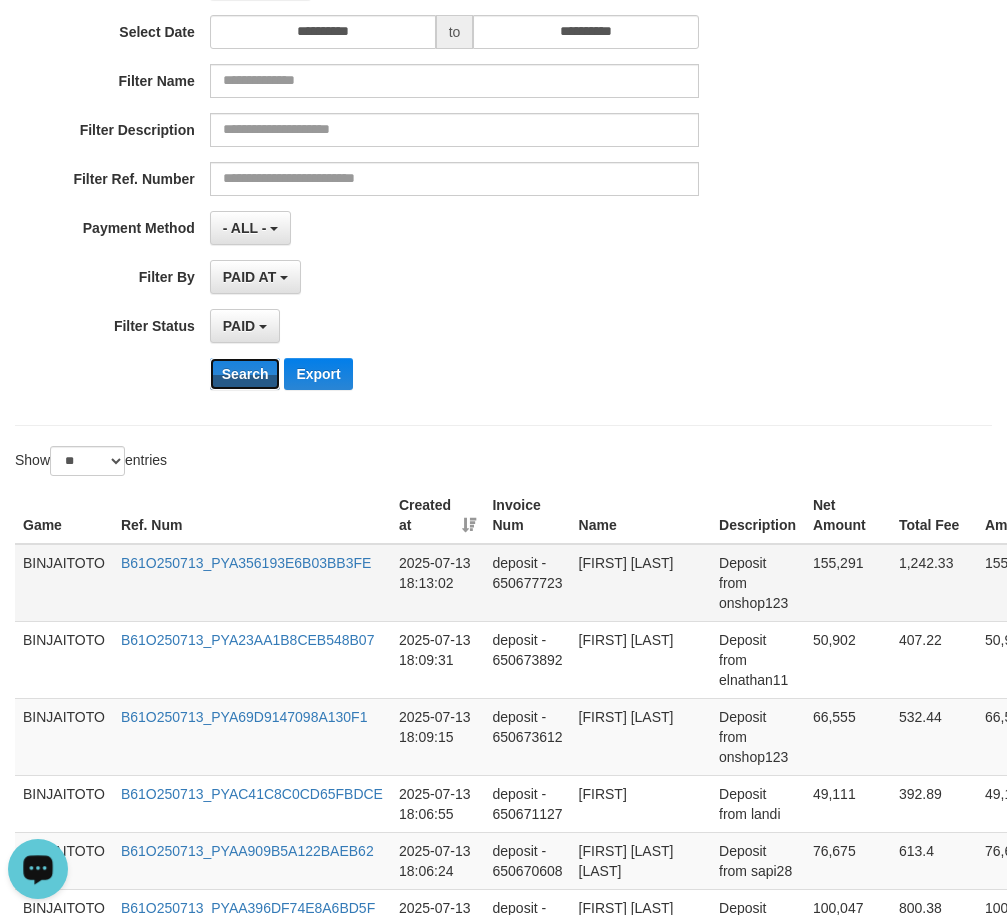 scroll, scrollTop: 400, scrollLeft: 0, axis: vertical 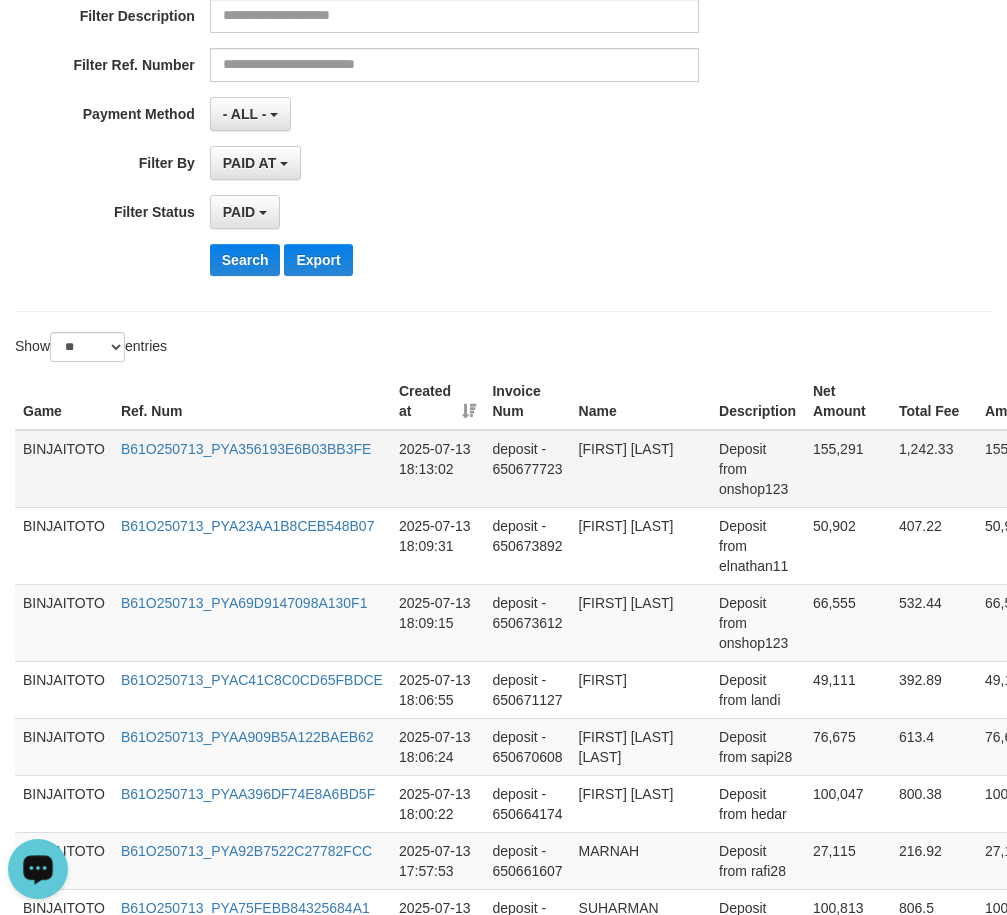 click on "[FIRST] [LAST]" at bounding box center (641, 469) 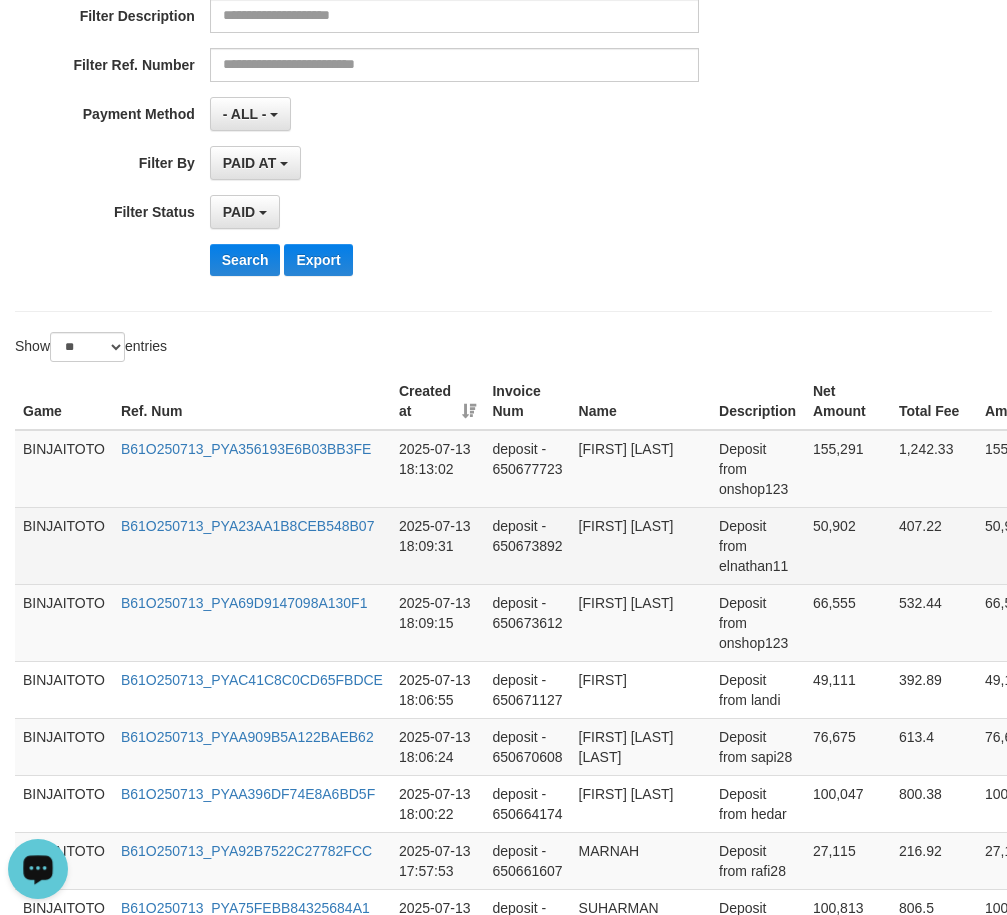 click on "[FIRST] [LAST]" at bounding box center (641, 545) 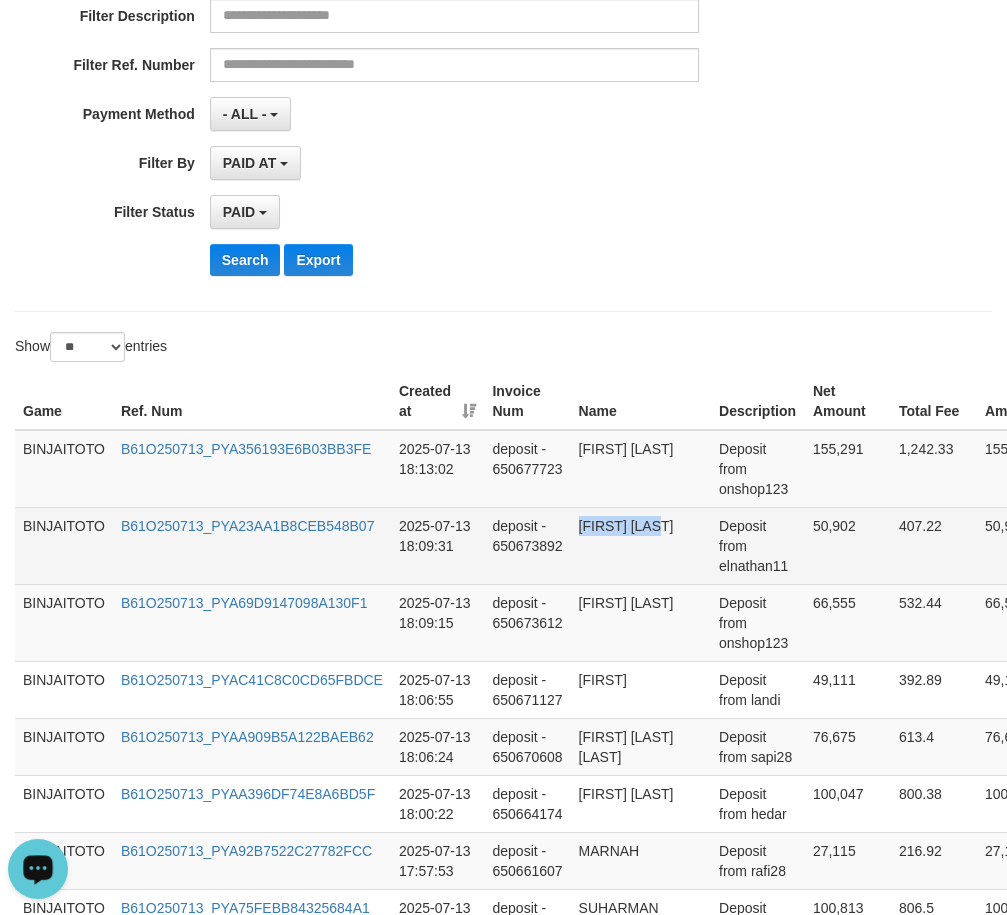 drag, startPoint x: 590, startPoint y: 525, endPoint x: 658, endPoint y: 527, distance: 68.0294 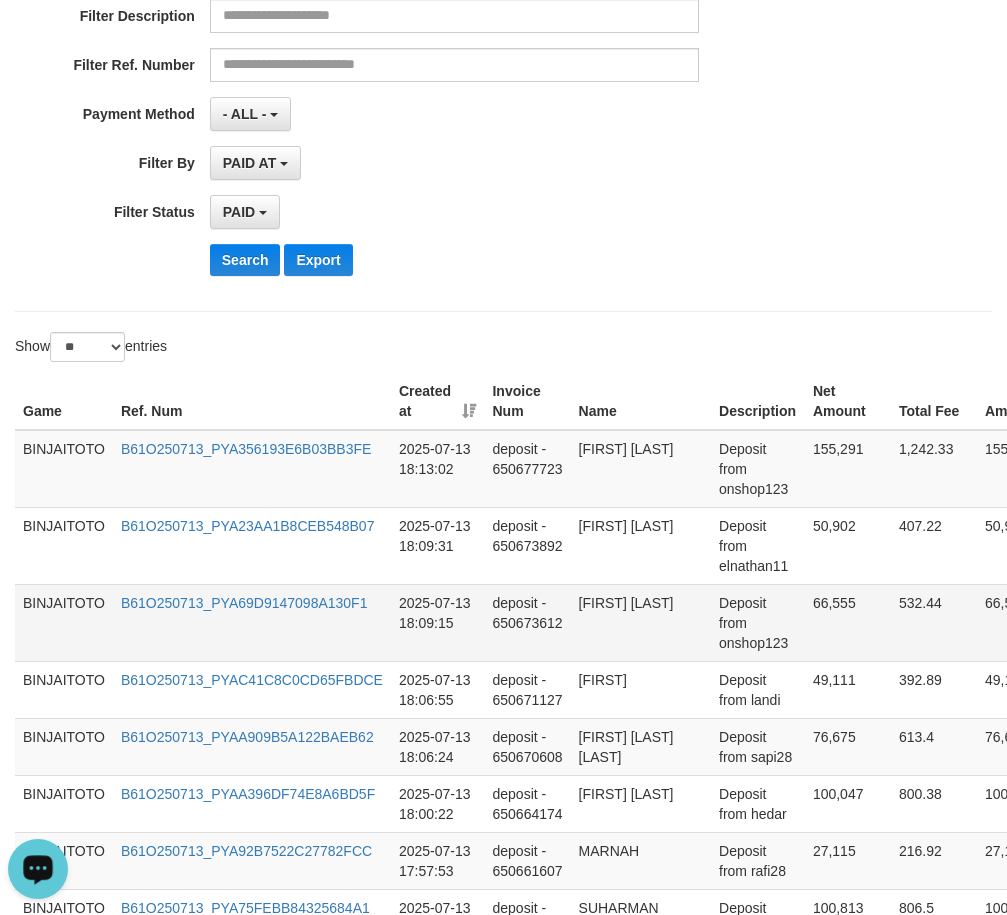 click on "[FIRST] [LAST]" at bounding box center (641, 622) 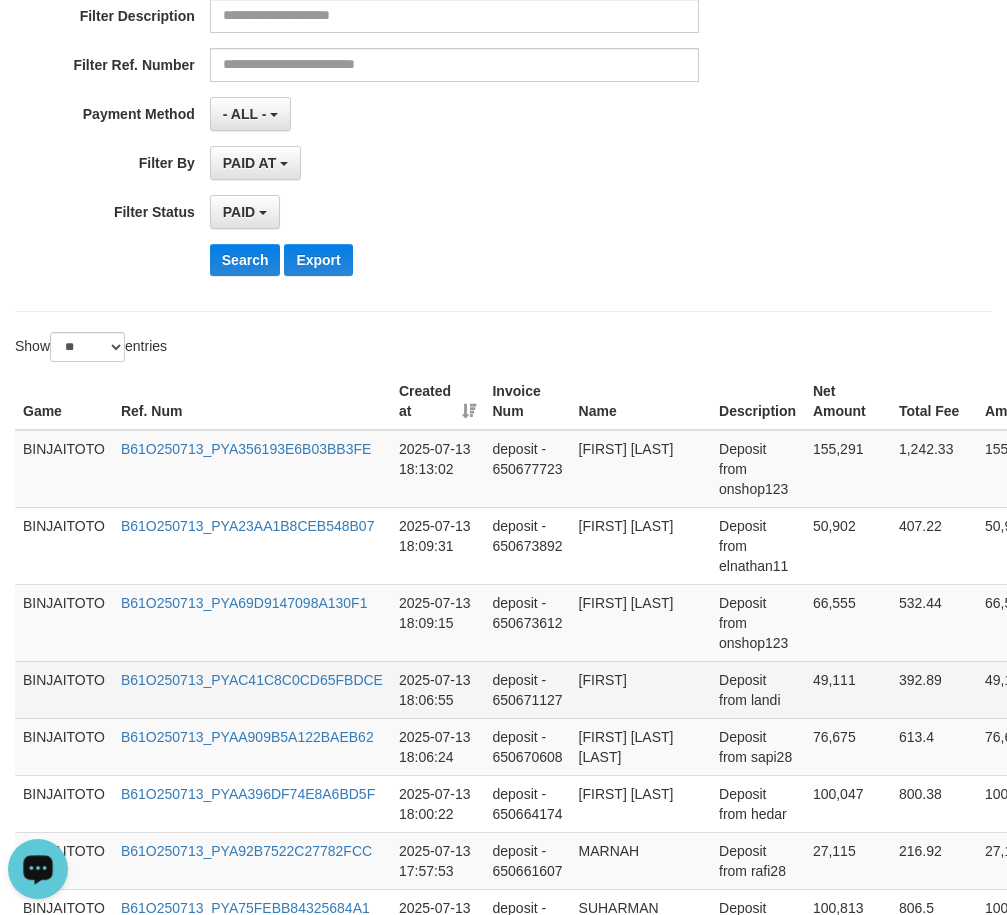 click on "[FIRST]" at bounding box center [641, 689] 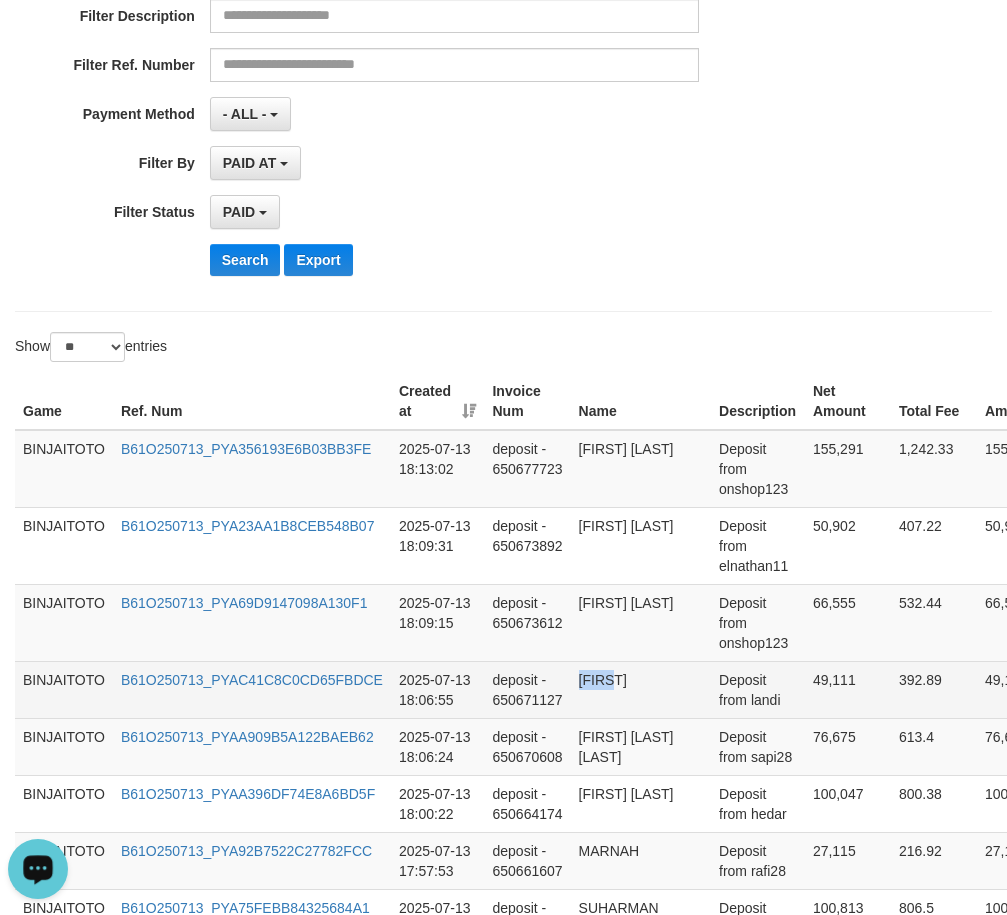 click on "[FIRST]" at bounding box center (641, 689) 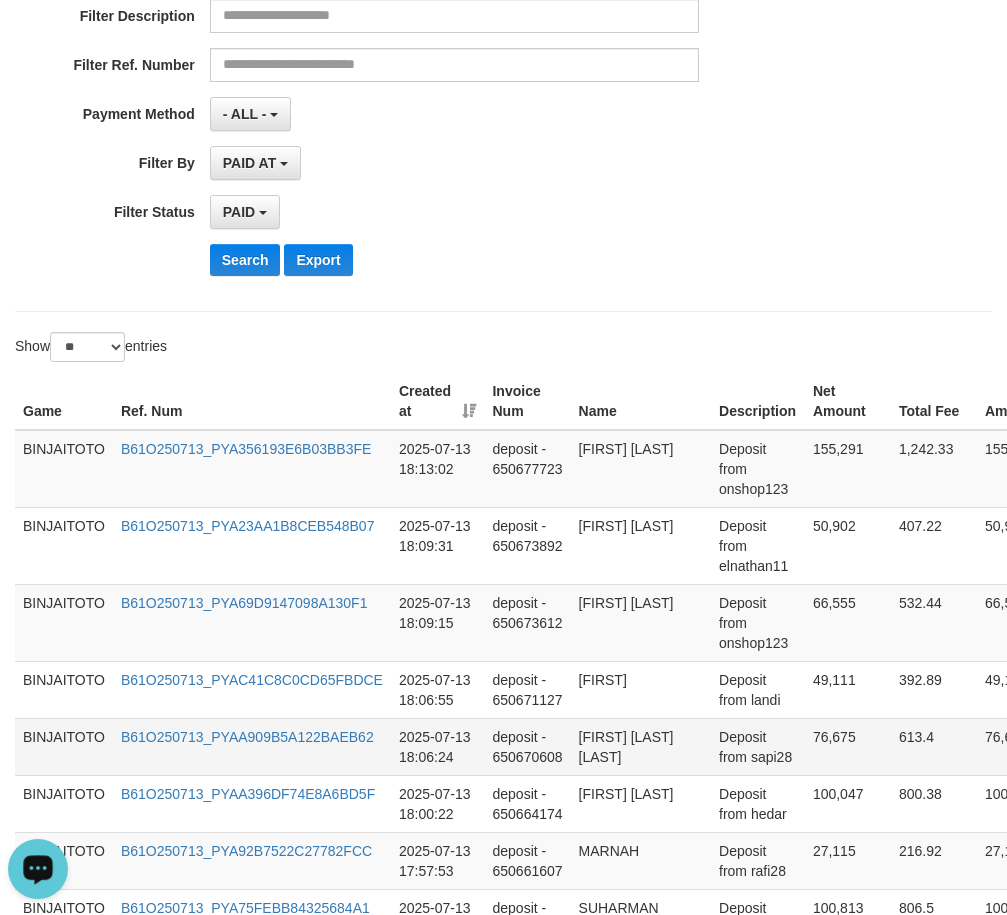 click on "[FIRST] [LAST] [LAST]" at bounding box center [641, 746] 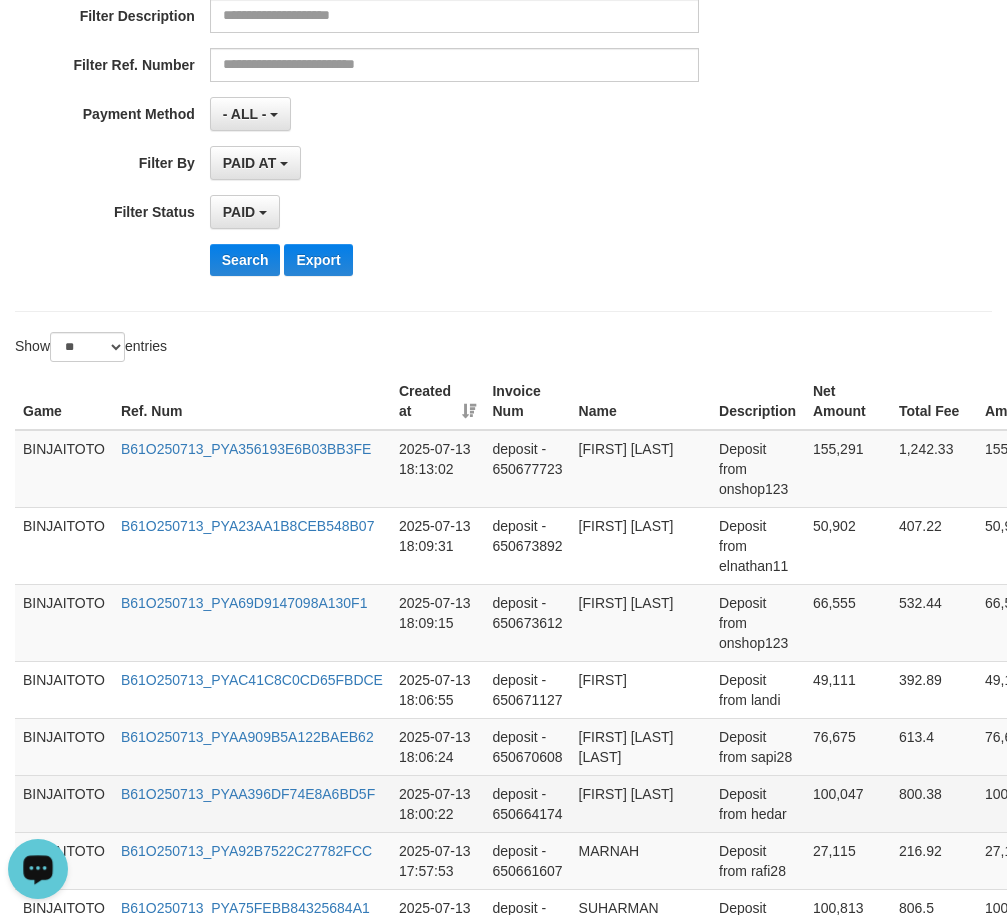 click on "[FIRST] [LAST]" at bounding box center (641, 803) 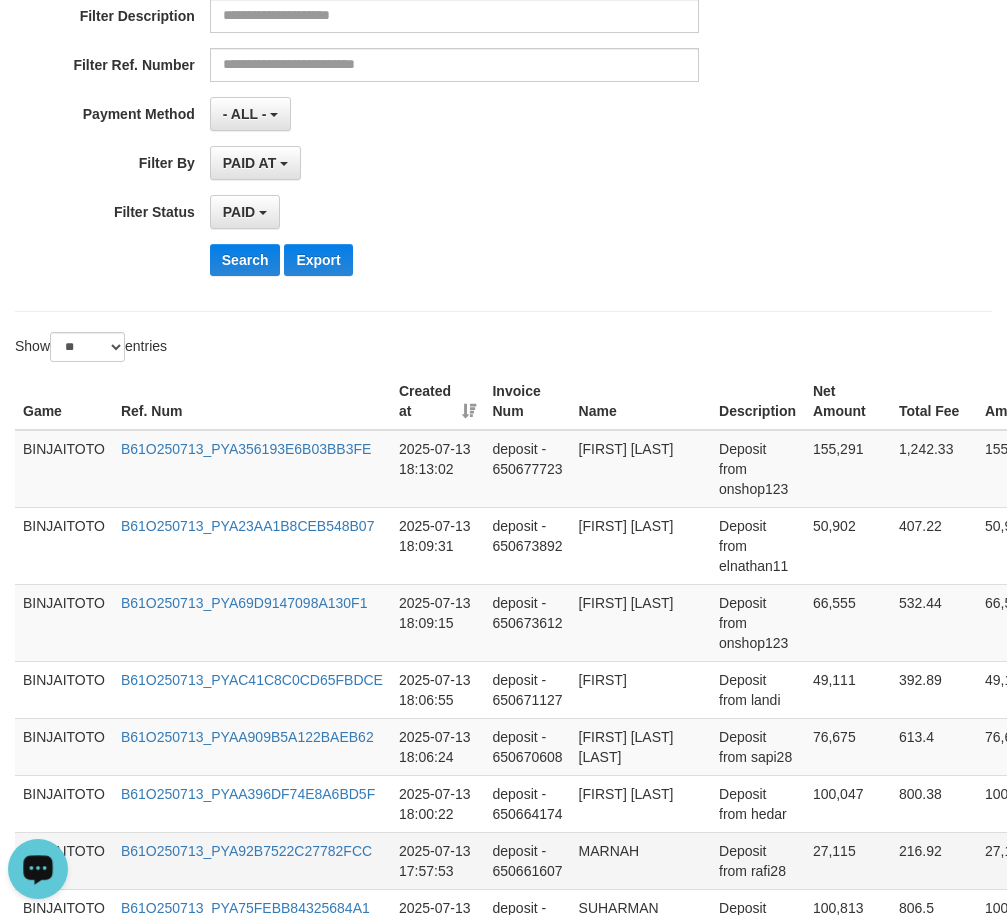 click on "MARNAH" at bounding box center (641, 860) 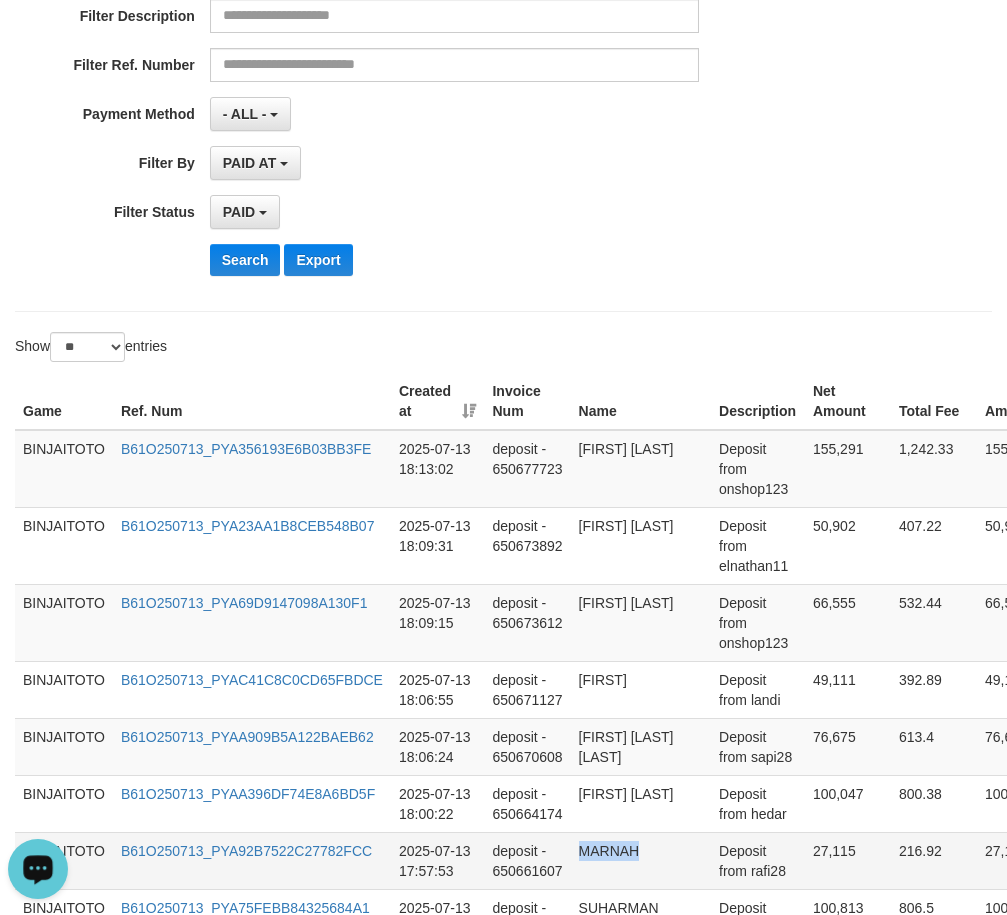 click on "MARNAH" at bounding box center (641, 860) 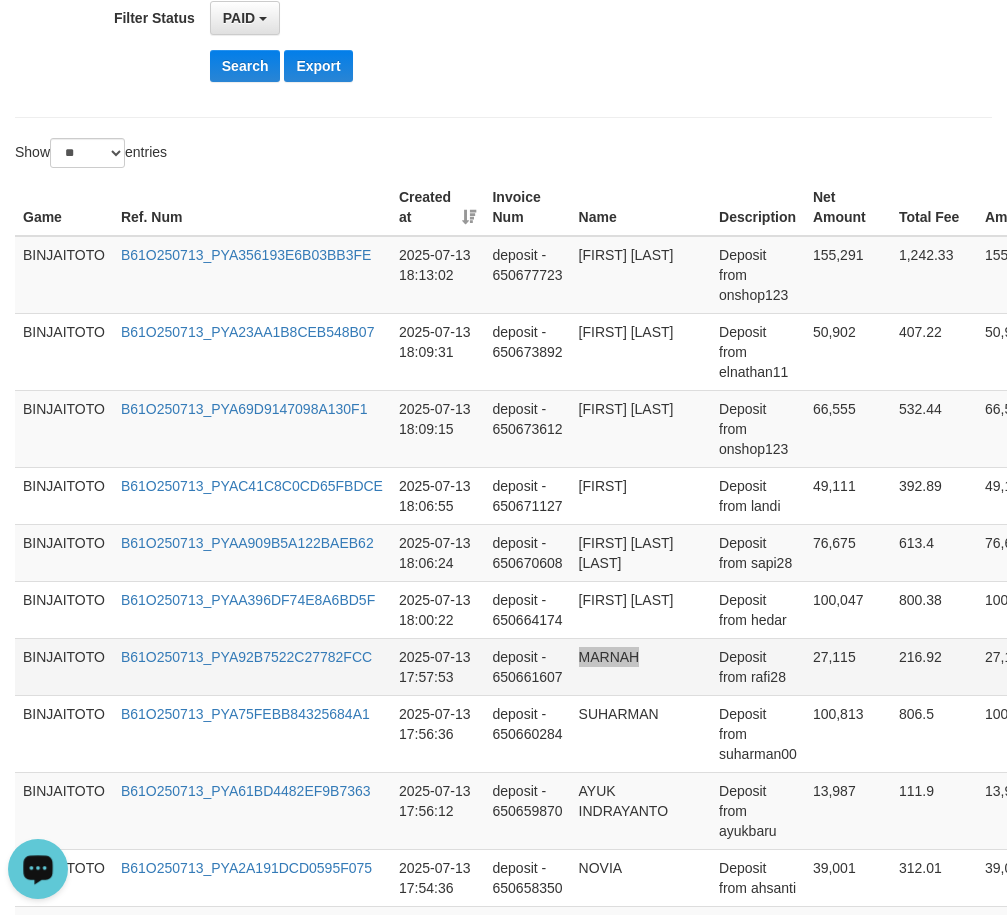 scroll, scrollTop: 600, scrollLeft: 0, axis: vertical 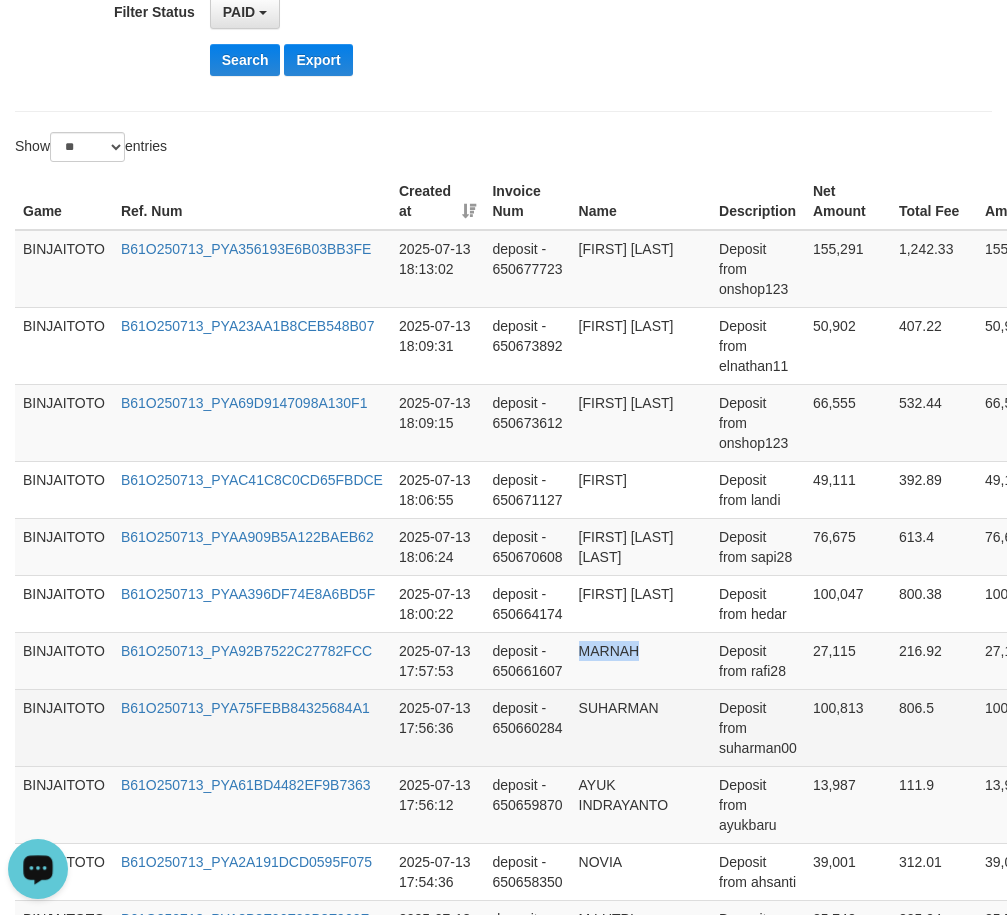click on "SUHARMAN" at bounding box center [641, 727] 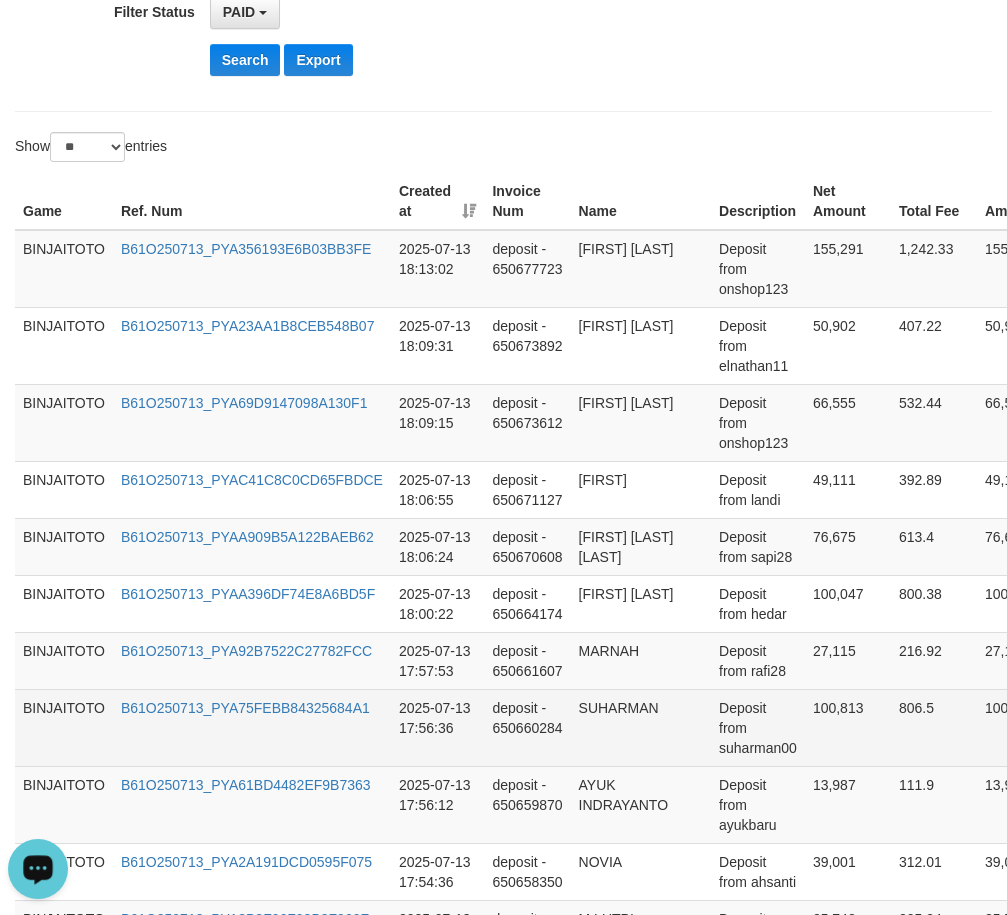 click on "SUHARMAN" at bounding box center [641, 727] 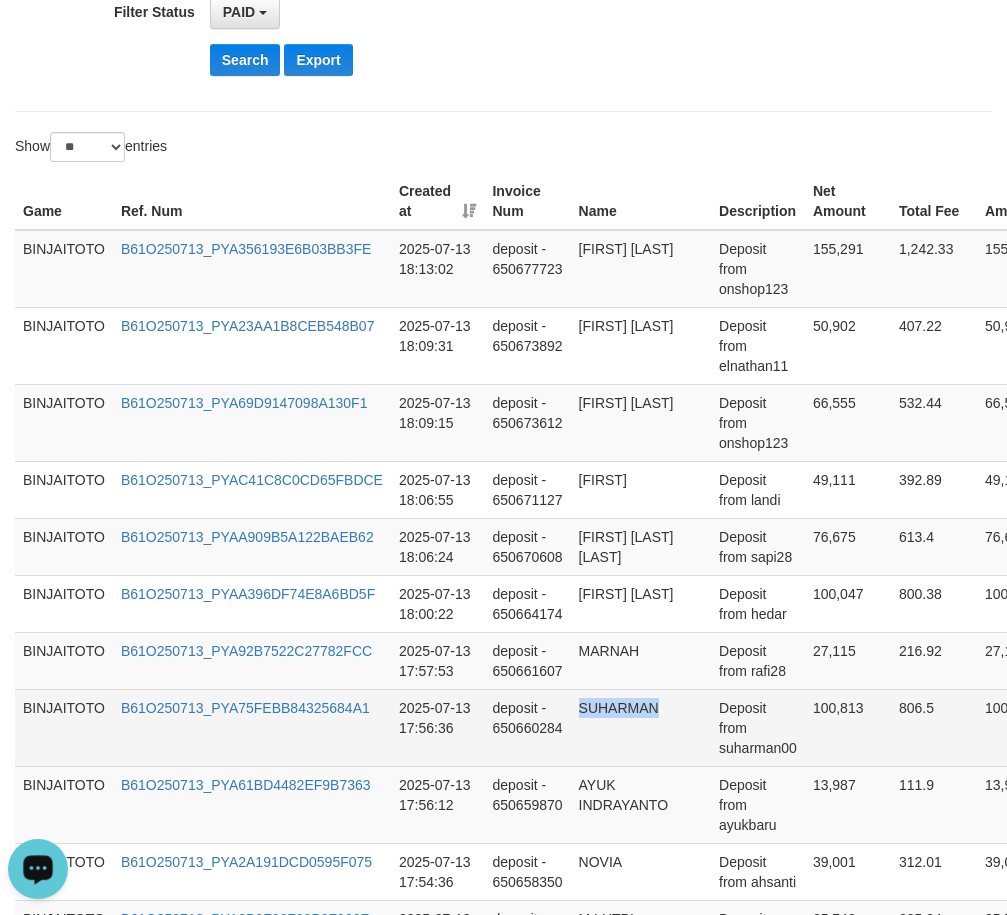 click on "SUHARMAN" at bounding box center (641, 727) 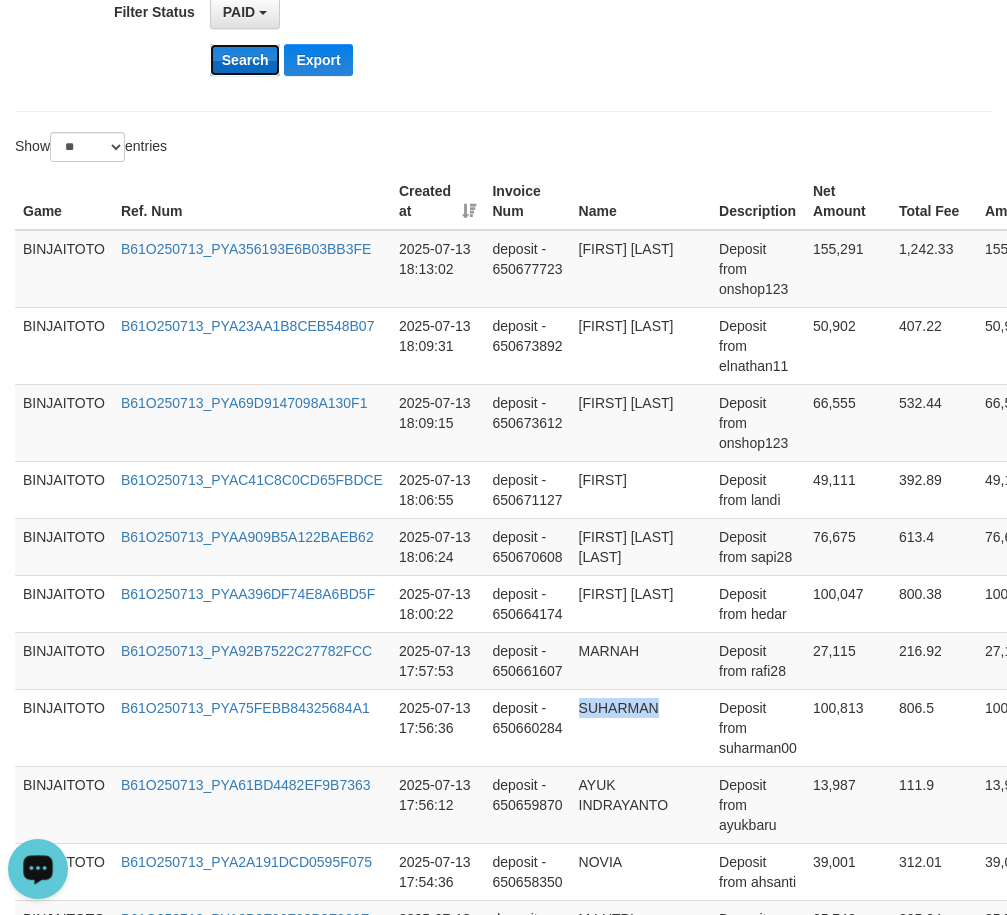 click on "Search" at bounding box center (245, 60) 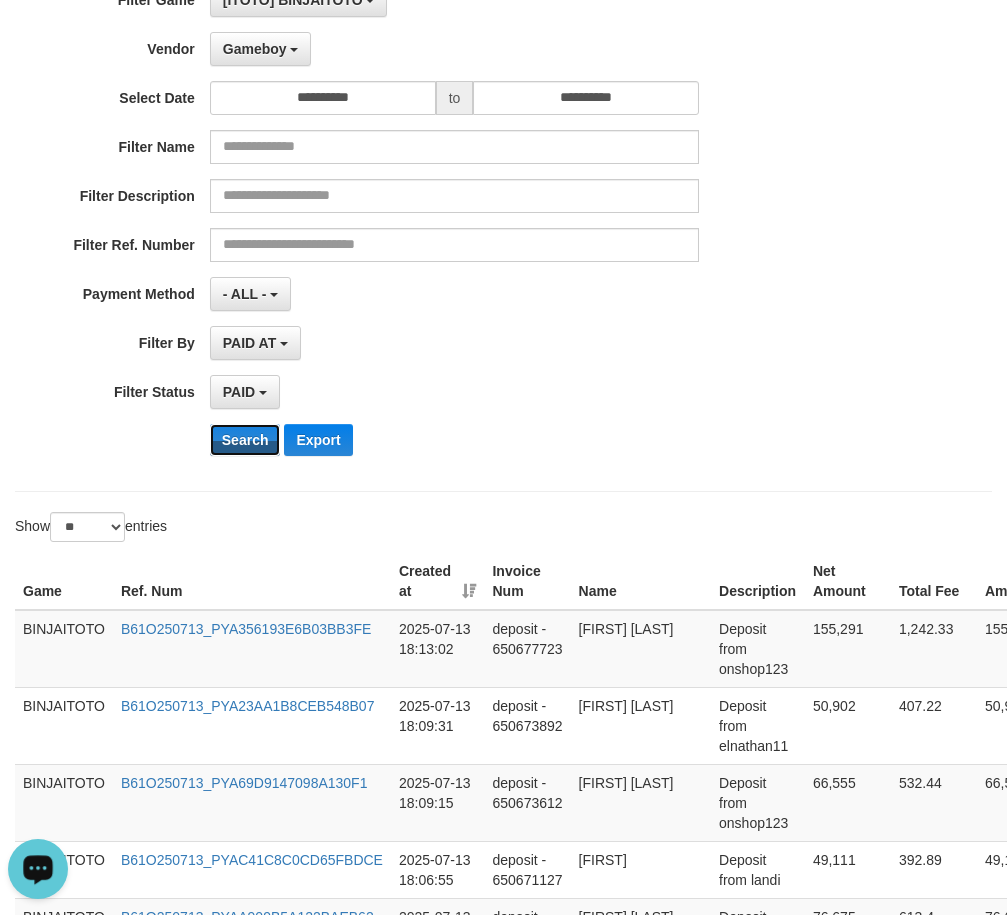 scroll, scrollTop: 100, scrollLeft: 0, axis: vertical 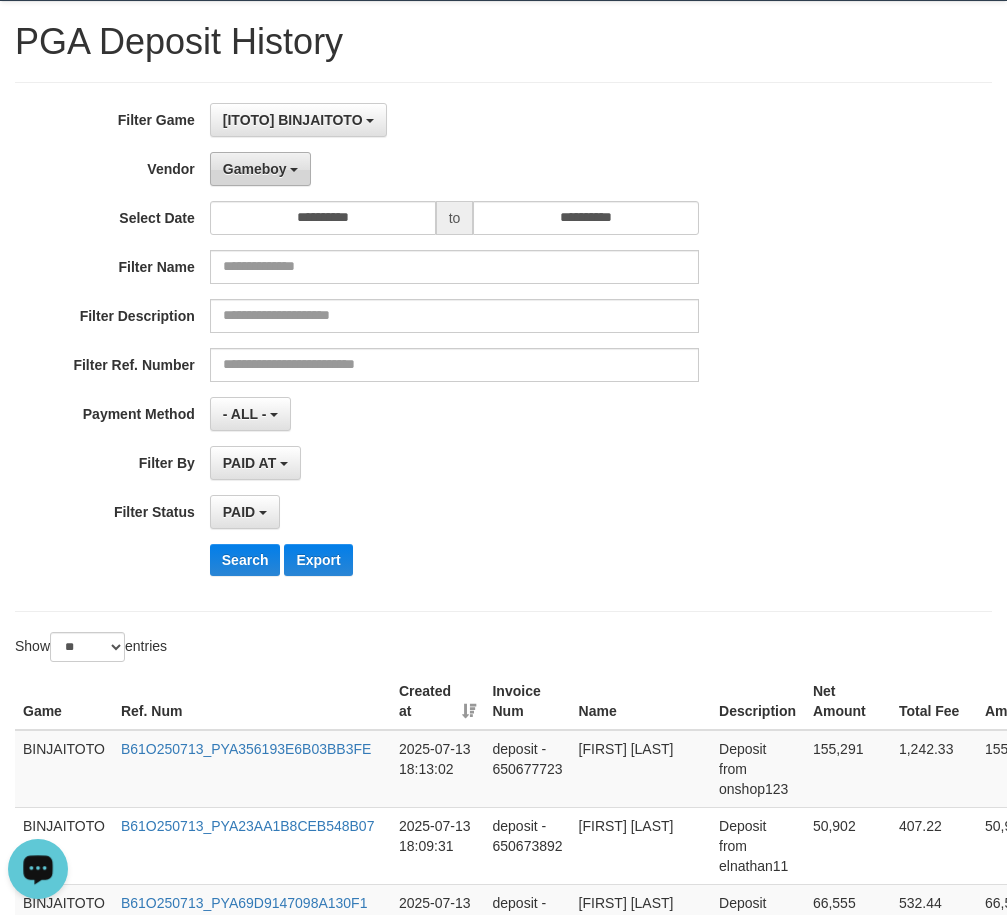 click on "Gameboy" at bounding box center (255, 169) 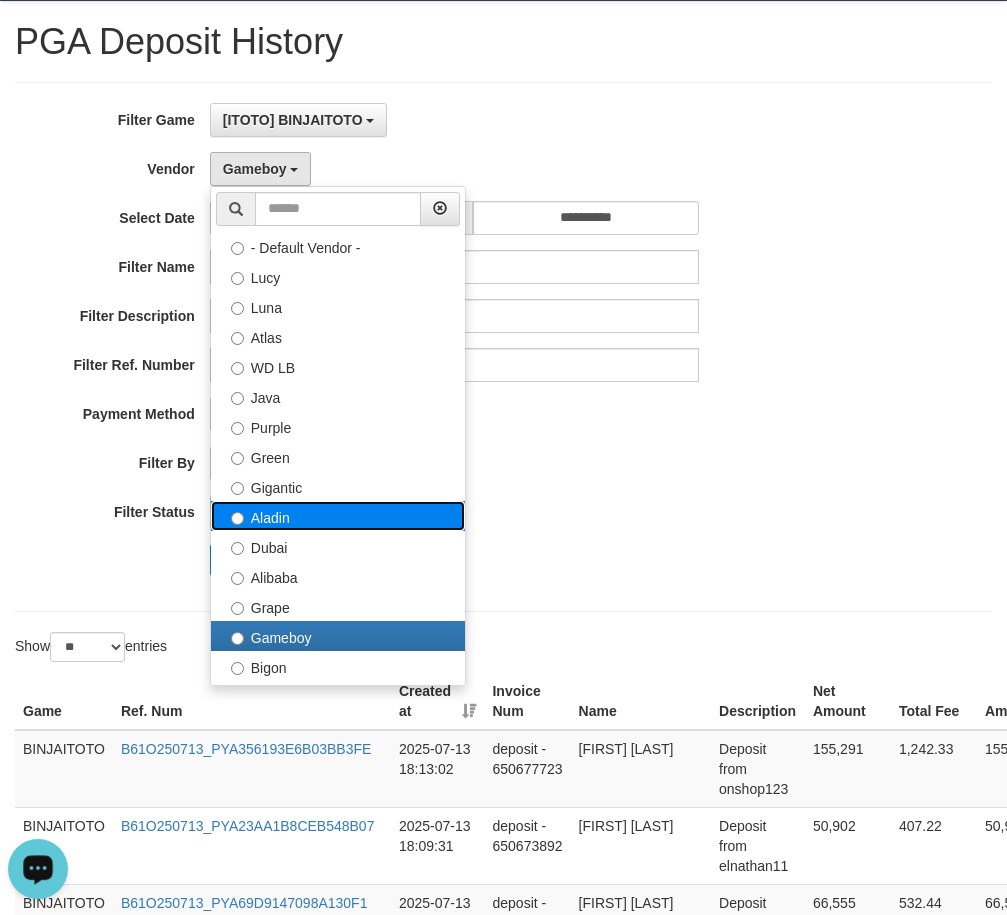 click on "Aladin" at bounding box center [338, 516] 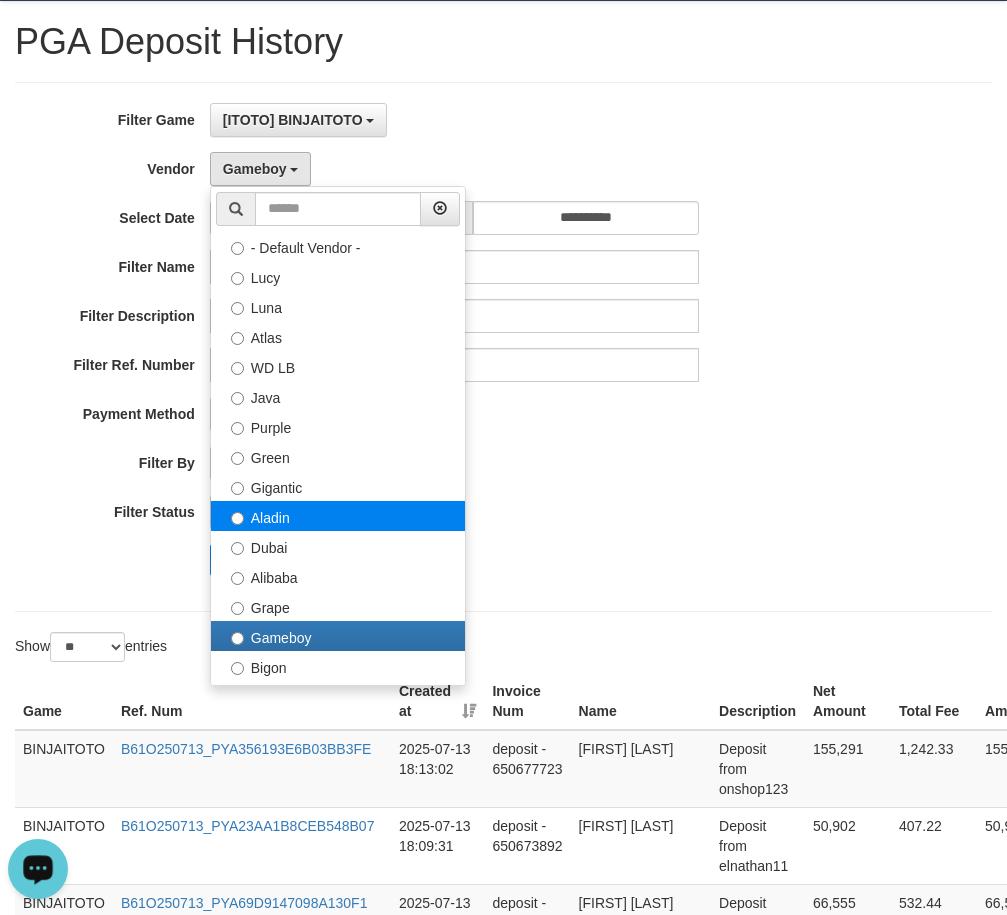 select on "**********" 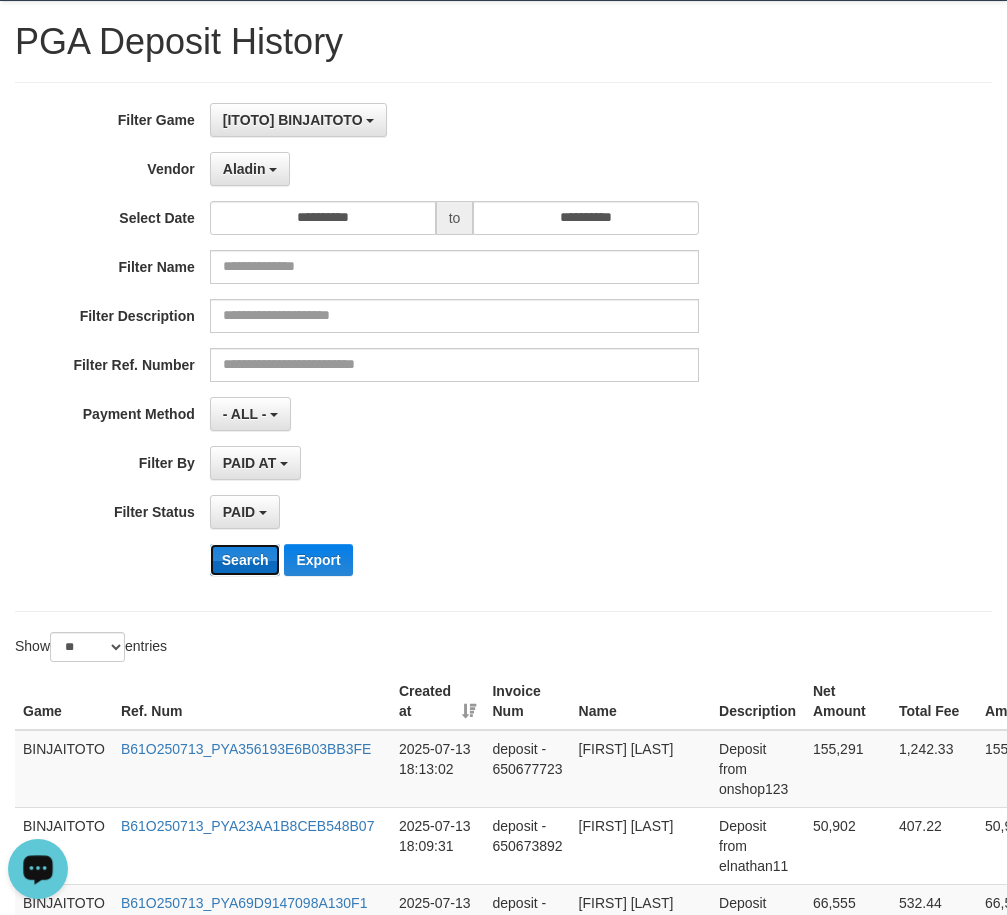 click on "Search" at bounding box center [245, 560] 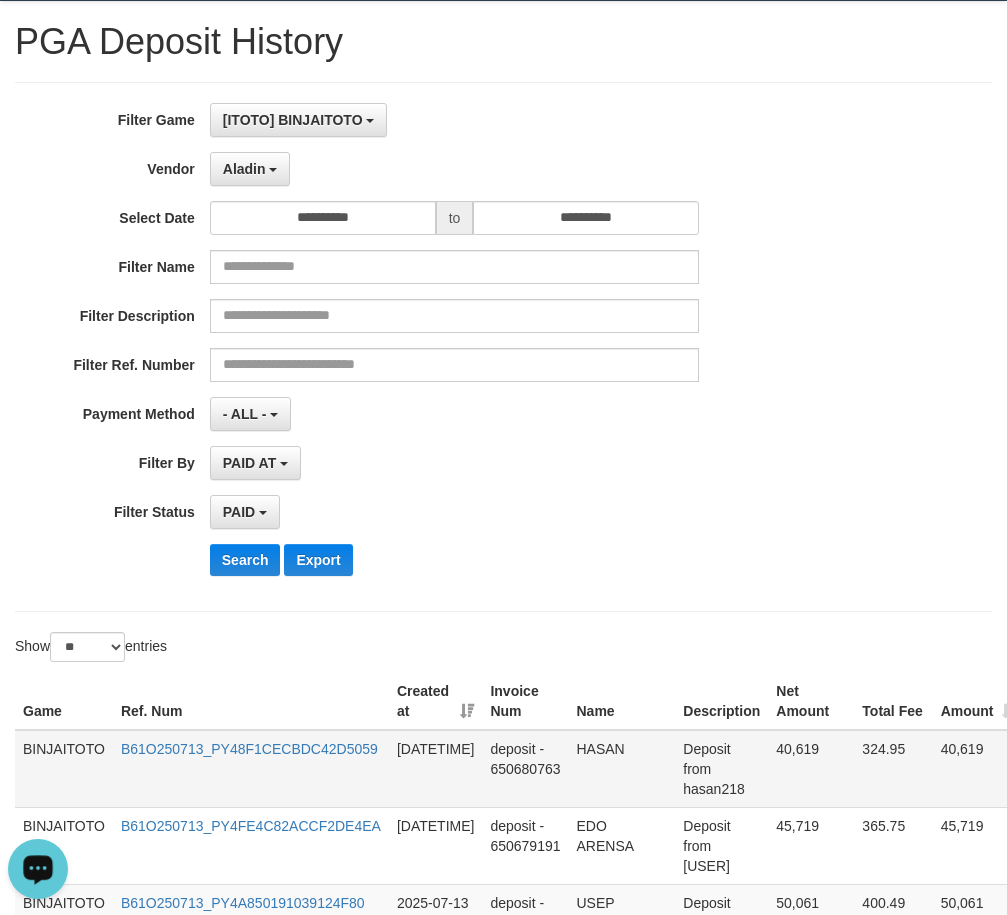 click on "HASAN" at bounding box center [622, 769] 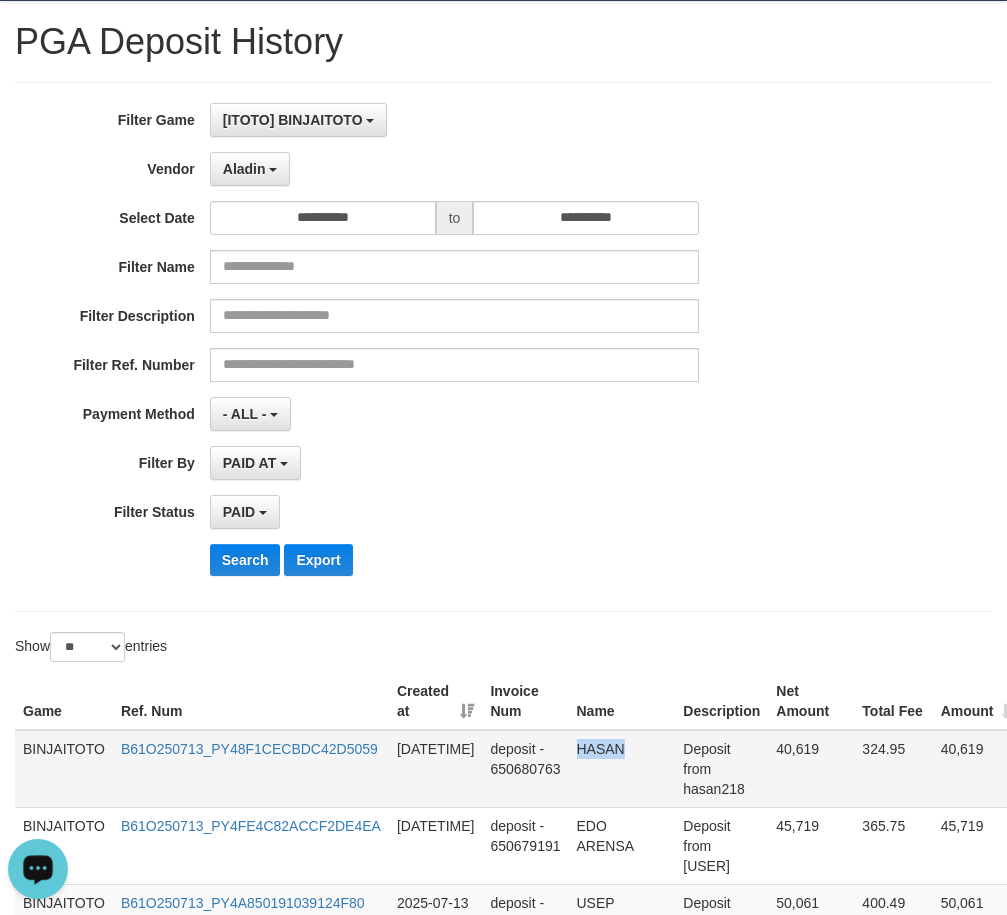 click on "HASAN" at bounding box center (622, 769) 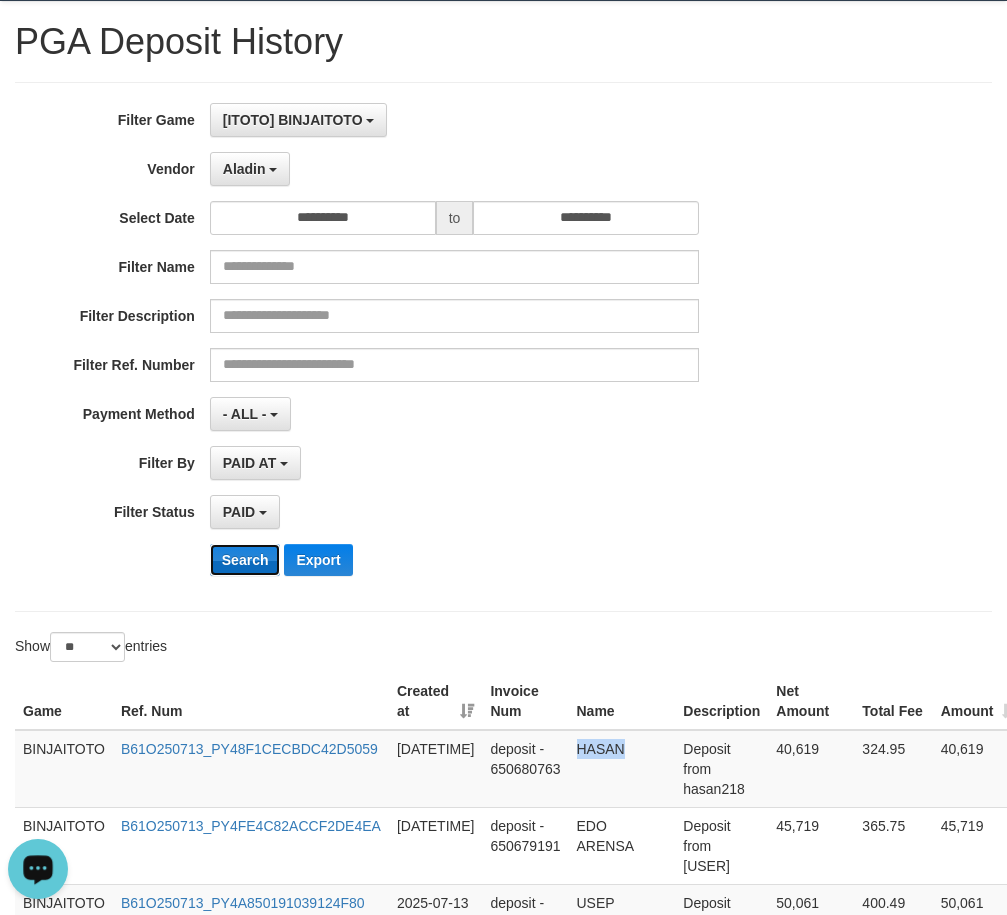click on "Search" at bounding box center [245, 560] 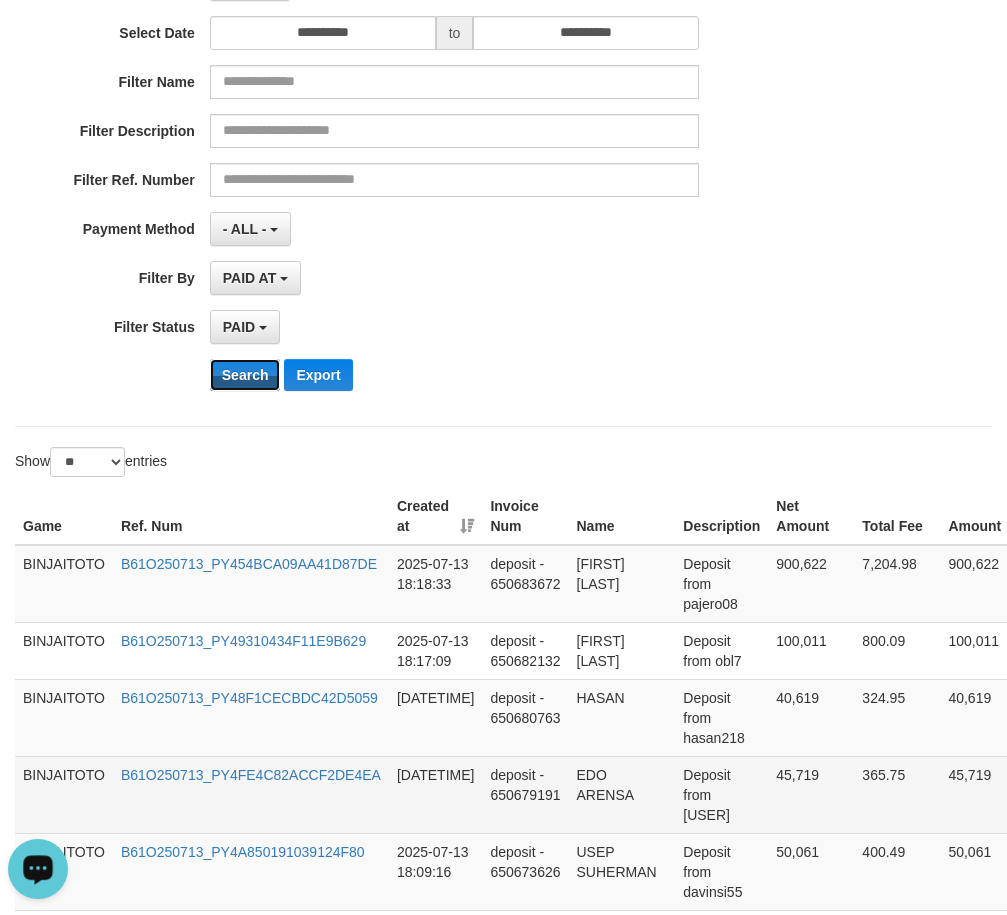 scroll, scrollTop: 500, scrollLeft: 0, axis: vertical 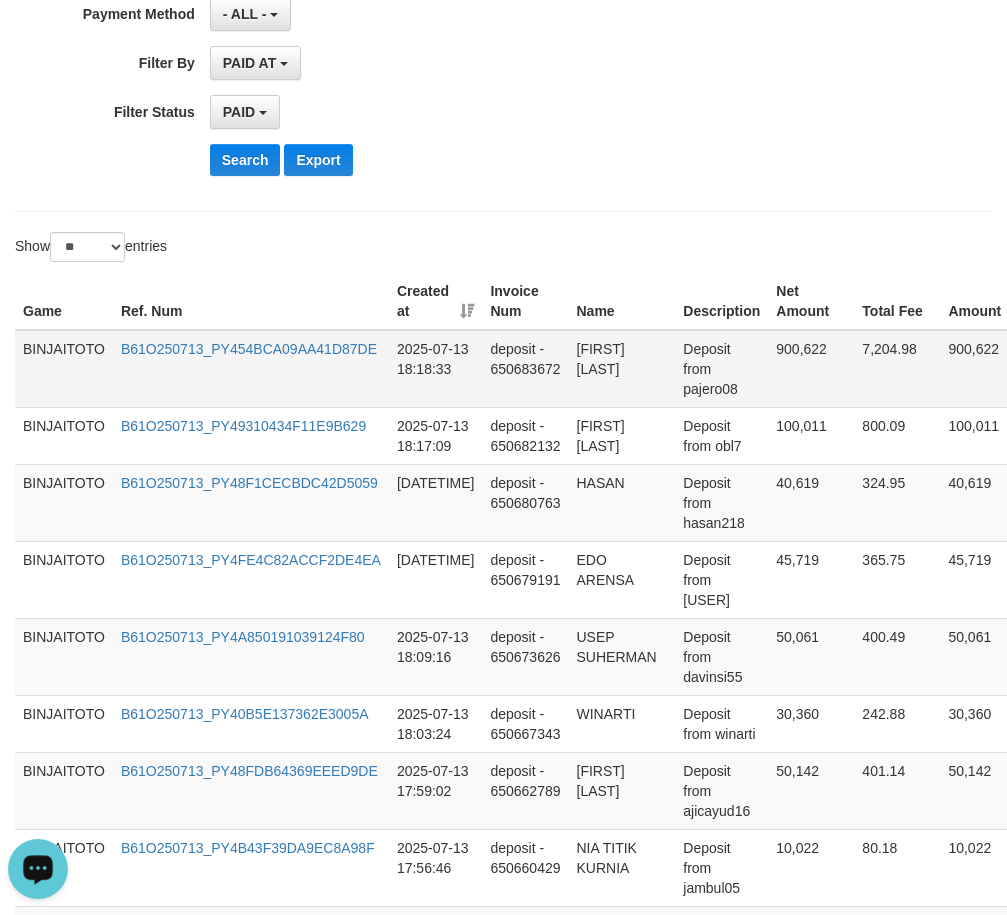 click on "[FIRST] [LAST]" at bounding box center (622, 369) 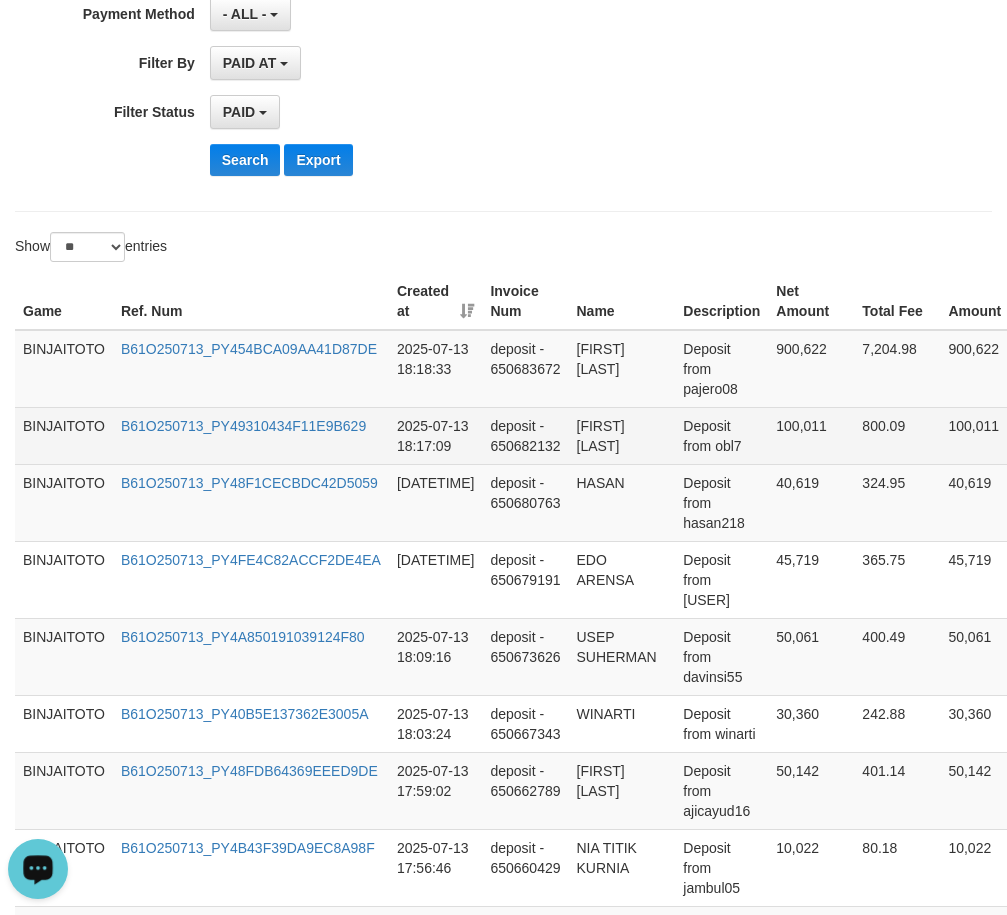 click on "[FIRST] [LAST]" at bounding box center [622, 435] 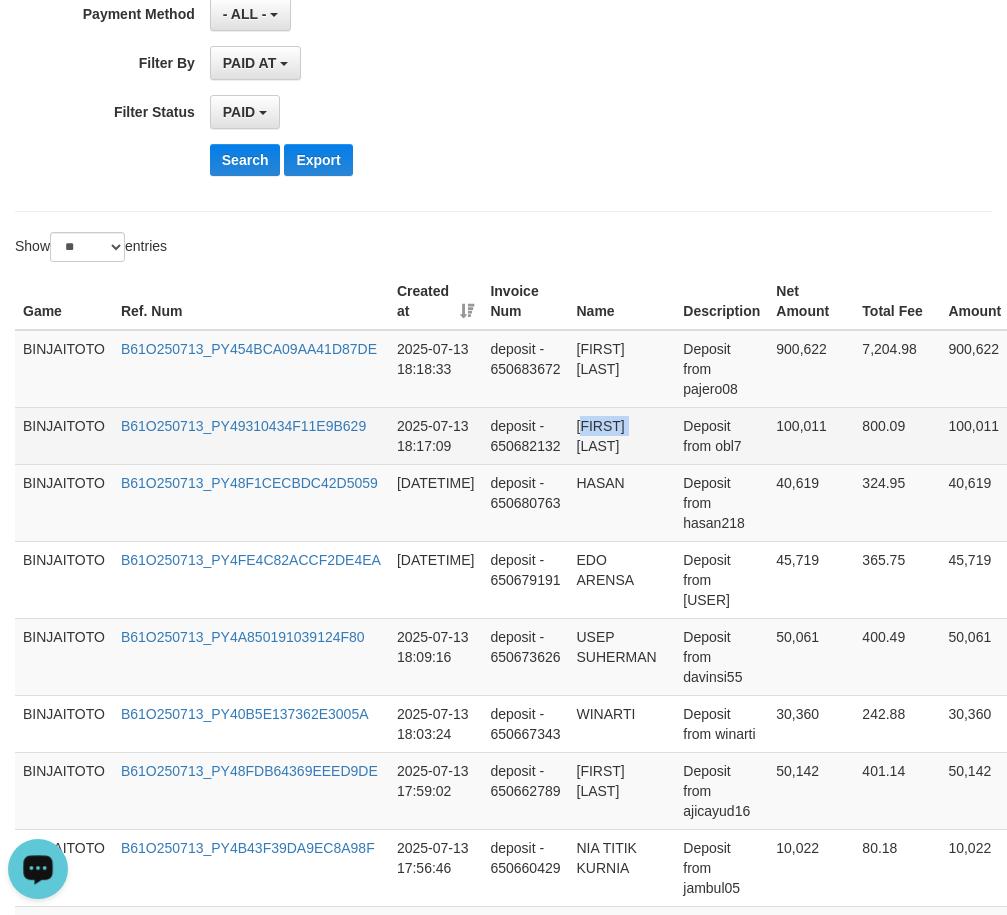 drag, startPoint x: 584, startPoint y: 426, endPoint x: 594, endPoint y: 450, distance: 26 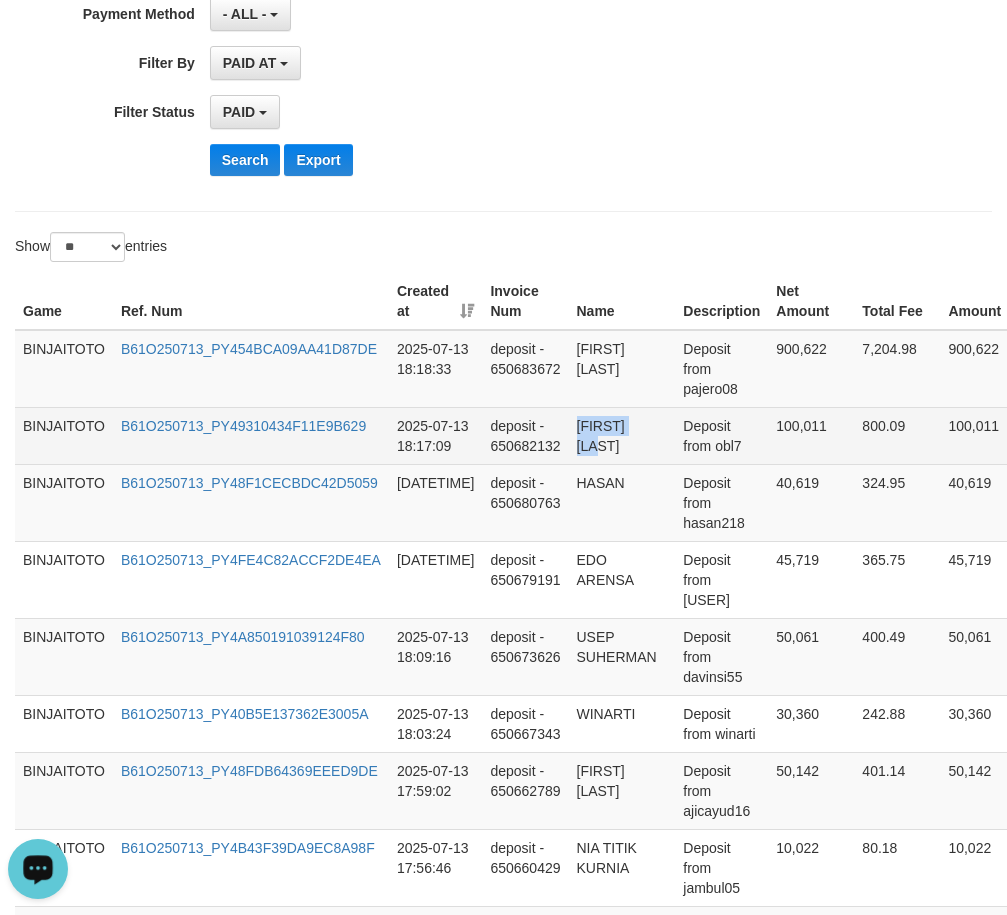 drag, startPoint x: 597, startPoint y: 432, endPoint x: 606, endPoint y: 446, distance: 16.643316 